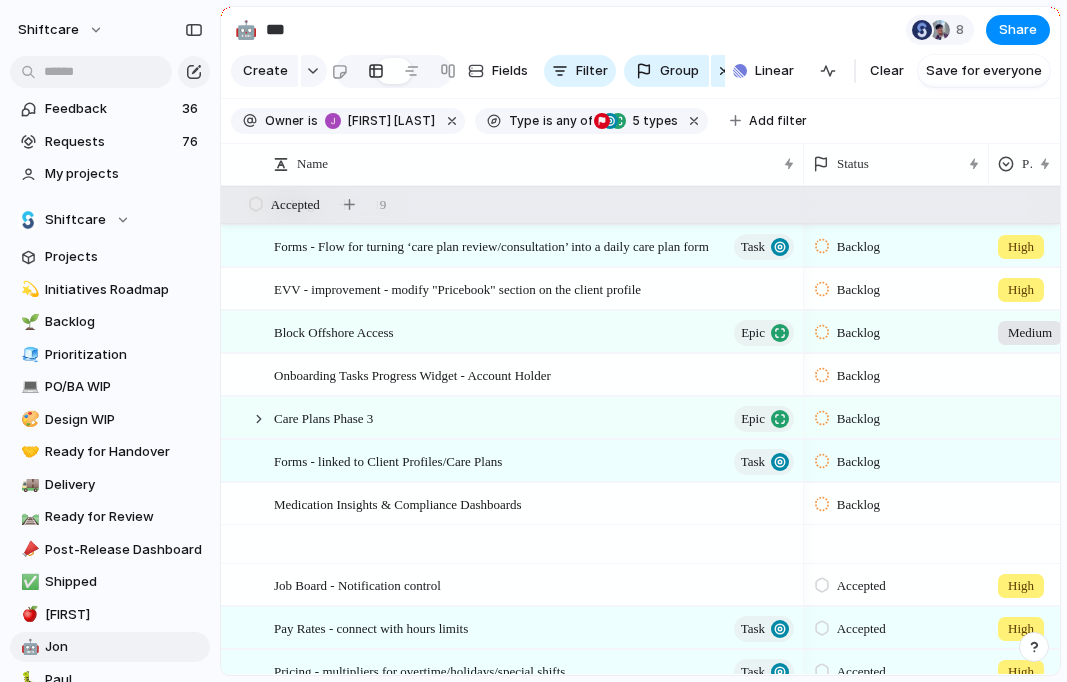 scroll, scrollTop: 0, scrollLeft: 0, axis: both 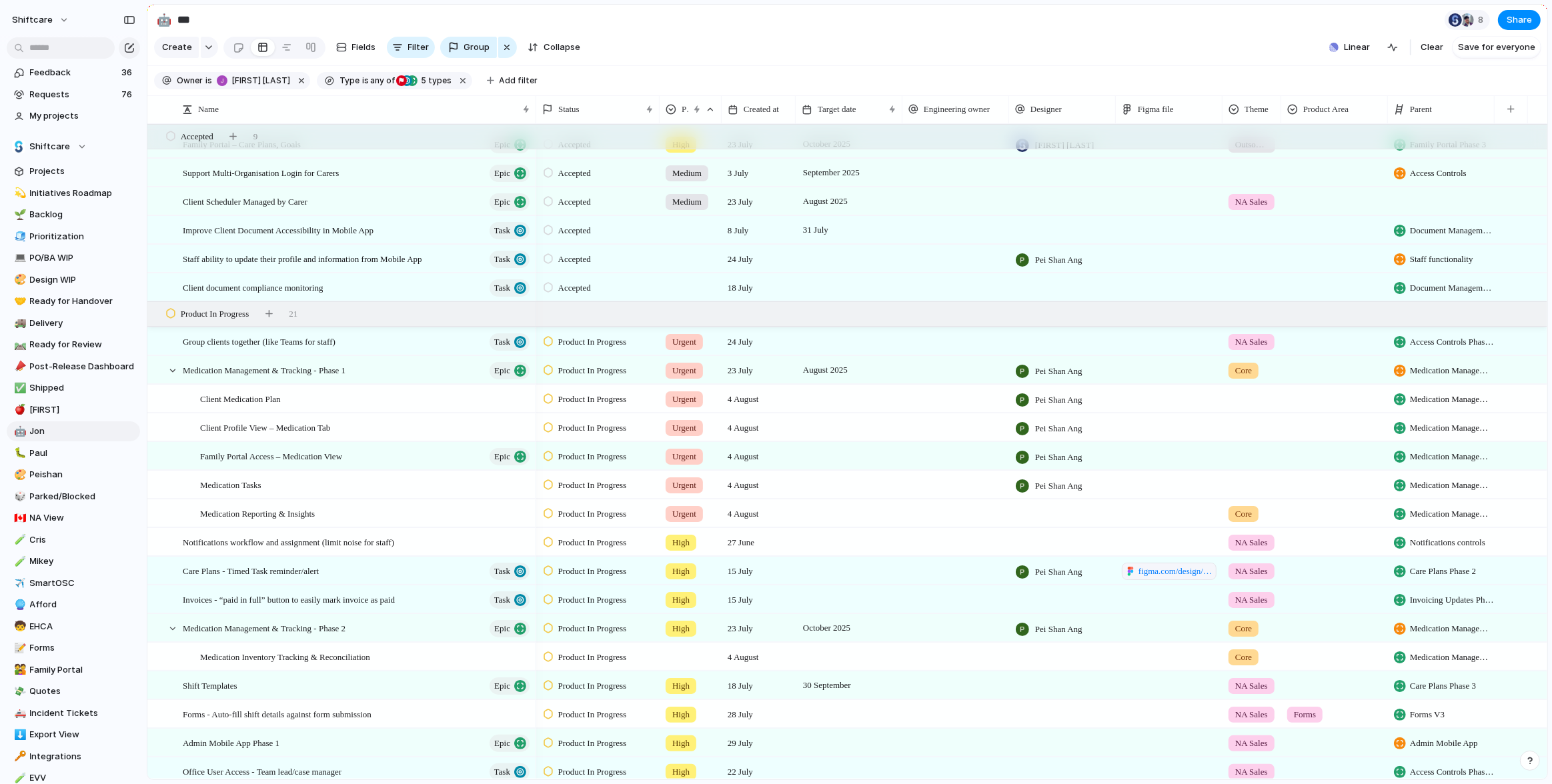 click on "Shiftcare Projects 💫 Initiatives Roadmap 🌱 Backlog 🧊 Prioritization 💻 PO/BA WIP 🎨 Design WIP 🤝 Ready for Handover 🚚 Delivery 🛤️ Ready for Review 📣 Post-Release Dashboard ✅ Shipped 🍎 Abner 🤖 Jon 🐛 Paul 🎨 Peishan 🎲 Parked/Blocked 🇨🇦 NA View 🧪 Cris 🧪 Mikey ✈️ SmartOSC 🔮 Afford 🧒 EHCA 📝 Forms 👪 Family Portal 💸 Quotes 🚑 Incident Tickets ⬇️ Export View 🔑 Integrations 🧪 EVV
To pick up a draggable item, press the space bar.
While dragging, use the arrow keys to move the item.
Press space again to drop the item in its new position, or press escape to cancel.
Create view" at bounding box center (73, 468) 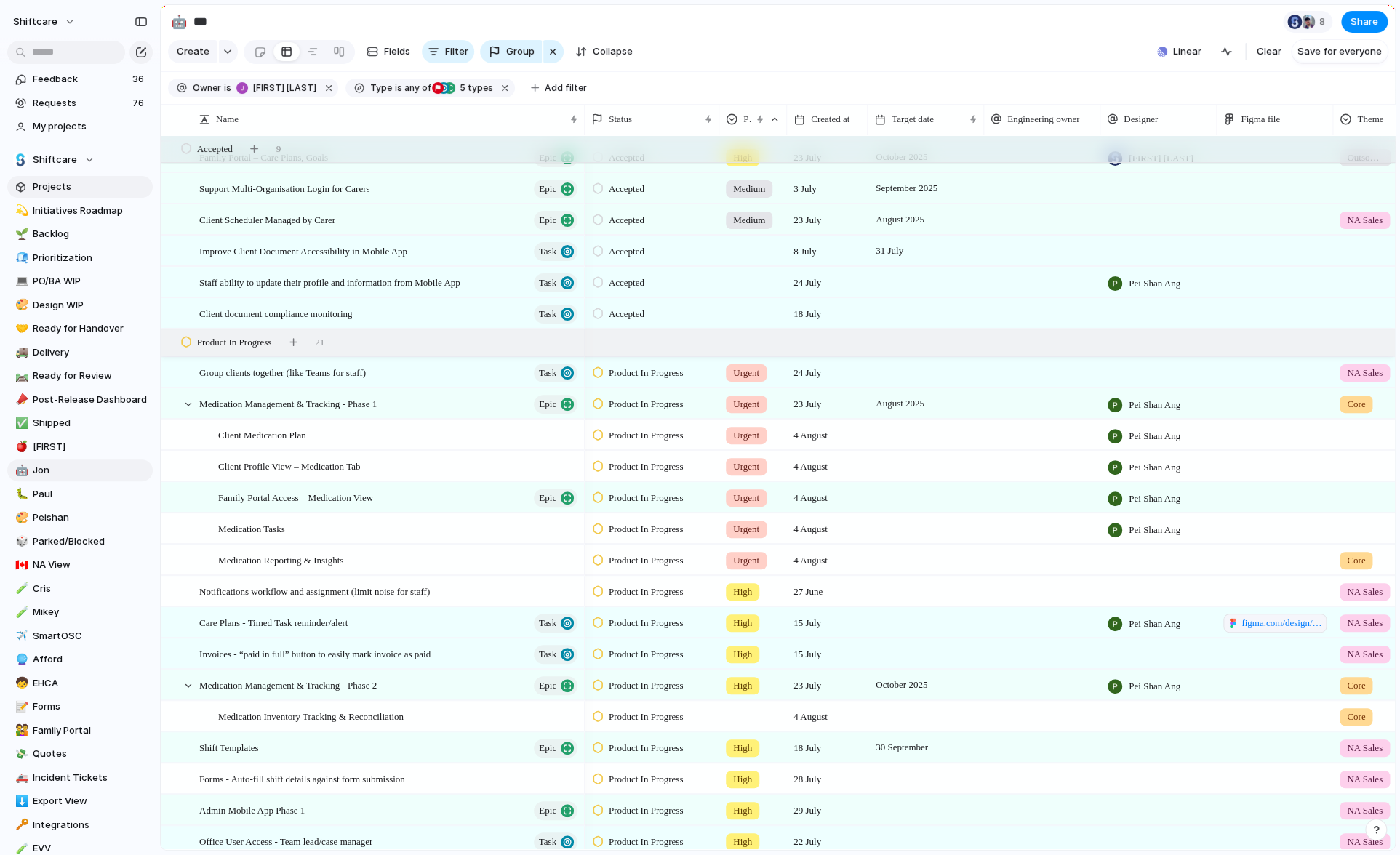 click on "Projects" at bounding box center [90, 187] 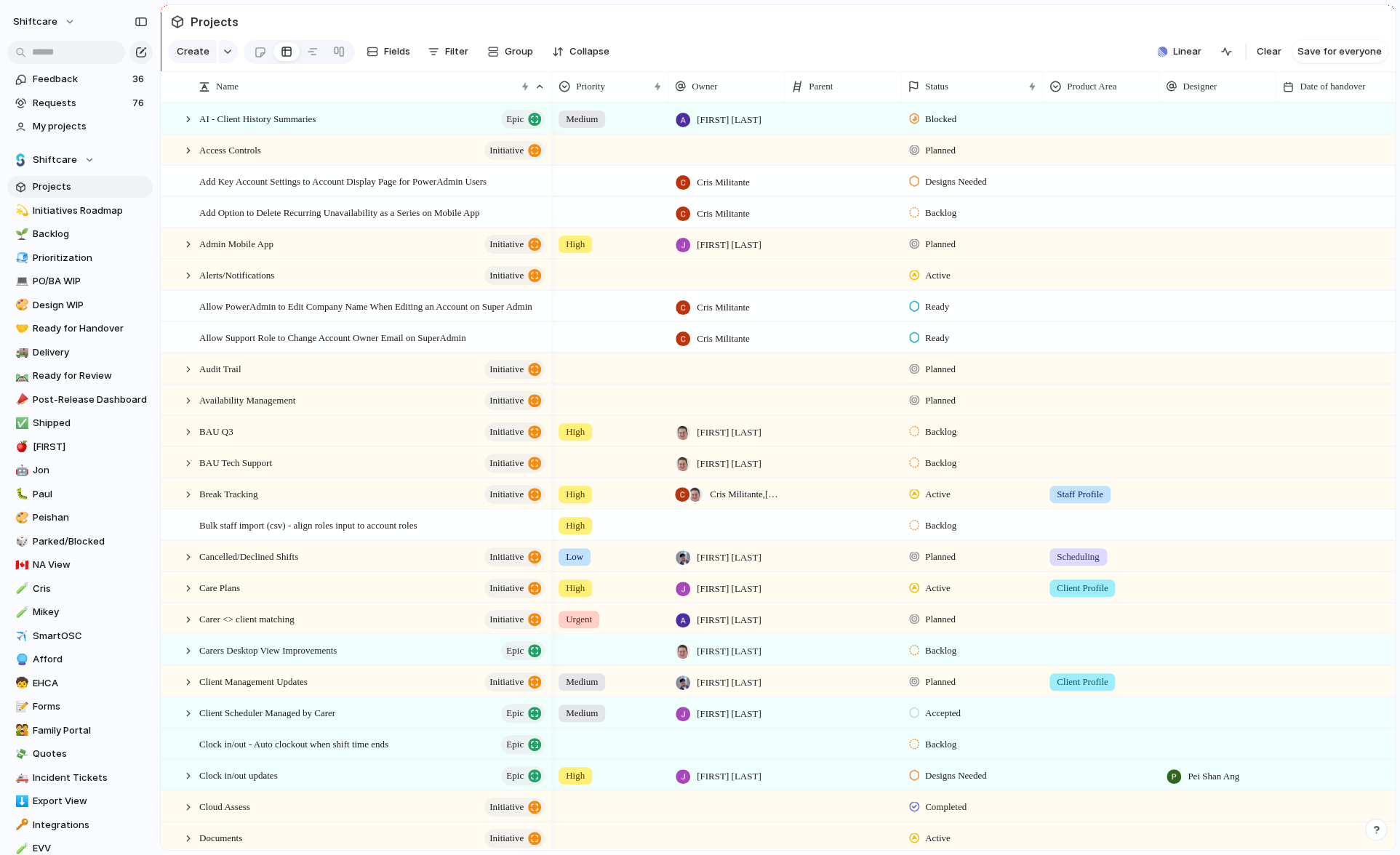 scroll, scrollTop: 188, scrollLeft: 0, axis: vertical 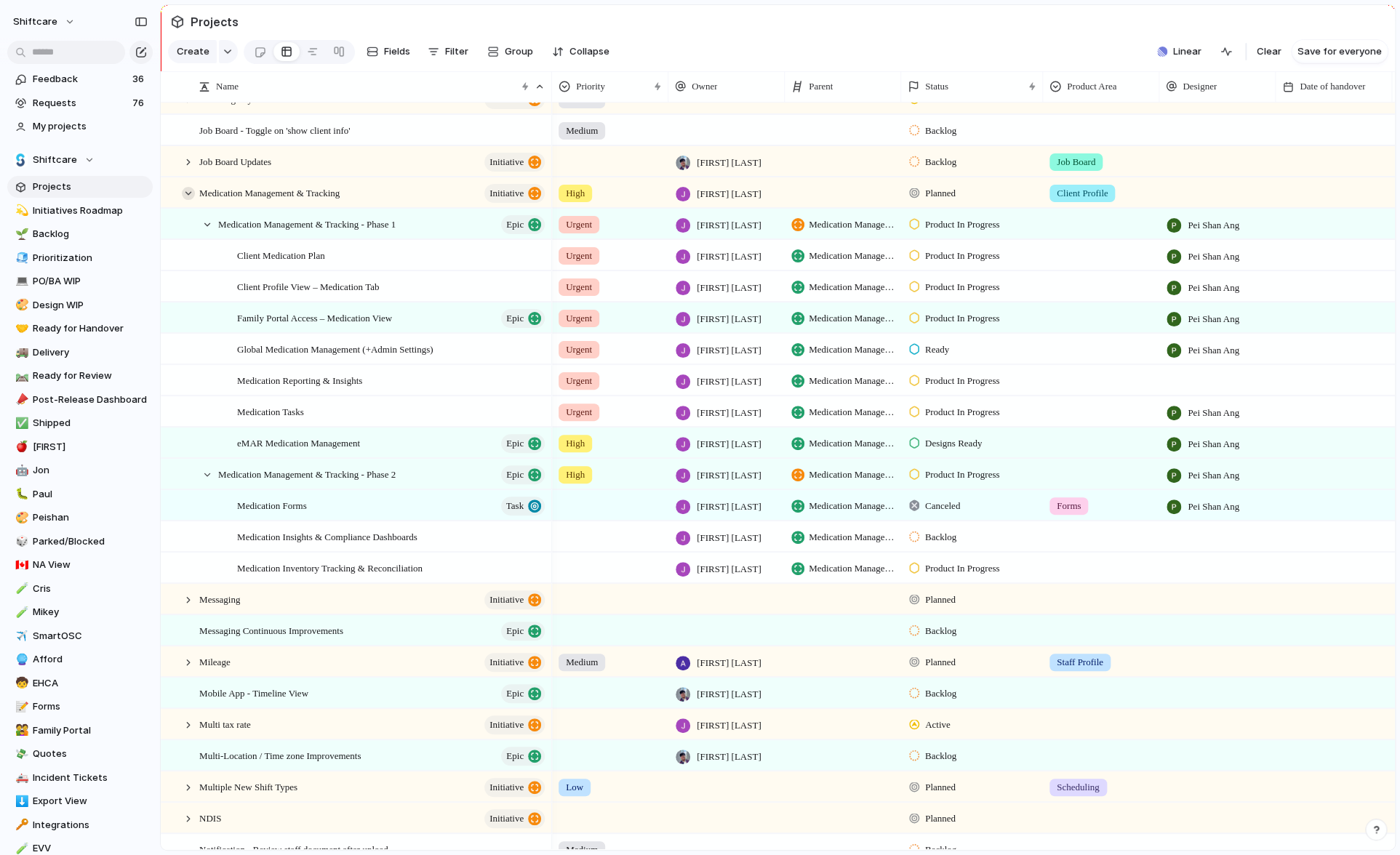 click at bounding box center (188, 193) 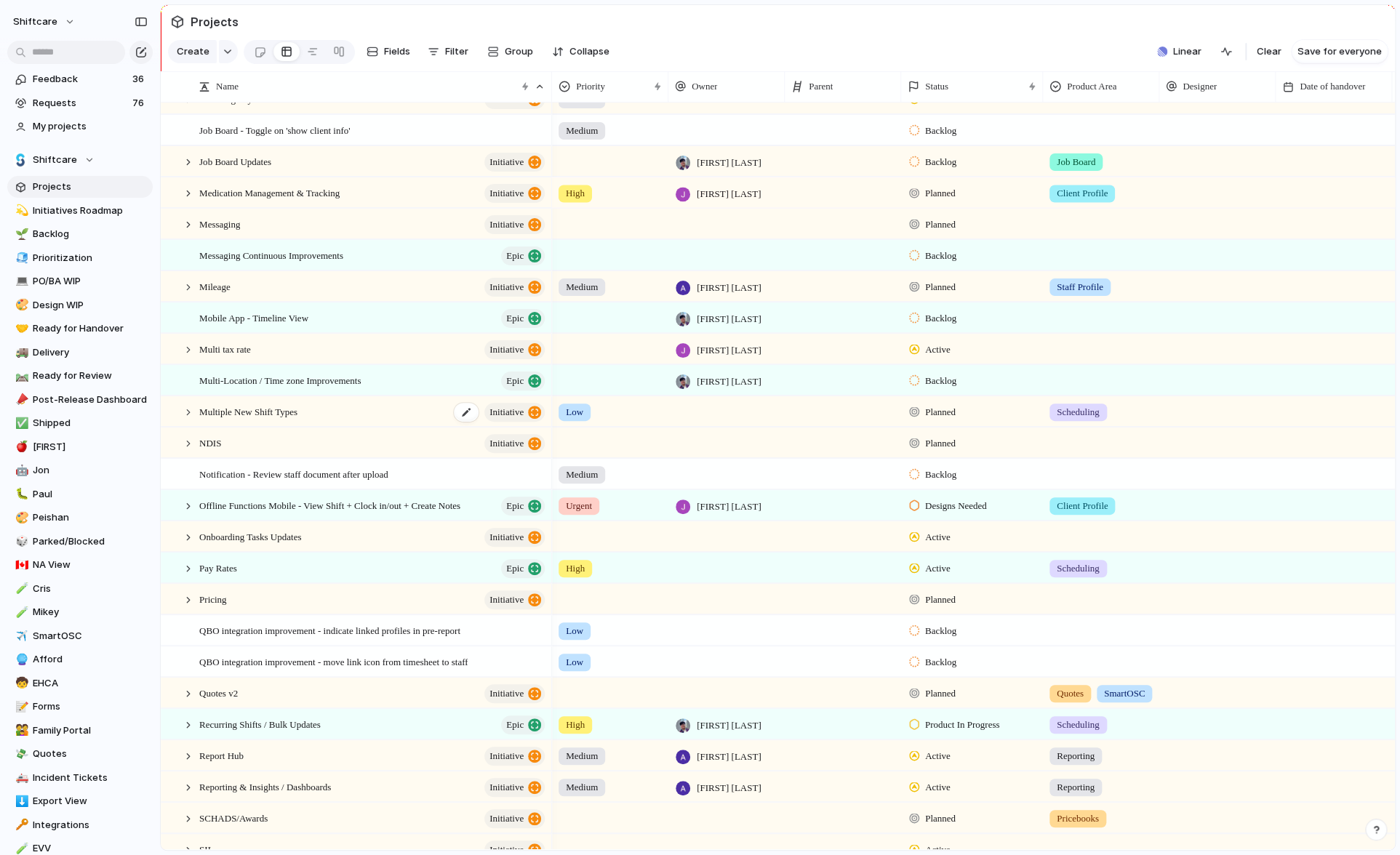scroll, scrollTop: 1518, scrollLeft: 0, axis: vertical 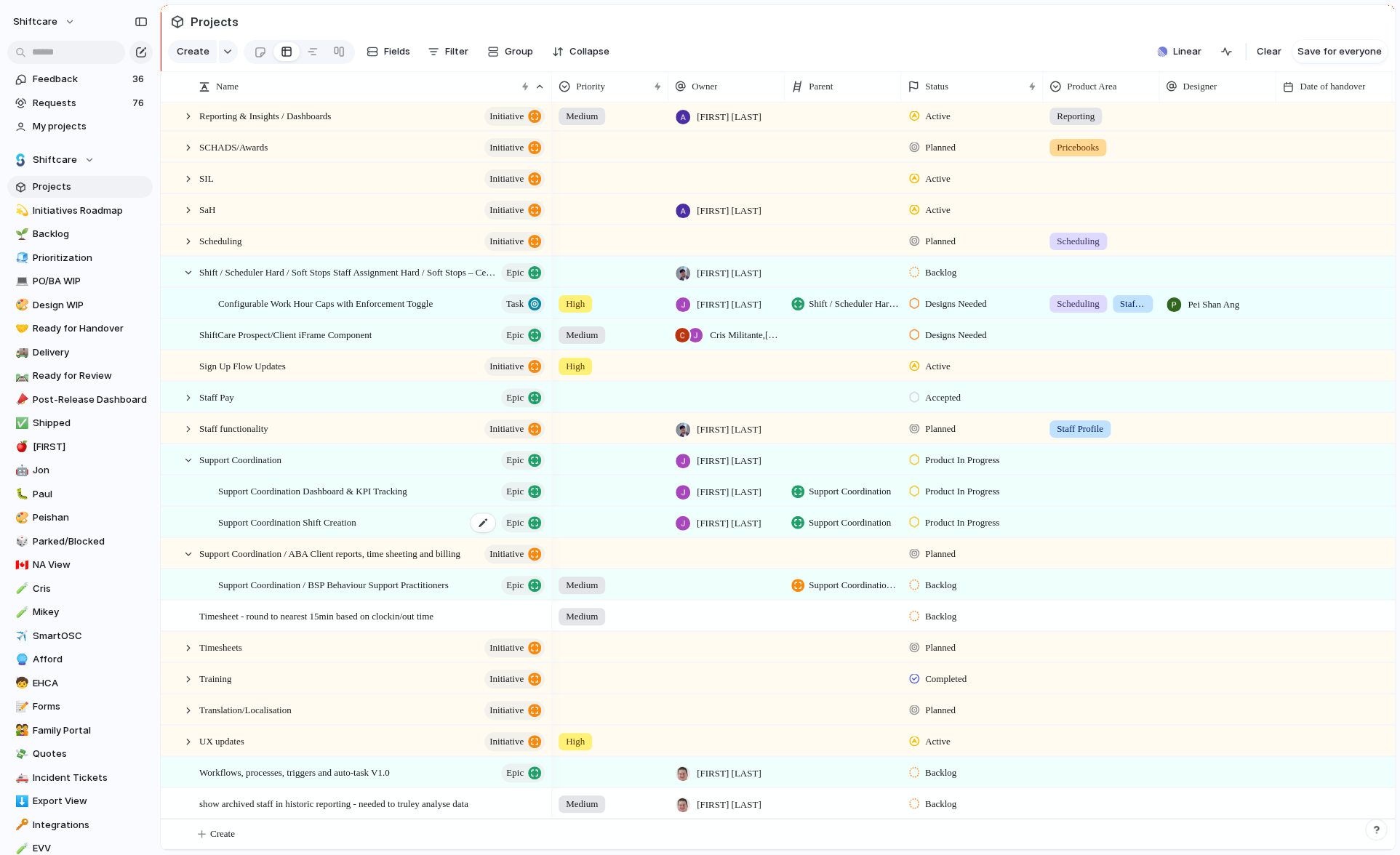 click on "Support Coordination Shift Creation" at bounding box center [287, 521] 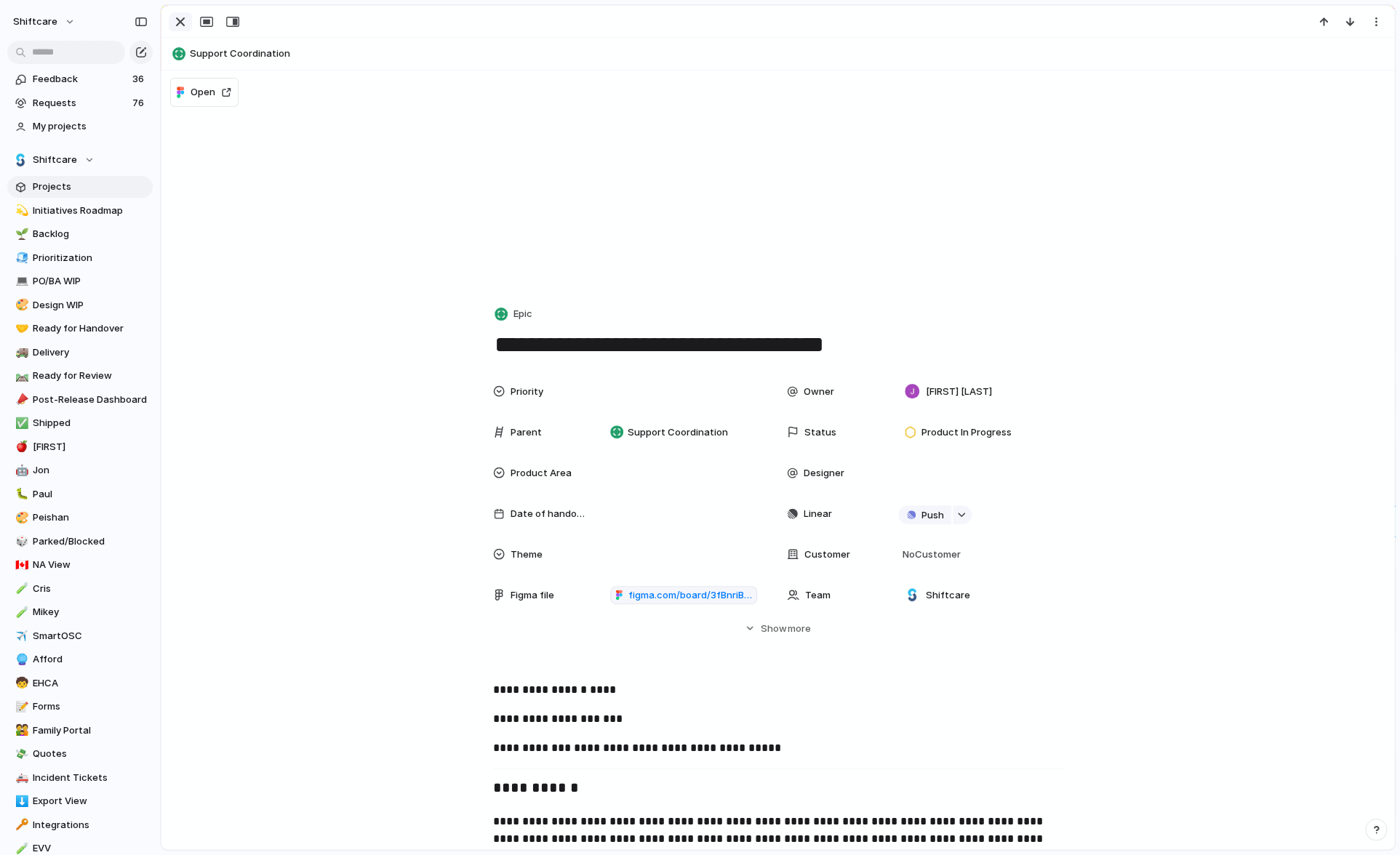 click at bounding box center (180, 22) 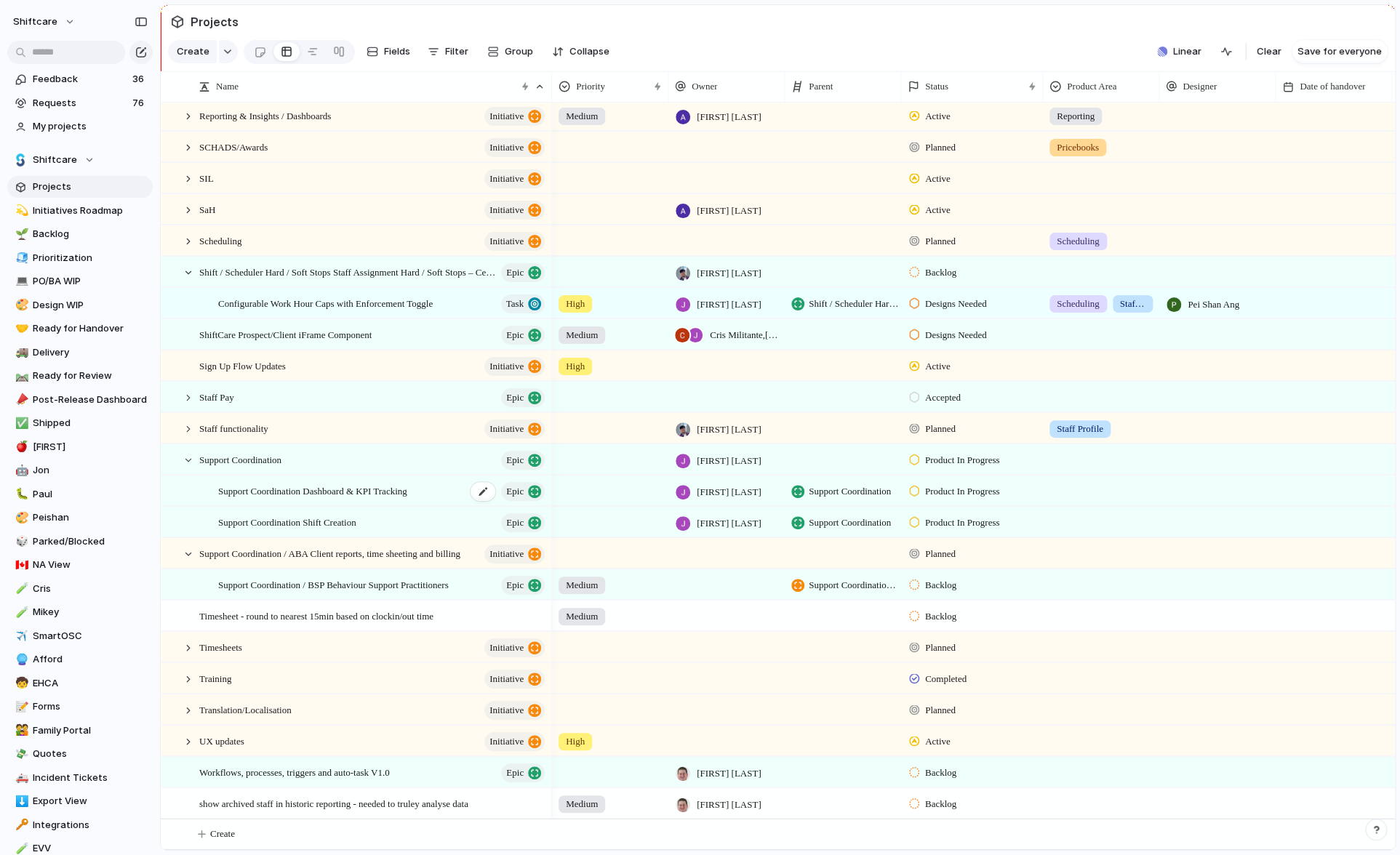 click on "Support Coordination Dashboard & KPI Tracking" at bounding box center [313, 490] 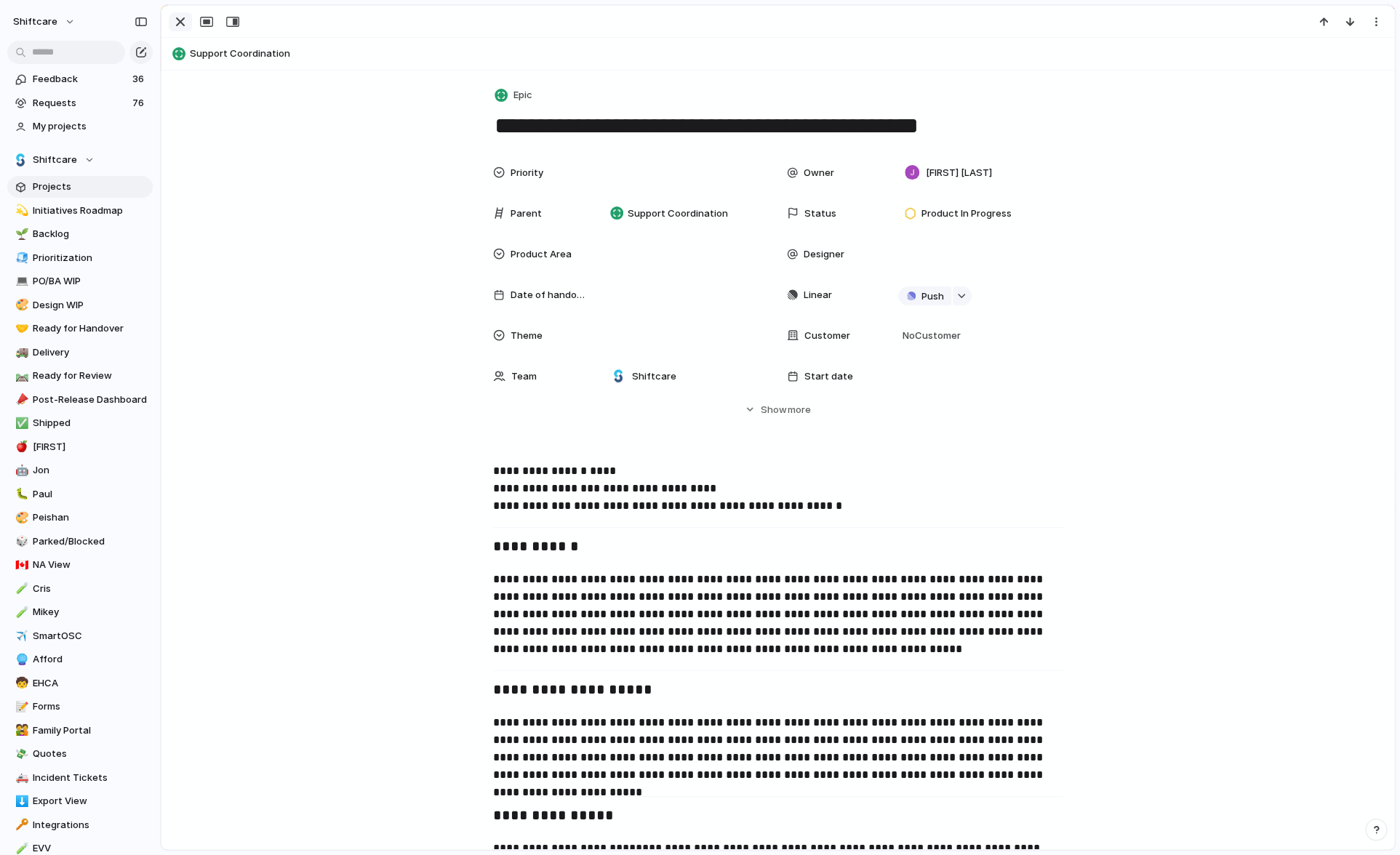 click at bounding box center [180, 22] 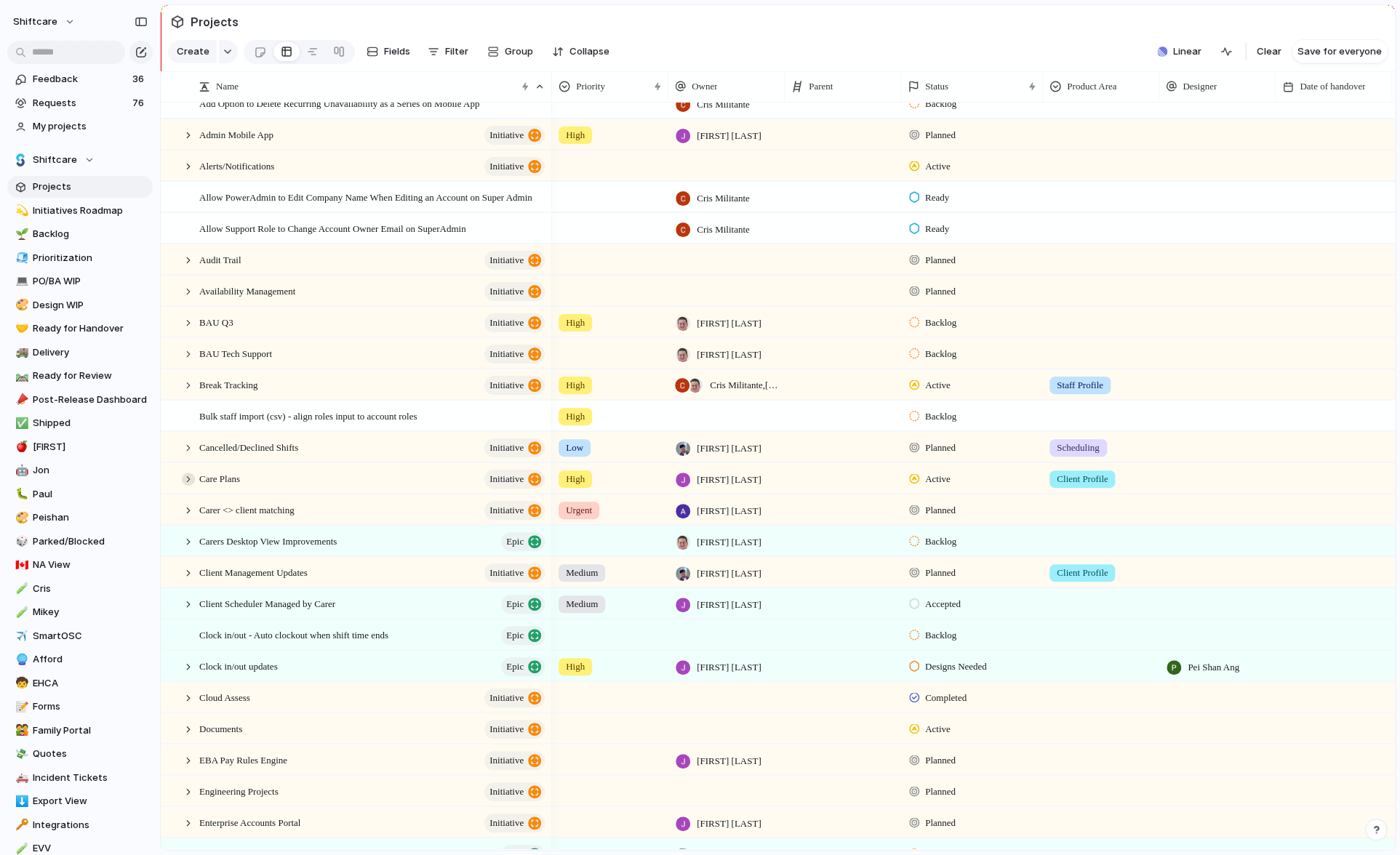 click at bounding box center [188, 479] 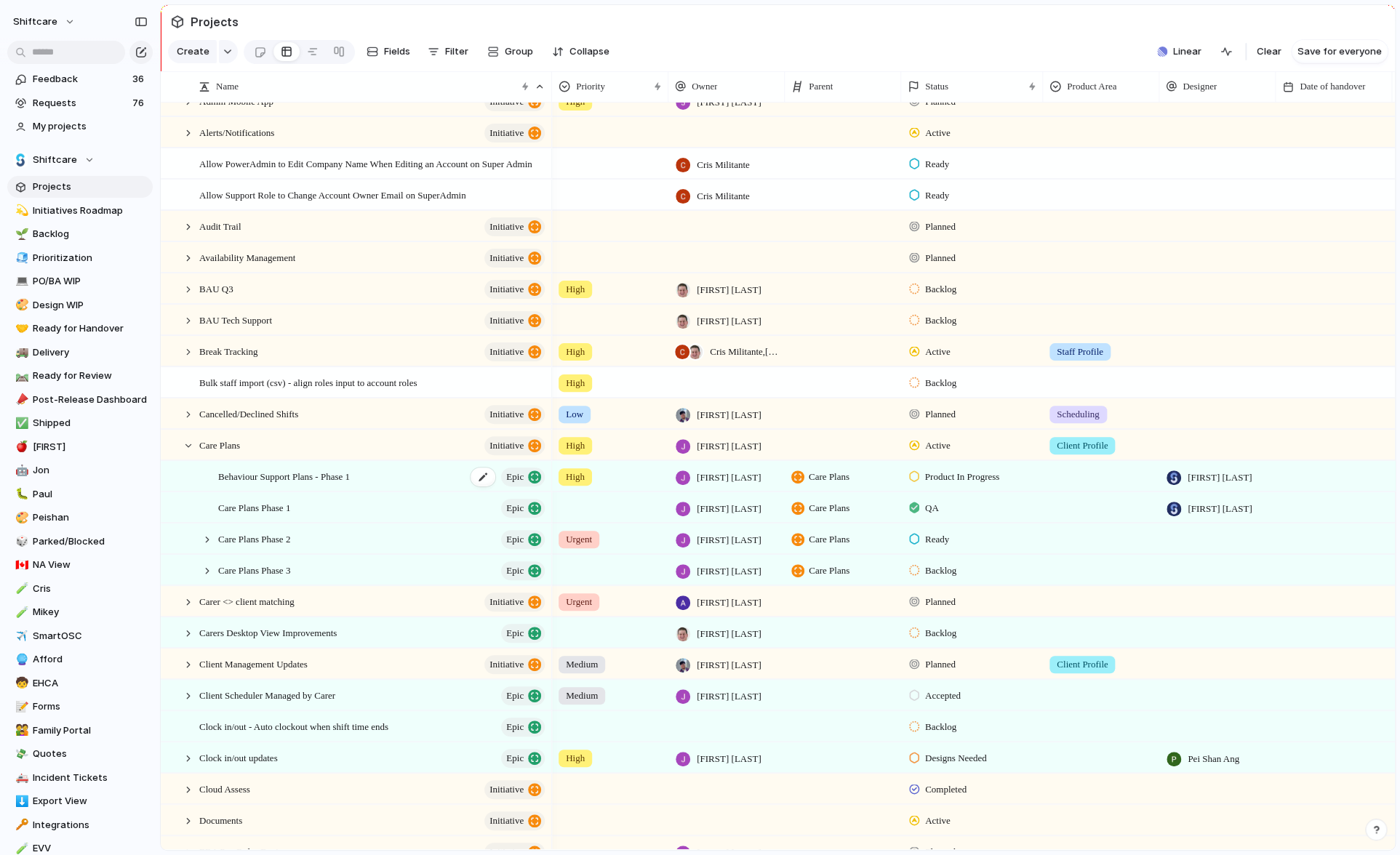 click on "Behaviour Support Plans - Phase 1" at bounding box center (284, 475) 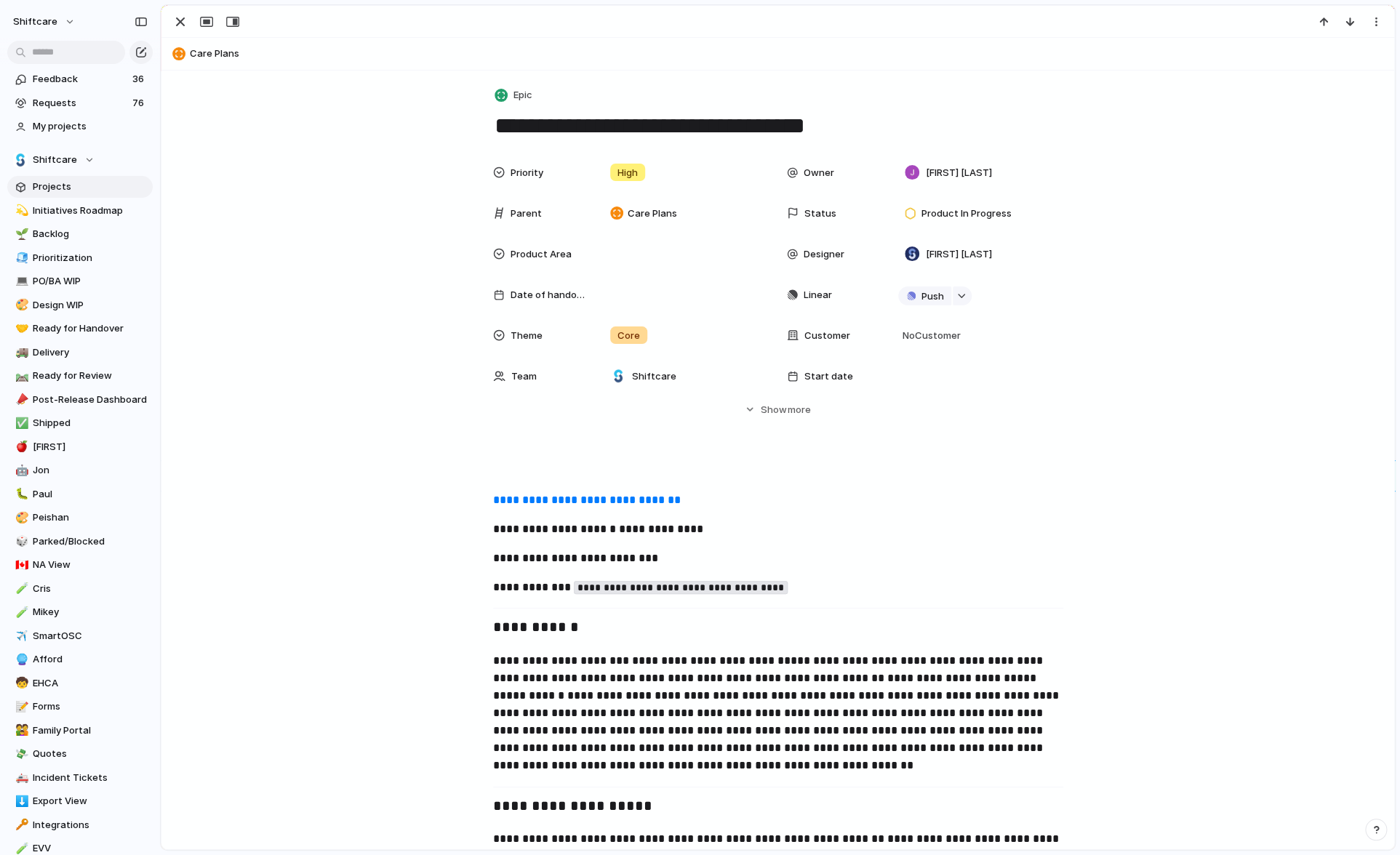 click on "Care Plans" at bounding box center (788, 54) 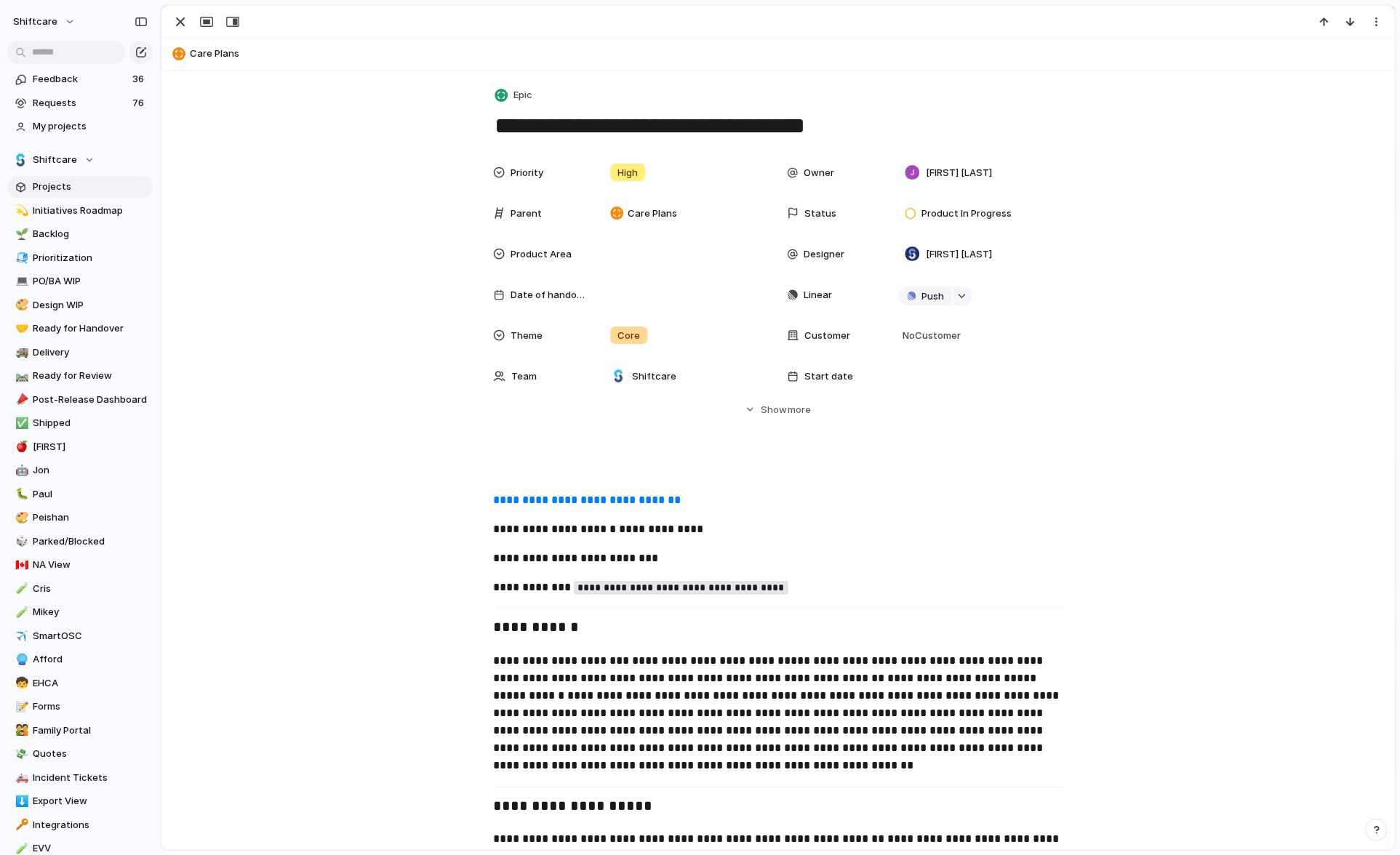 type on "**********" 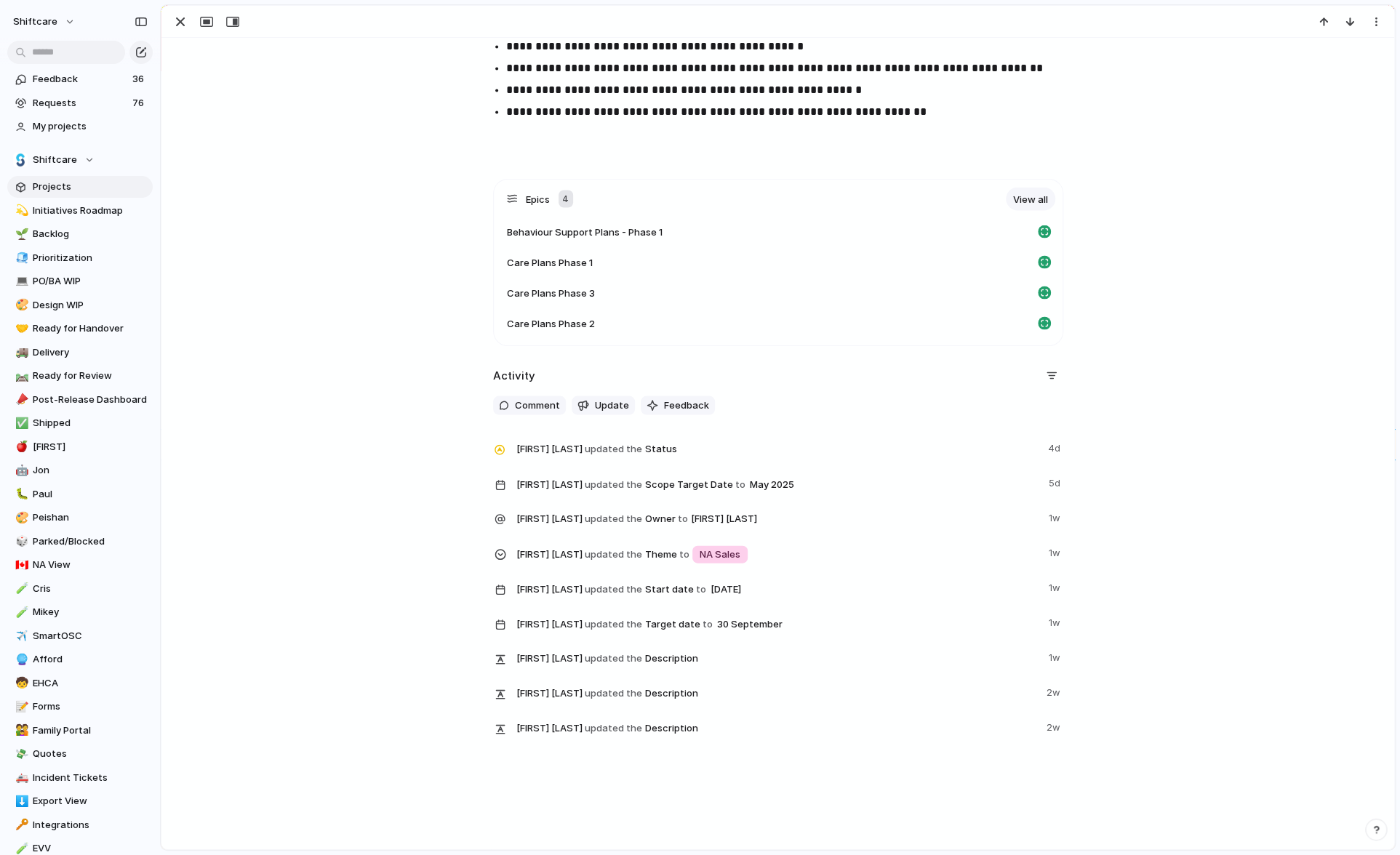 scroll, scrollTop: 1431, scrollLeft: 0, axis: vertical 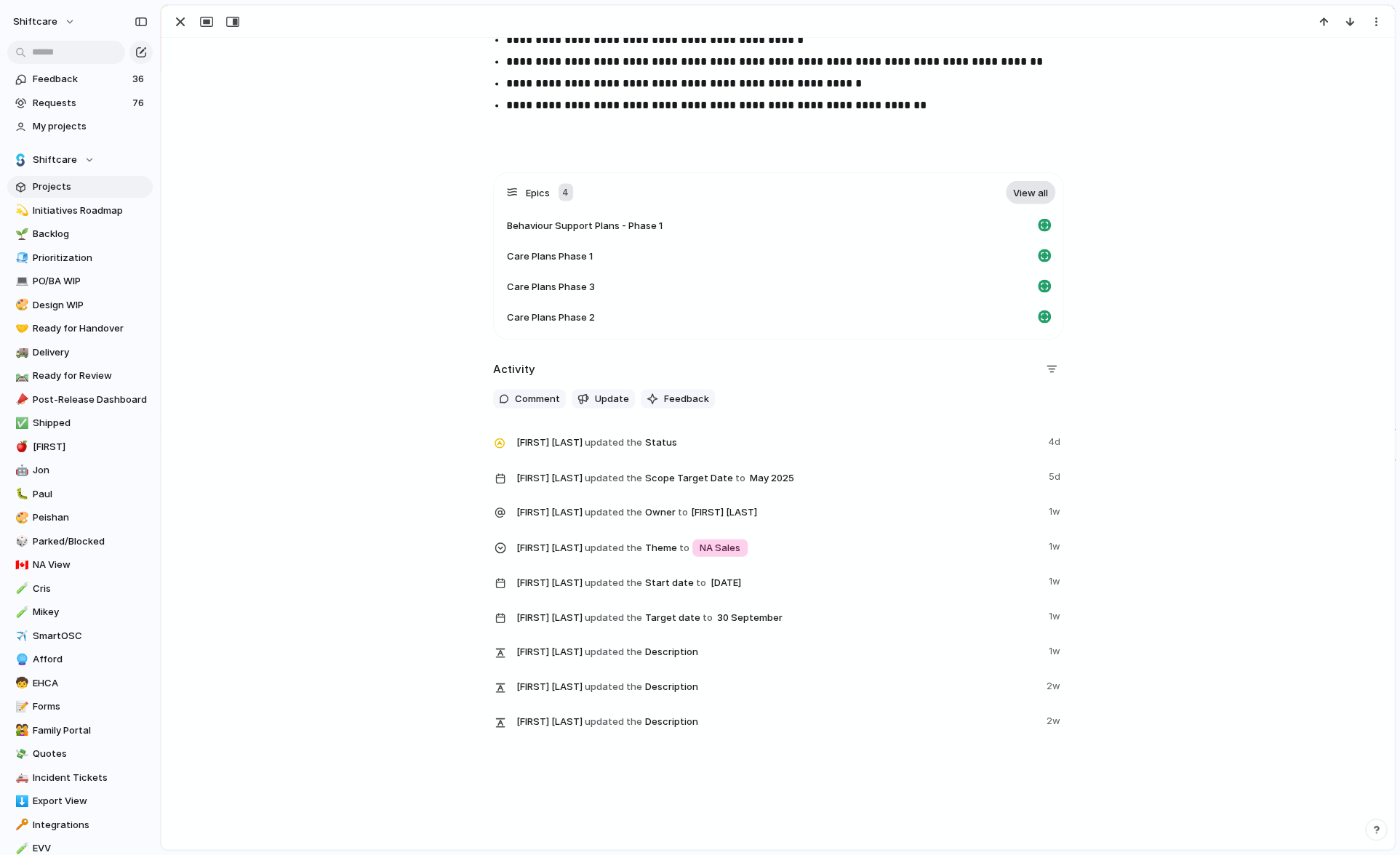 click on "View all" at bounding box center (1031, 192) 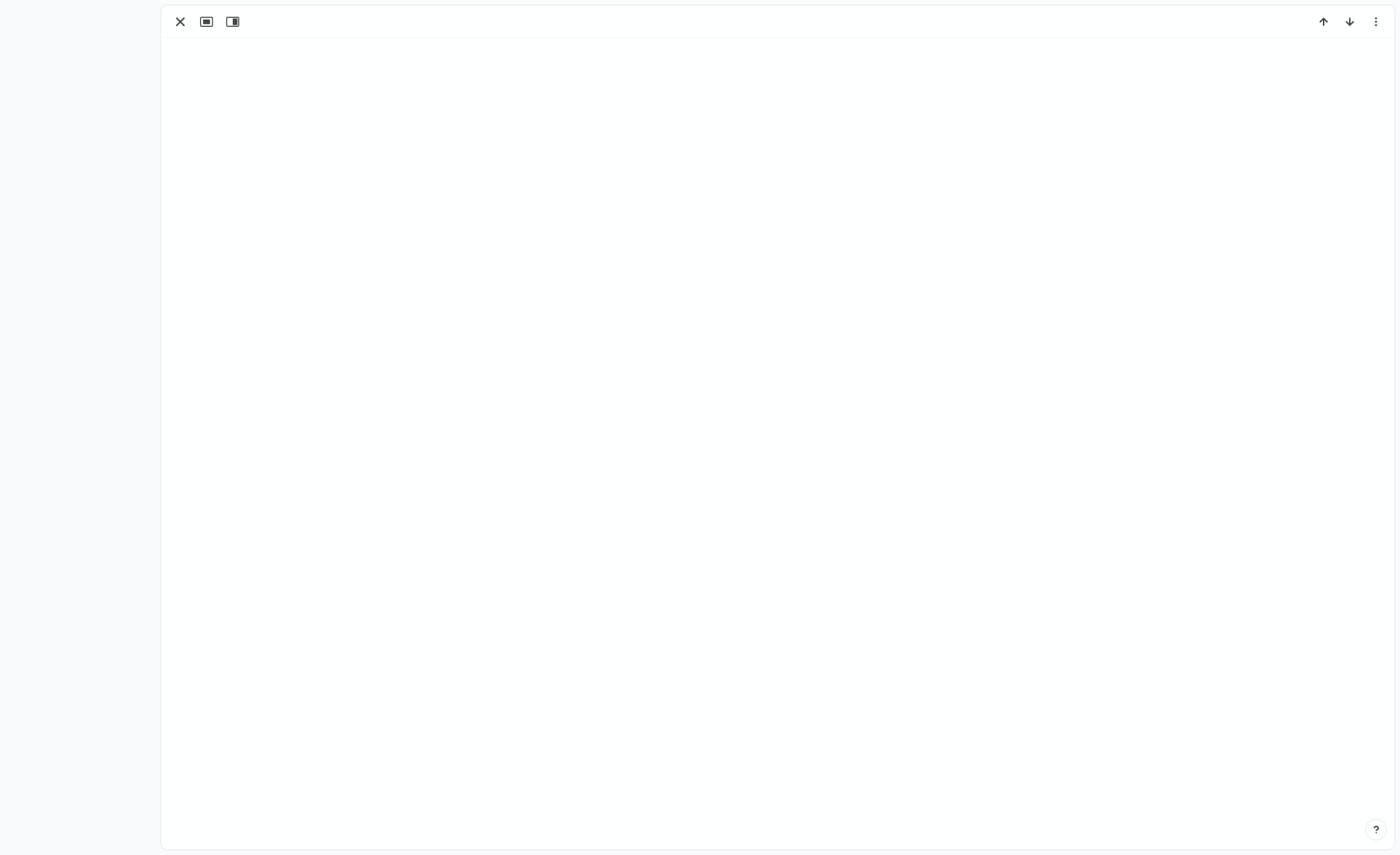 scroll, scrollTop: 0, scrollLeft: 0, axis: both 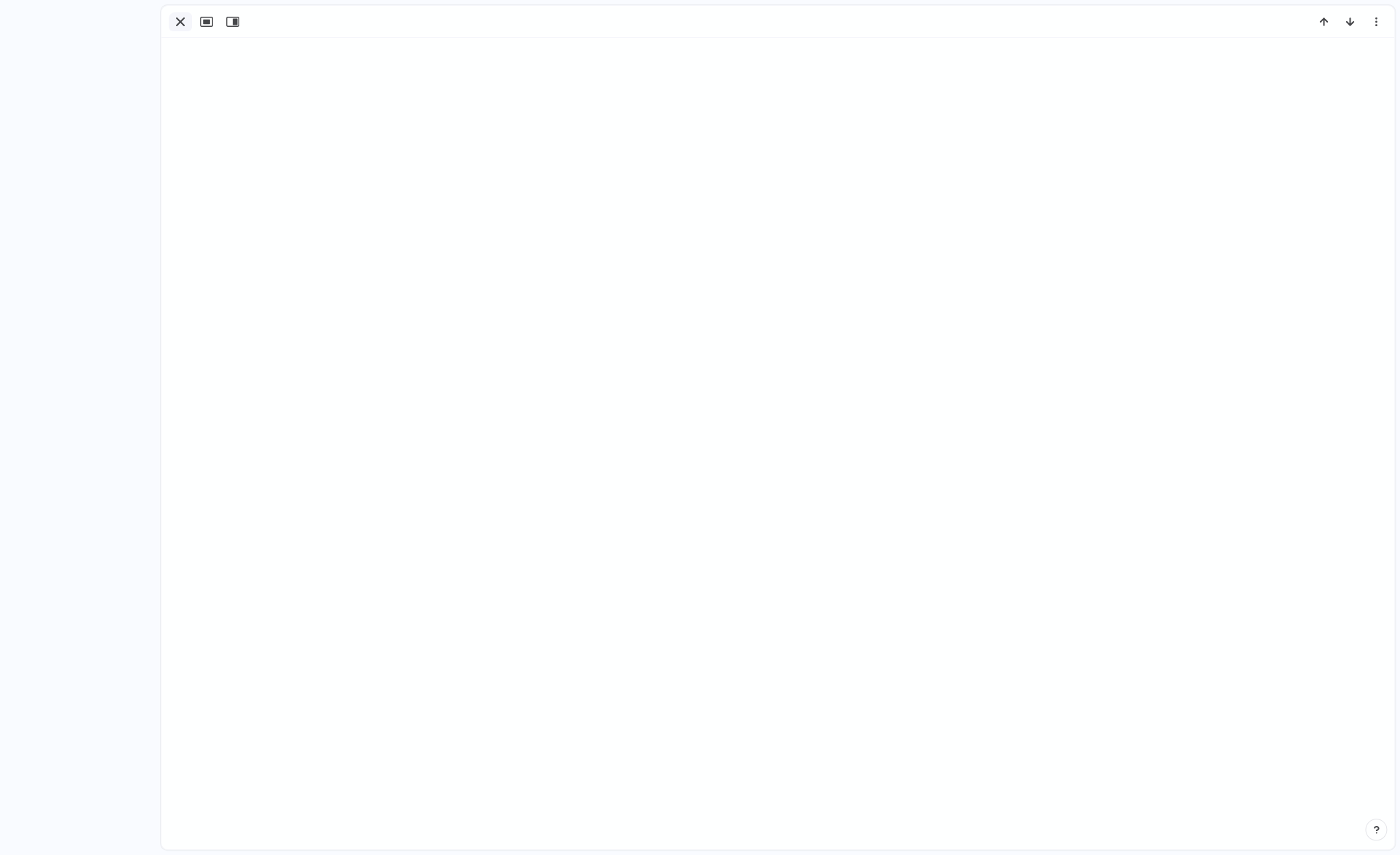 click at bounding box center [180, 22] 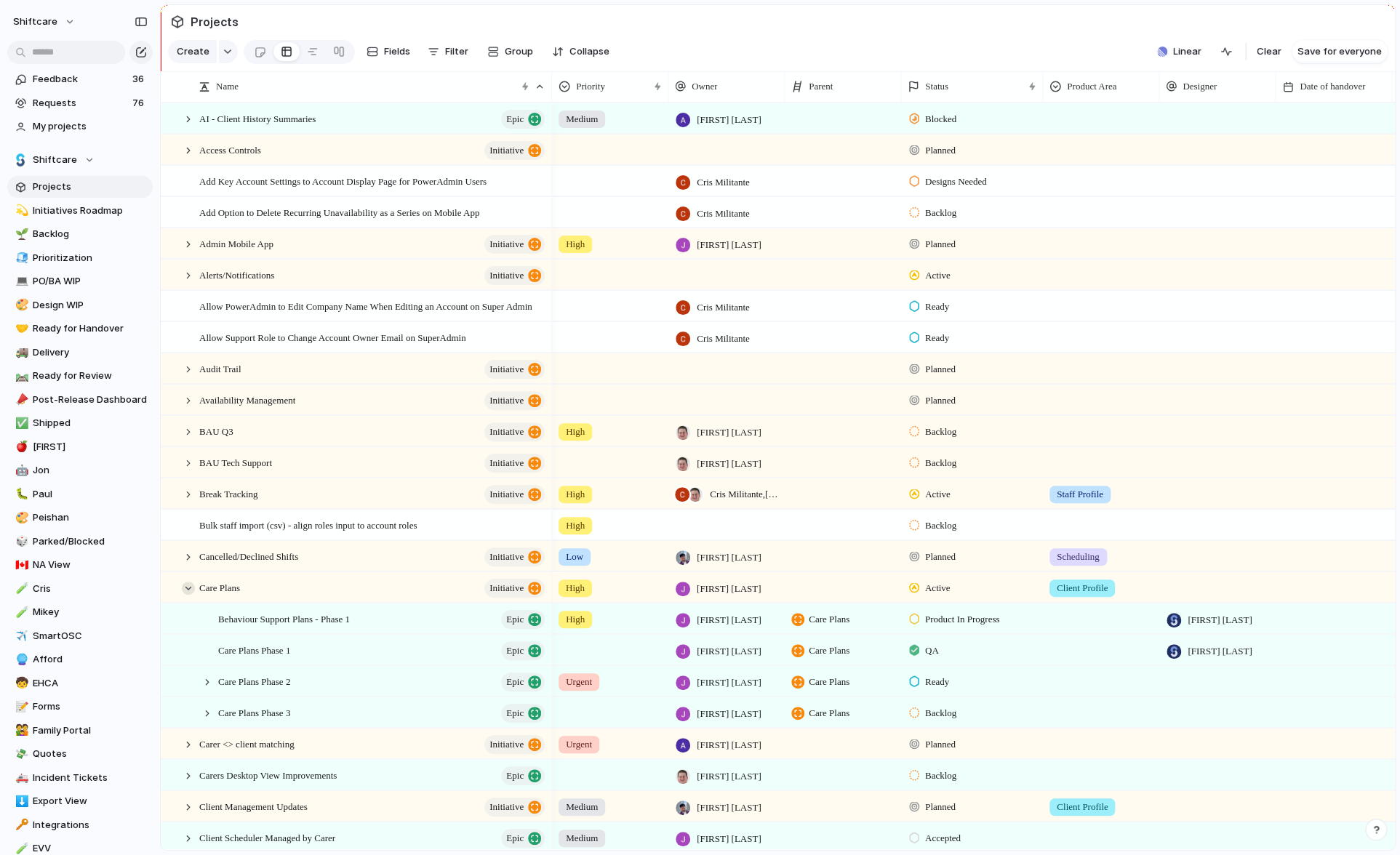 click at bounding box center [188, 588] 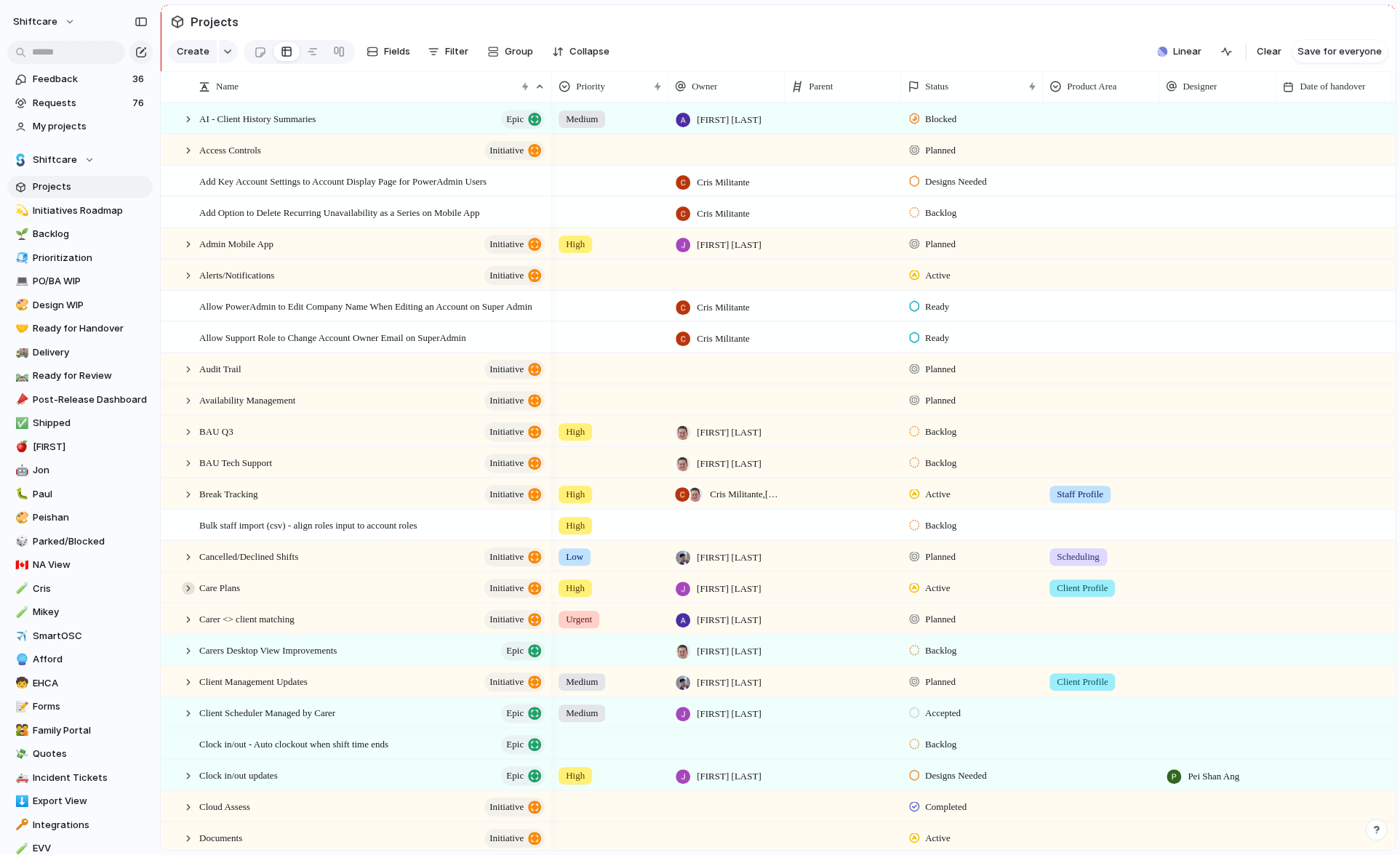 scroll, scrollTop: 87, scrollLeft: 0, axis: vertical 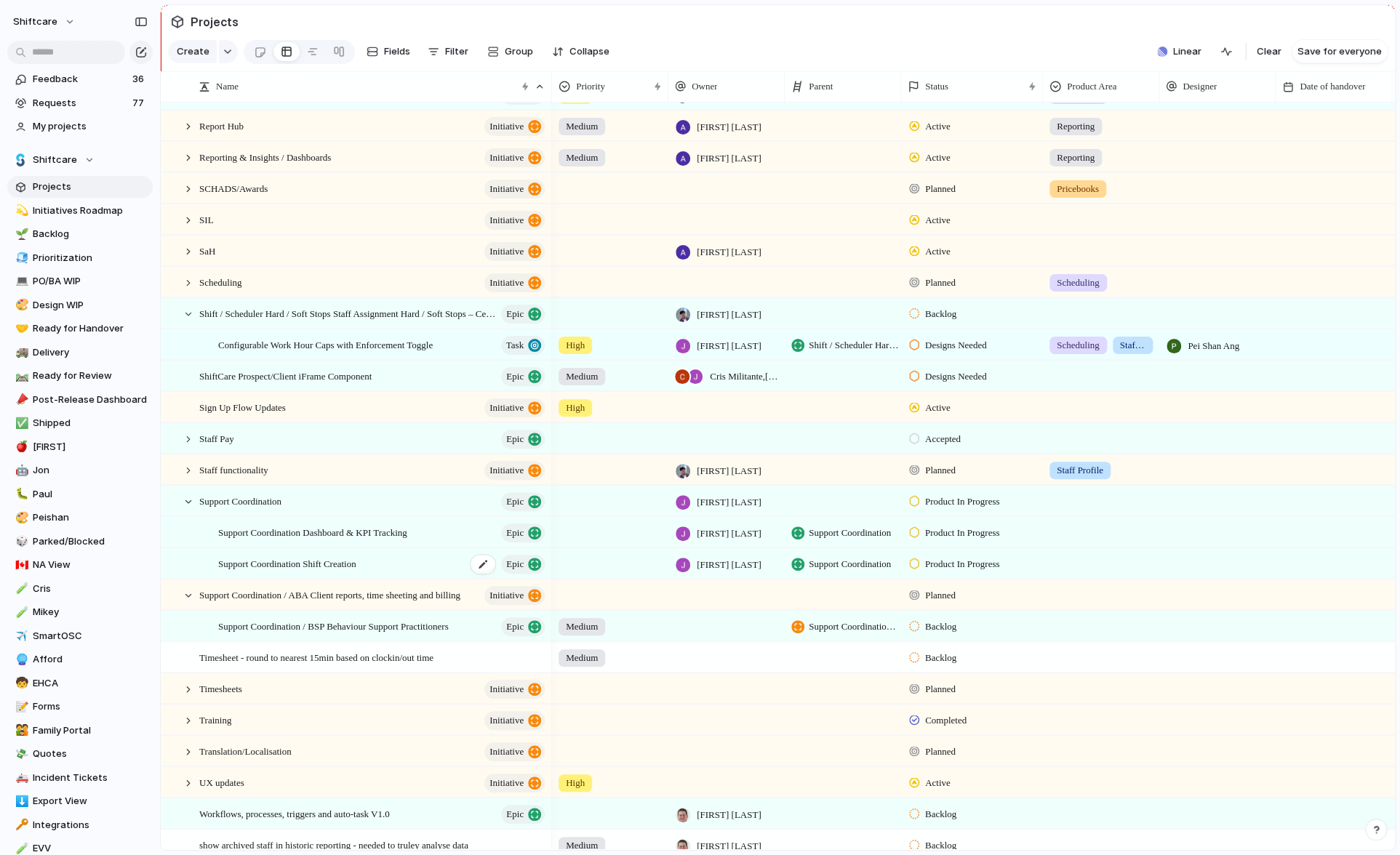 click on "Support Coordination Shift Creation" at bounding box center (287, 563) 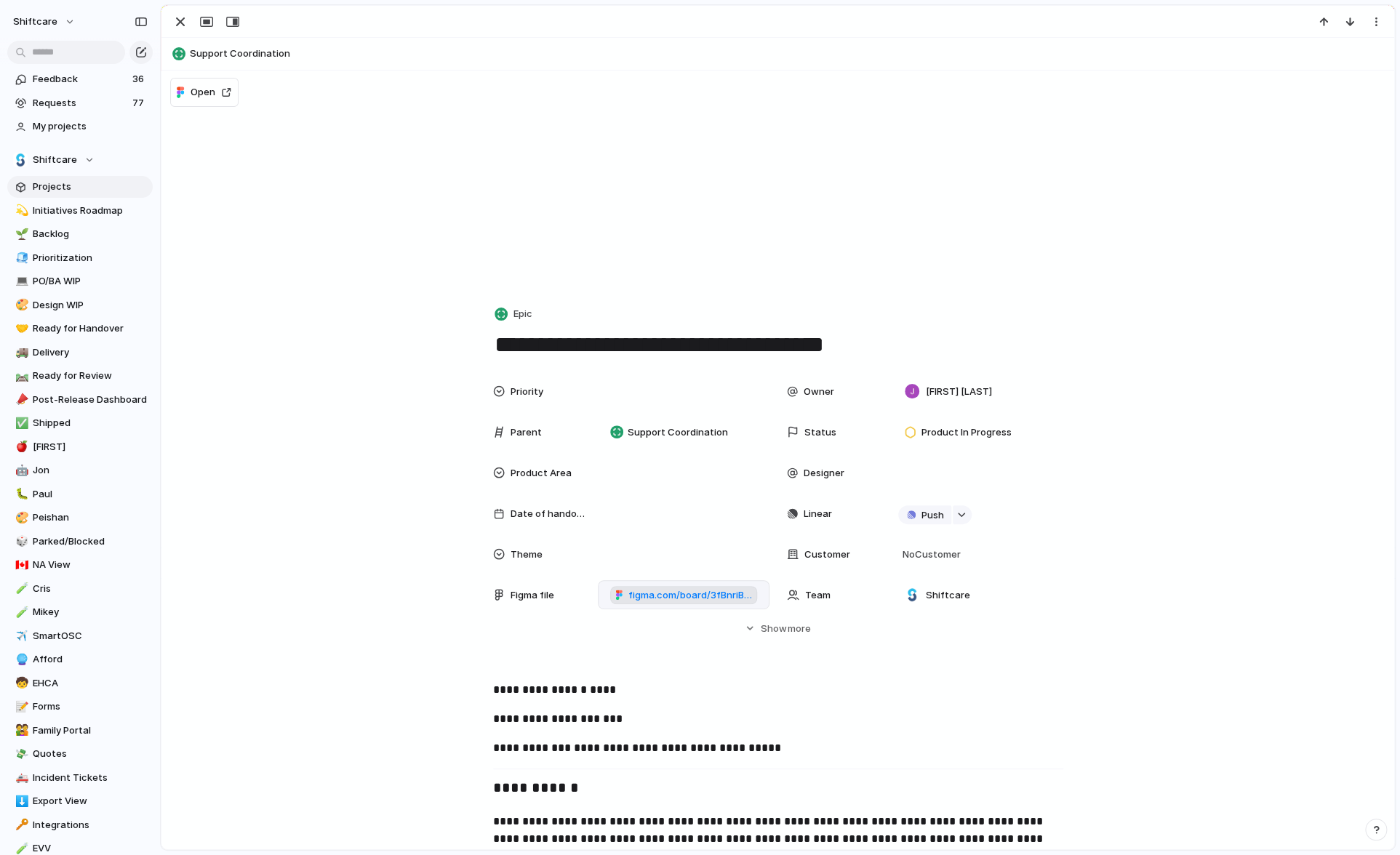 click on "figma.com/board/3fBnriBsFi6LxRT14DaY25/Co-ordination-Requirements-AU?node-id=0-1&t=FGxfhpMVZFVkjWNQ-1" at bounding box center (690, 595) 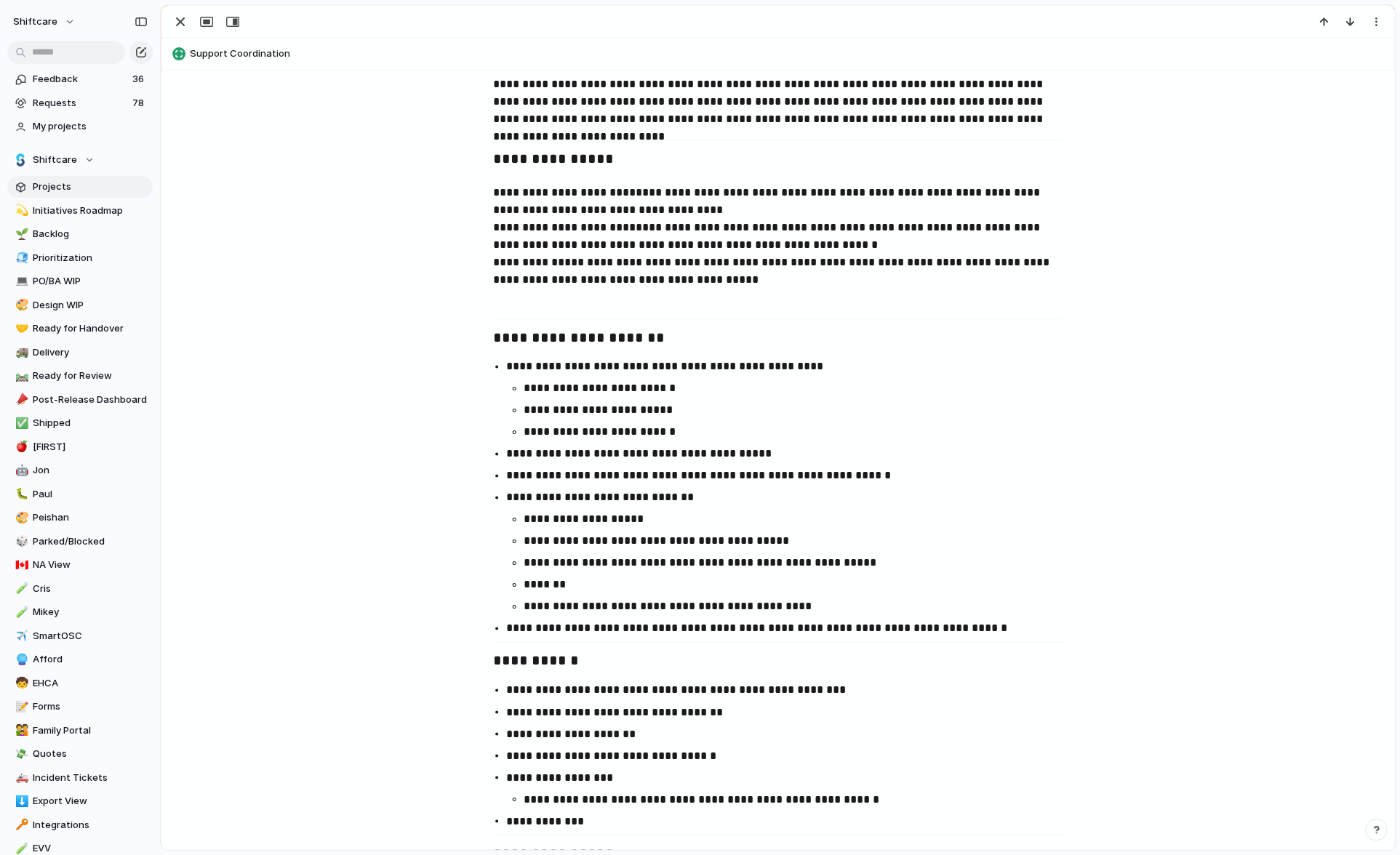 scroll, scrollTop: 973, scrollLeft: 0, axis: vertical 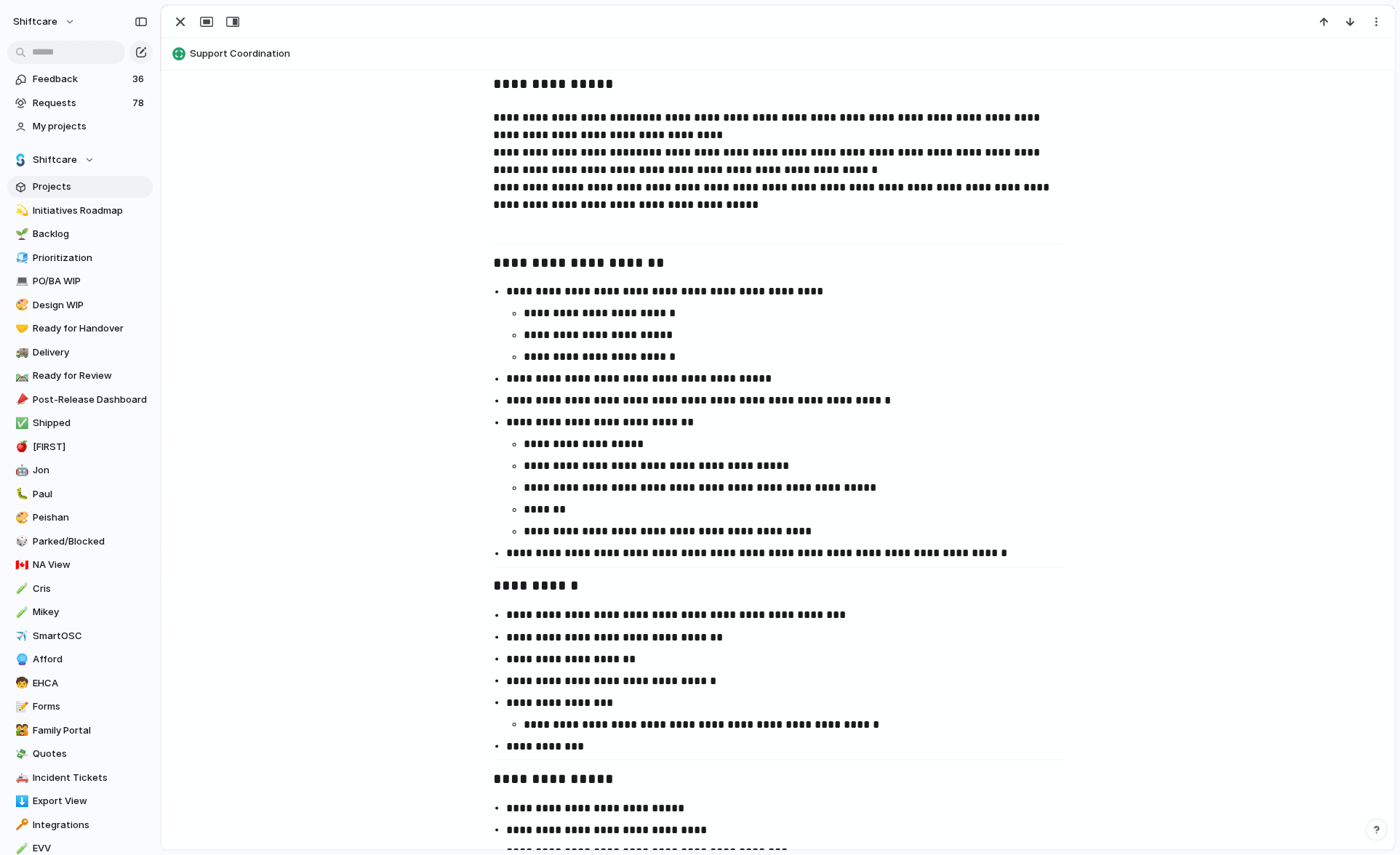 click on "**********" at bounding box center (791, 379) 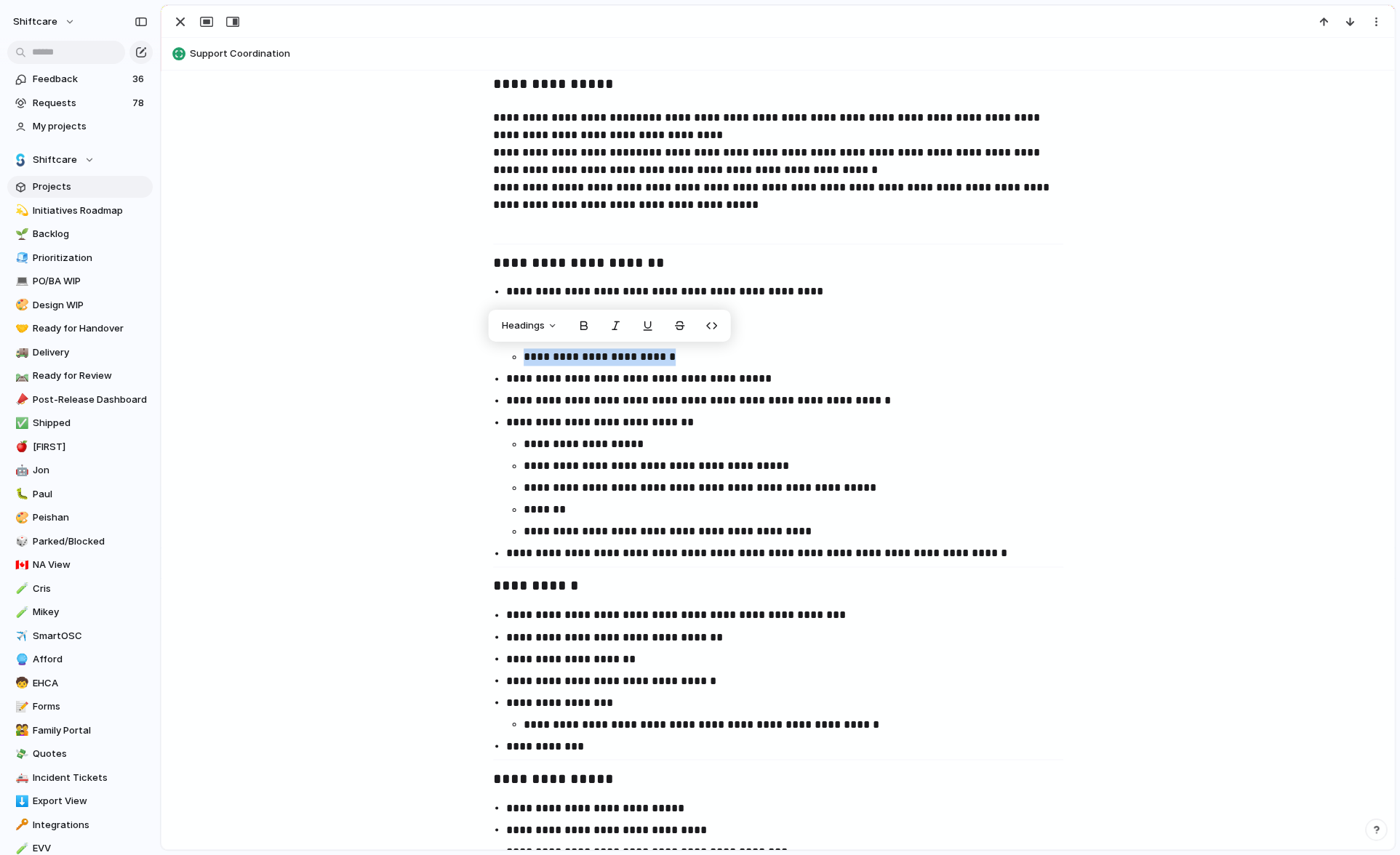 copy on "**********" 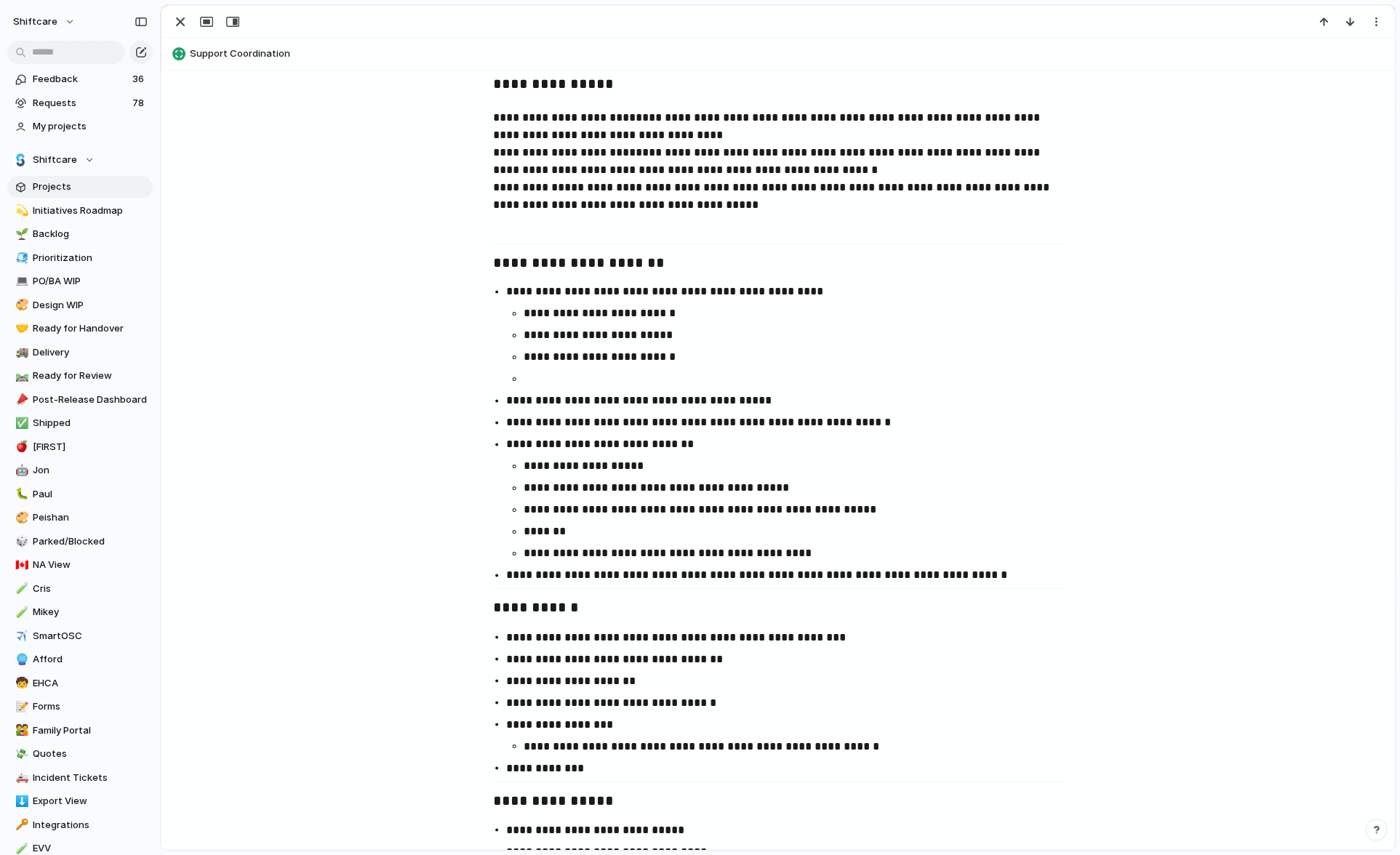 paste 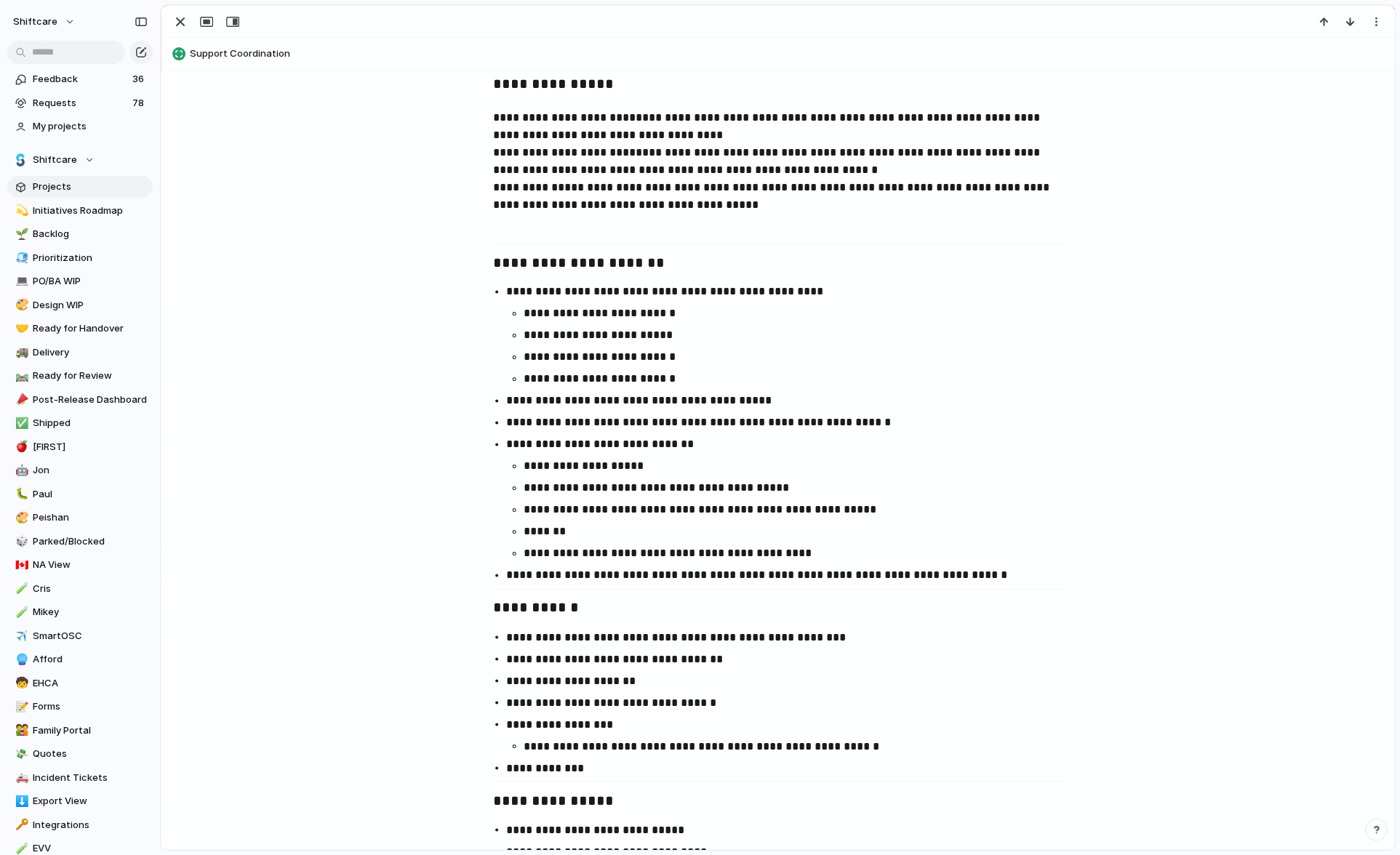 click on "**********" at bounding box center (800, 379) 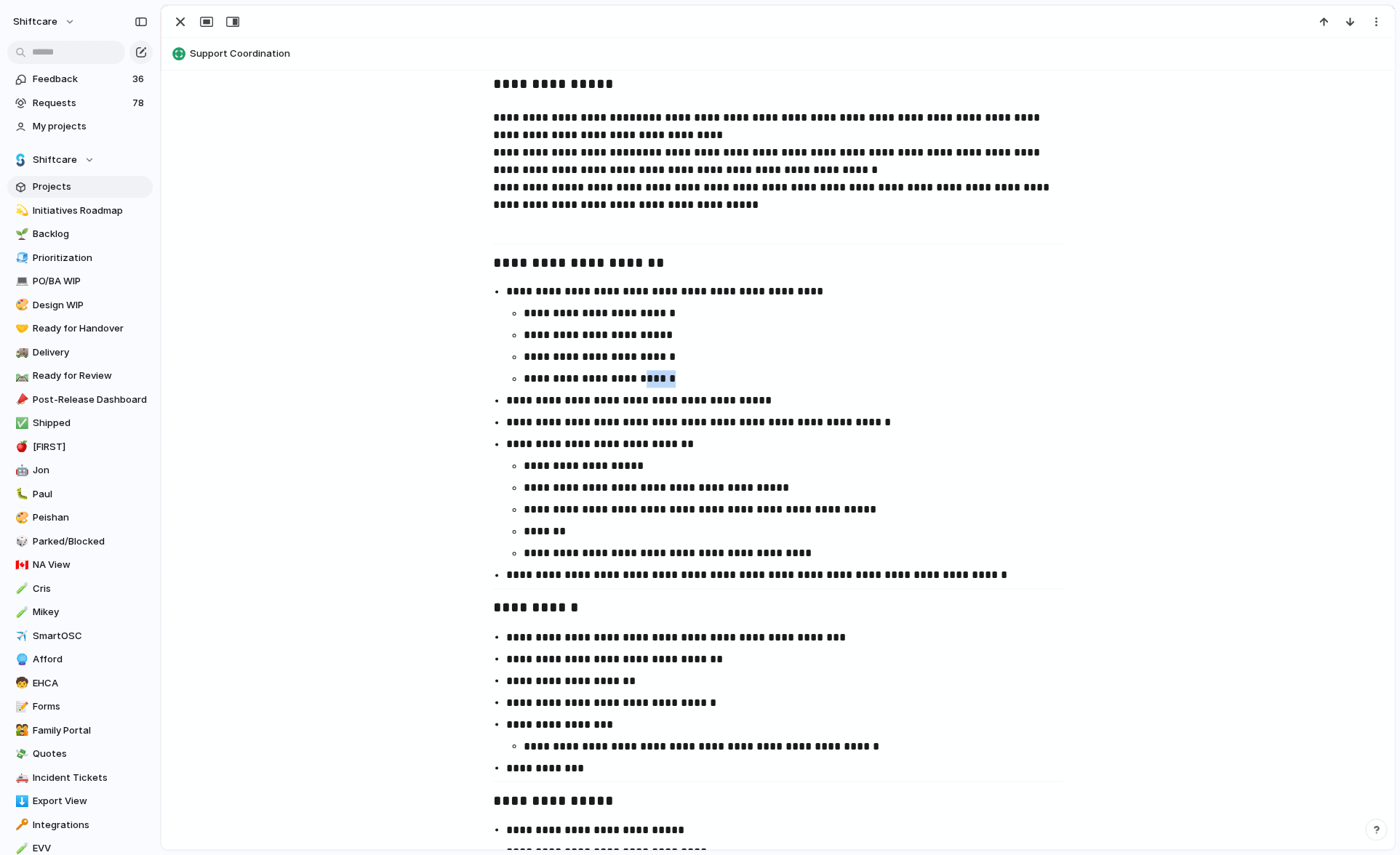 click on "**********" at bounding box center (800, 379) 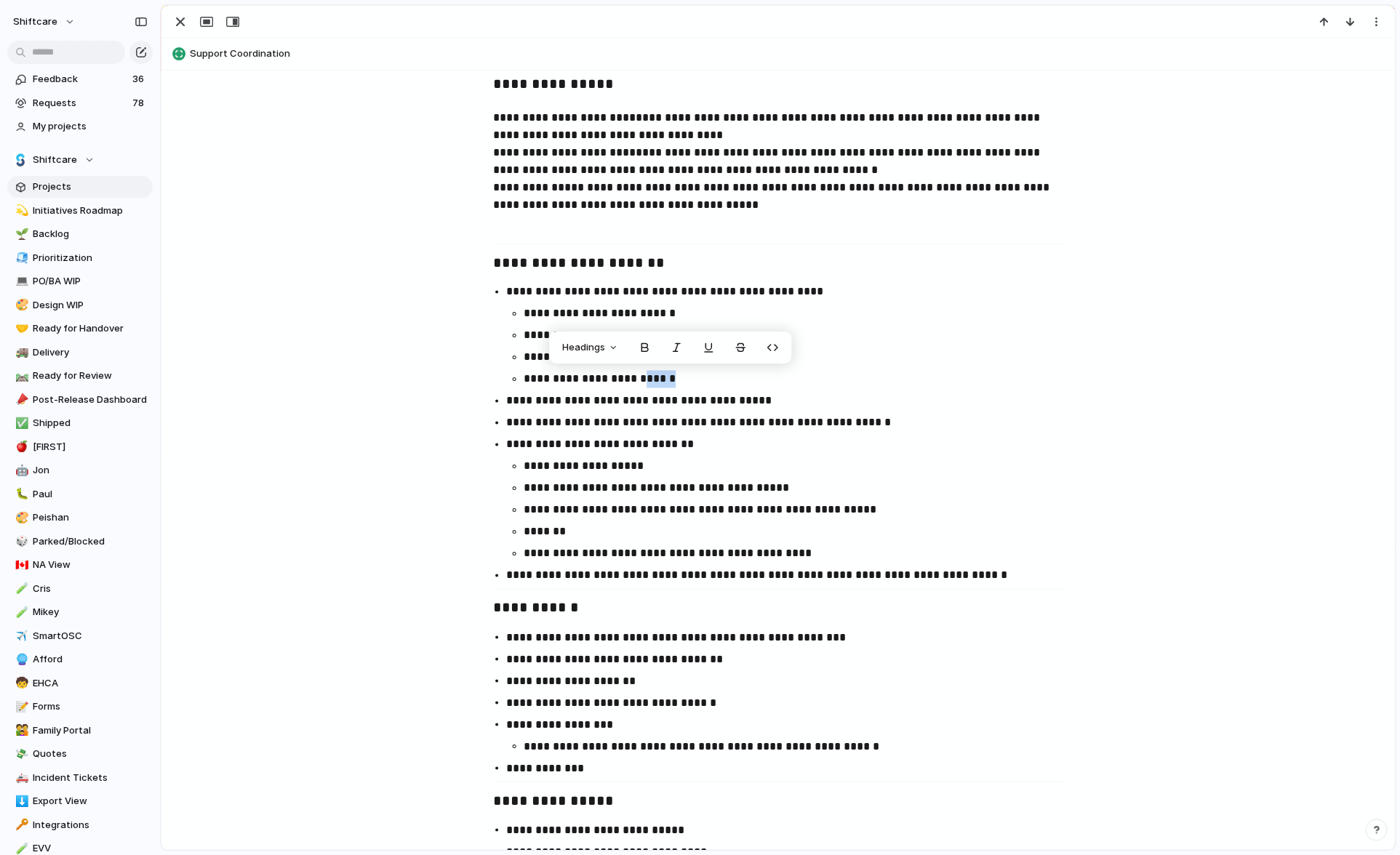 type 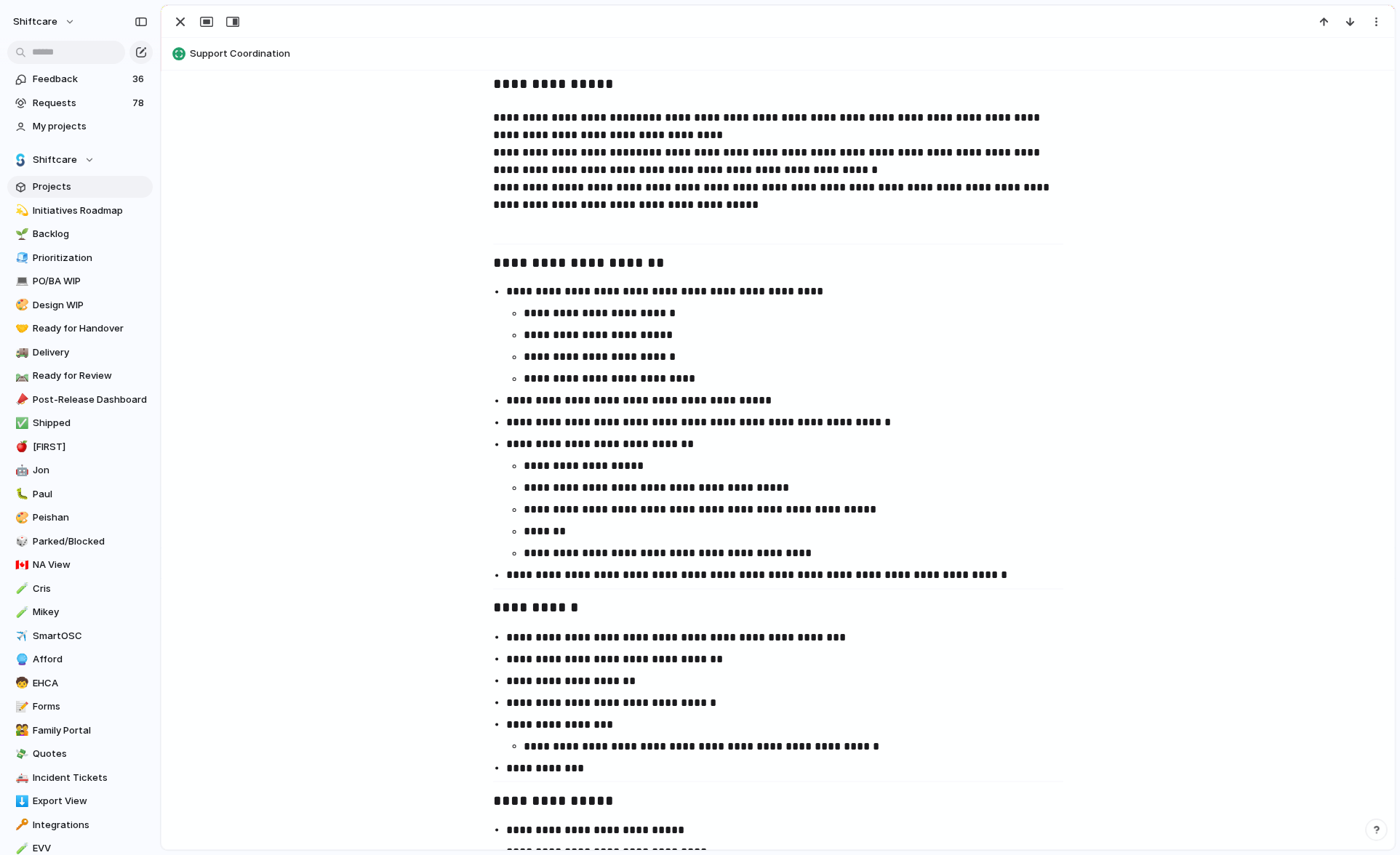 click on "**********" at bounding box center (800, 357) 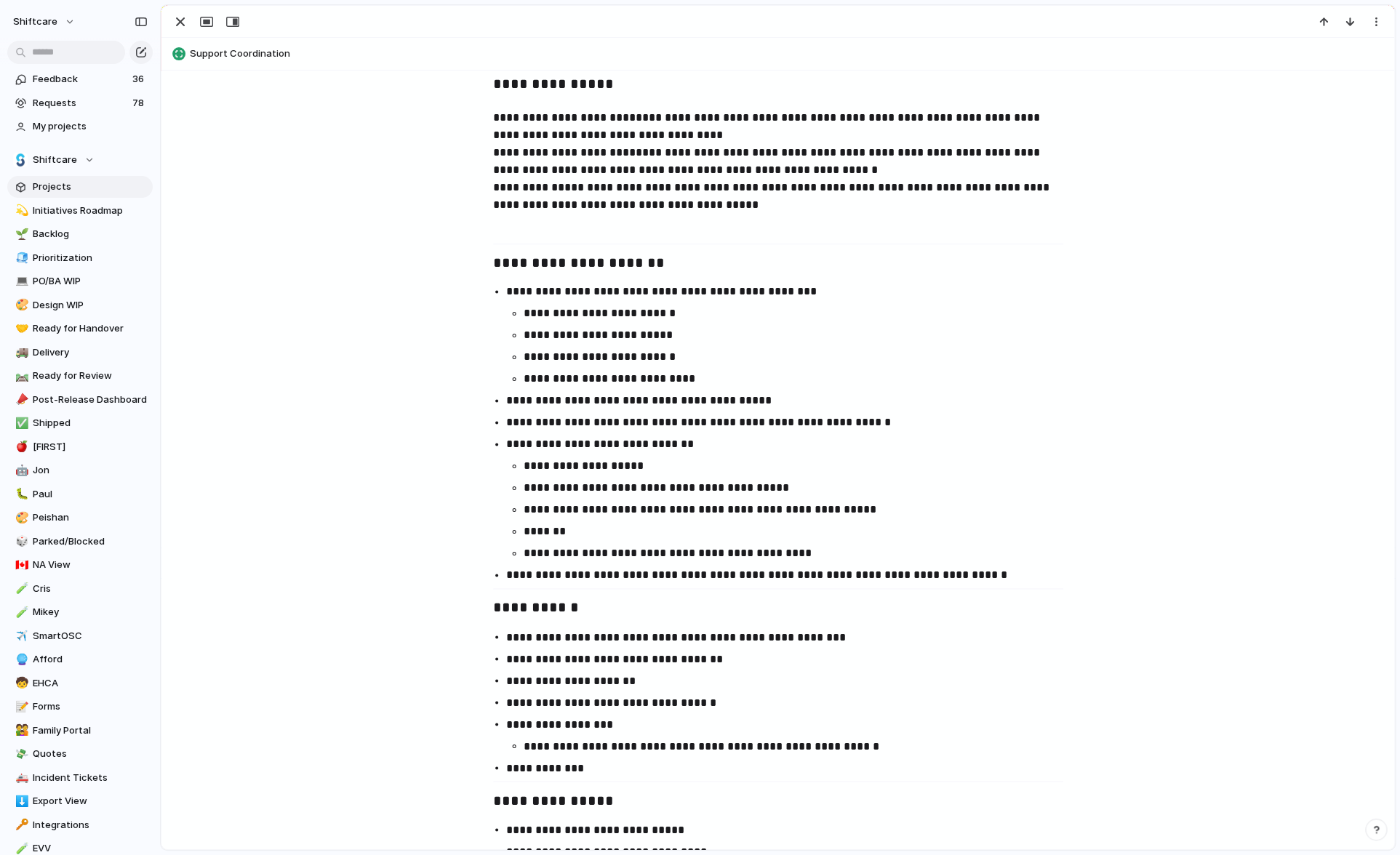 click on "**********" at bounding box center [800, 335] 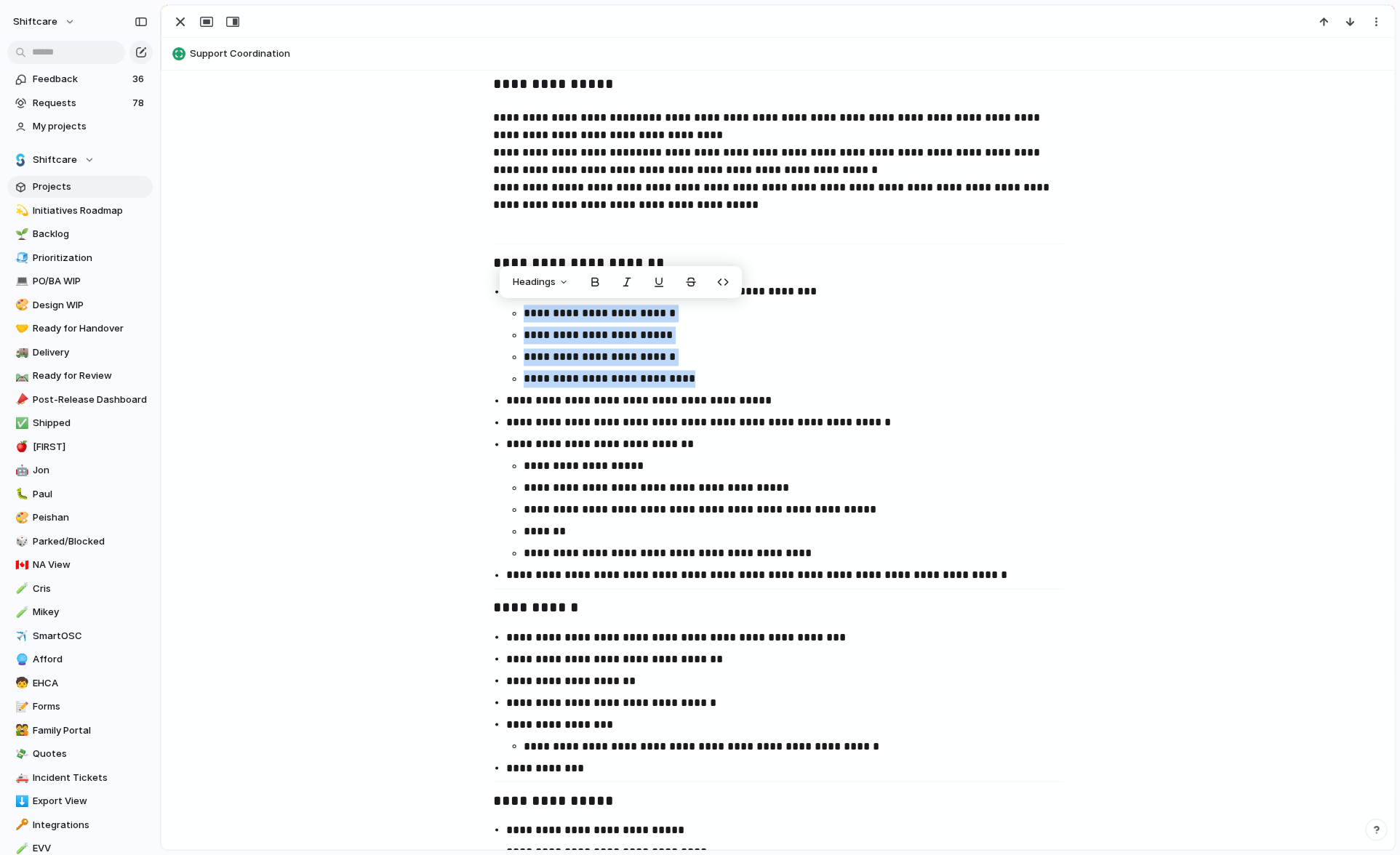 drag, startPoint x: 716, startPoint y: 387, endPoint x: 522, endPoint y: 308, distance: 209.46837 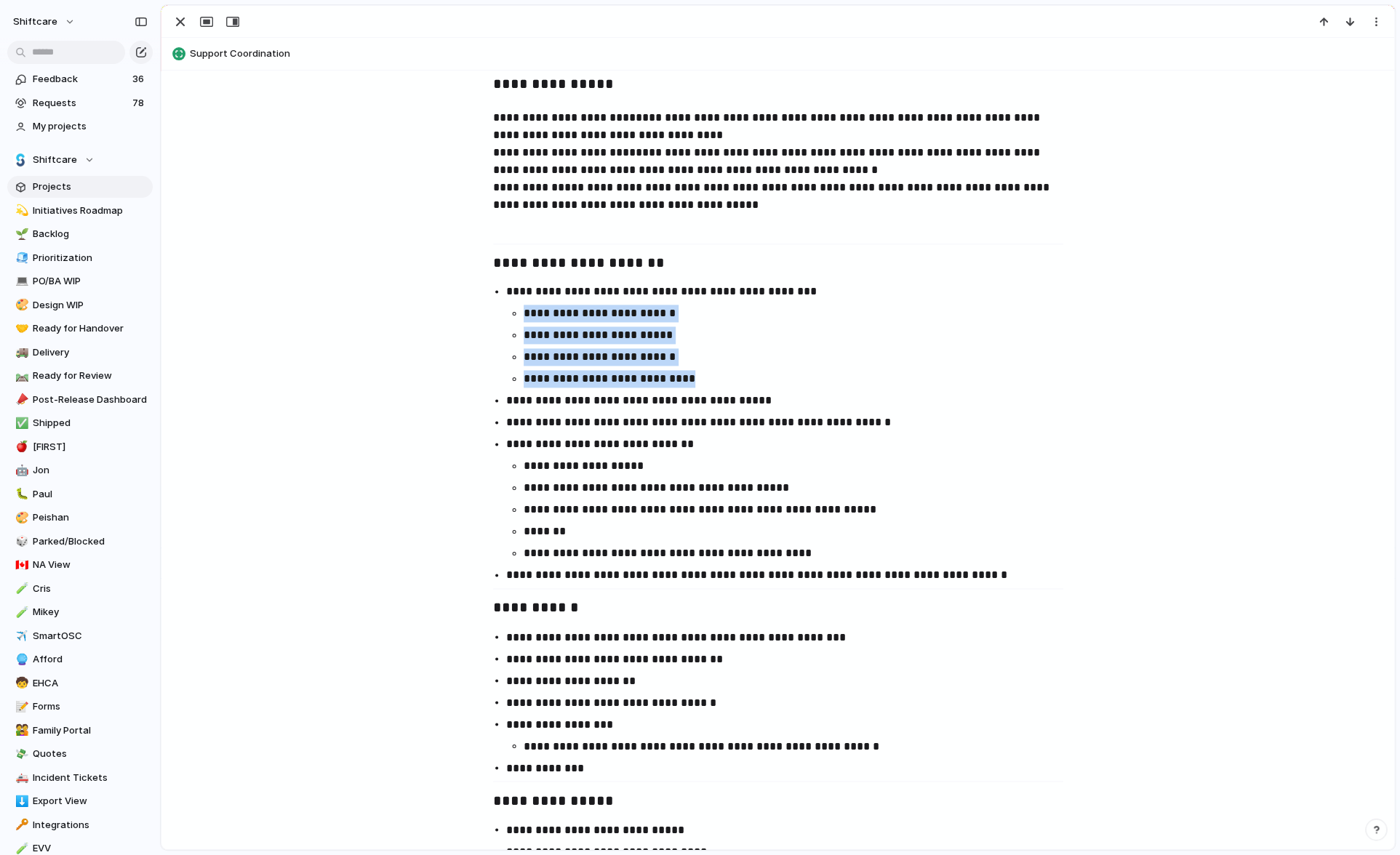 click on "**********" at bounding box center (791, 346) 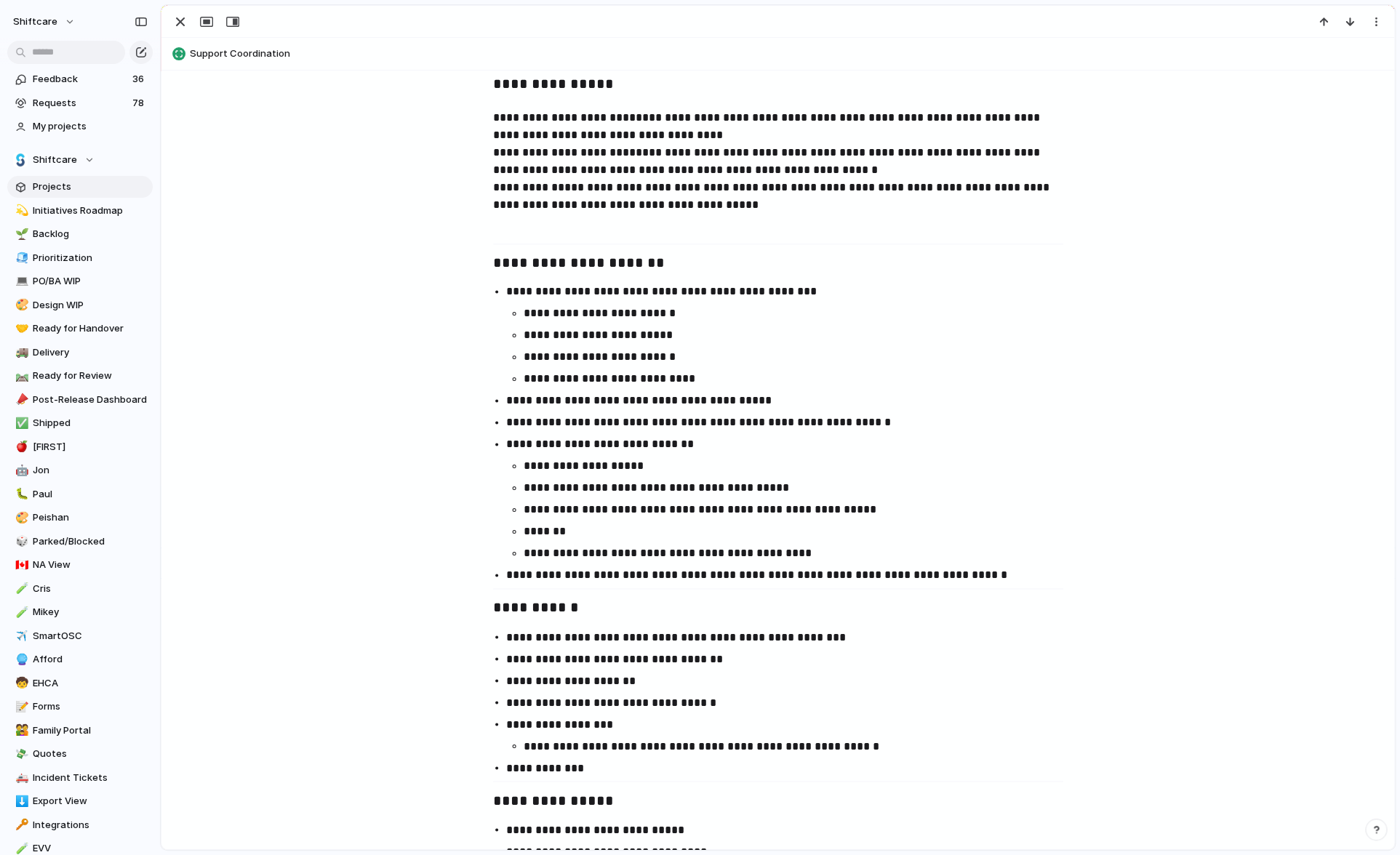 click on "**********" at bounding box center [791, 401] 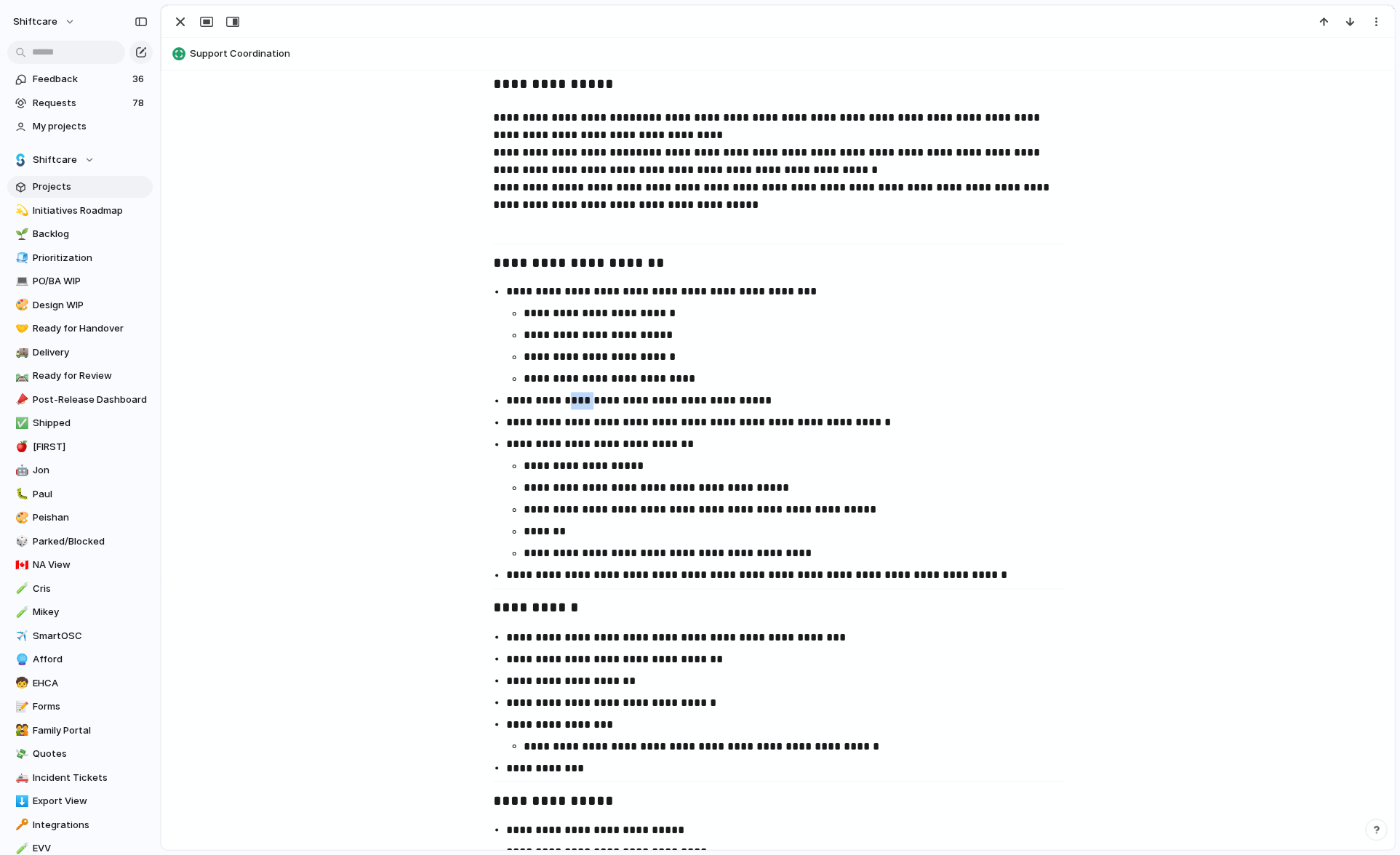 click on "**********" at bounding box center (791, 401) 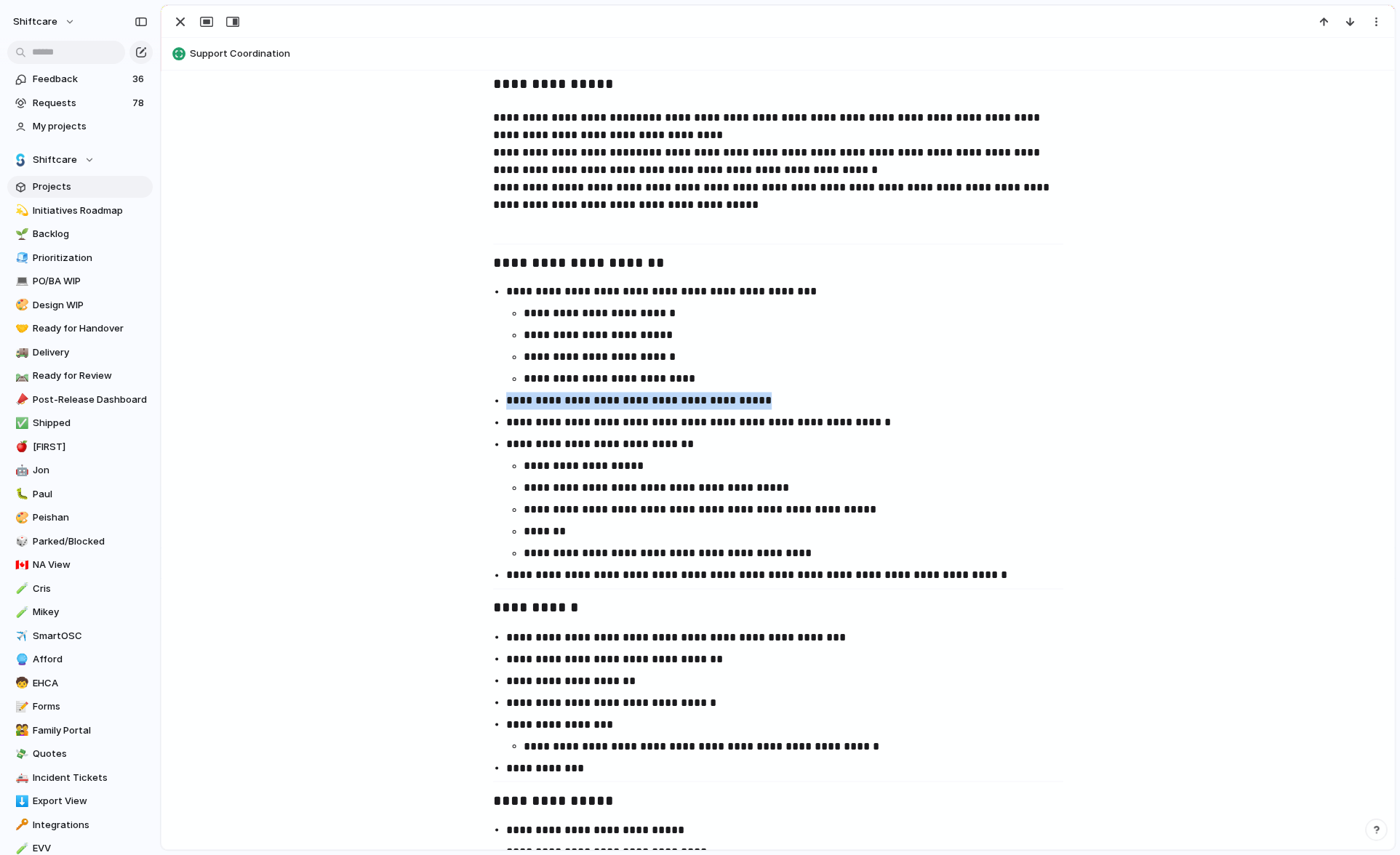 click on "**********" at bounding box center (791, 401) 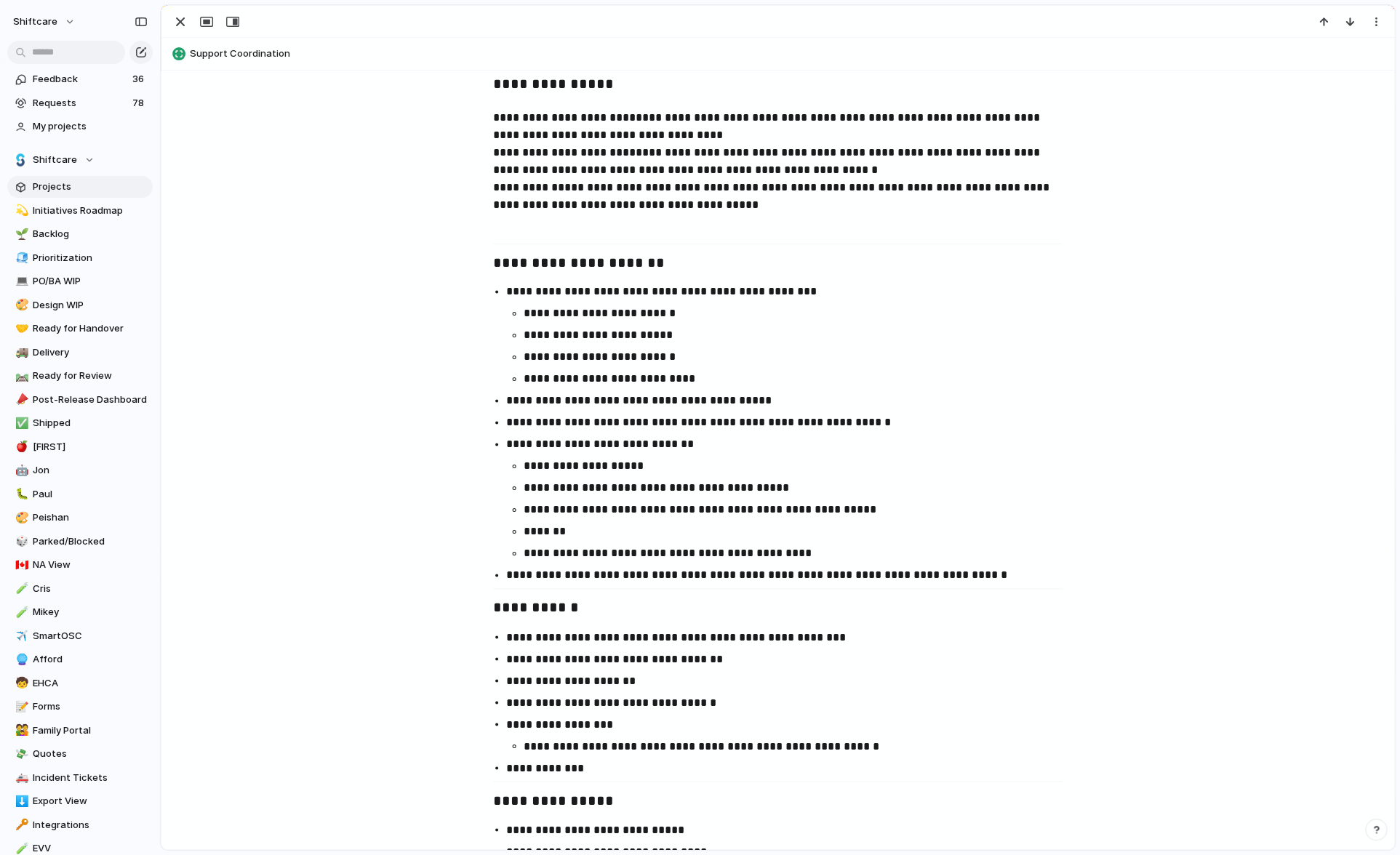 click on "**********" at bounding box center (791, 444) 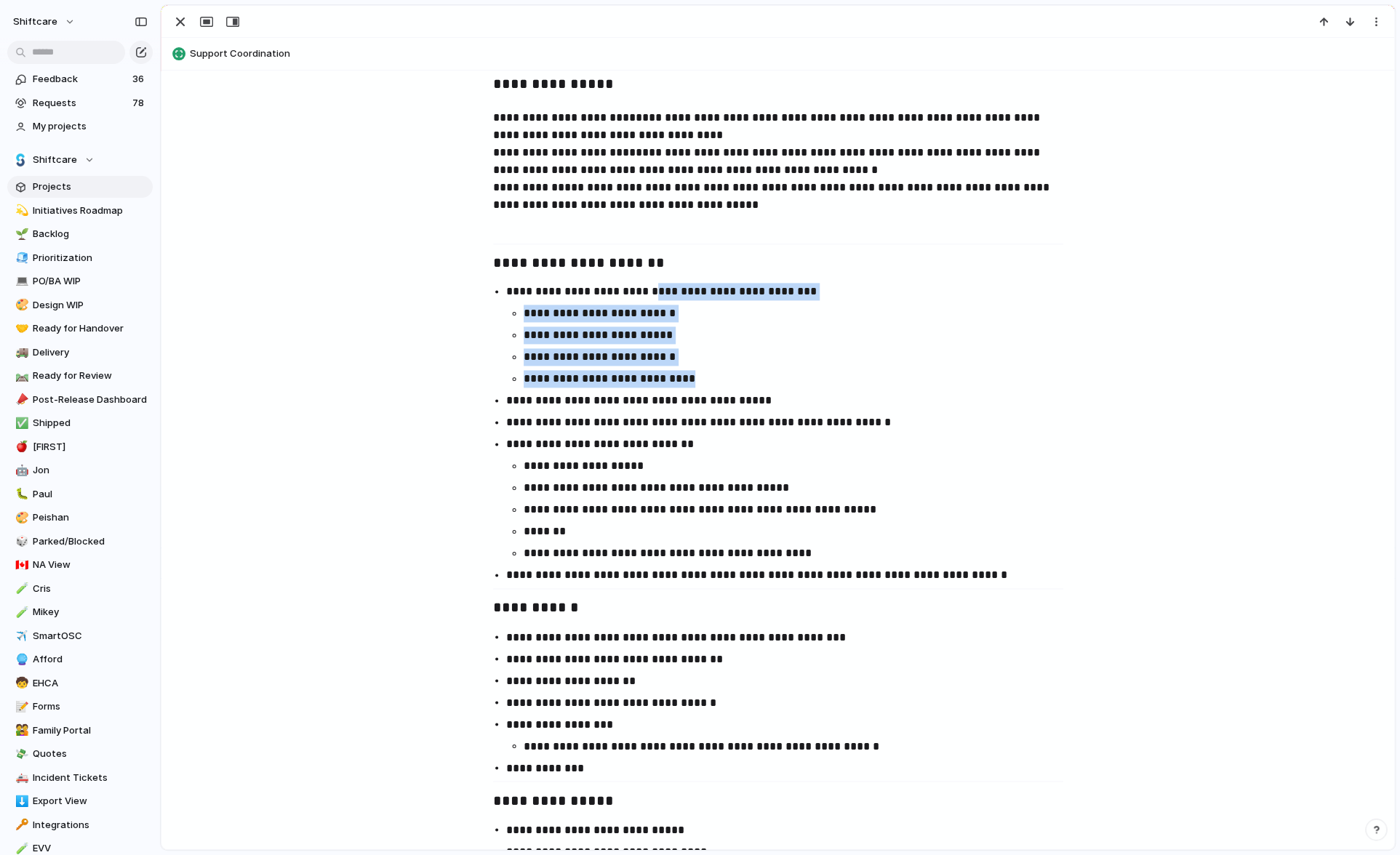 drag, startPoint x: 647, startPoint y: 285, endPoint x: 724, endPoint y: 382, distance: 123.84668 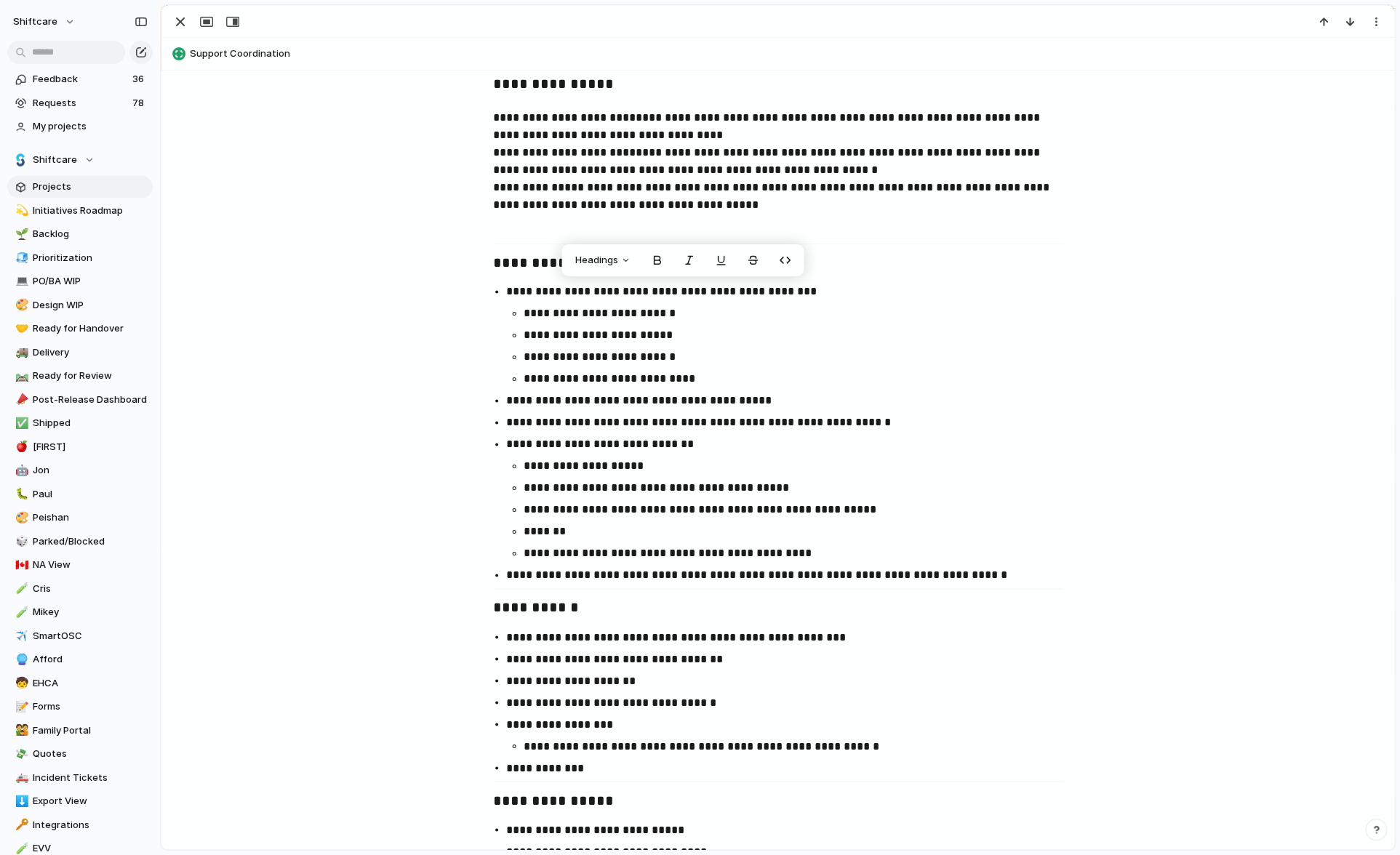 click on "**********" at bounding box center [791, 422] 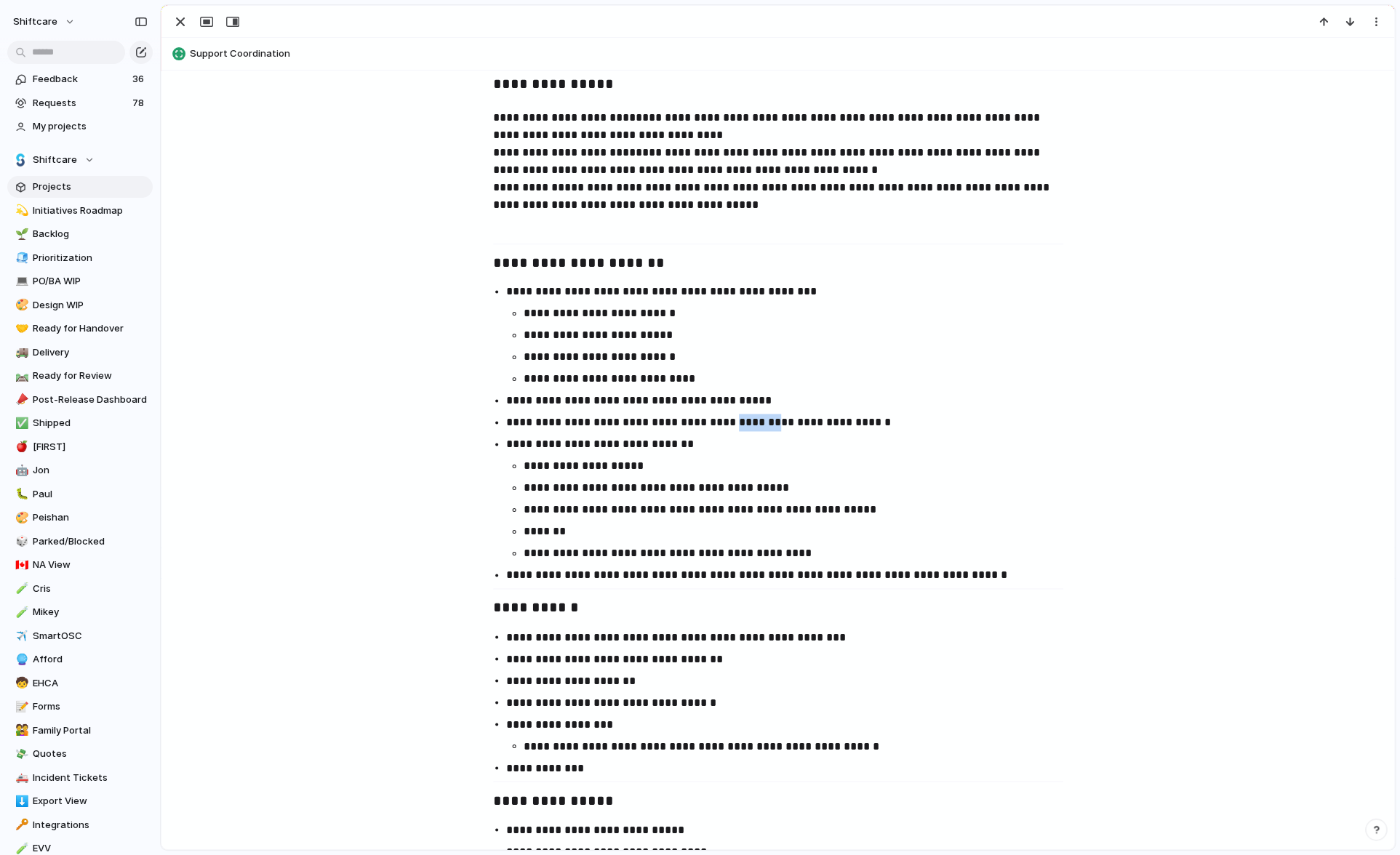 click on "**********" at bounding box center (791, 422) 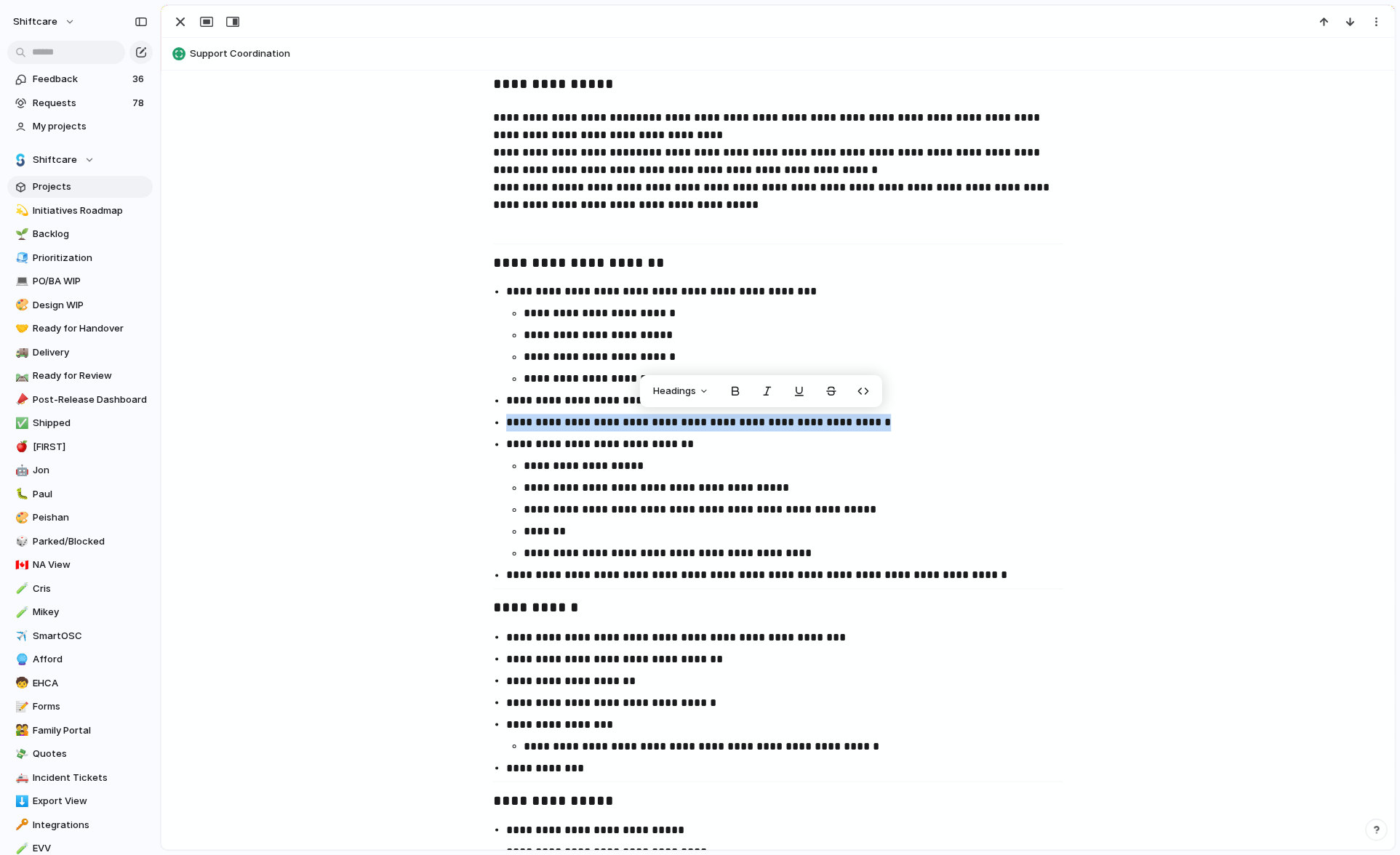 click on "**********" at bounding box center [791, 422] 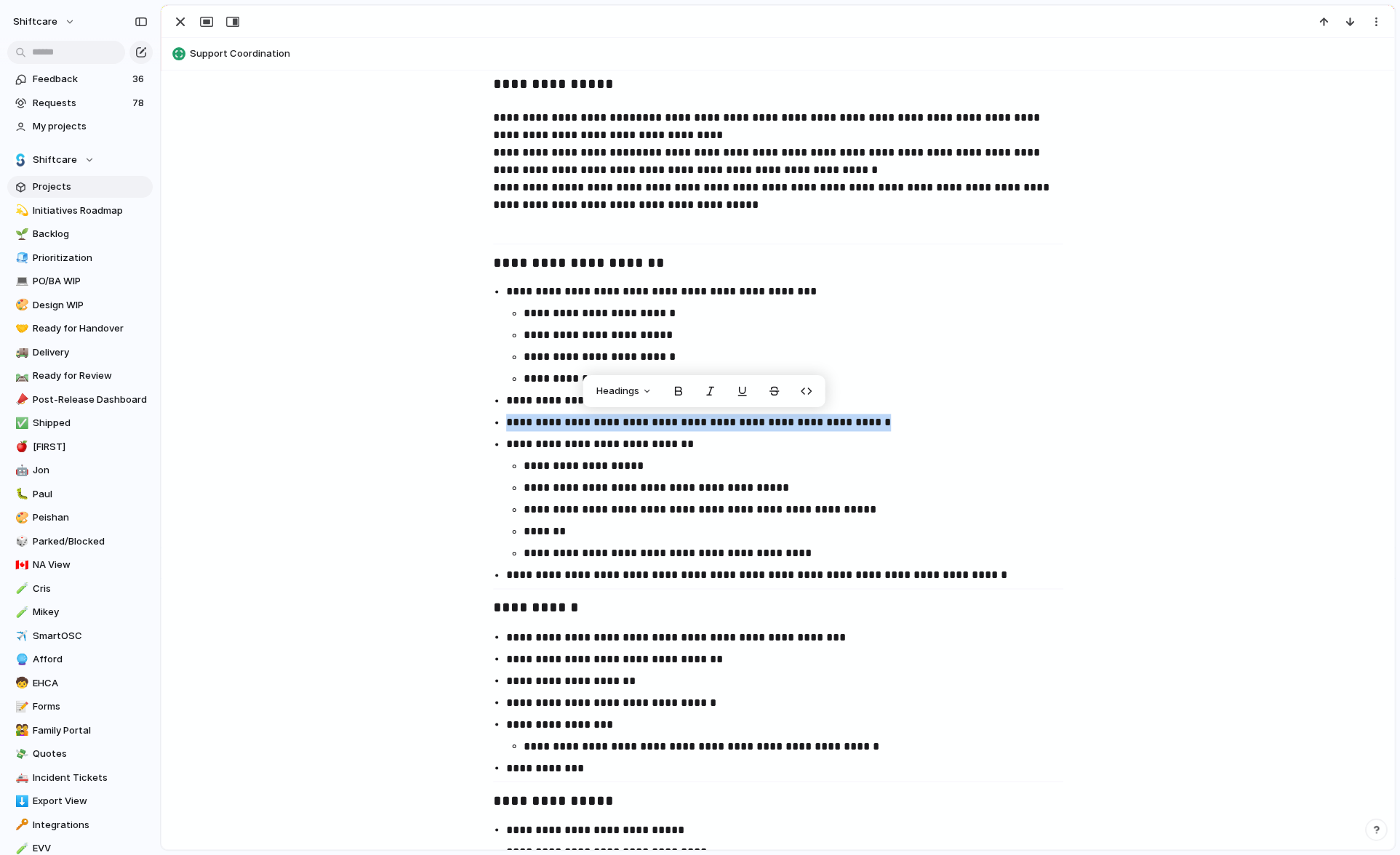 click on "**********" at bounding box center (791, 422) 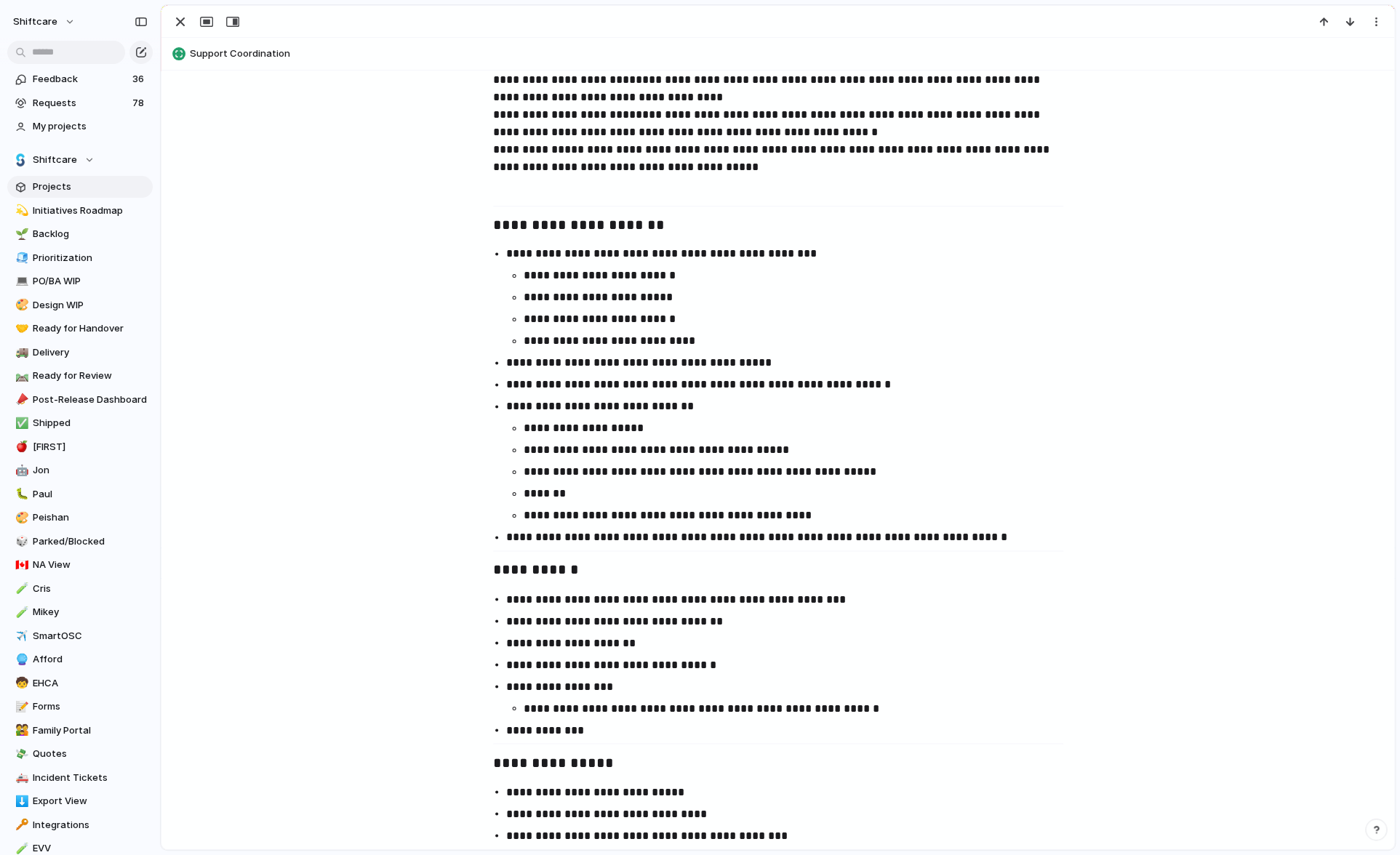 scroll, scrollTop: 1011, scrollLeft: 0, axis: vertical 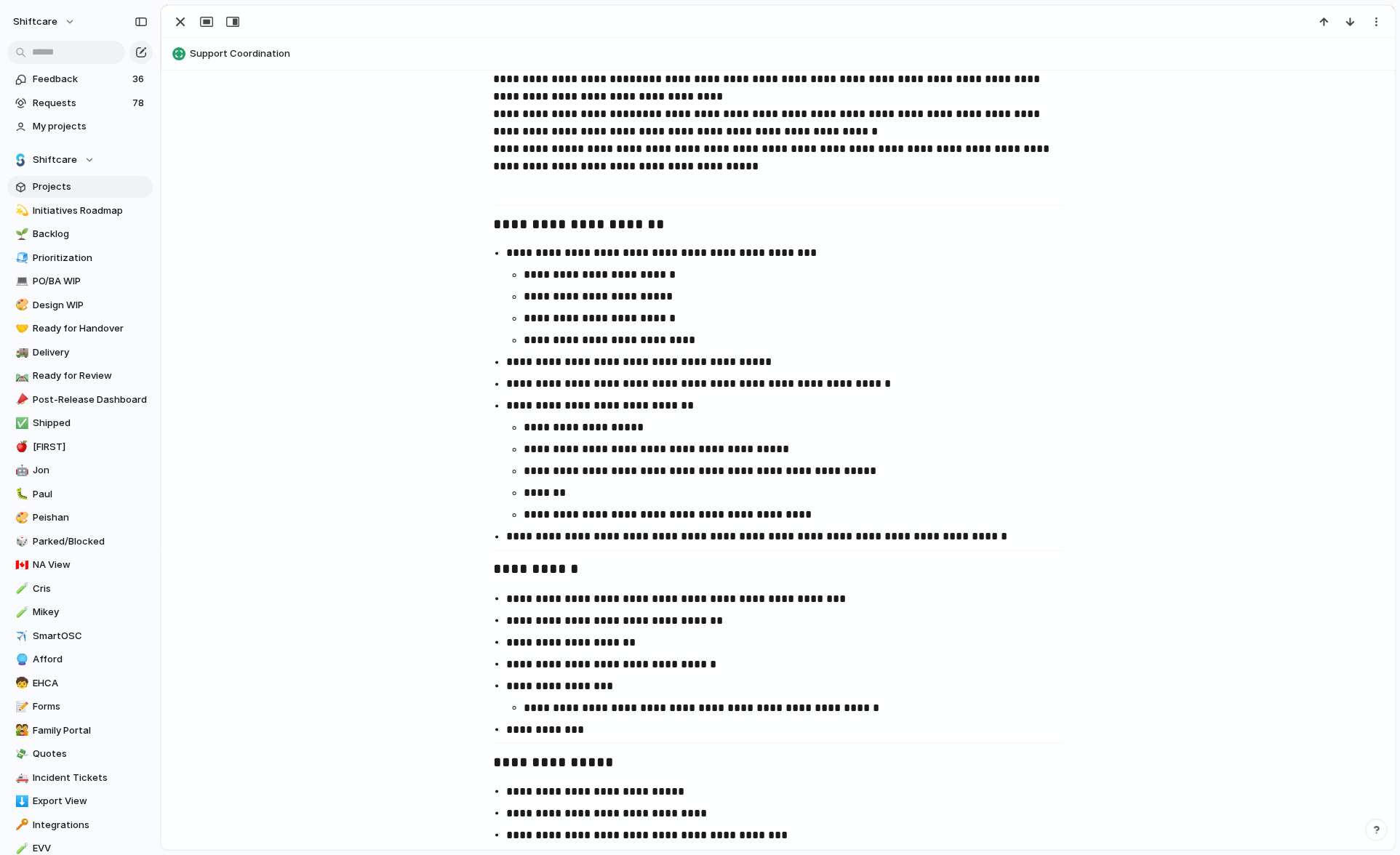 click on "**********" at bounding box center [800, 340] 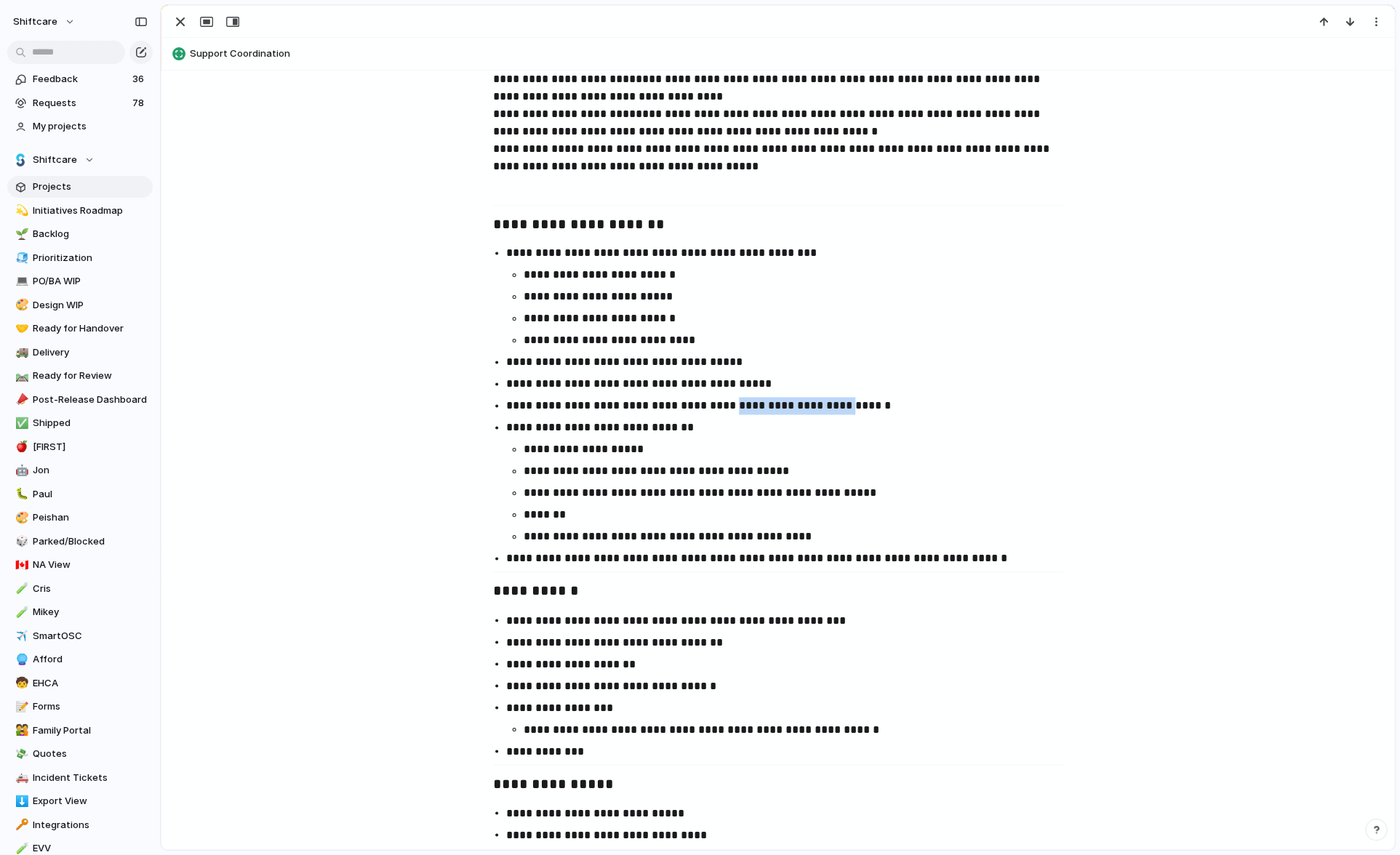 drag, startPoint x: 845, startPoint y: 406, endPoint x: 729, endPoint y: 403, distance: 116.03879 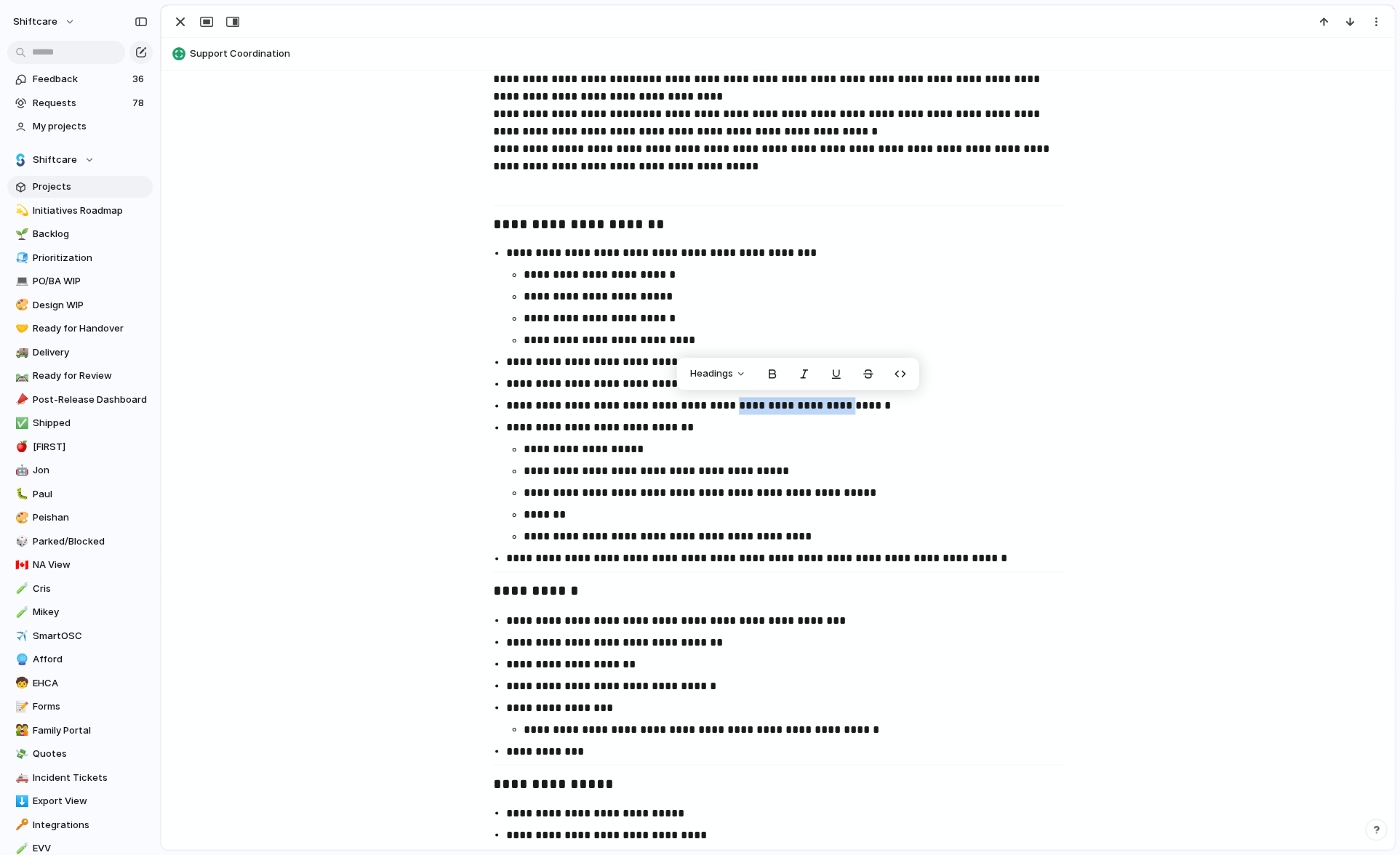 copy on "**********" 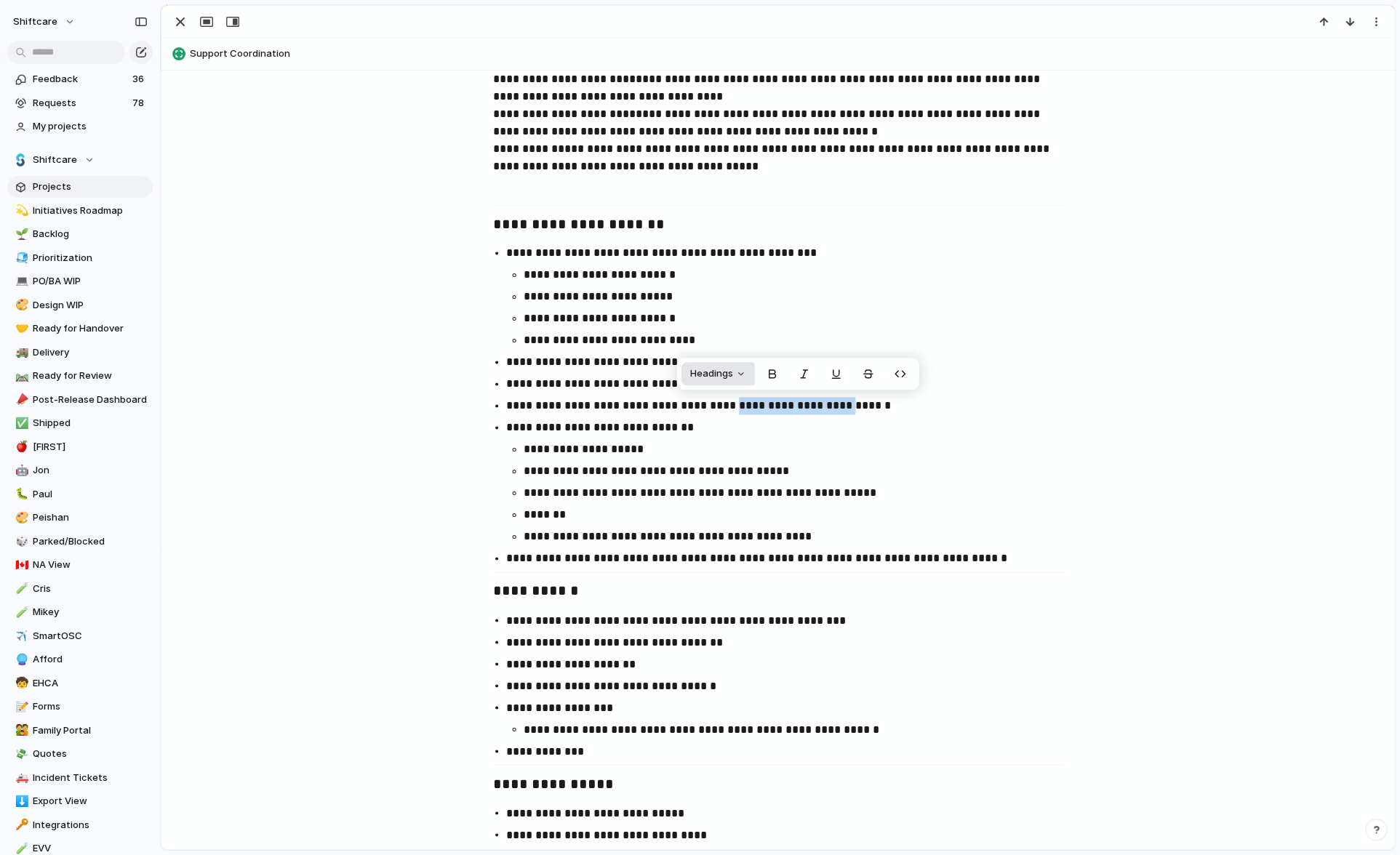 click on "Headings" at bounding box center (718, 374) 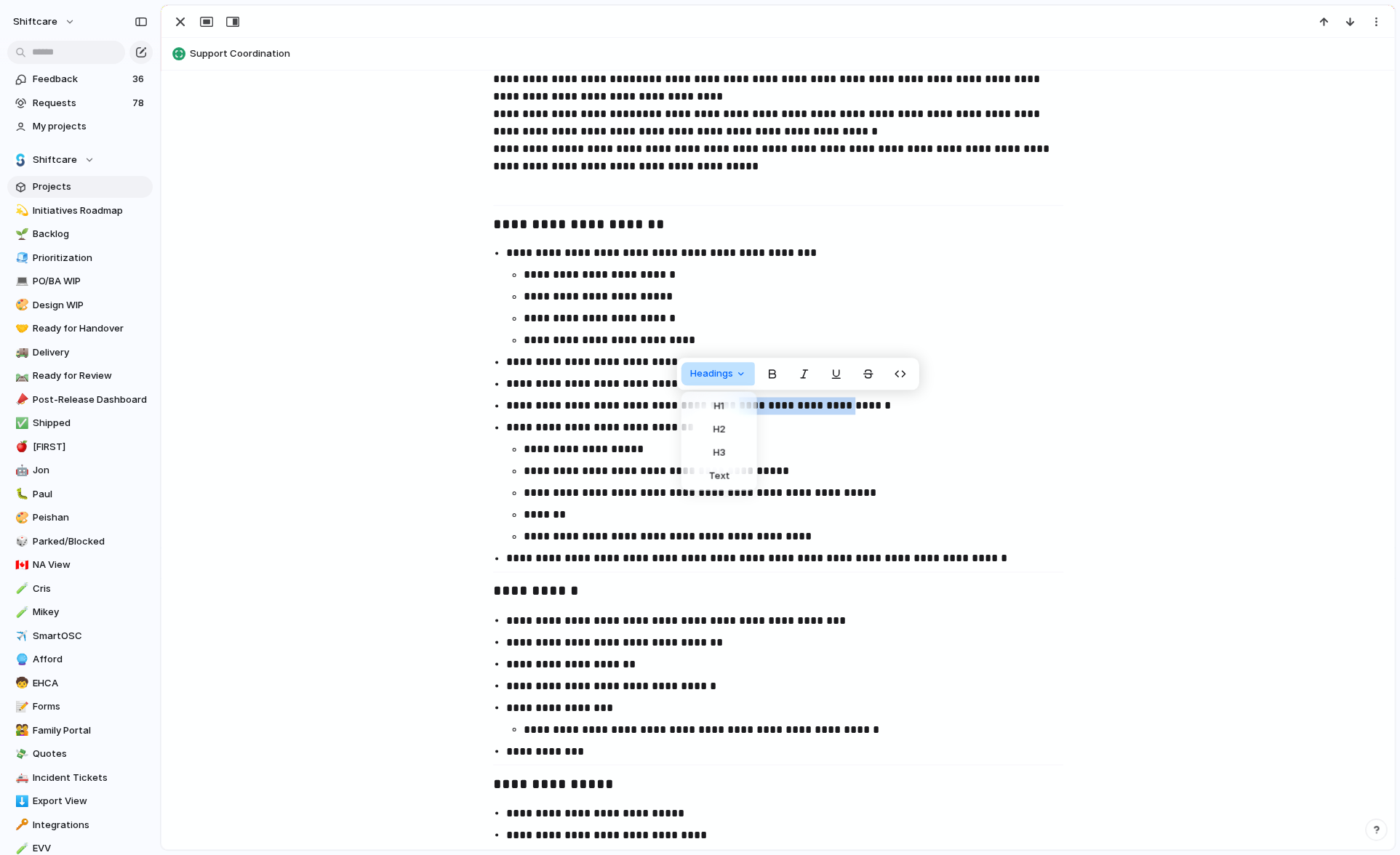 click on "H1 H2 H3 Text" at bounding box center [700, 428] 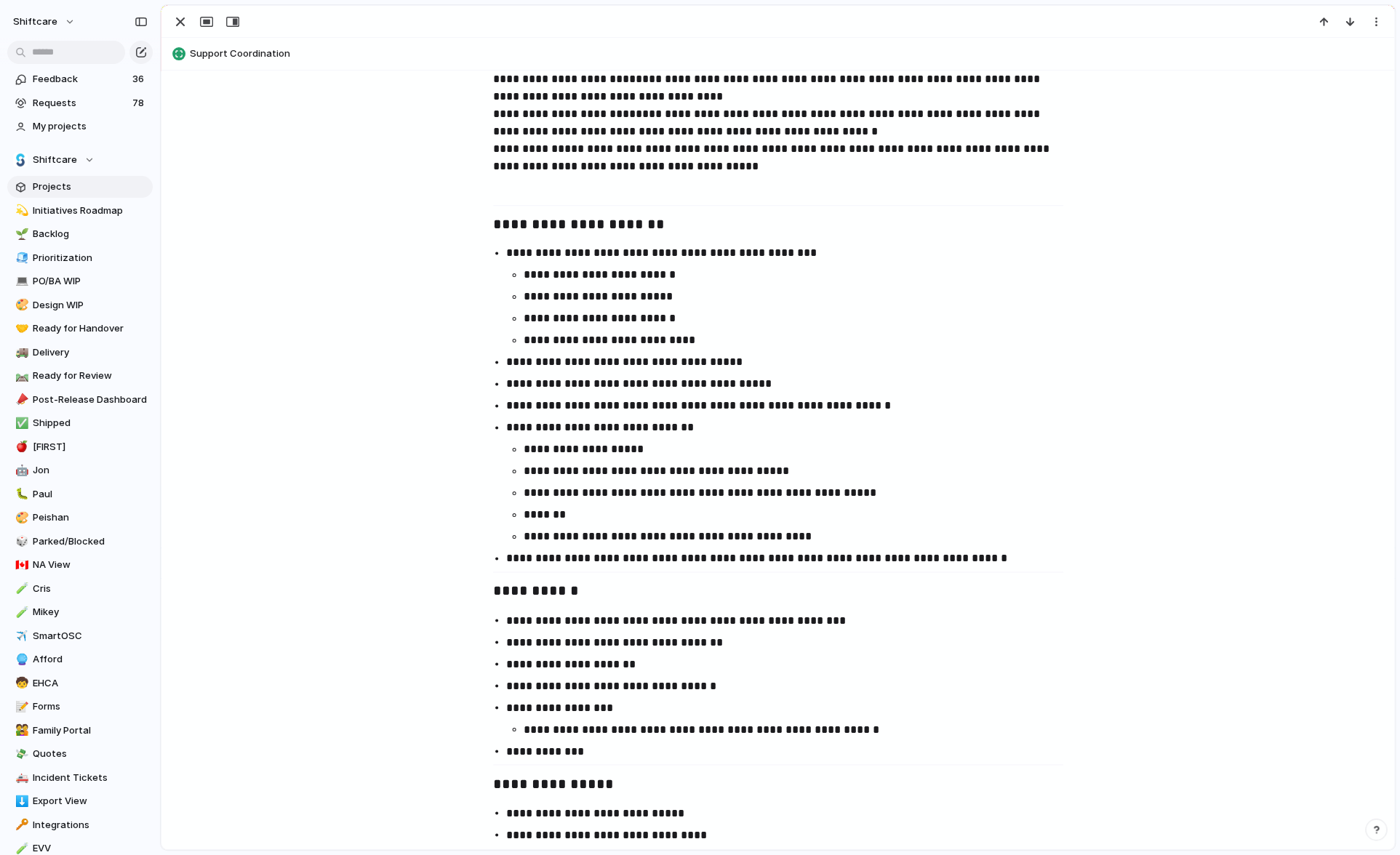 click on "**********" at bounding box center (791, 362) 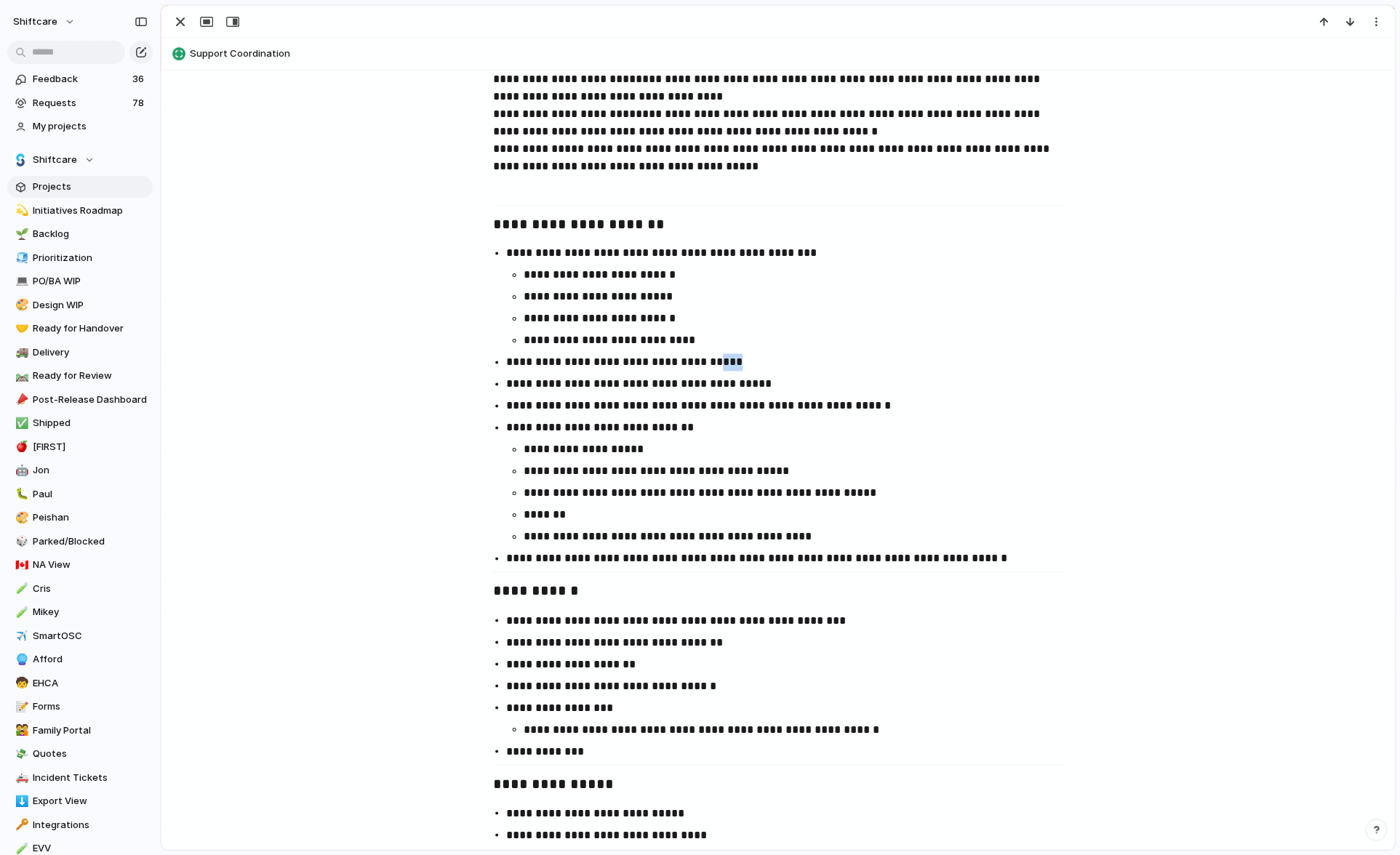 click on "**********" at bounding box center [791, 362] 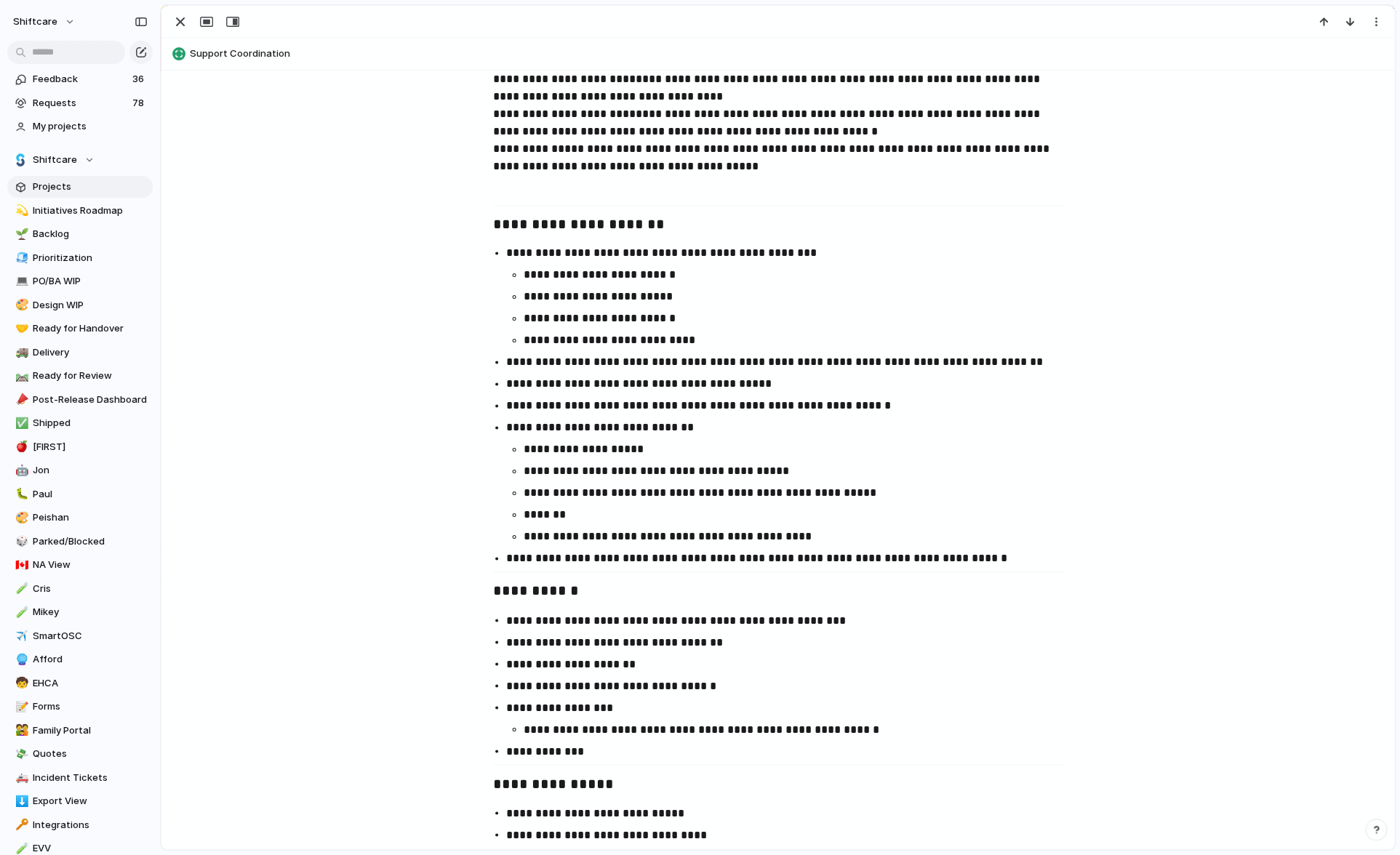 click on "**********" at bounding box center (791, 428) 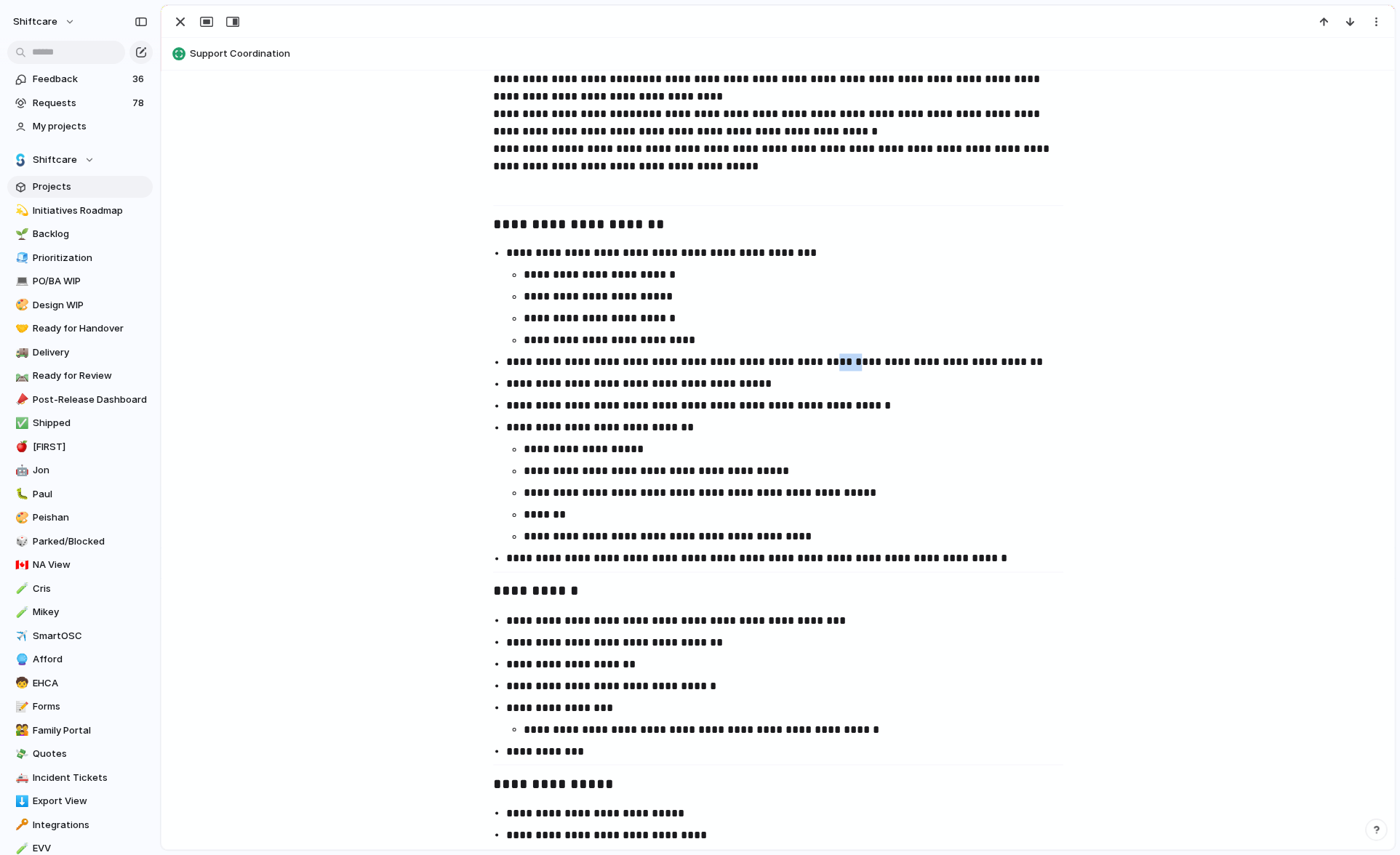 click on "**********" at bounding box center [791, 362] 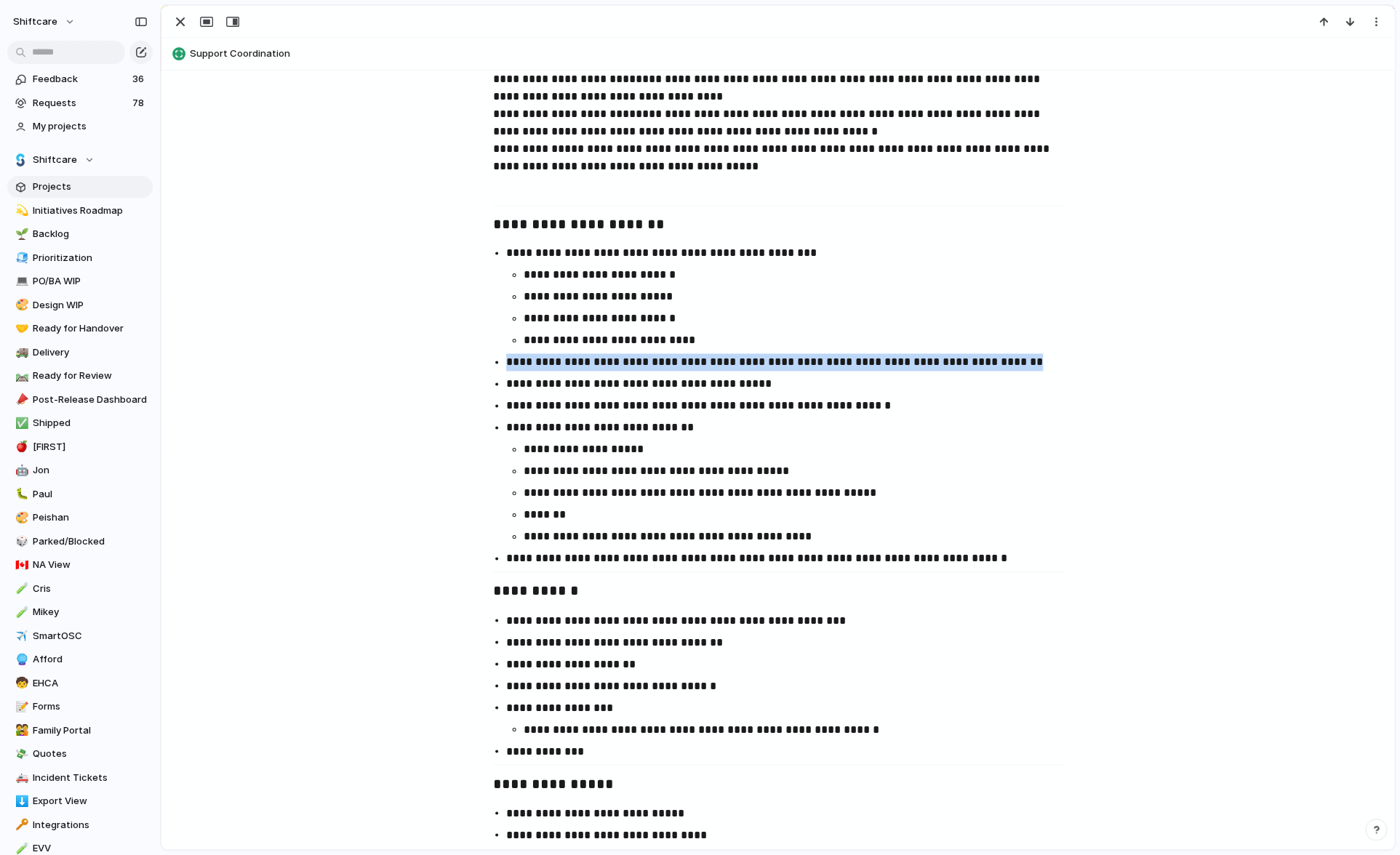 click on "**********" at bounding box center [791, 362] 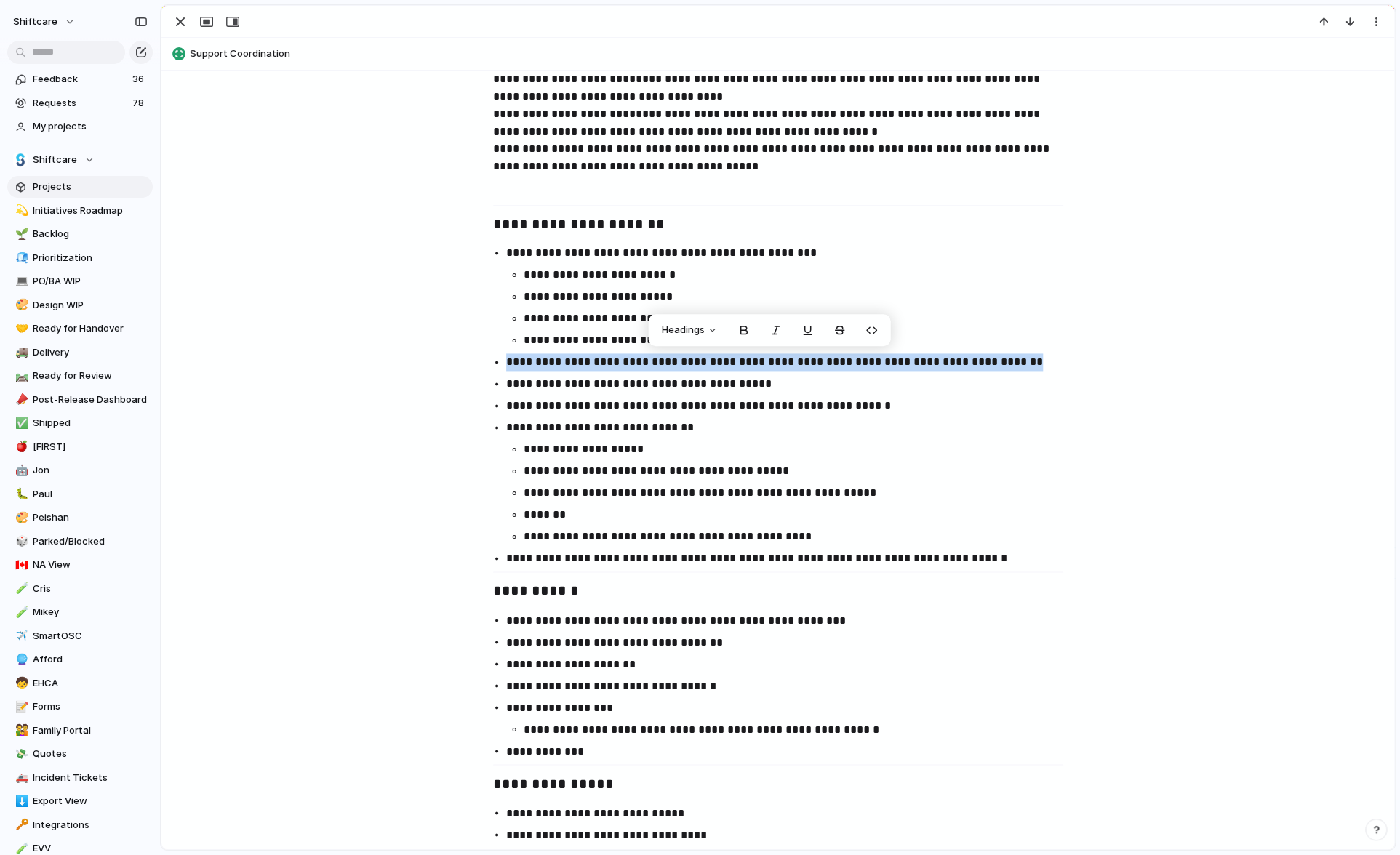click on "**********" at bounding box center (791, 406) 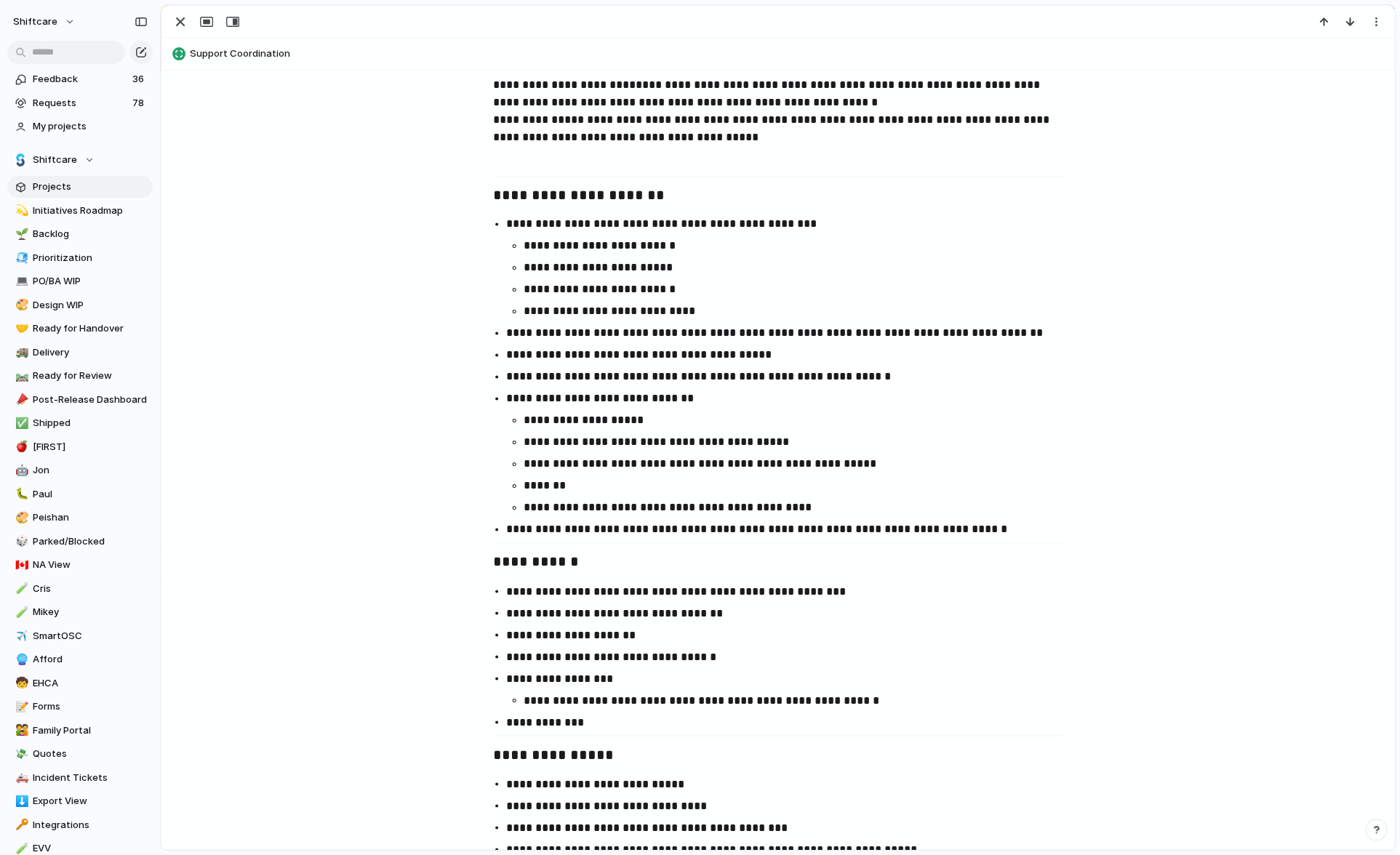 scroll, scrollTop: 1042, scrollLeft: 0, axis: vertical 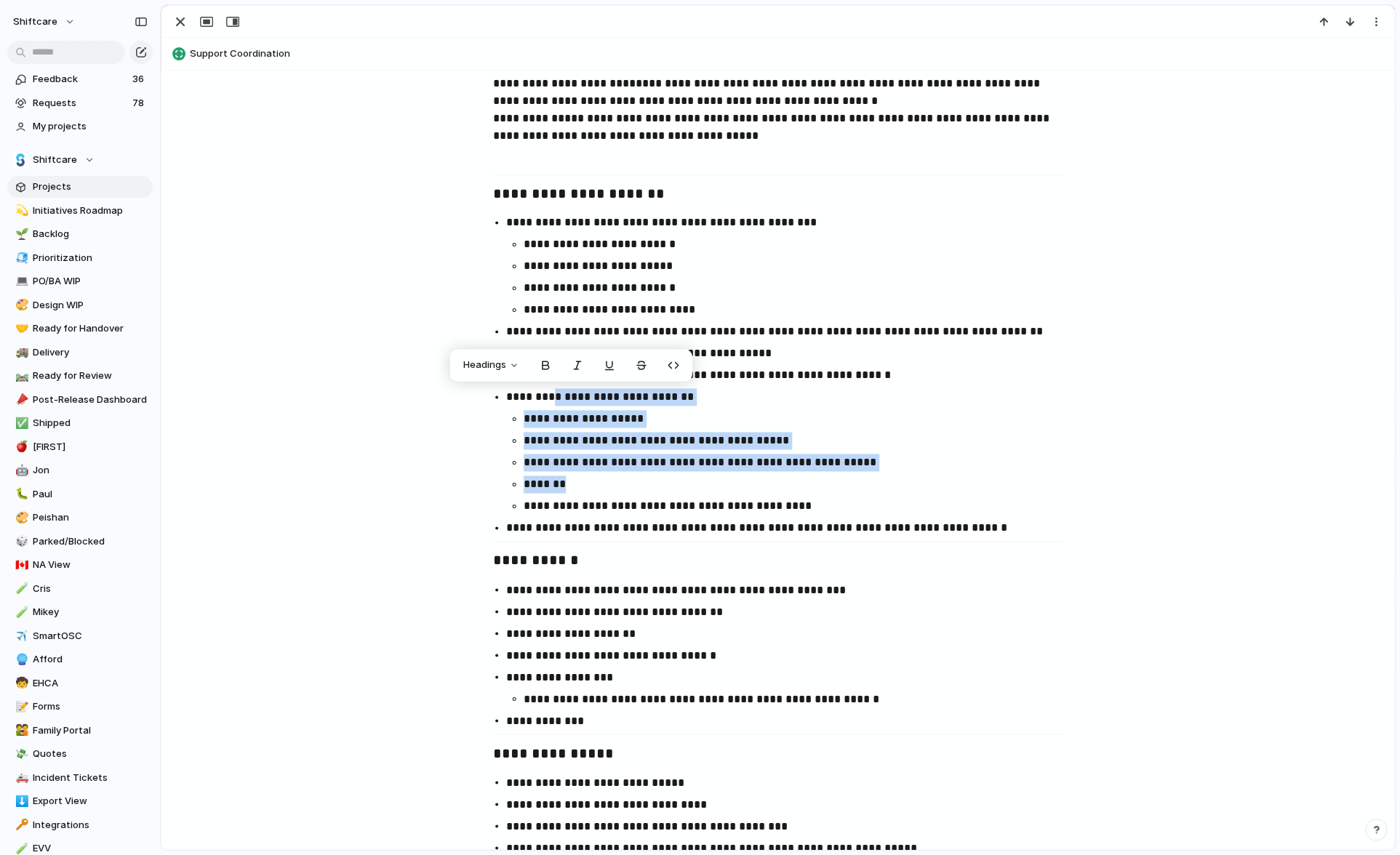 drag, startPoint x: 554, startPoint y: 400, endPoint x: 694, endPoint y: 475, distance: 158.8238 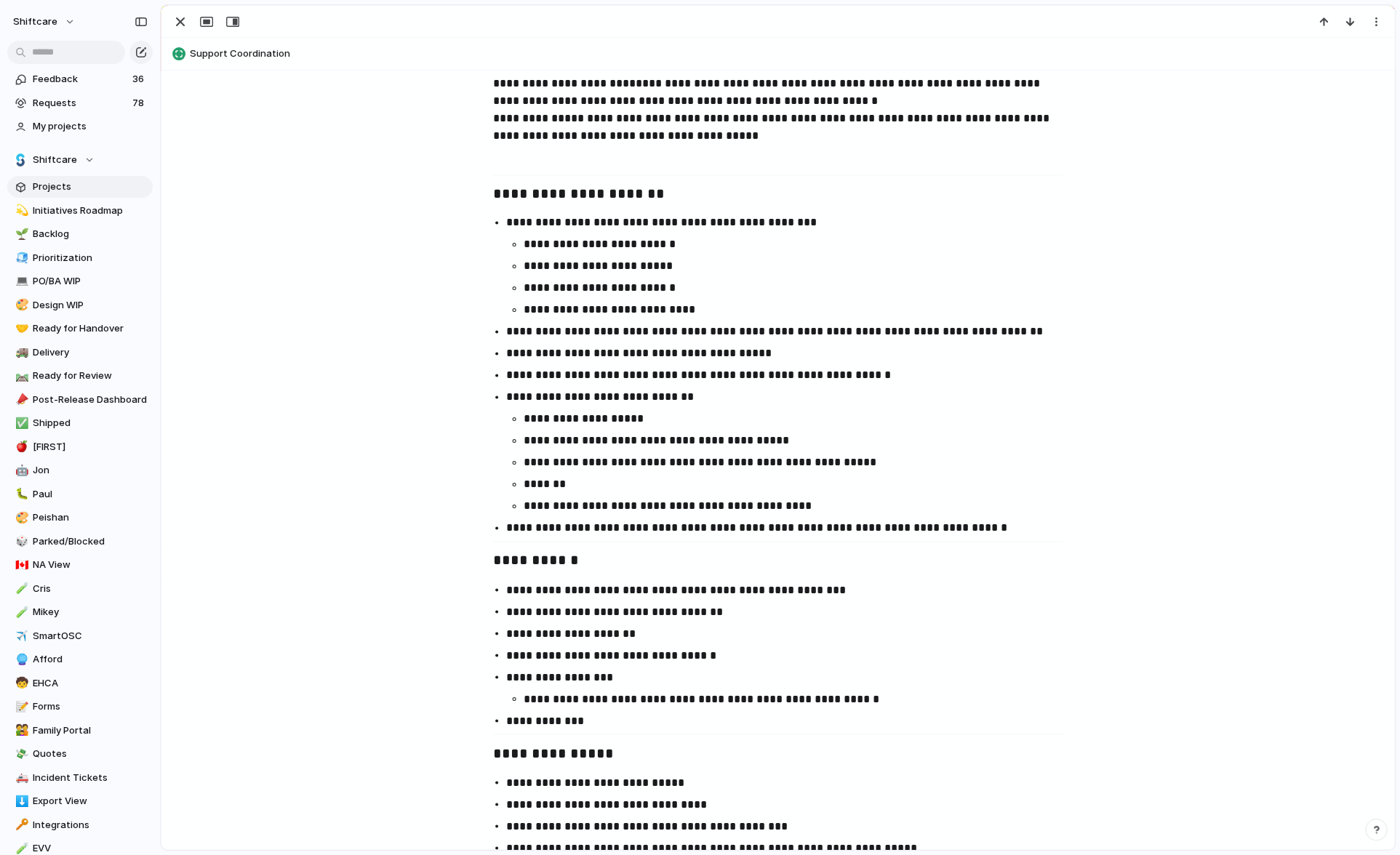 click on "**********" at bounding box center (791, 397) 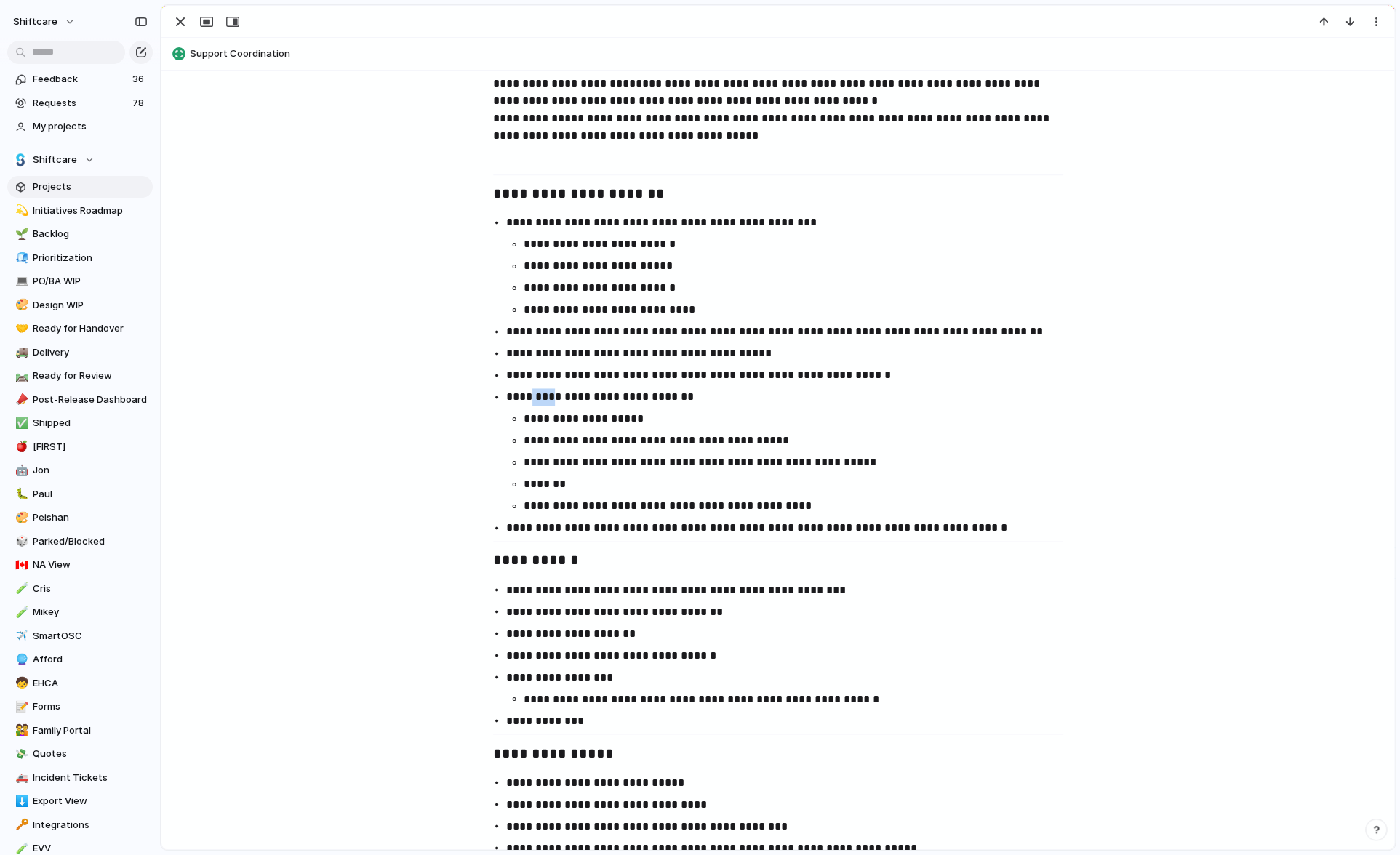 click on "**********" at bounding box center (791, 397) 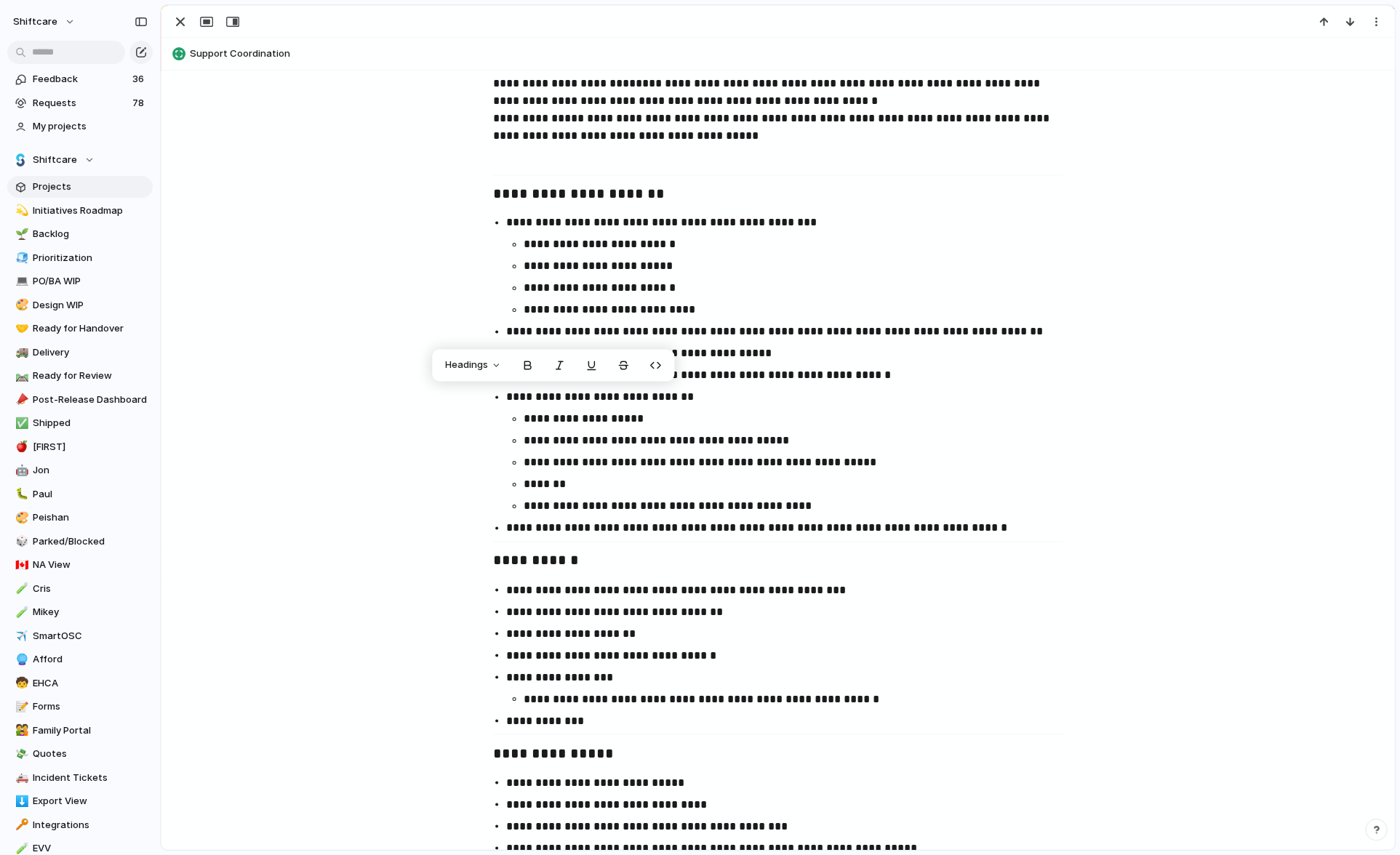 click on "*******" at bounding box center (800, 484) 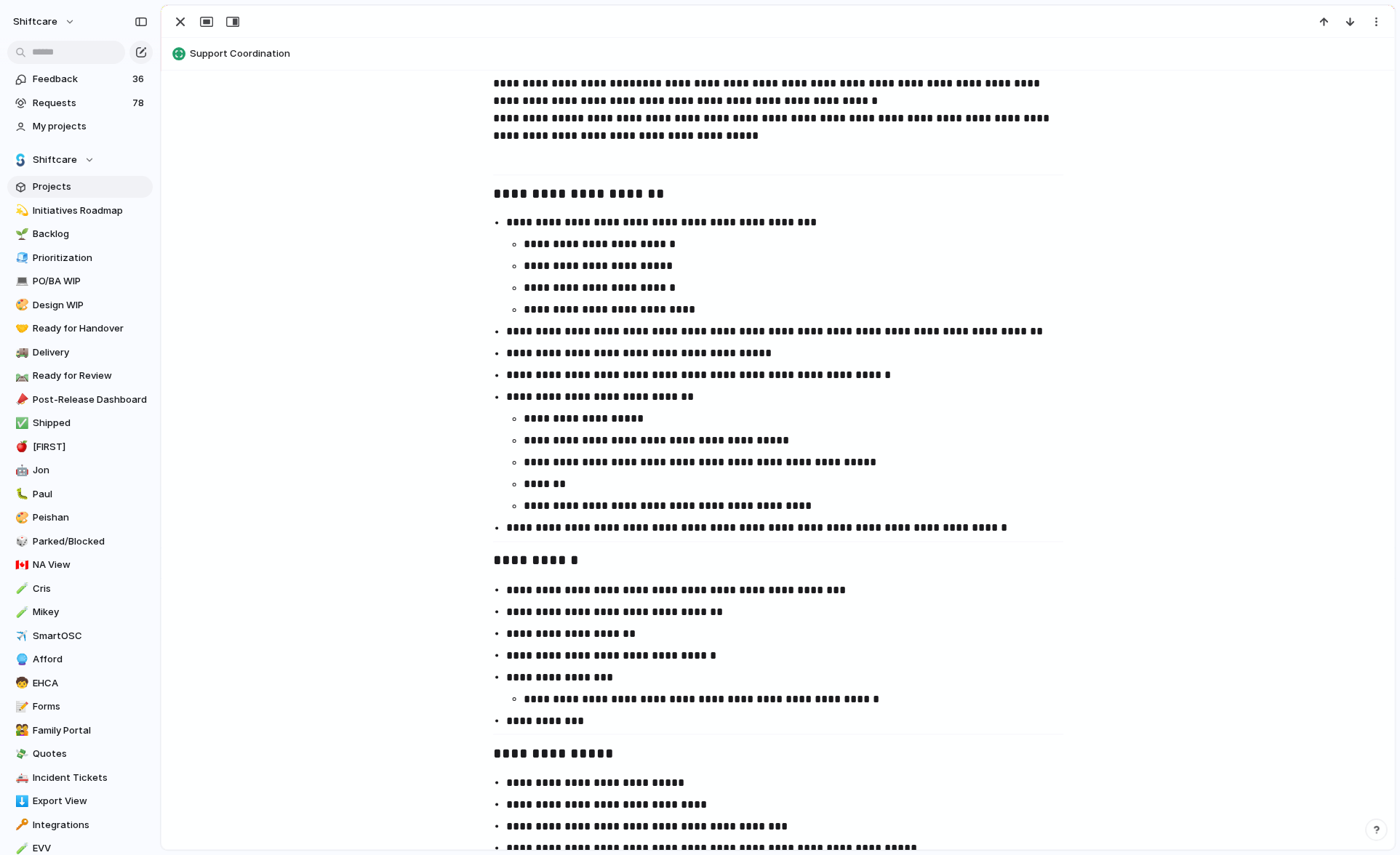 click on "**********" at bounding box center [800, 441] 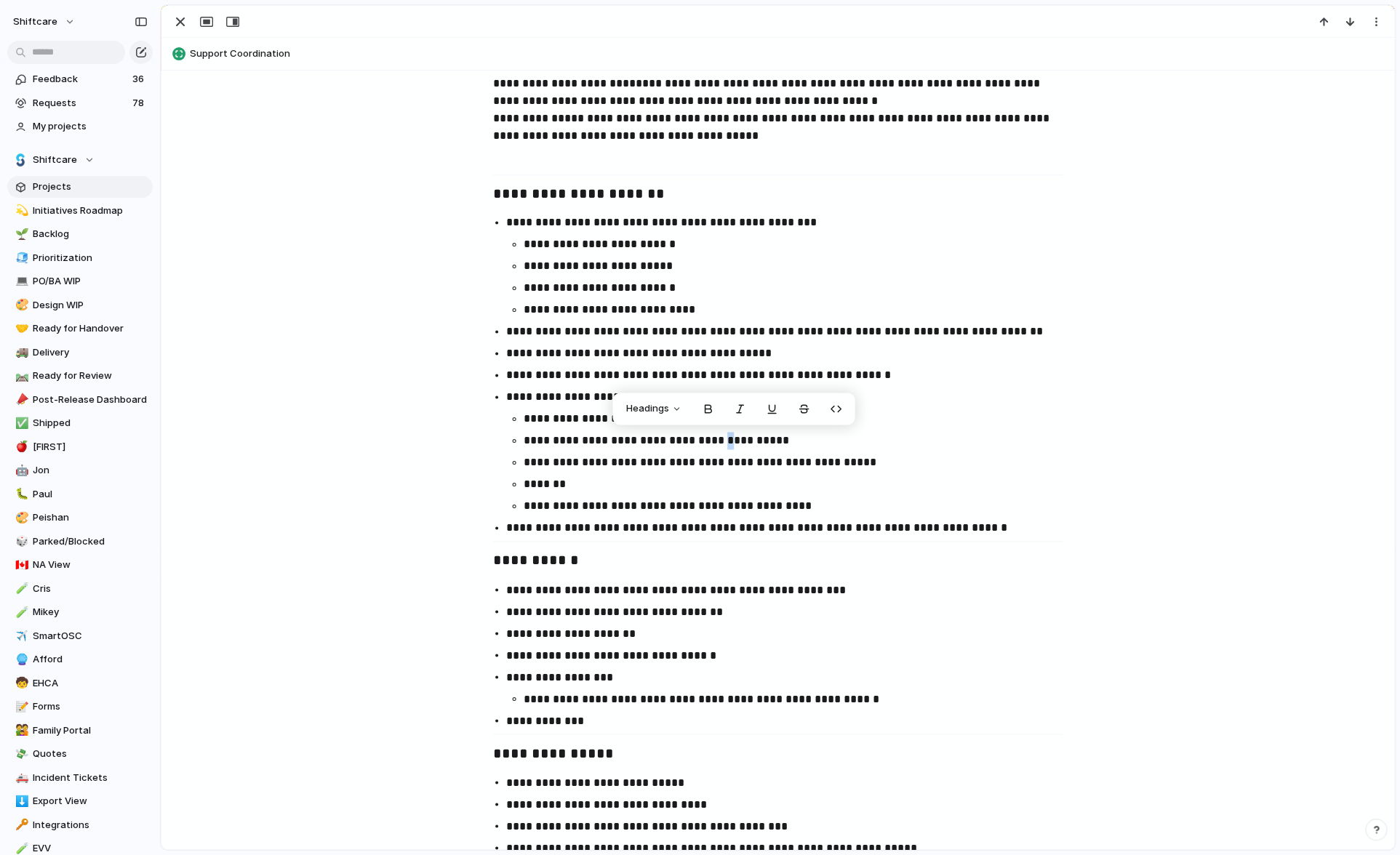 click on "**********" at bounding box center [800, 441] 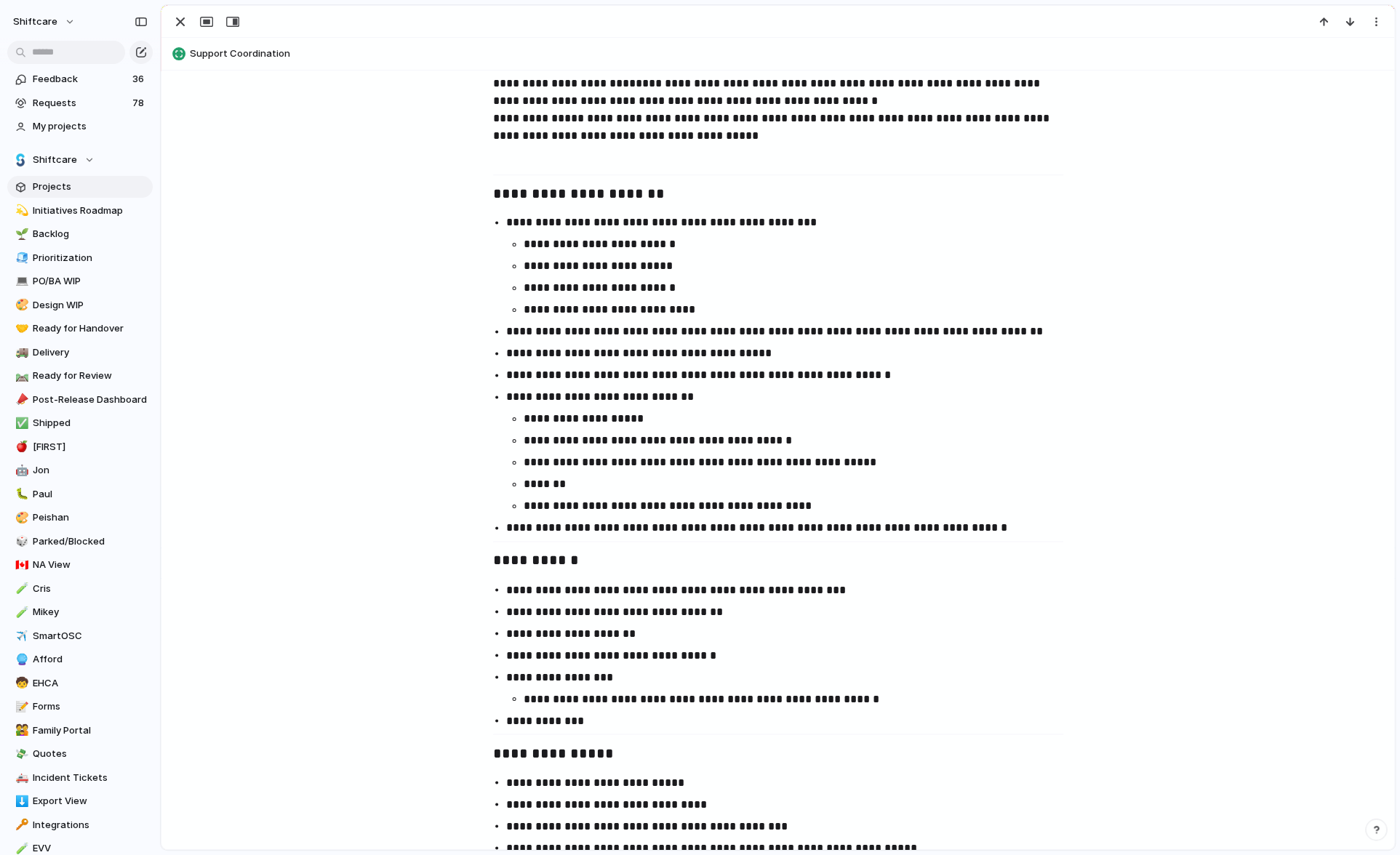 click on "**********" at bounding box center (800, 441) 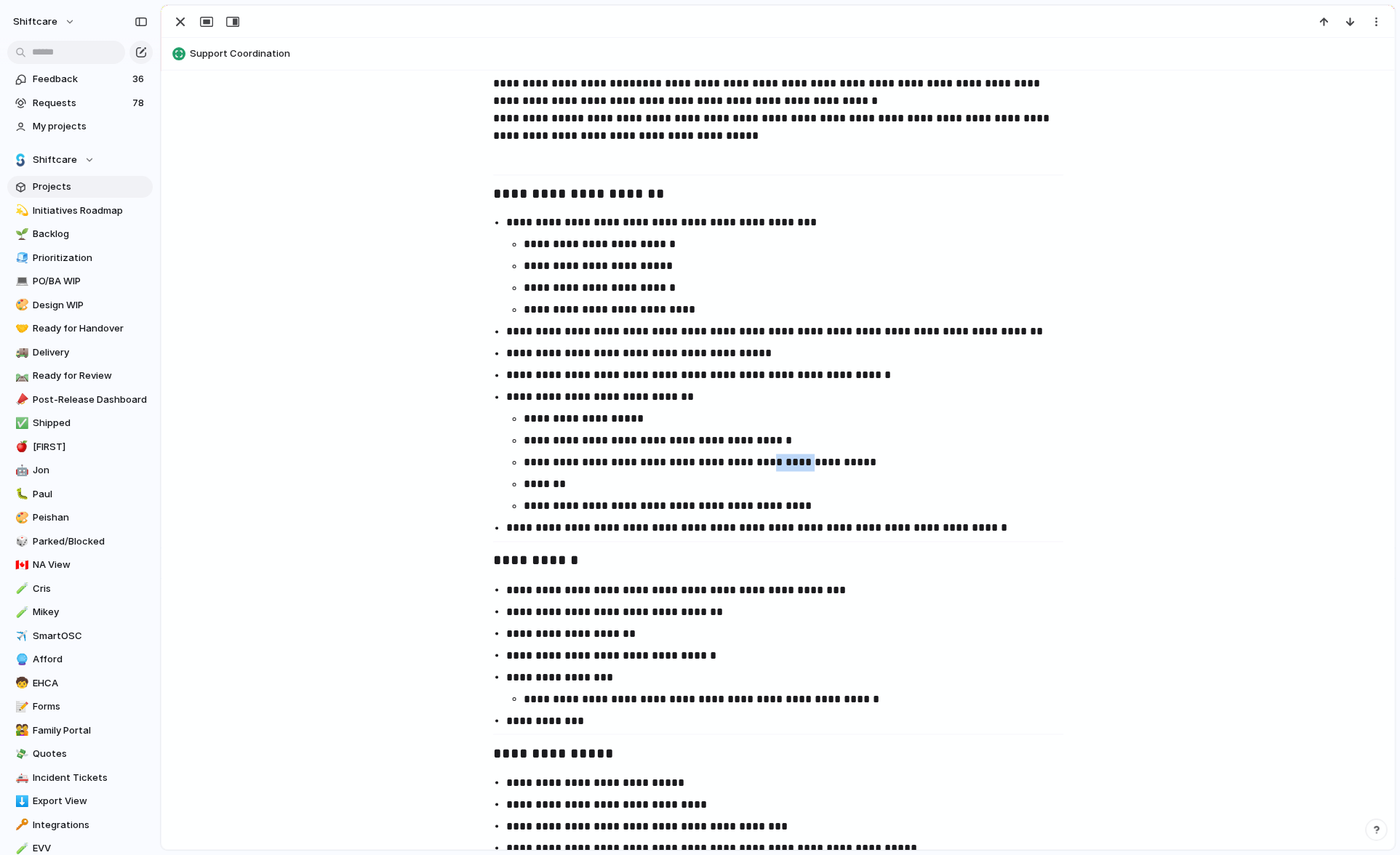 click on "**********" at bounding box center (800, 462) 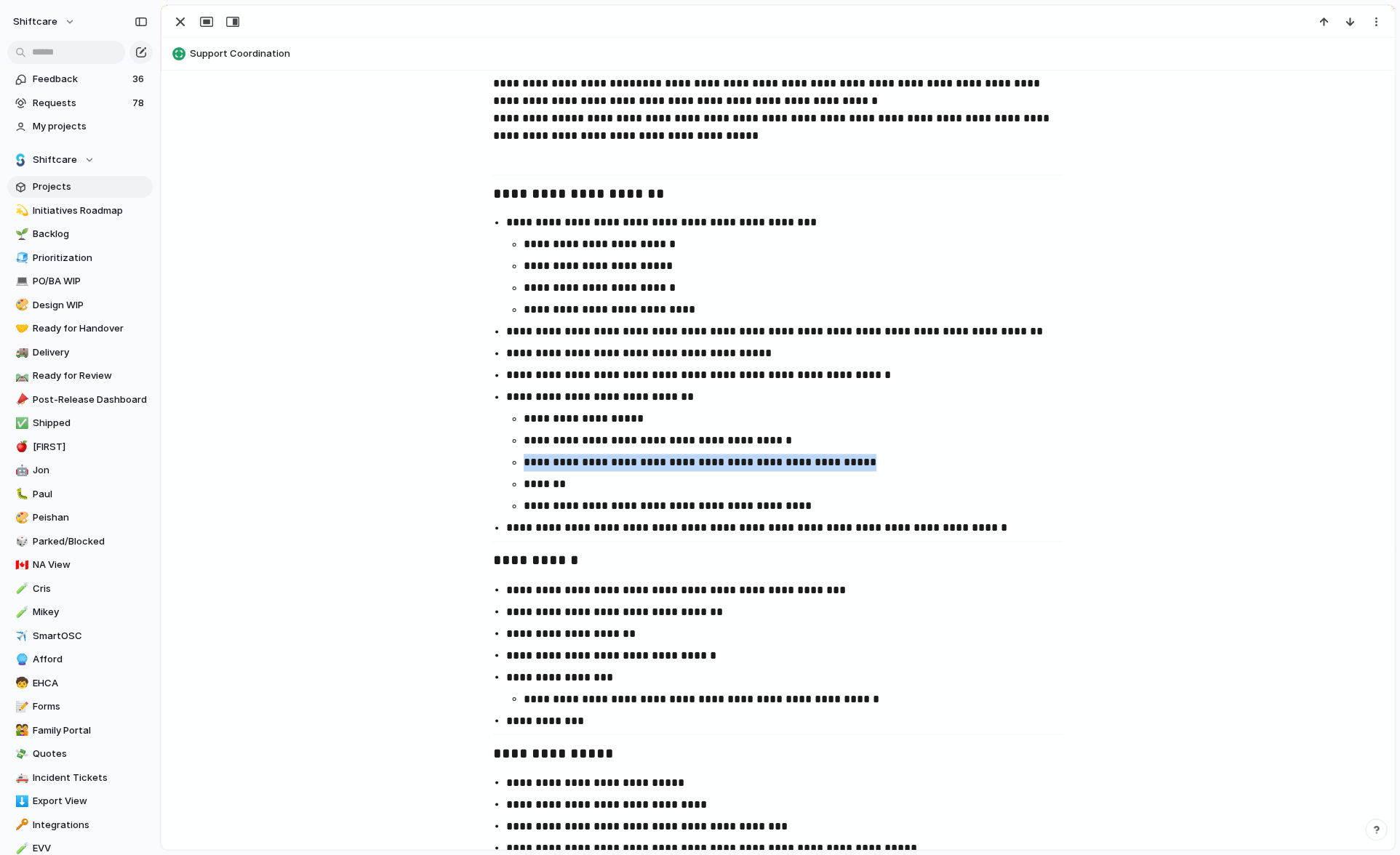 click on "**********" at bounding box center [800, 462] 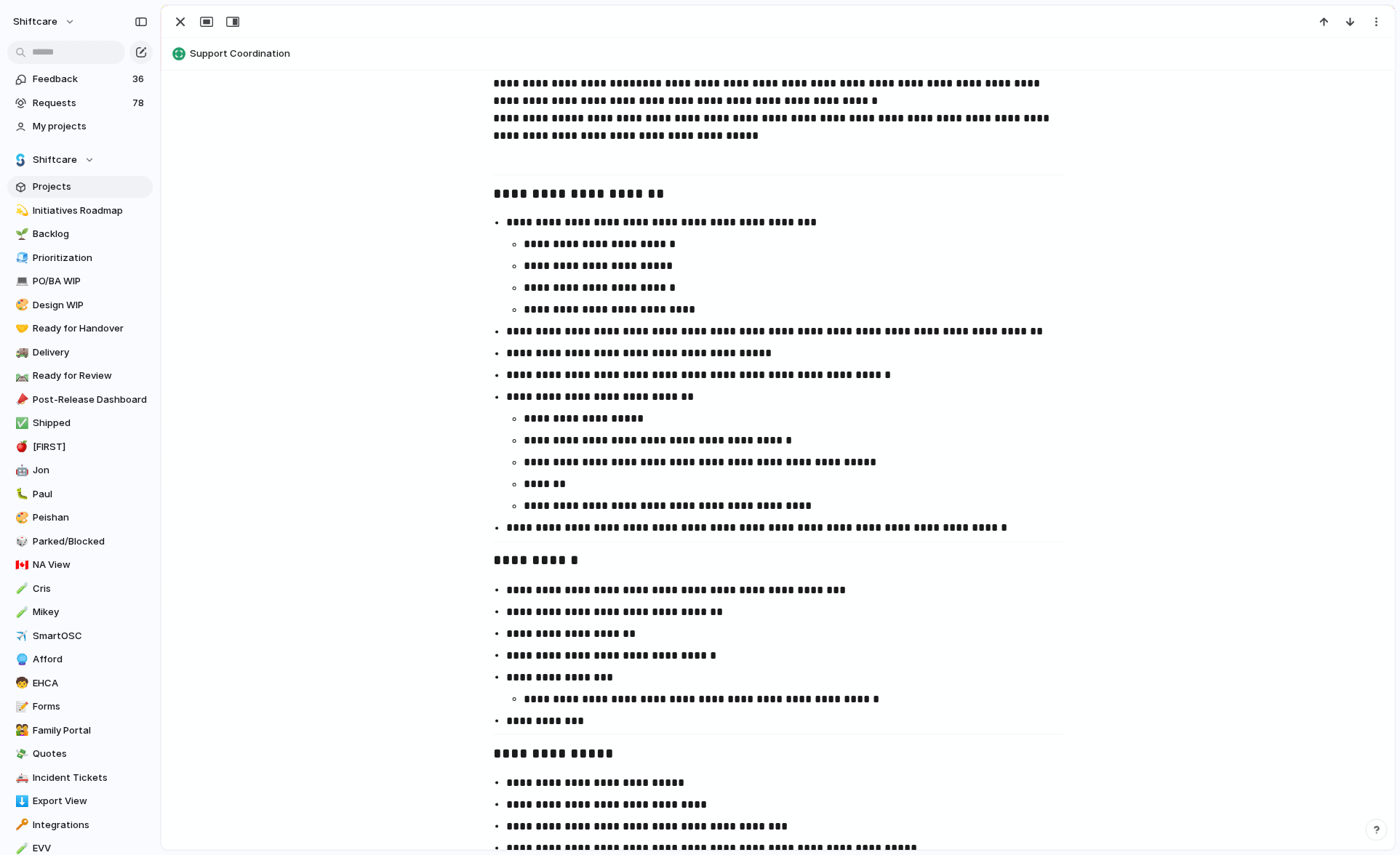 click on "*******" at bounding box center [800, 484] 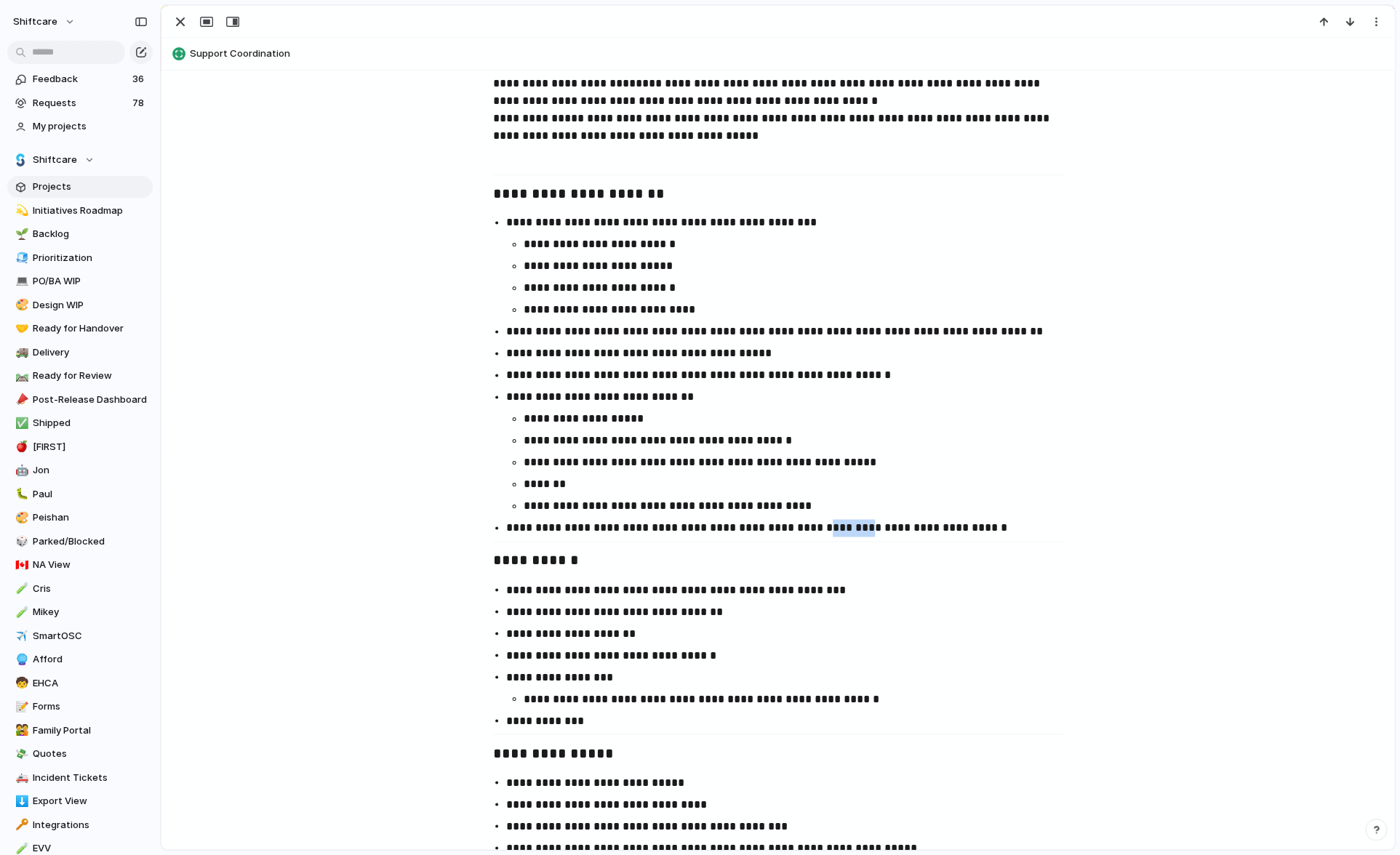 click on "**********" at bounding box center [791, 528] 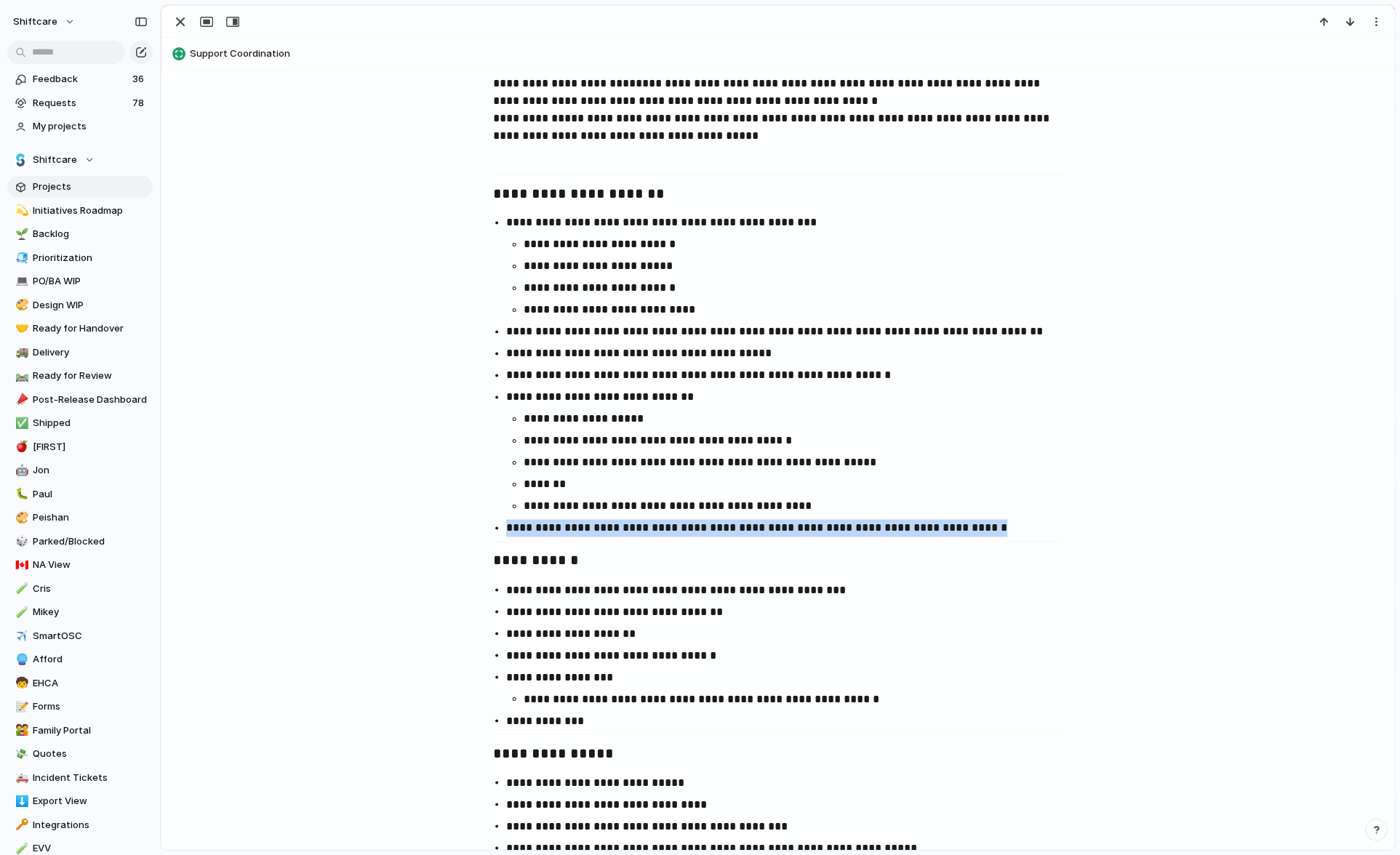click on "**********" at bounding box center [791, 528] 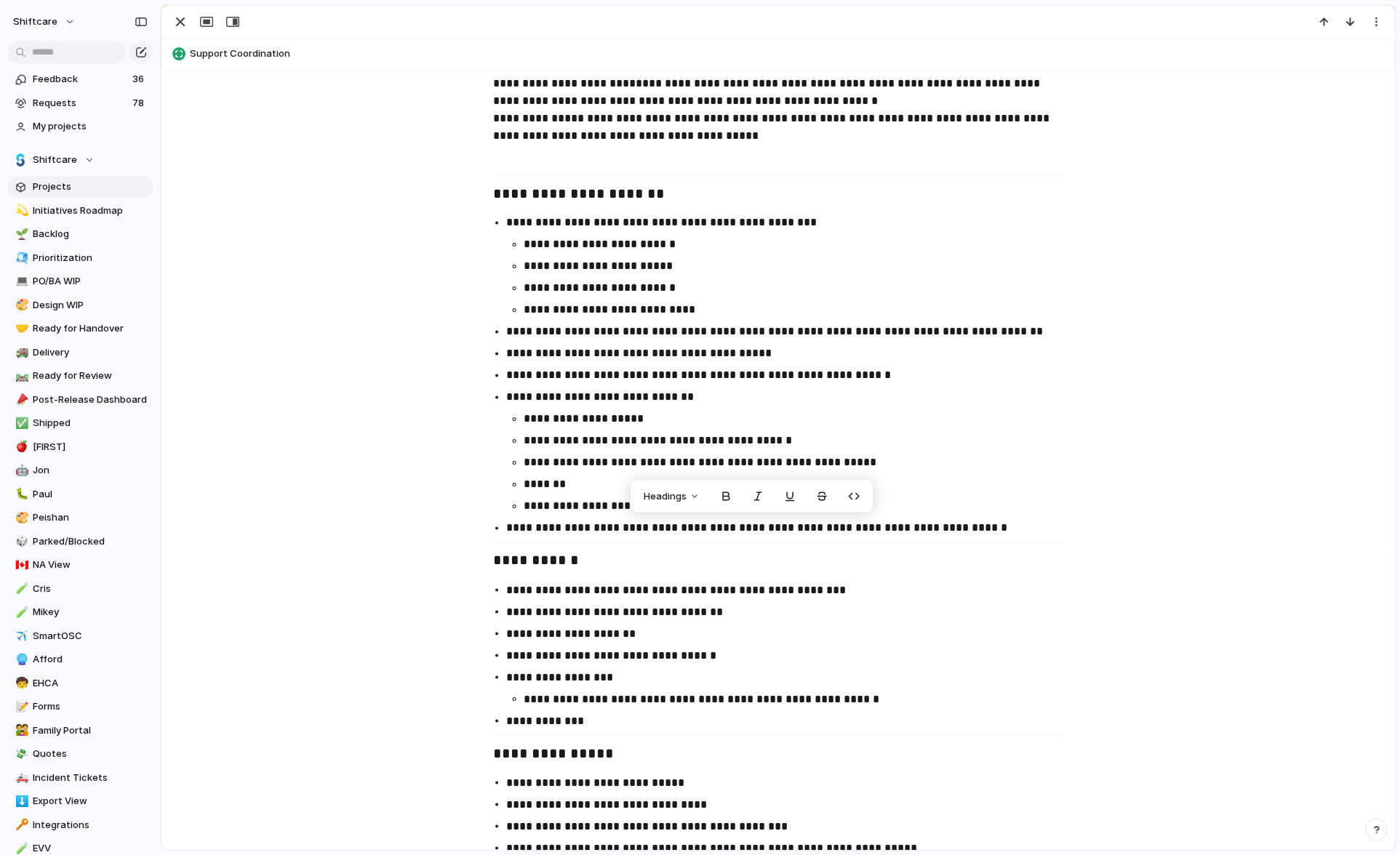 click on "**********" at bounding box center (778, 375) 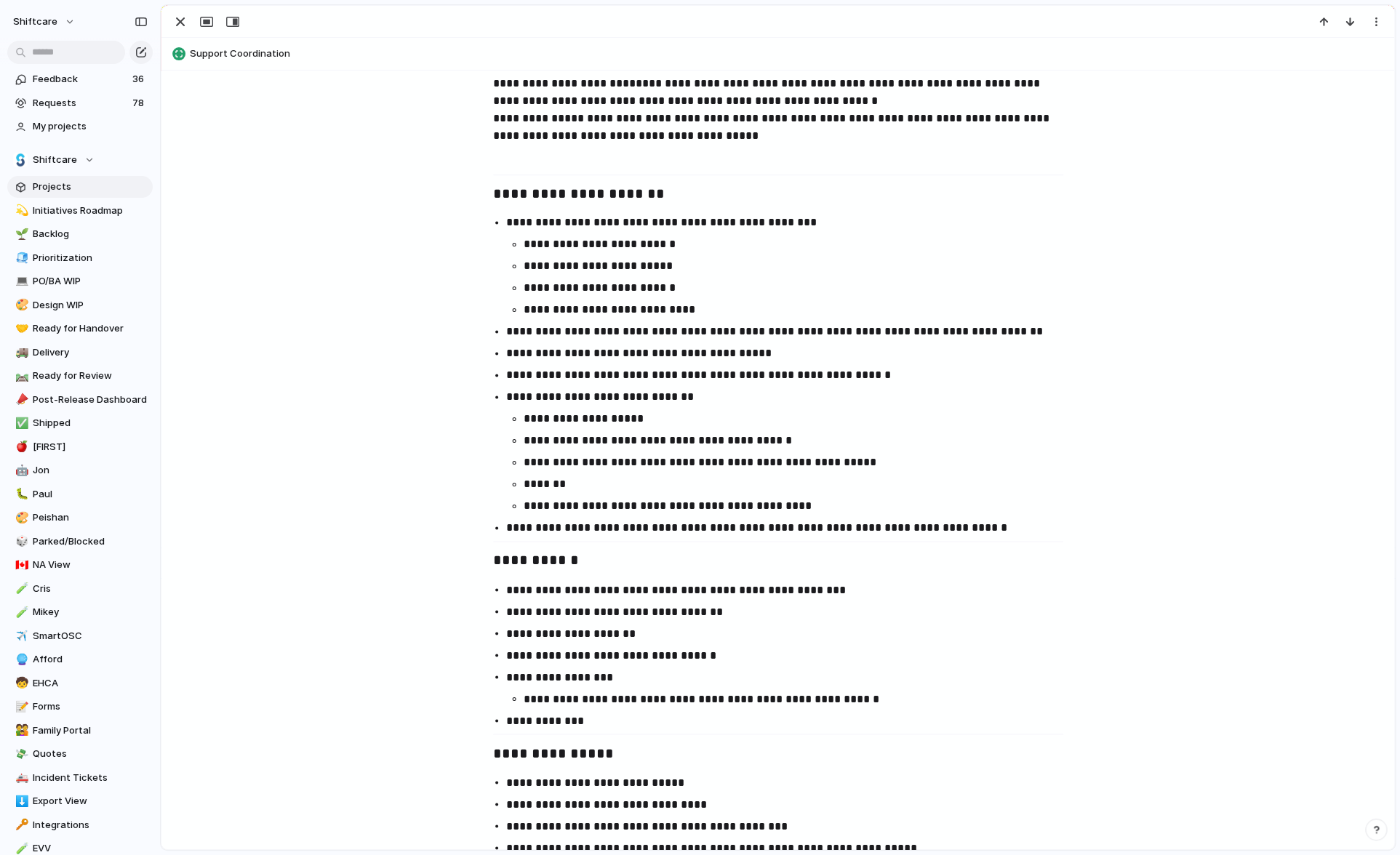 click on "**********" at bounding box center [791, 528] 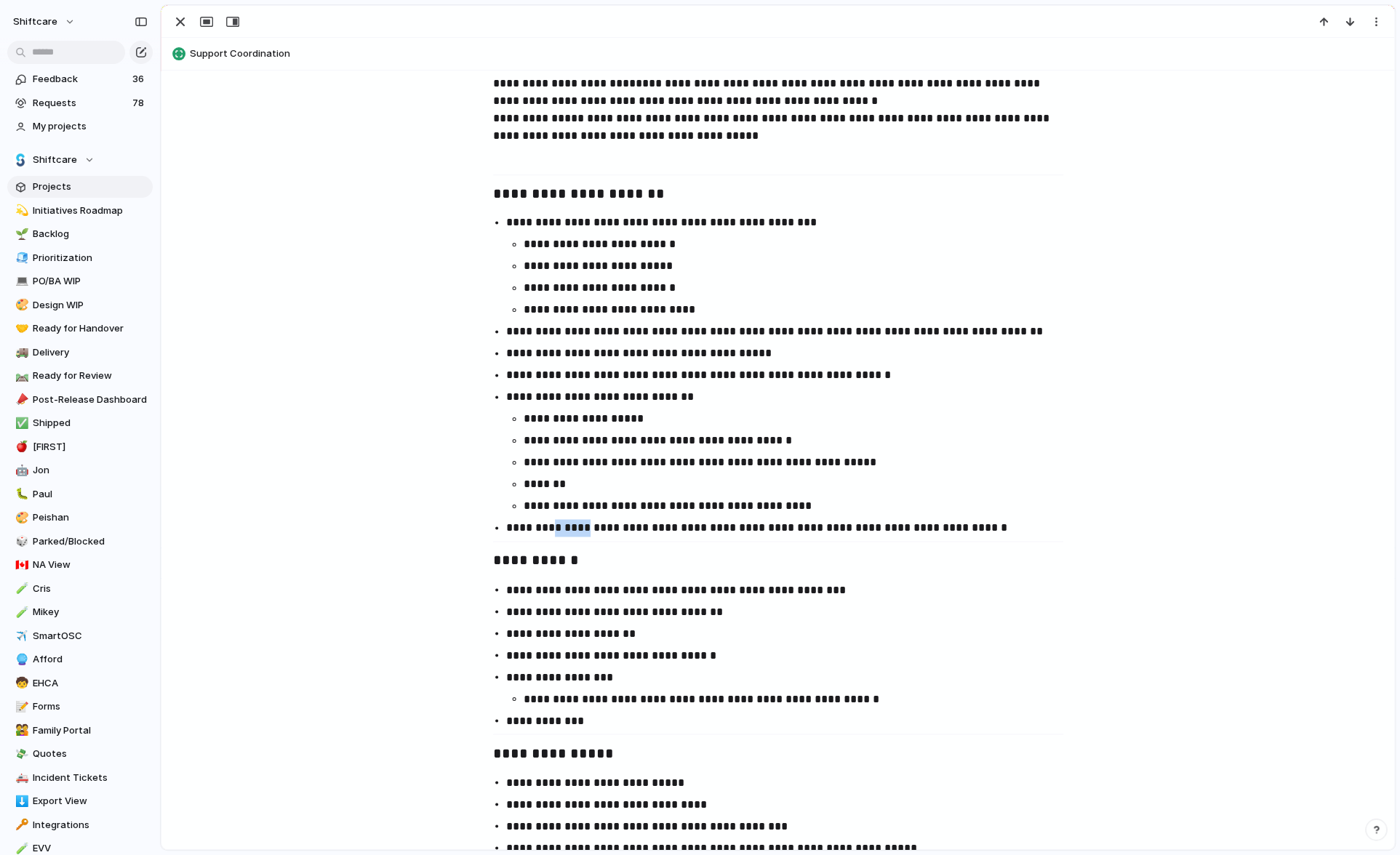 click on "**********" at bounding box center [791, 528] 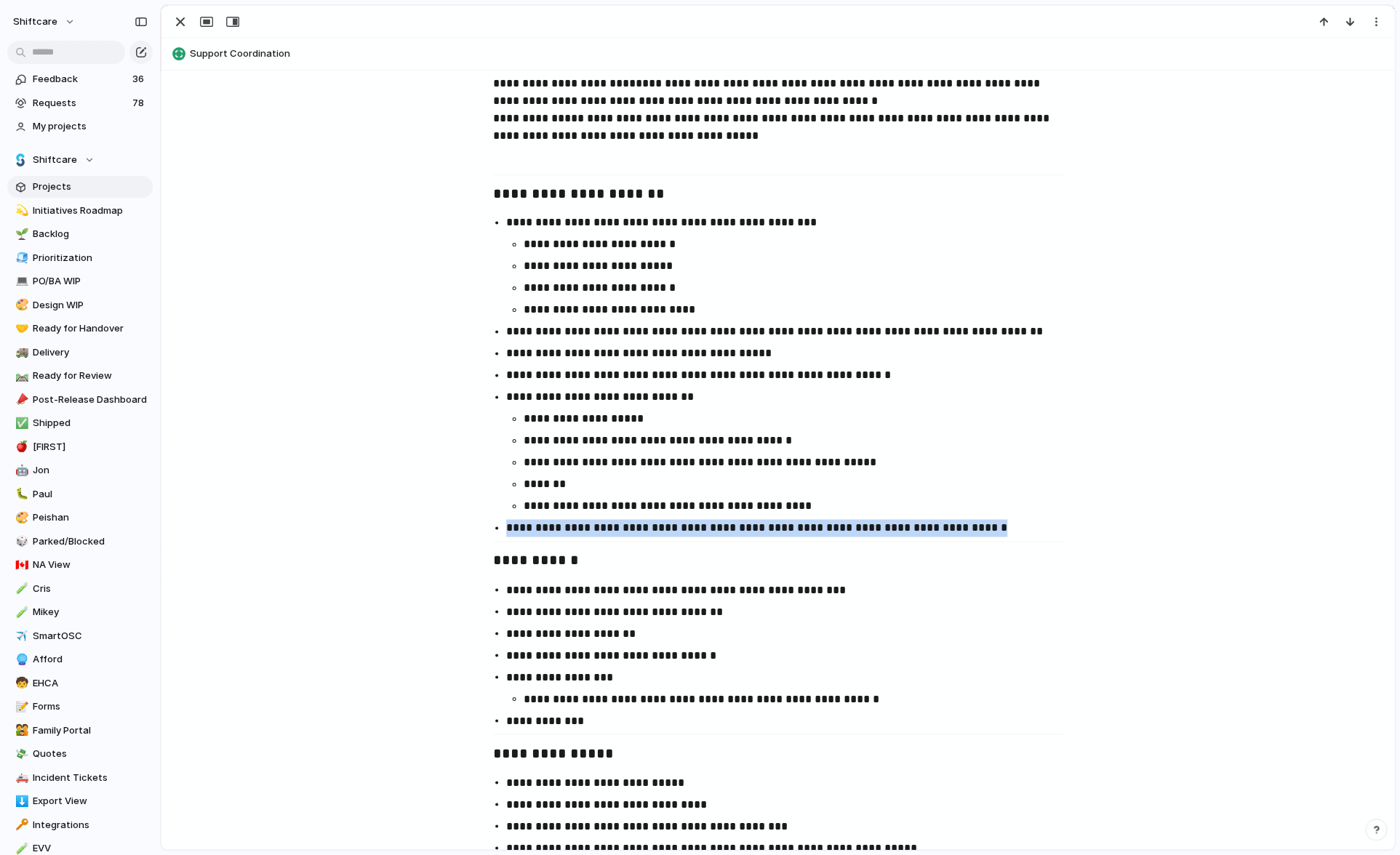 click on "**********" at bounding box center [791, 528] 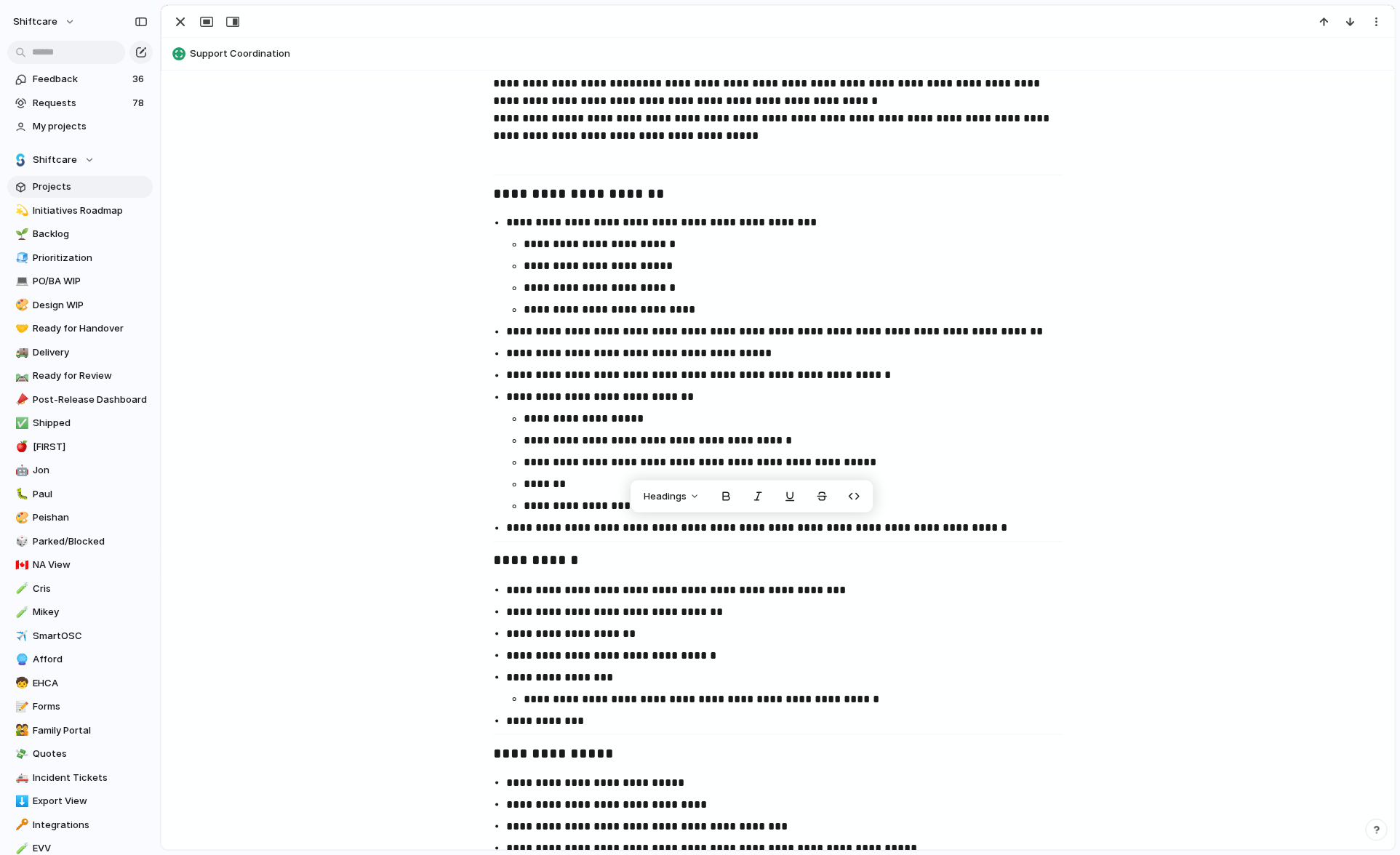 click on "**********" at bounding box center [800, 419] 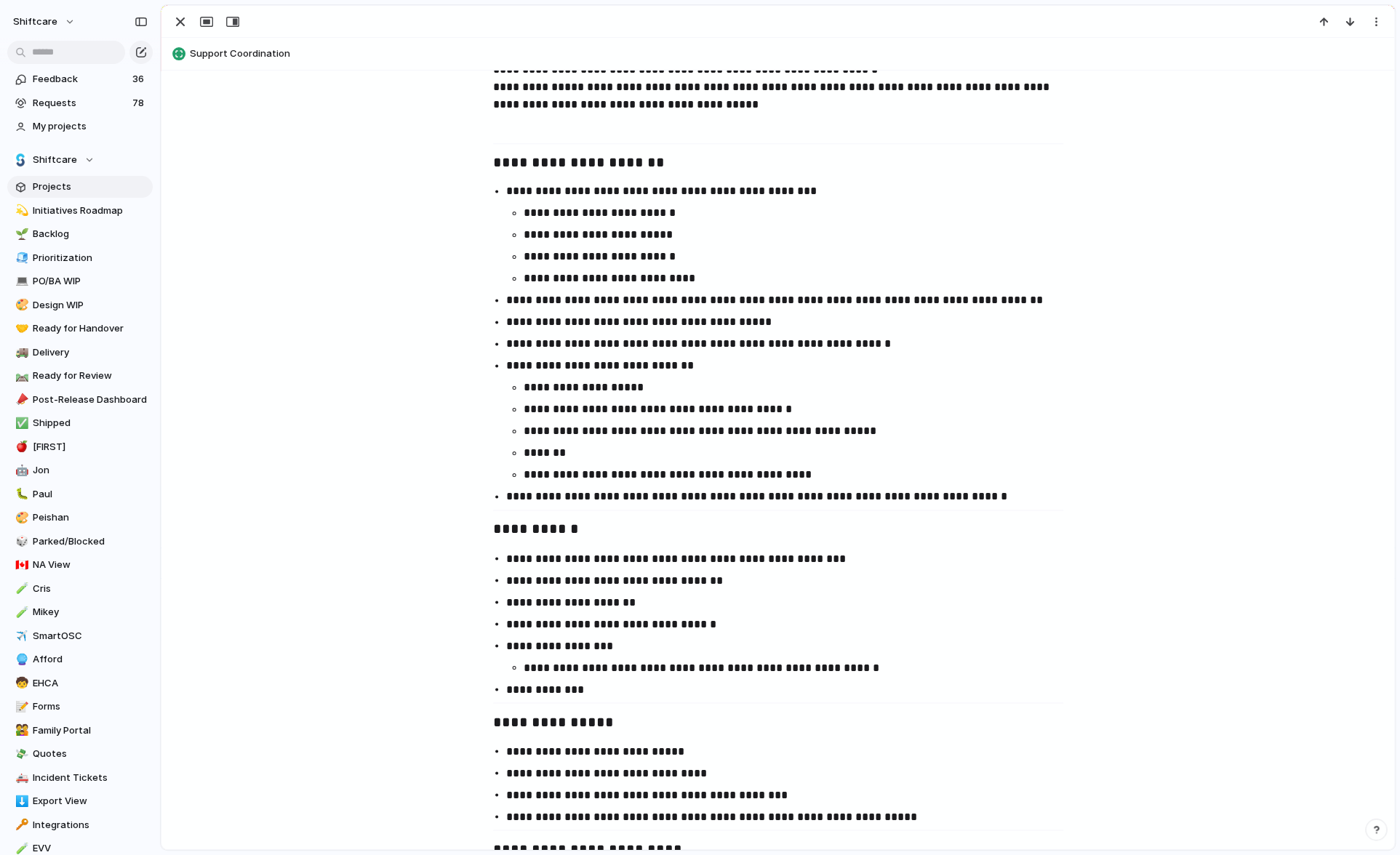 scroll, scrollTop: 1077, scrollLeft: 0, axis: vertical 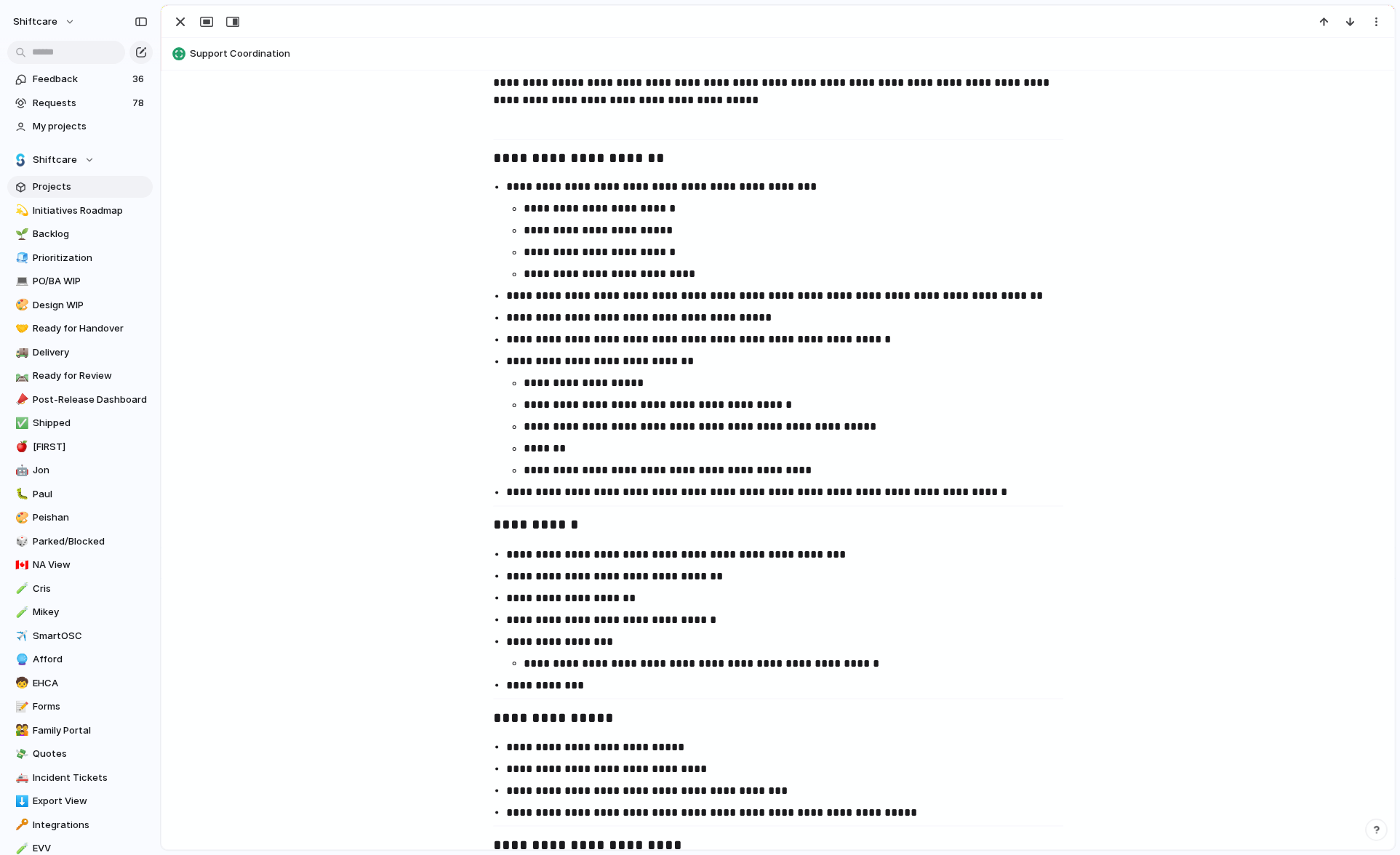click on "**********" at bounding box center [791, 340] 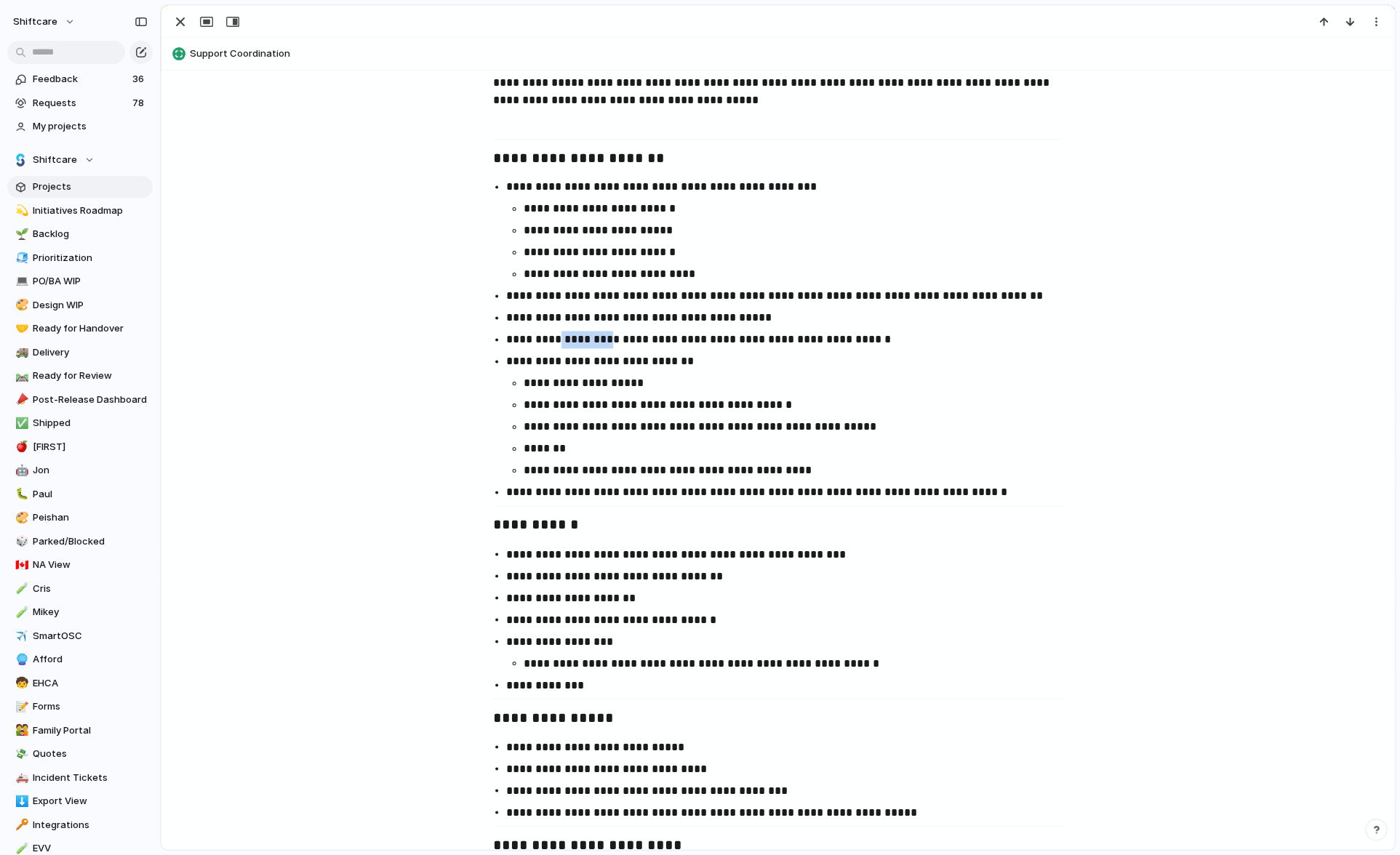 click on "**********" at bounding box center [791, 340] 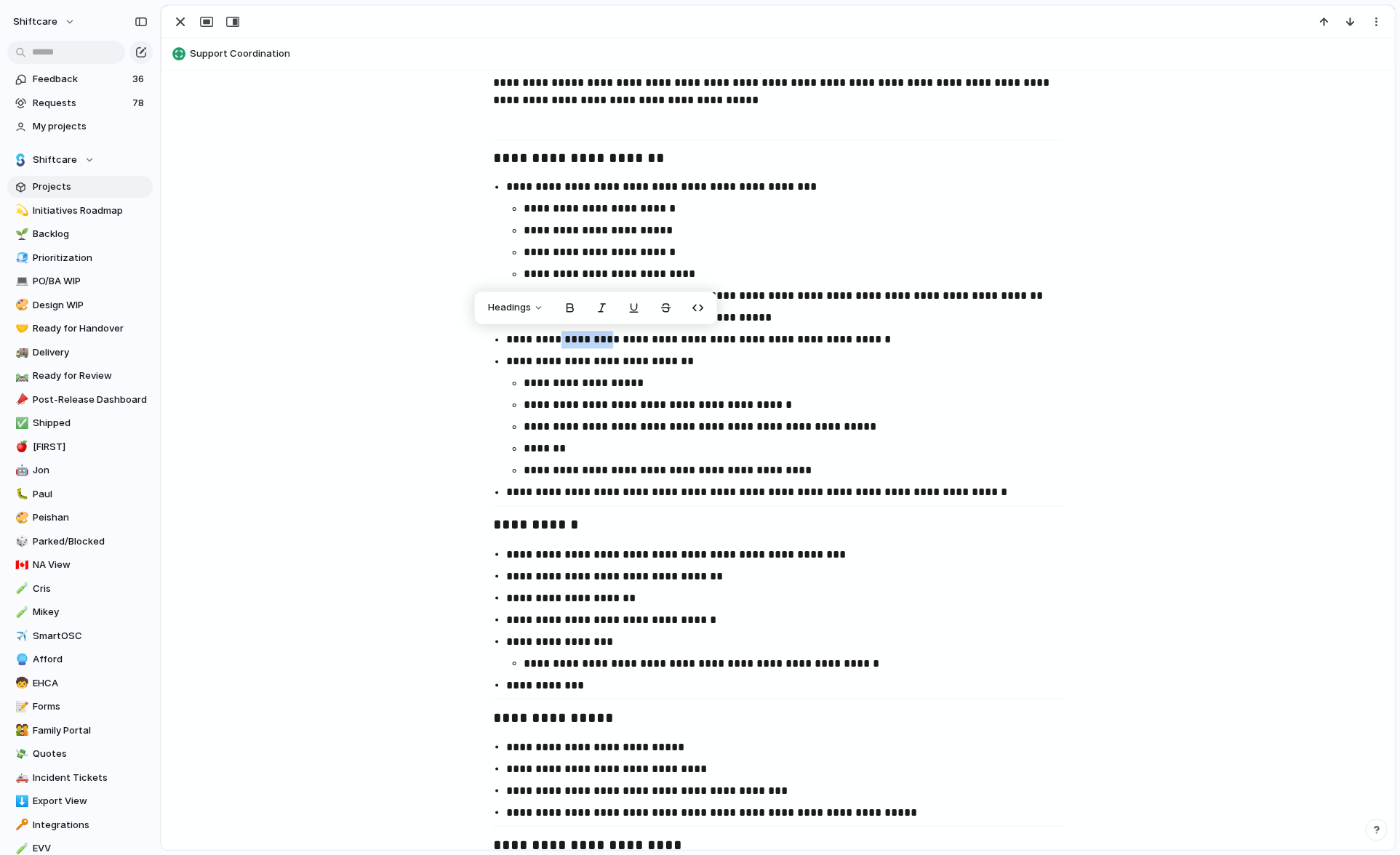 click on "**********" at bounding box center (777, 856) 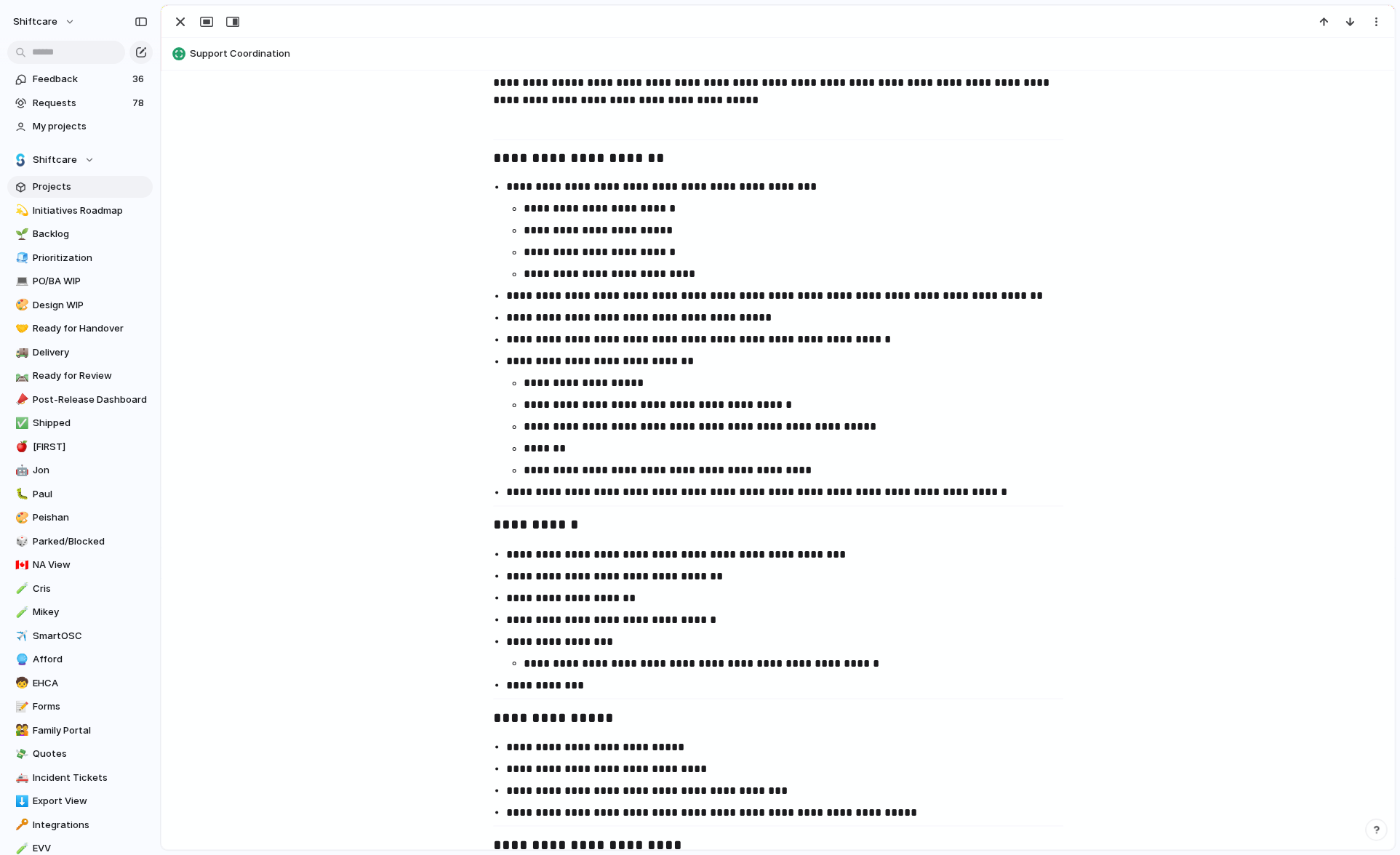 click on "**********" at bounding box center (791, 318) 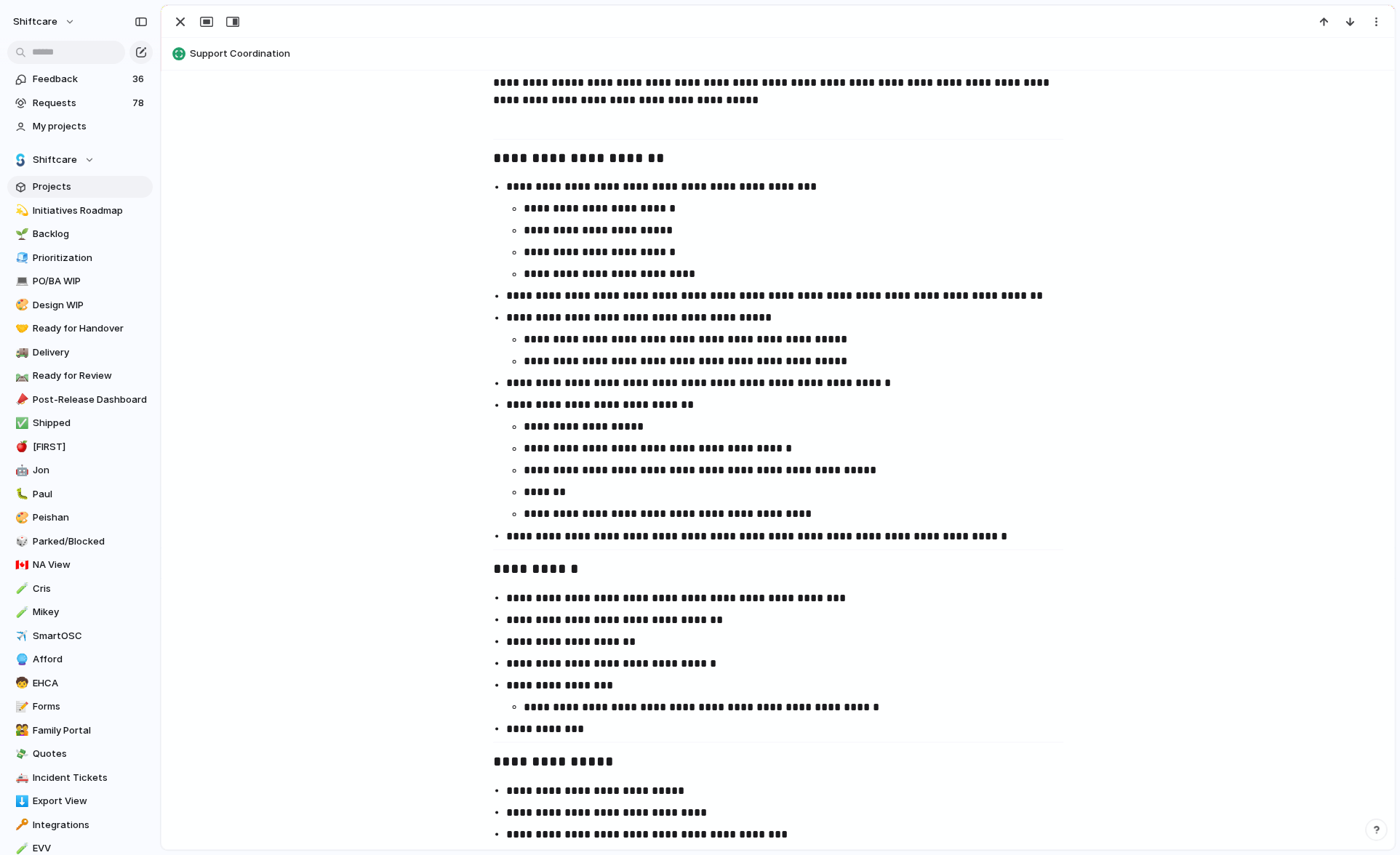 click on "**********" at bounding box center (800, 361) 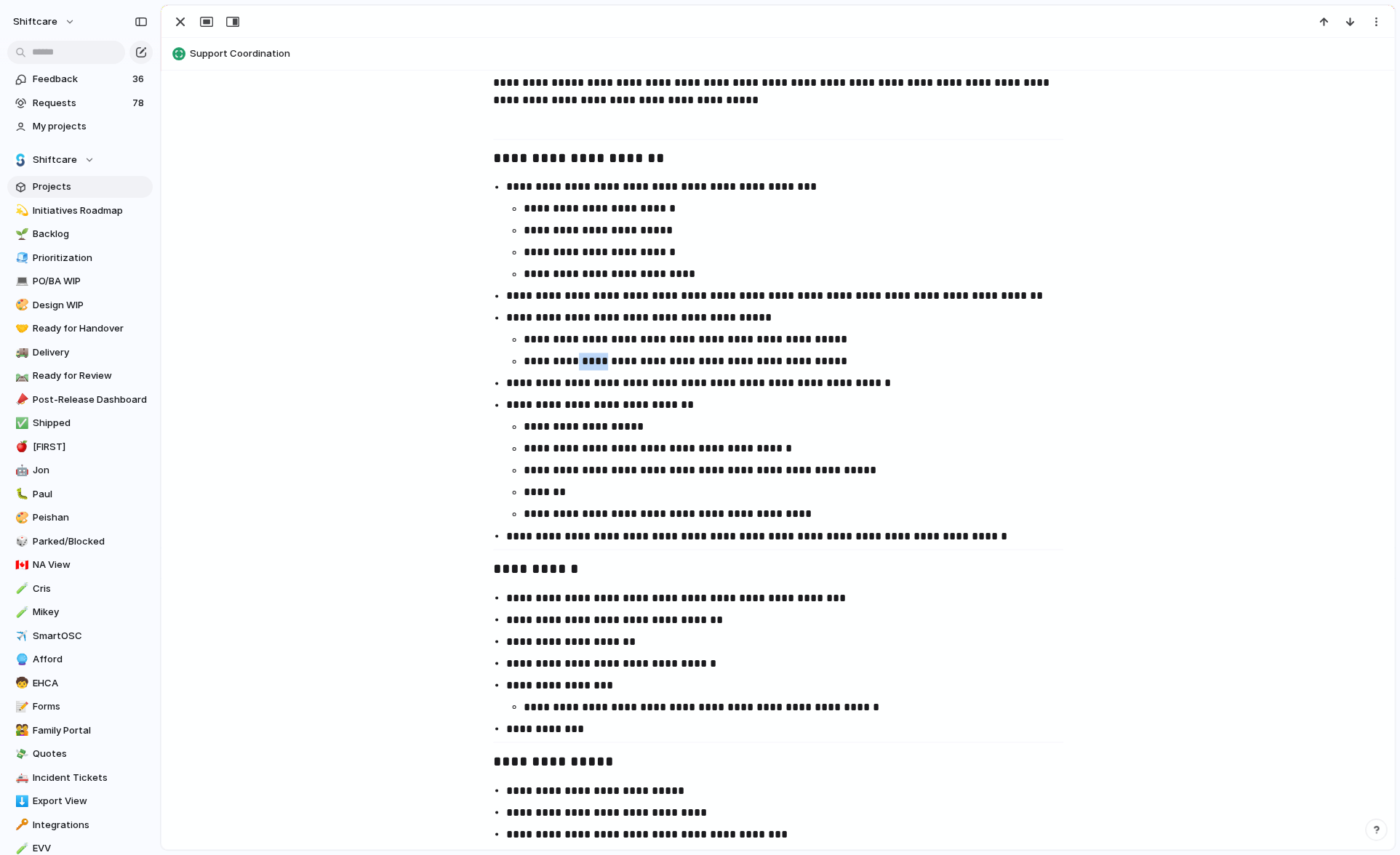 click on "**********" at bounding box center (800, 361) 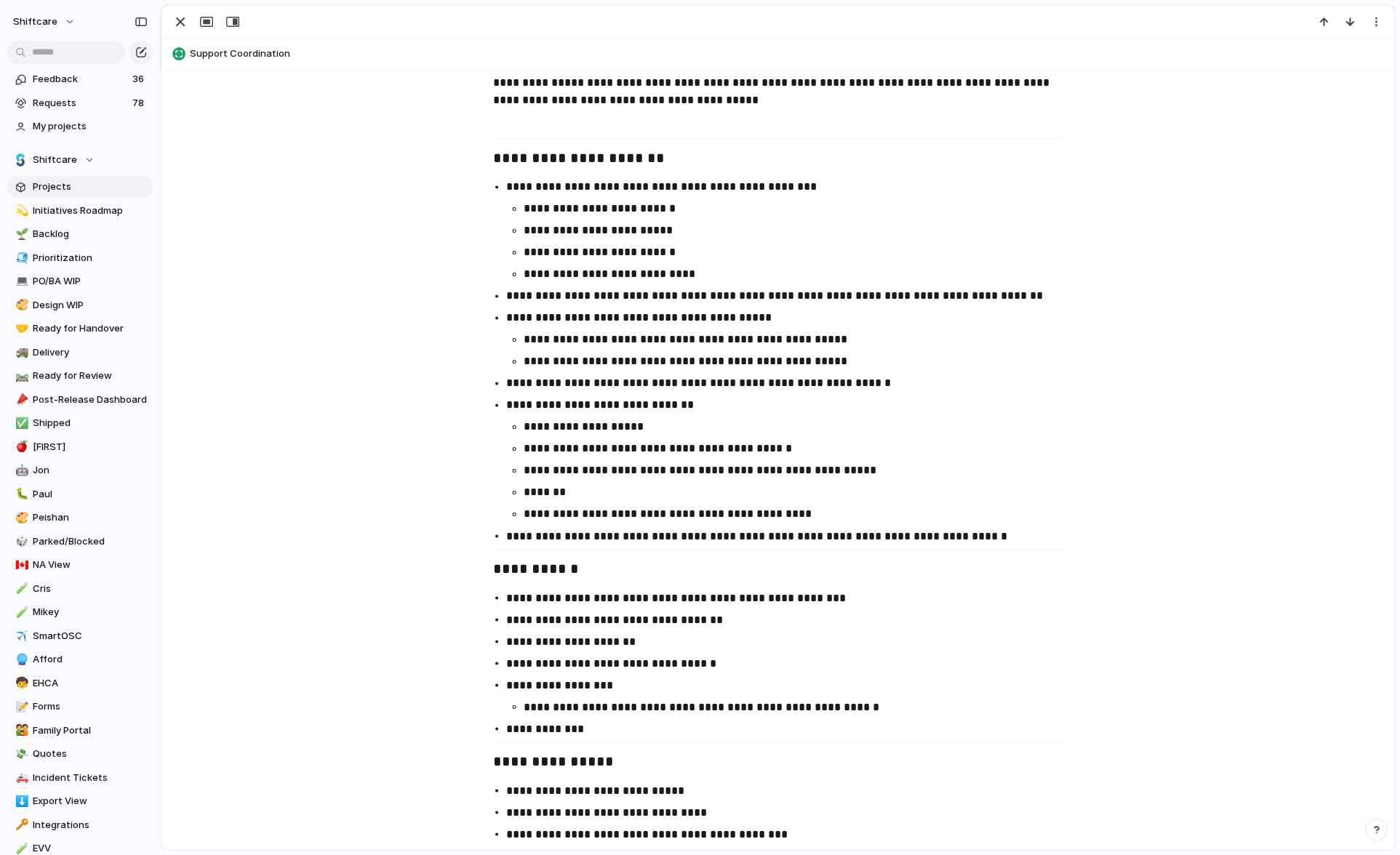 click on "**********" at bounding box center (800, 361) 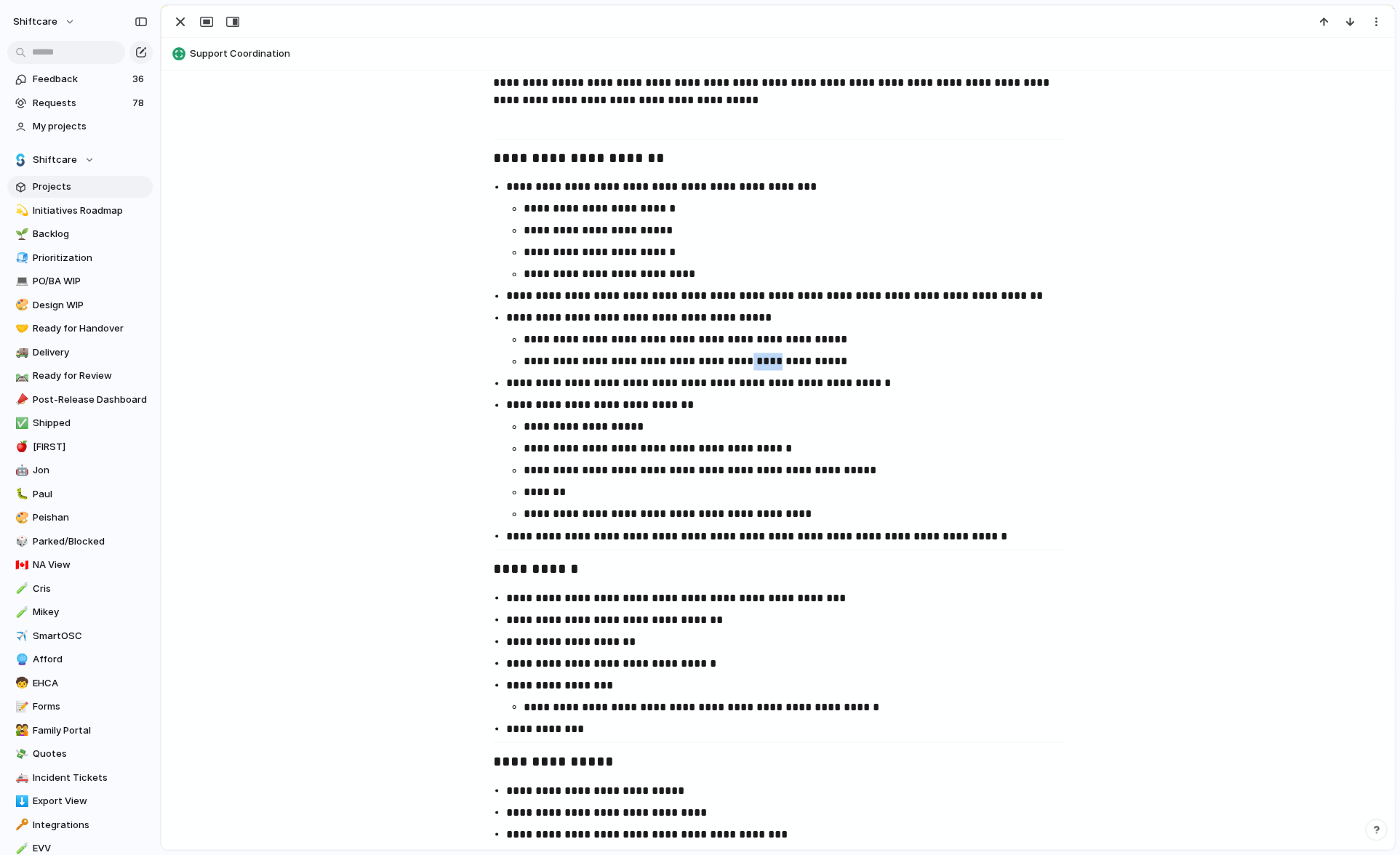 click on "**********" at bounding box center (800, 361) 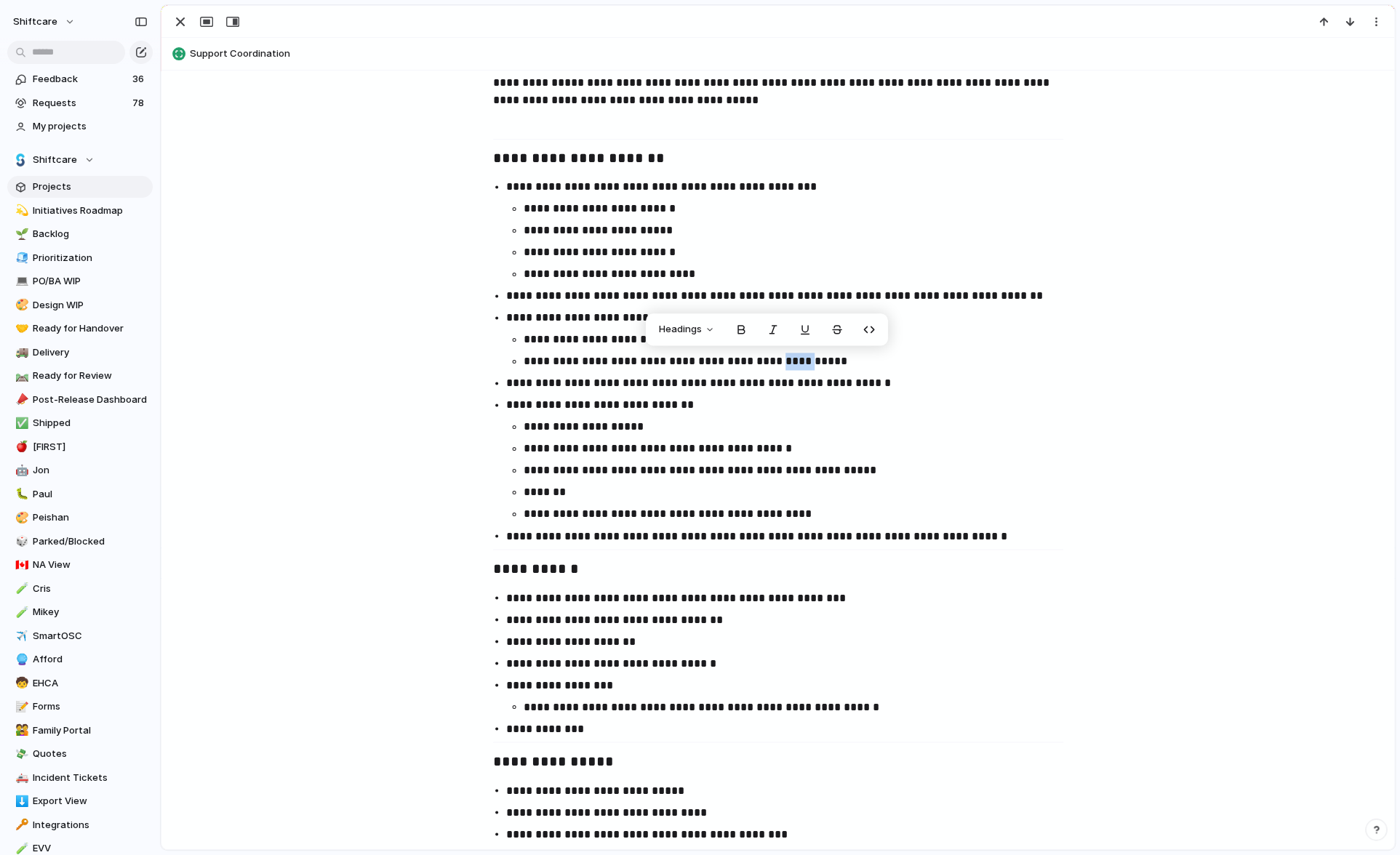 click on "**********" at bounding box center [800, 361] 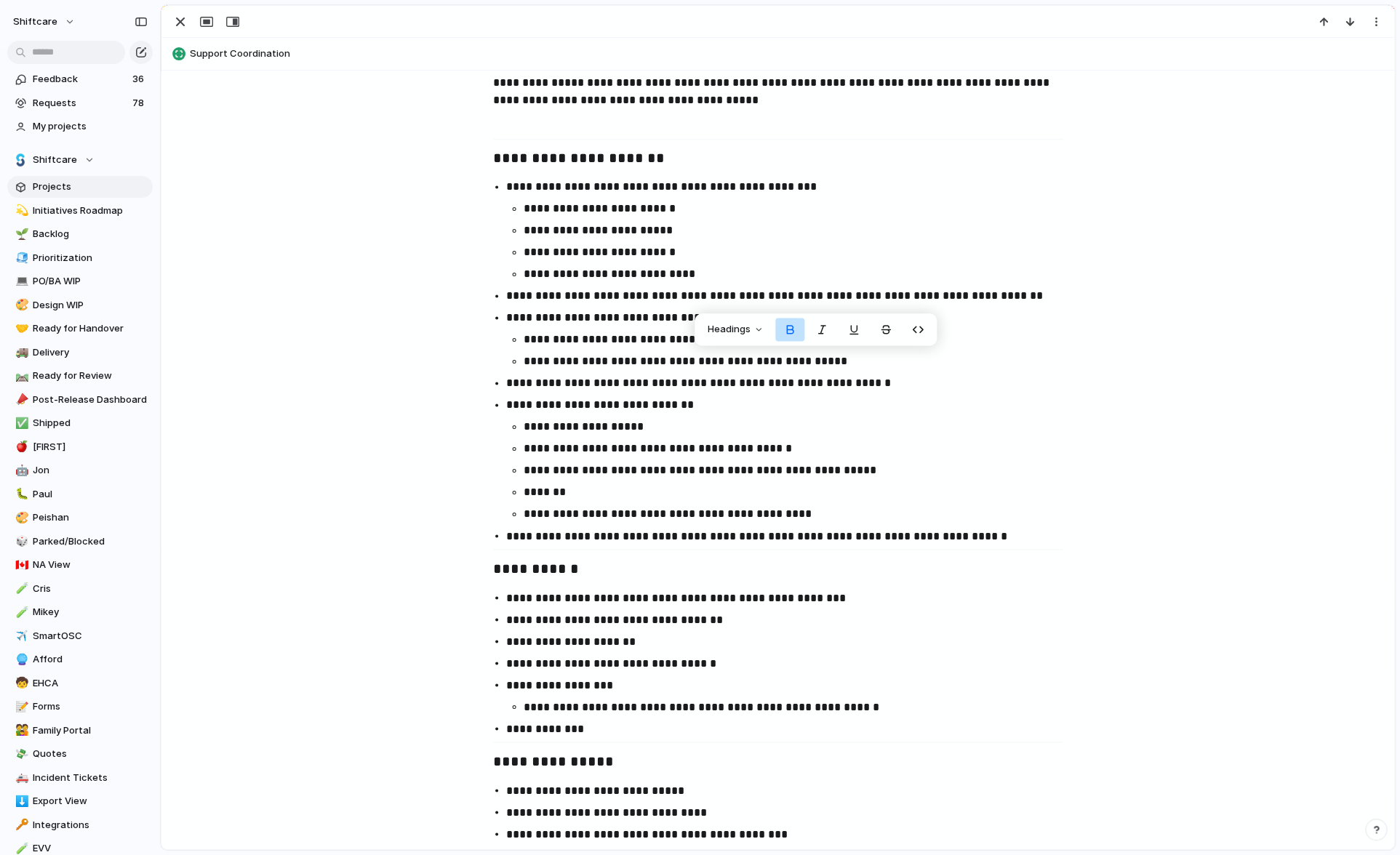 click on "**********" at bounding box center (800, 340) 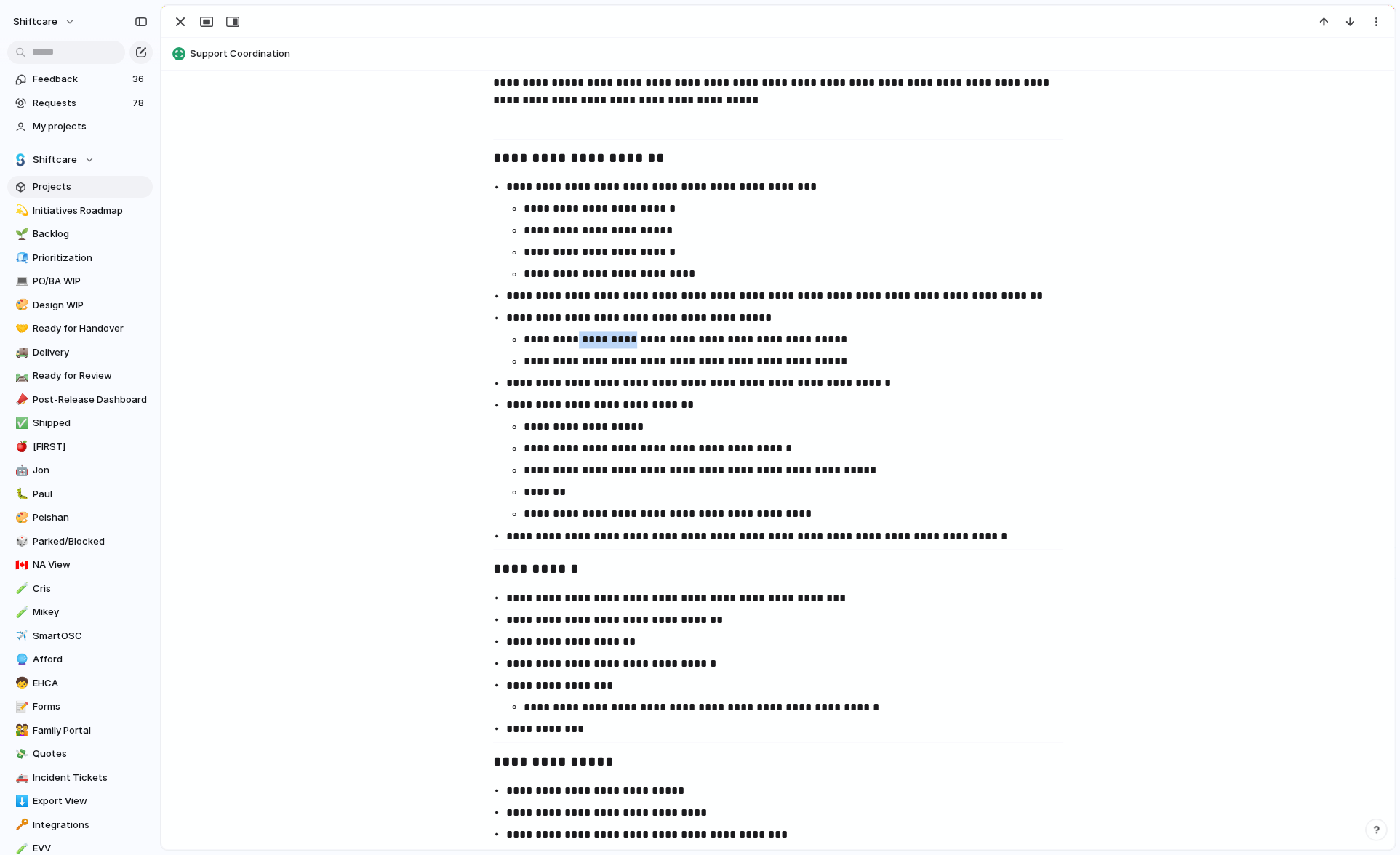 drag, startPoint x: 623, startPoint y: 341, endPoint x: 572, endPoint y: 342, distance: 51.0098 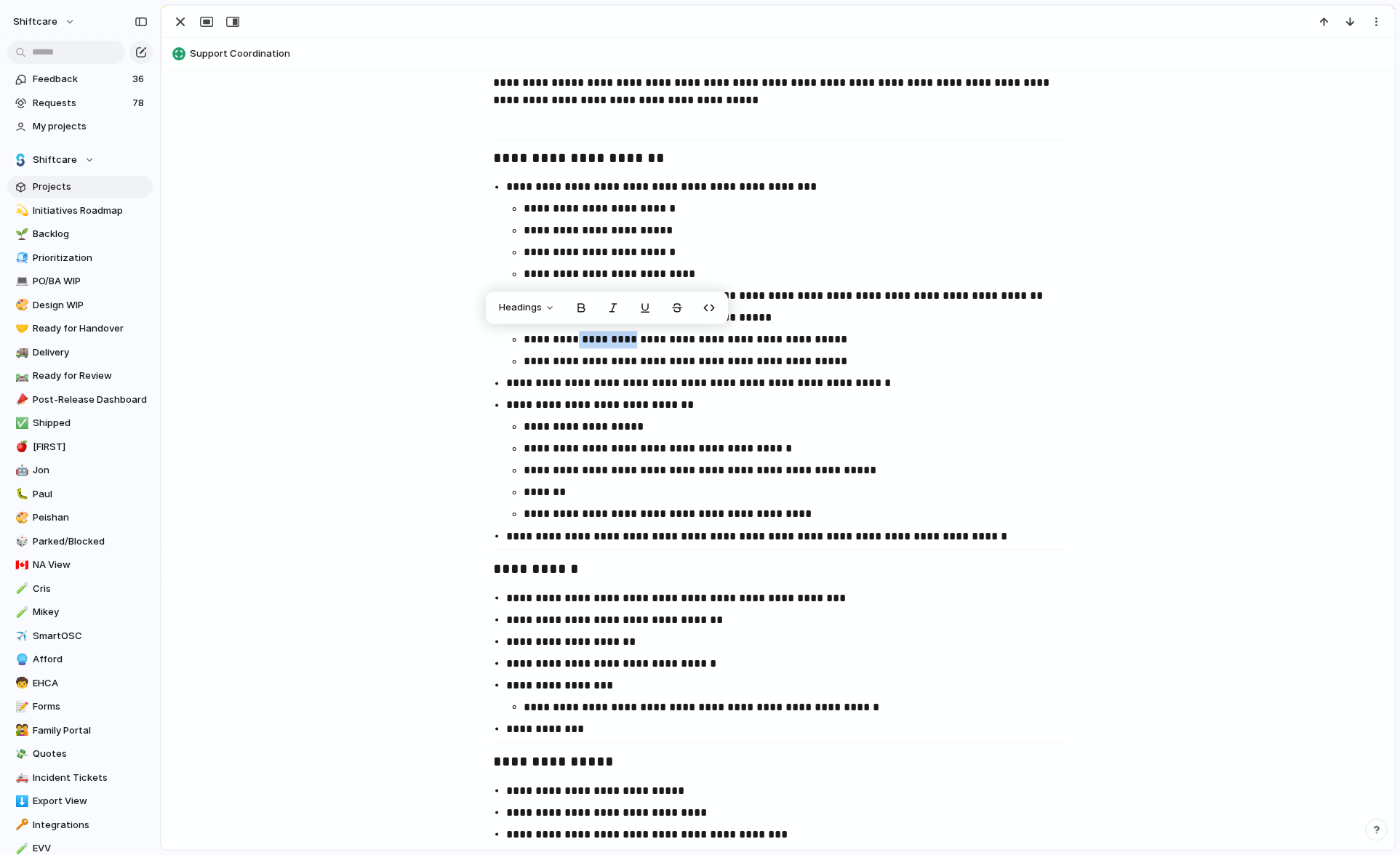 copy on "**********" 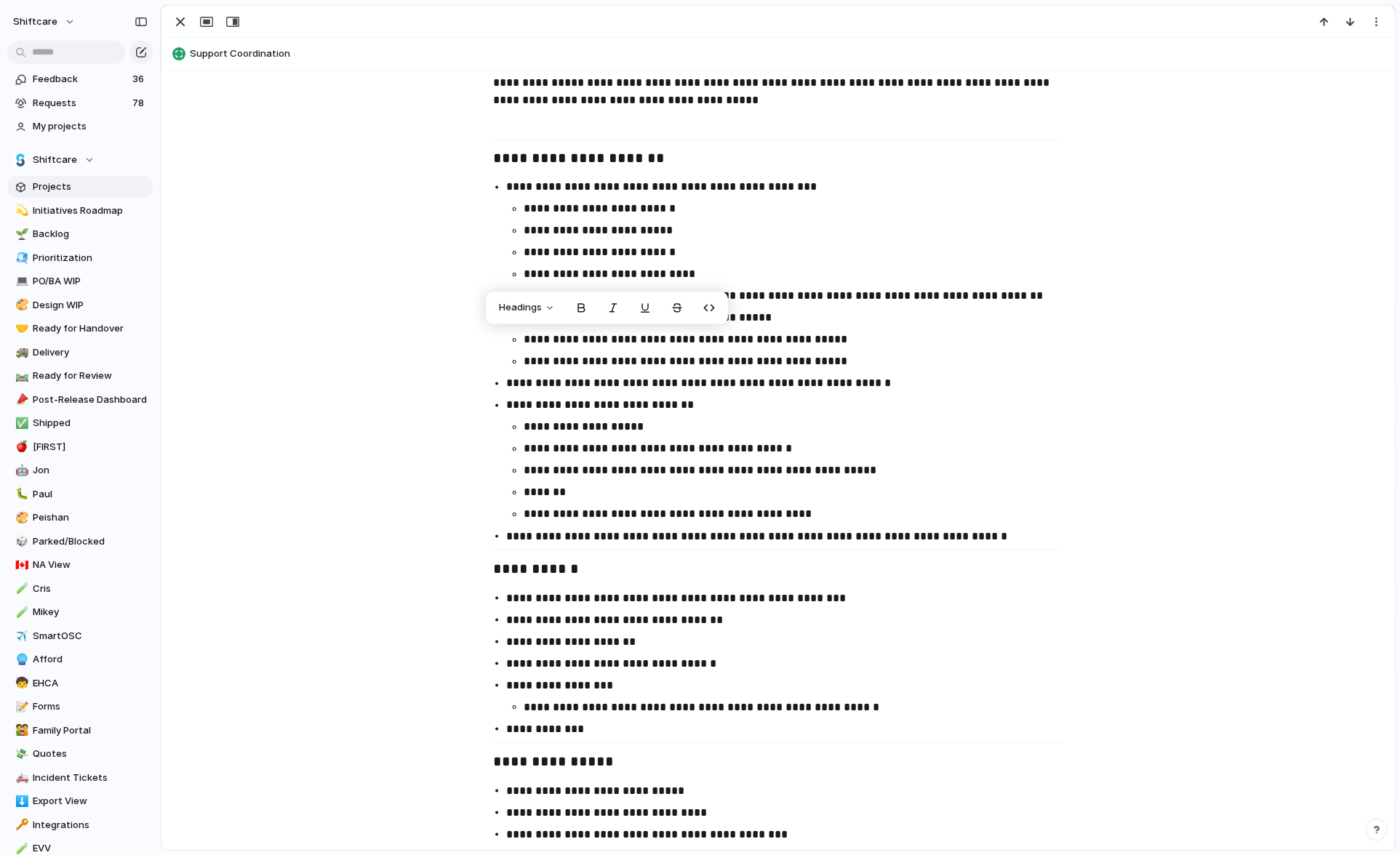 click on "**********" at bounding box center [817, 361] 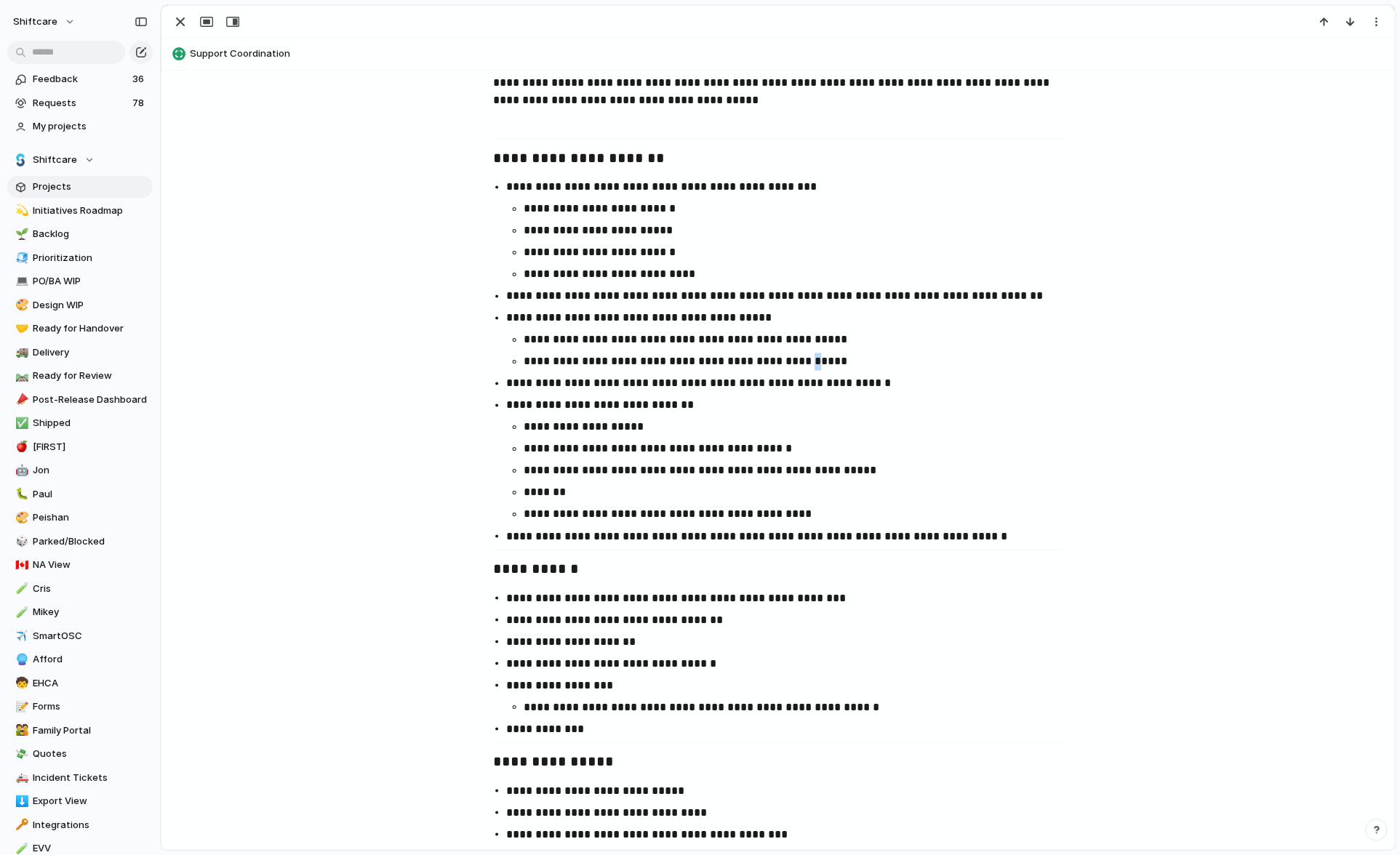 click on "**********" at bounding box center (817, 361) 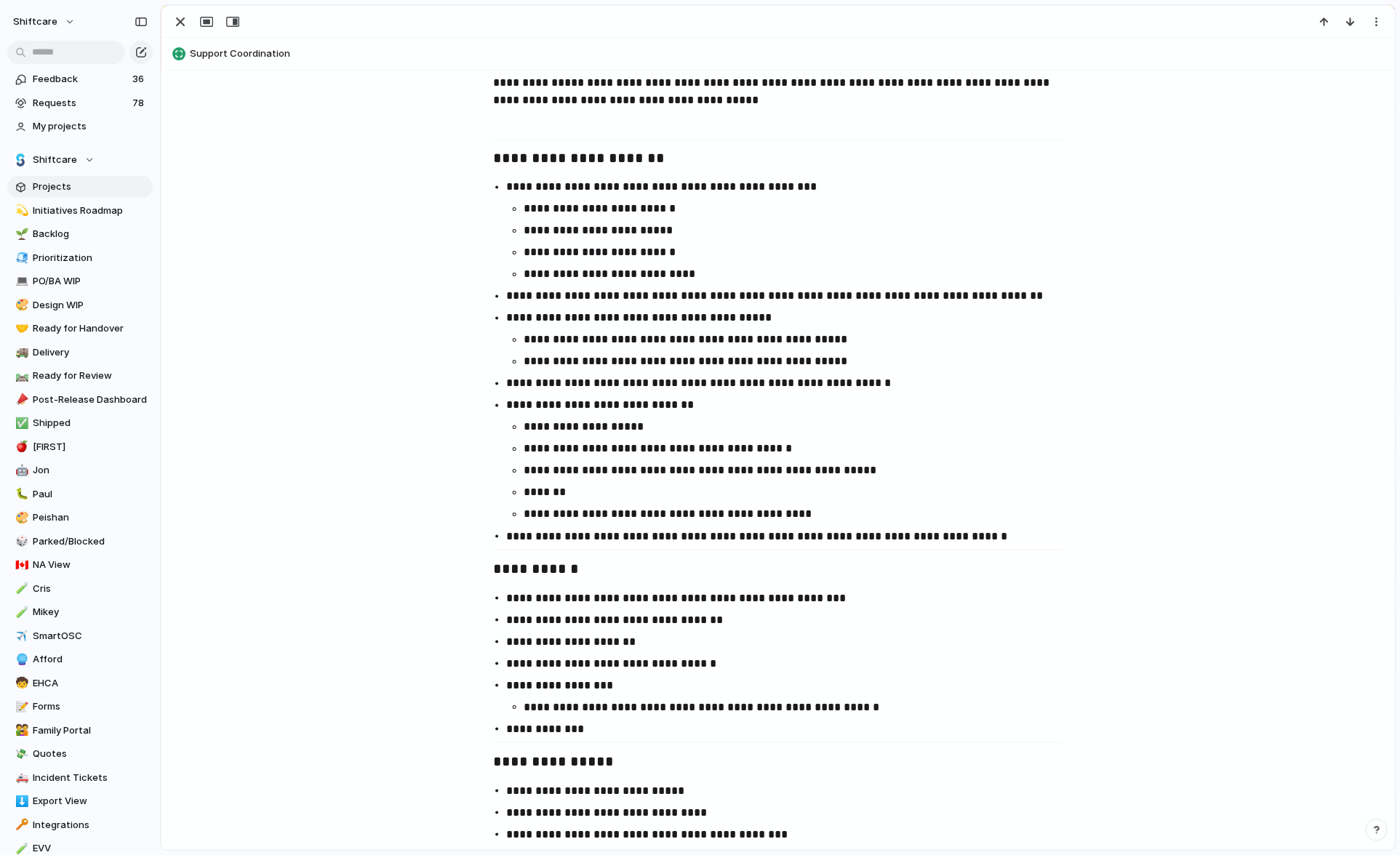 click on "**********" at bounding box center [817, 361] 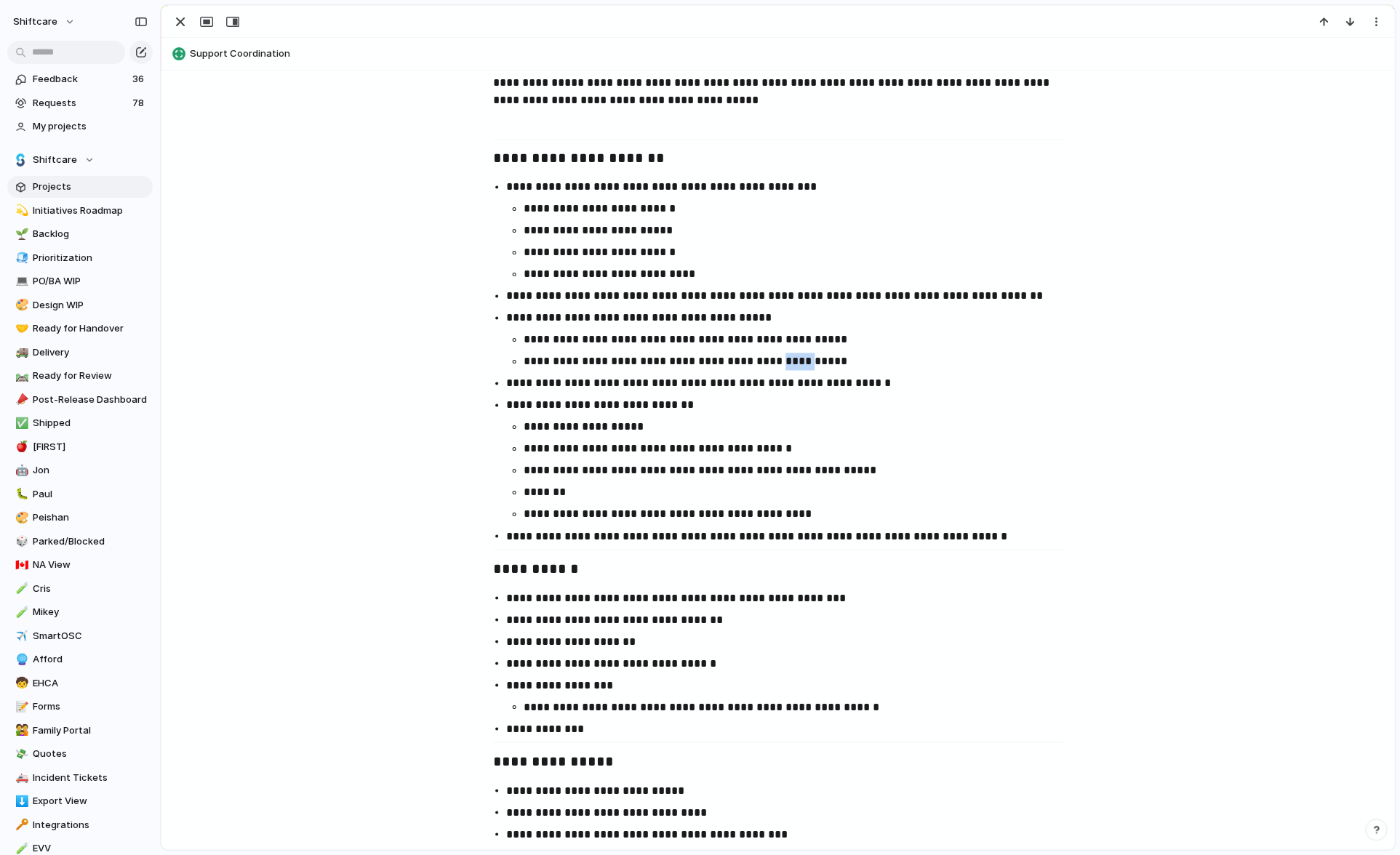 click on "**********" at bounding box center (817, 361) 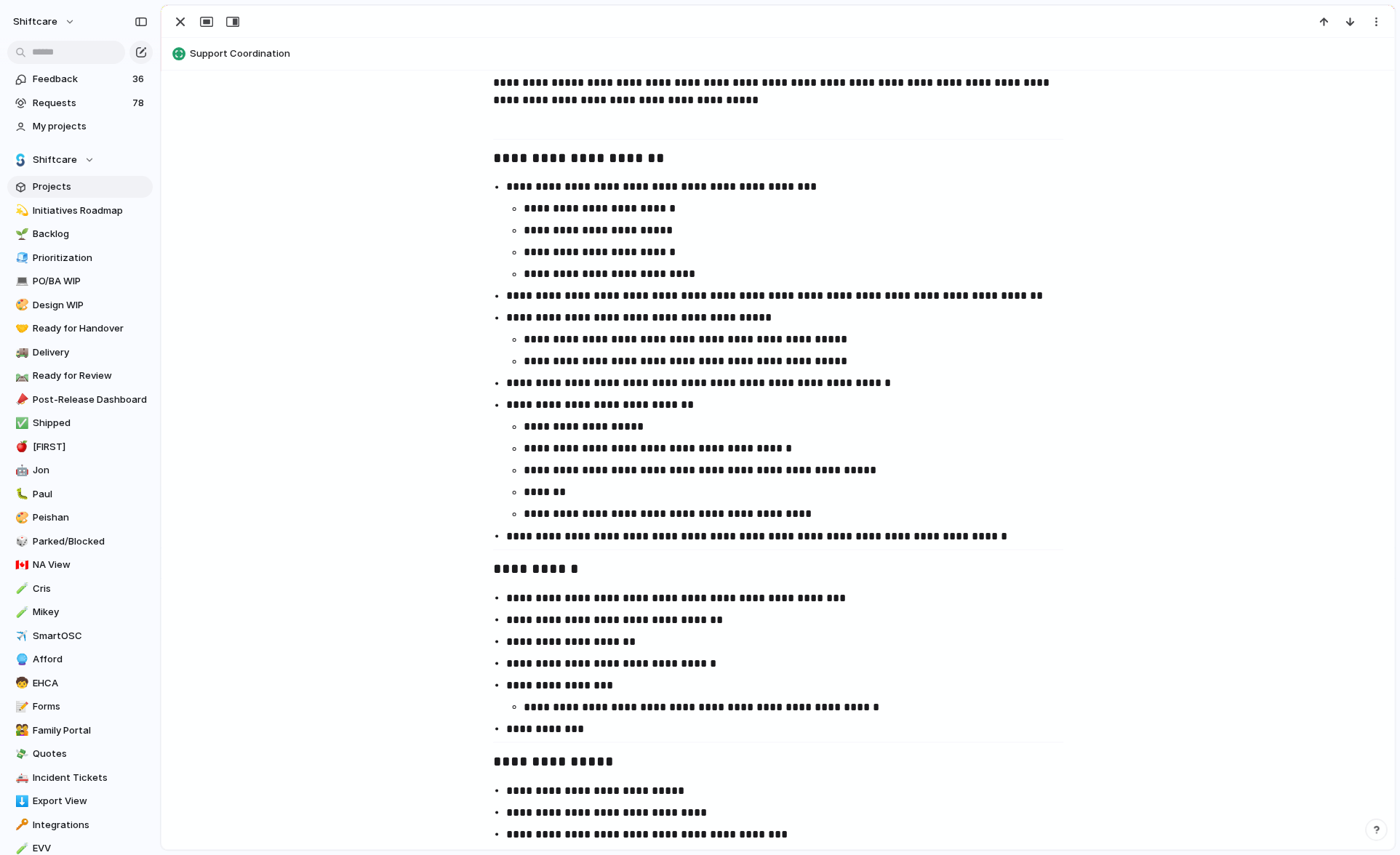 click on "**********" at bounding box center (791, 383) 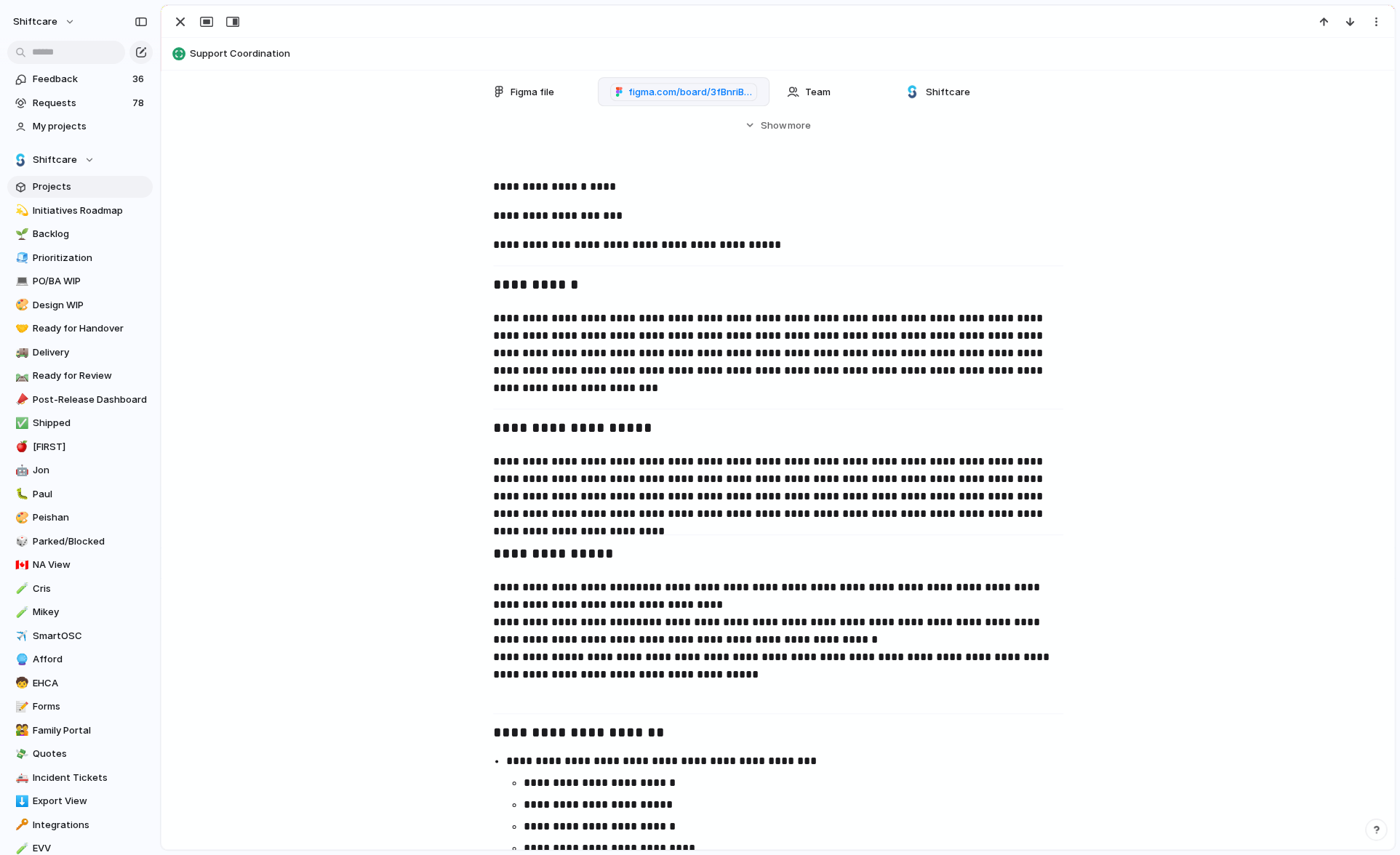 scroll, scrollTop: 523, scrollLeft: 0, axis: vertical 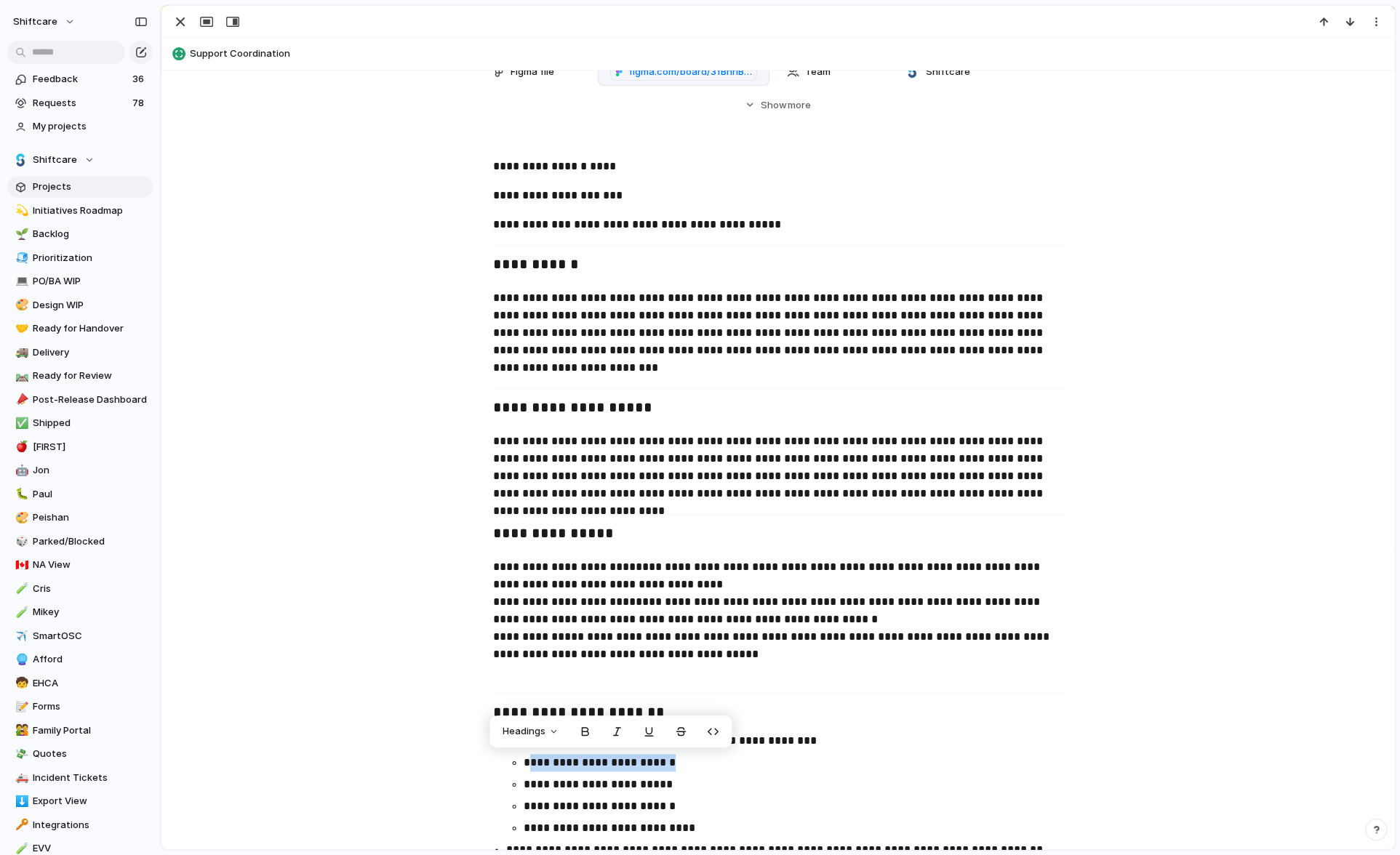 drag, startPoint x: 527, startPoint y: 766, endPoint x: 700, endPoint y: 762, distance: 173.04624 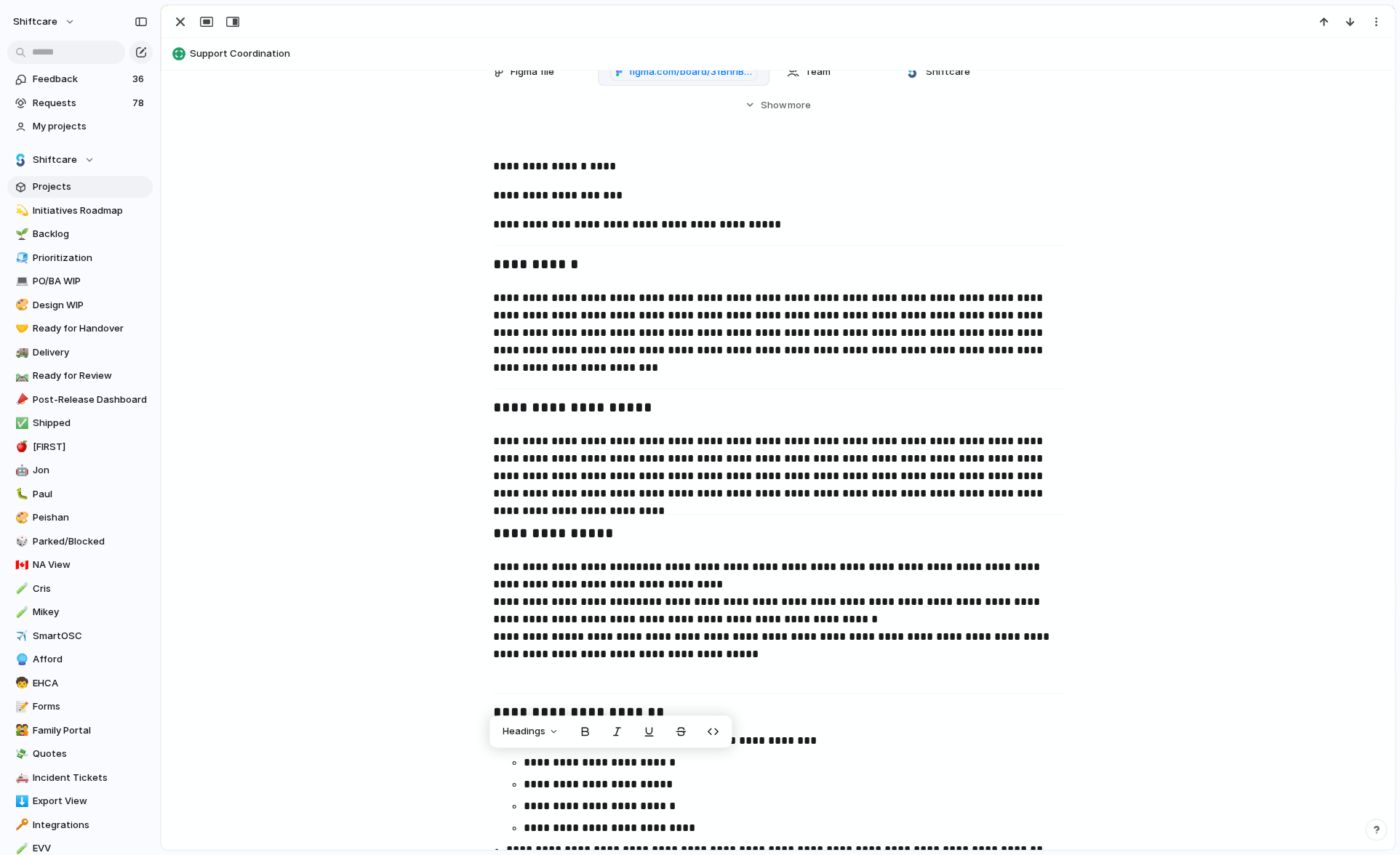 click on "**********" at bounding box center (778, 619) 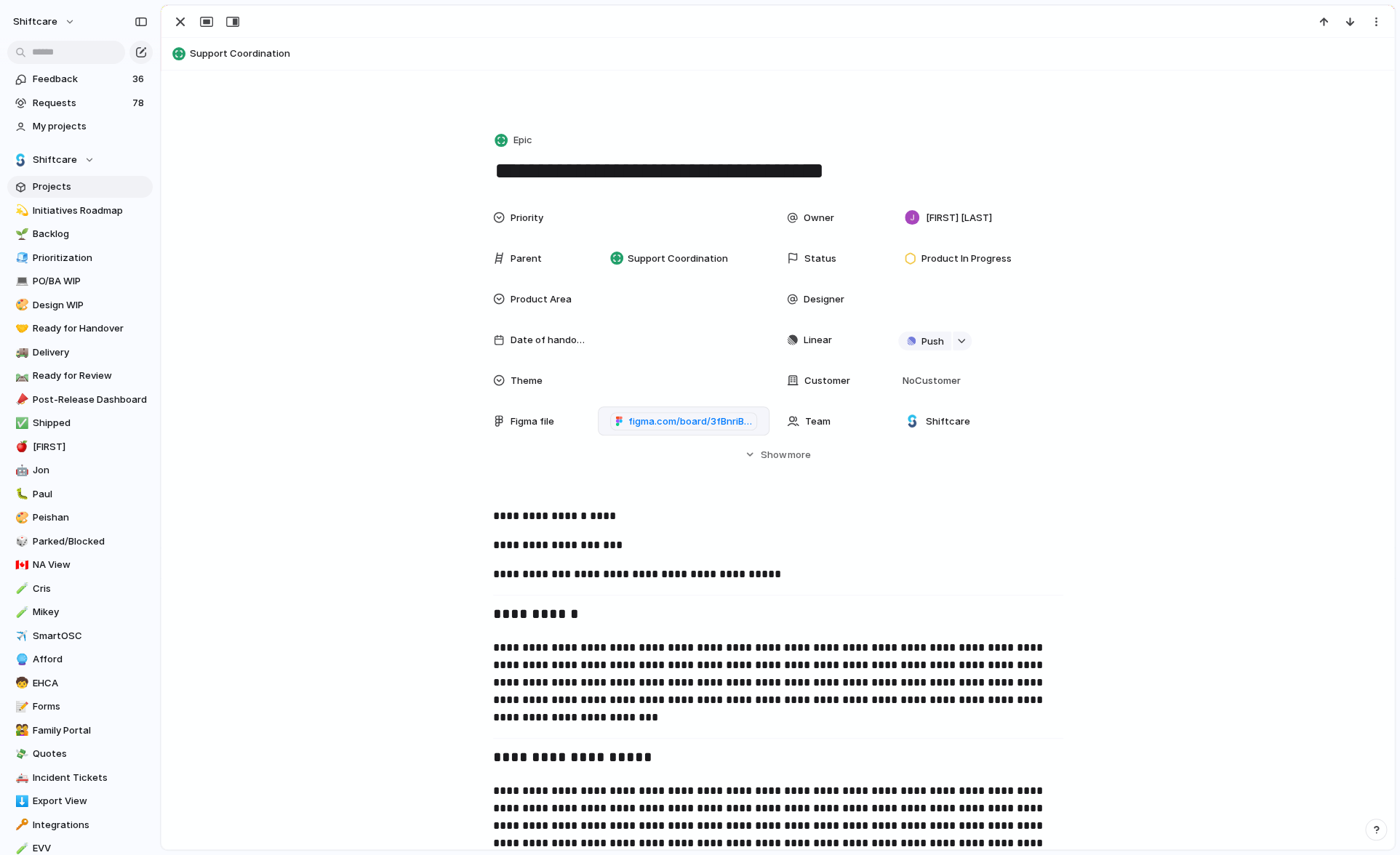 scroll, scrollTop: 0, scrollLeft: 0, axis: both 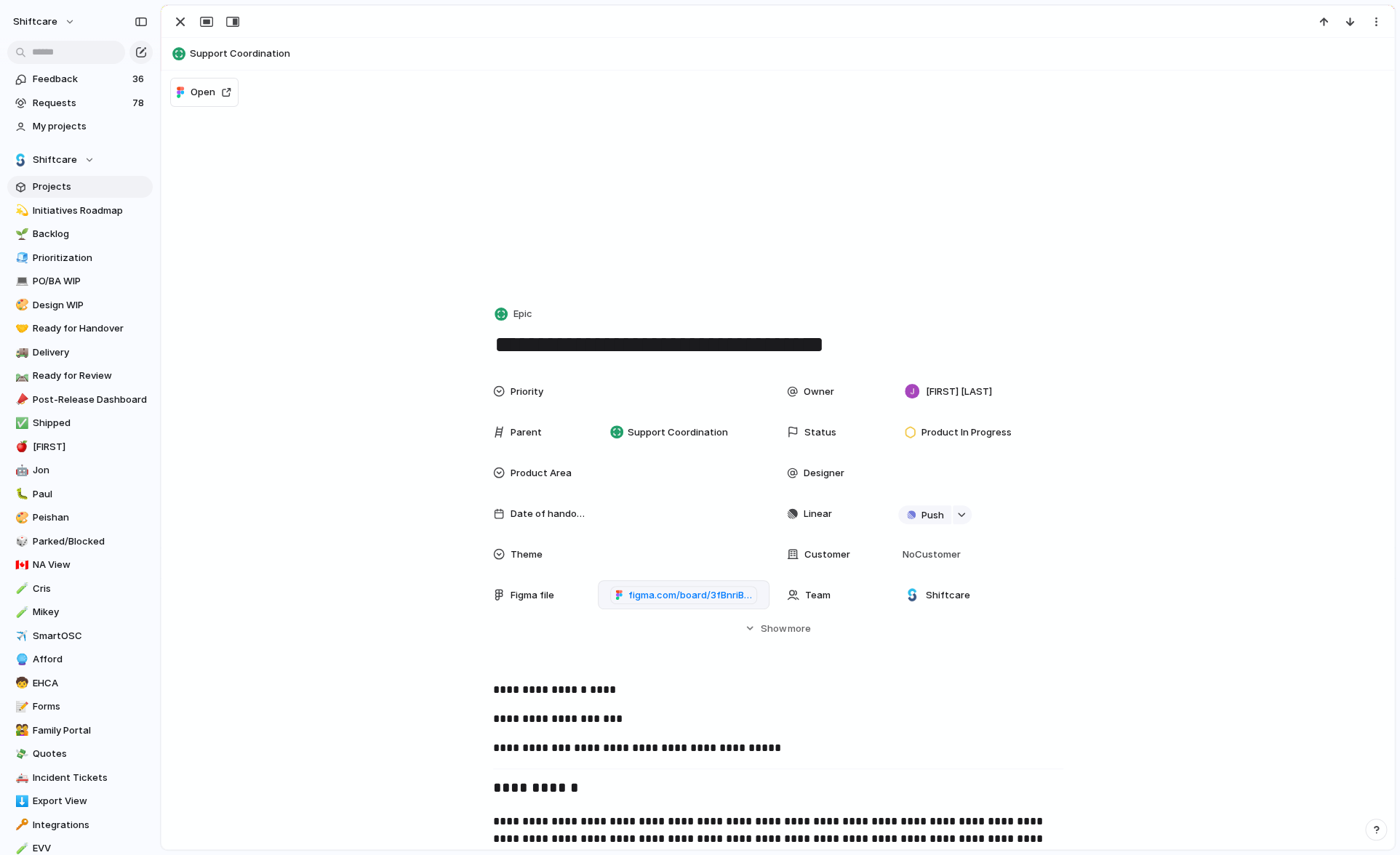 click on "Support Coordination" at bounding box center (788, 54) 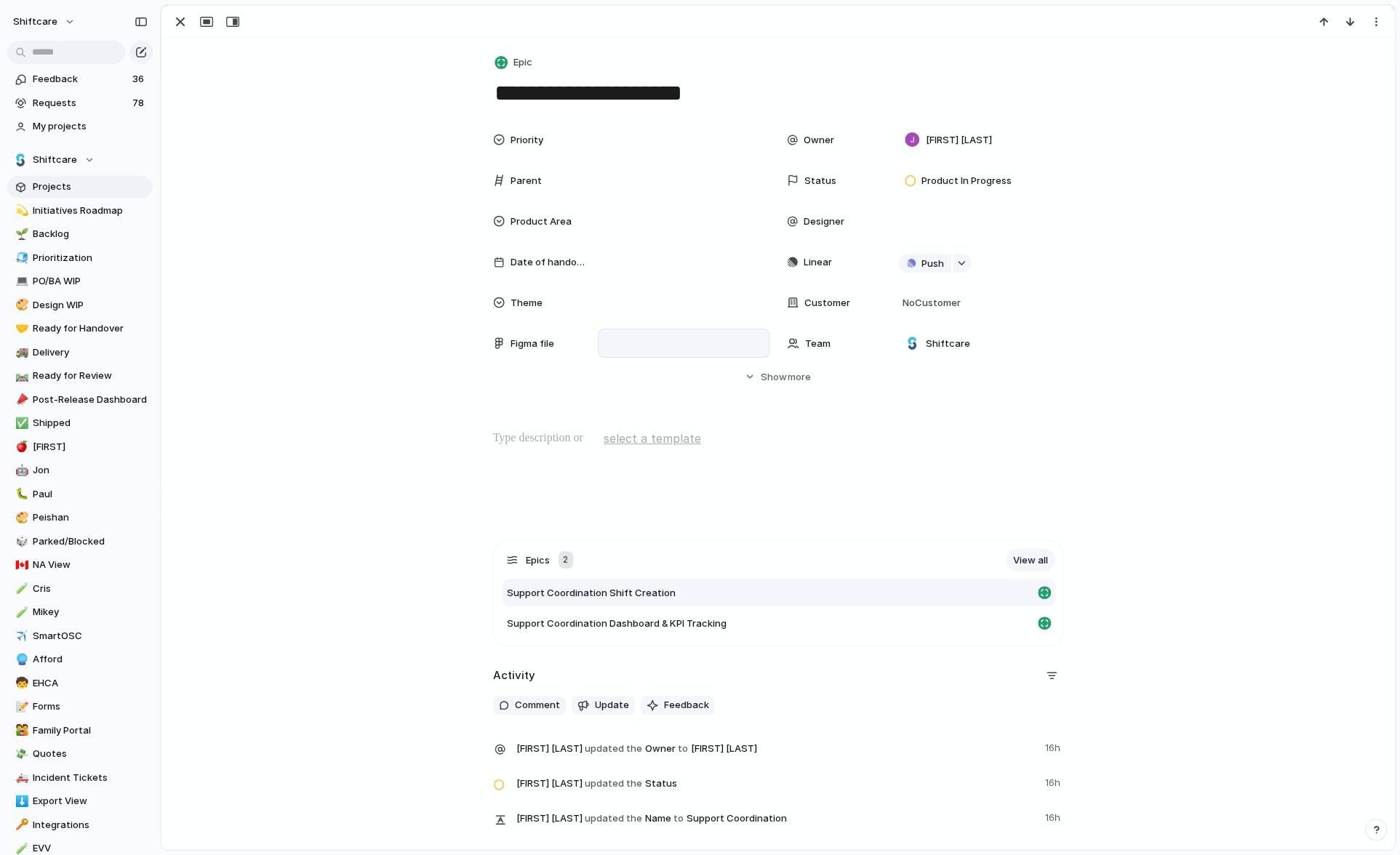 click on "Support Coordination Shift Creation" at bounding box center [591, 593] 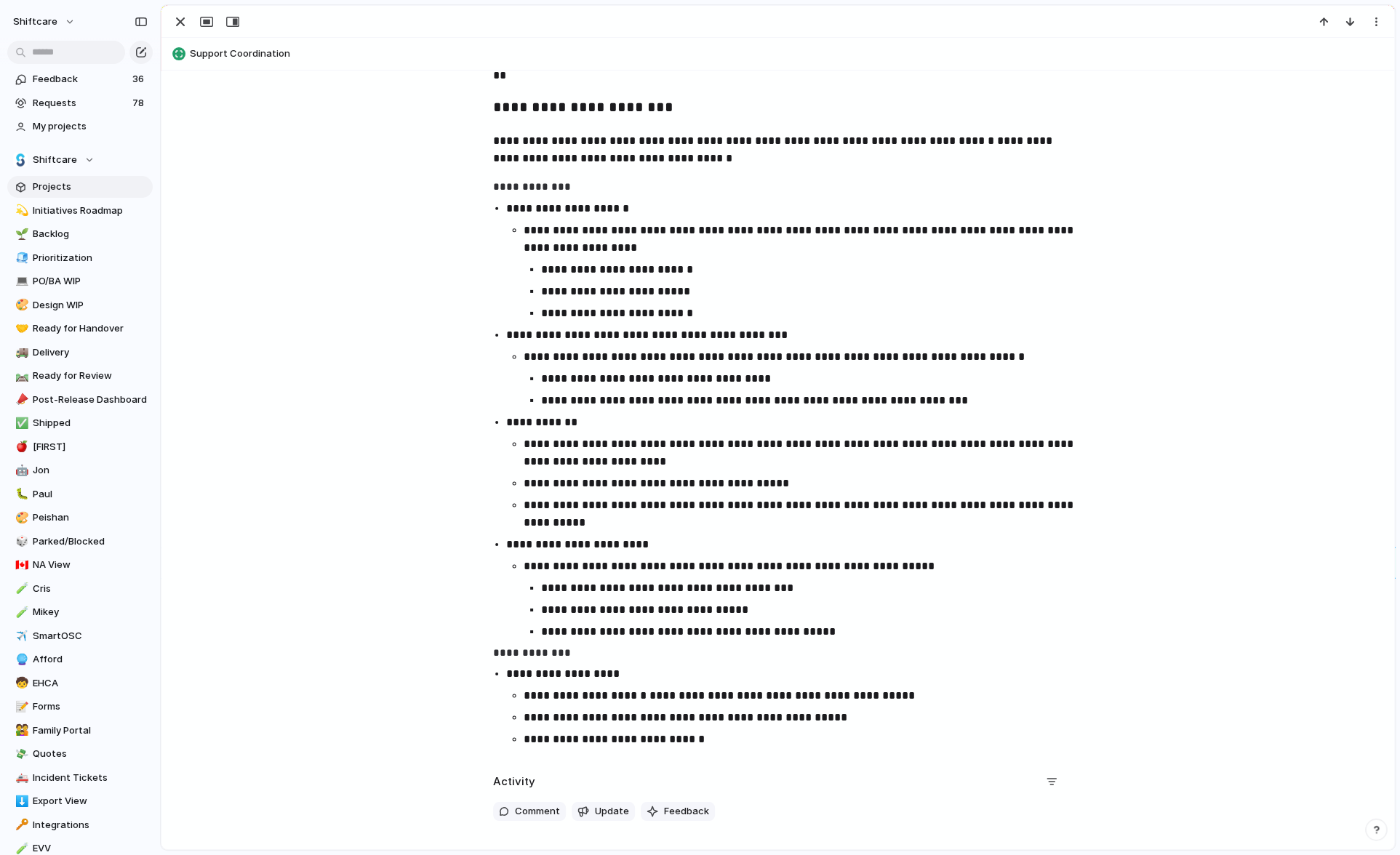 scroll, scrollTop: 2478, scrollLeft: 0, axis: vertical 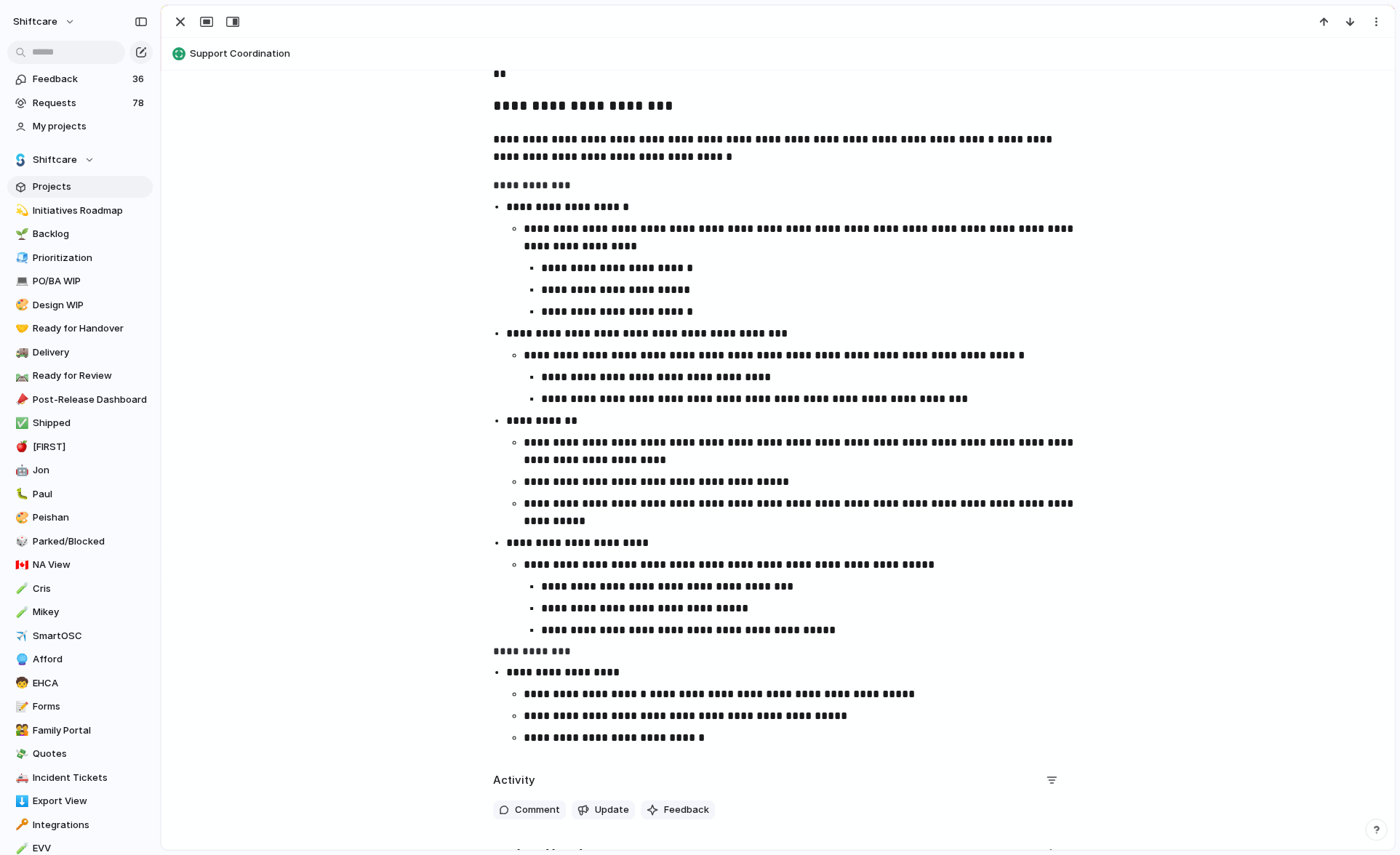 click on "**********" at bounding box center (809, 290) 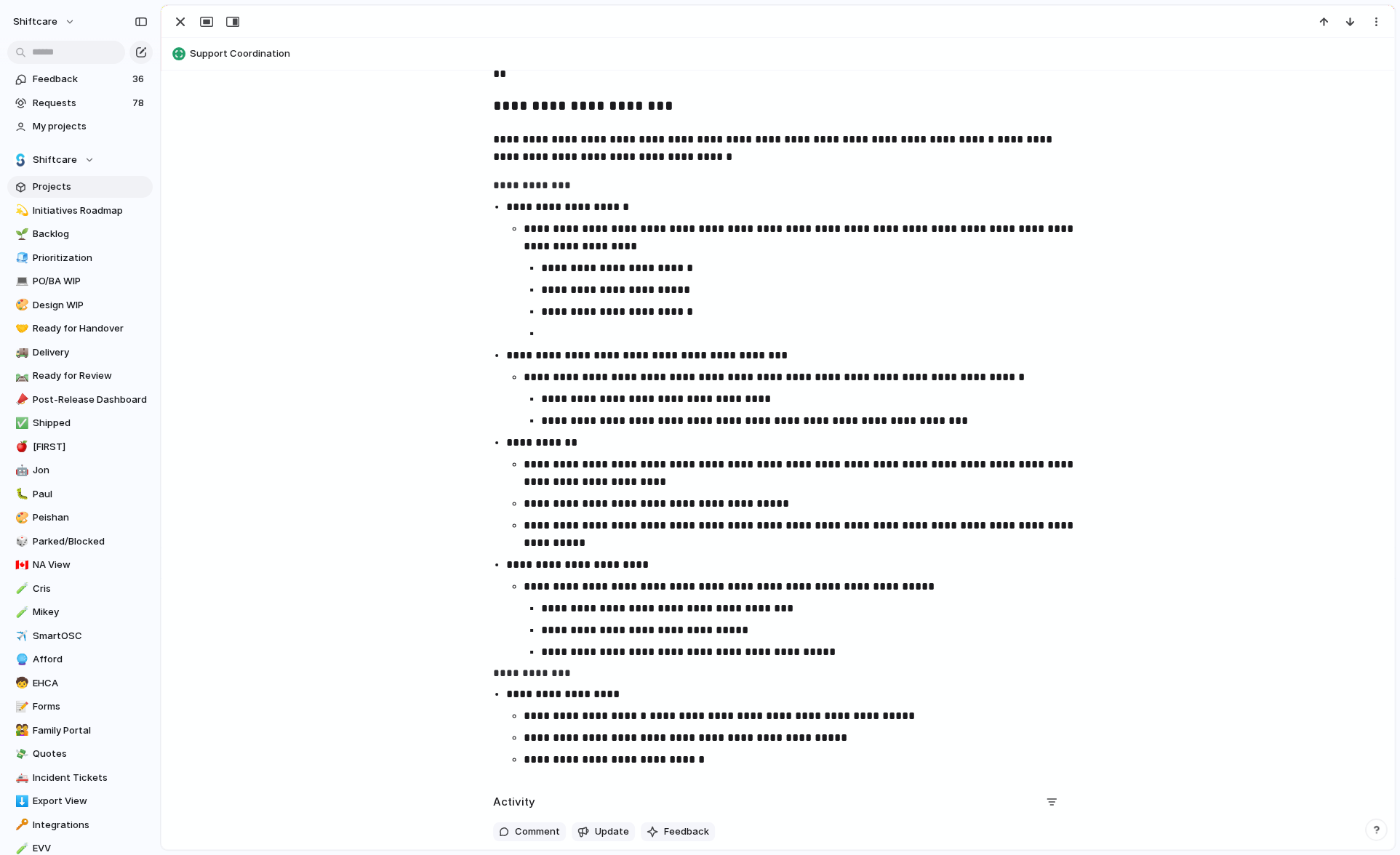 type 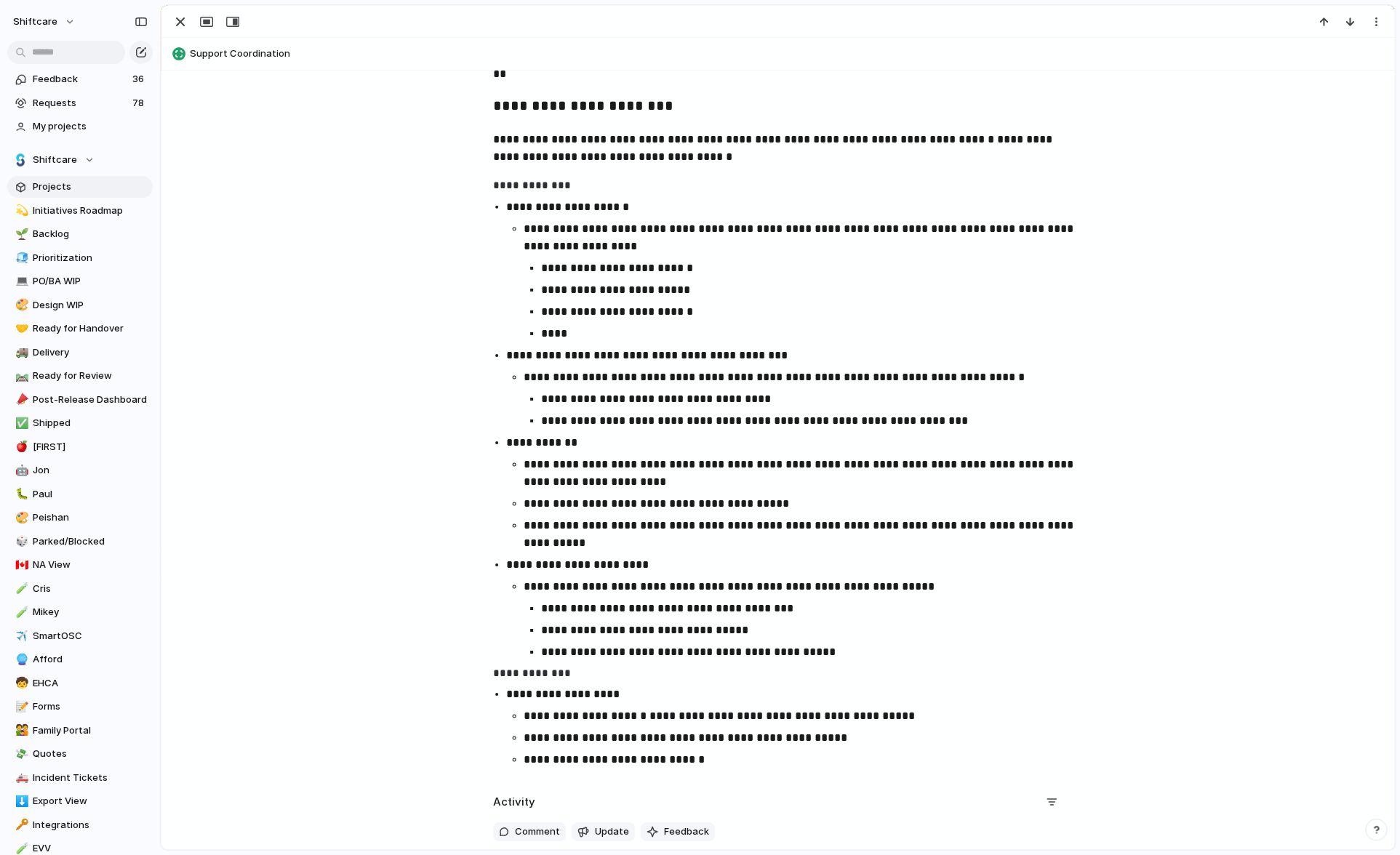 click on "**********" at bounding box center (800, 377) 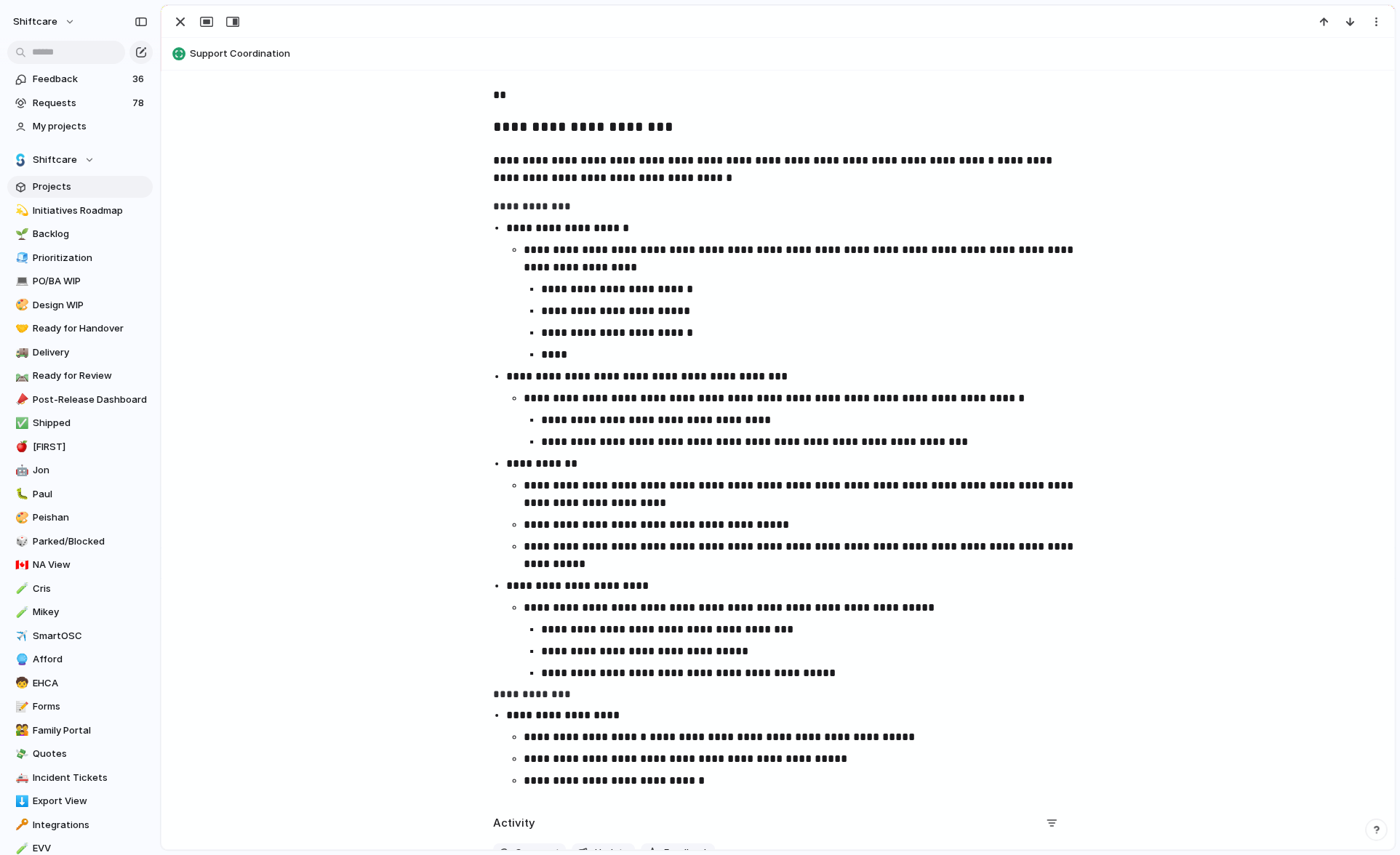 scroll, scrollTop: 2416, scrollLeft: 0, axis: vertical 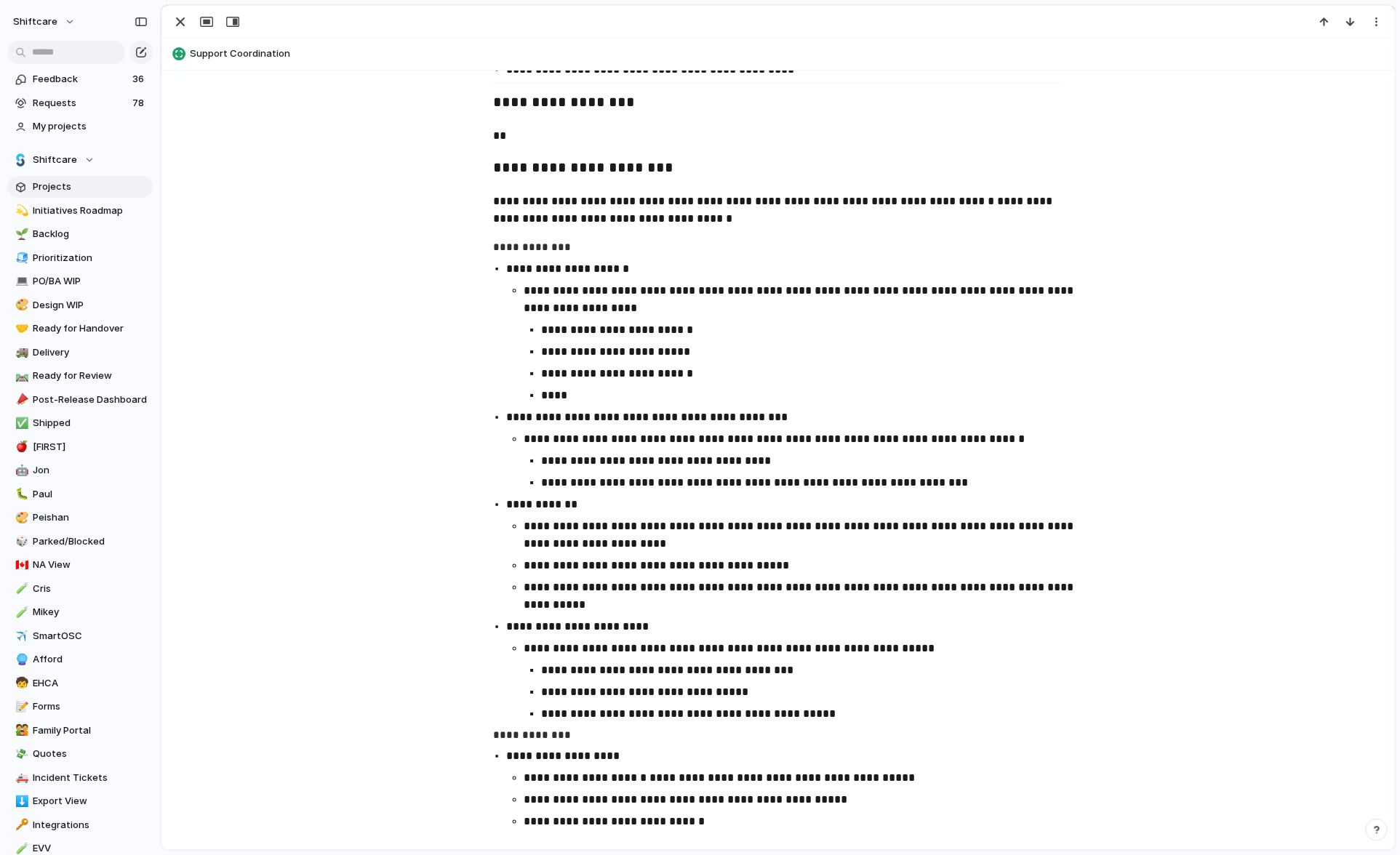 click on "**********" at bounding box center [778, 169] 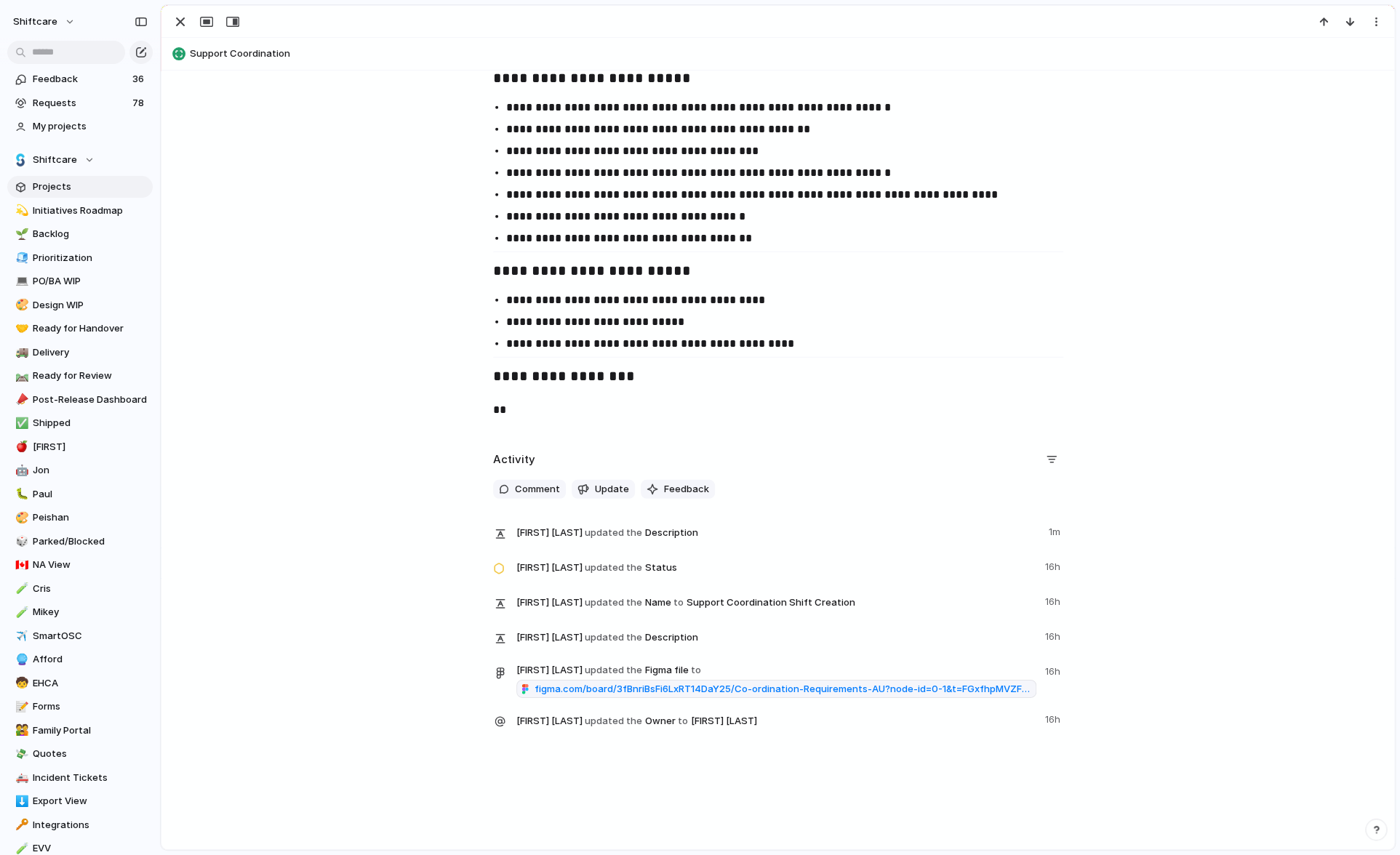 scroll, scrollTop: 2141, scrollLeft: 0, axis: vertical 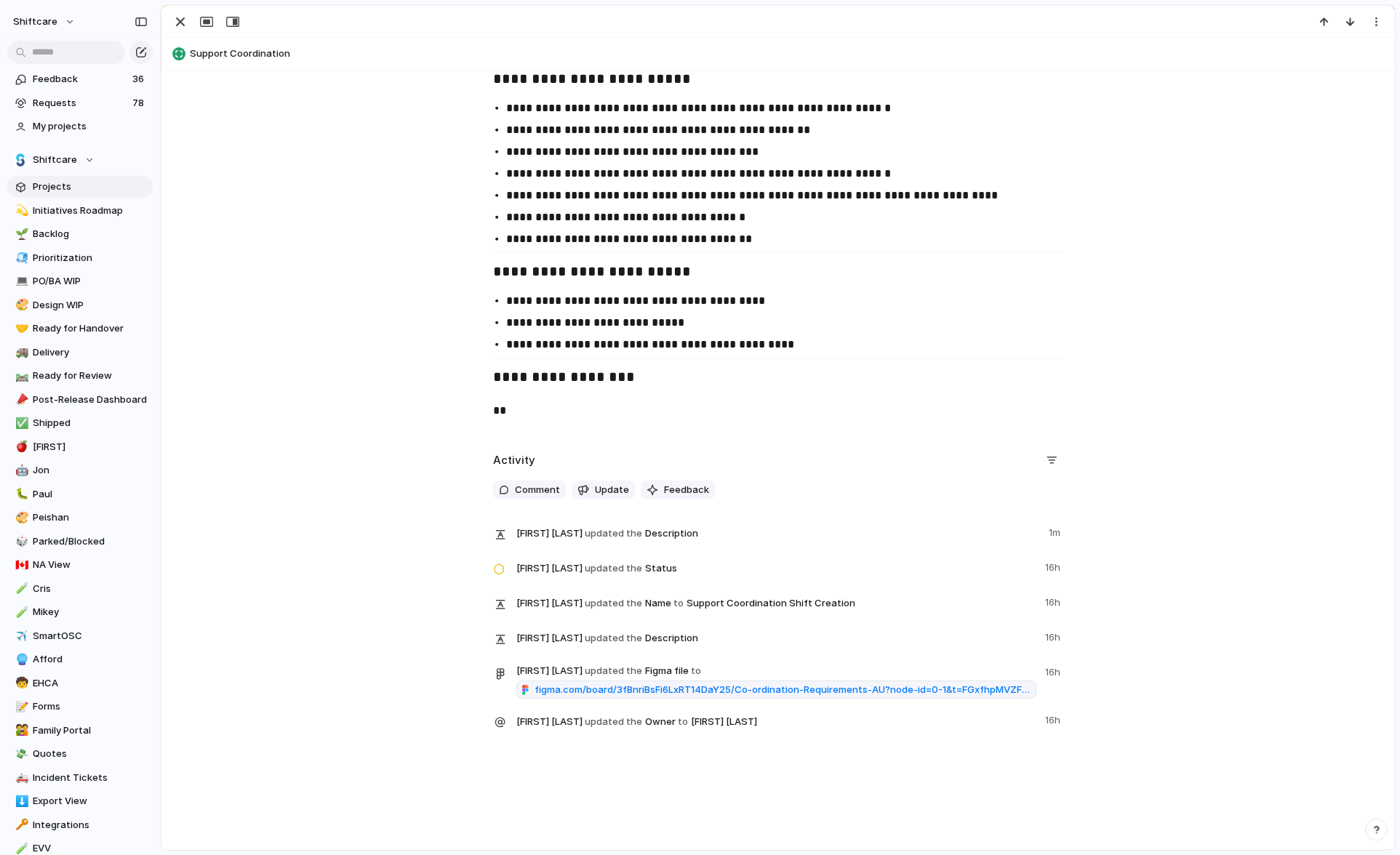 click on "**********" at bounding box center (778, 174) 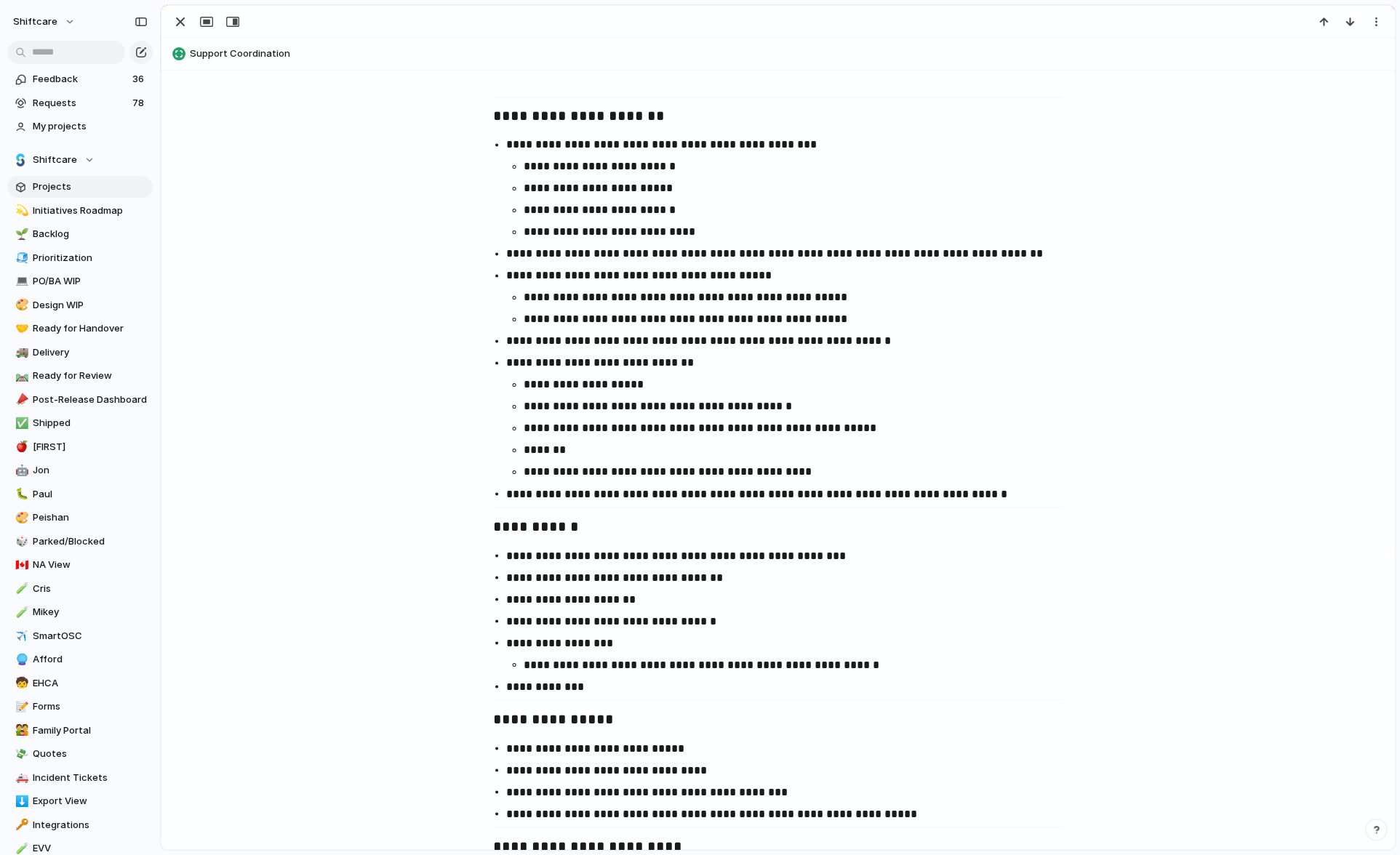 click on "Support Coordination" at bounding box center [788, 54] 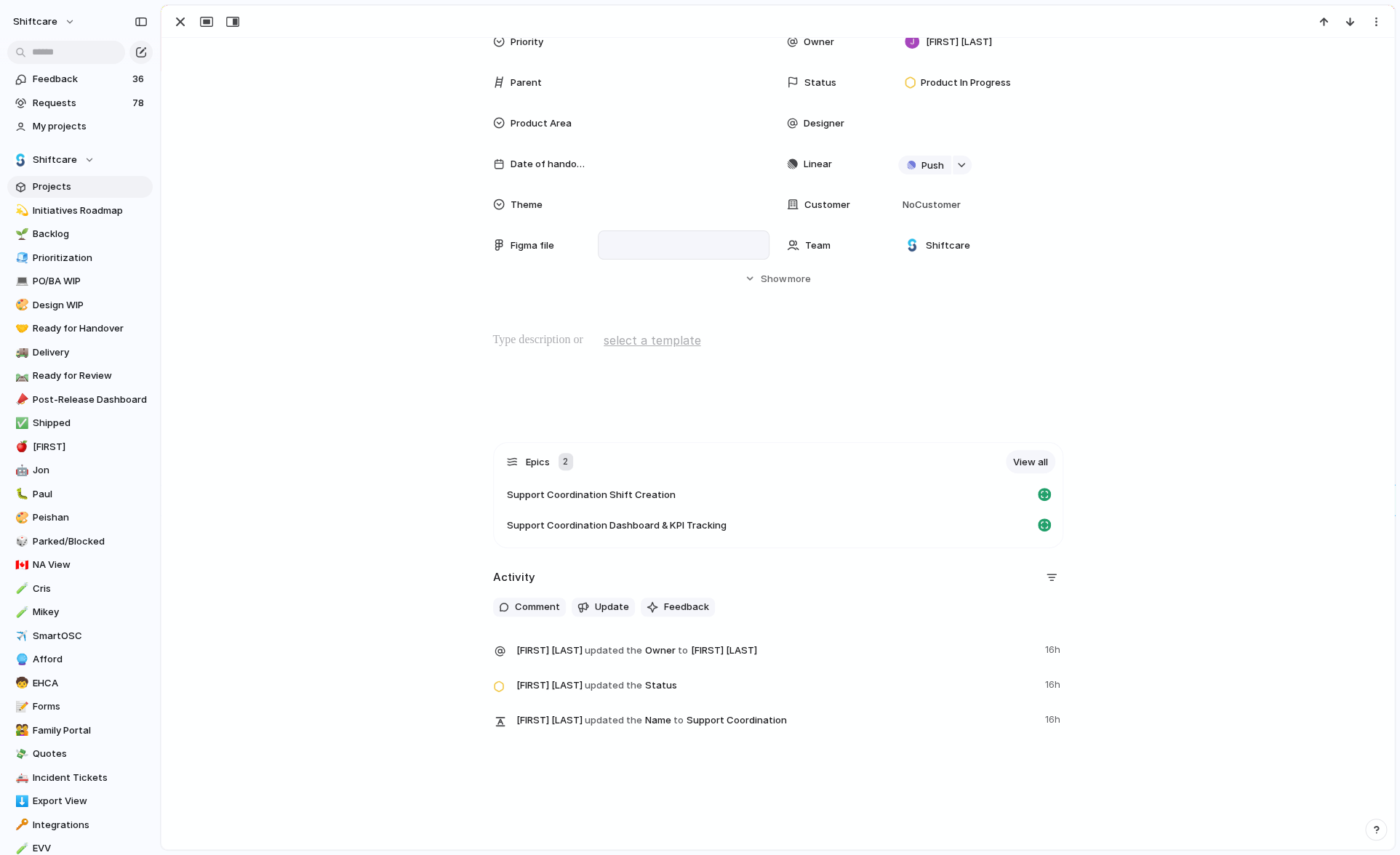 scroll, scrollTop: 97, scrollLeft: 0, axis: vertical 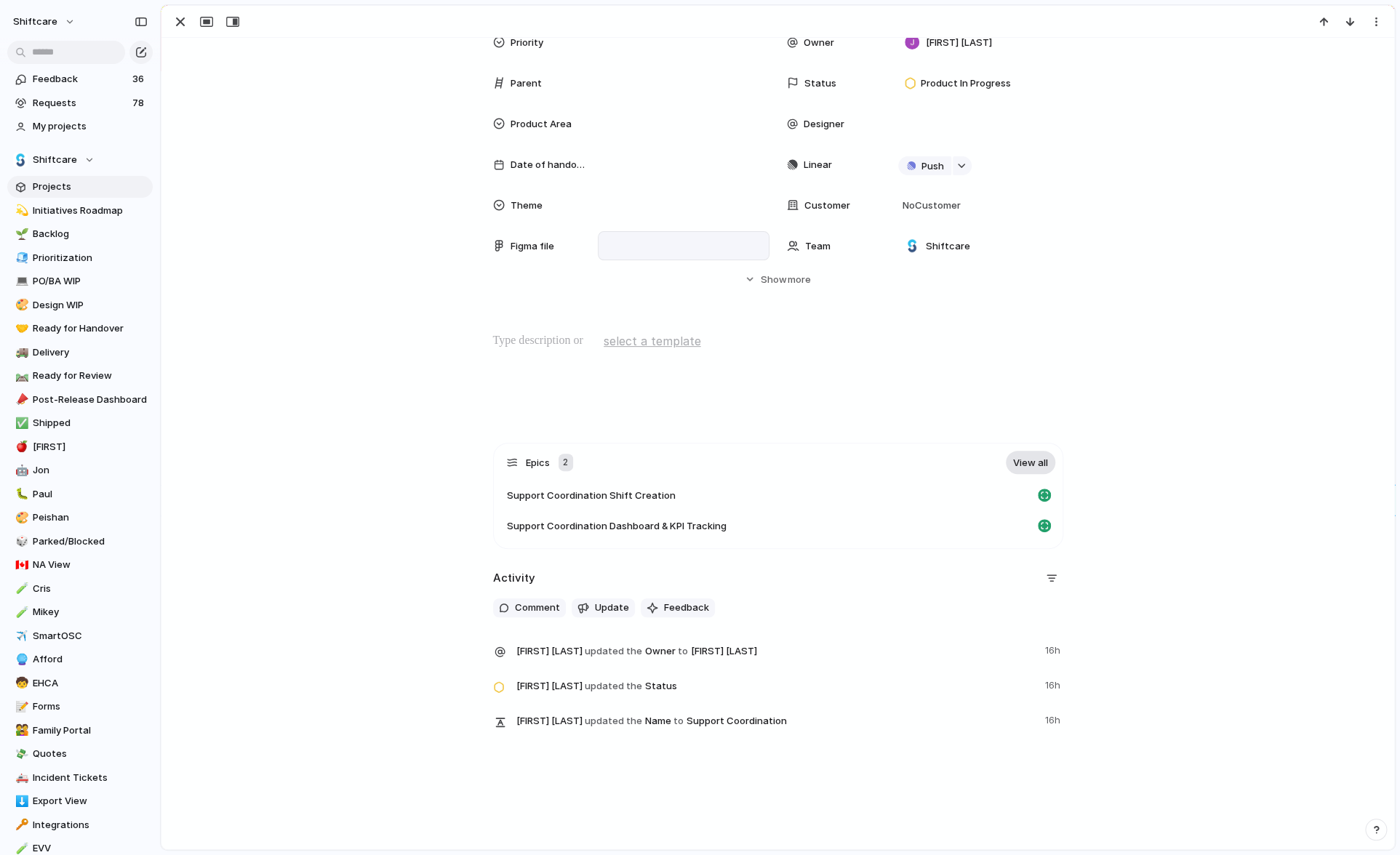 click on "View all" at bounding box center (1031, 462) 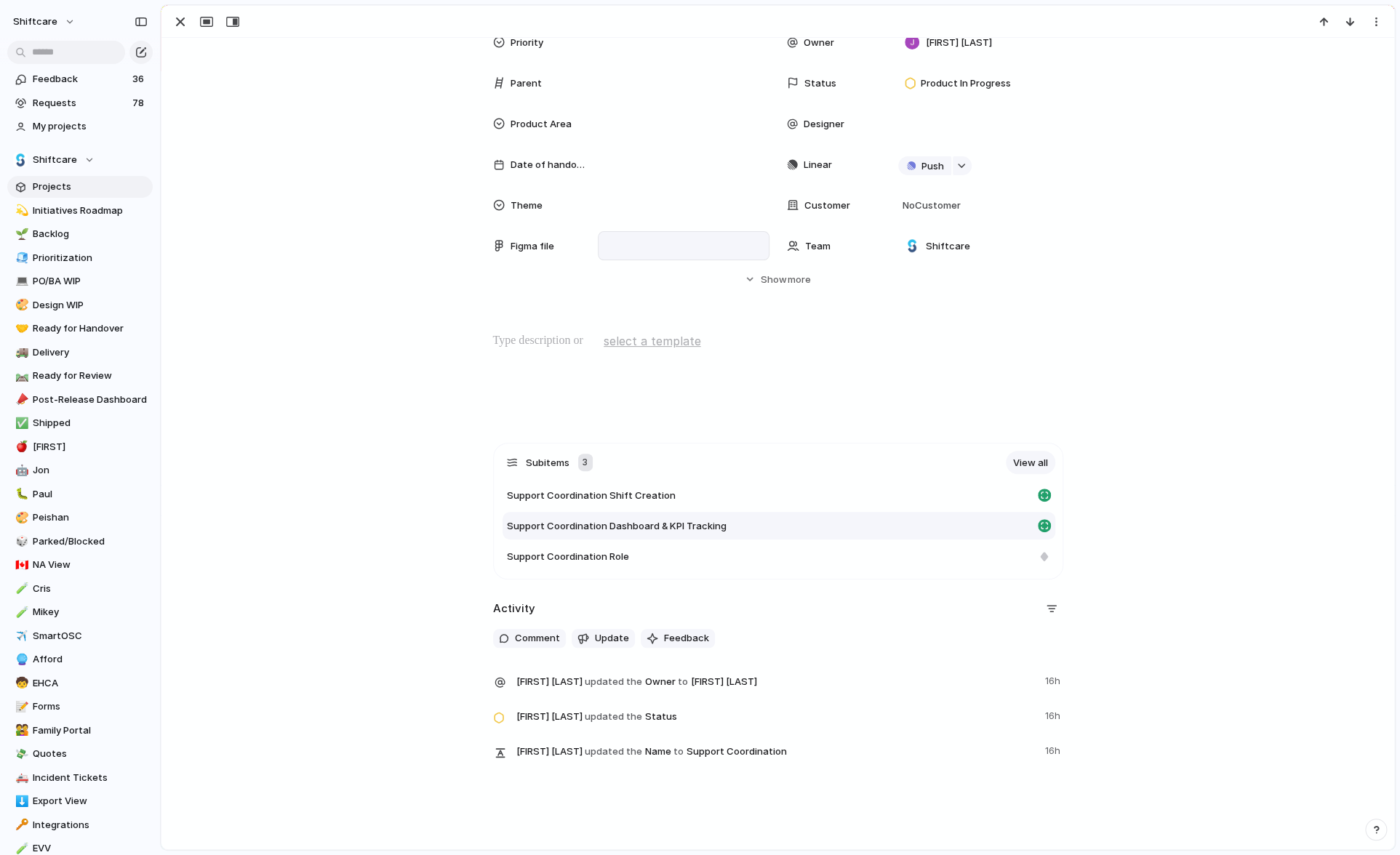 click on "Support Coordination Dashboard & KPI Tracking" at bounding box center (779, 526) 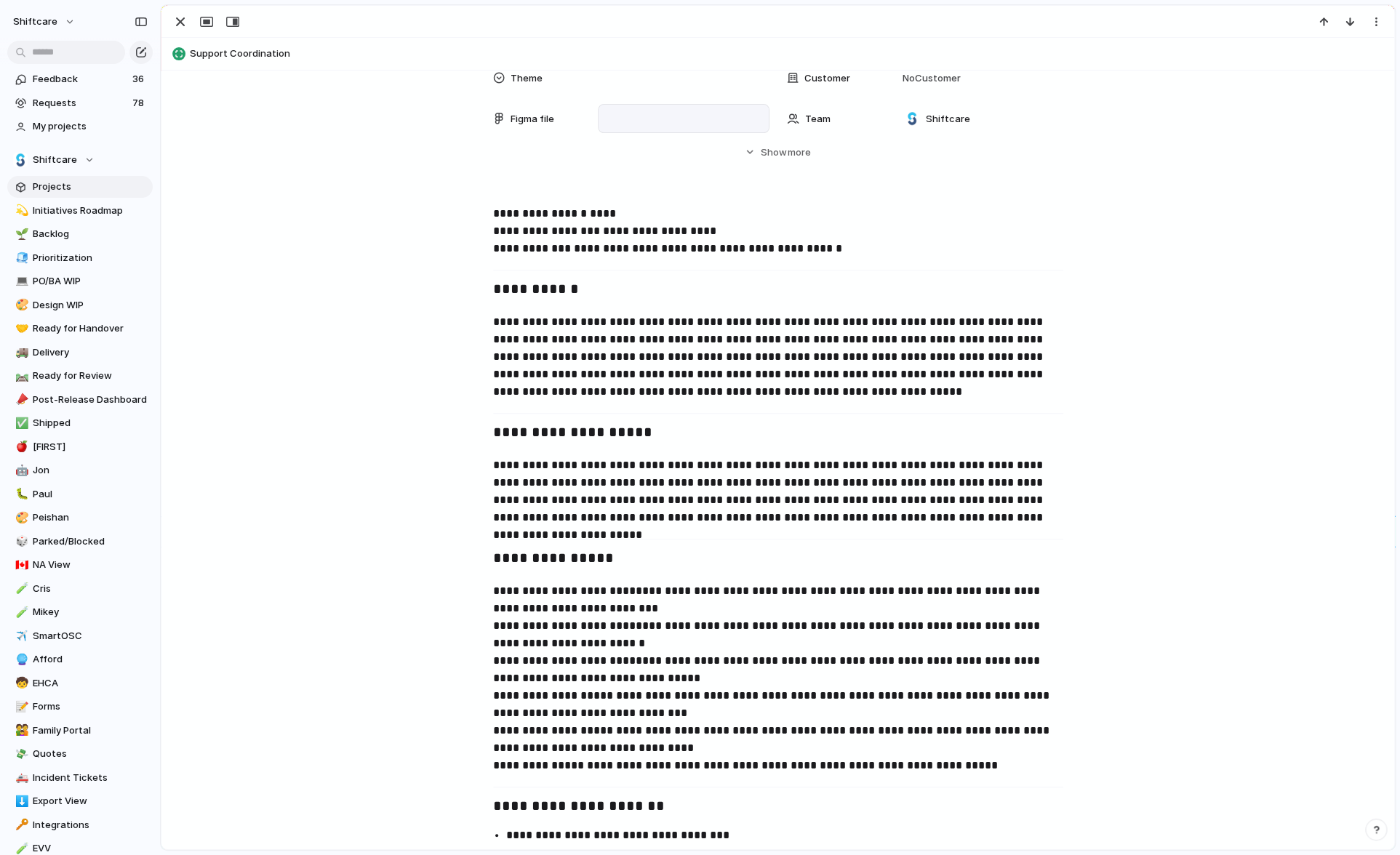 scroll, scrollTop: 273, scrollLeft: 0, axis: vertical 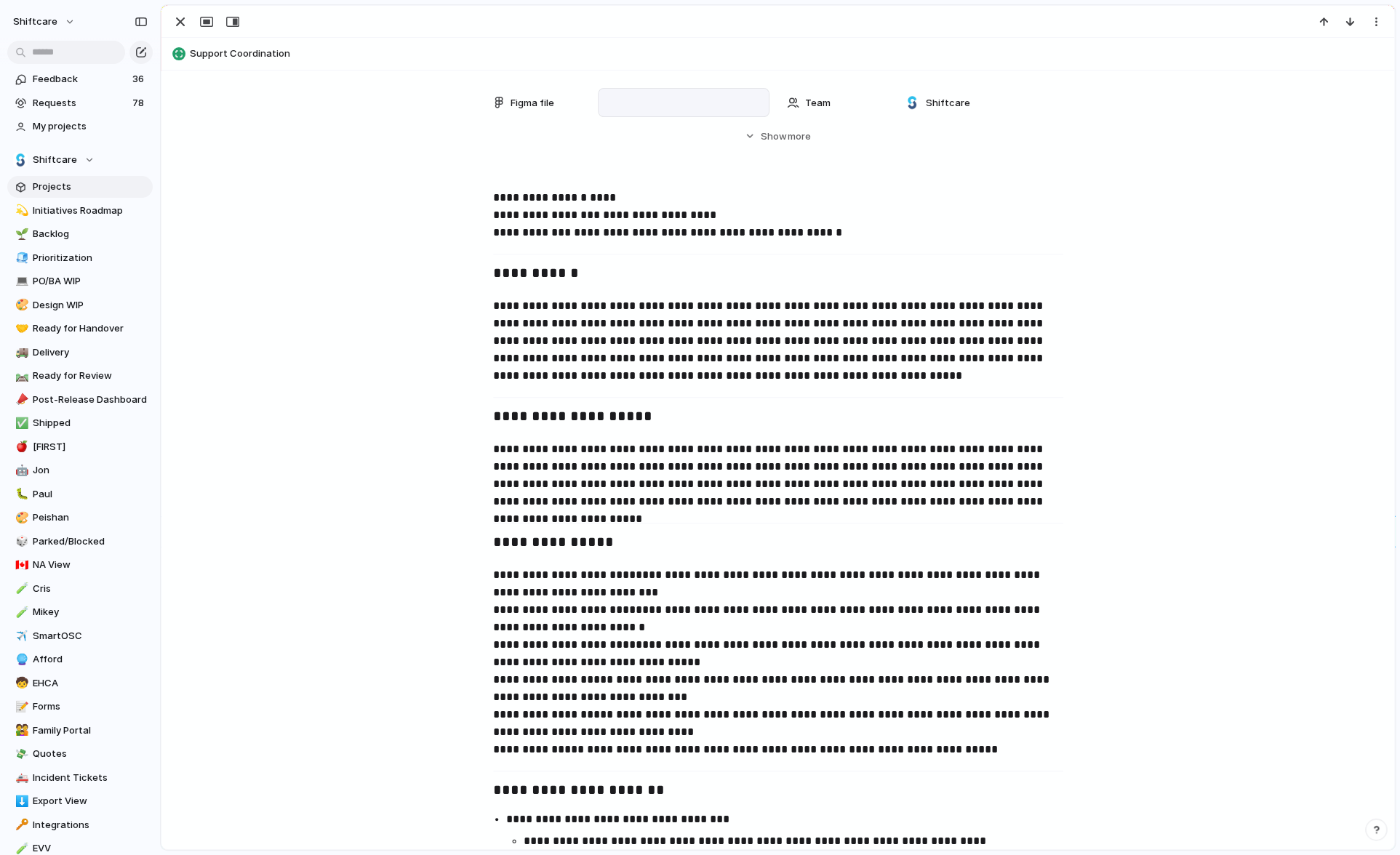 click on "**********" at bounding box center (778, 341) 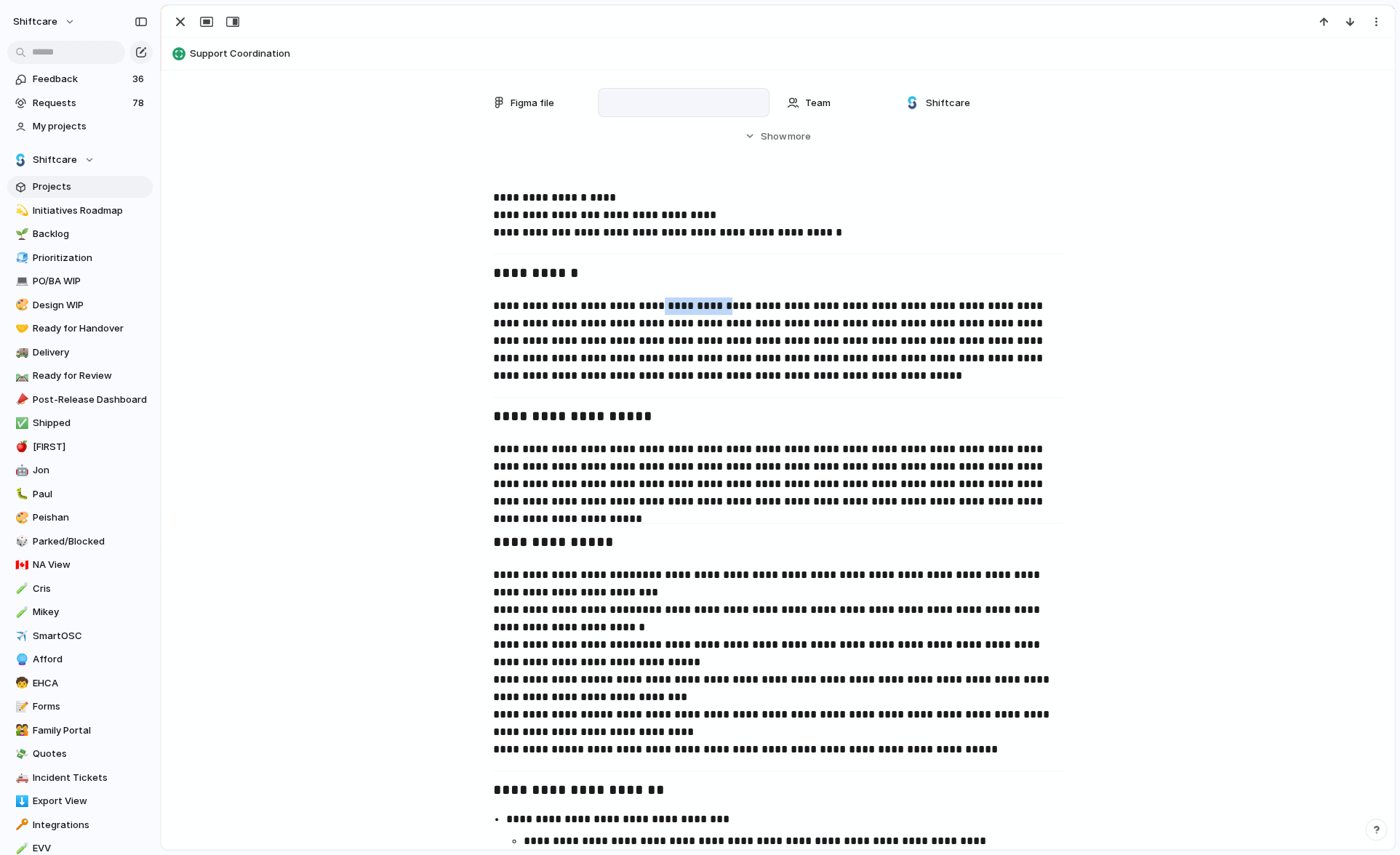 click on "**********" at bounding box center [778, 341] 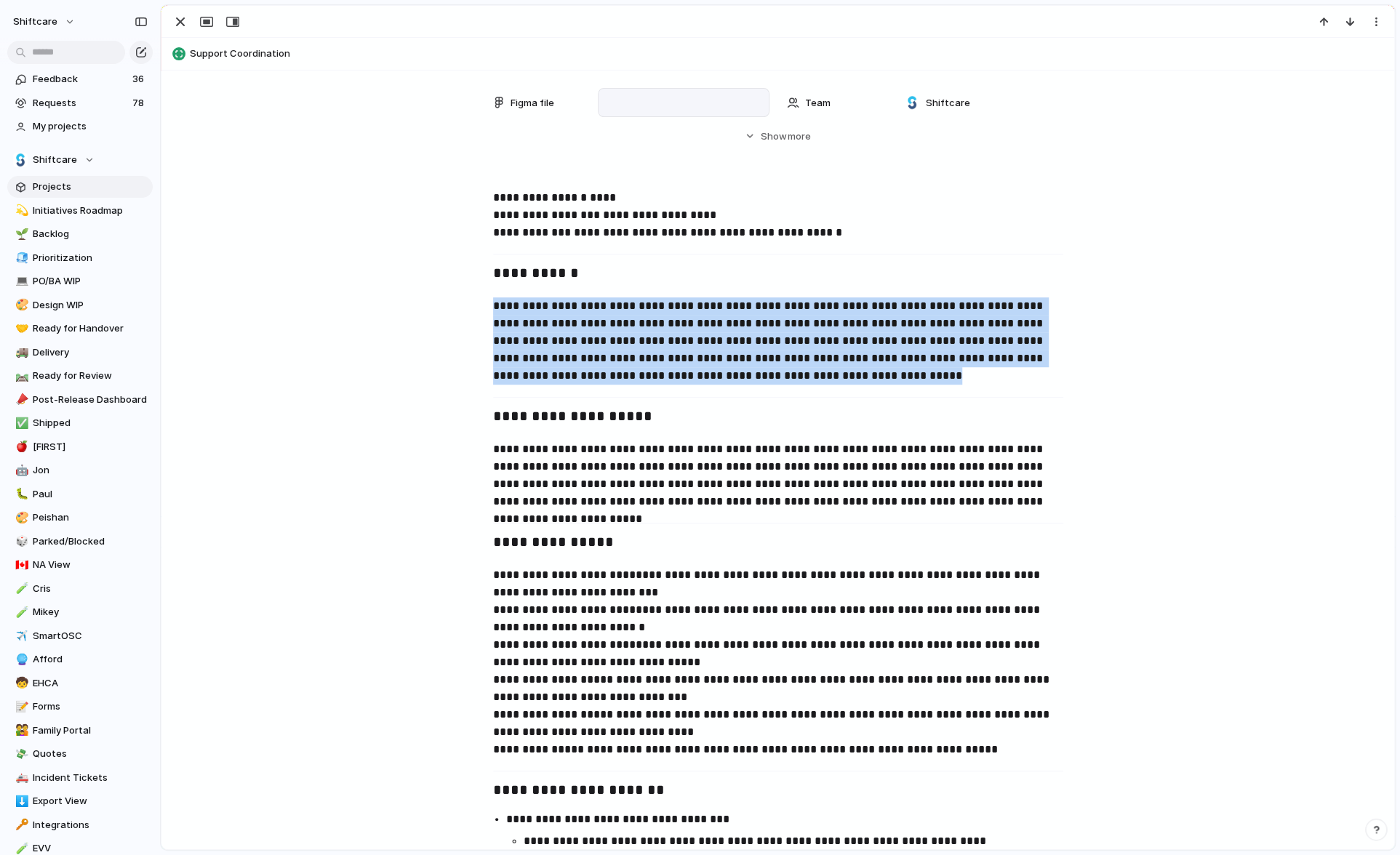 click on "**********" at bounding box center (778, 341) 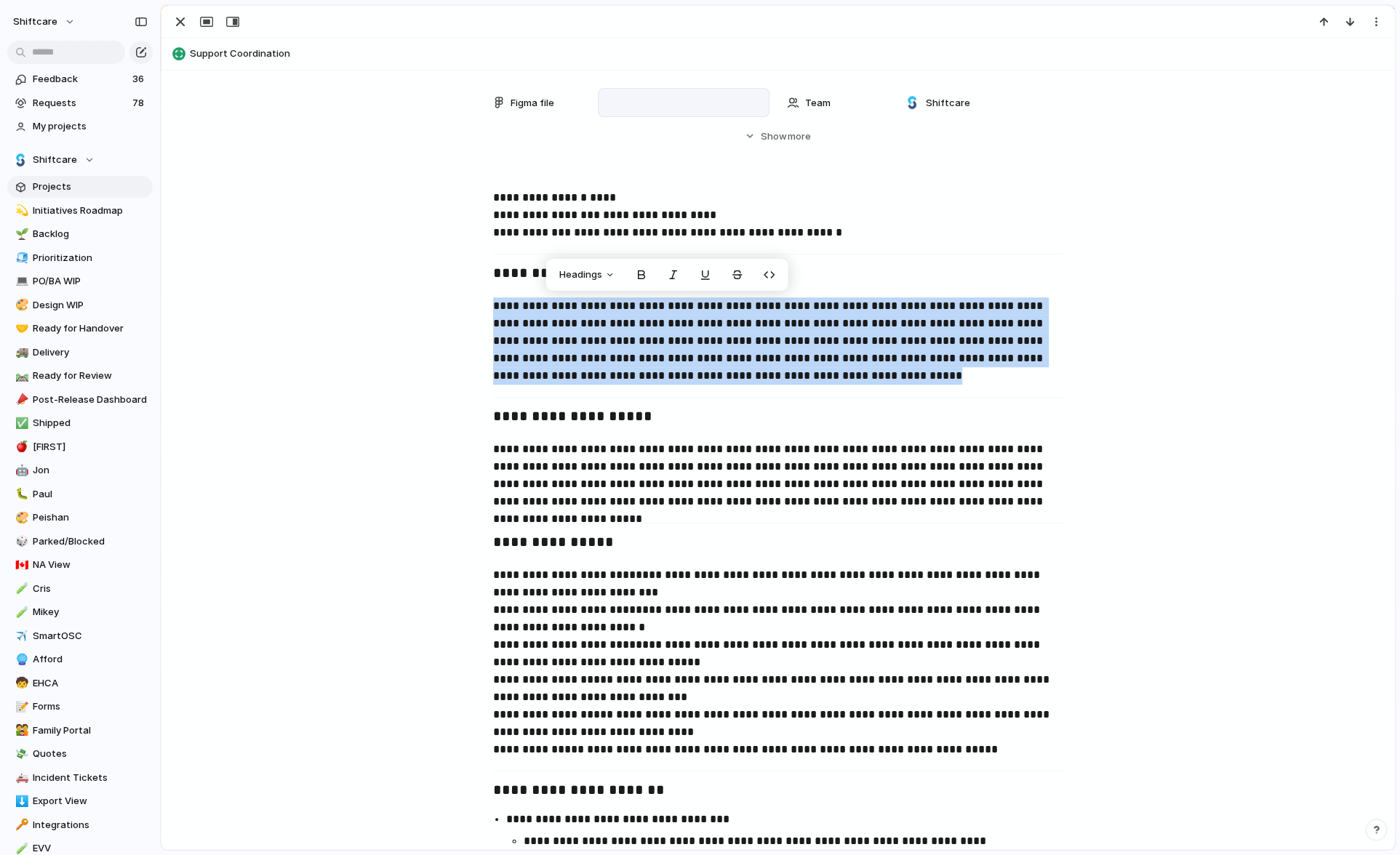 click on "**********" at bounding box center (778, 341) 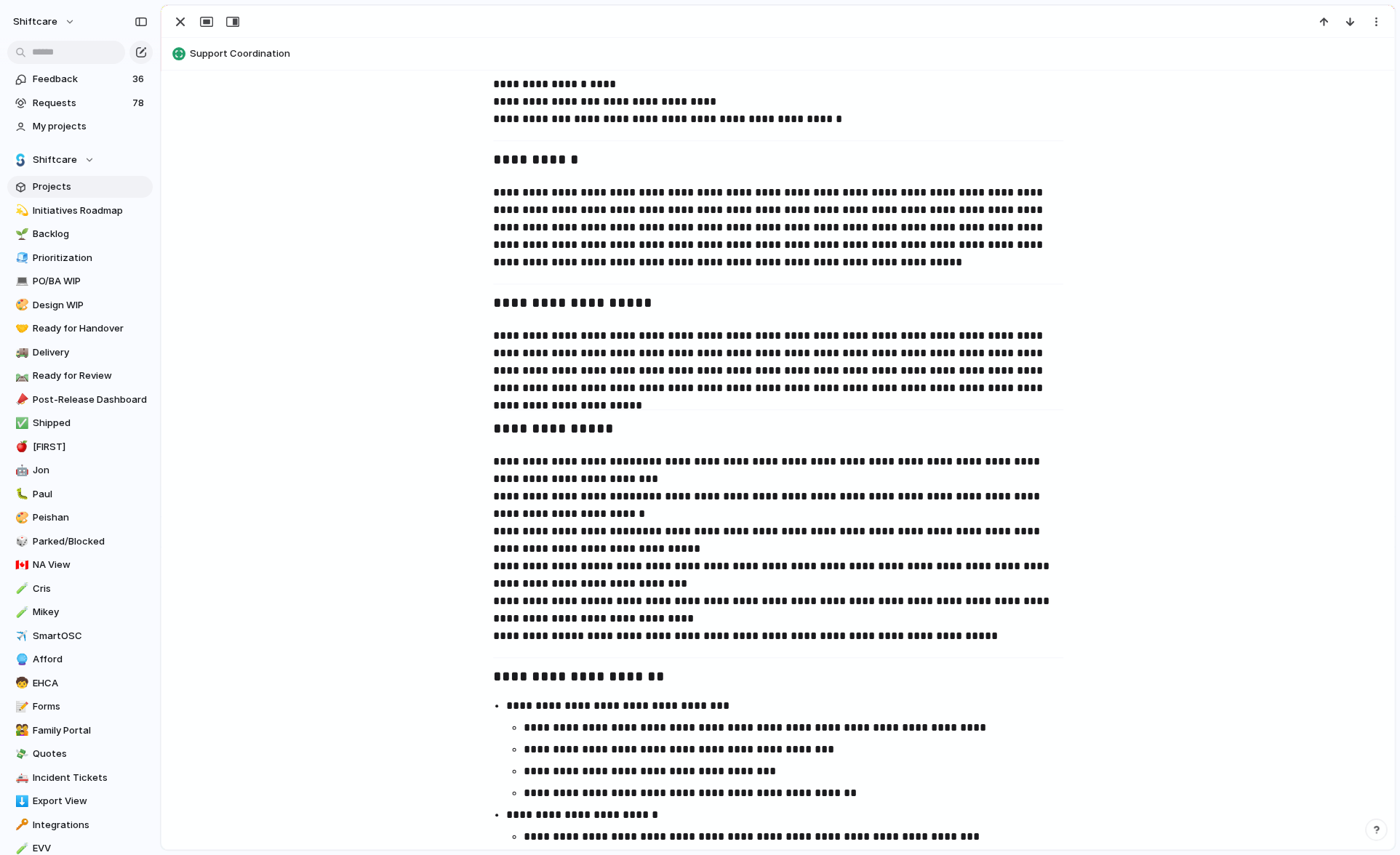 scroll, scrollTop: 481, scrollLeft: 0, axis: vertical 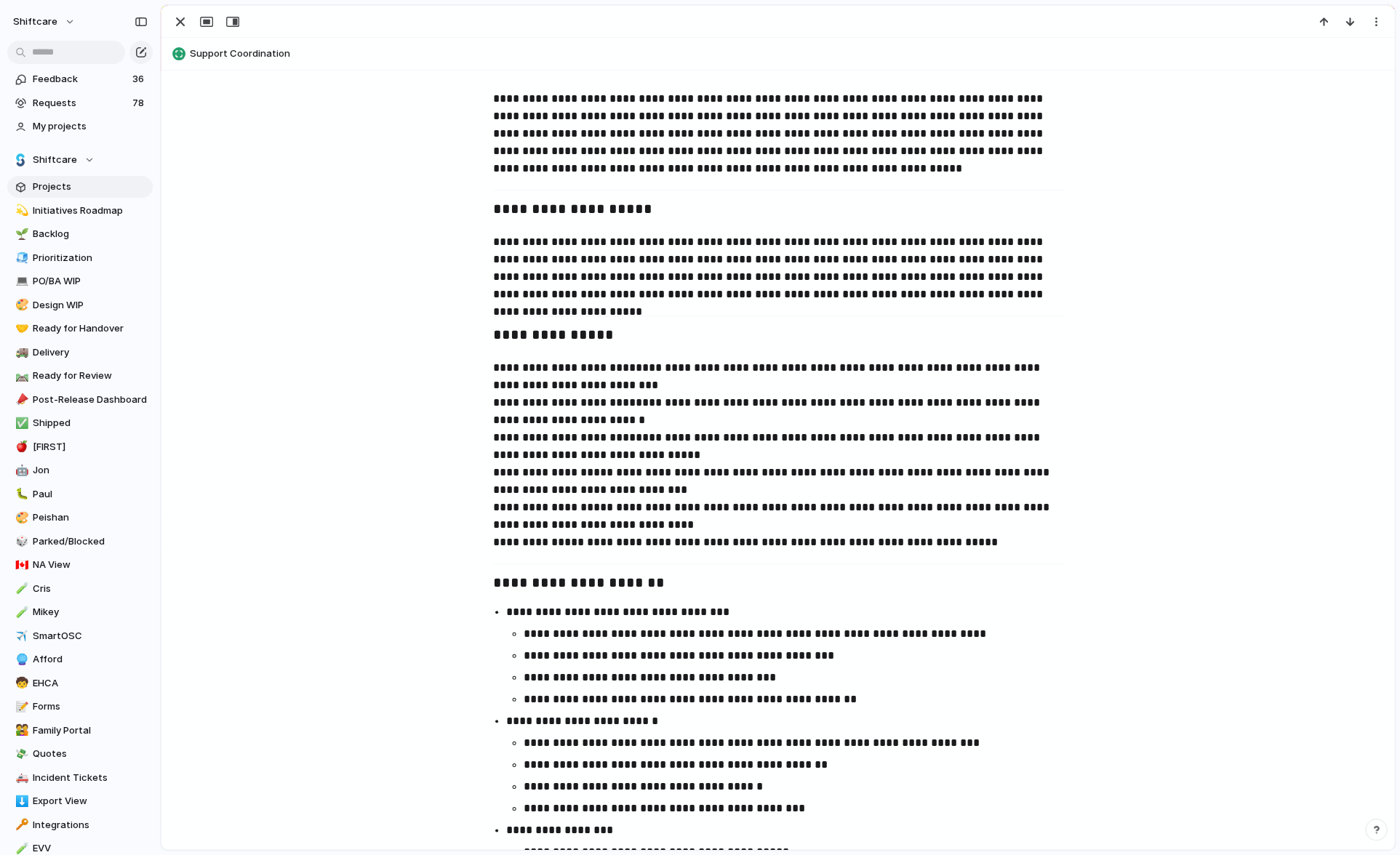 click on "**********" at bounding box center [778, 455] 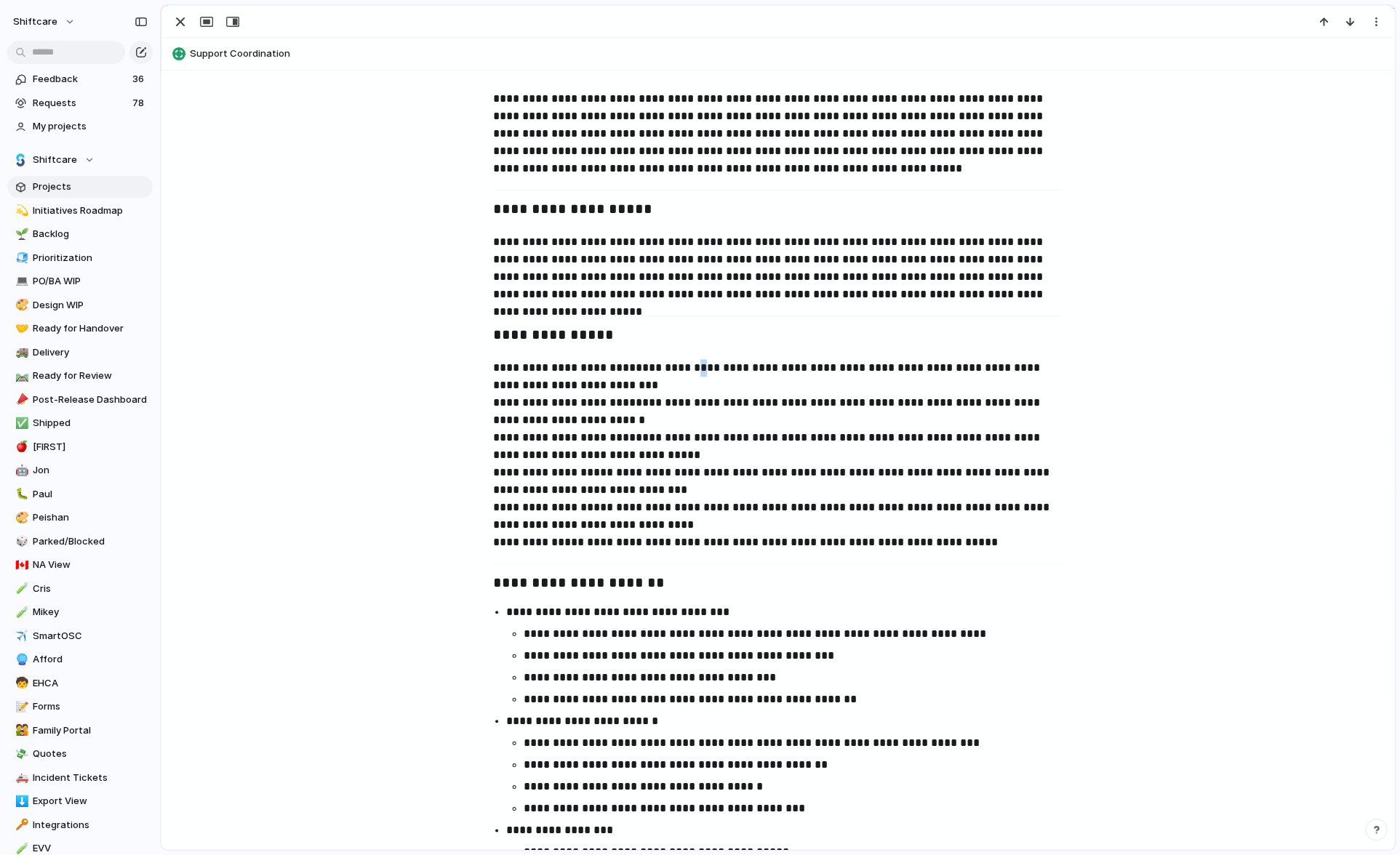 click on "**********" at bounding box center (778, 455) 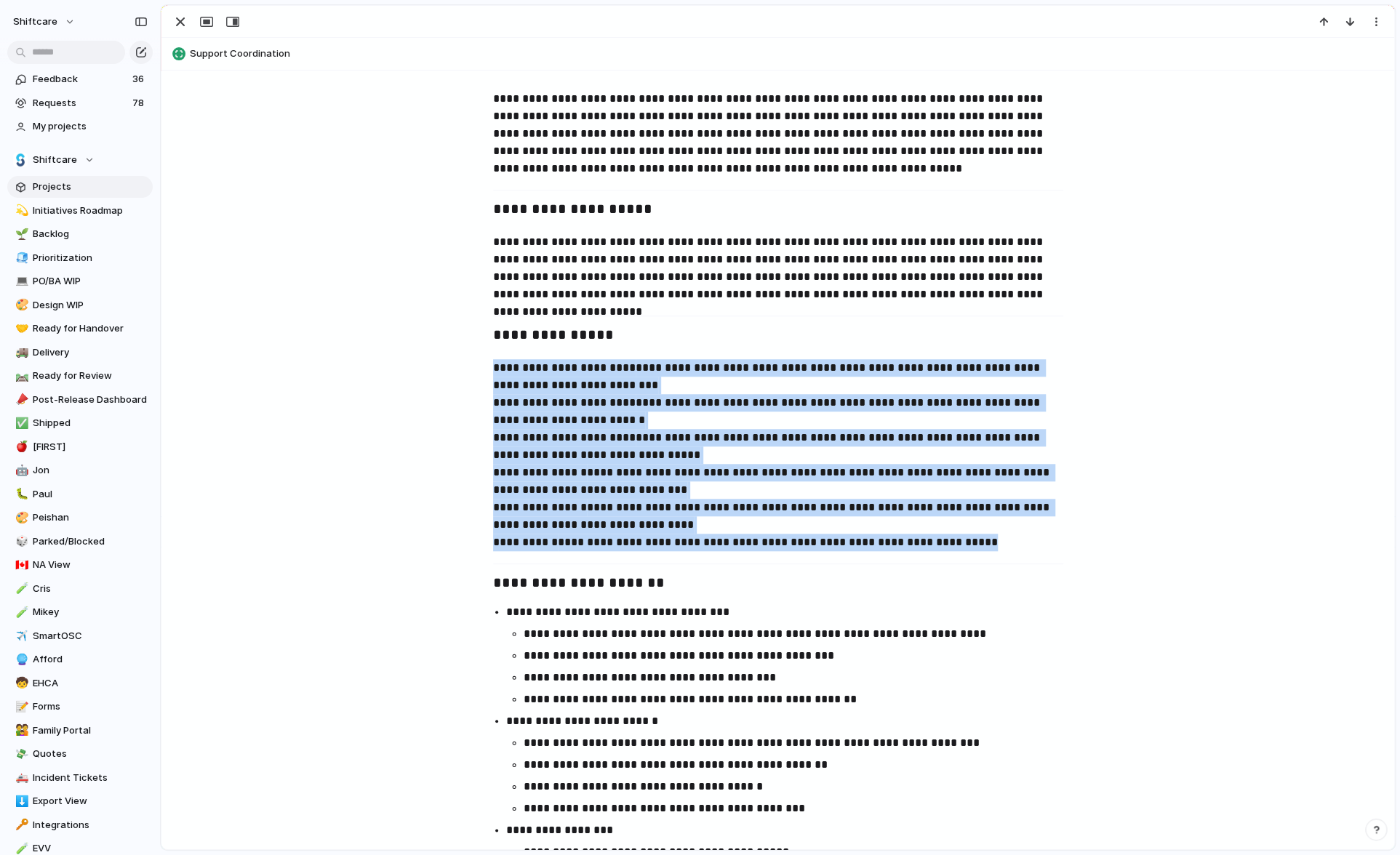 click on "**********" at bounding box center [778, 455] 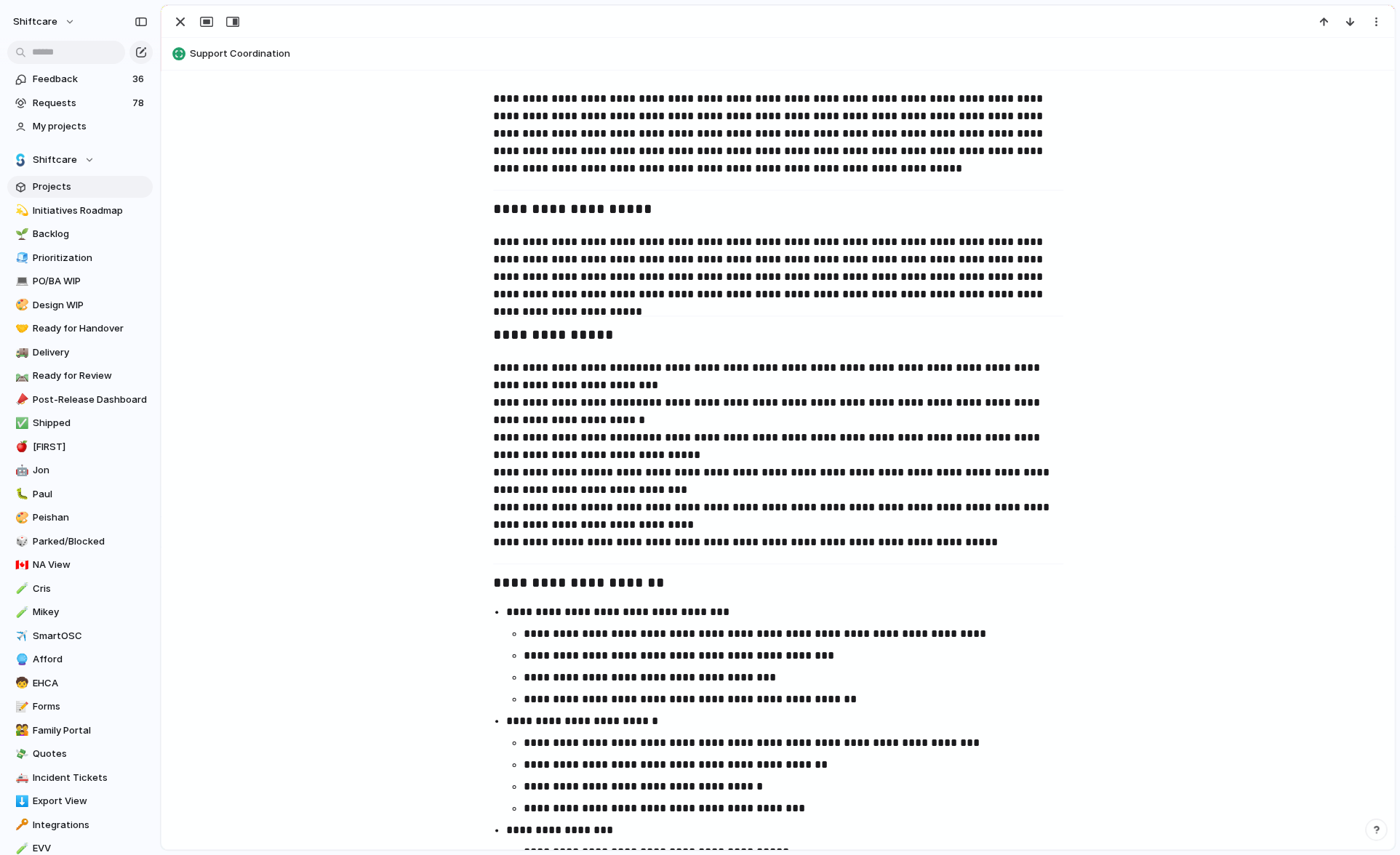 click on "**********" at bounding box center (778, 455) 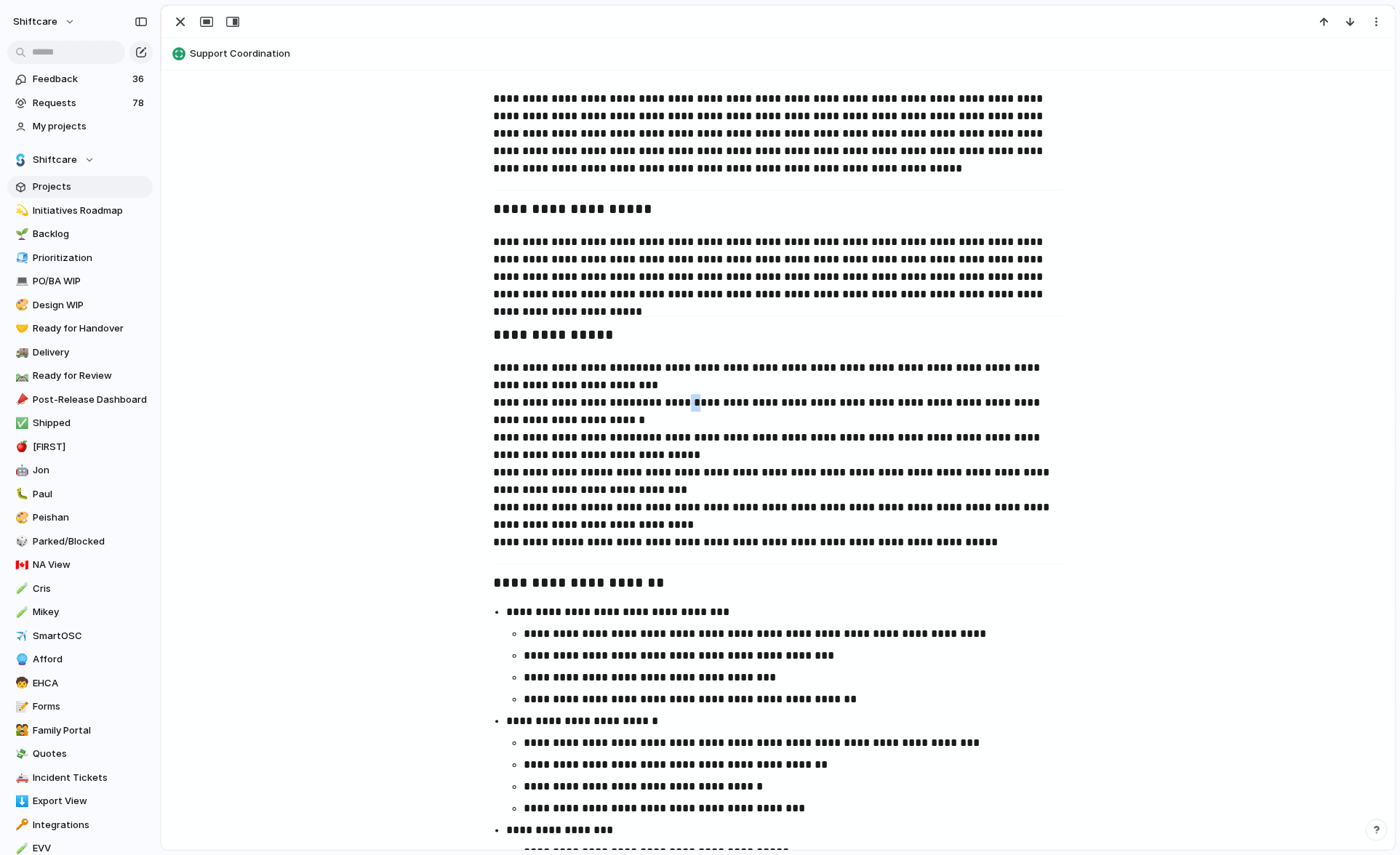 click on "**********" at bounding box center [778, 455] 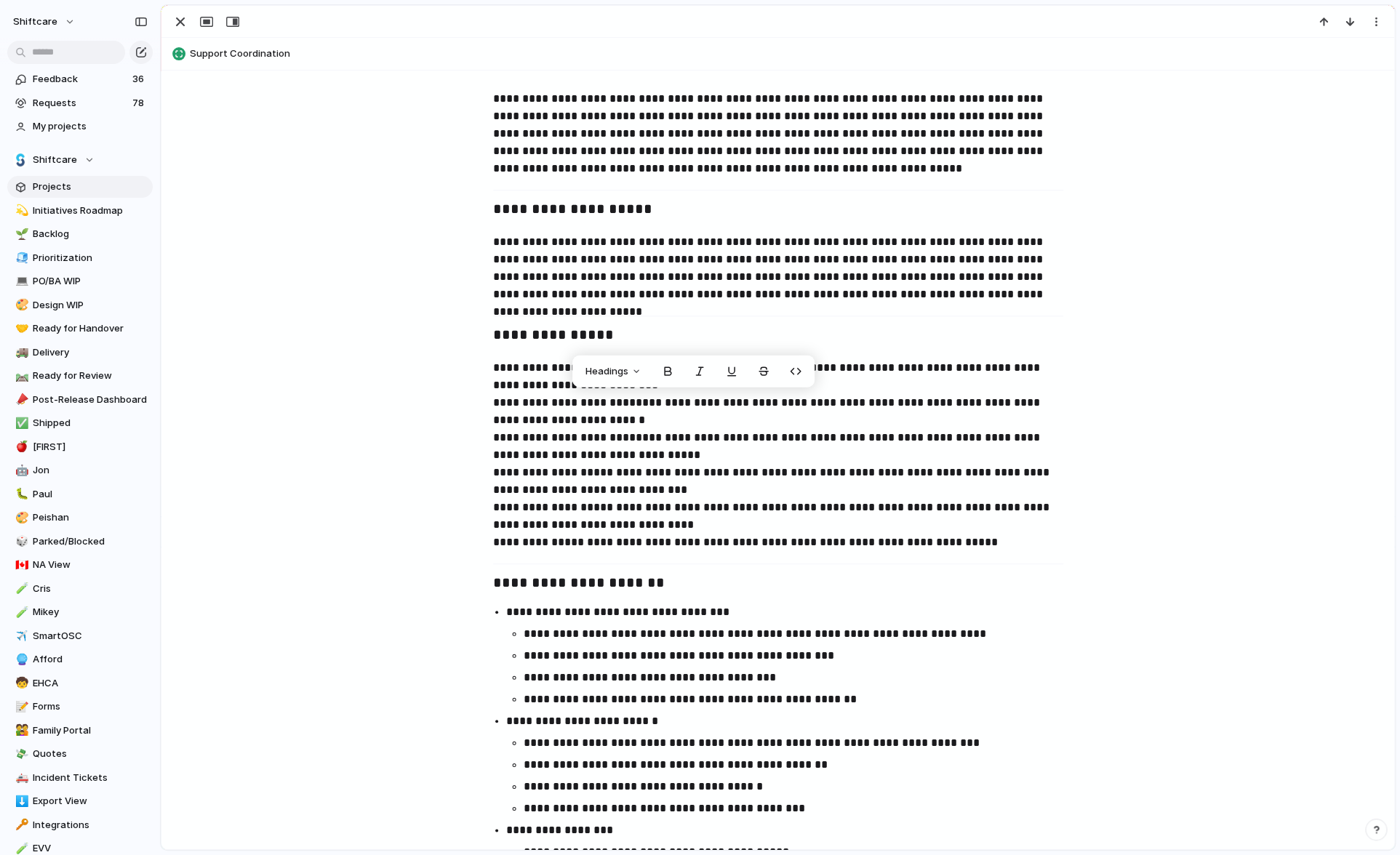 click on "**********" at bounding box center (778, 455) 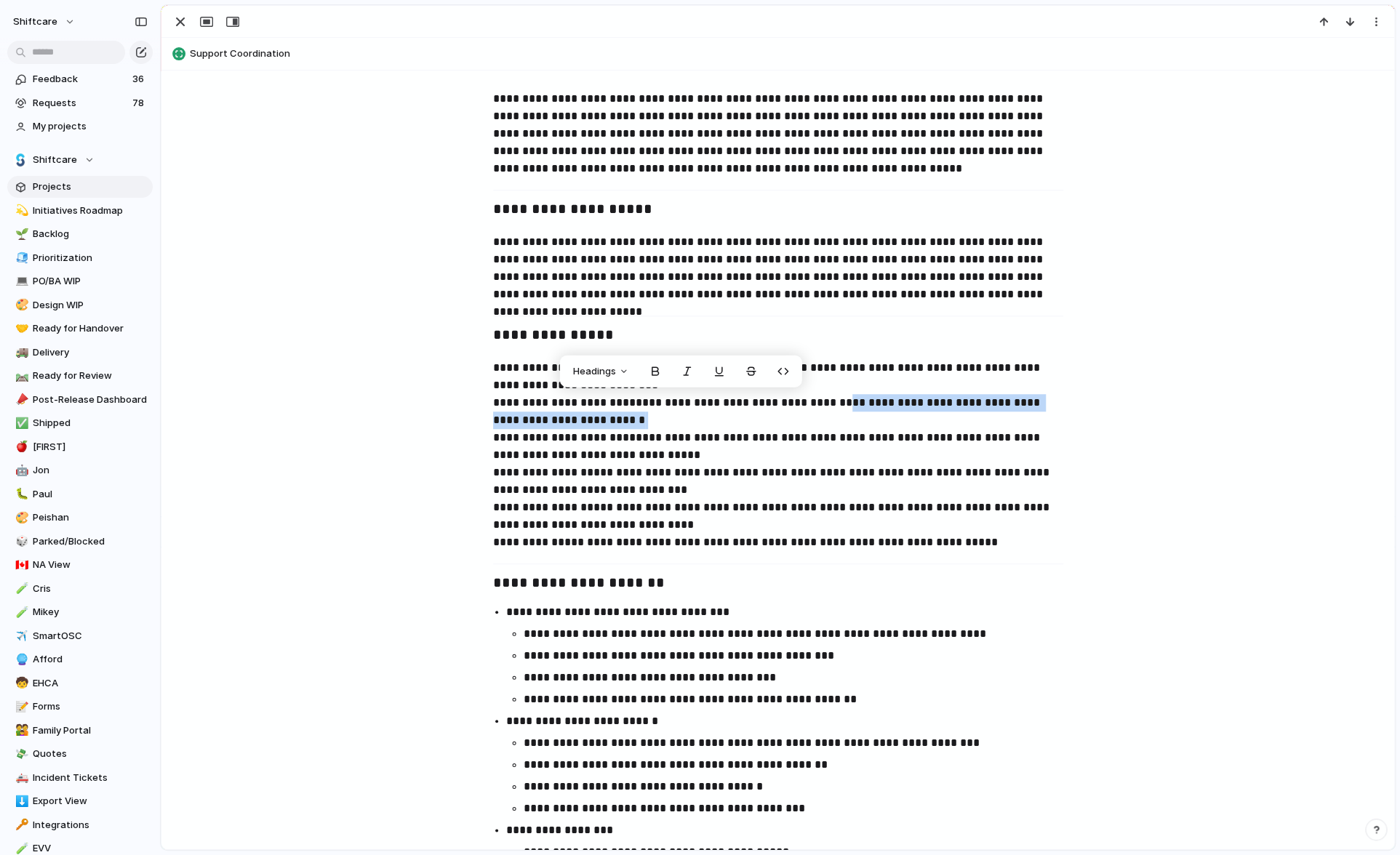 drag, startPoint x: 845, startPoint y: 401, endPoint x: 989, endPoint y: 412, distance: 144.41953 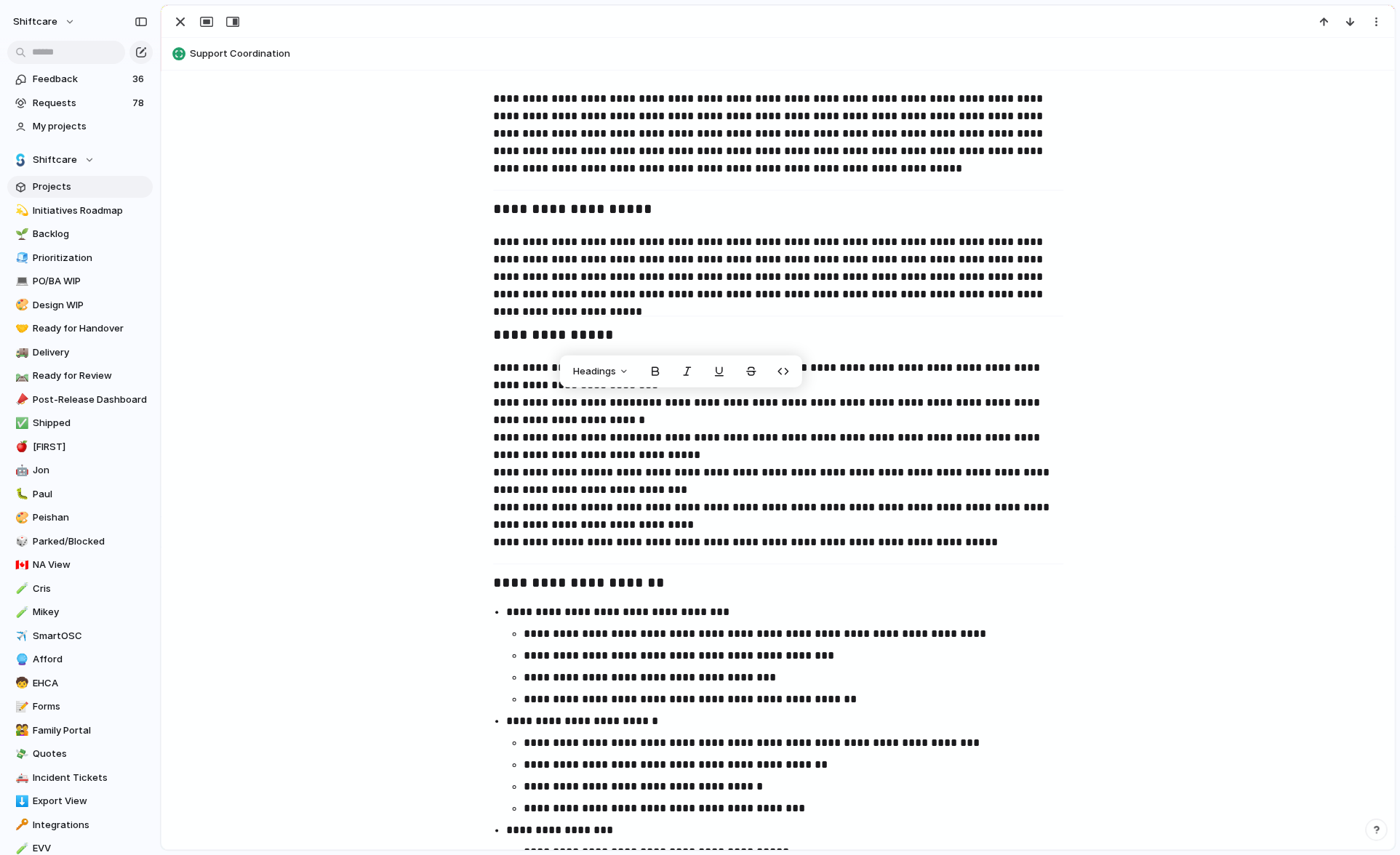 click on "**********" at bounding box center [778, 455] 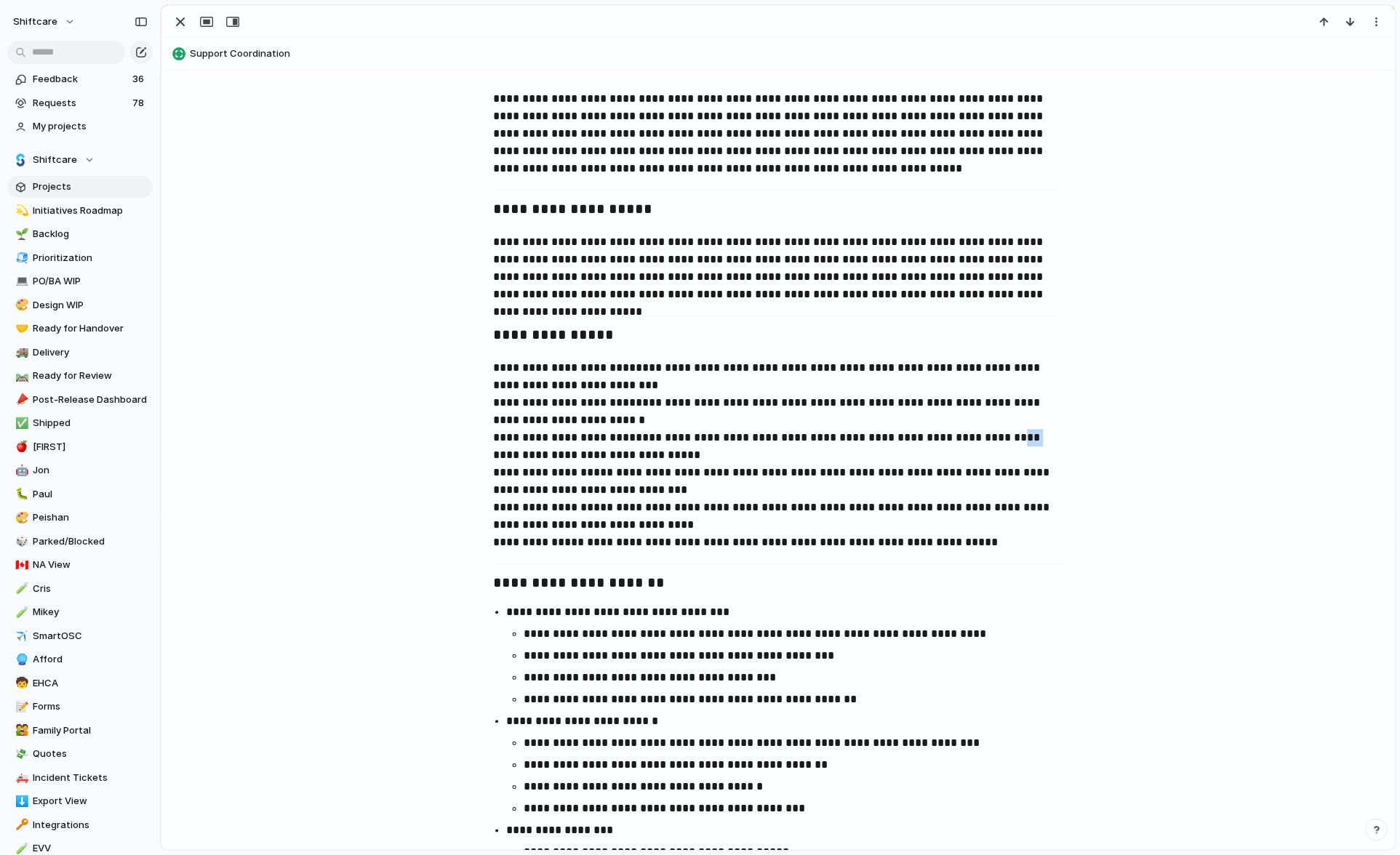 click on "**********" at bounding box center [778, 455] 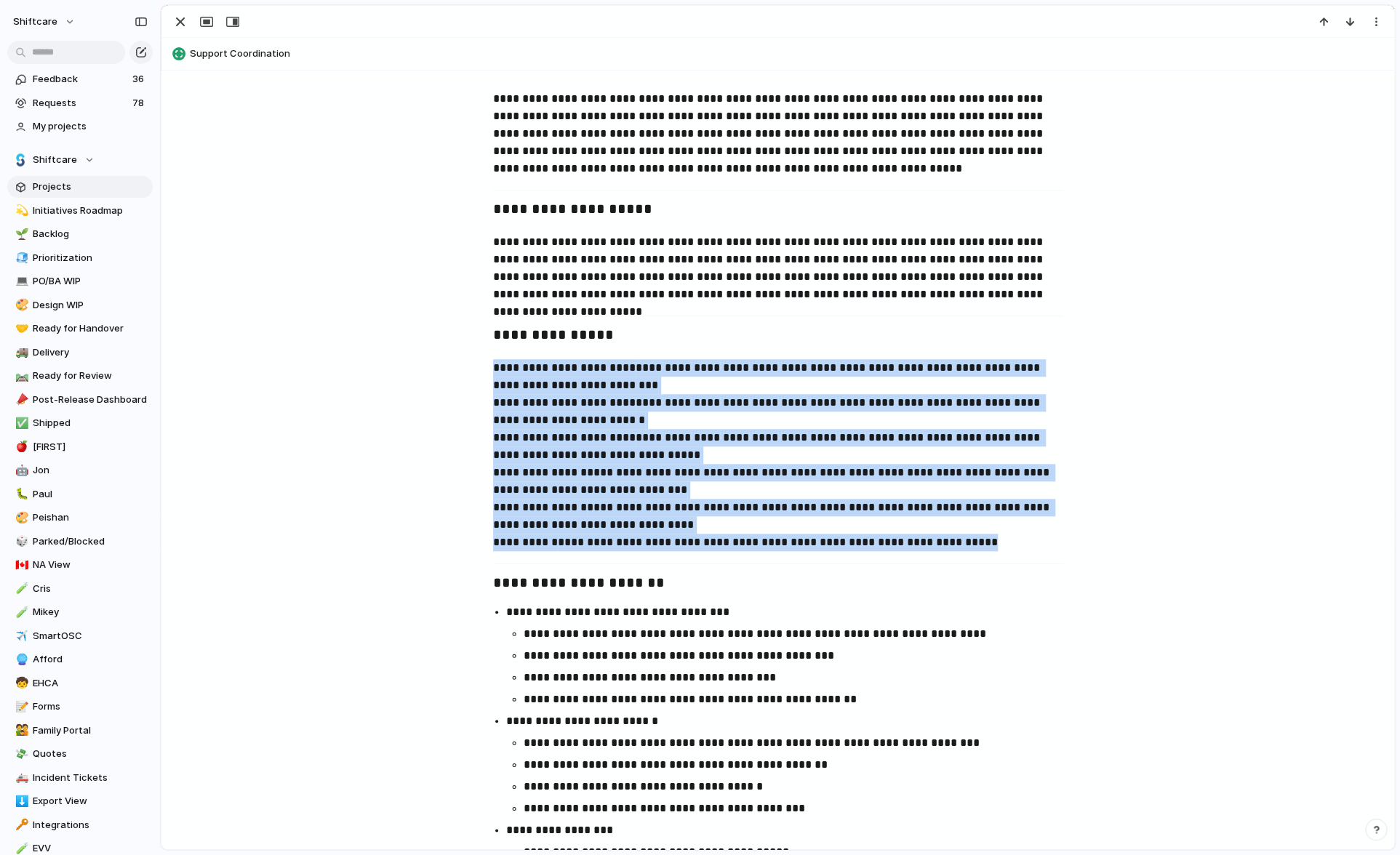 click on "**********" at bounding box center [778, 455] 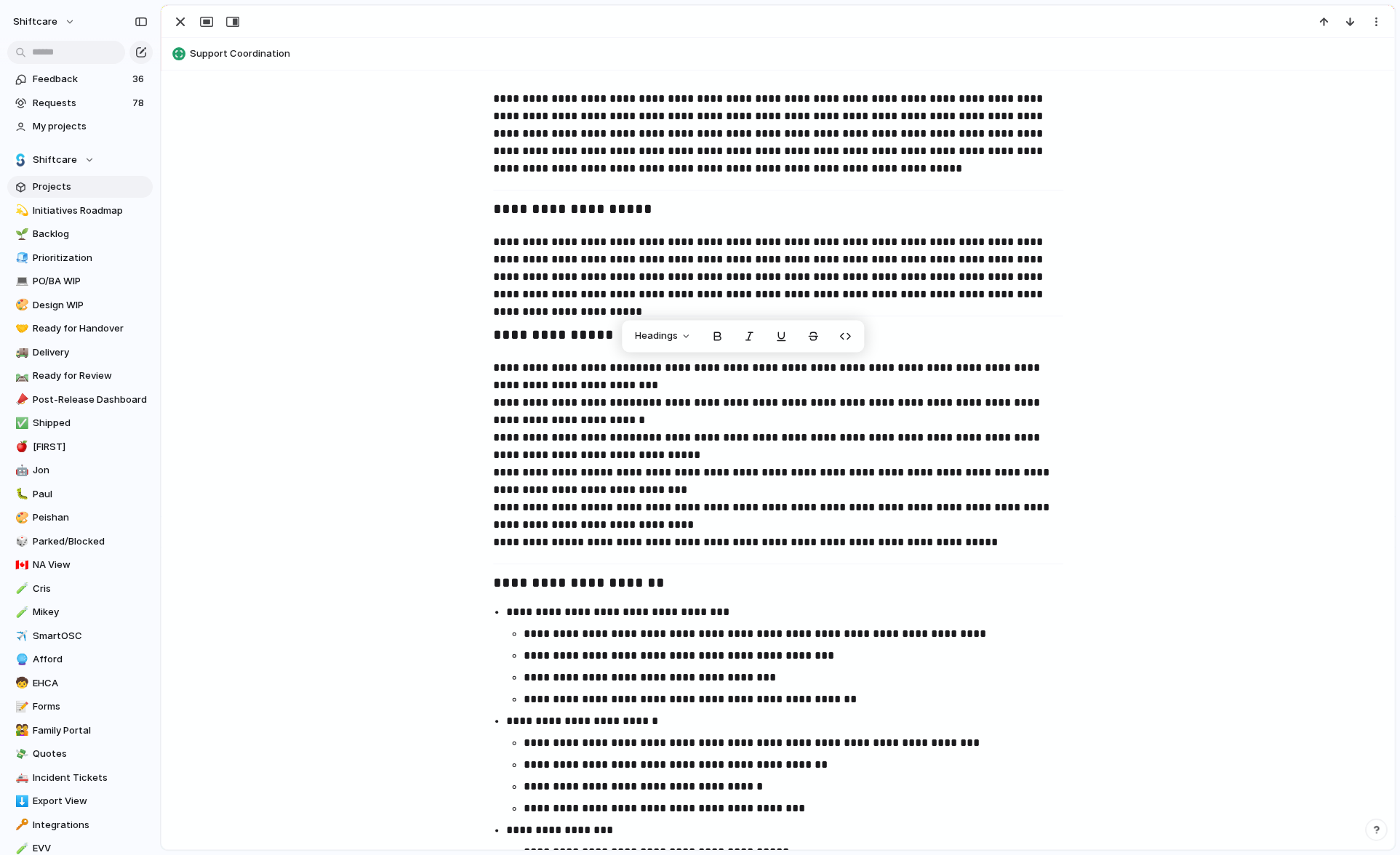 click on "**********" at bounding box center (778, 455) 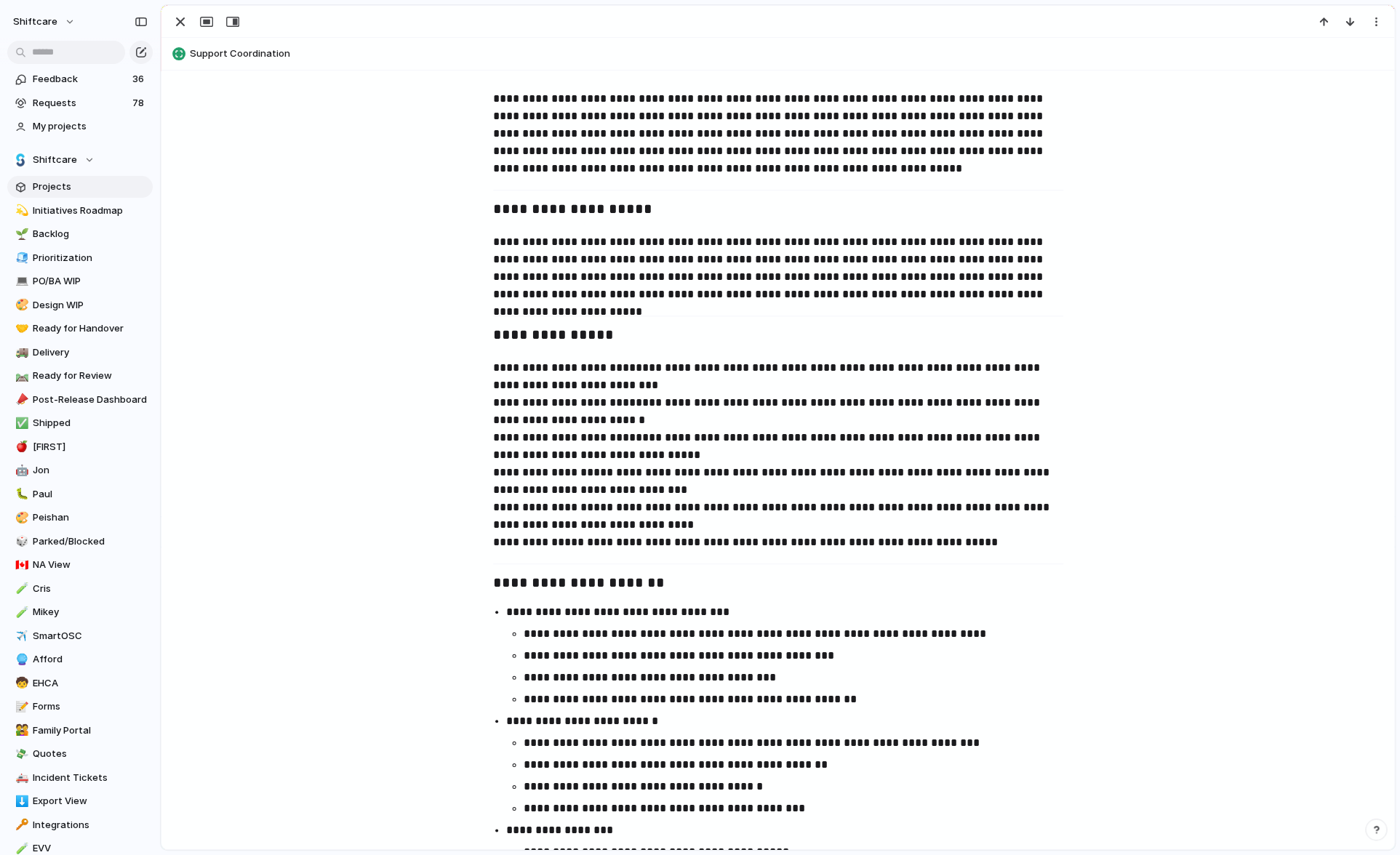 click on "**********" at bounding box center (778, 455) 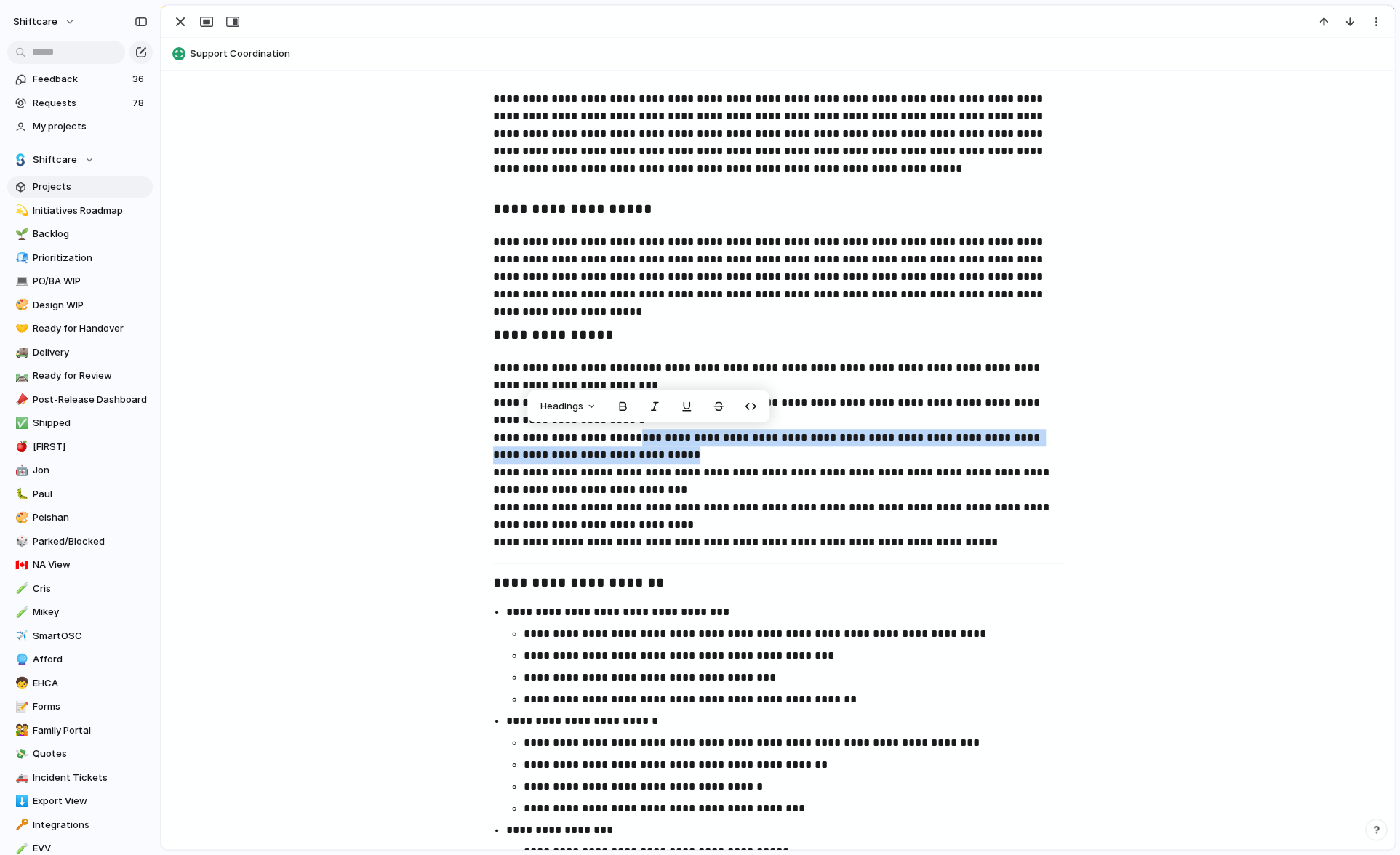 drag, startPoint x: 637, startPoint y: 435, endPoint x: 649, endPoint y: 452, distance: 20.808652 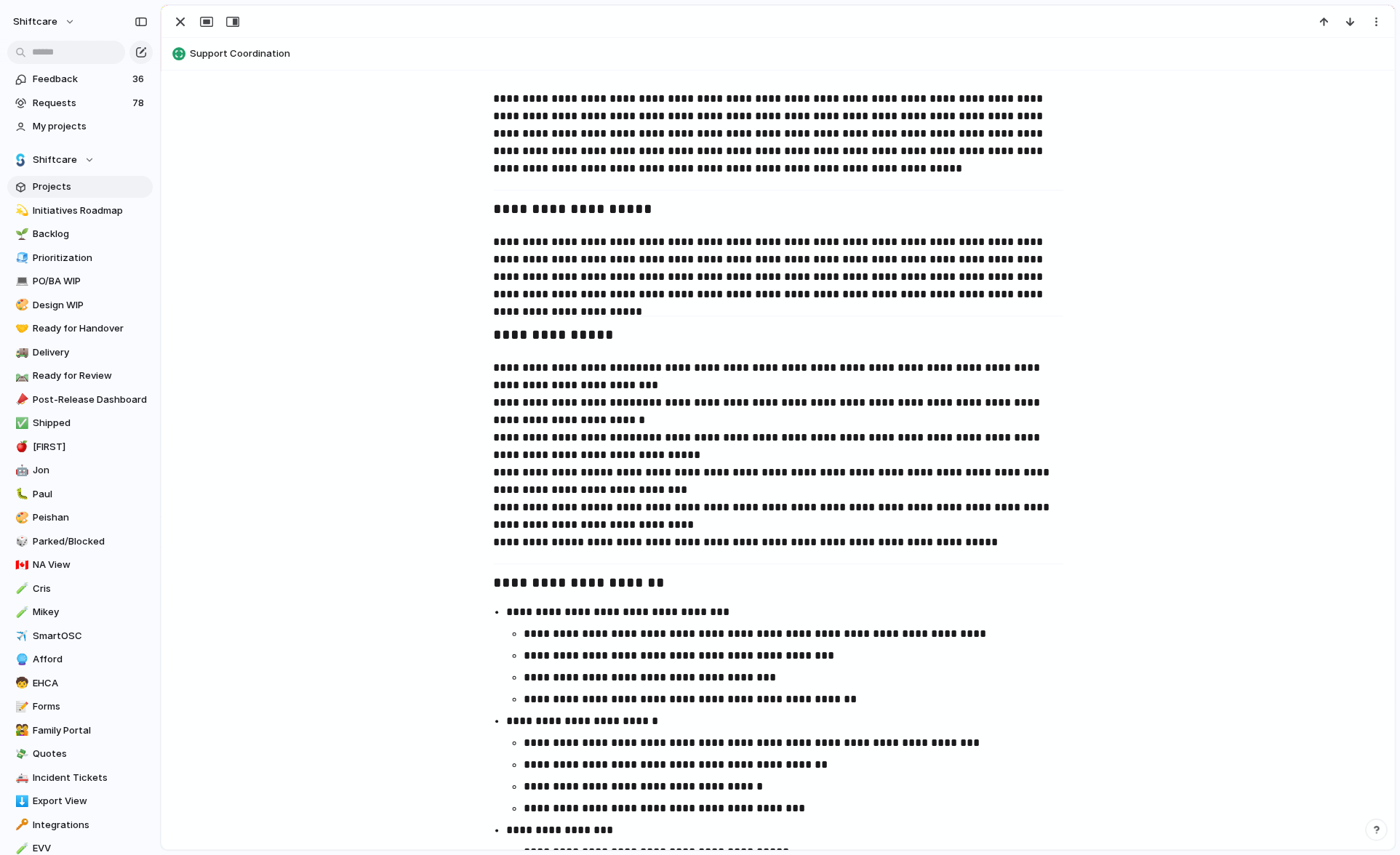 click on "**********" at bounding box center [778, 455] 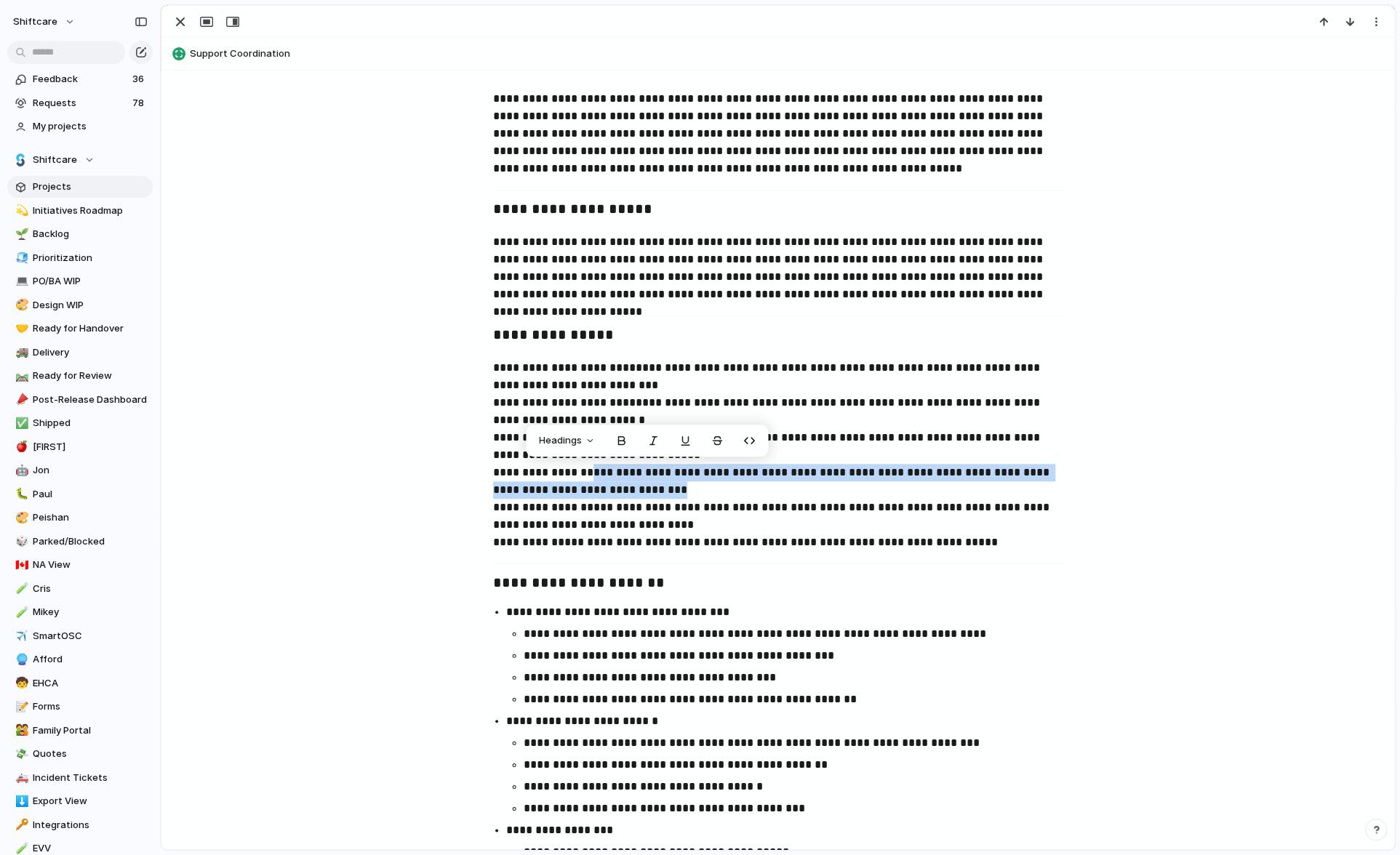 drag, startPoint x: 596, startPoint y: 470, endPoint x: 695, endPoint y: 488, distance: 100.6231 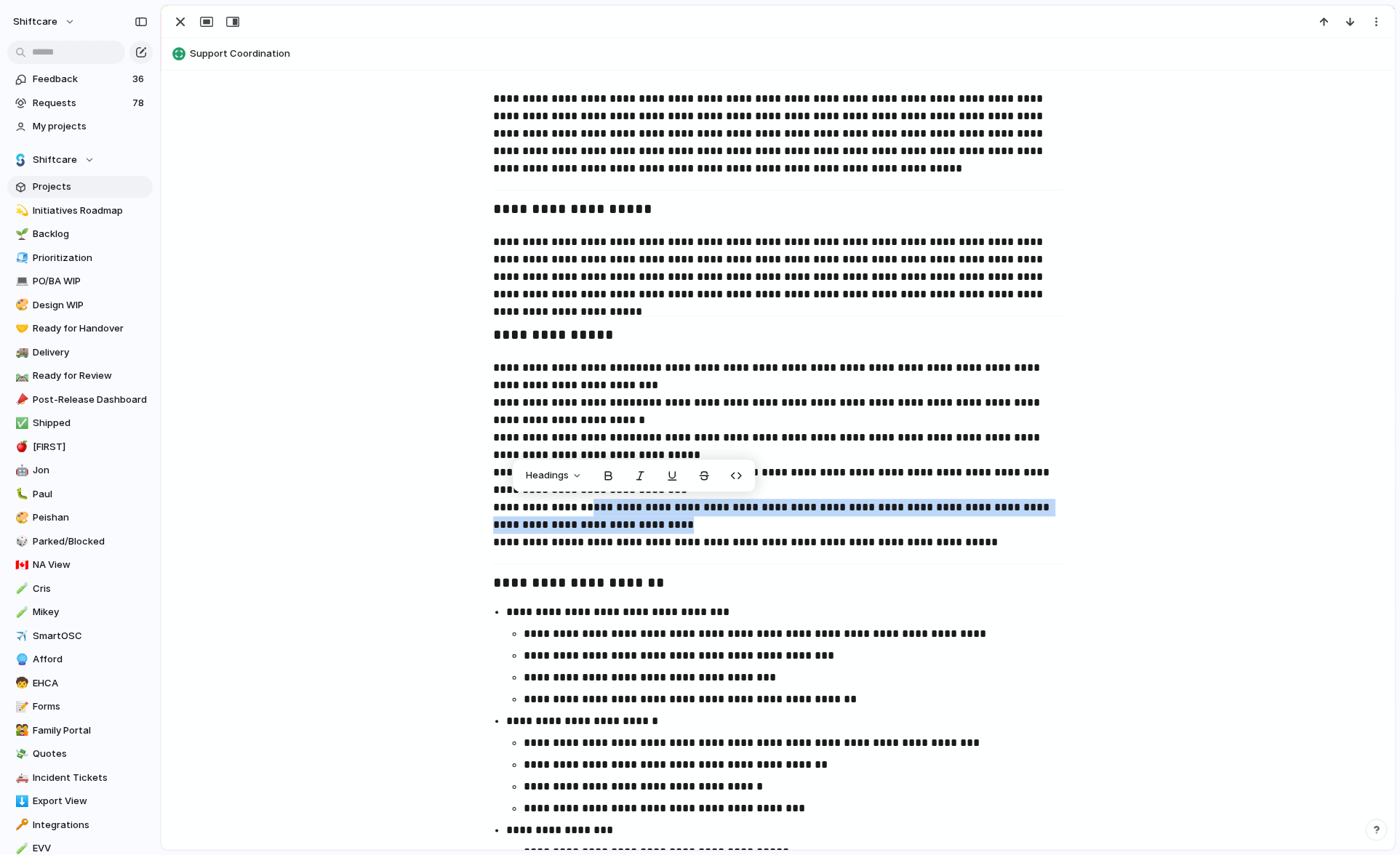 drag, startPoint x: 663, startPoint y: 521, endPoint x: 596, endPoint y: 505, distance: 68.88396 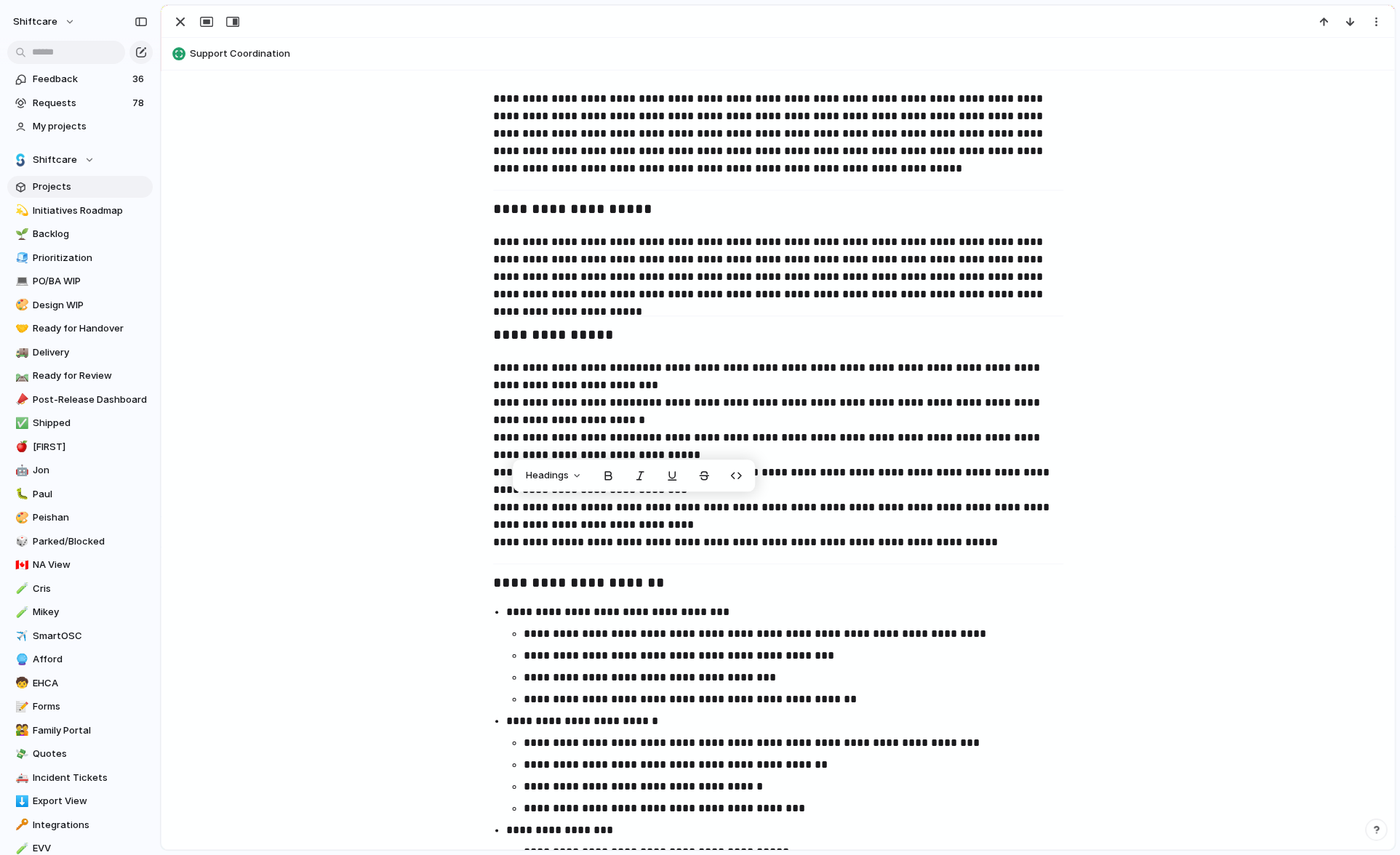 click on "**********" at bounding box center (778, 455) 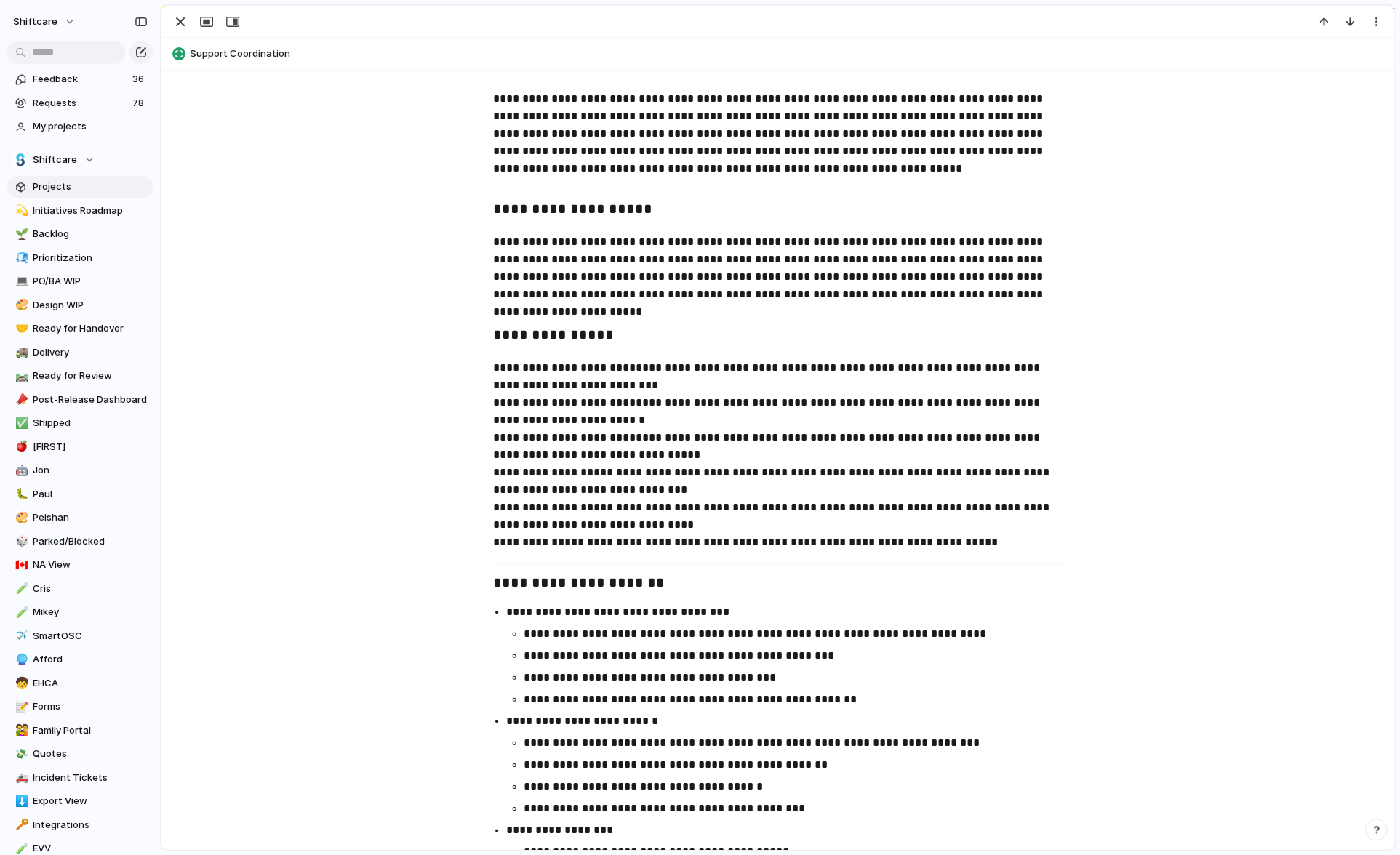 click on "**********" at bounding box center (778, 455) 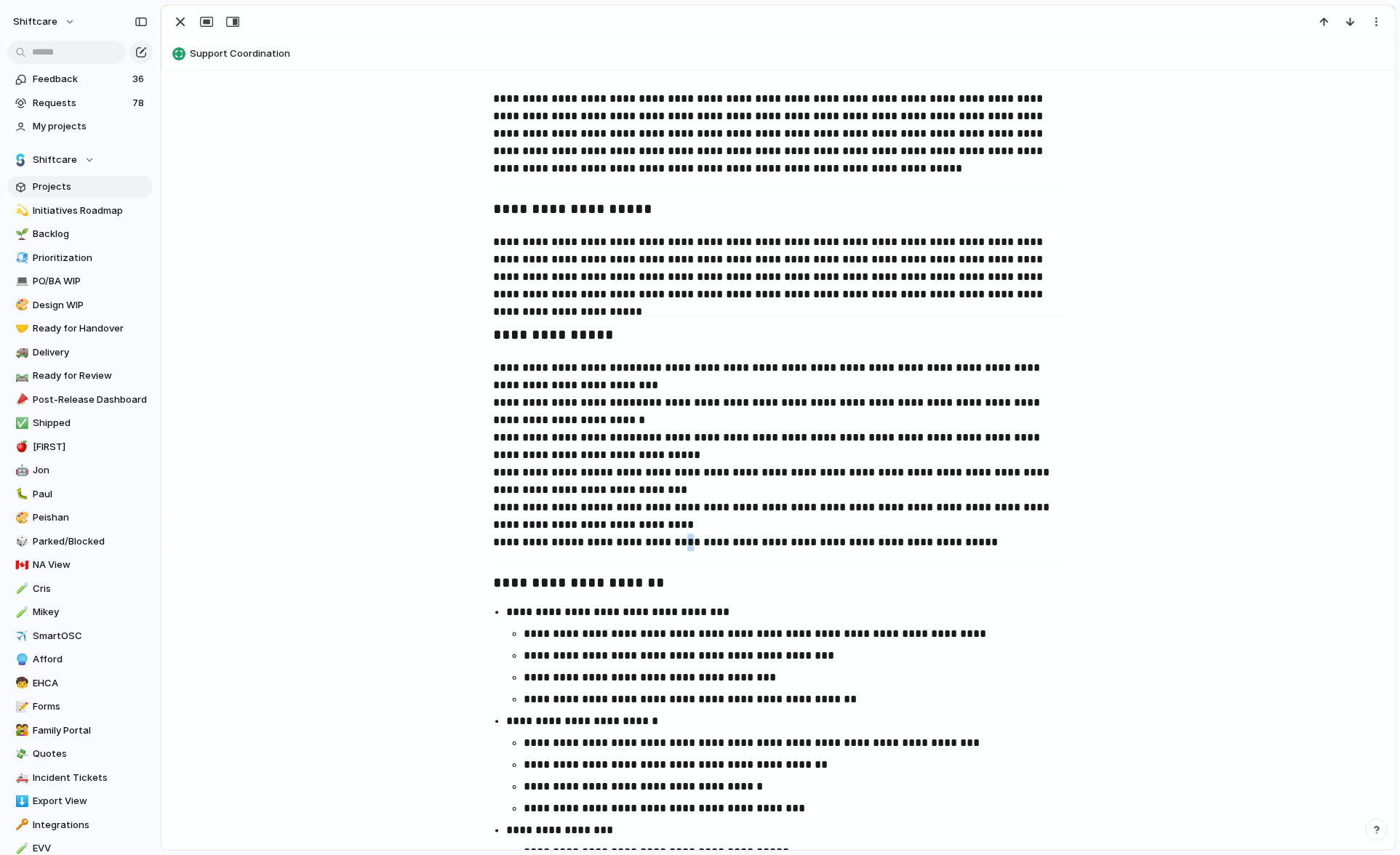 click on "**********" at bounding box center [778, 455] 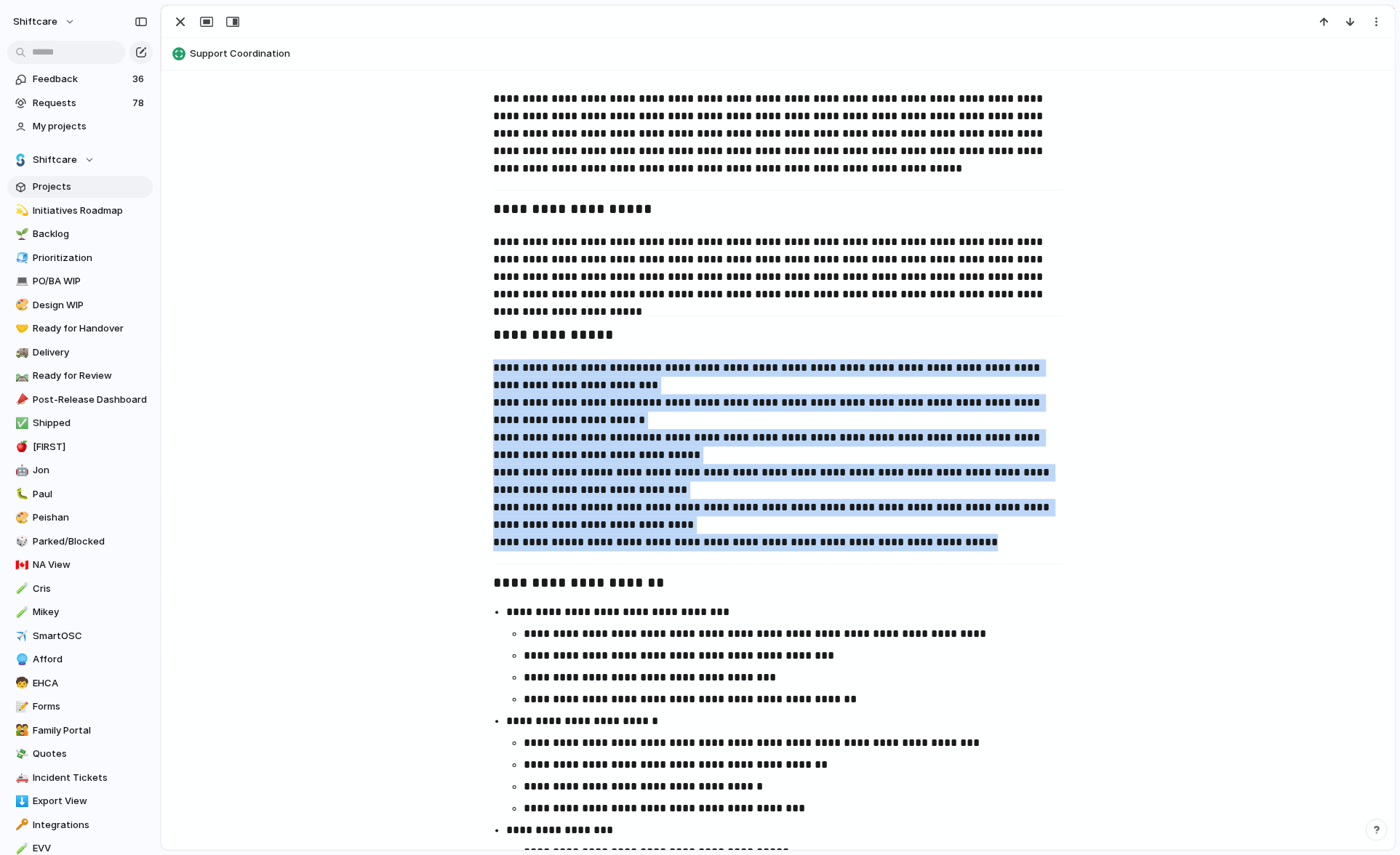 click on "**********" at bounding box center (778, 455) 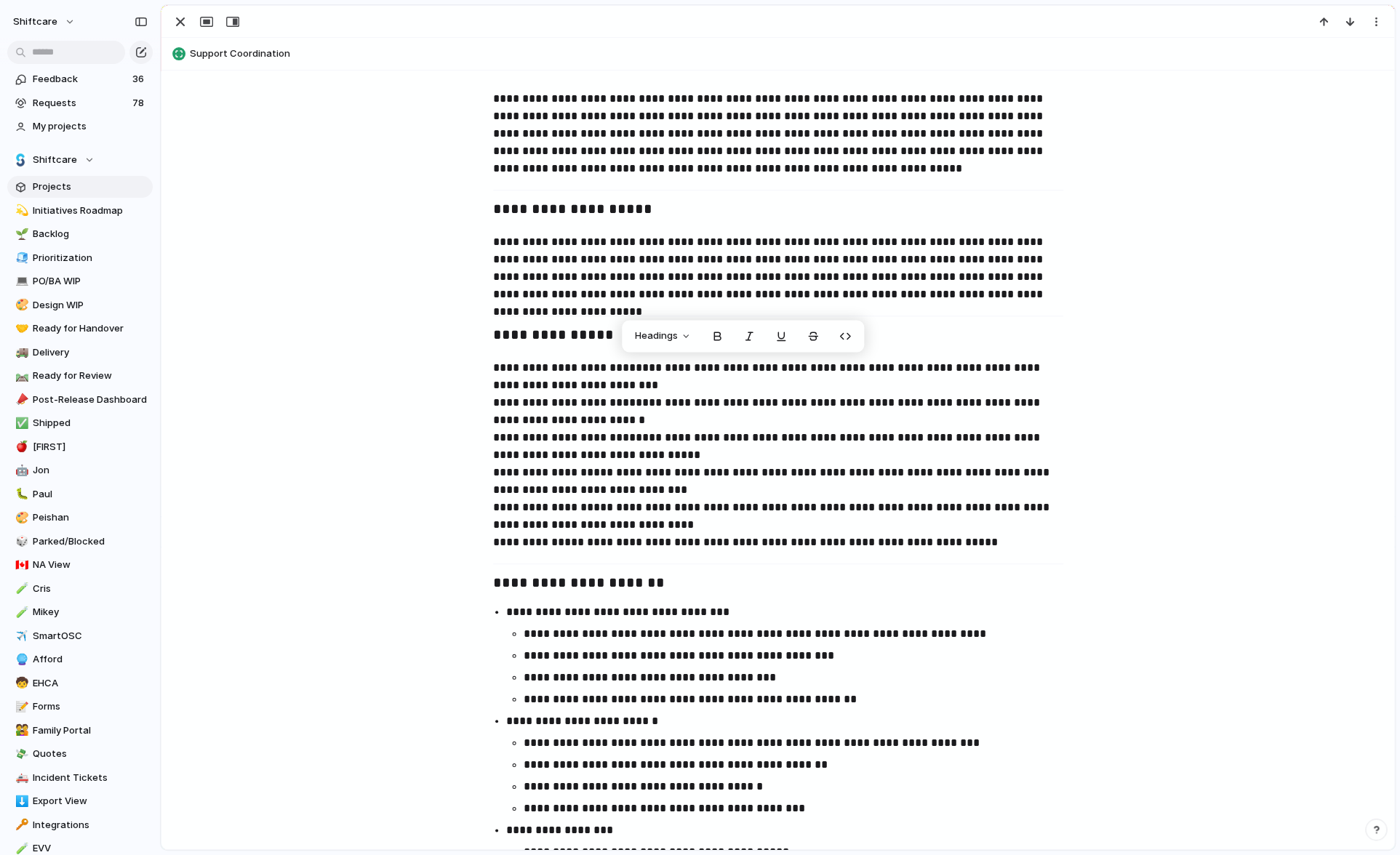 click on "**********" at bounding box center (778, 584) 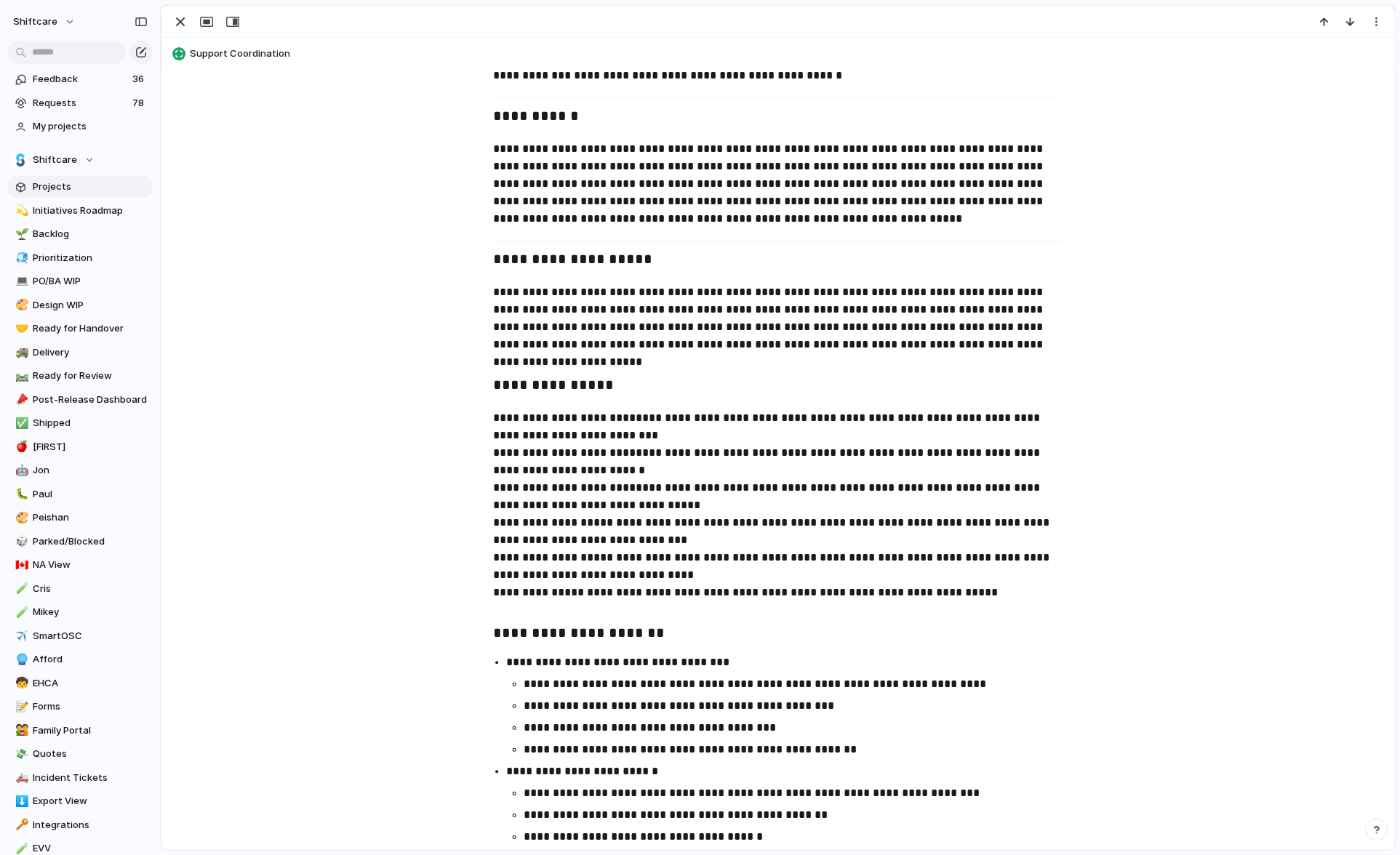 scroll, scrollTop: 445, scrollLeft: 0, axis: vertical 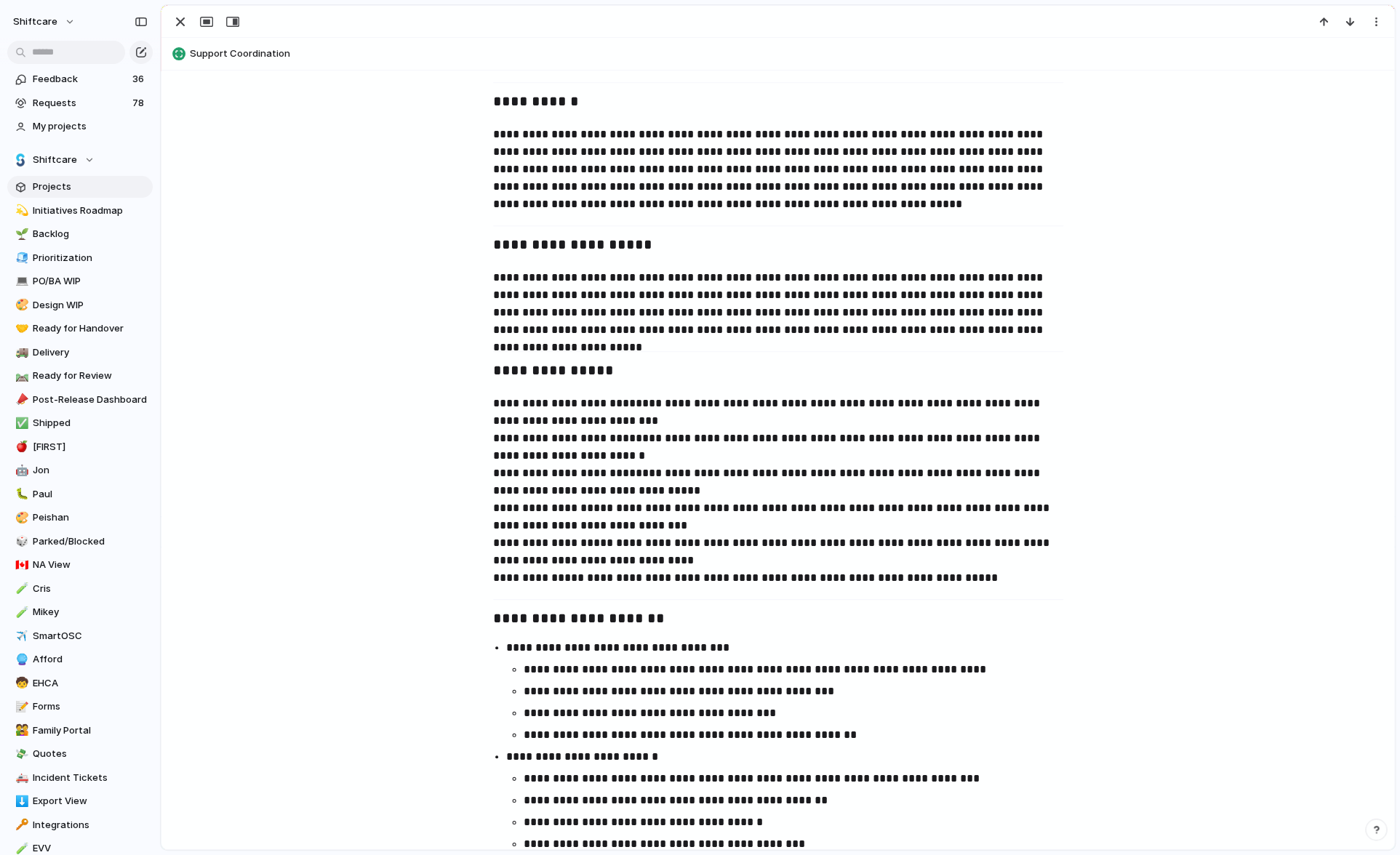 click on "**********" at bounding box center [778, 491] 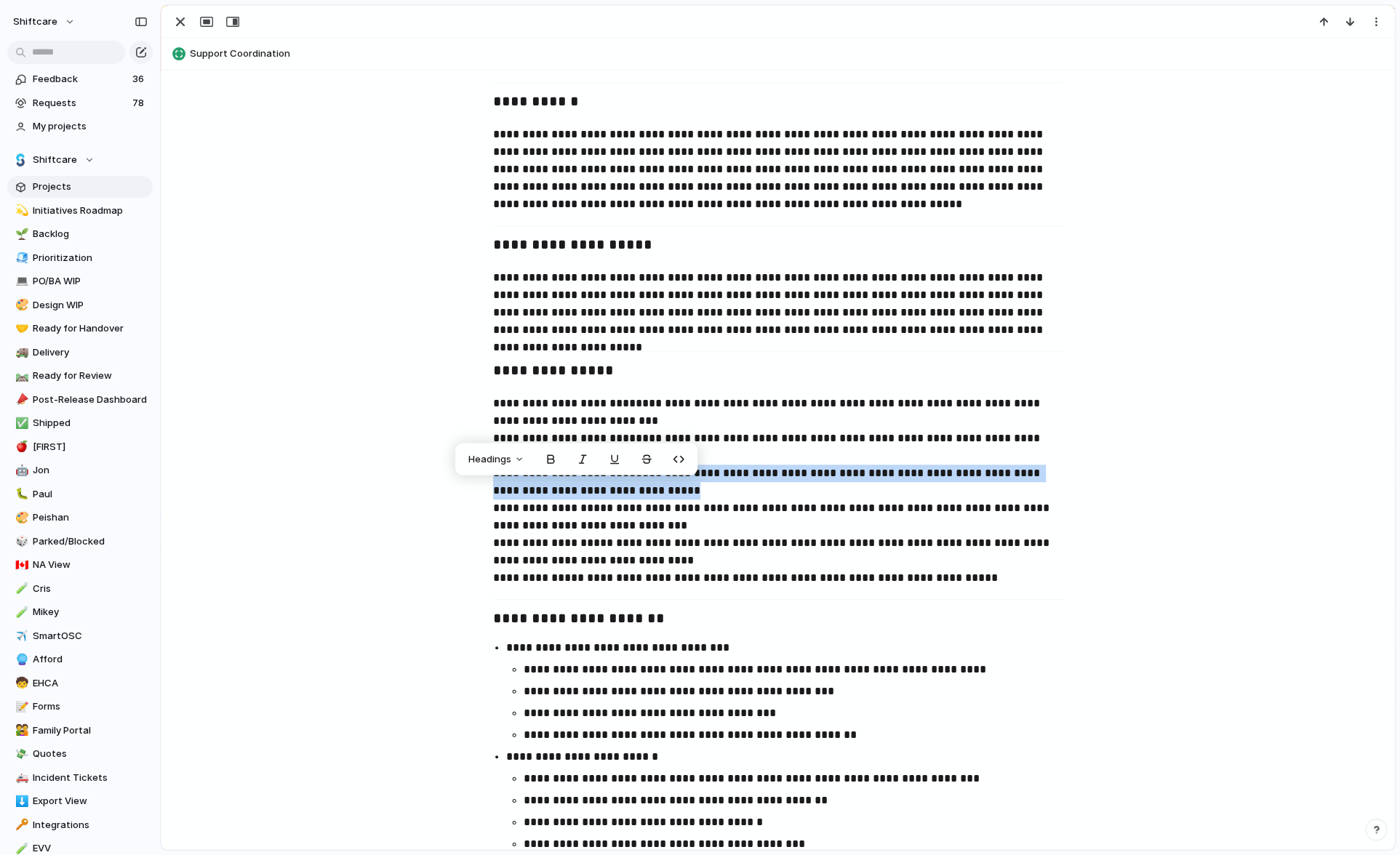 copy on "**********" 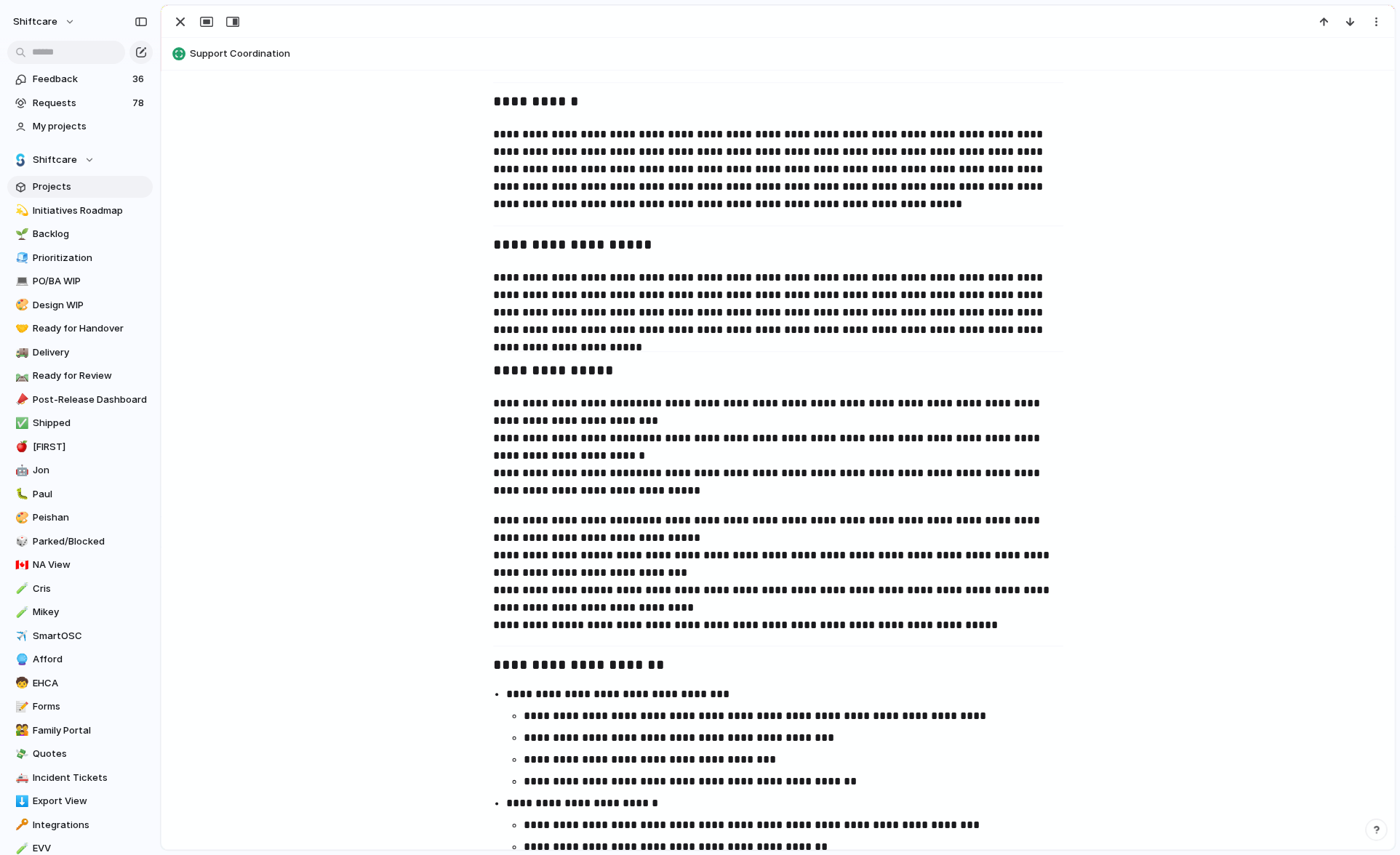 click on "**********" at bounding box center (777, 1035) 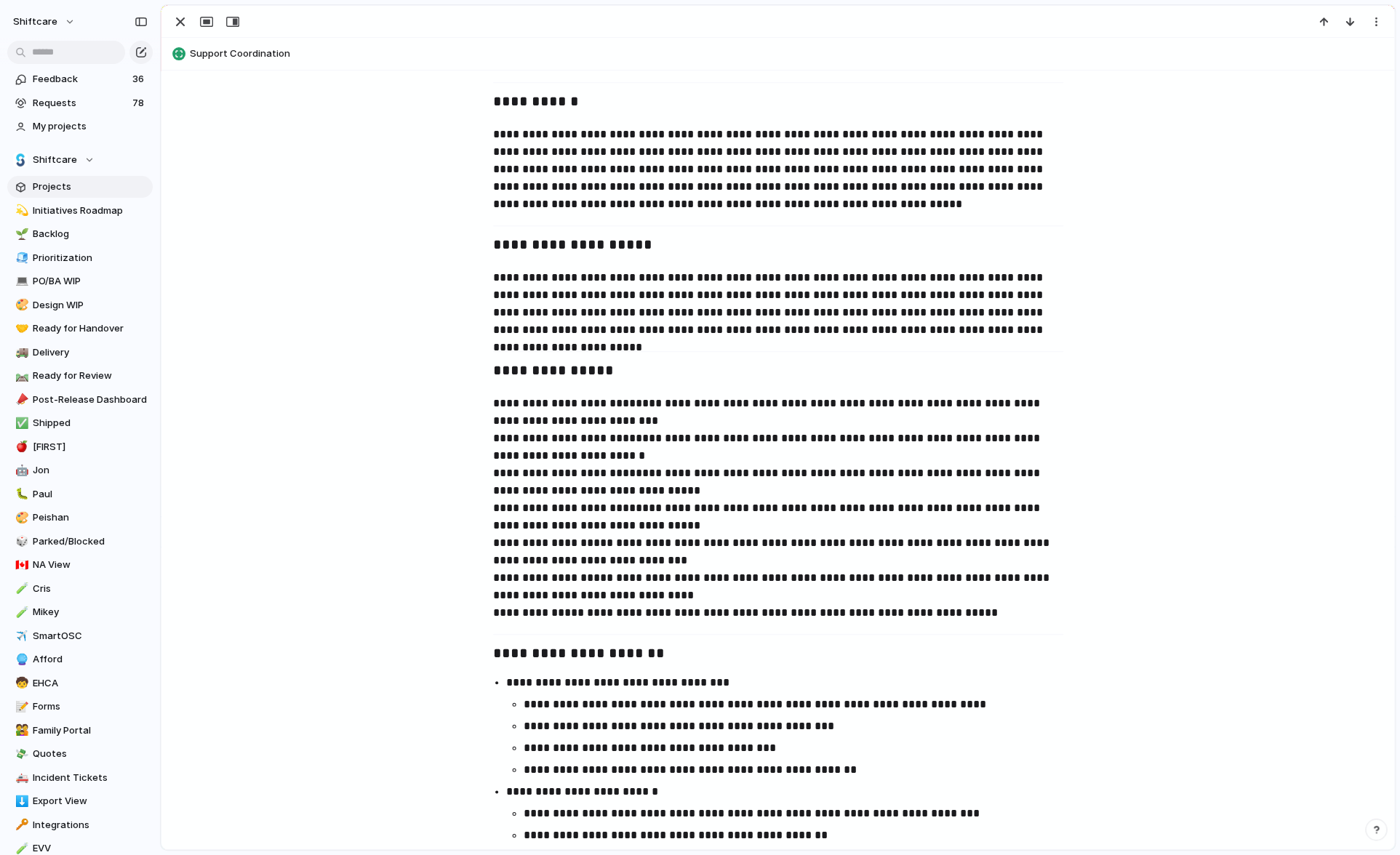 click on "**********" at bounding box center (778, 508) 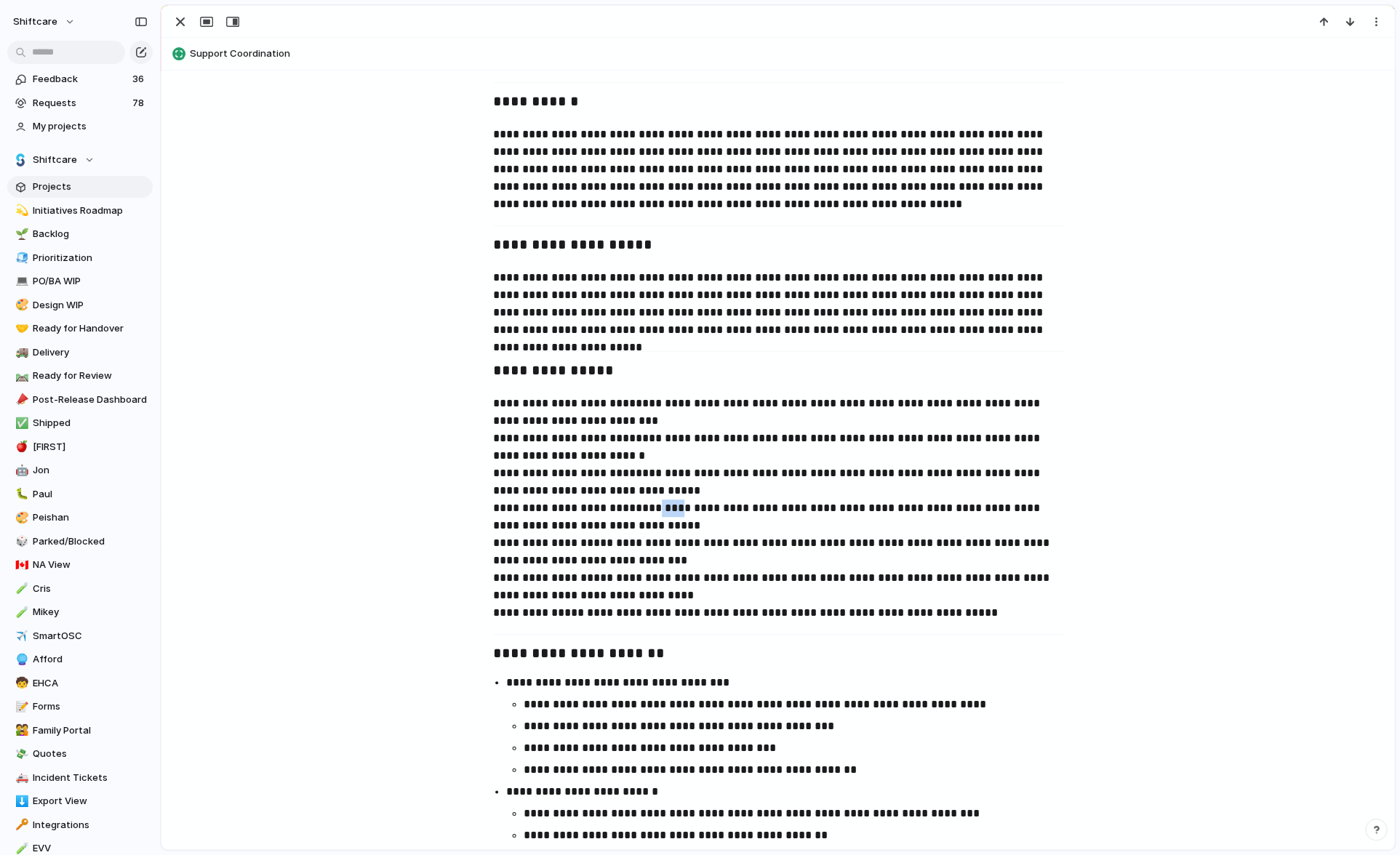 click on "**********" at bounding box center [778, 508] 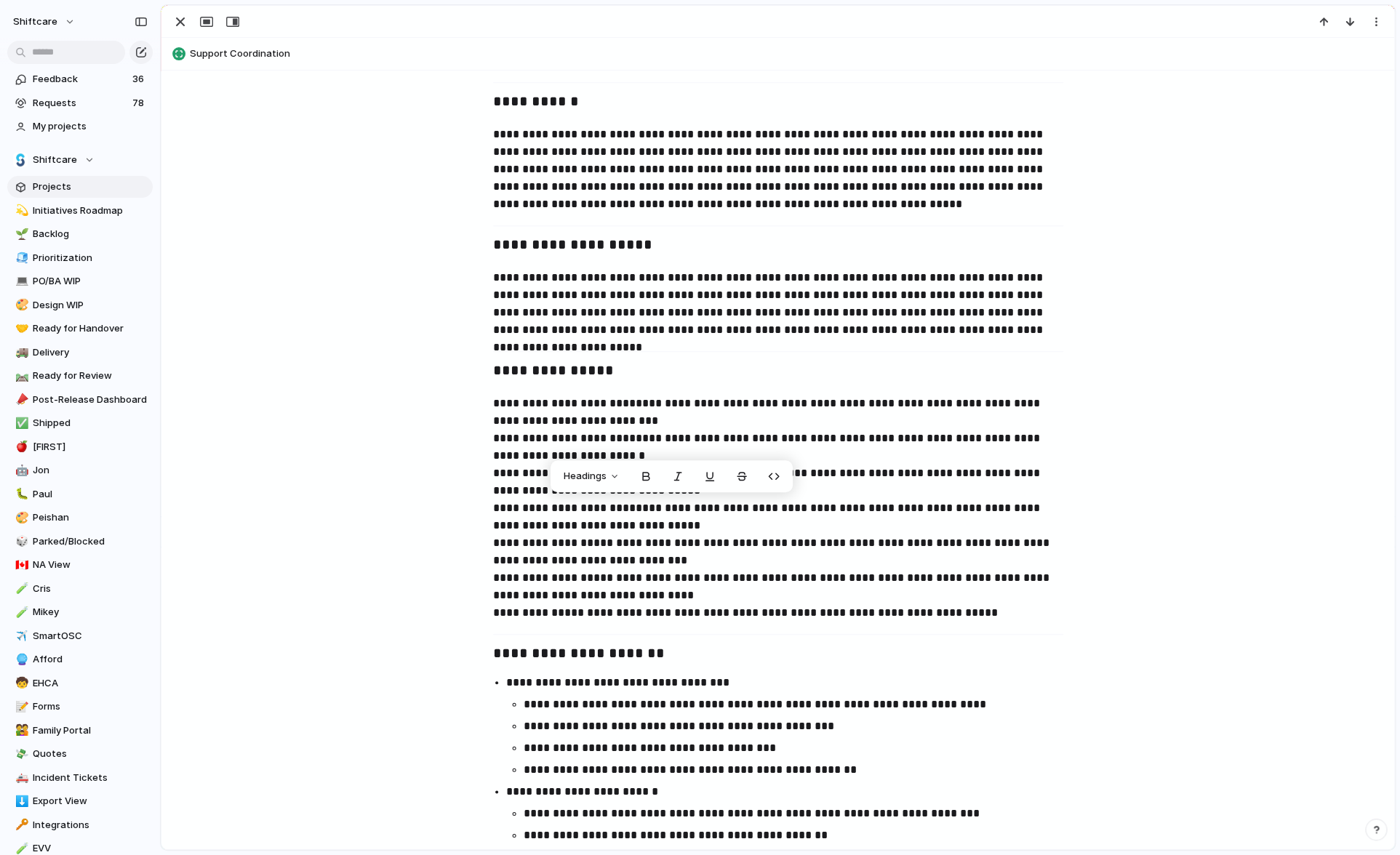 click on "**********" at bounding box center [778, 508] 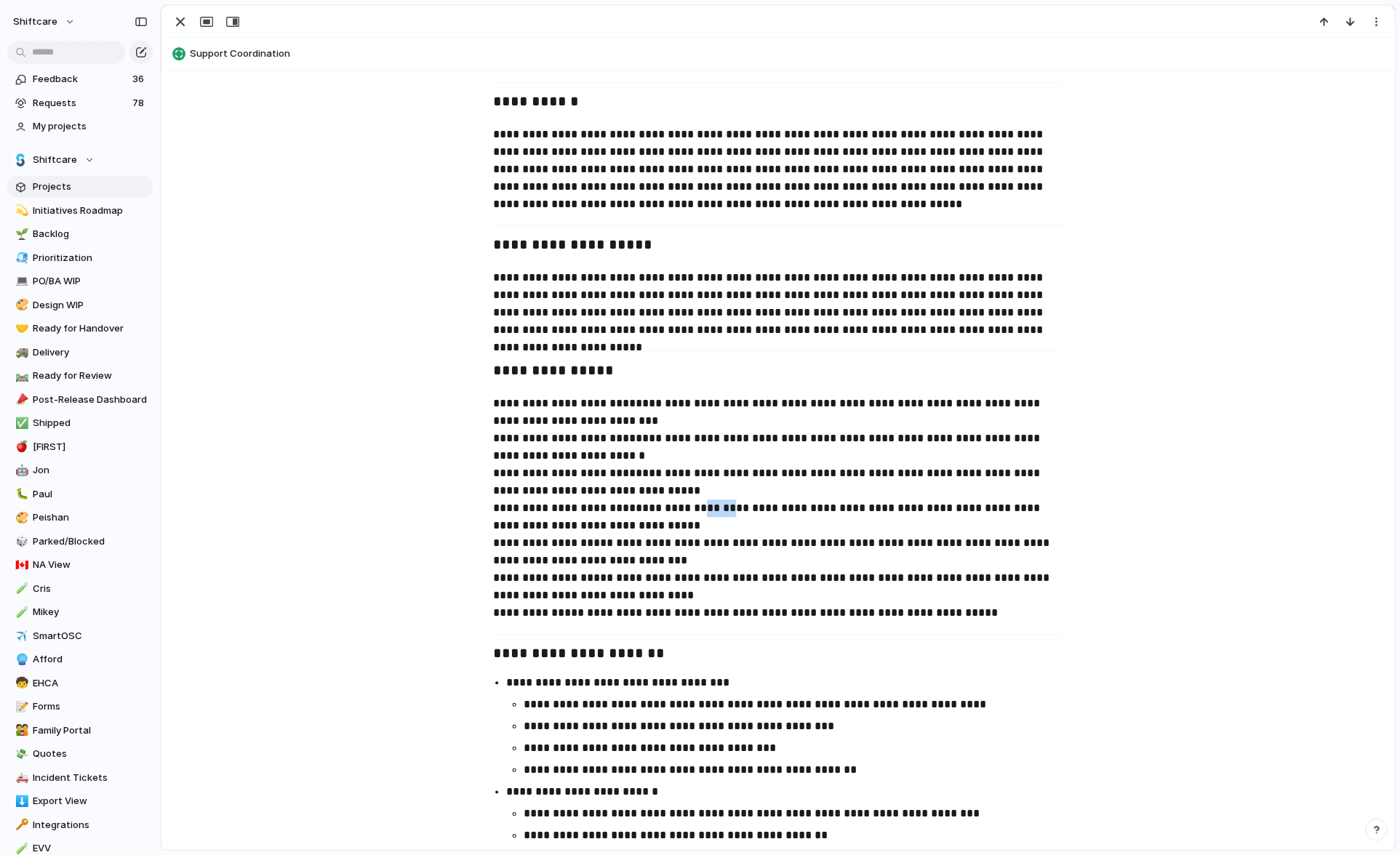 click on "**********" at bounding box center [778, 508] 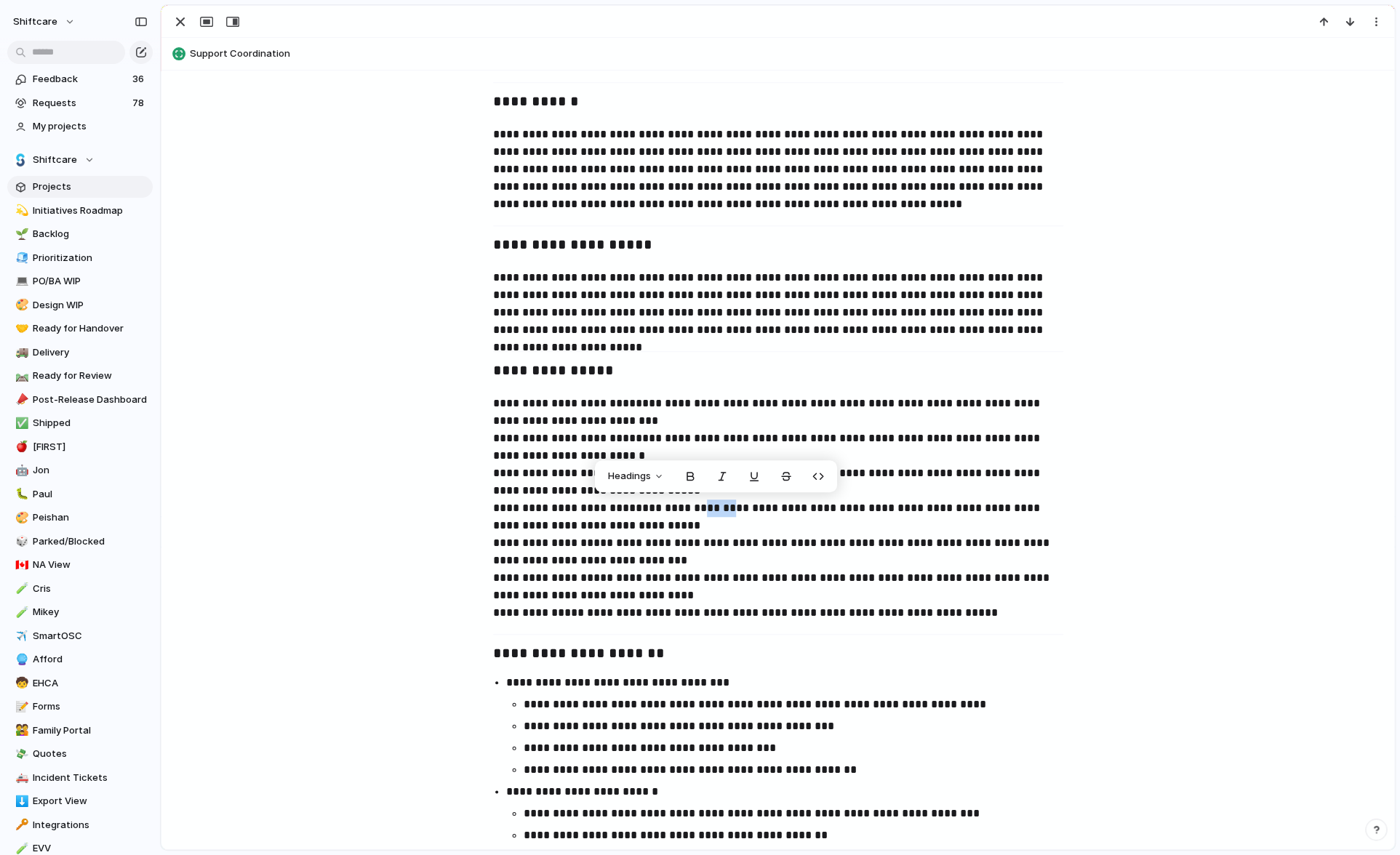 type 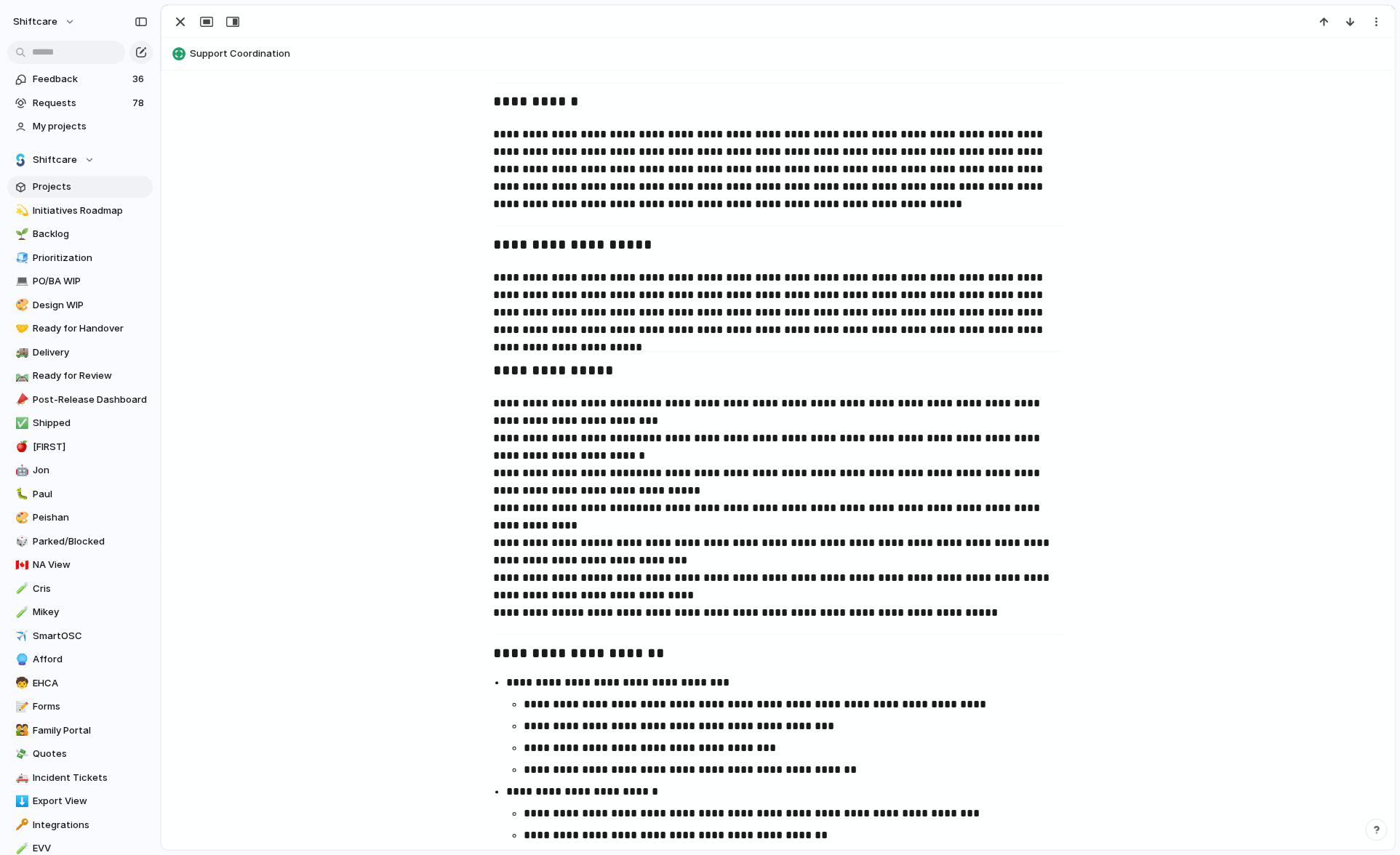 click on "**********" at bounding box center [778, 508] 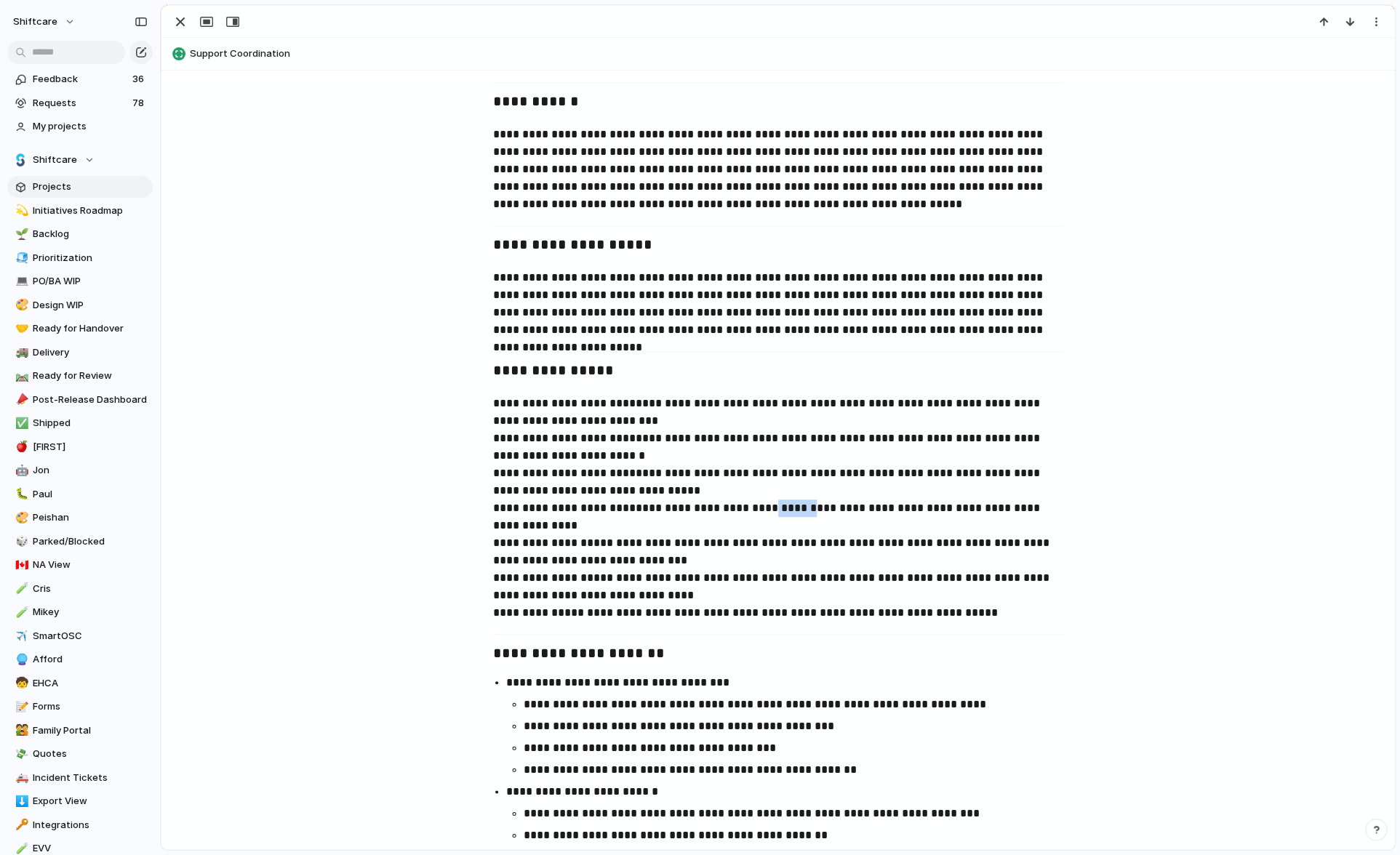 click on "**********" at bounding box center [778, 508] 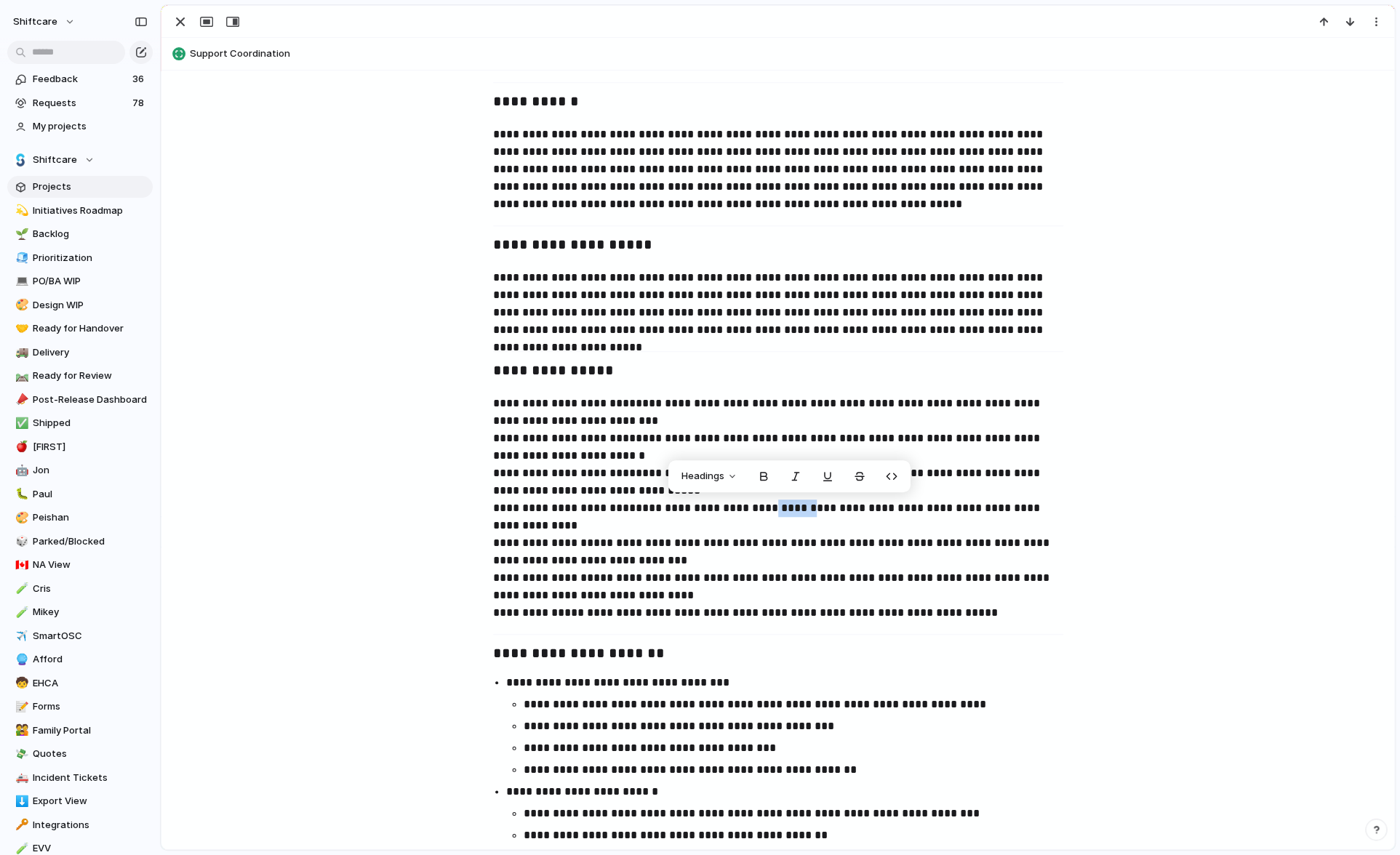 click on "**********" at bounding box center (778, 508) 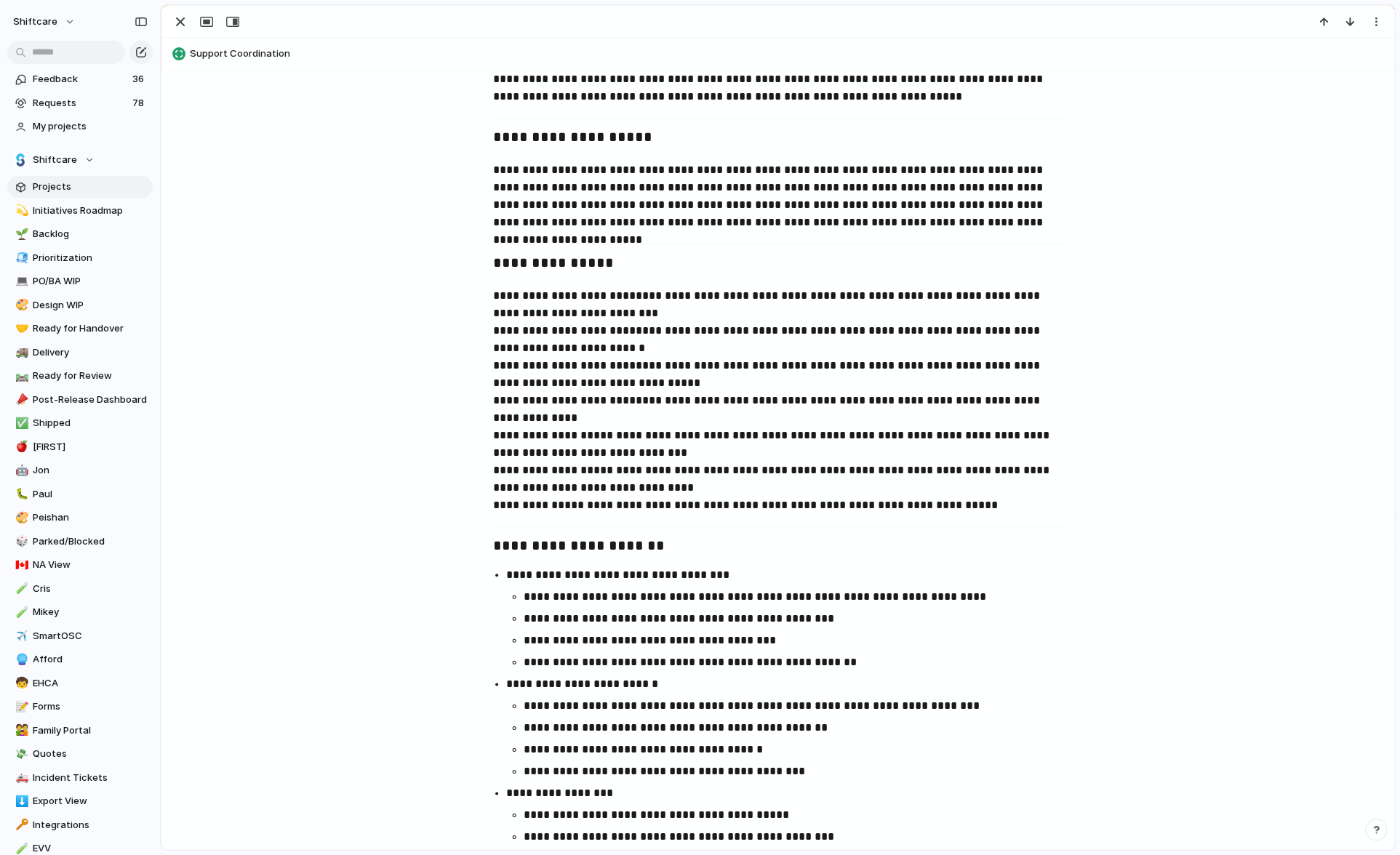 scroll, scrollTop: 551, scrollLeft: 0, axis: vertical 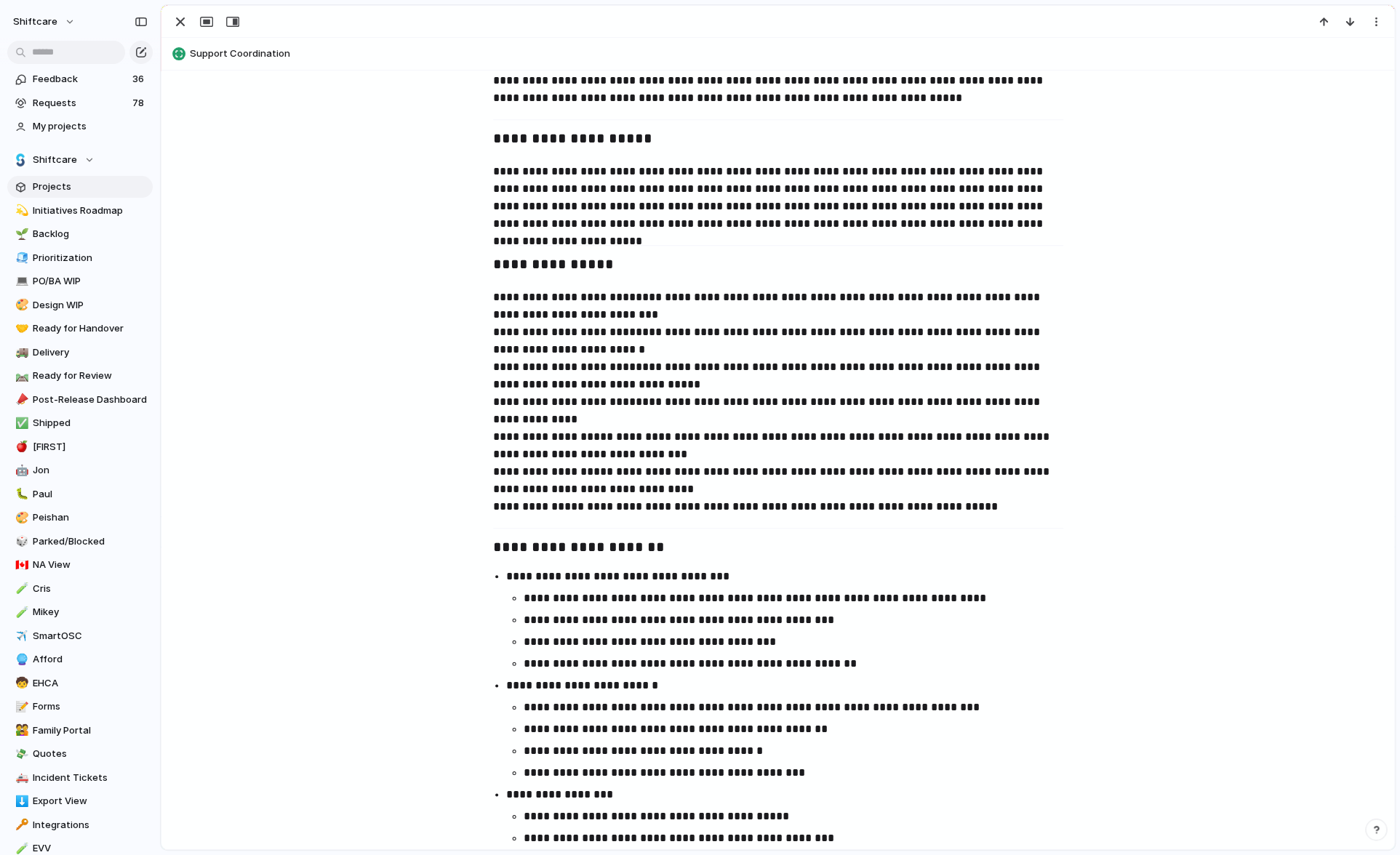 click on "**********" at bounding box center [800, 664] 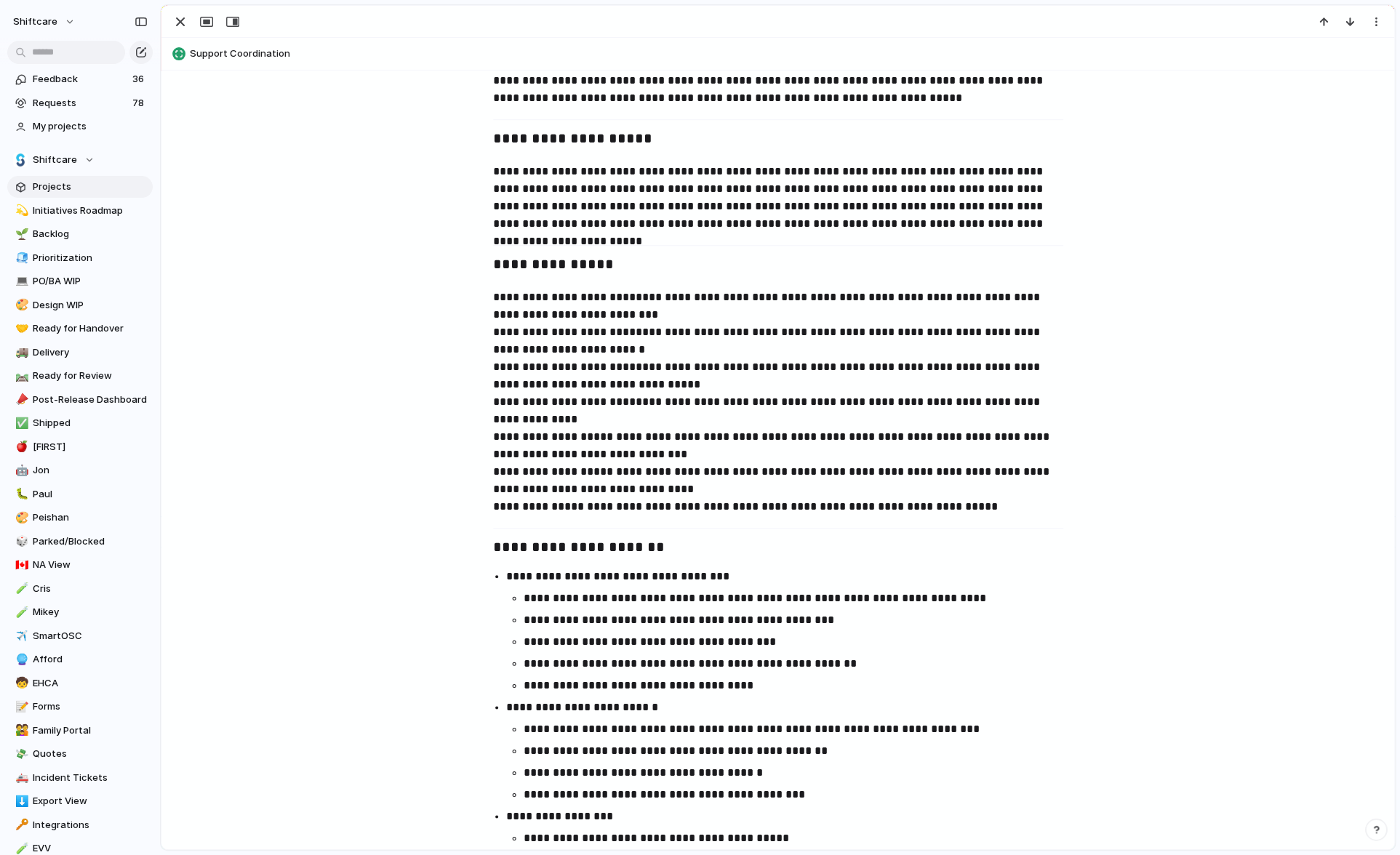 click on "**********" at bounding box center (800, 686) 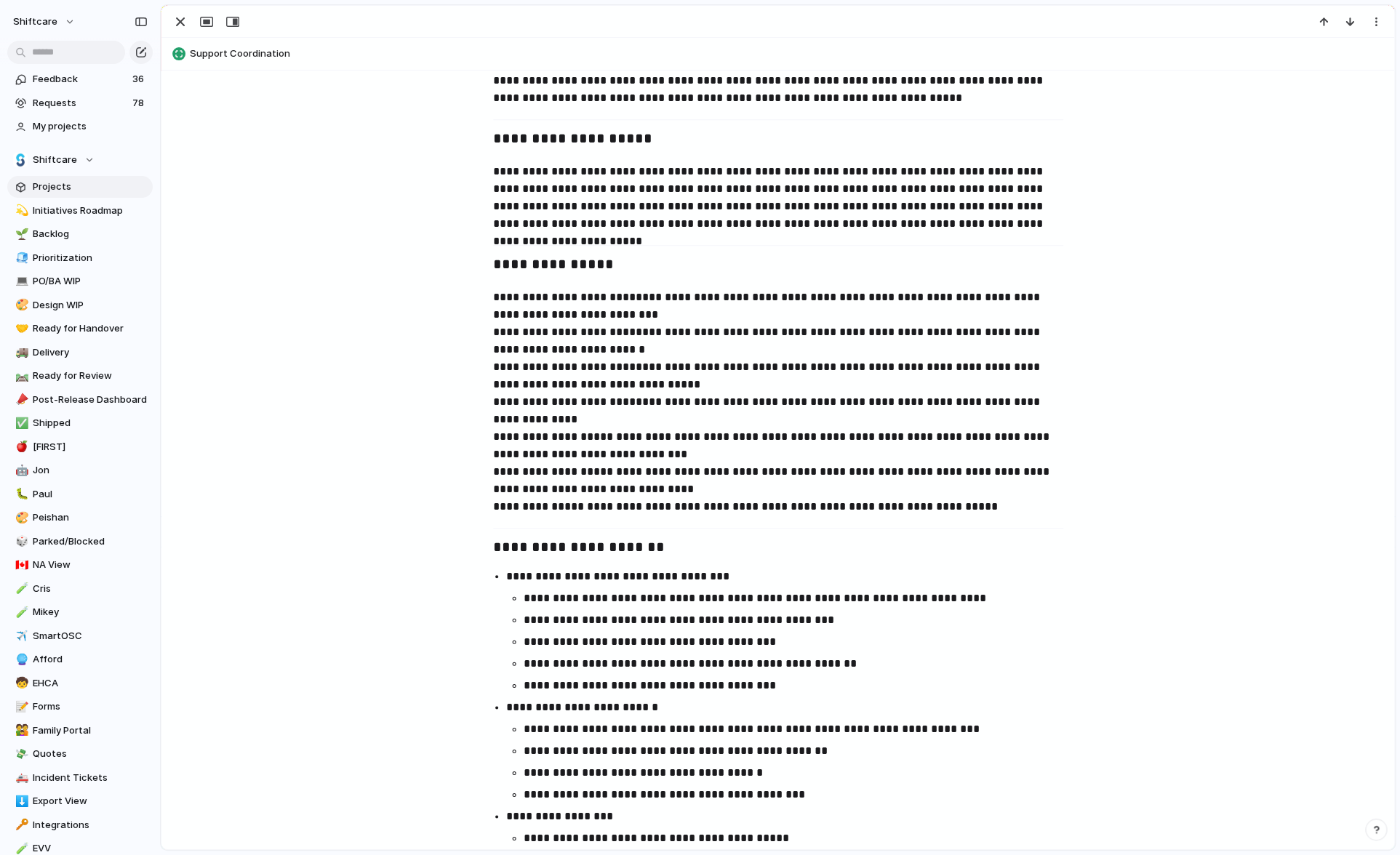 click on "**********" at bounding box center (800, 686) 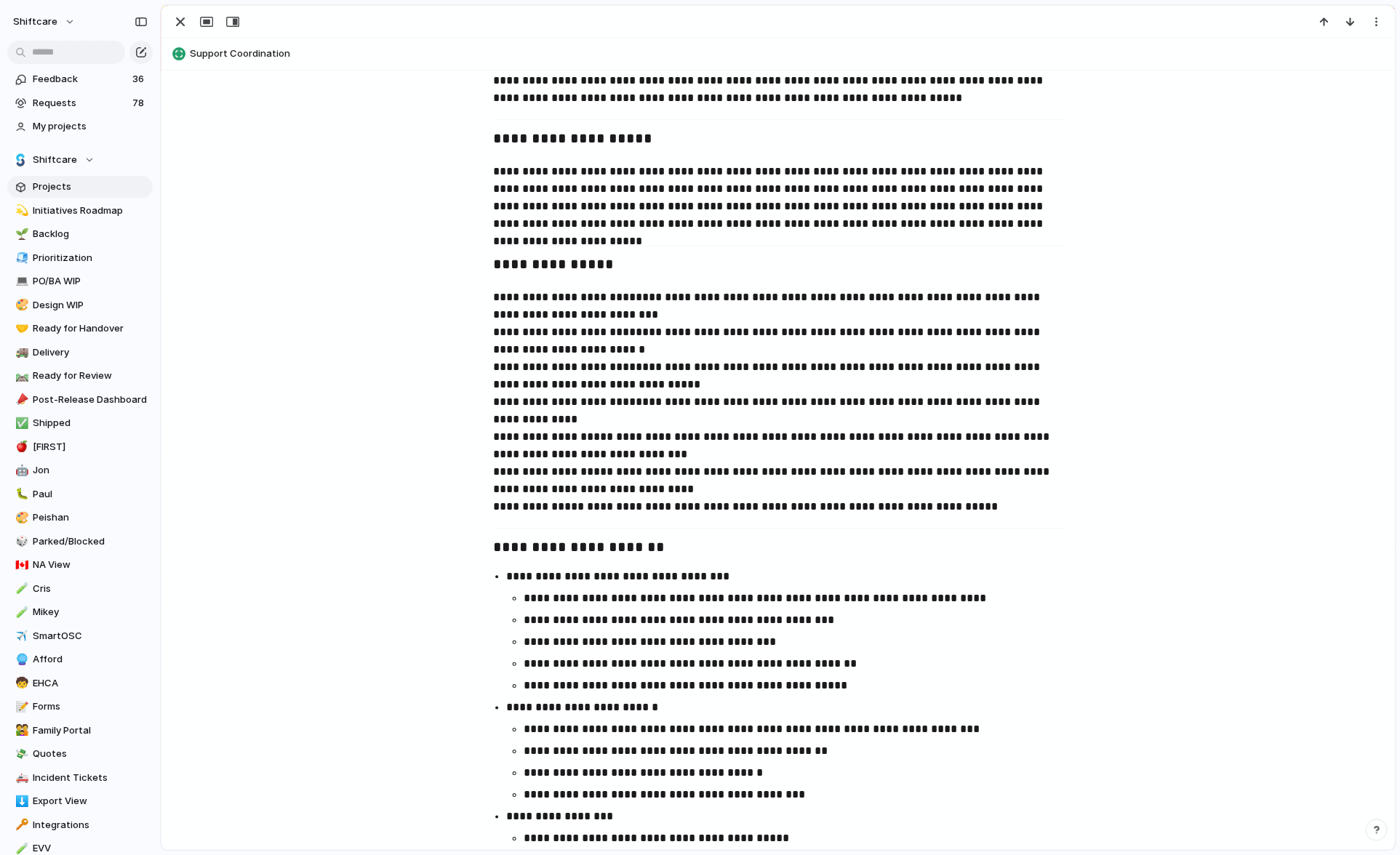 click on "**********" at bounding box center [800, 686] 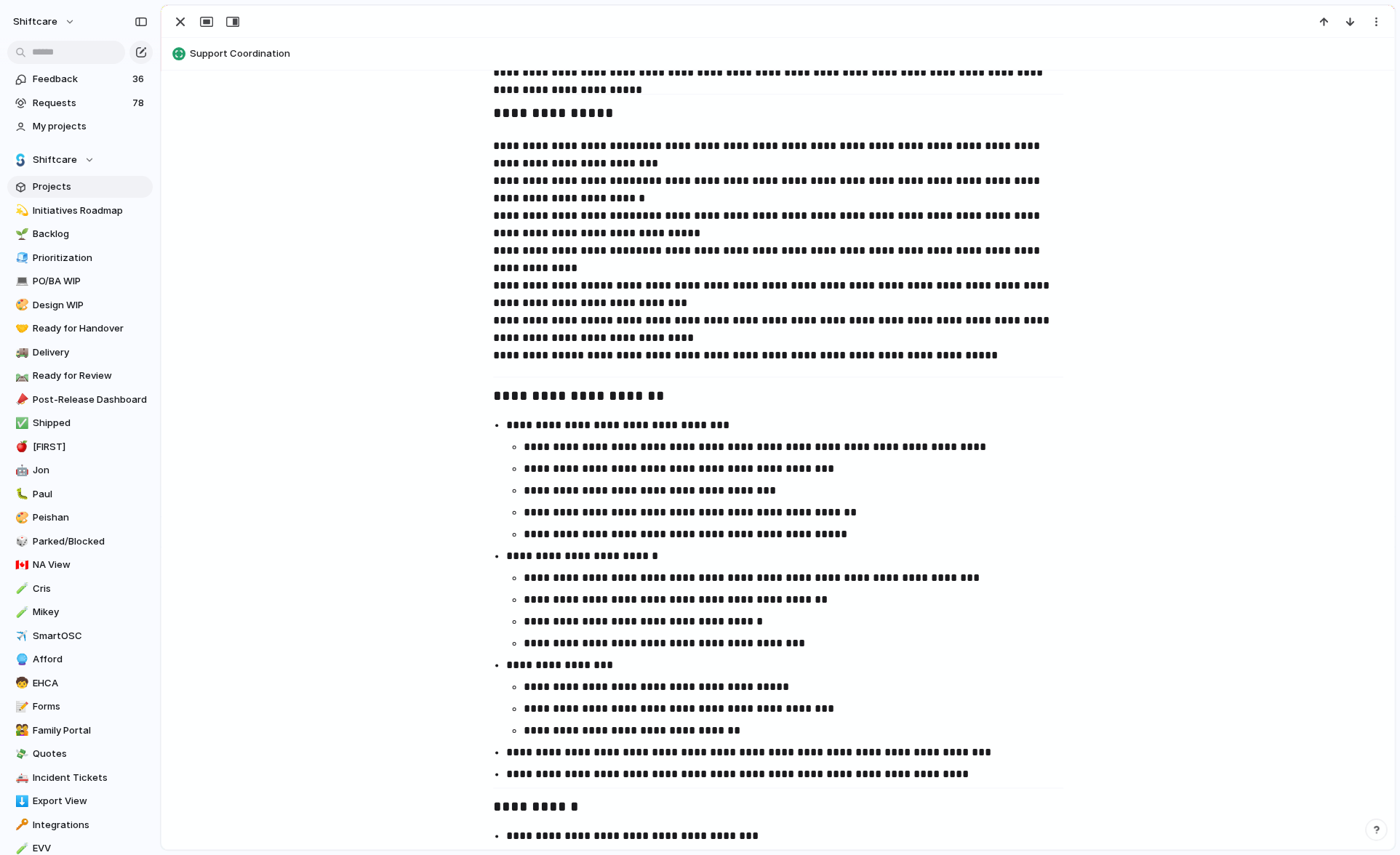 scroll, scrollTop: 706, scrollLeft: 0, axis: vertical 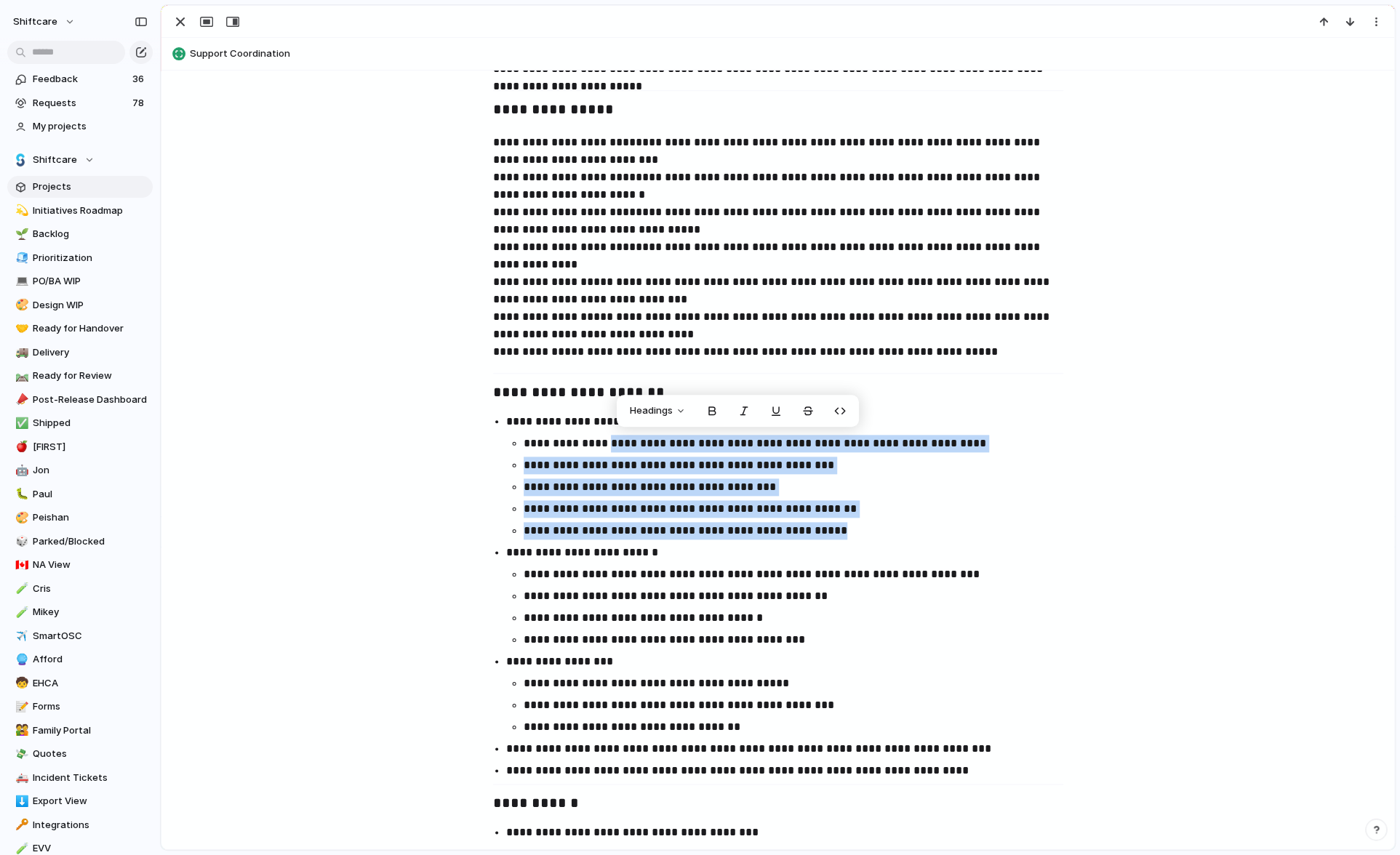 drag, startPoint x: 619, startPoint y: 437, endPoint x: 875, endPoint y: 524, distance: 270.37936 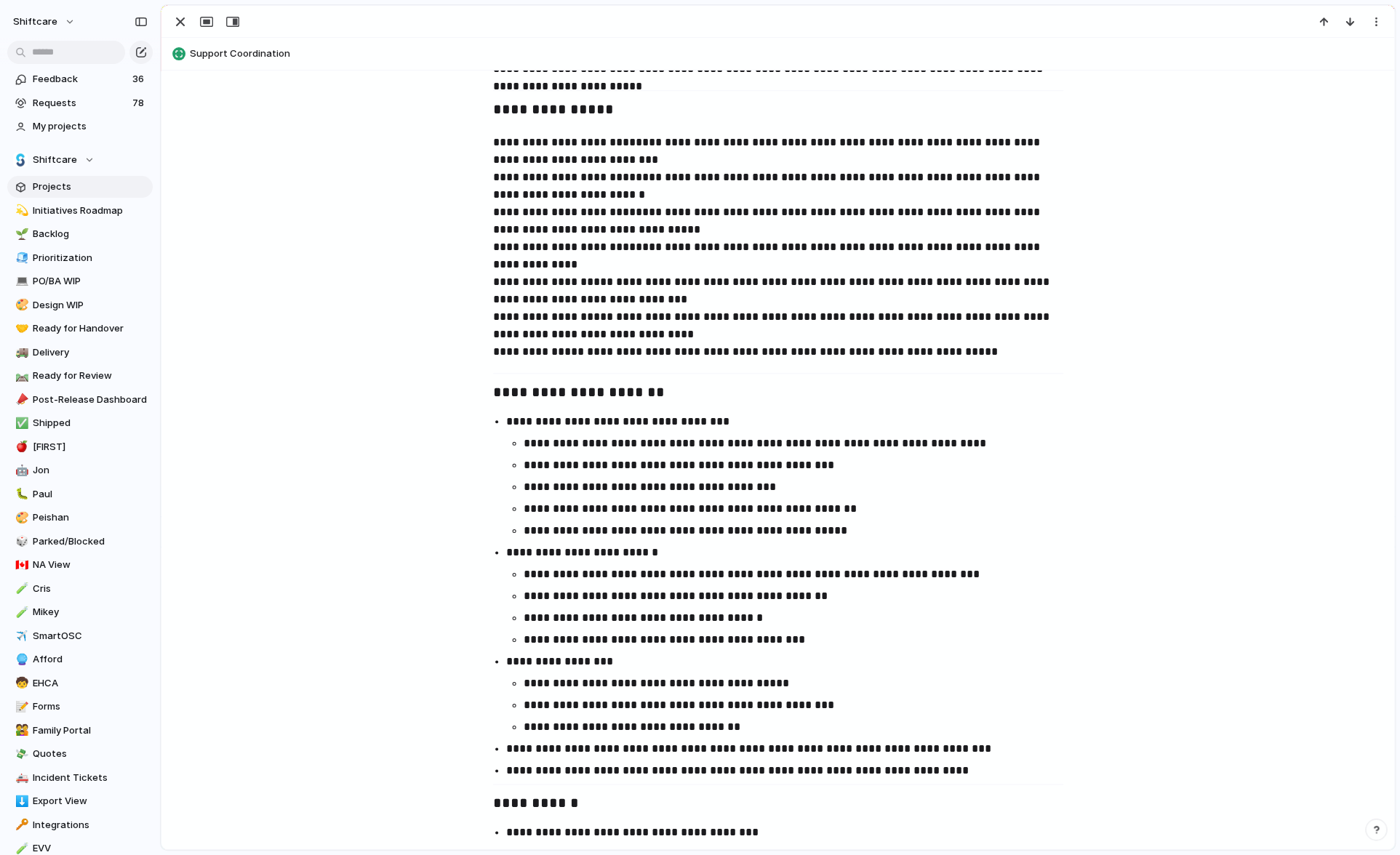 click on "**********" at bounding box center (800, 509) 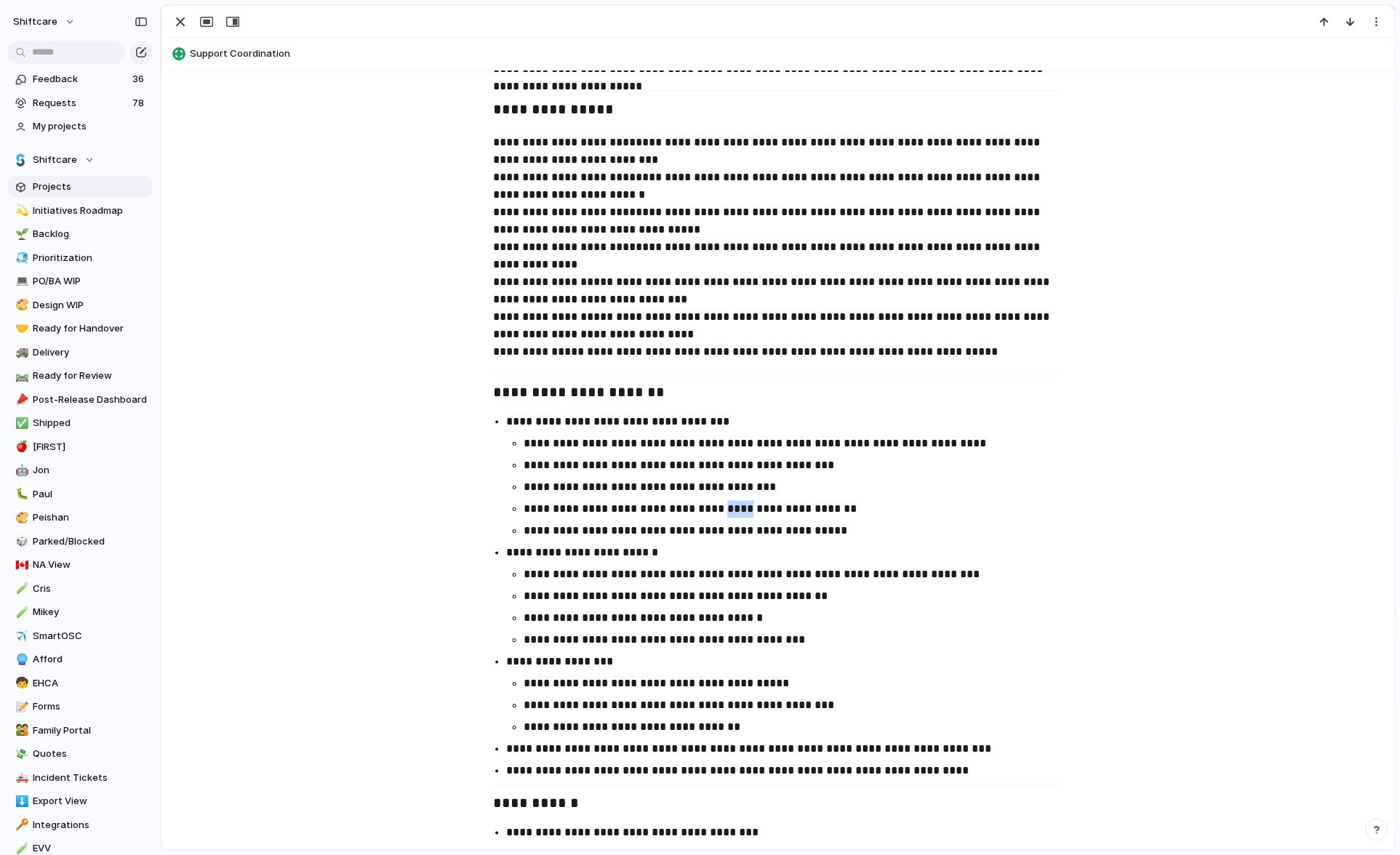 click on "**********" at bounding box center [800, 509] 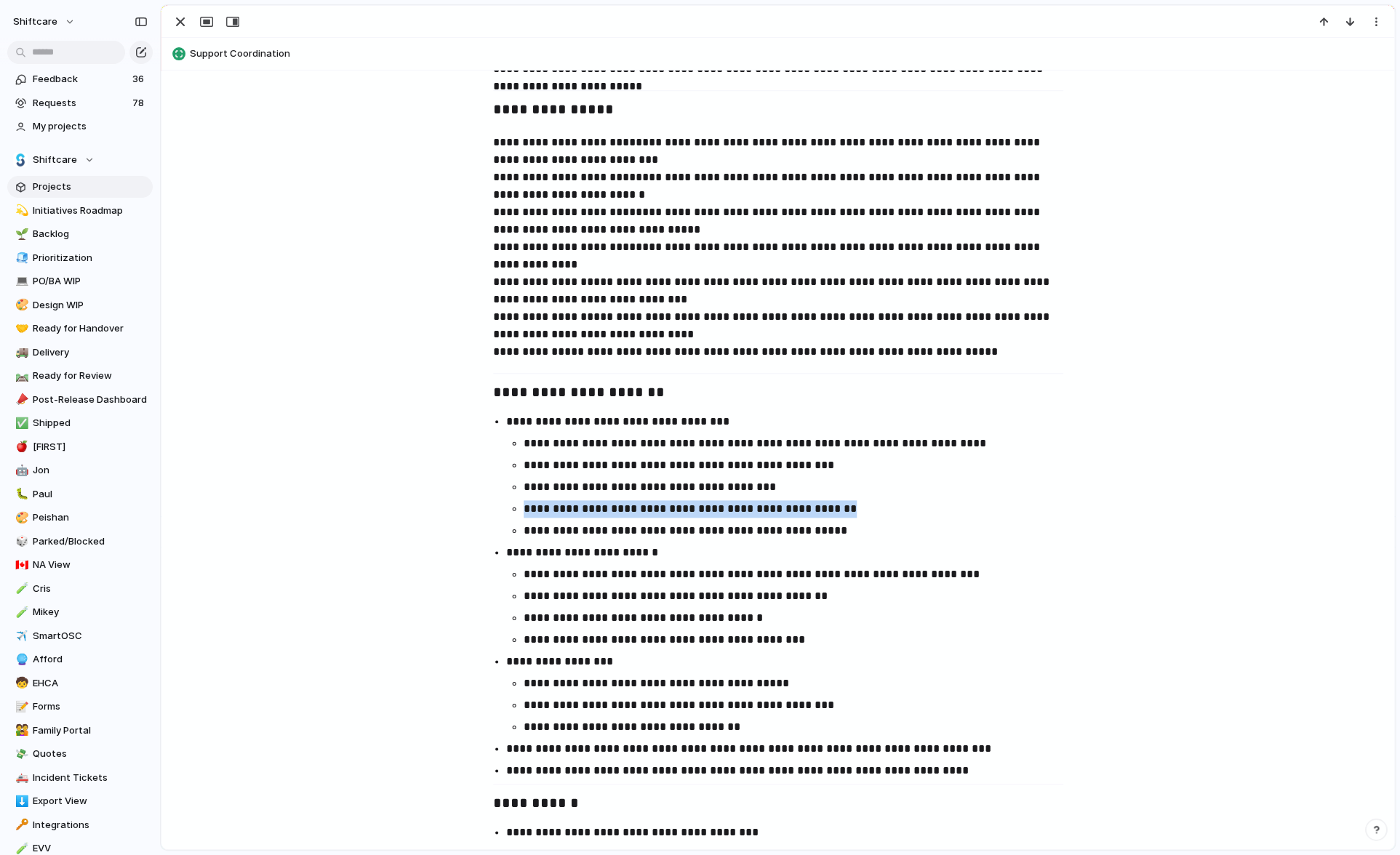 click on "**********" at bounding box center [800, 509] 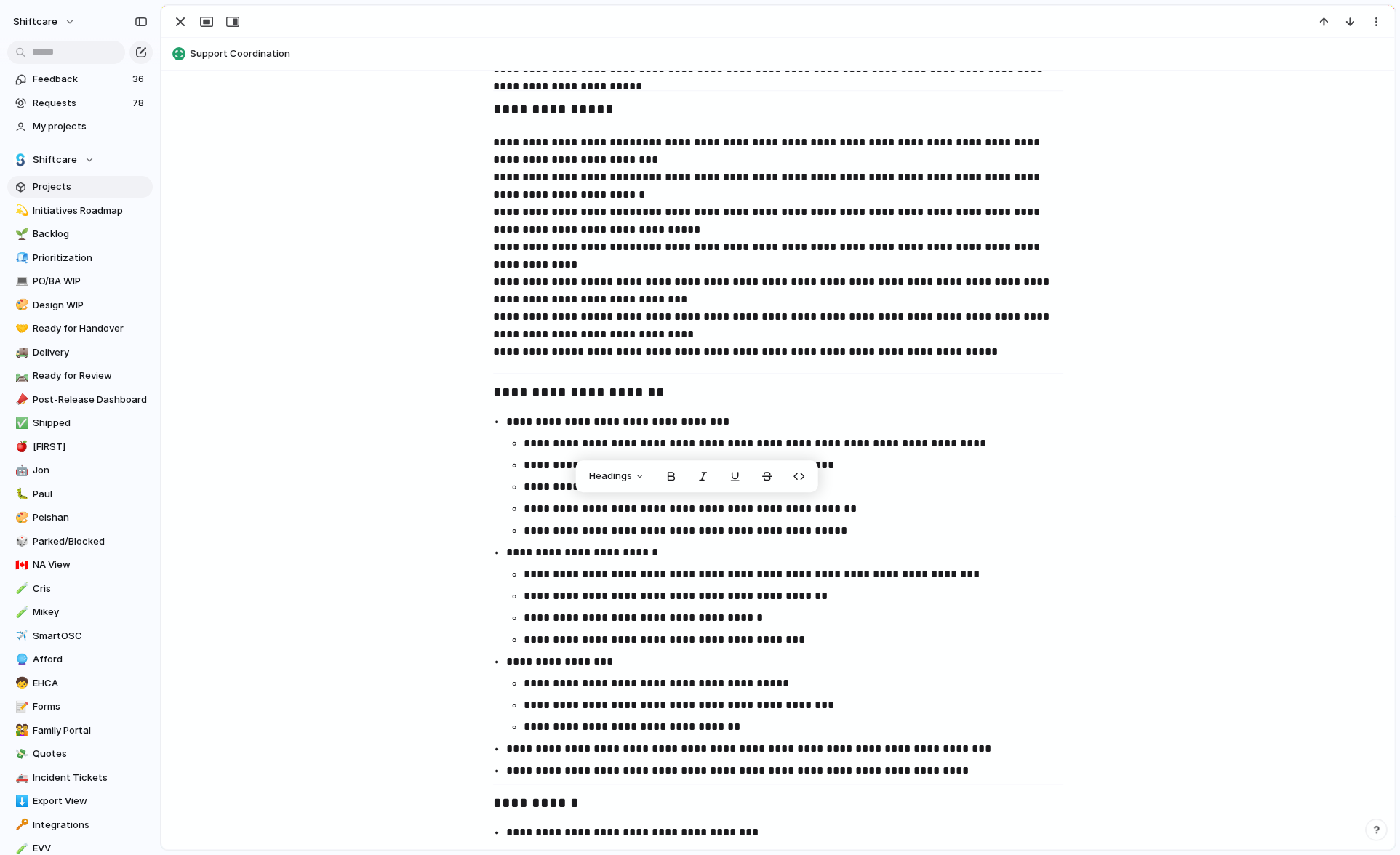 click on "**********" at bounding box center (800, 531) 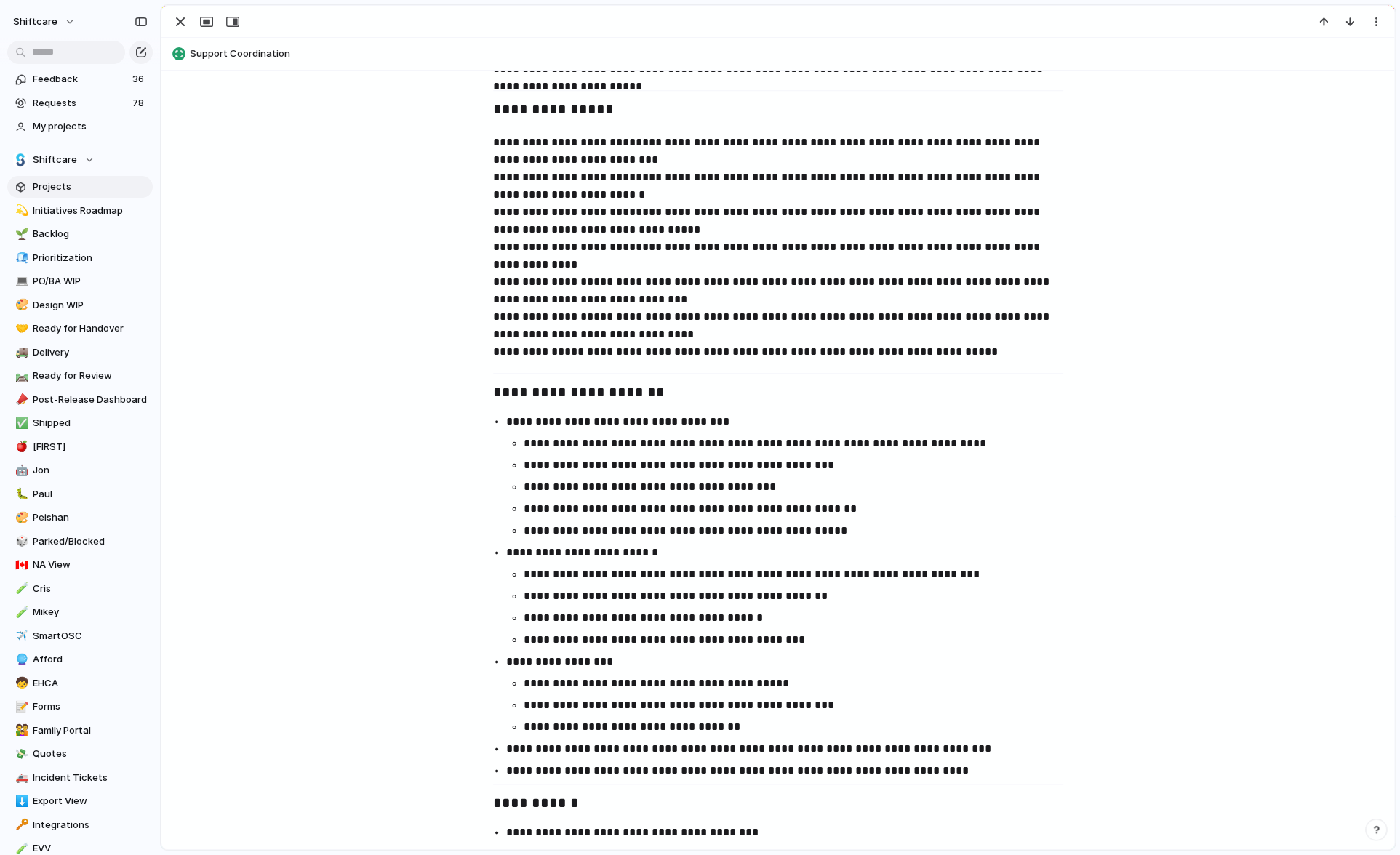 click on "**********" at bounding box center (800, 509) 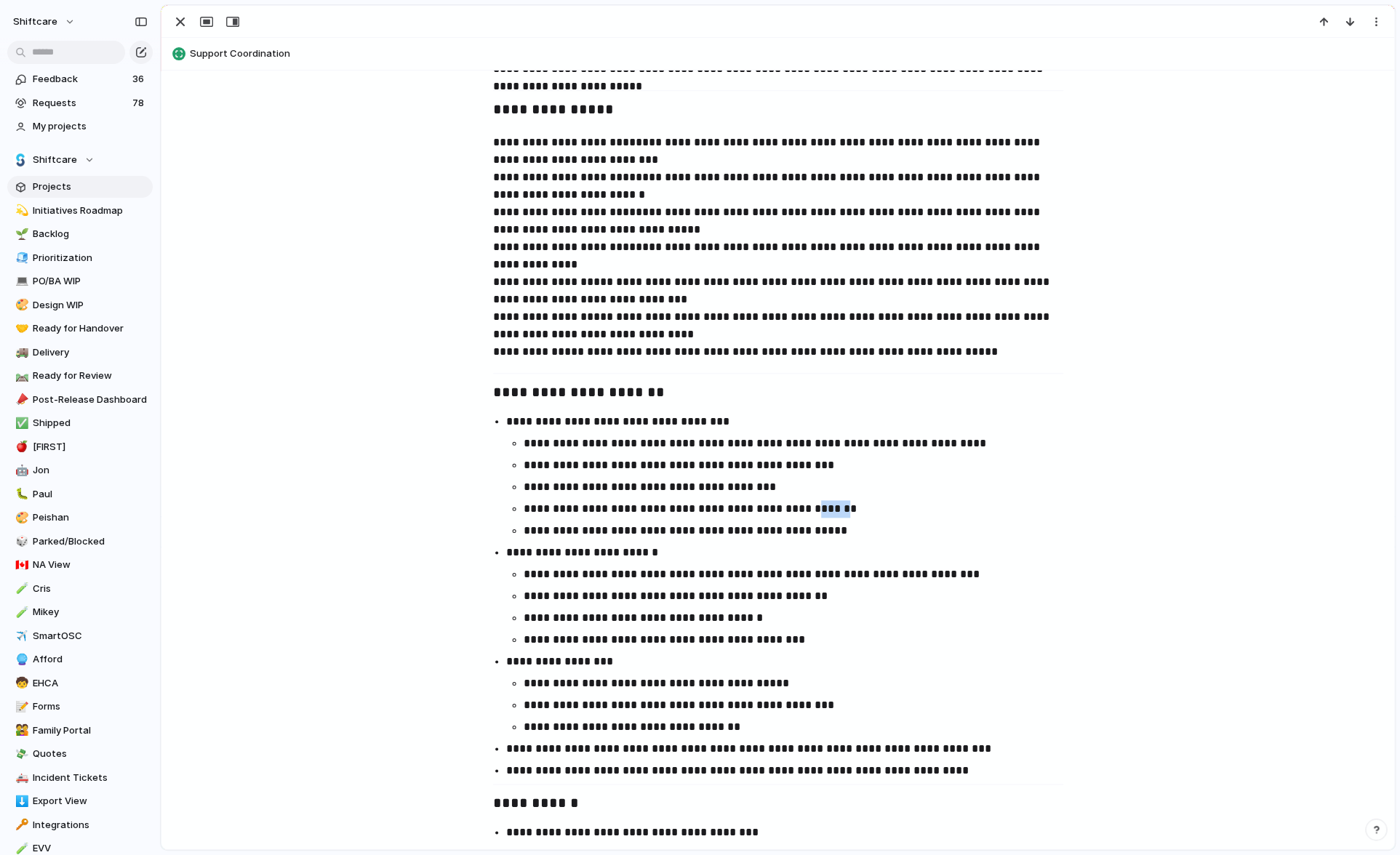 click on "**********" at bounding box center (800, 509) 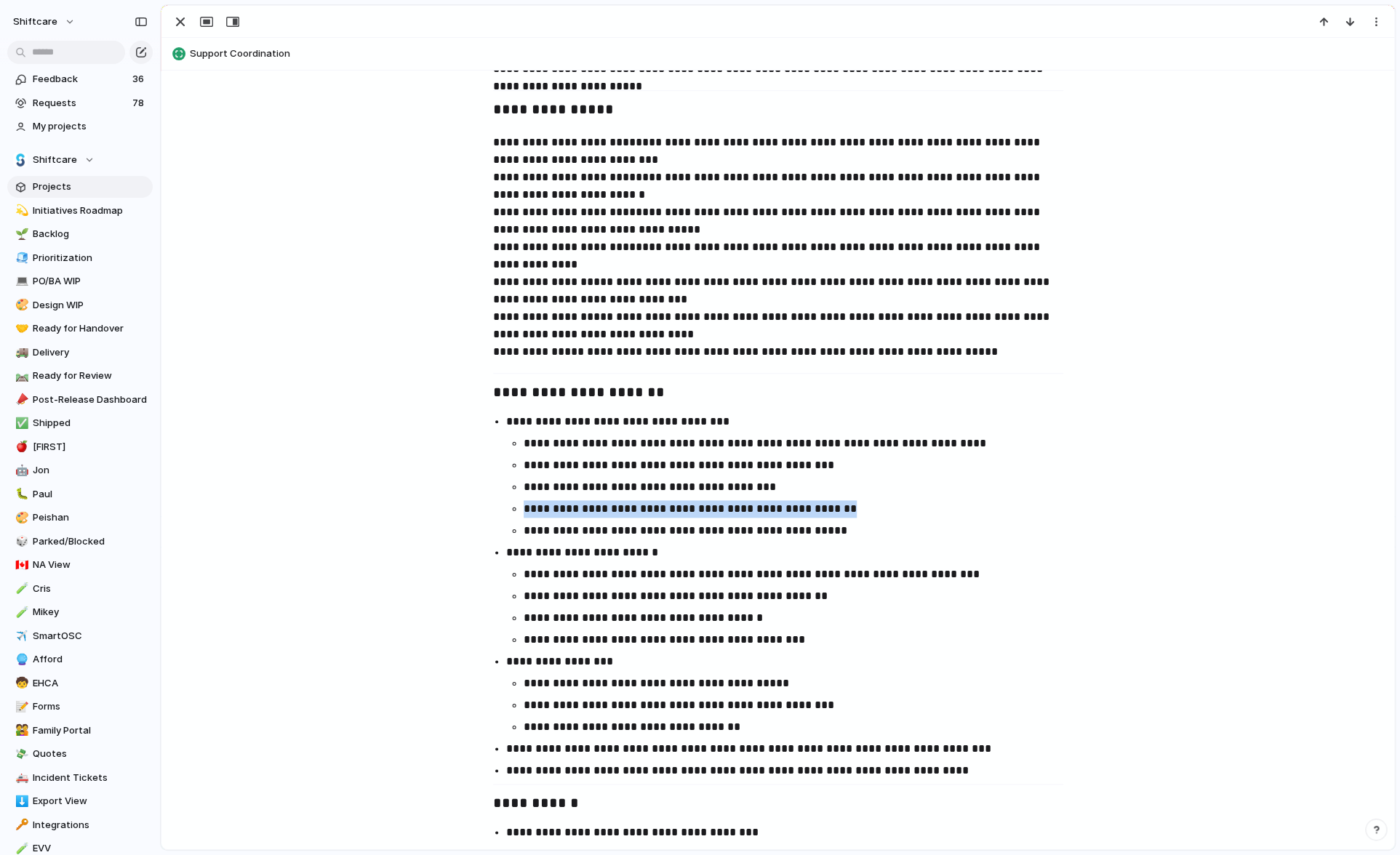 click on "**********" at bounding box center (800, 509) 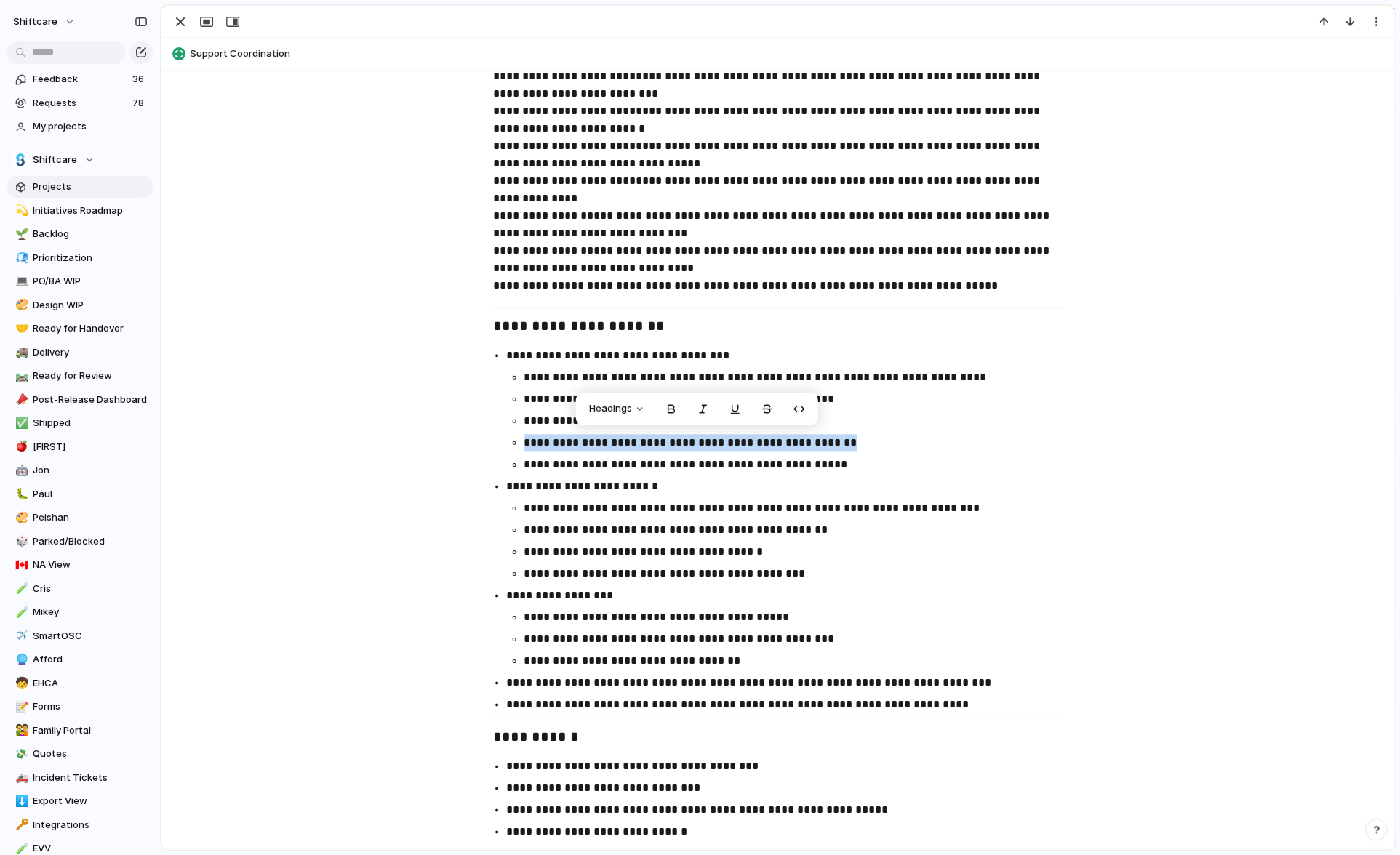 scroll, scrollTop: 774, scrollLeft: 0, axis: vertical 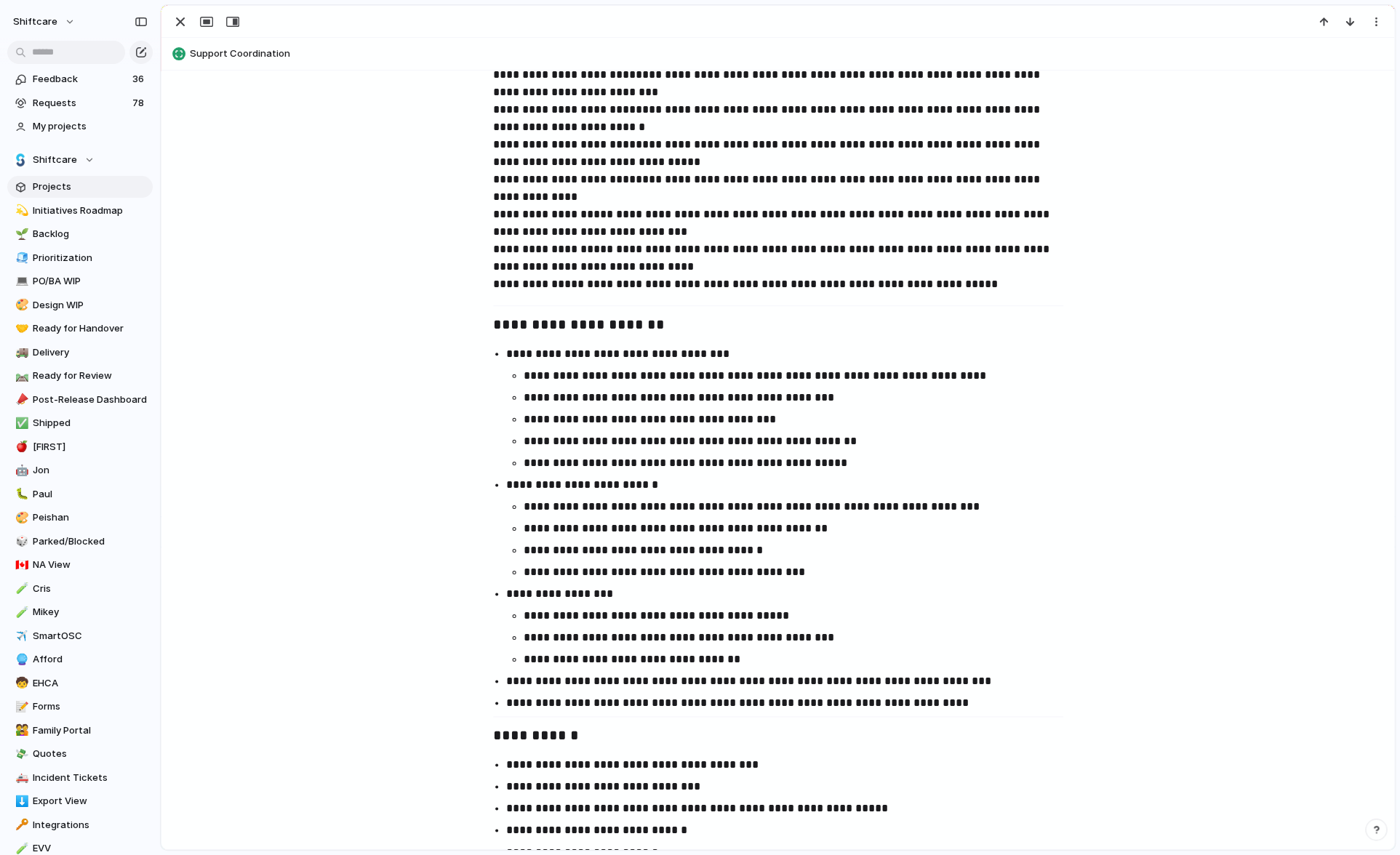 click on "**********" at bounding box center (800, 550) 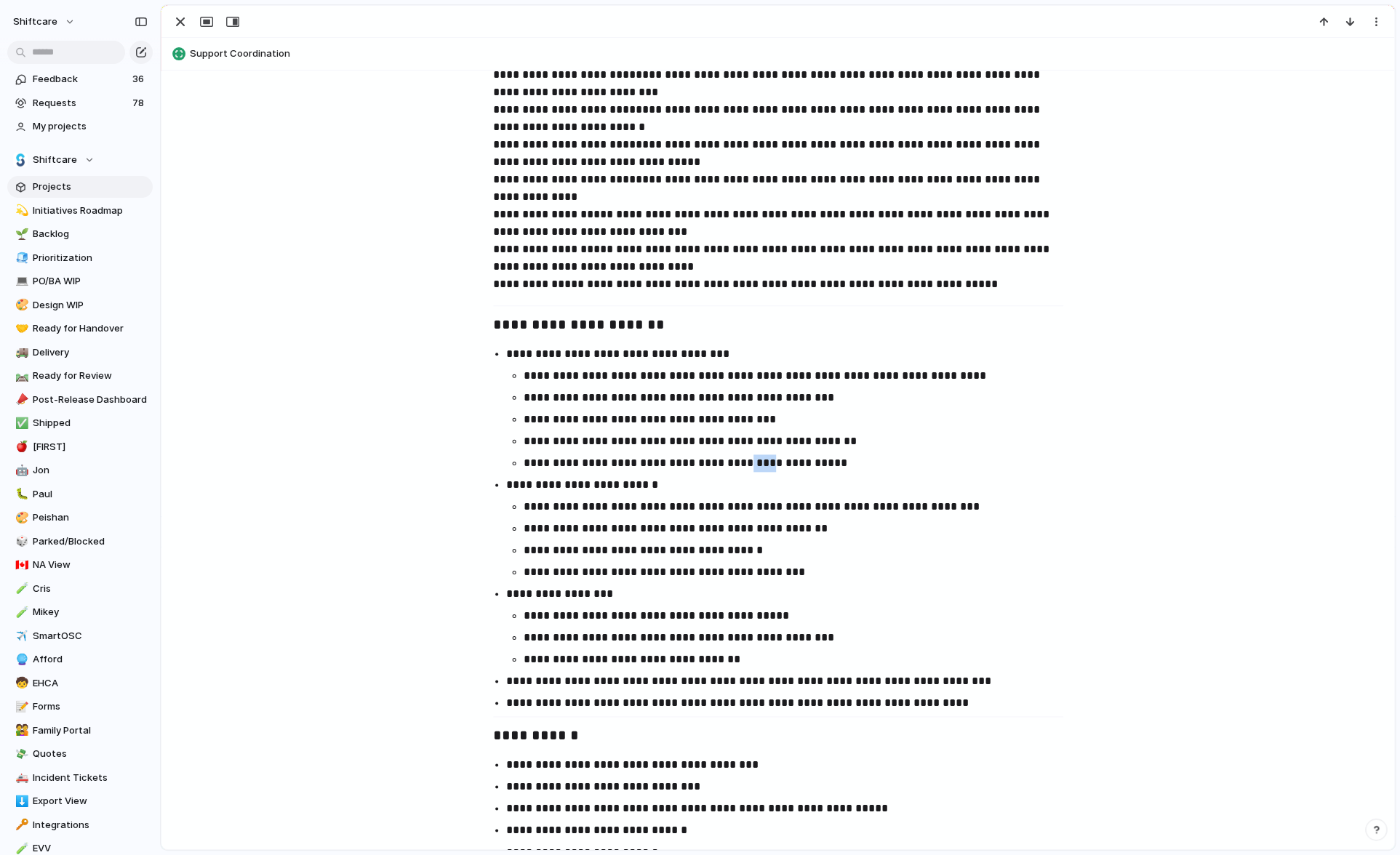 click on "**********" at bounding box center [800, 463] 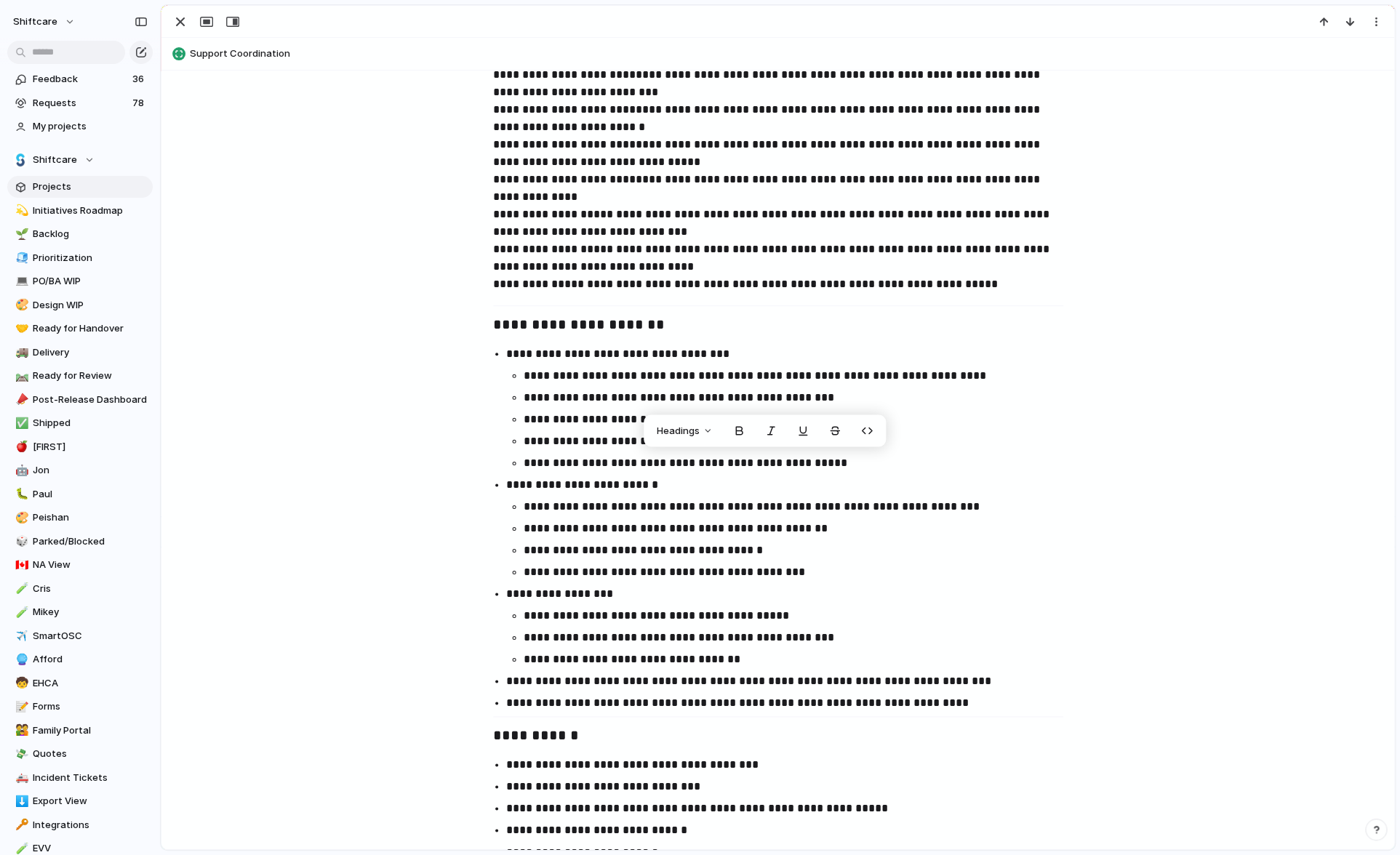 click on "**********" at bounding box center [791, 539] 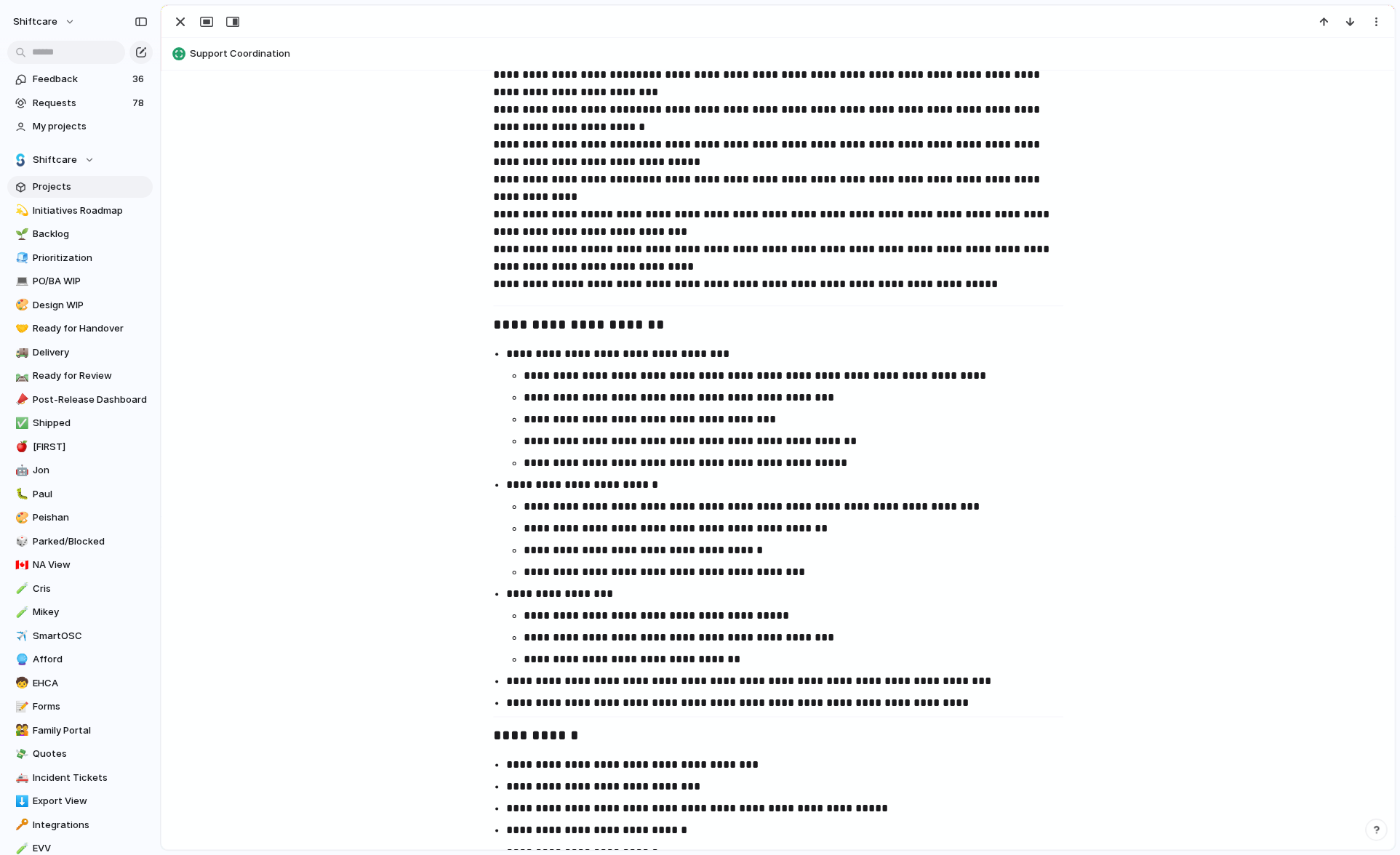 click on "**********" at bounding box center [800, 507] 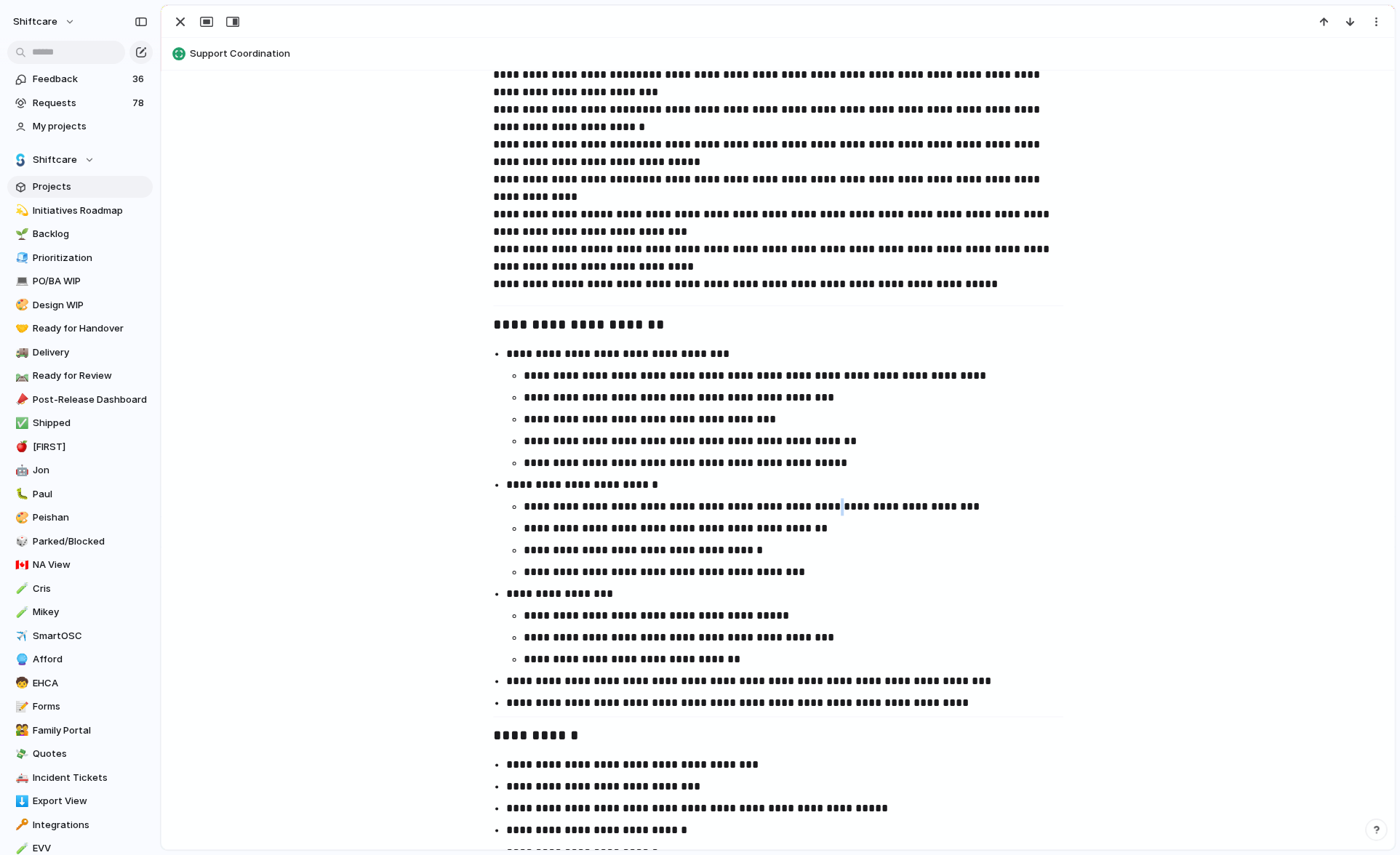 click on "**********" at bounding box center (800, 507) 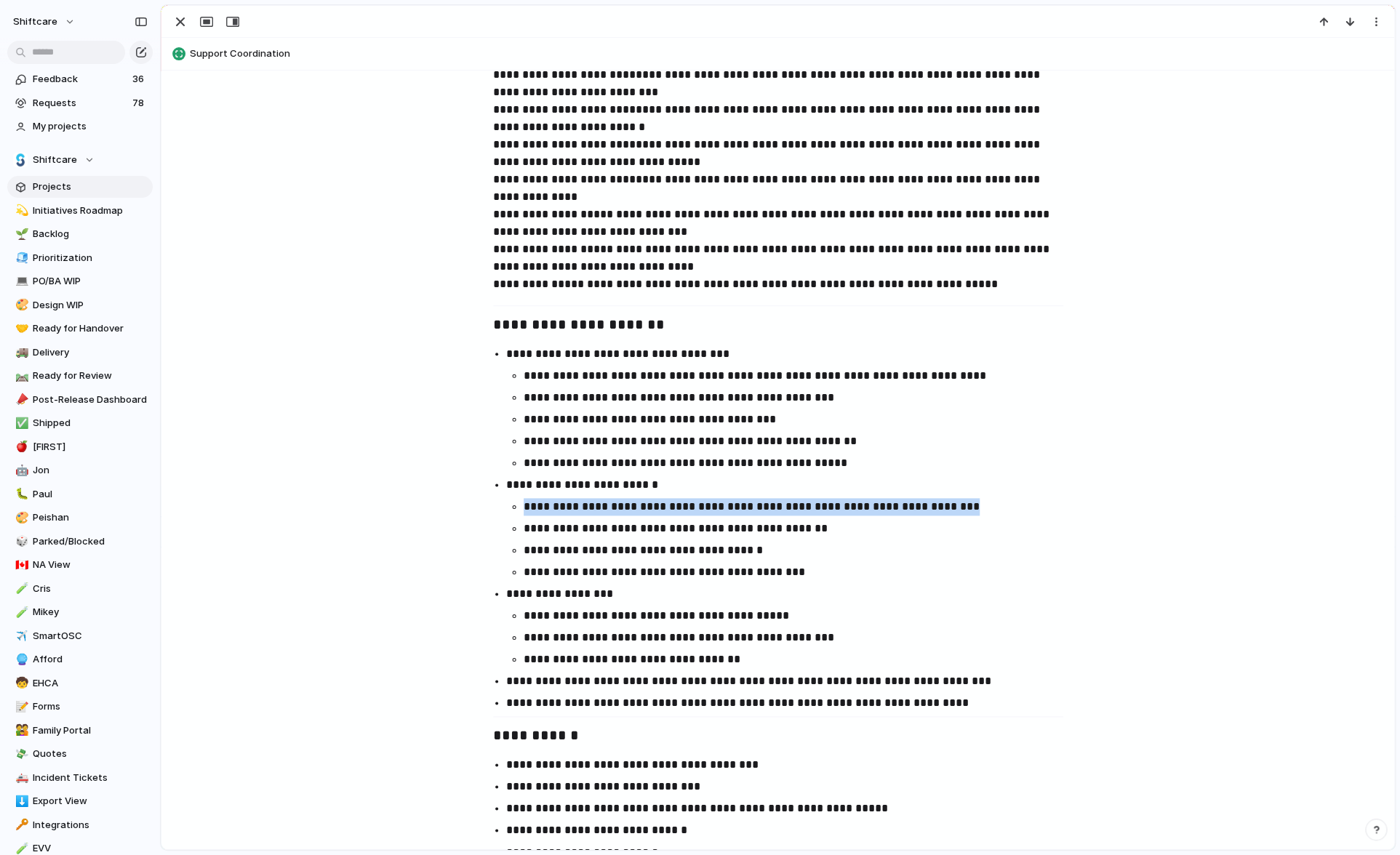 click on "**********" at bounding box center [800, 507] 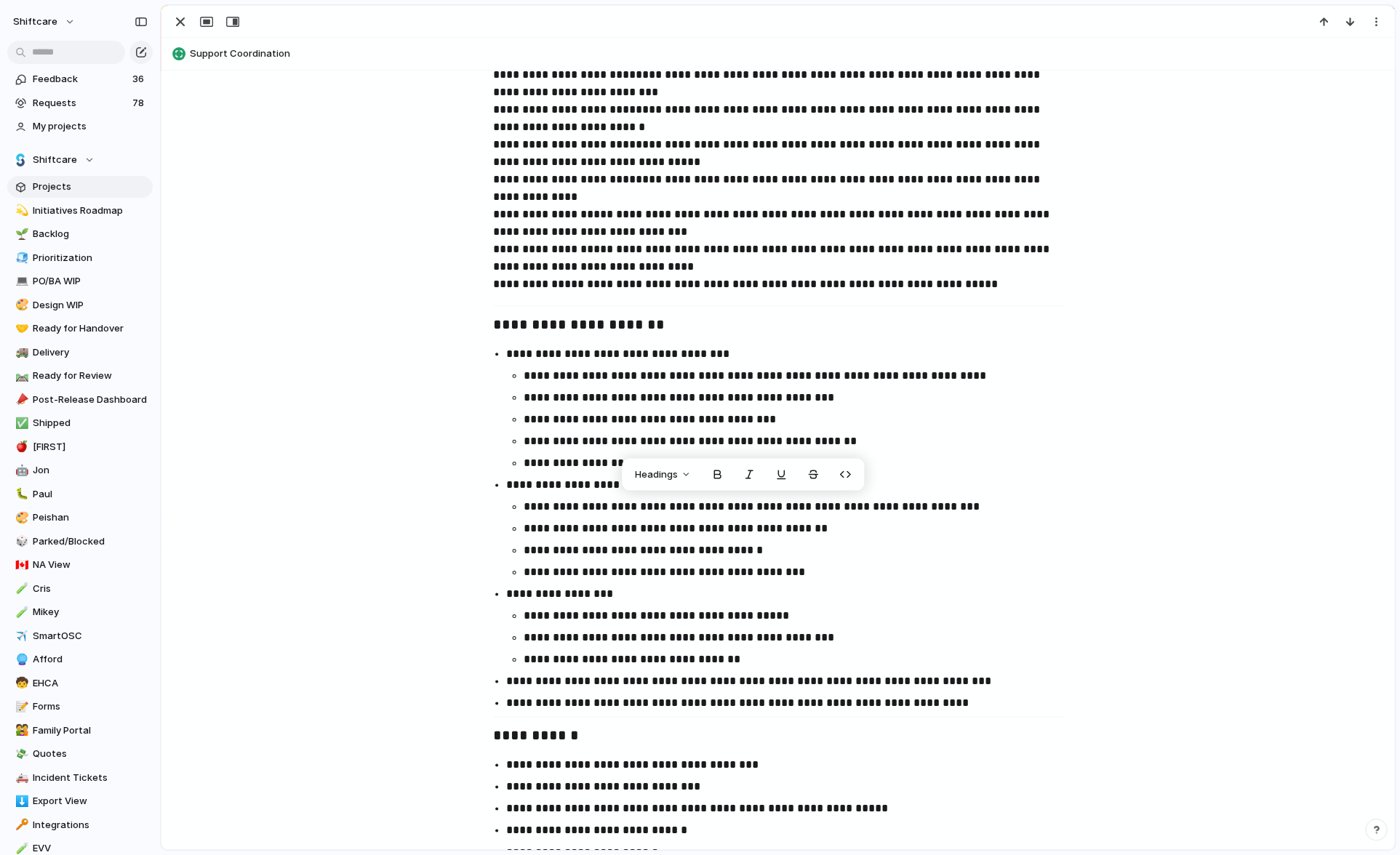 click on "**********" at bounding box center [800, 550] 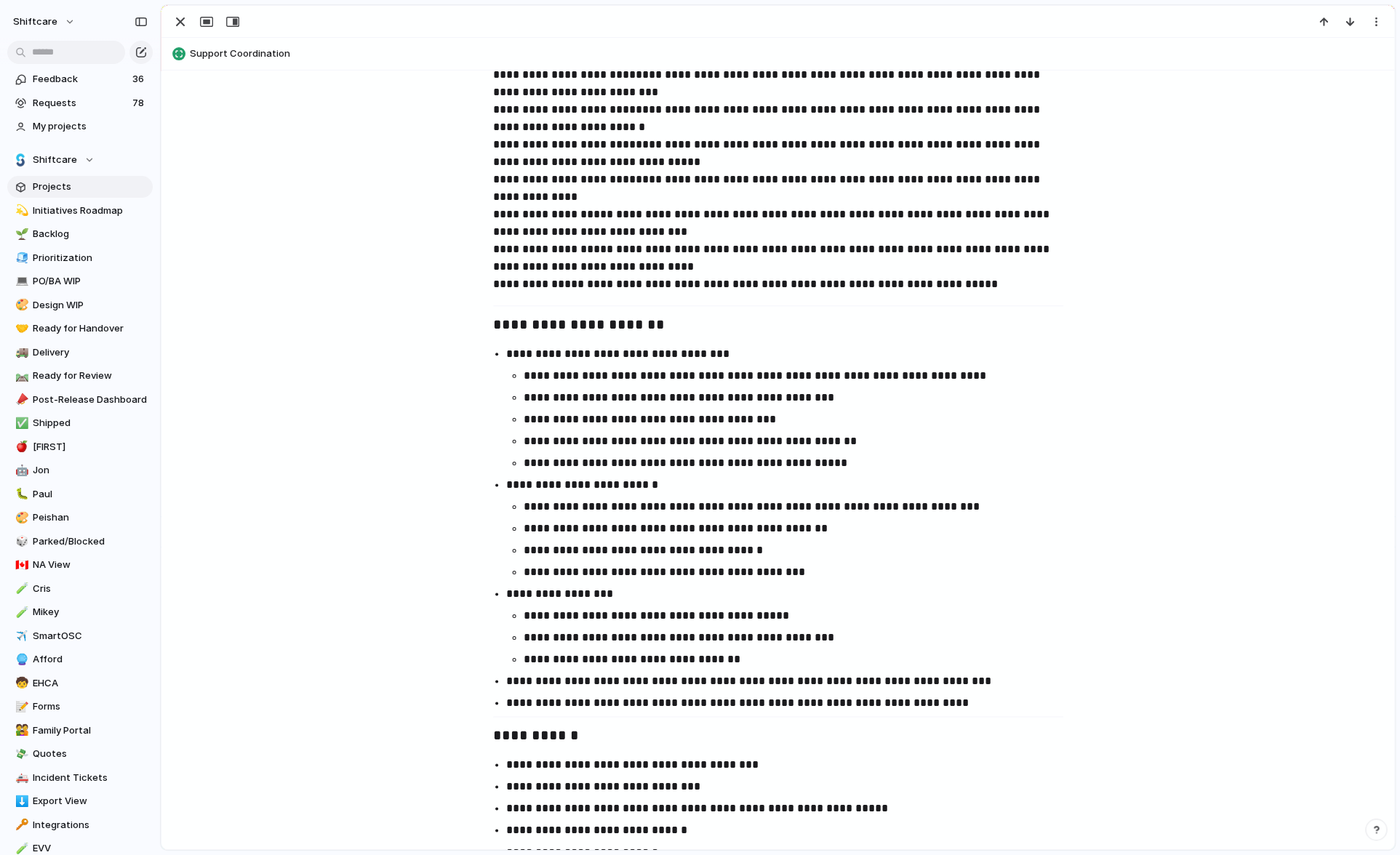 click on "**********" at bounding box center (800, 507) 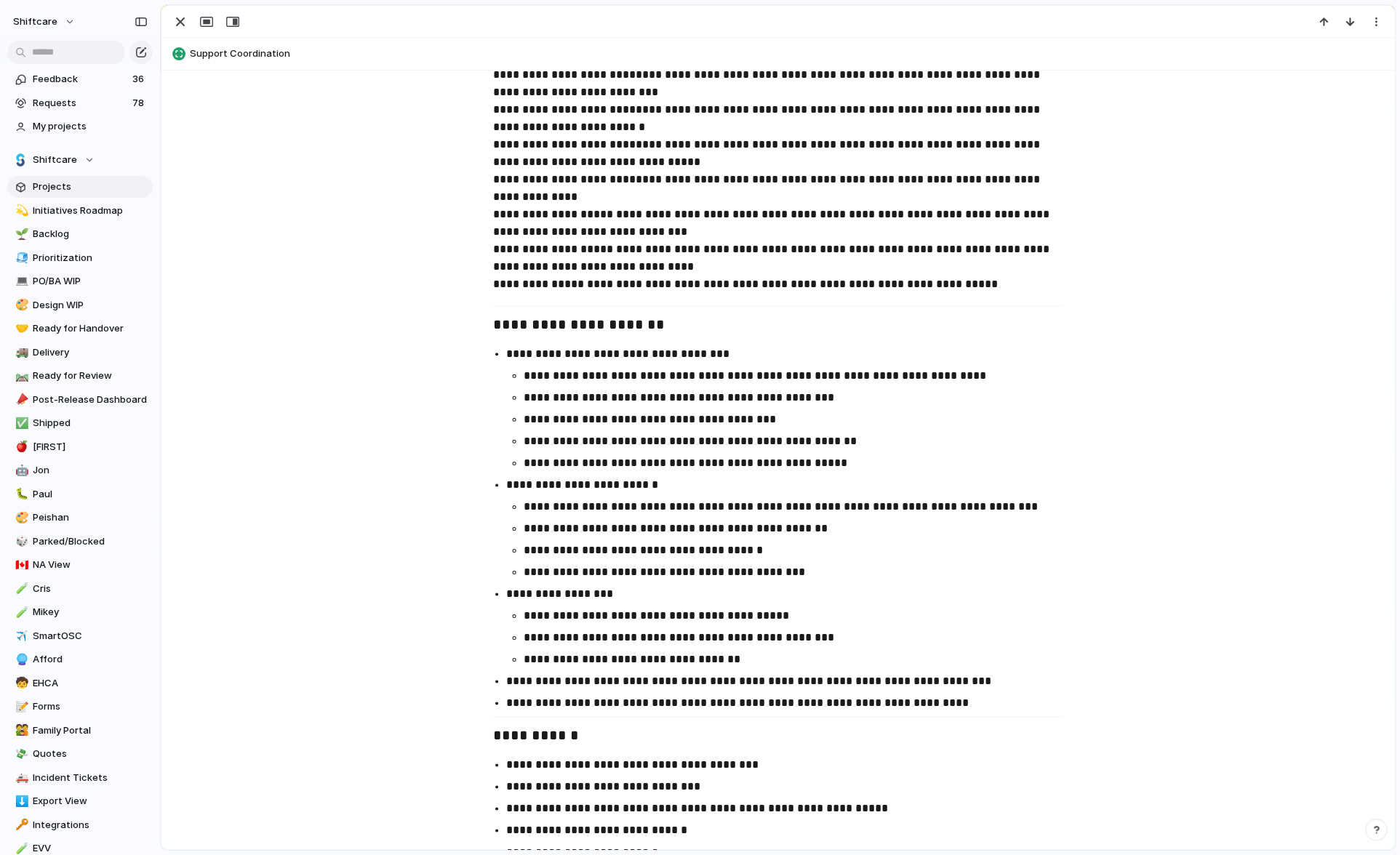 click on "**********" at bounding box center (800, 659) 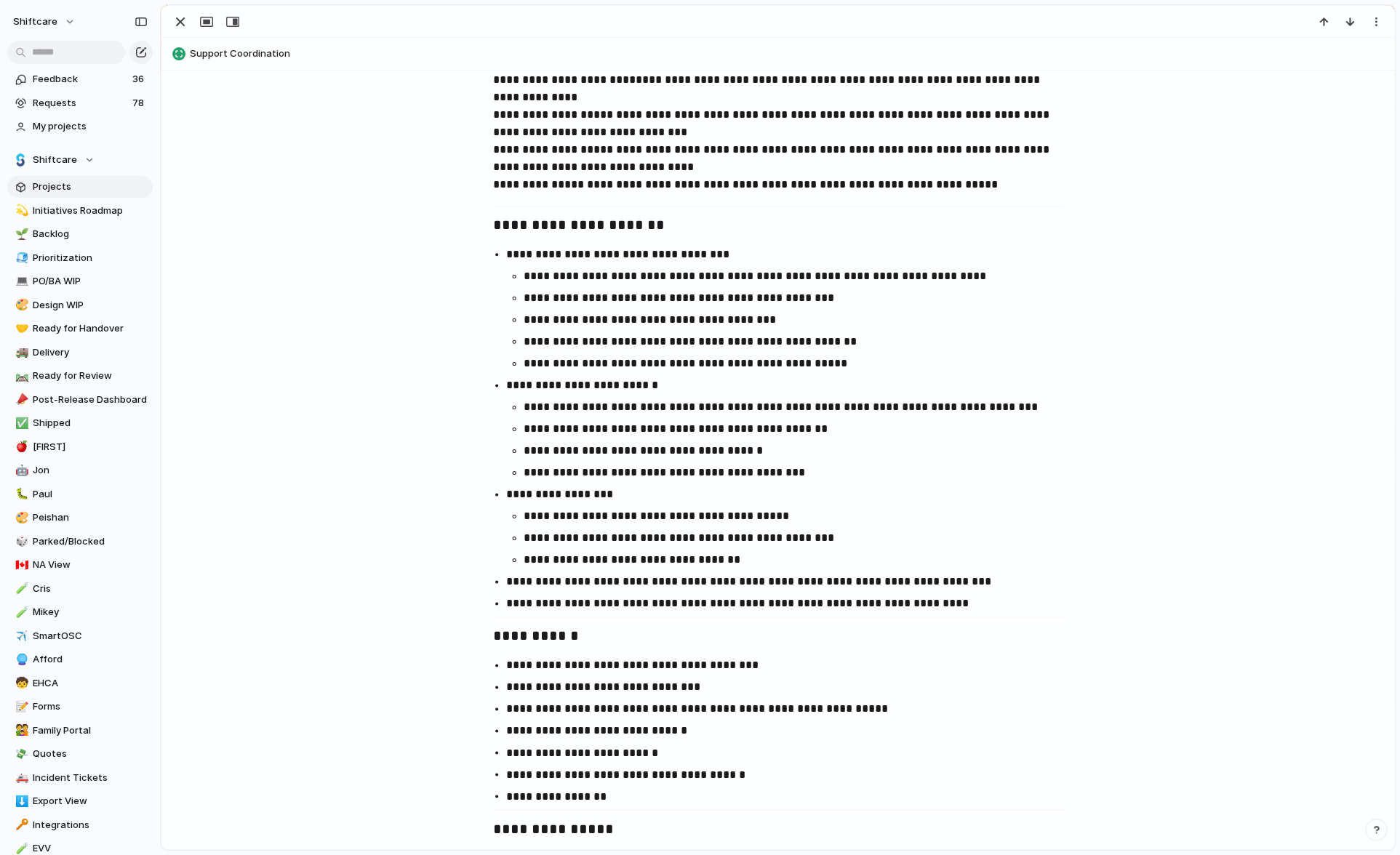 scroll, scrollTop: 896, scrollLeft: 0, axis: vertical 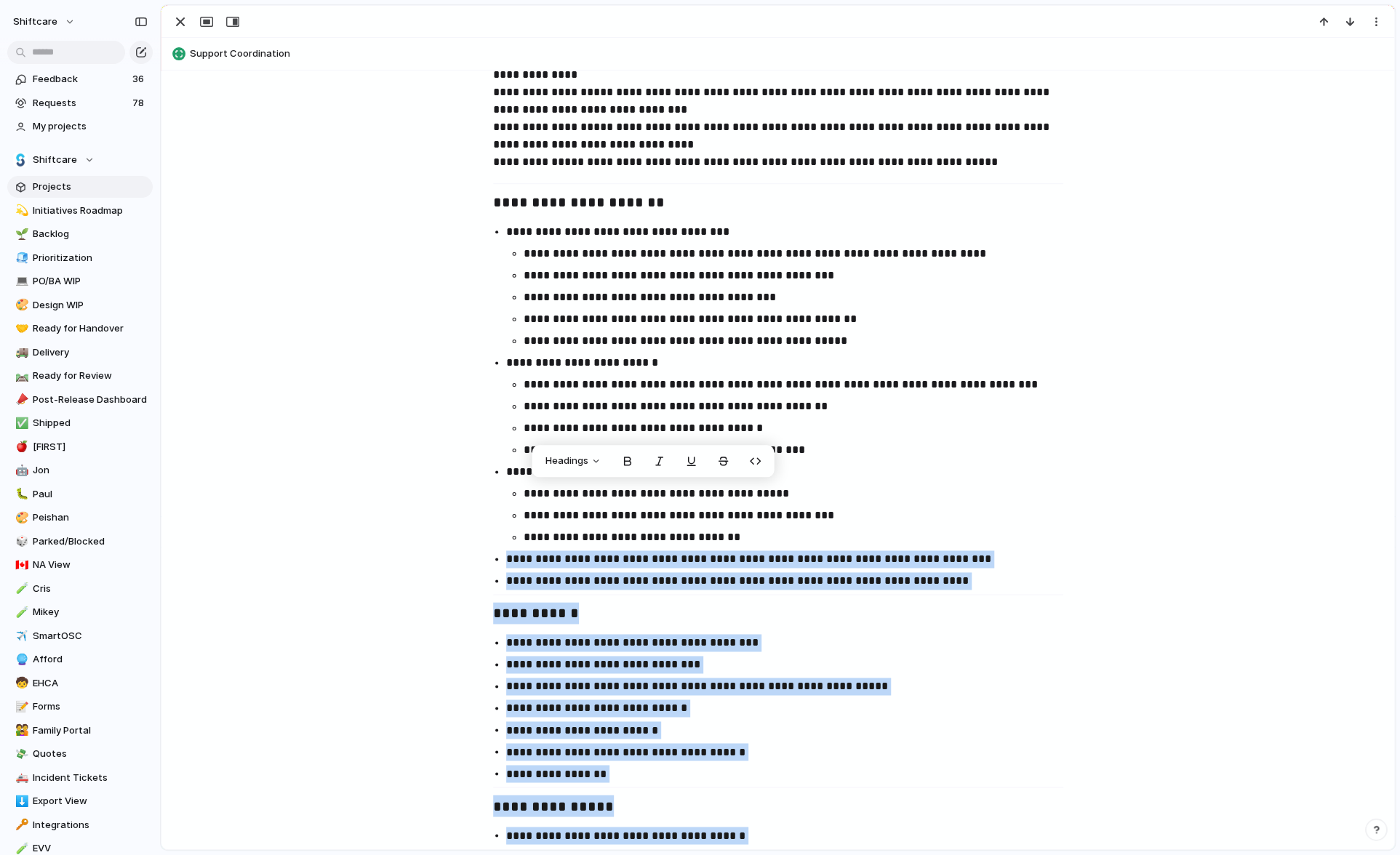 drag, startPoint x: 785, startPoint y: 534, endPoint x: 521, endPoint y: 473, distance: 270.9557 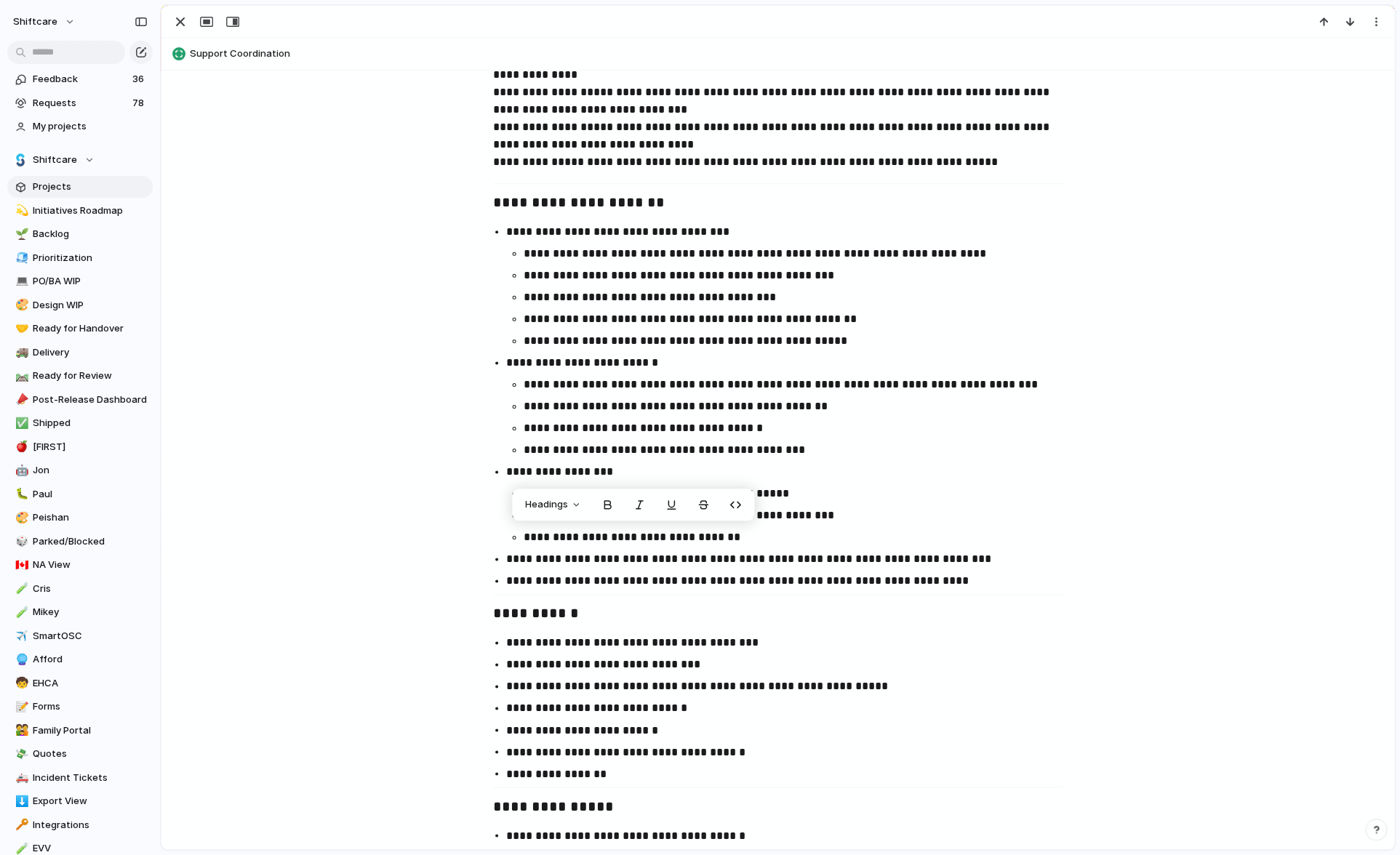 click on "**********" at bounding box center [791, 505] 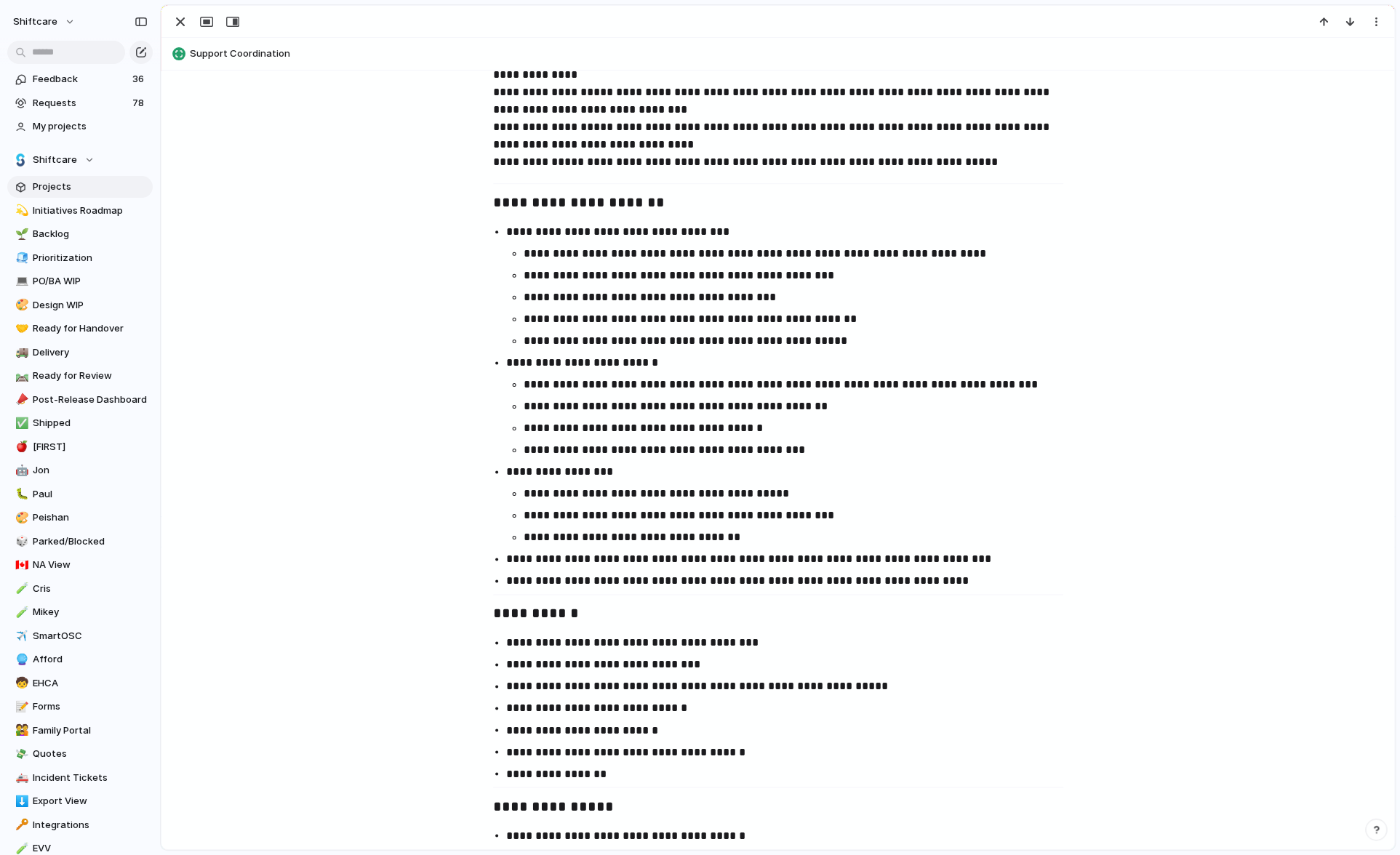 click on "**********" at bounding box center [800, 494] 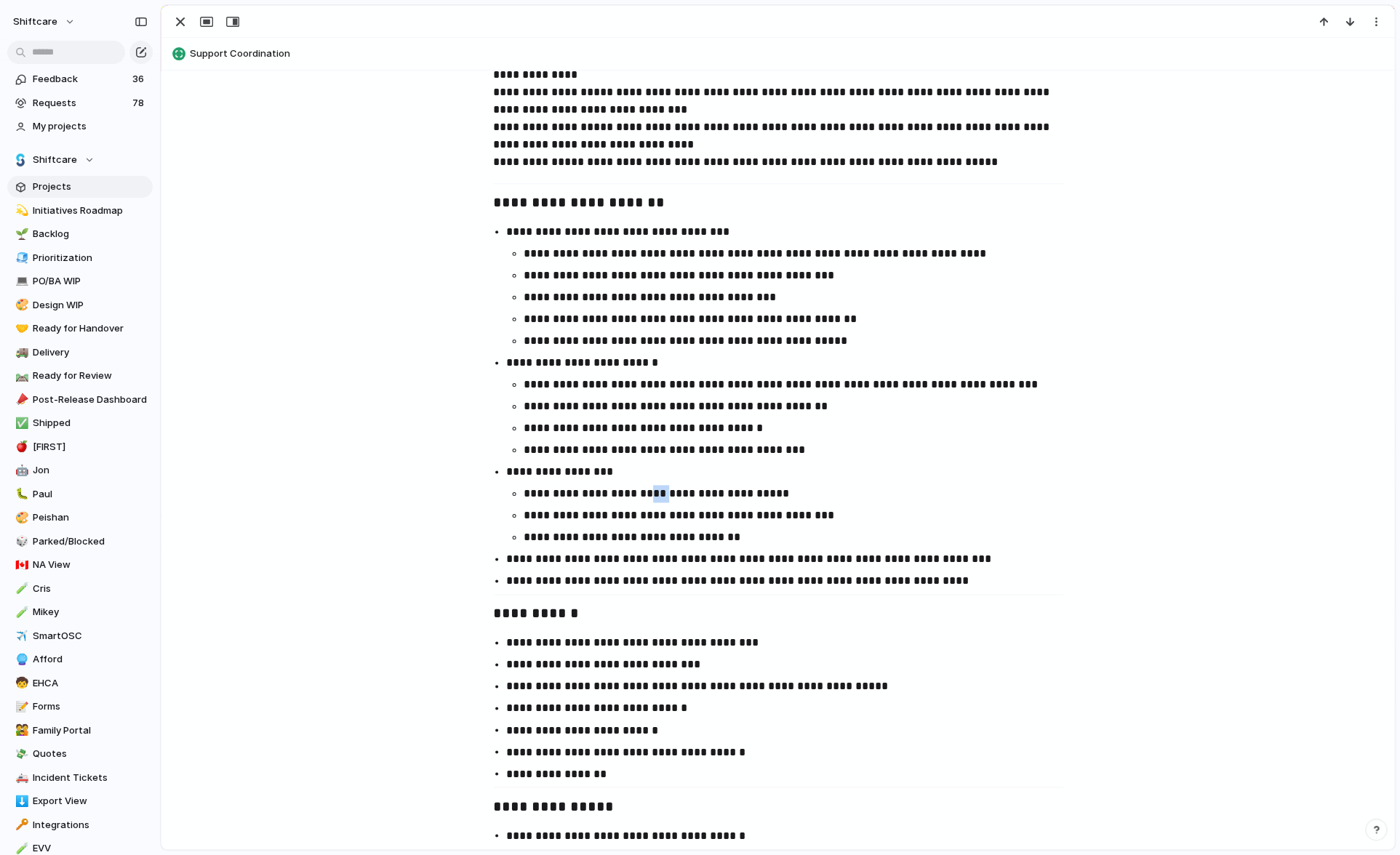 click on "**********" at bounding box center [800, 494] 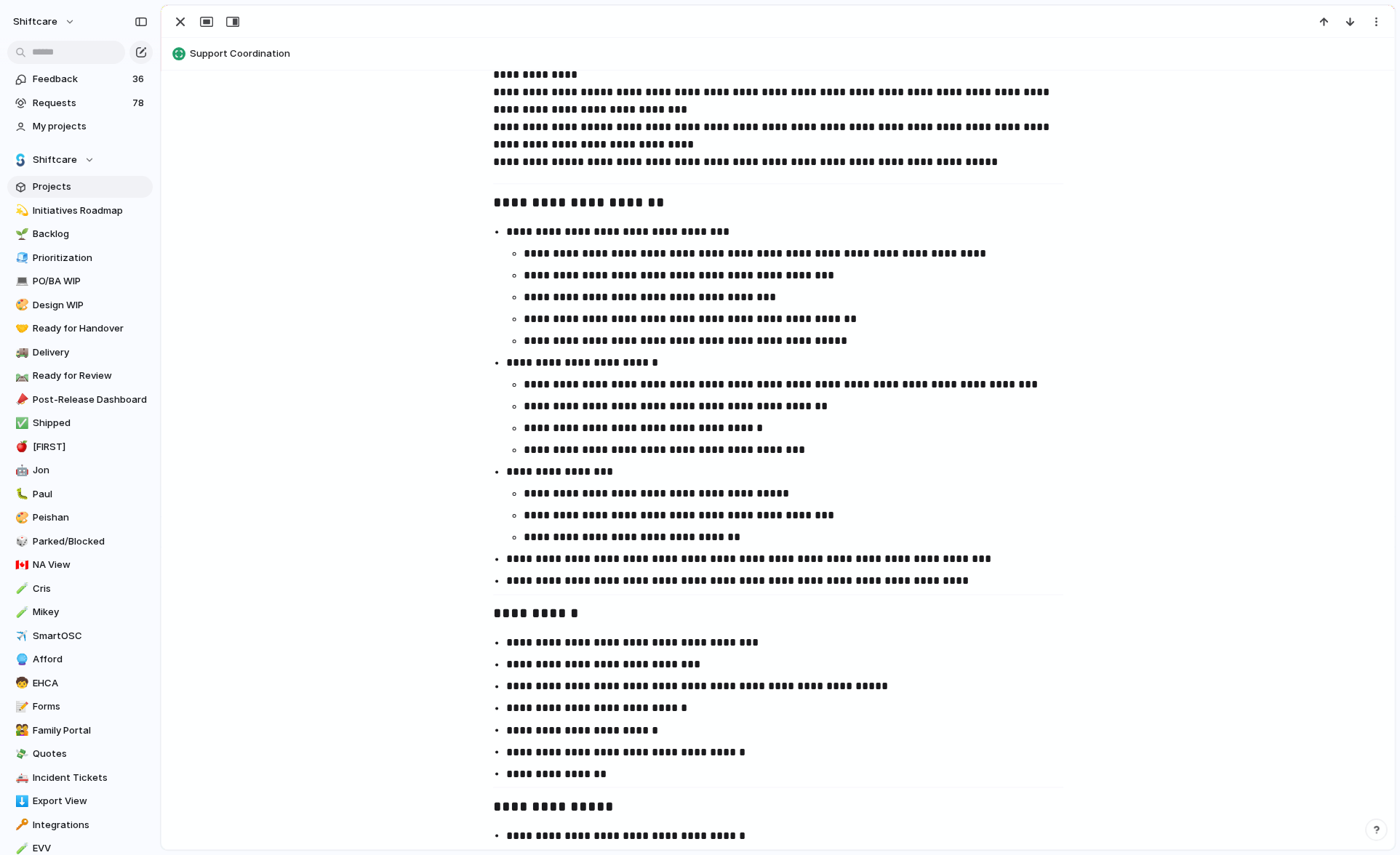 click on "**********" at bounding box center (800, 494) 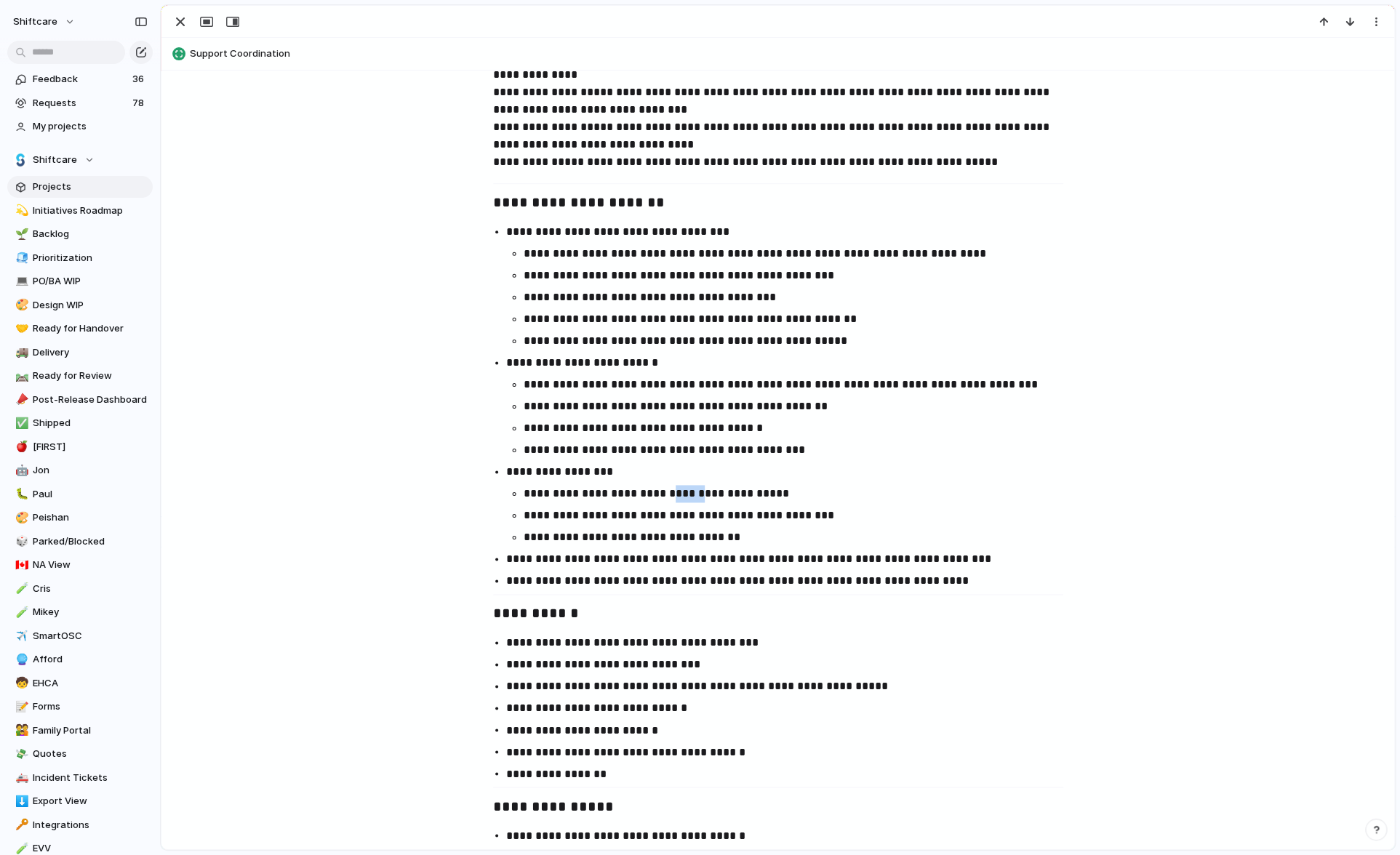 click on "**********" at bounding box center (800, 494) 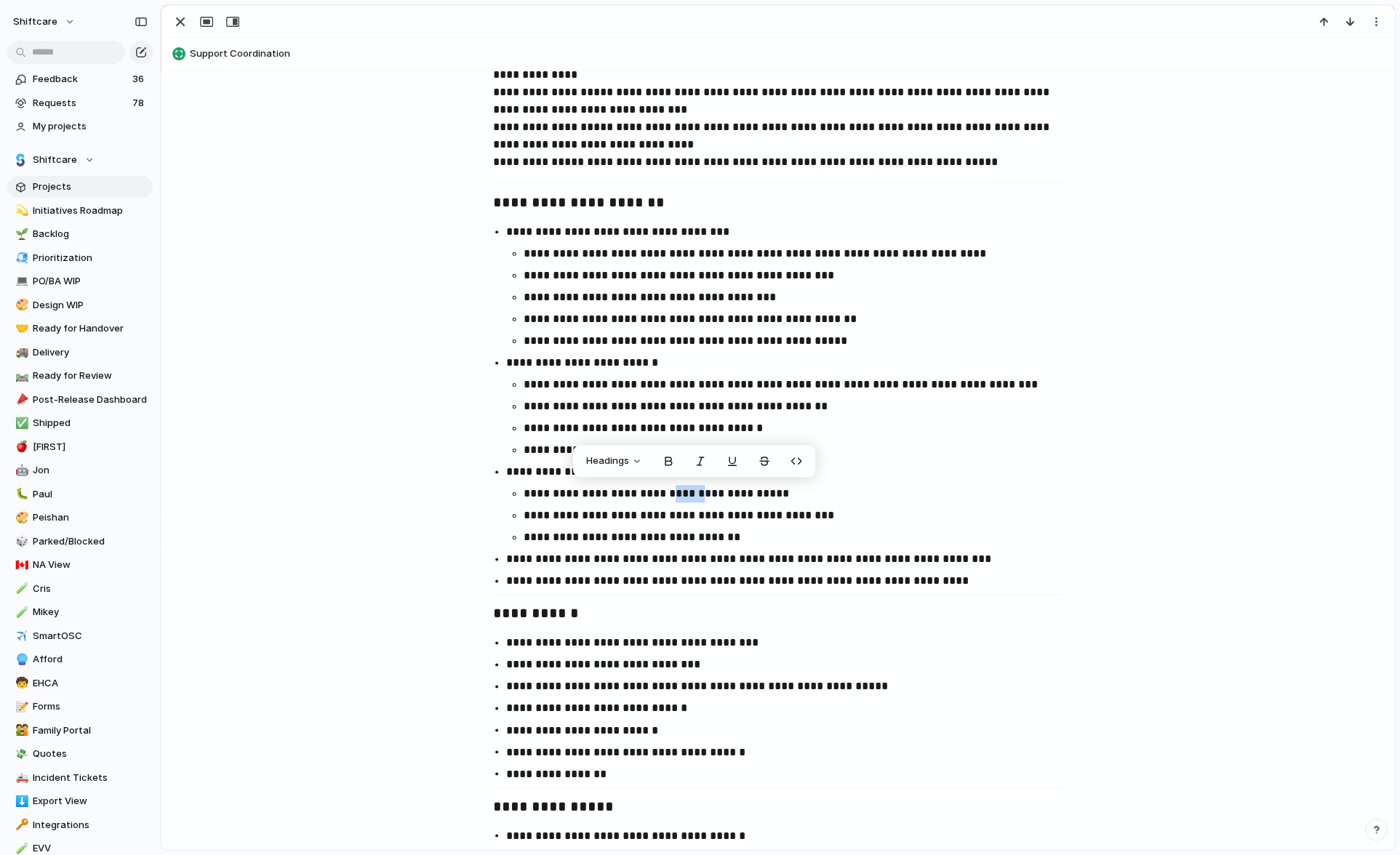 click on "**********" at bounding box center [800, 494] 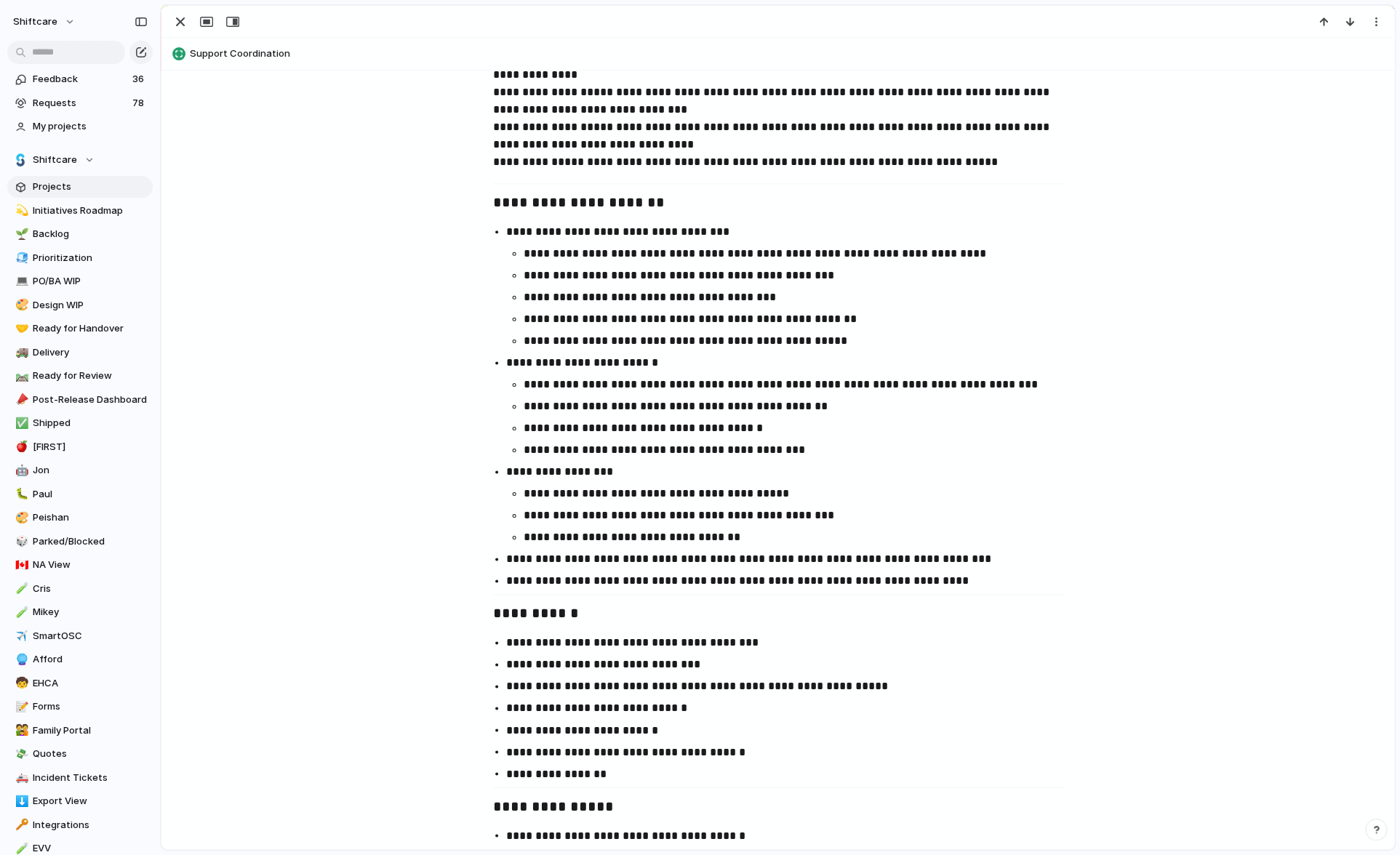 click on "**********" at bounding box center (800, 494) 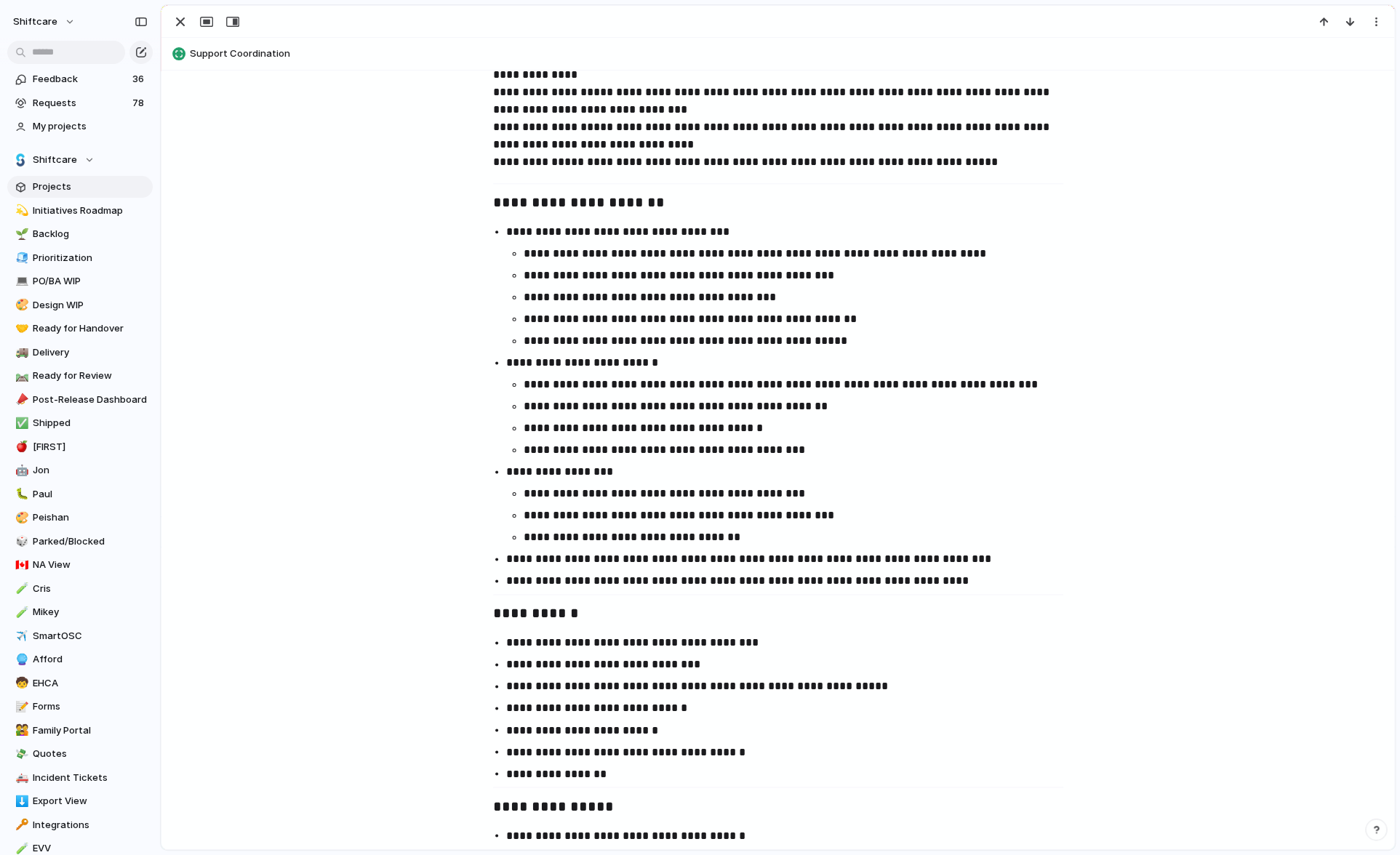 click on "**********" at bounding box center [778, 406] 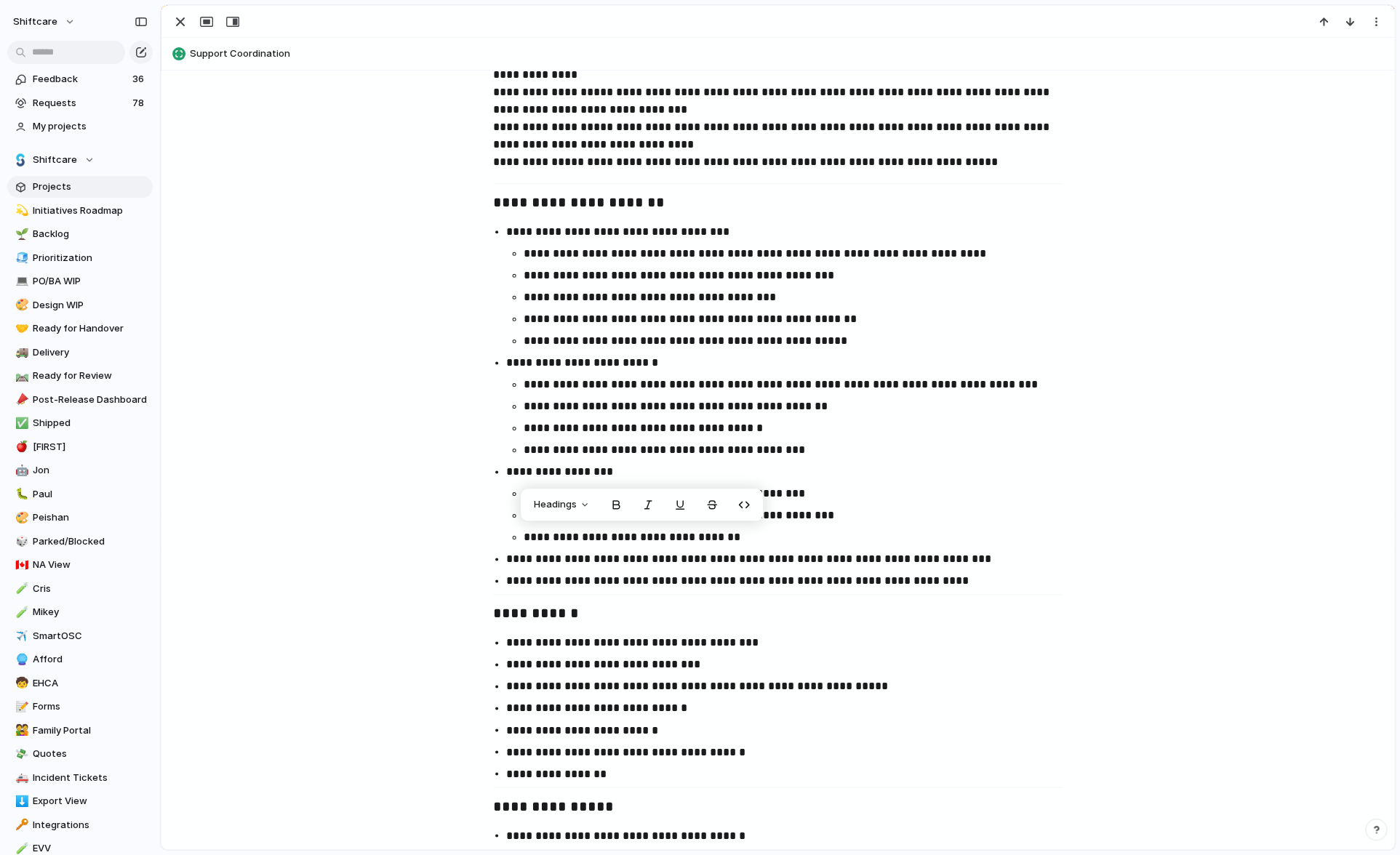 click on "**********" at bounding box center (800, 515) 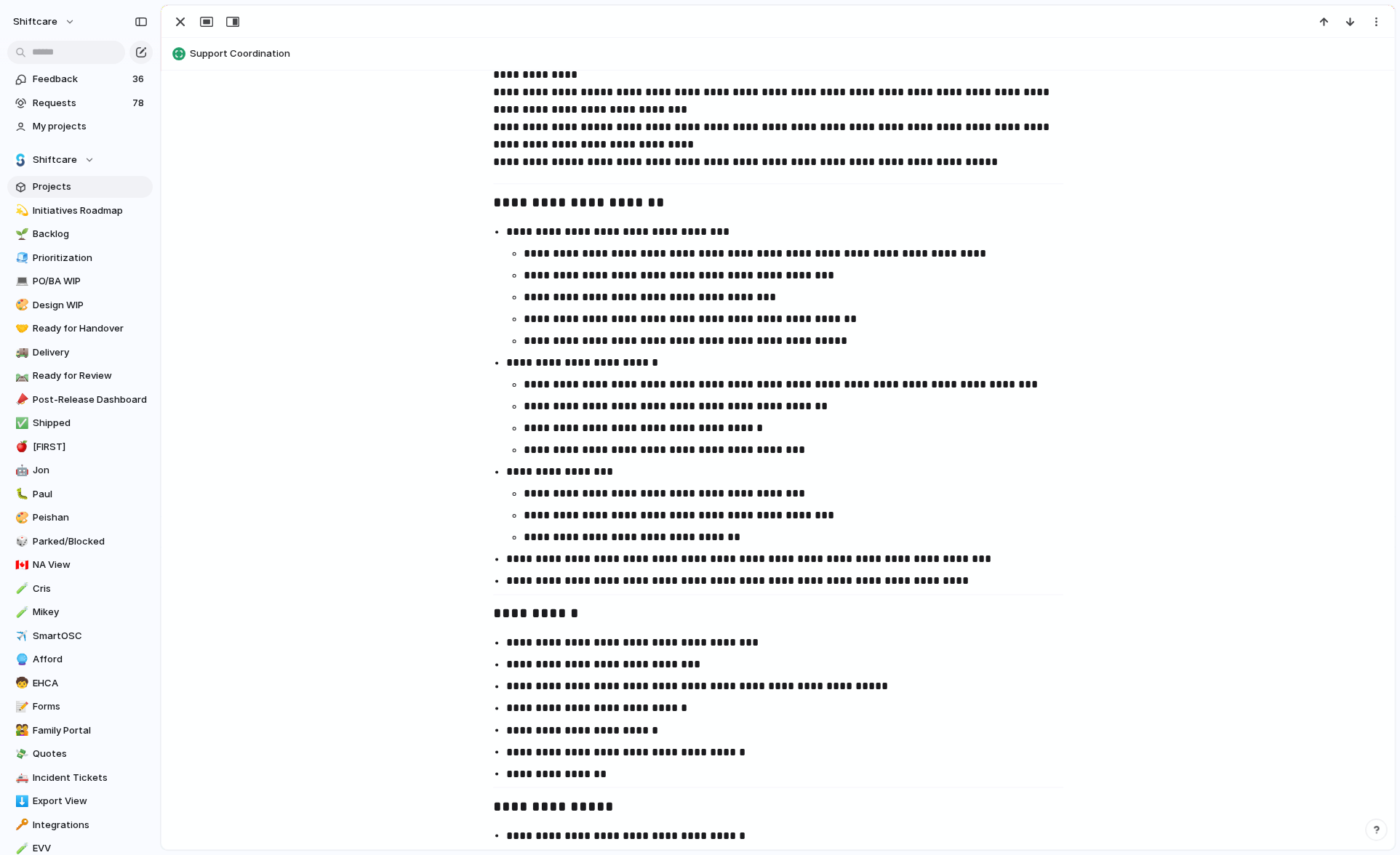 click on "**********" at bounding box center (800, 537) 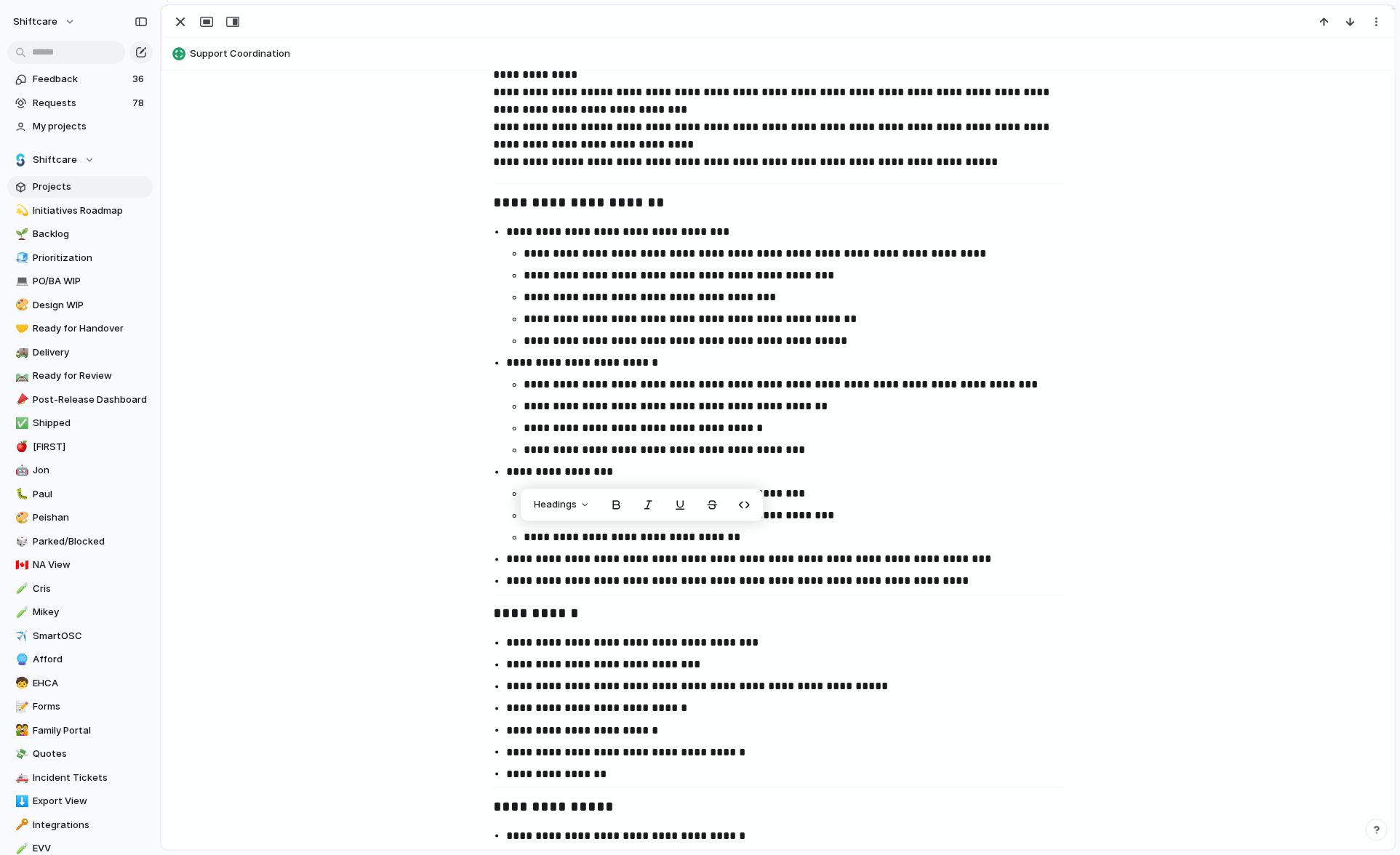 click on "**********" at bounding box center (791, 581) 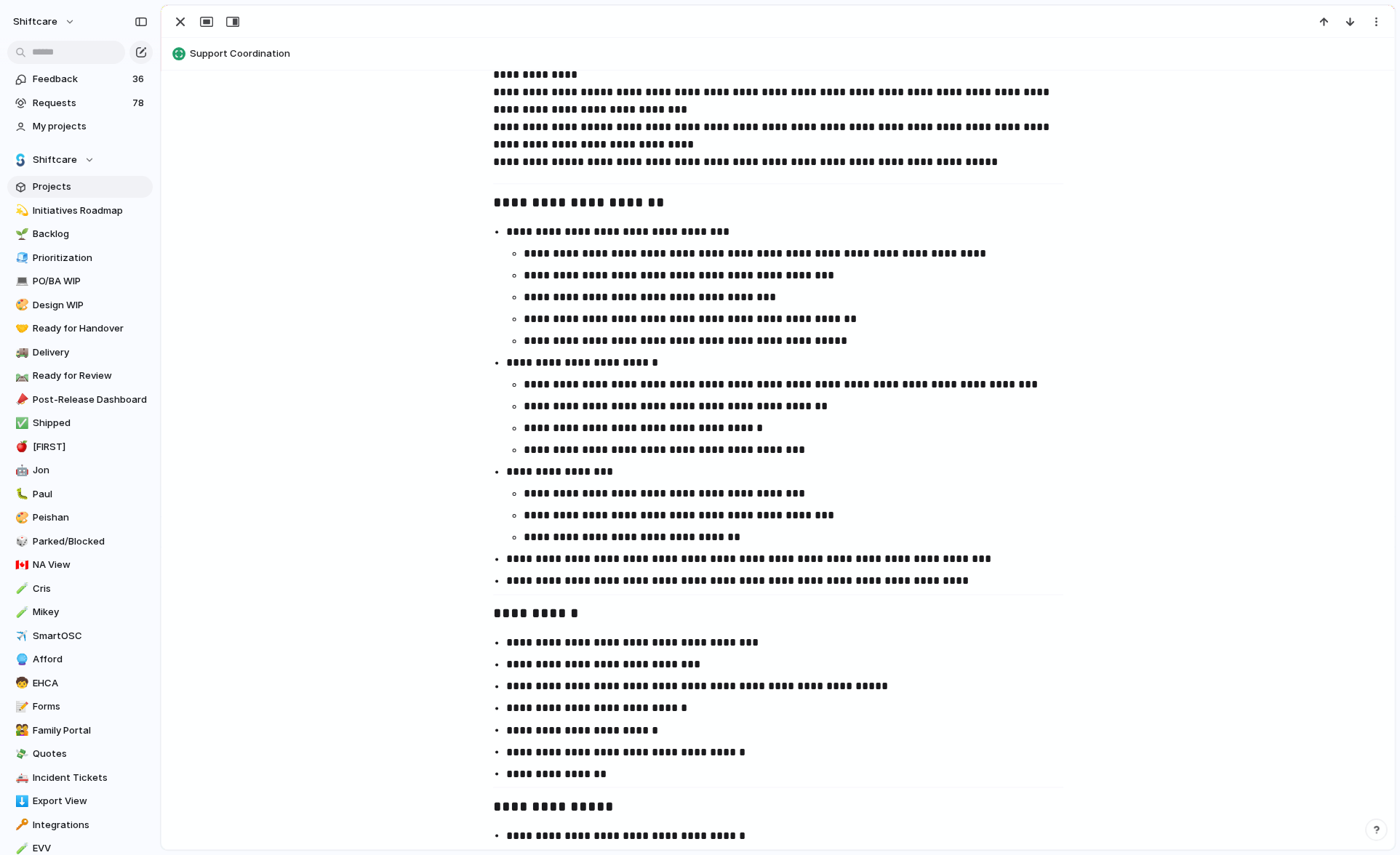click on "**********" at bounding box center (800, 537) 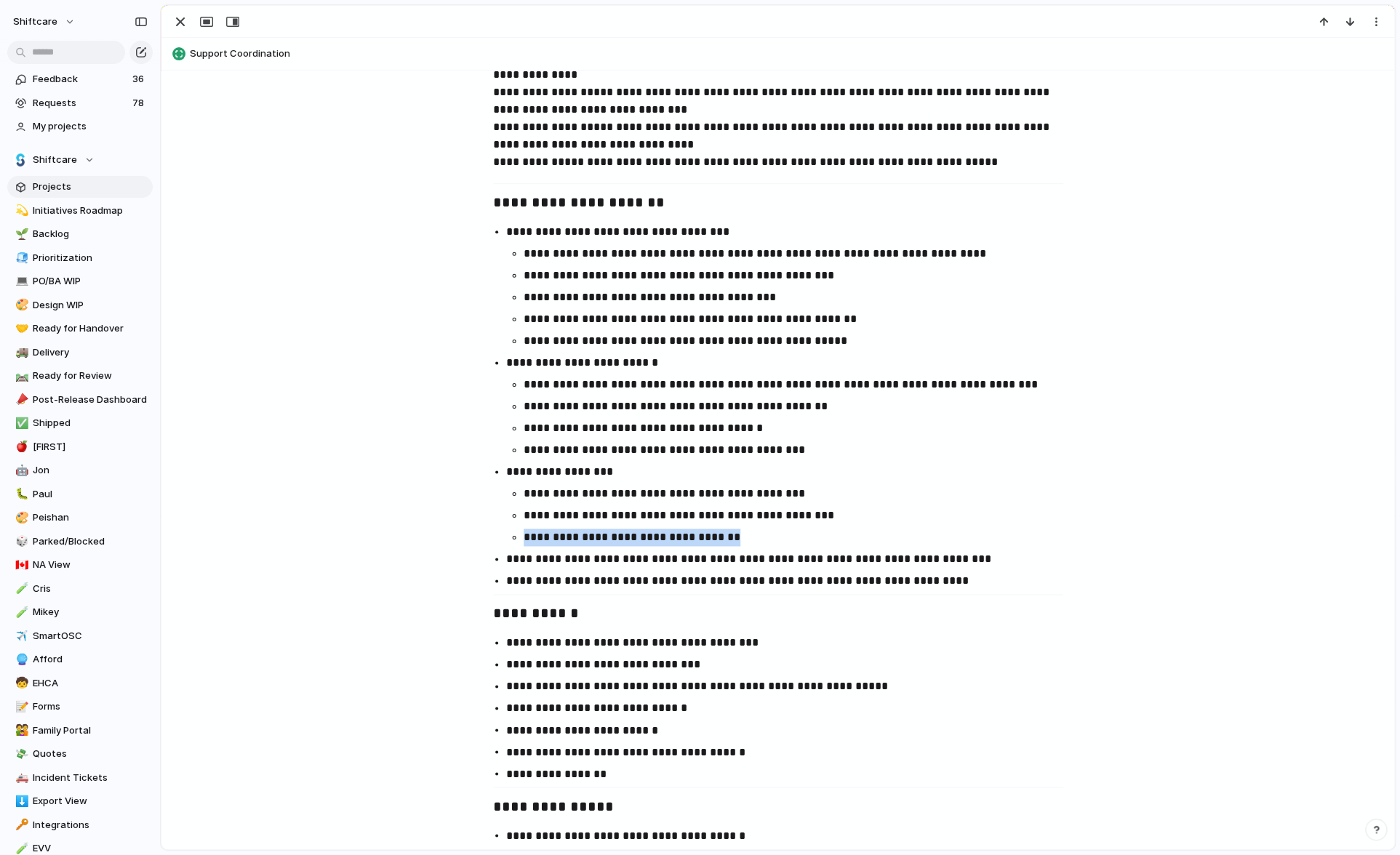 click on "**********" at bounding box center (800, 537) 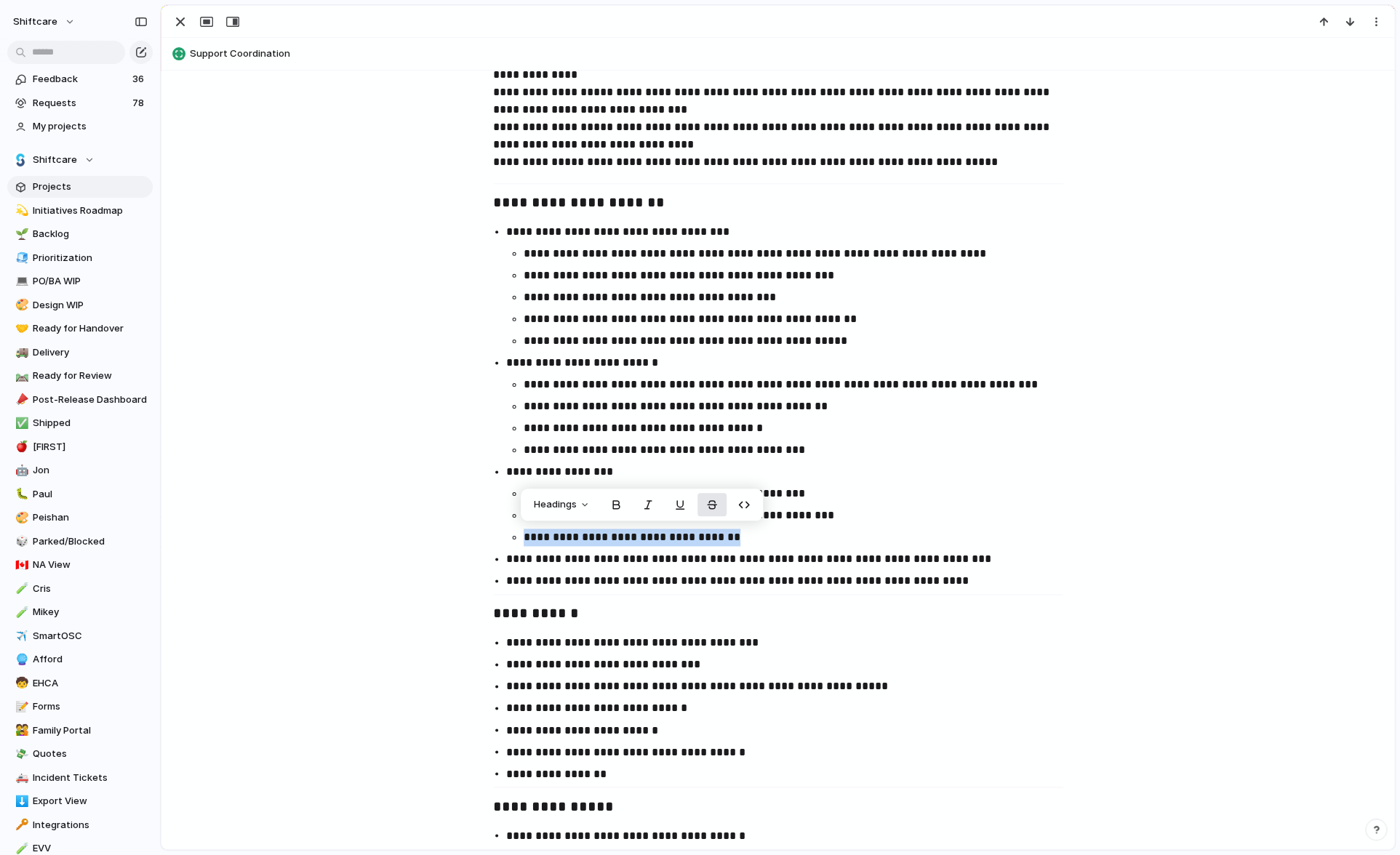 click at bounding box center [712, 505] 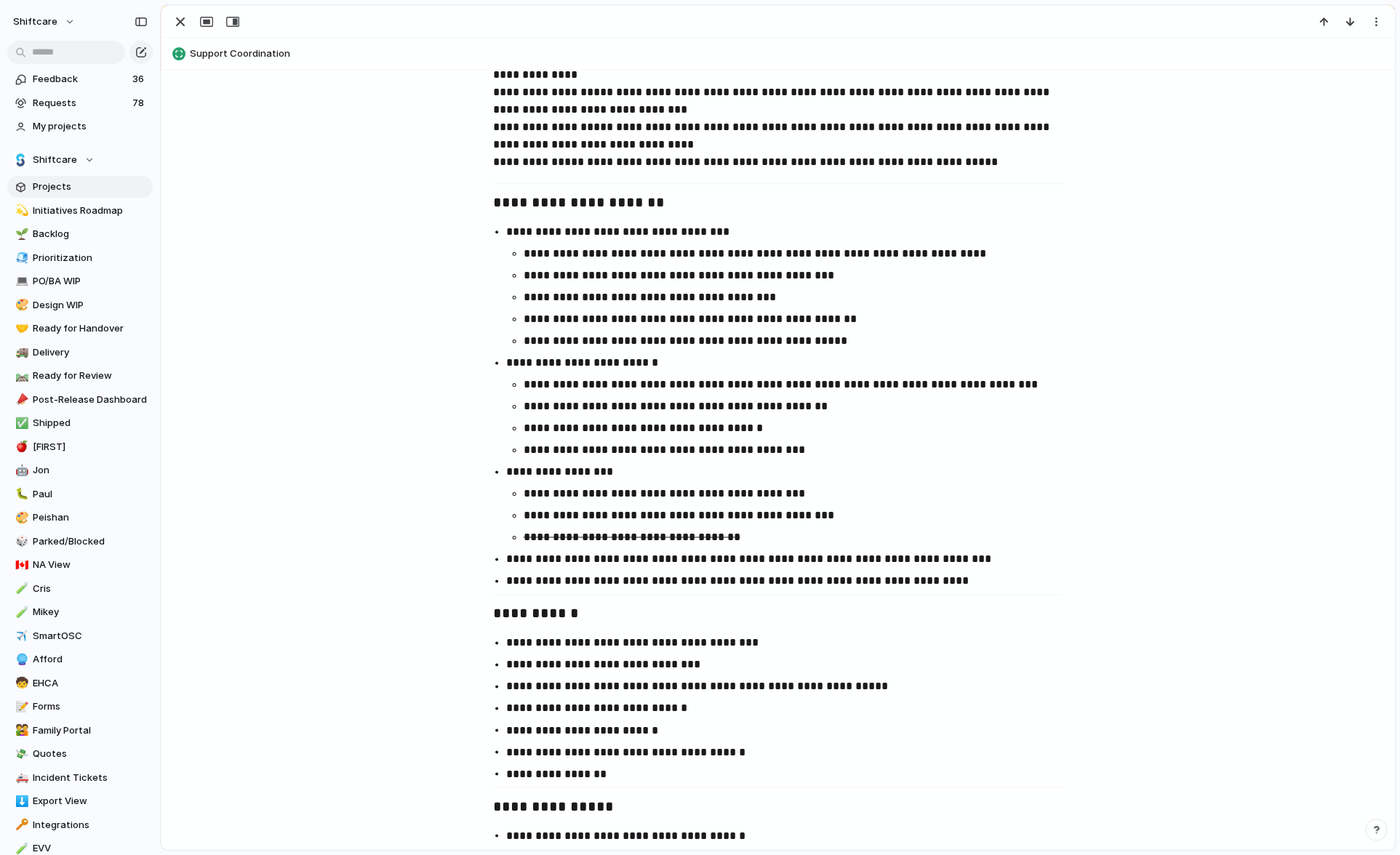 click on "**********" at bounding box center (800, 515) 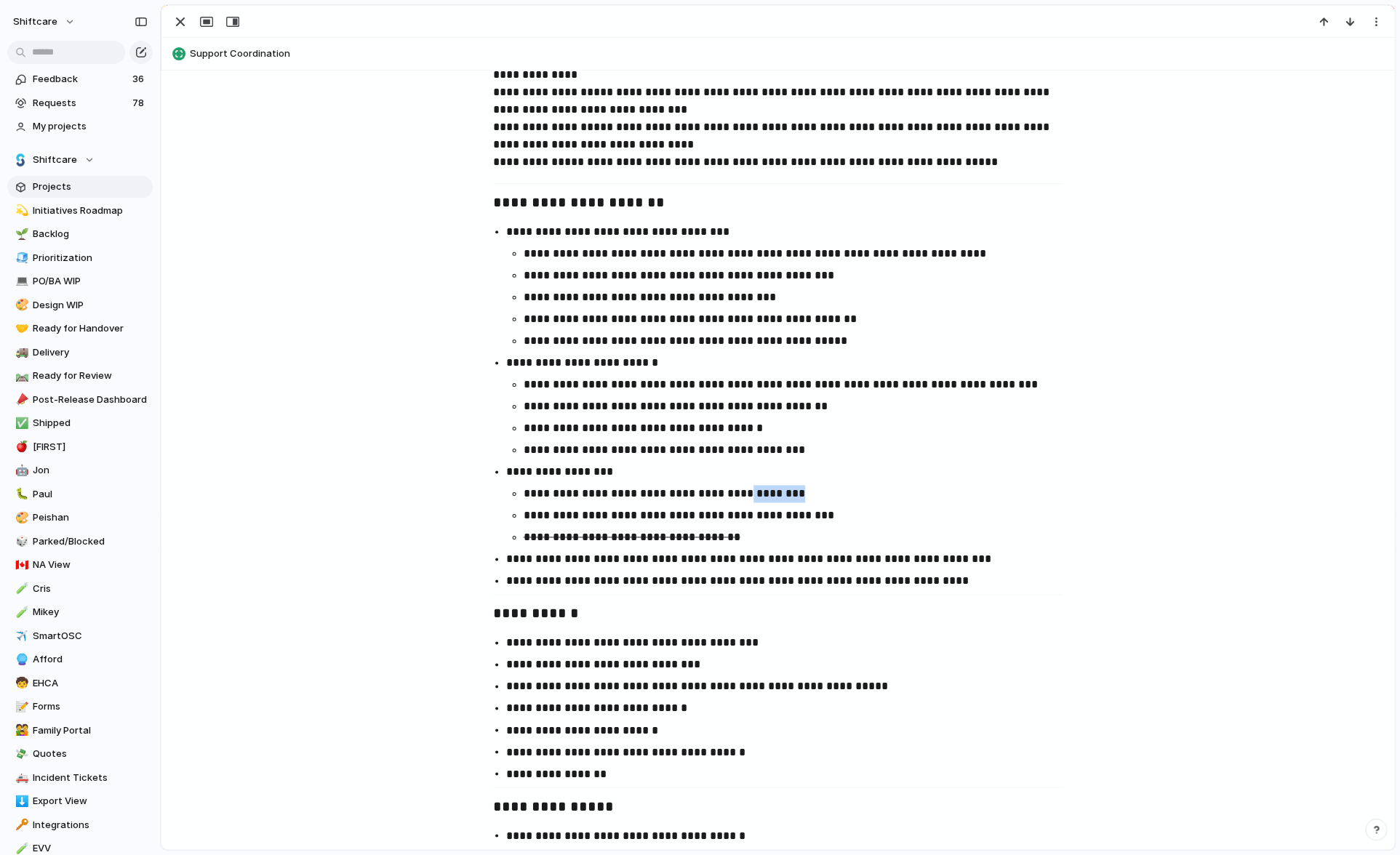 click on "**********" at bounding box center (800, 494) 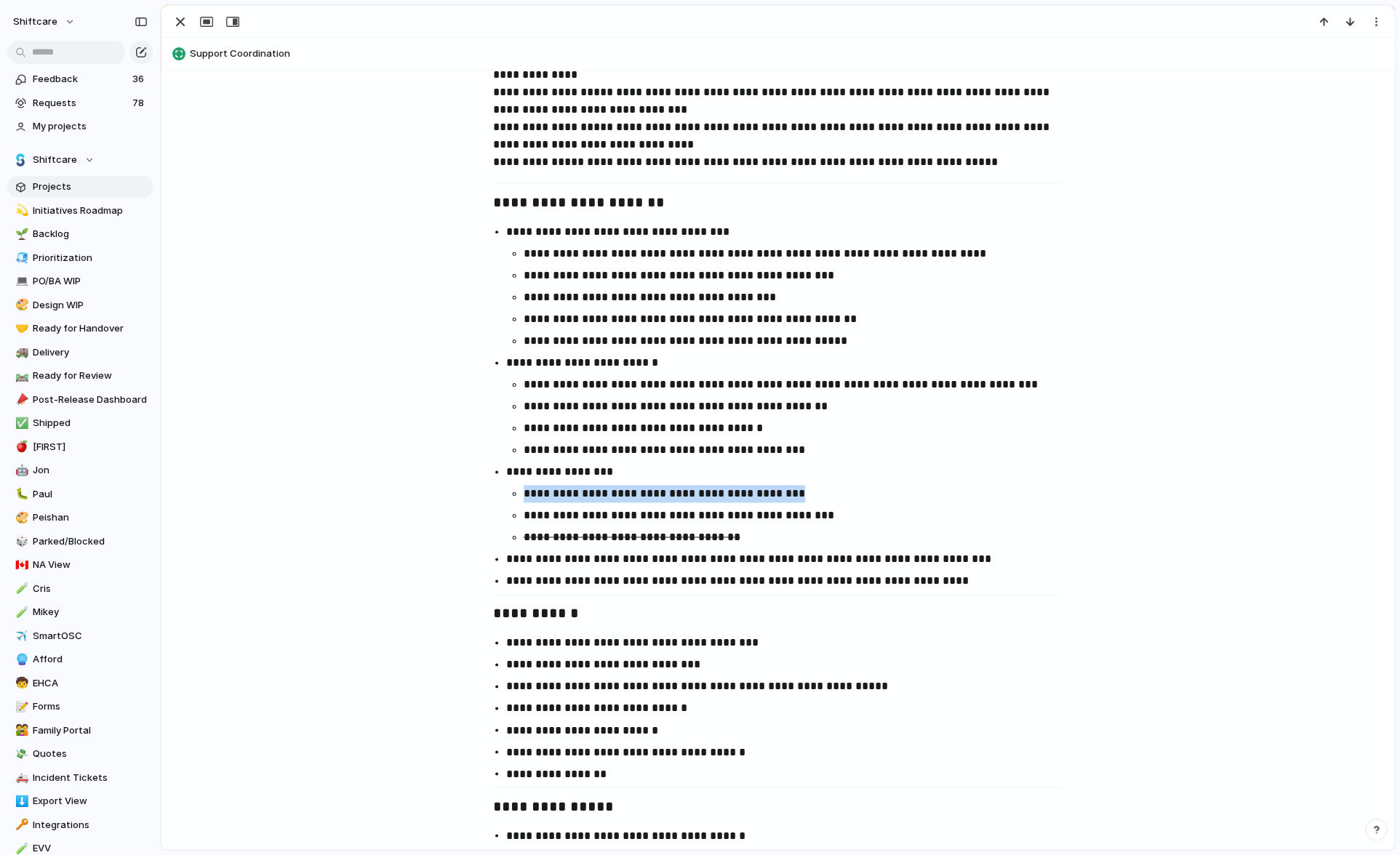 click on "**********" at bounding box center [800, 494] 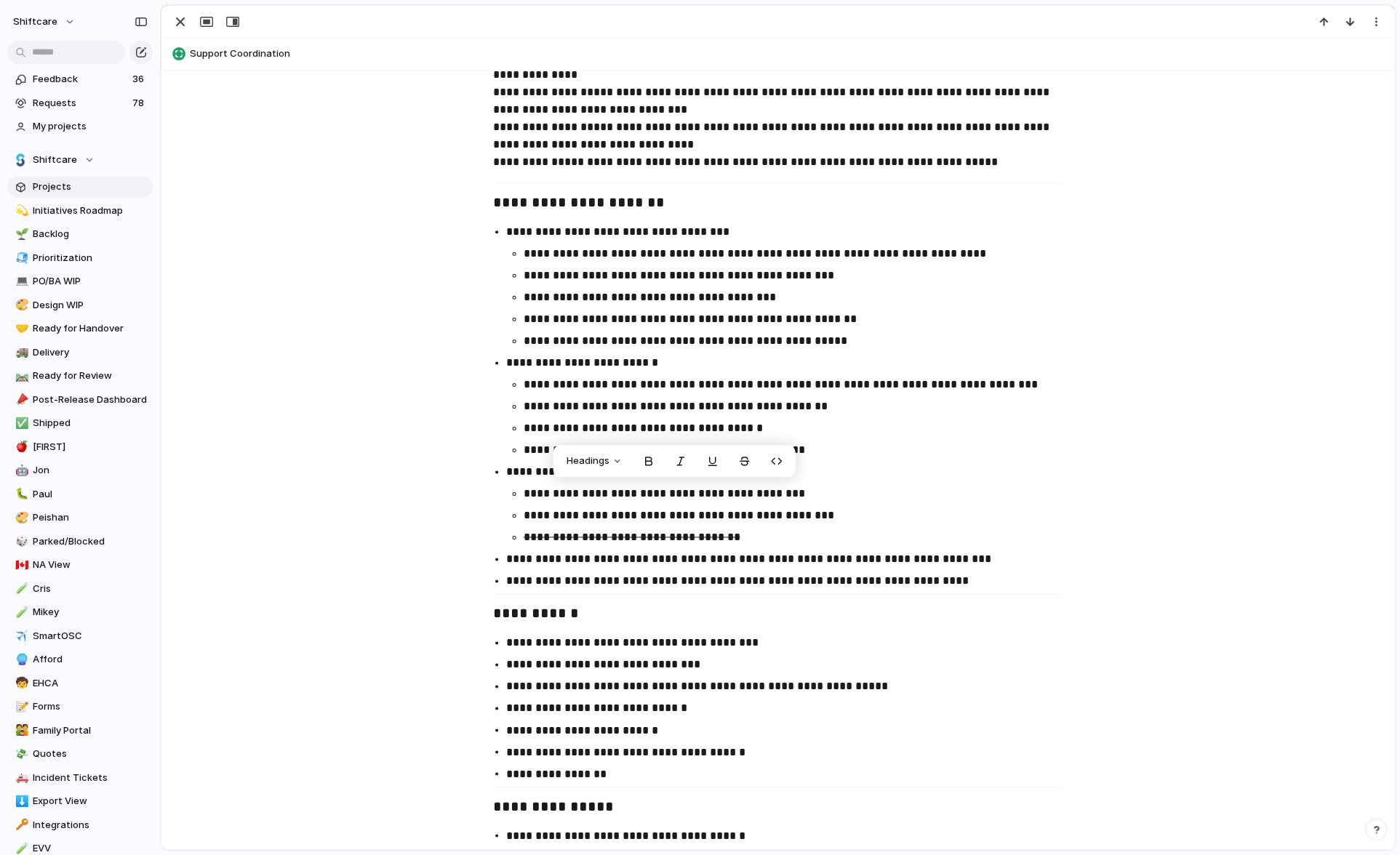 click on "**********" at bounding box center (791, 515) 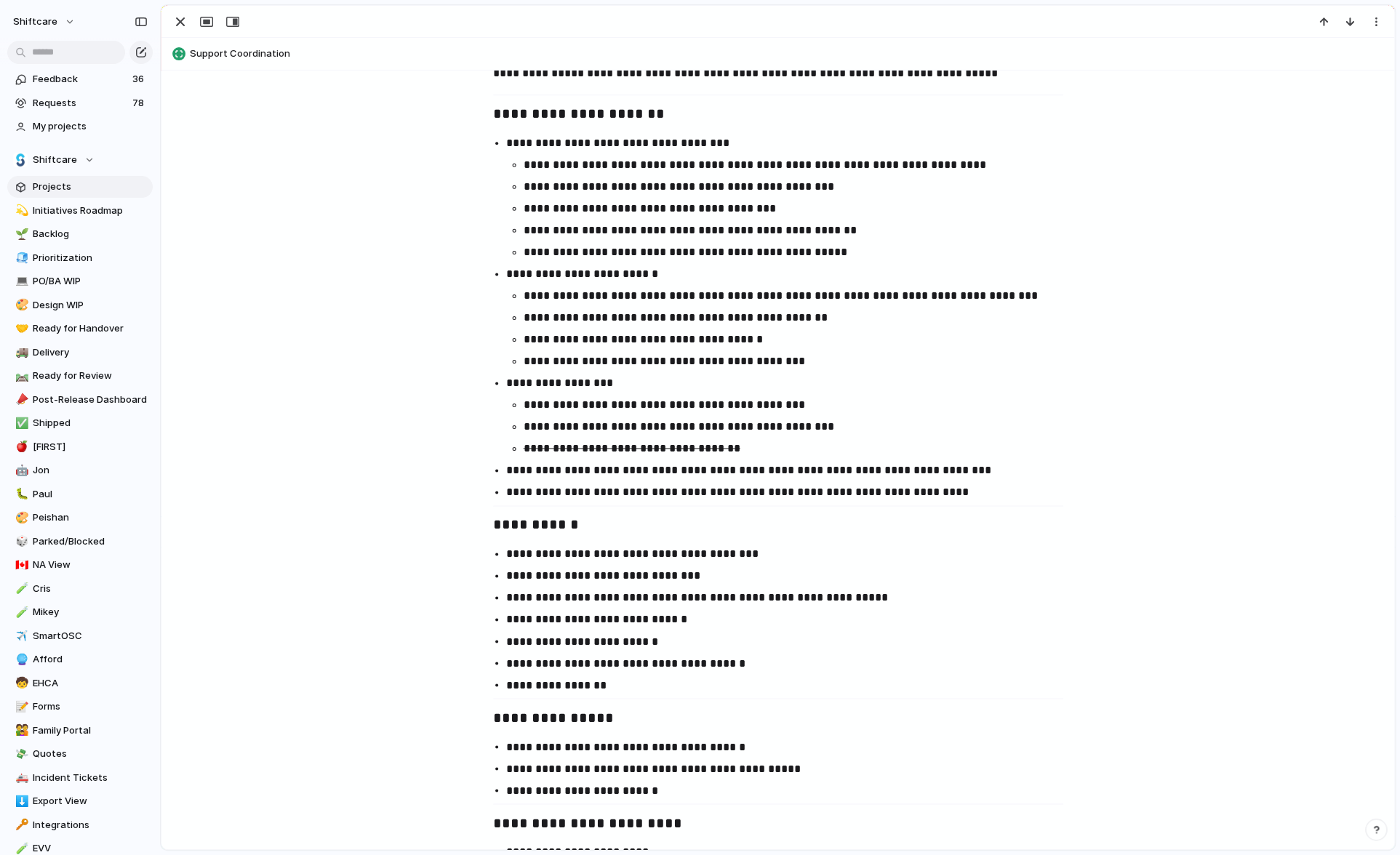 scroll, scrollTop: 1048, scrollLeft: 0, axis: vertical 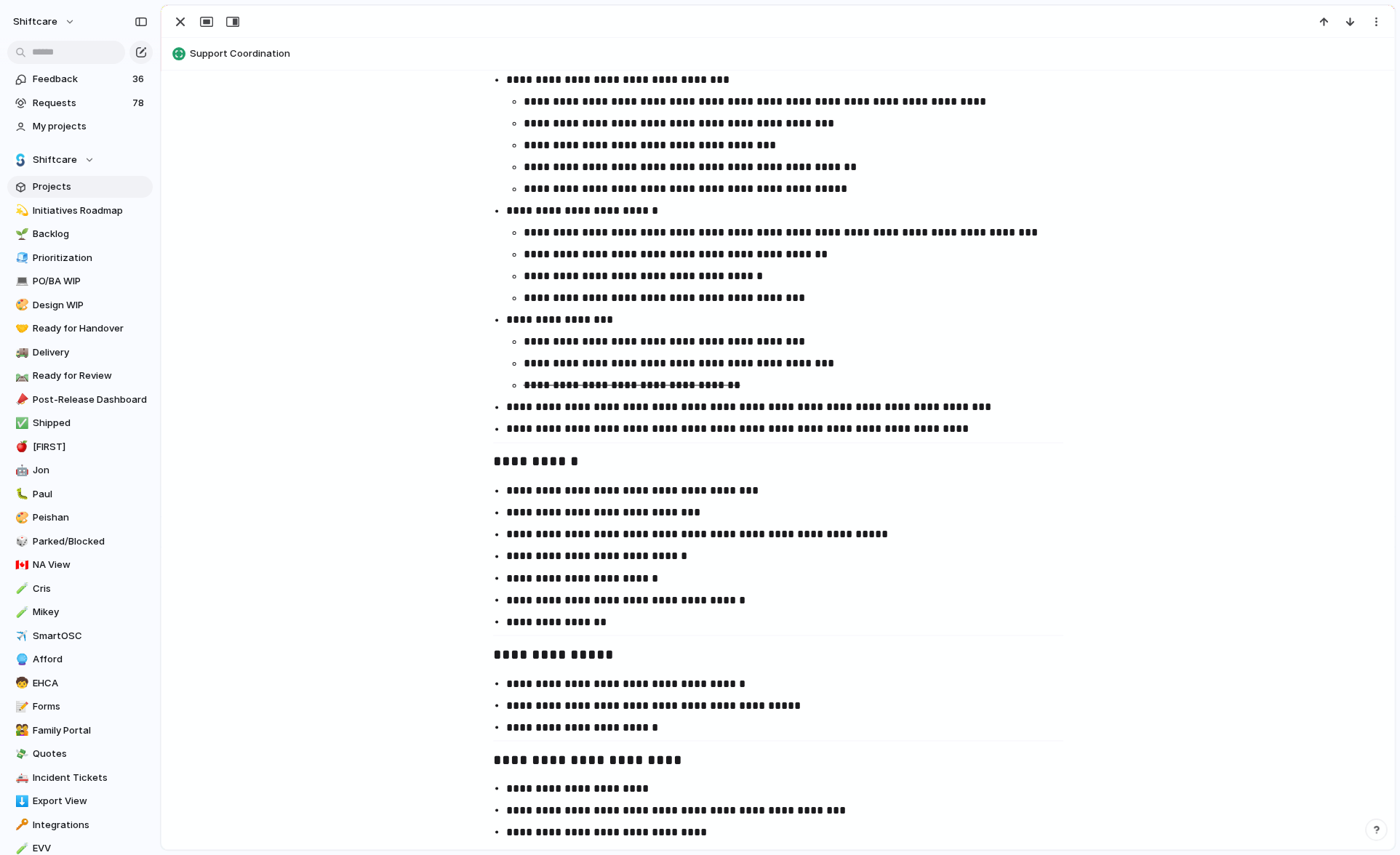 click on "**********" at bounding box center [791, 429] 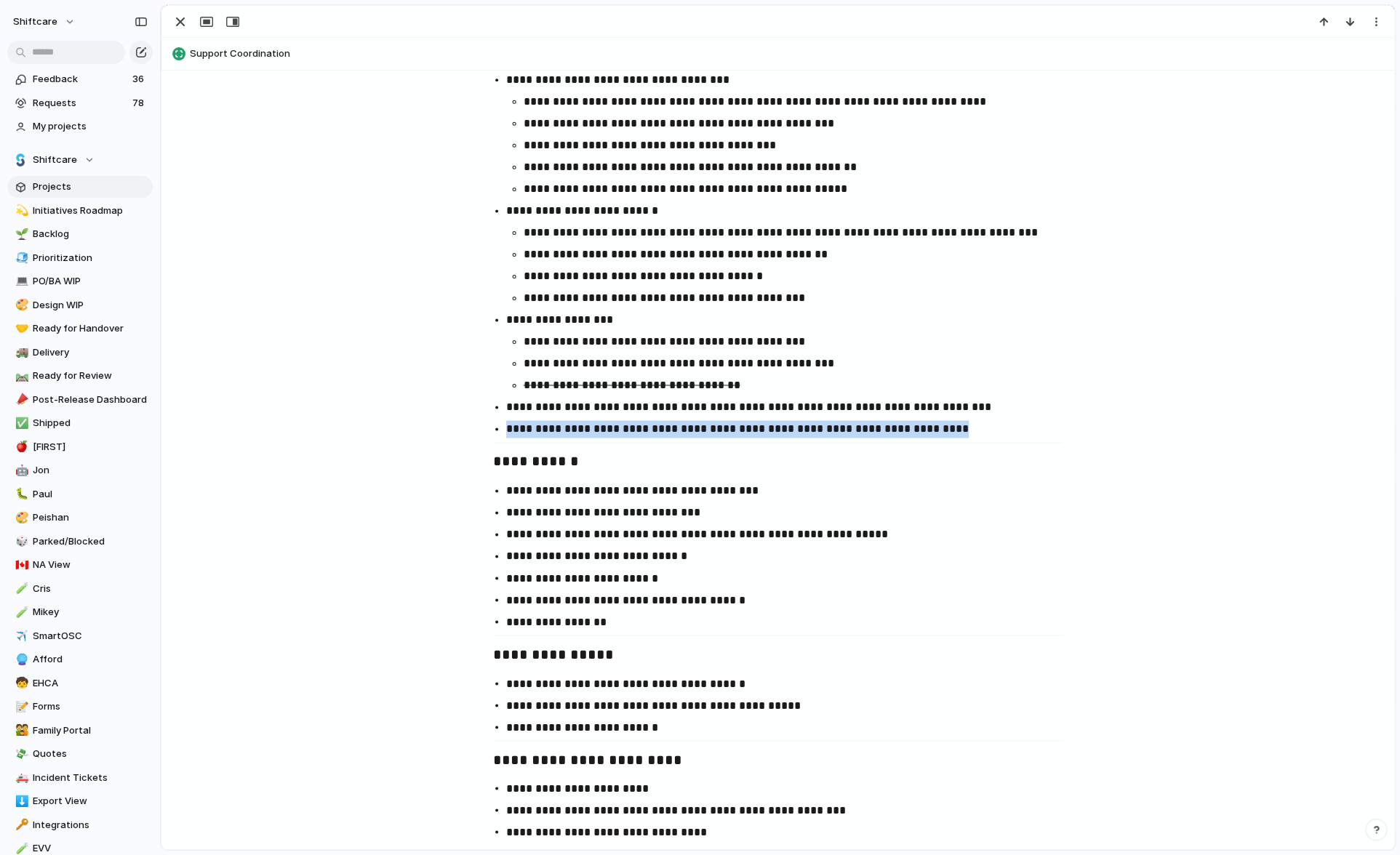 click on "**********" at bounding box center [791, 429] 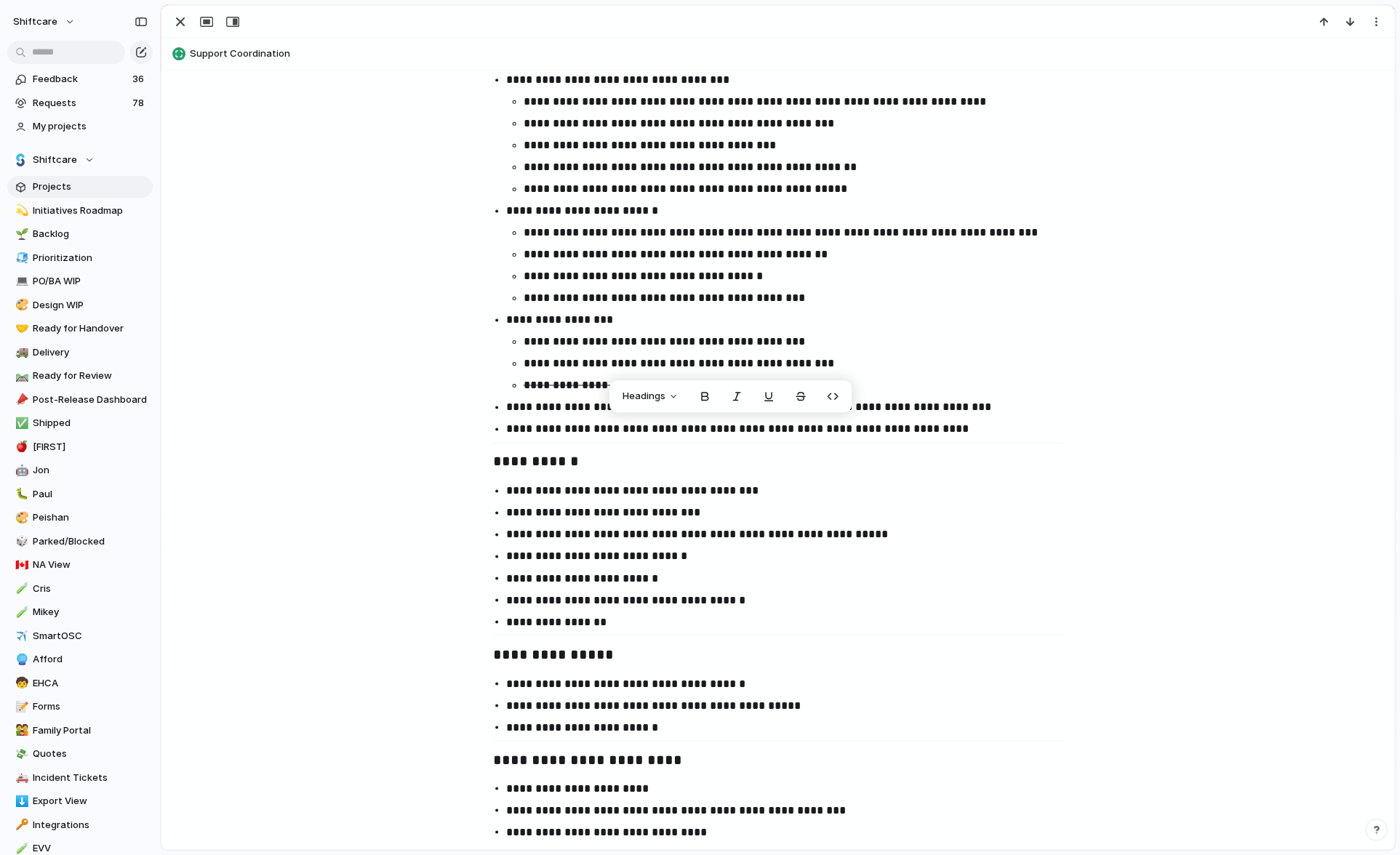click on "**********" at bounding box center [791, 429] 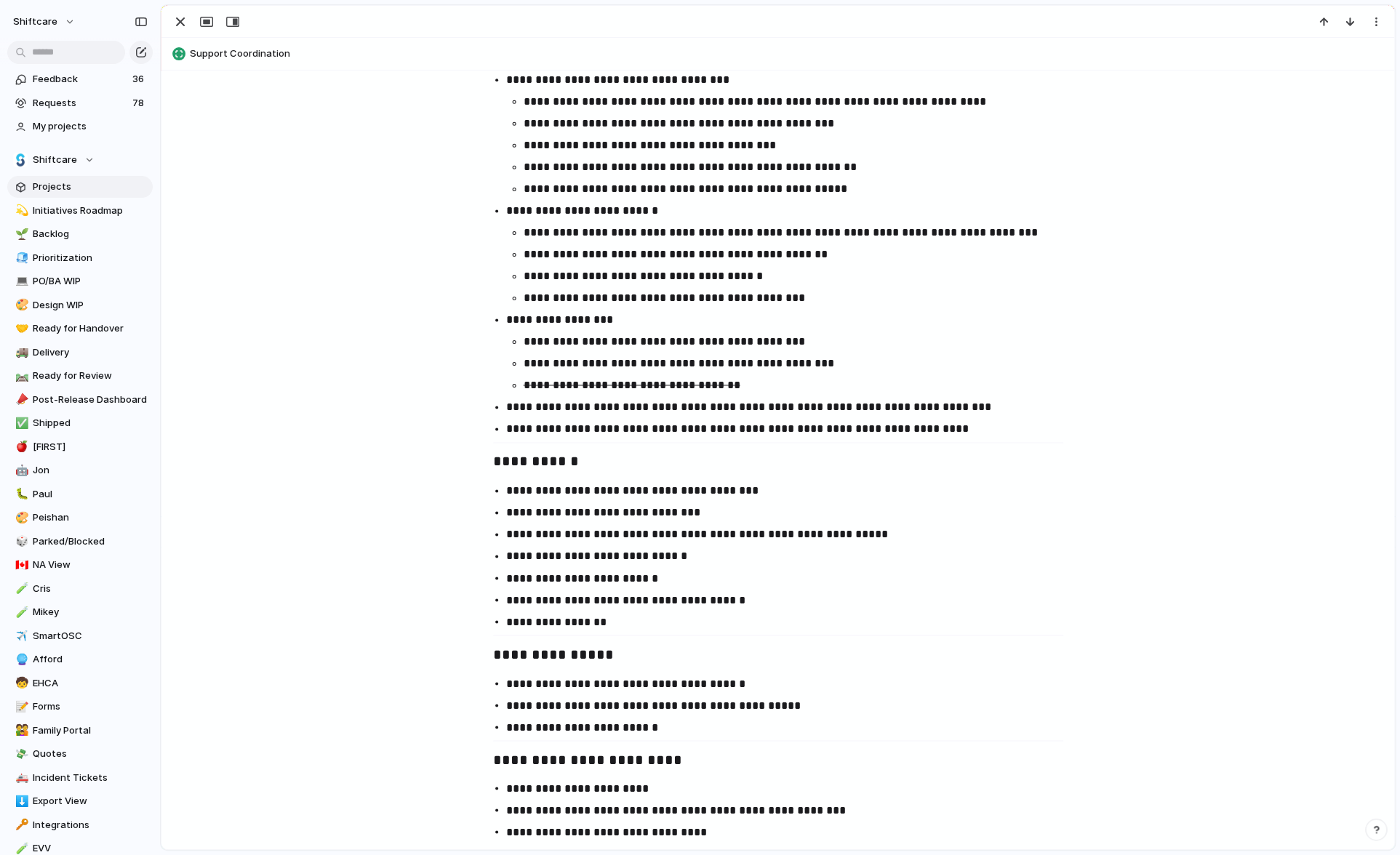 click on "**********" at bounding box center [791, 429] 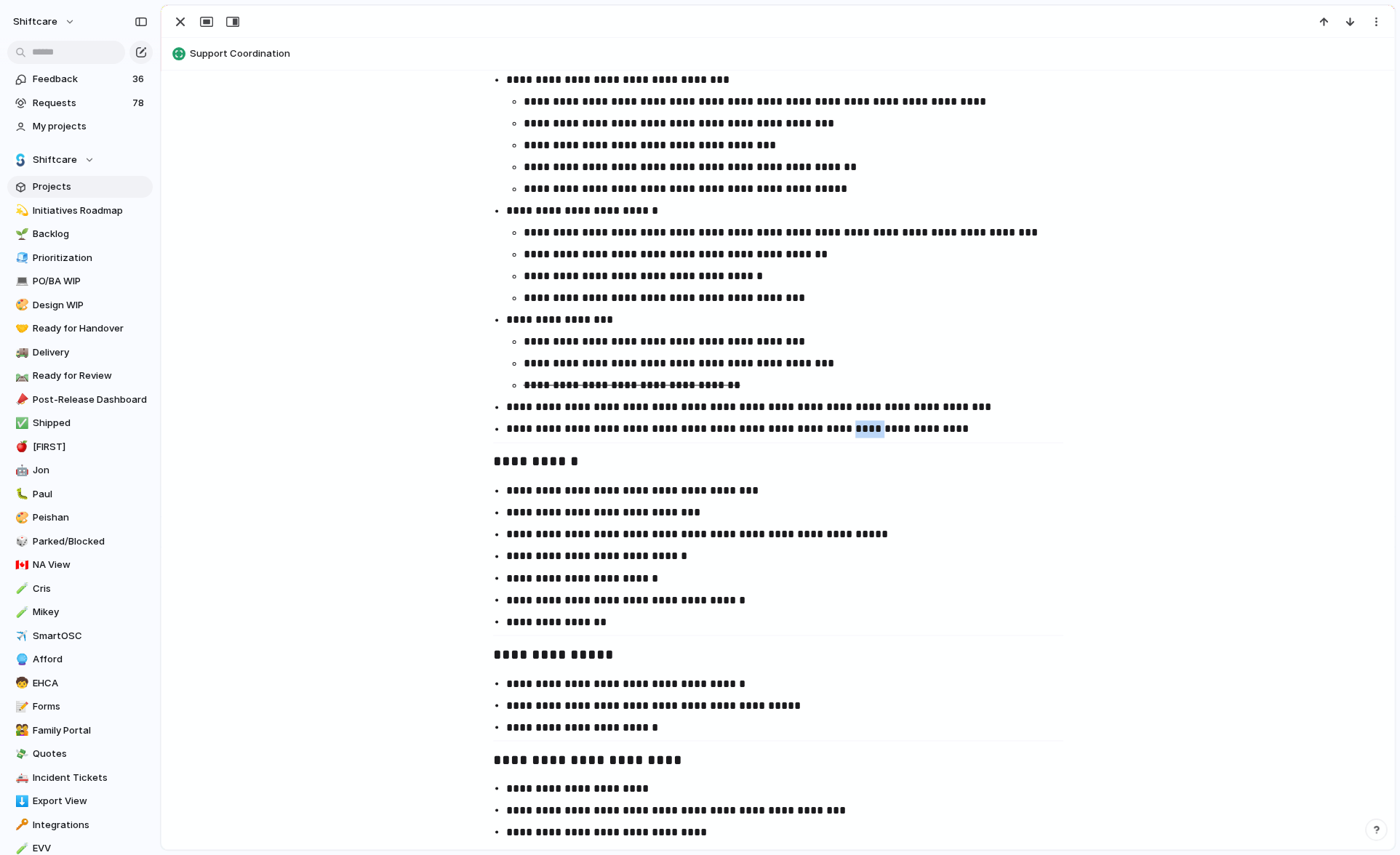 click on "**********" at bounding box center (791, 429) 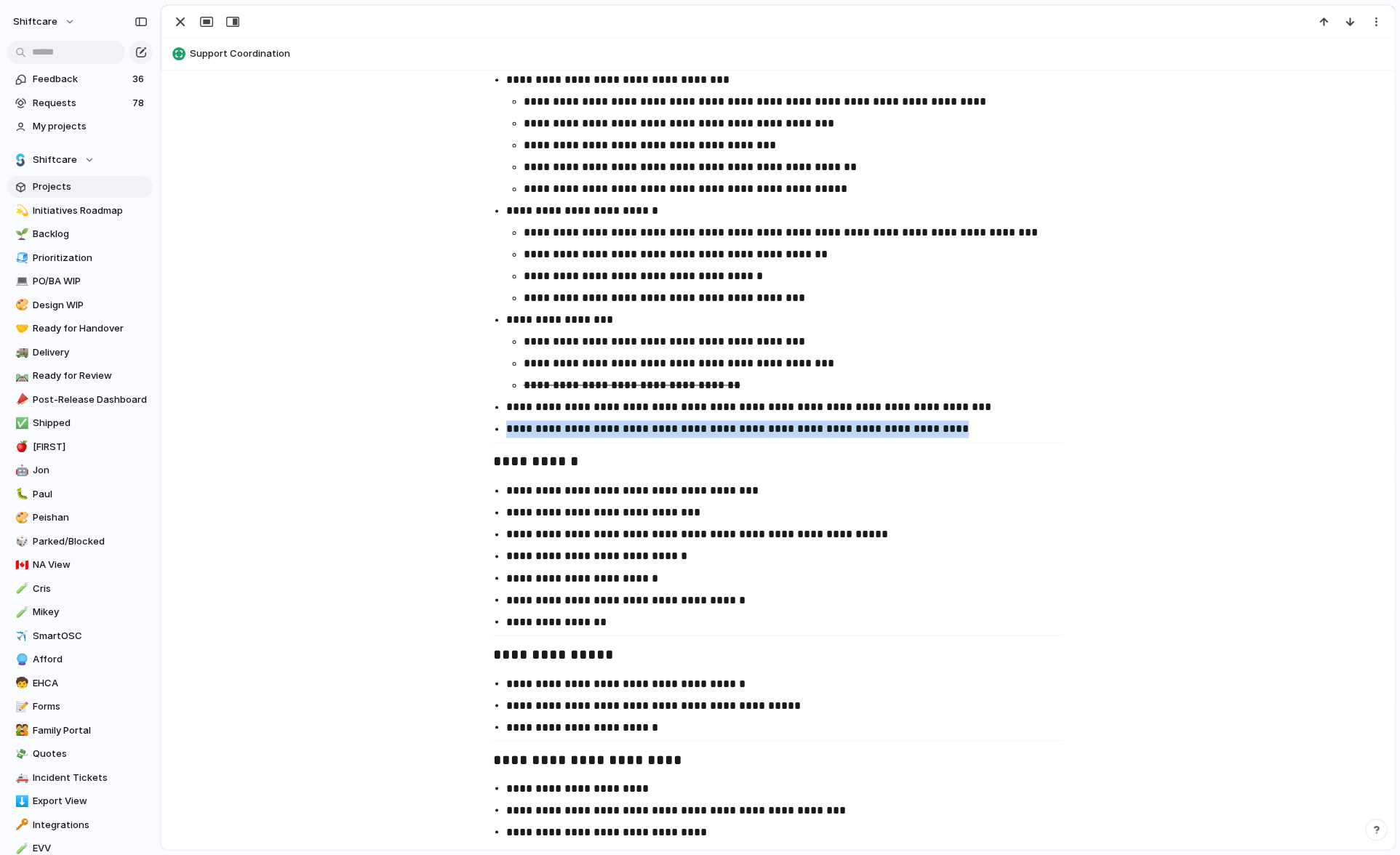 click on "**********" at bounding box center (791, 429) 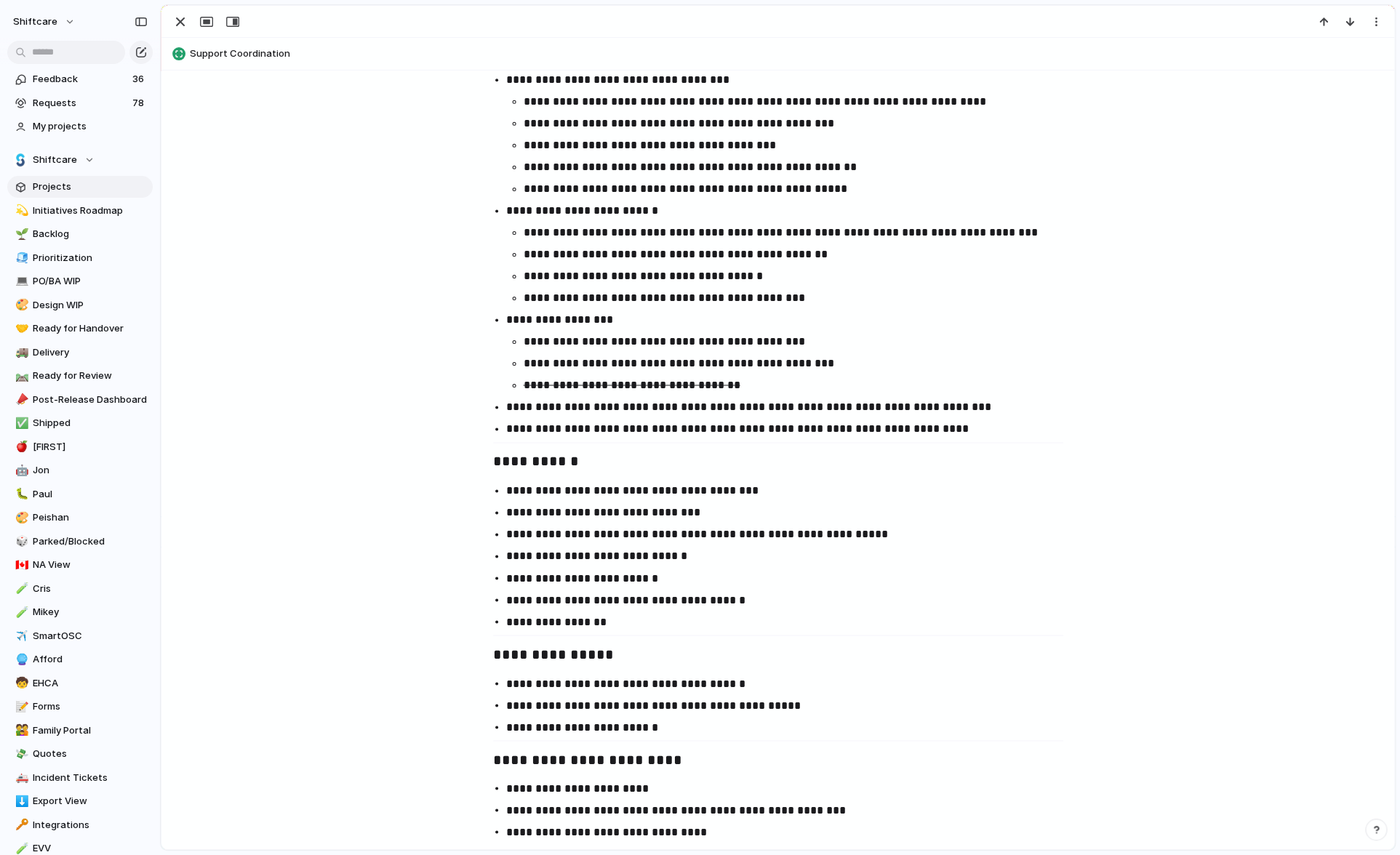 click on "**********" at bounding box center (791, 429) 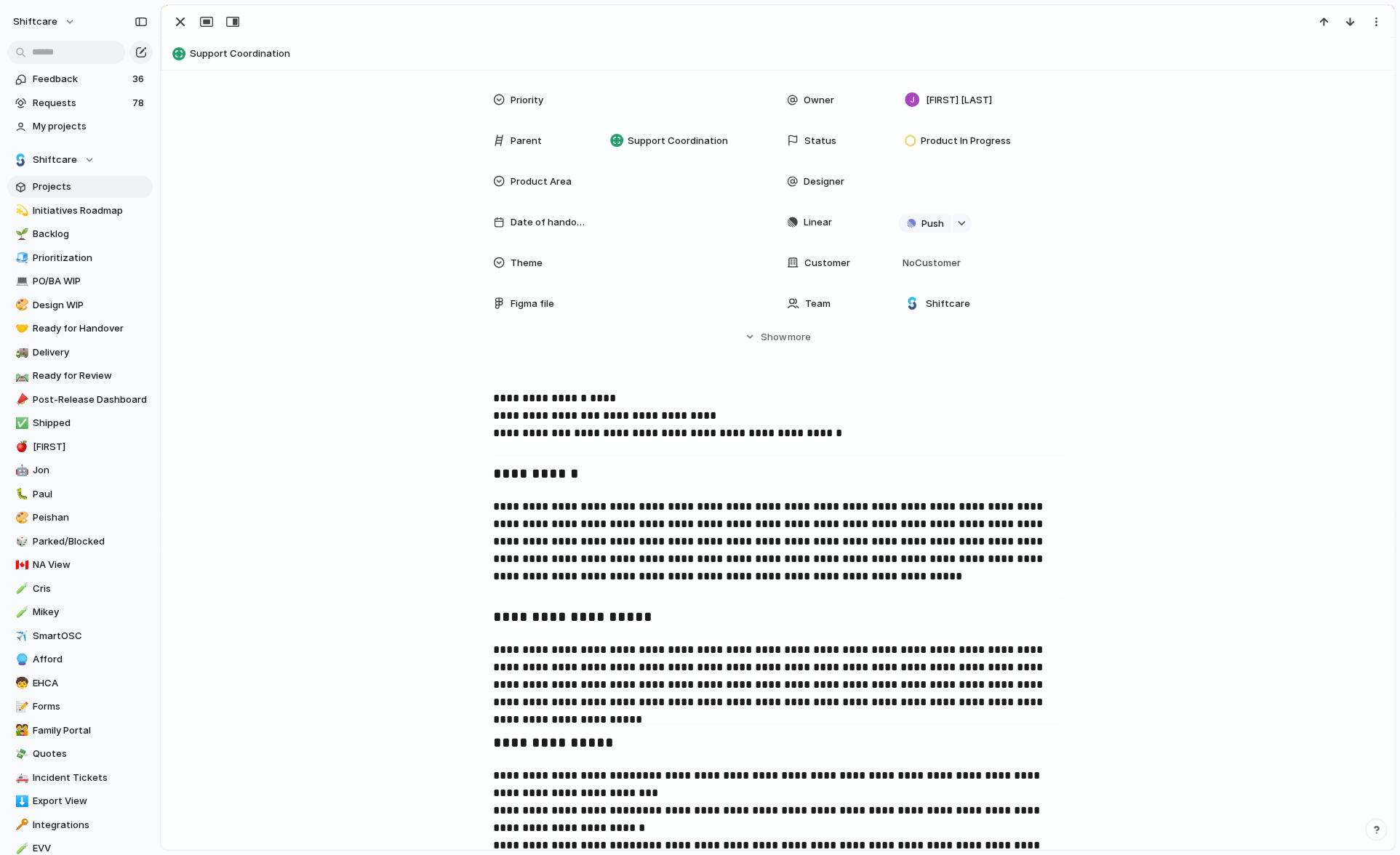 scroll, scrollTop: 0, scrollLeft: 0, axis: both 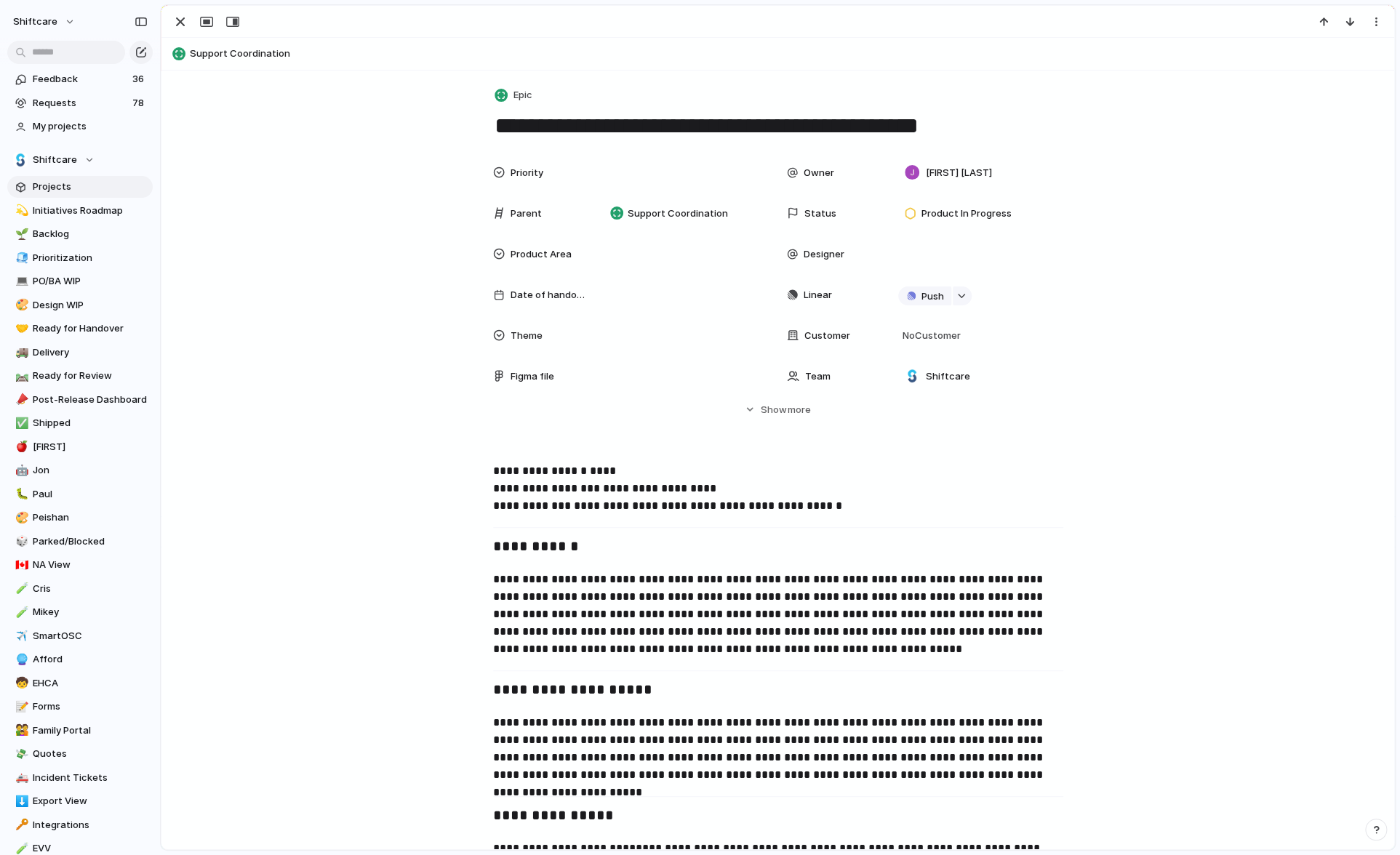 click on "**********" at bounding box center [777, 1422] 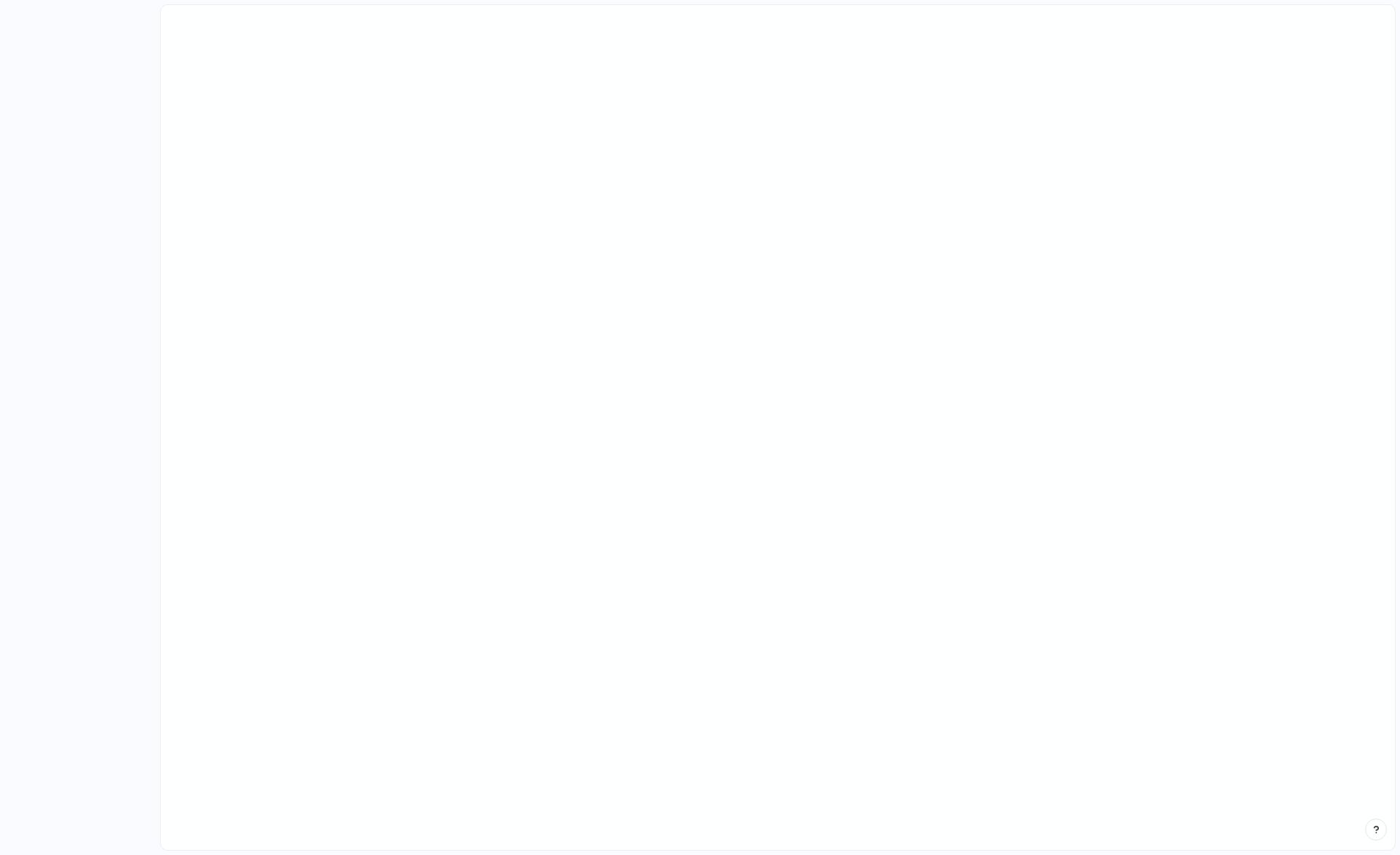scroll, scrollTop: 0, scrollLeft: 0, axis: both 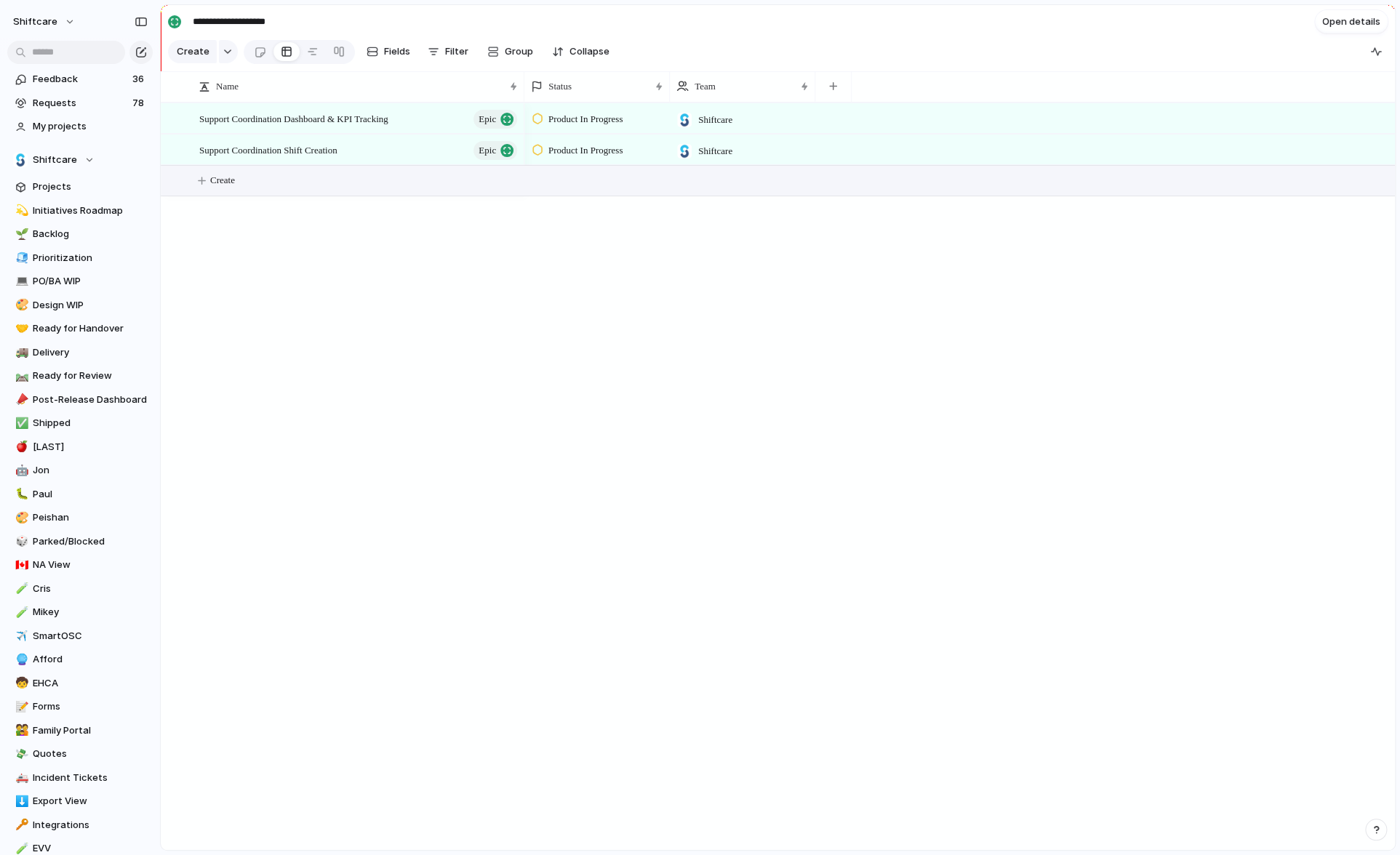 click on "Create" at bounding box center [223, 180] 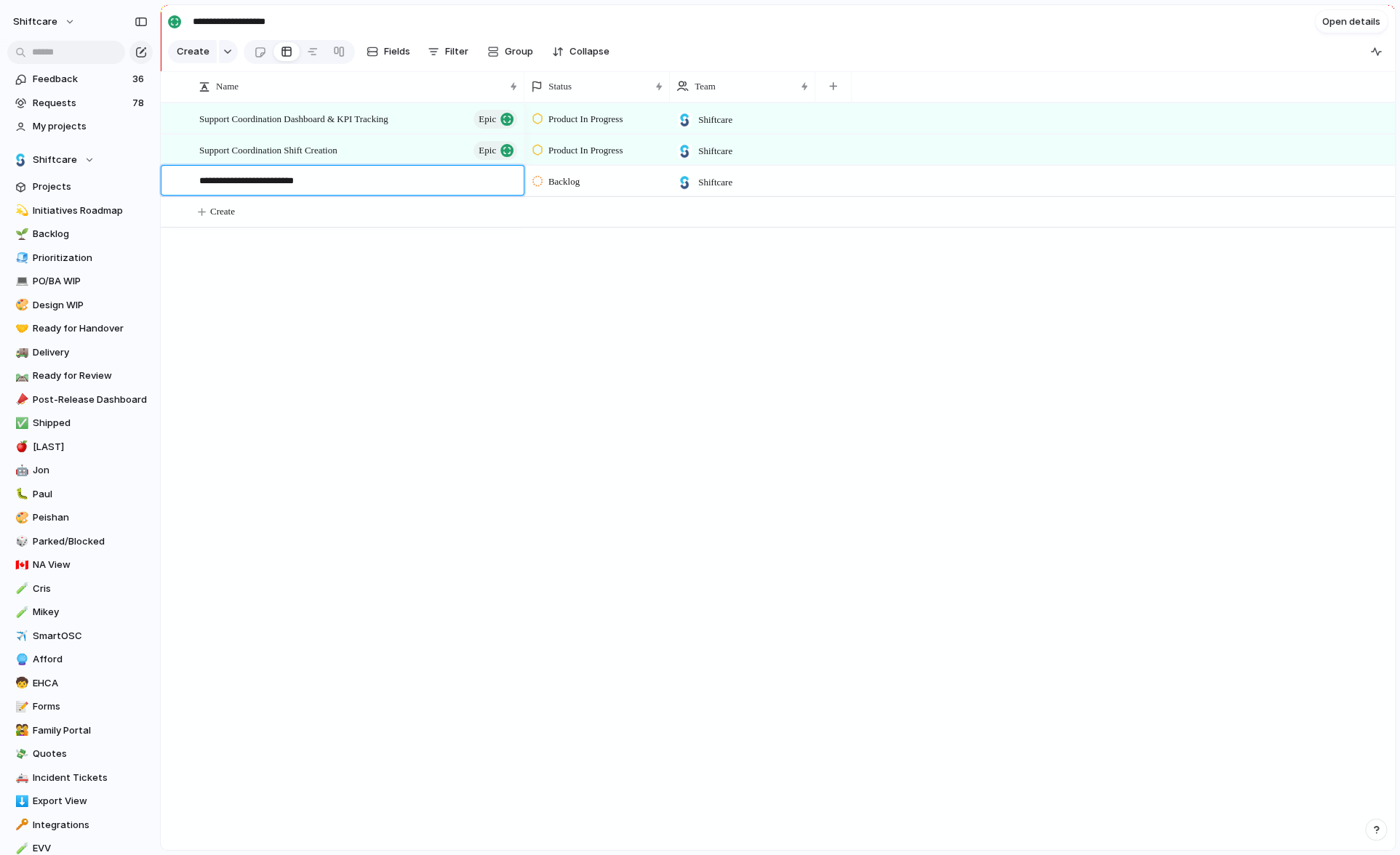 type on "**********" 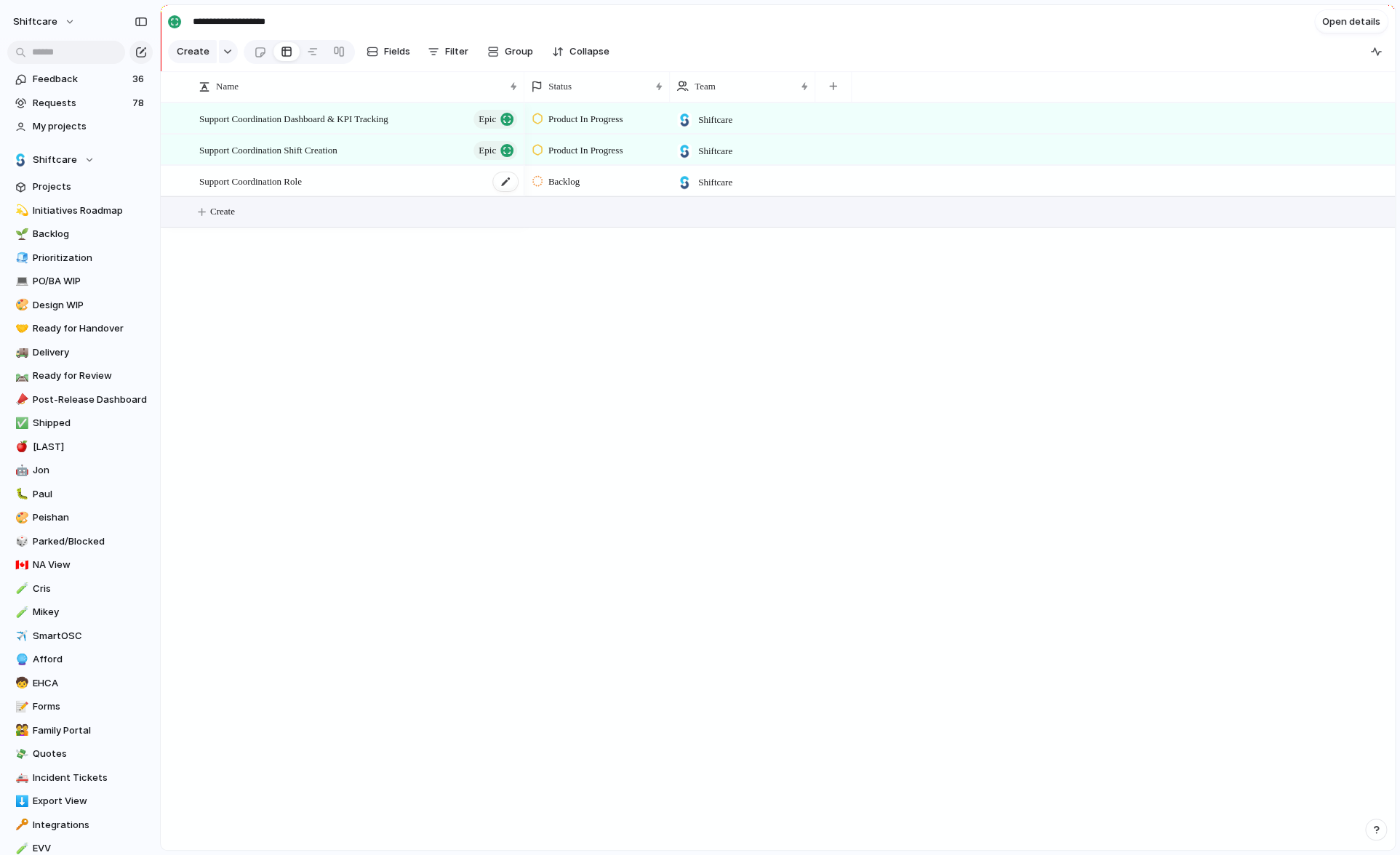 click on "Support Coordination Role" at bounding box center [250, 180] 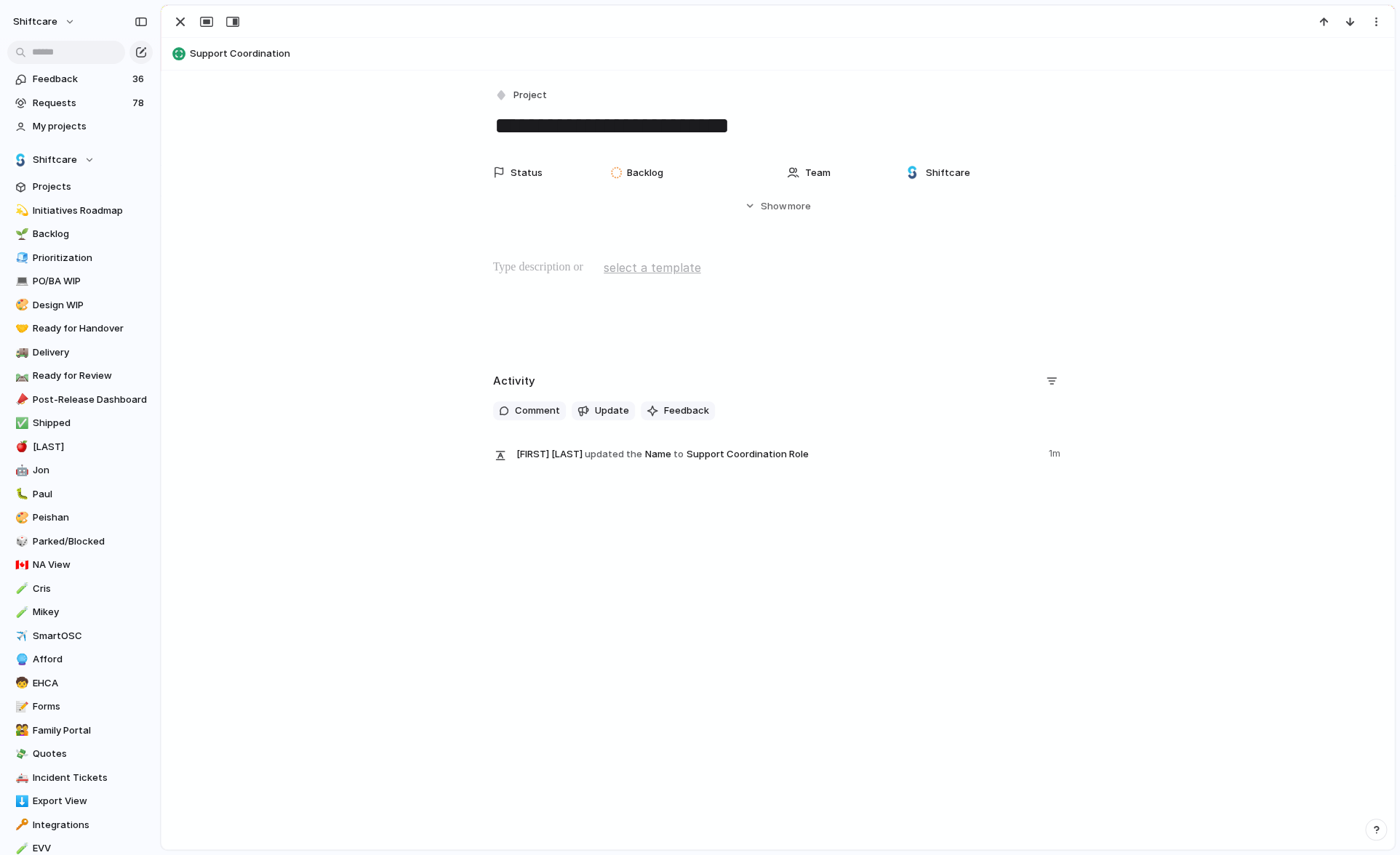 click at bounding box center [777, 305] 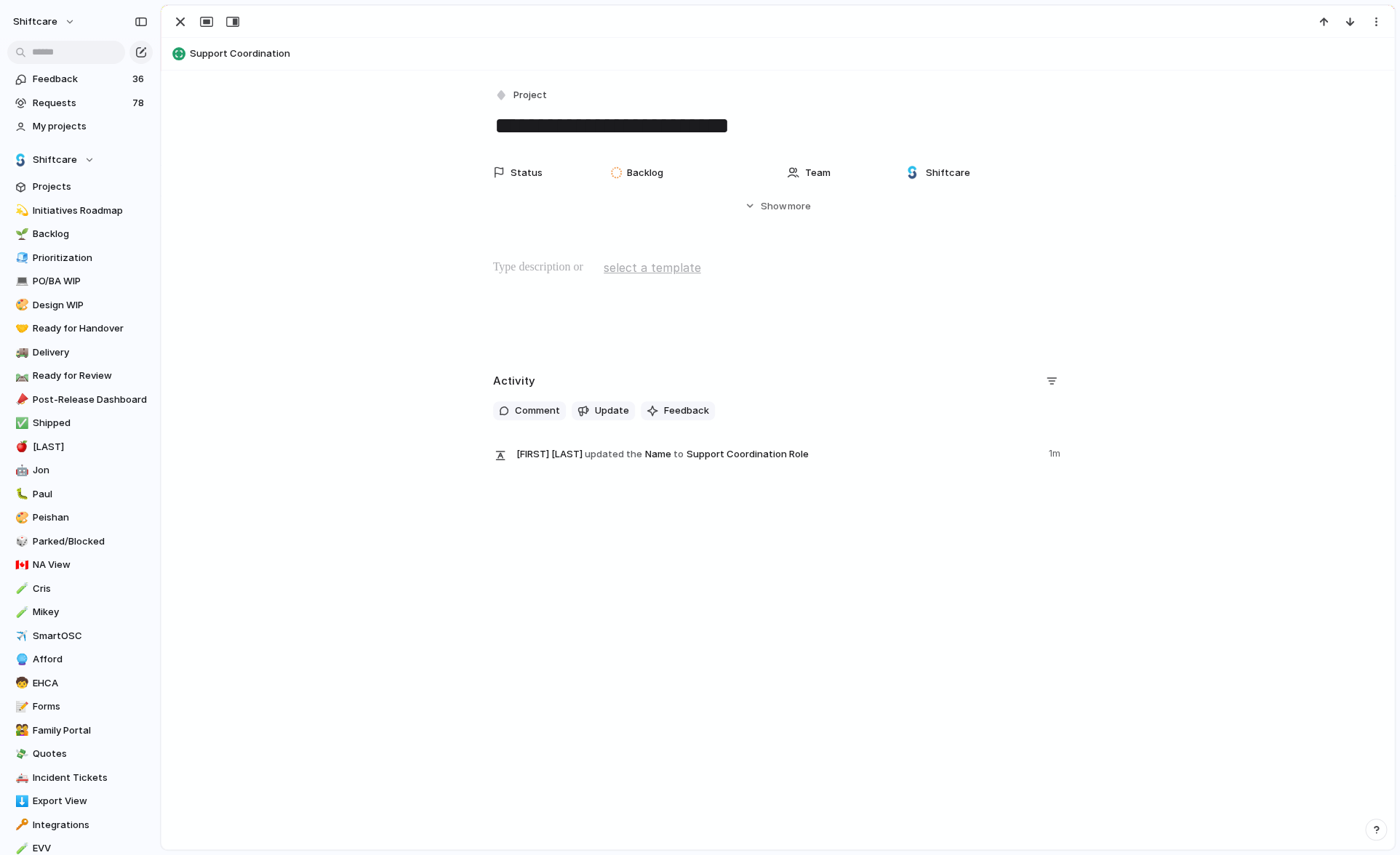 scroll, scrollTop: 84, scrollLeft: 0, axis: vertical 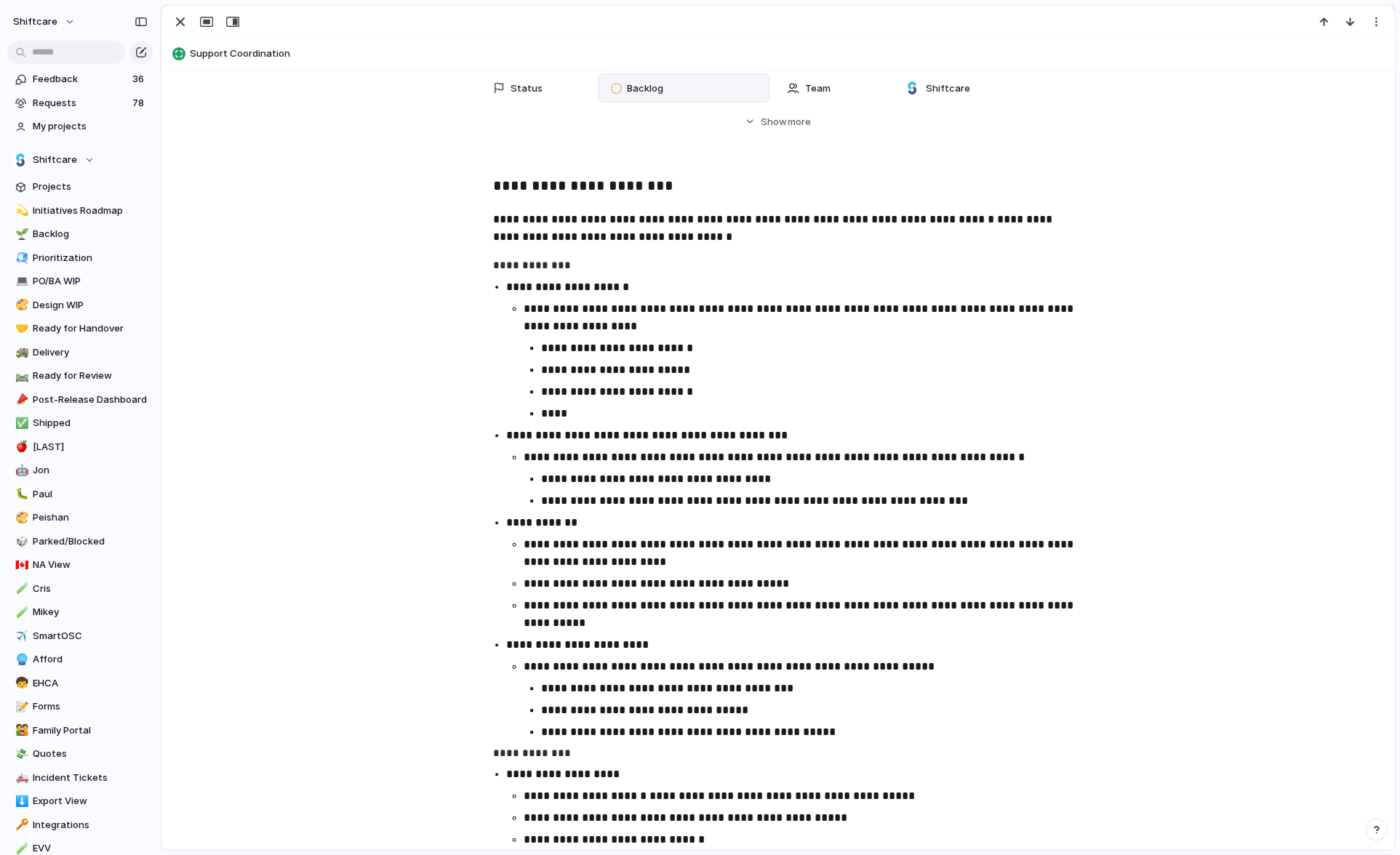 click on "Backlog" at bounding box center (645, 89) 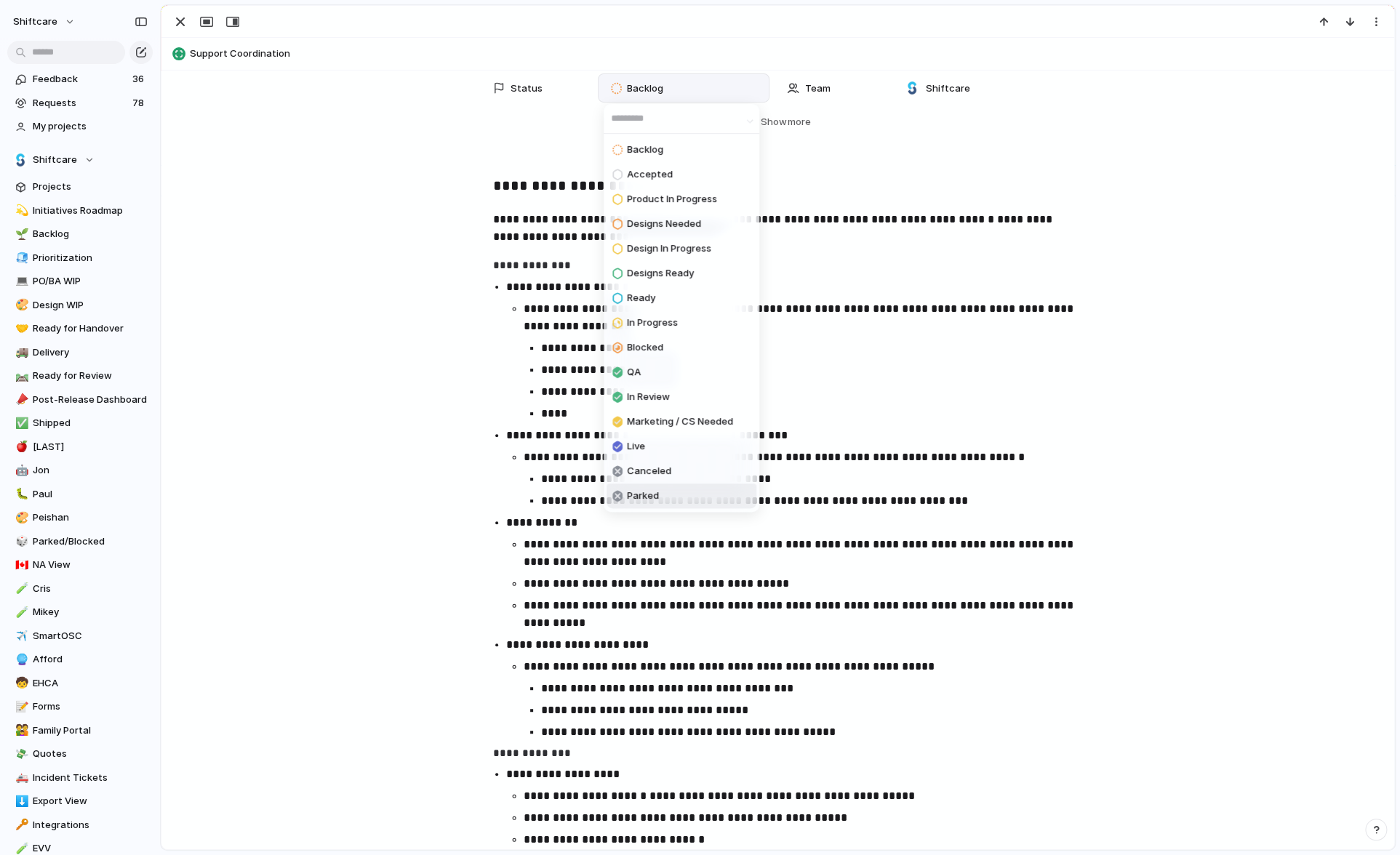 click on "Parked" at bounding box center (636, 496) 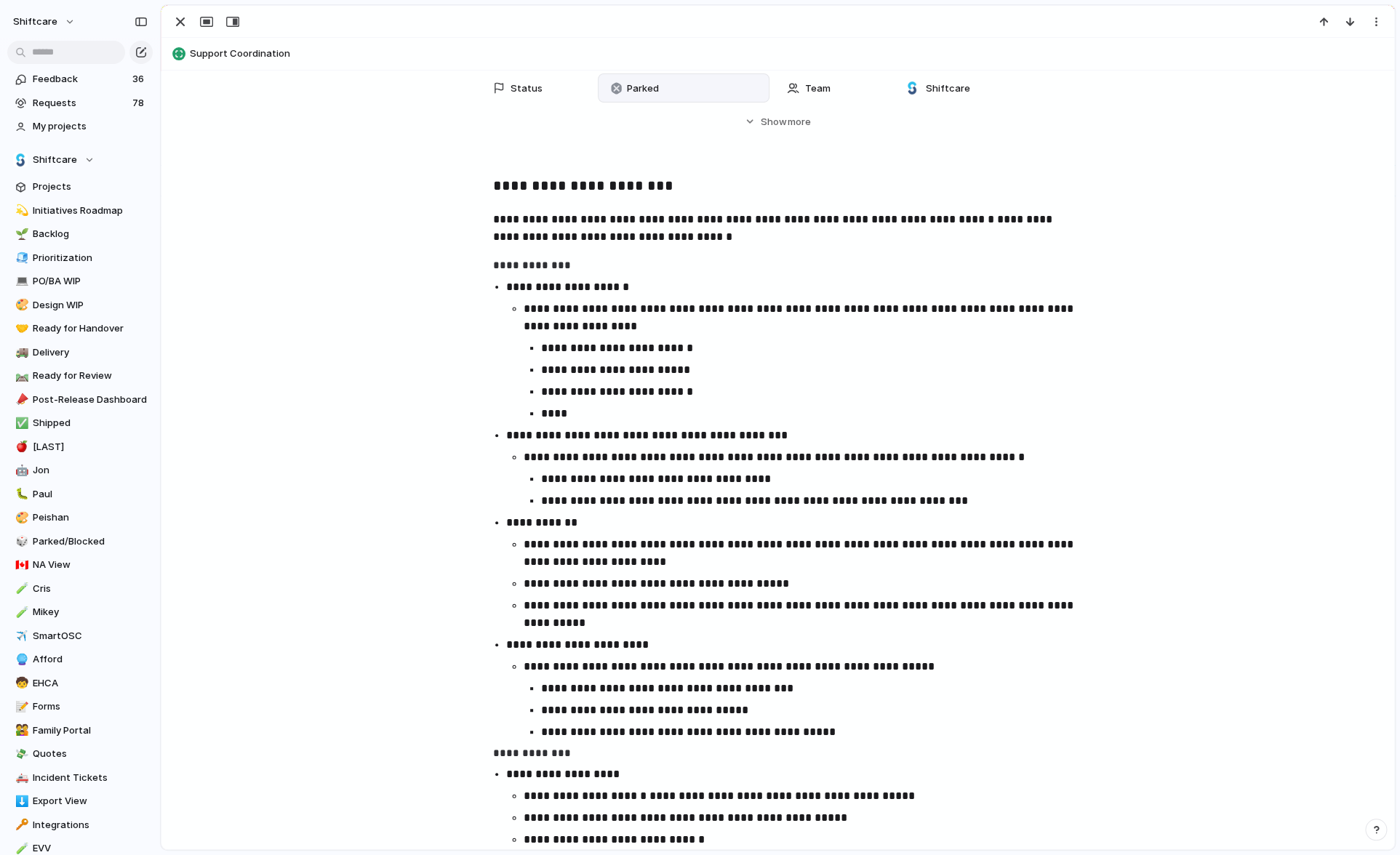 click on "**********" at bounding box center [791, 361] 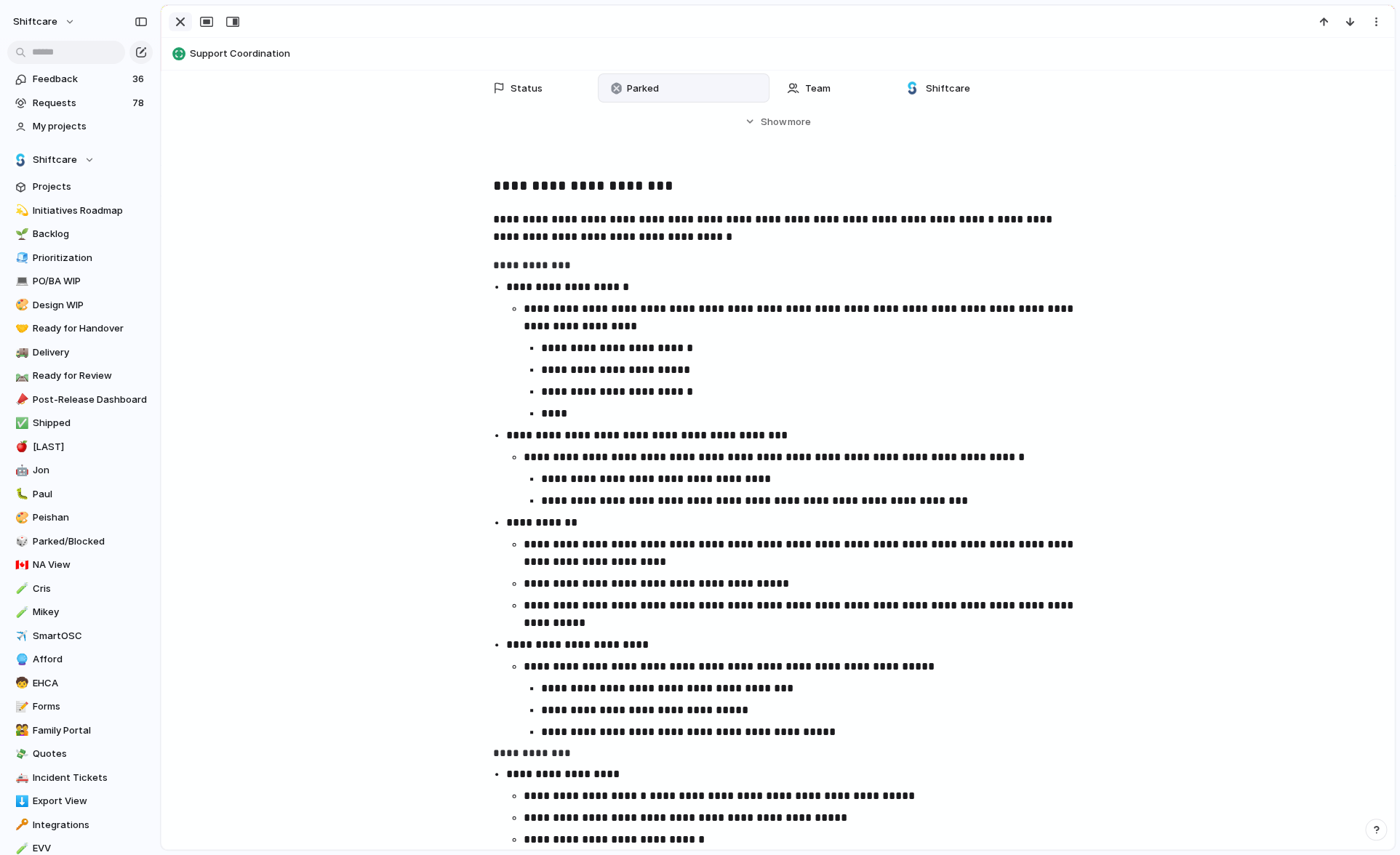 click at bounding box center (180, 22) 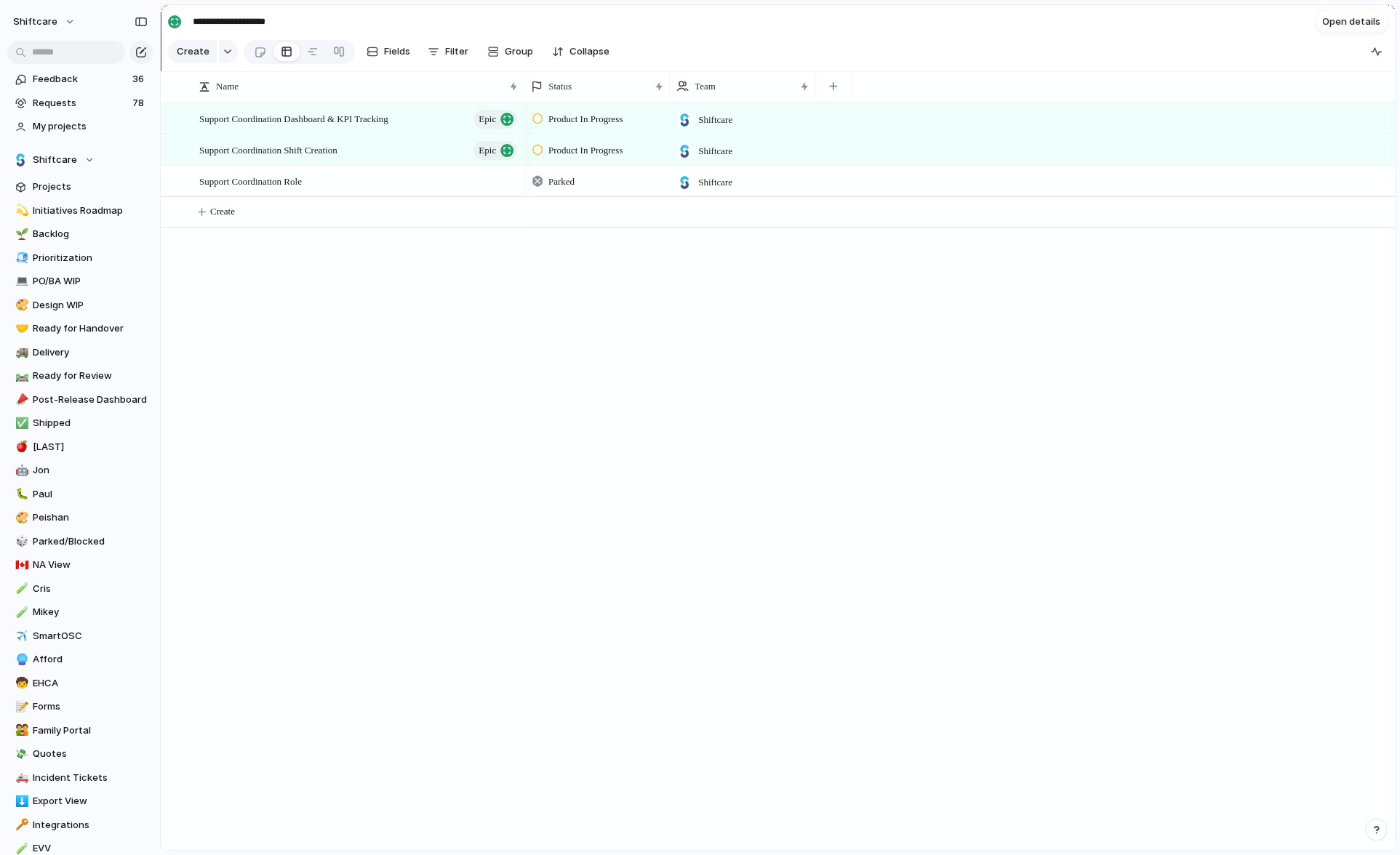 click on "Product In Progress Shiftcare Product In Progress Shiftcare Parked Shiftcare" at bounding box center [959, 476] 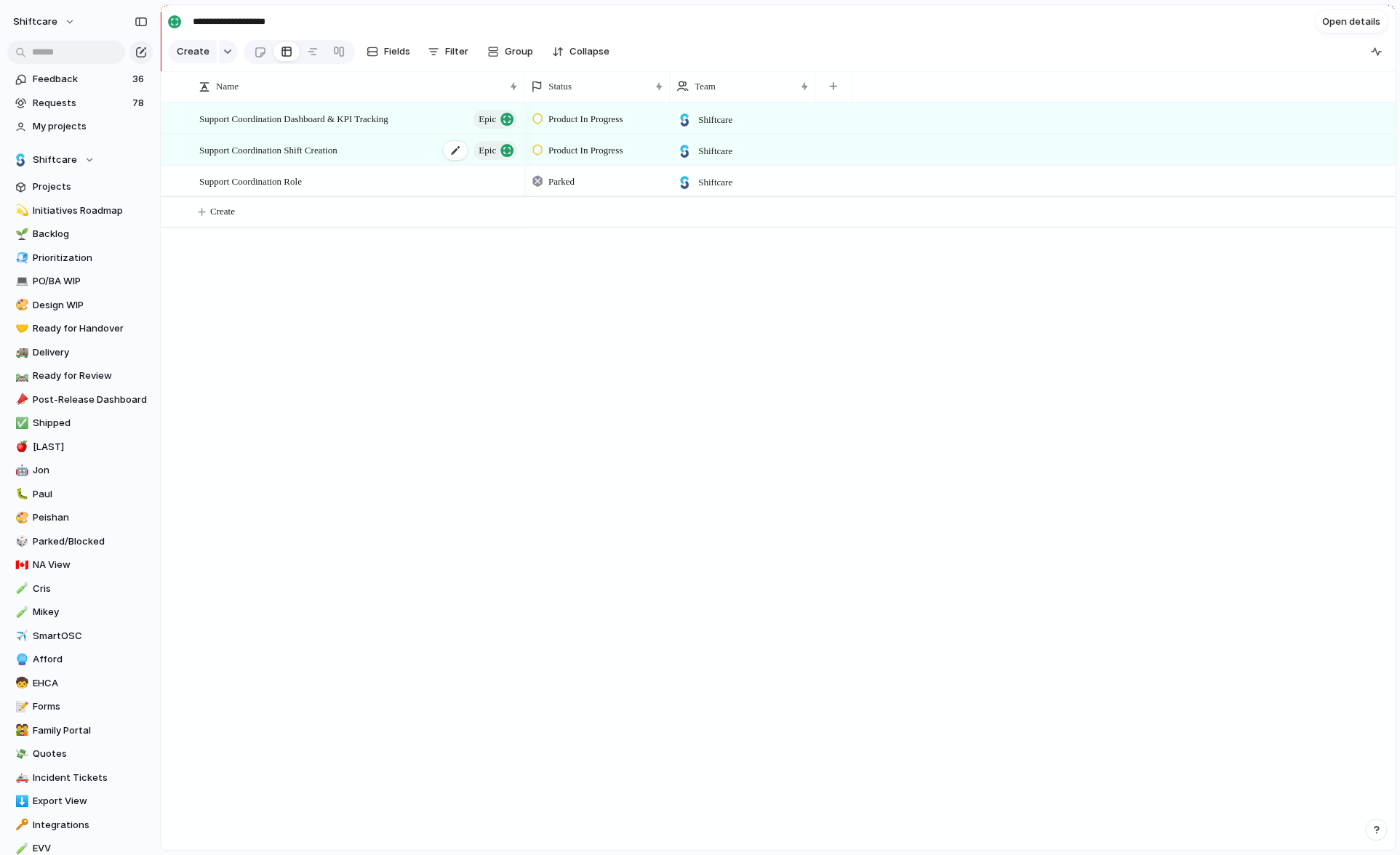 click on "Support Coordination Shift Creation" at bounding box center [268, 149] 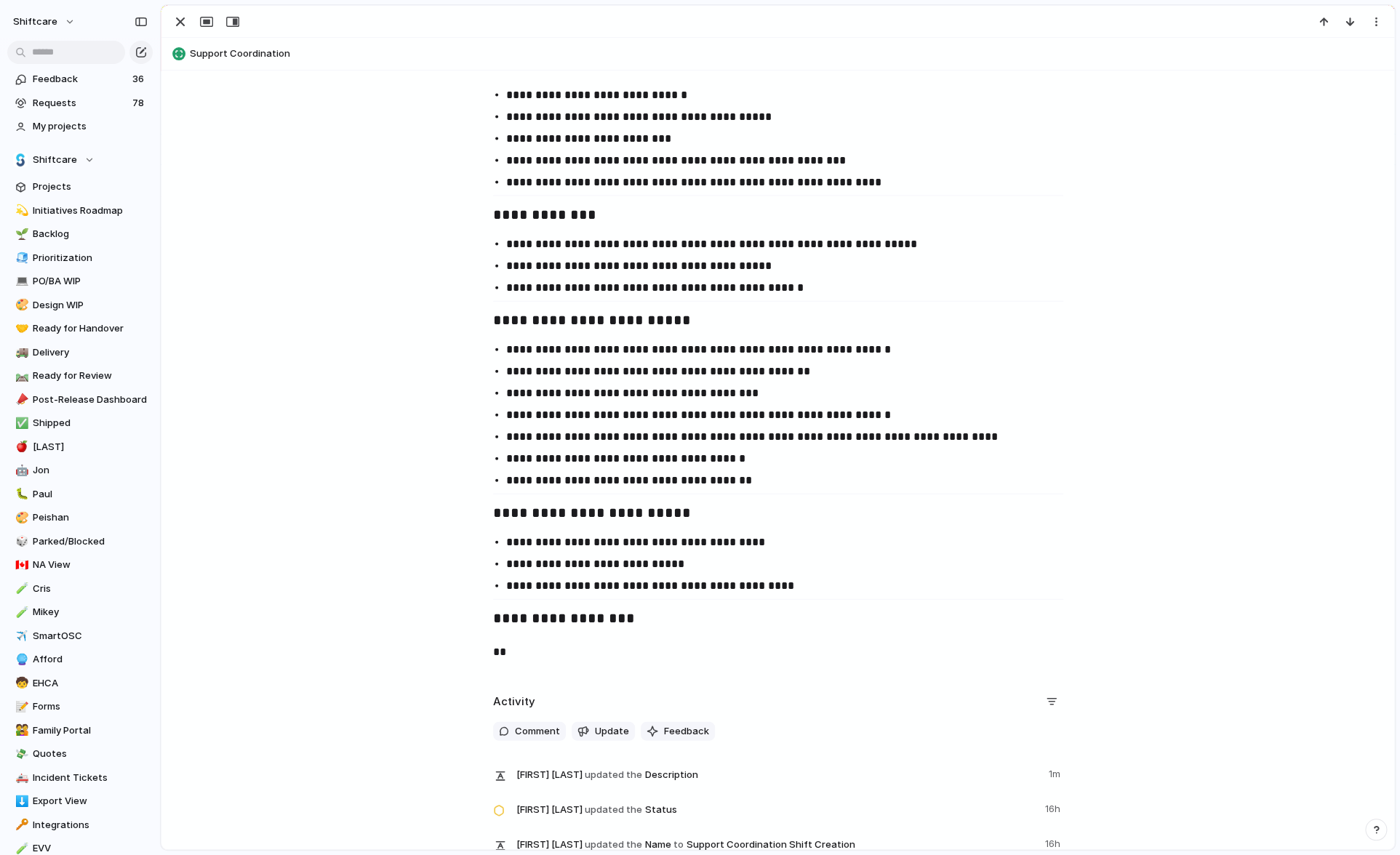 scroll, scrollTop: 1742, scrollLeft: 0, axis: vertical 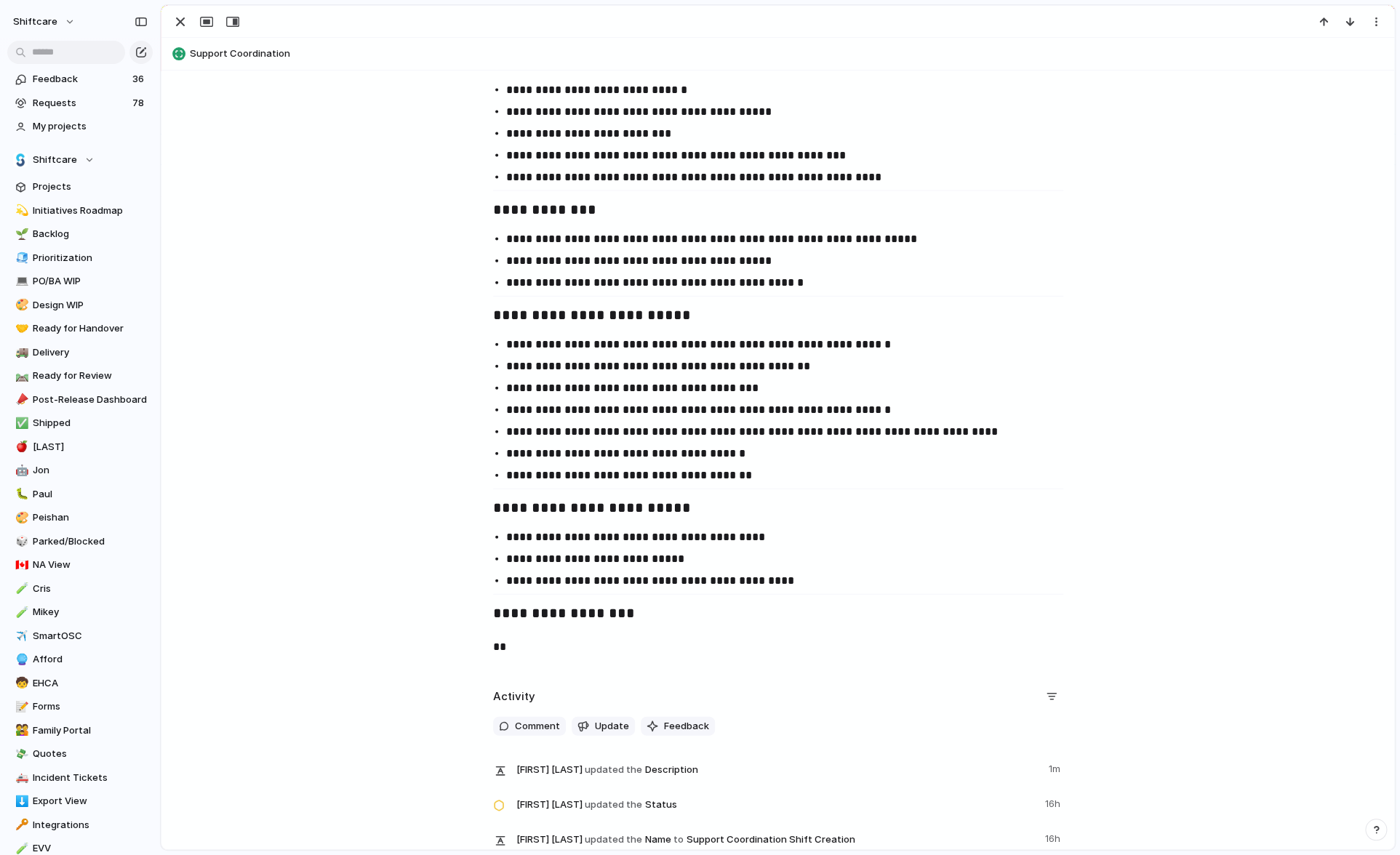 click on "**********" at bounding box center (791, 345) 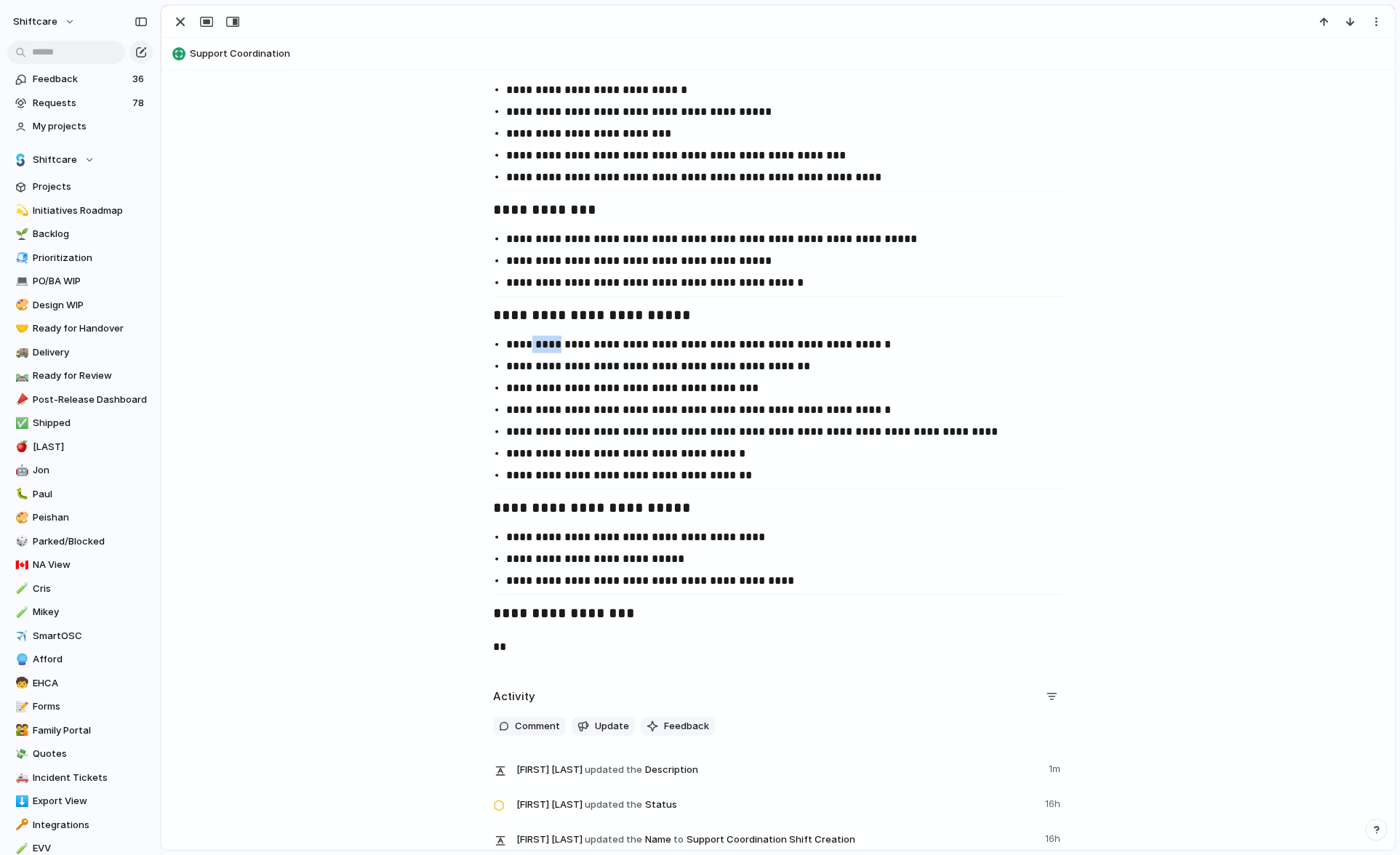 click on "**********" at bounding box center [791, 345] 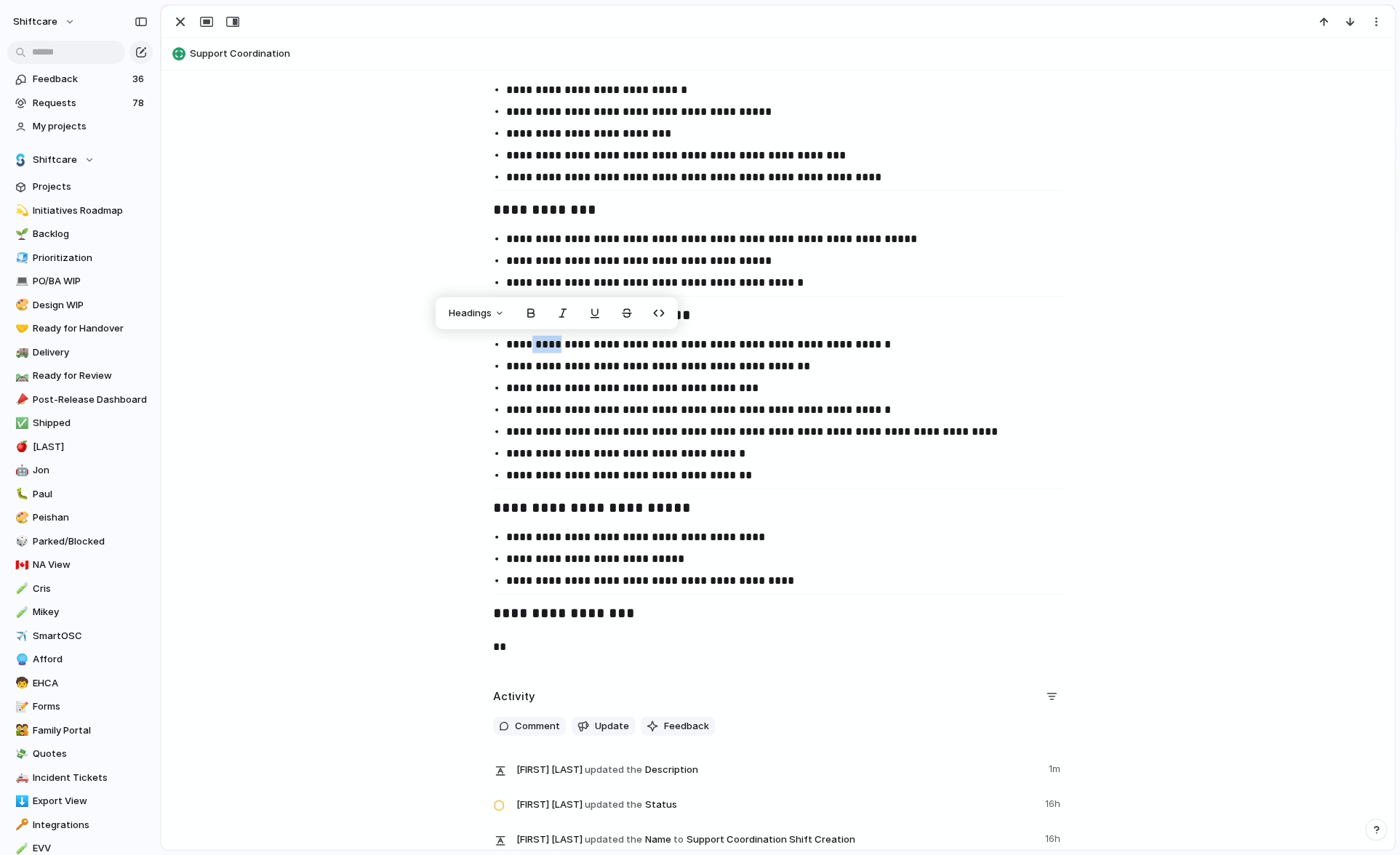 type 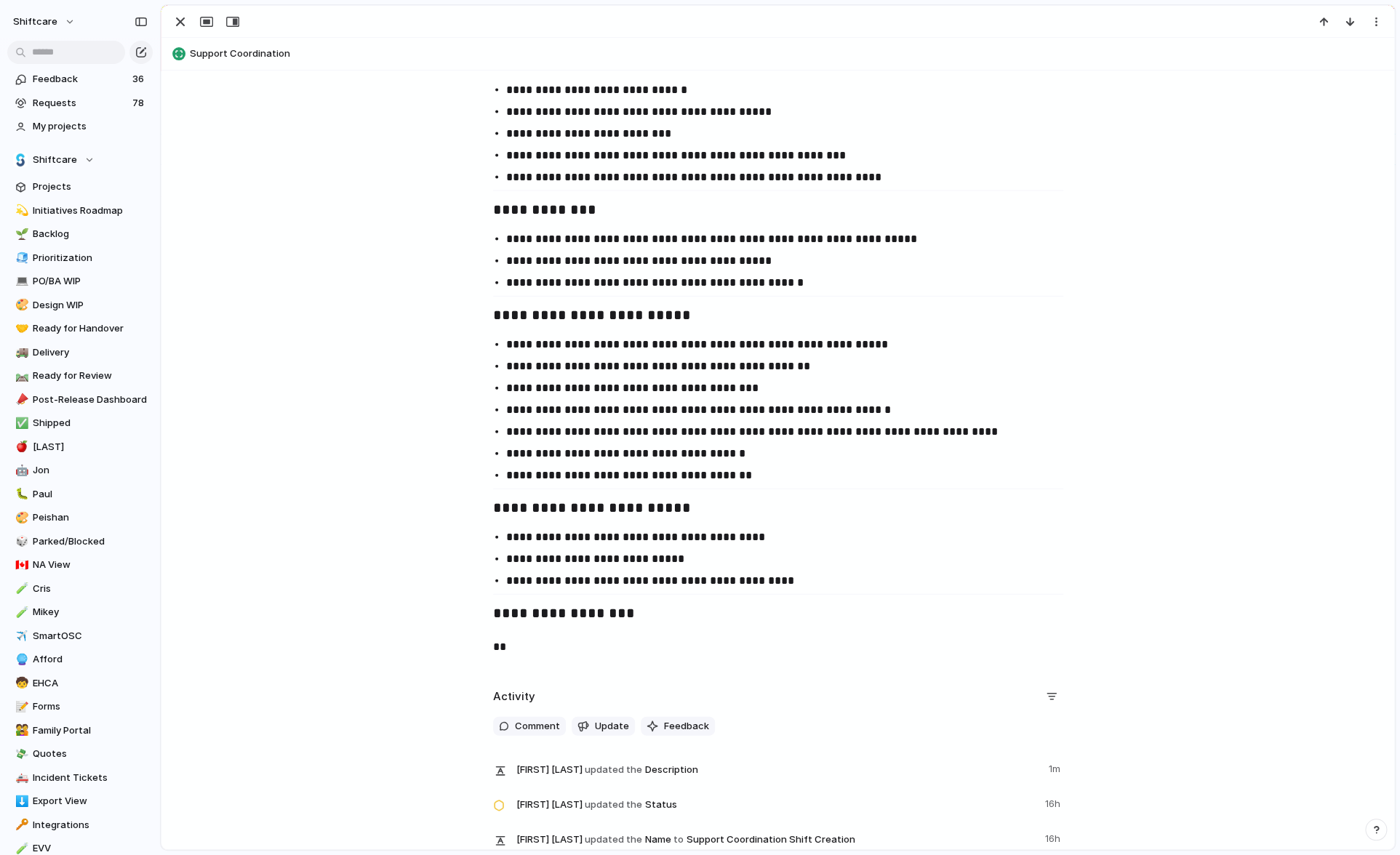 click on "**********" at bounding box center [778, 410] 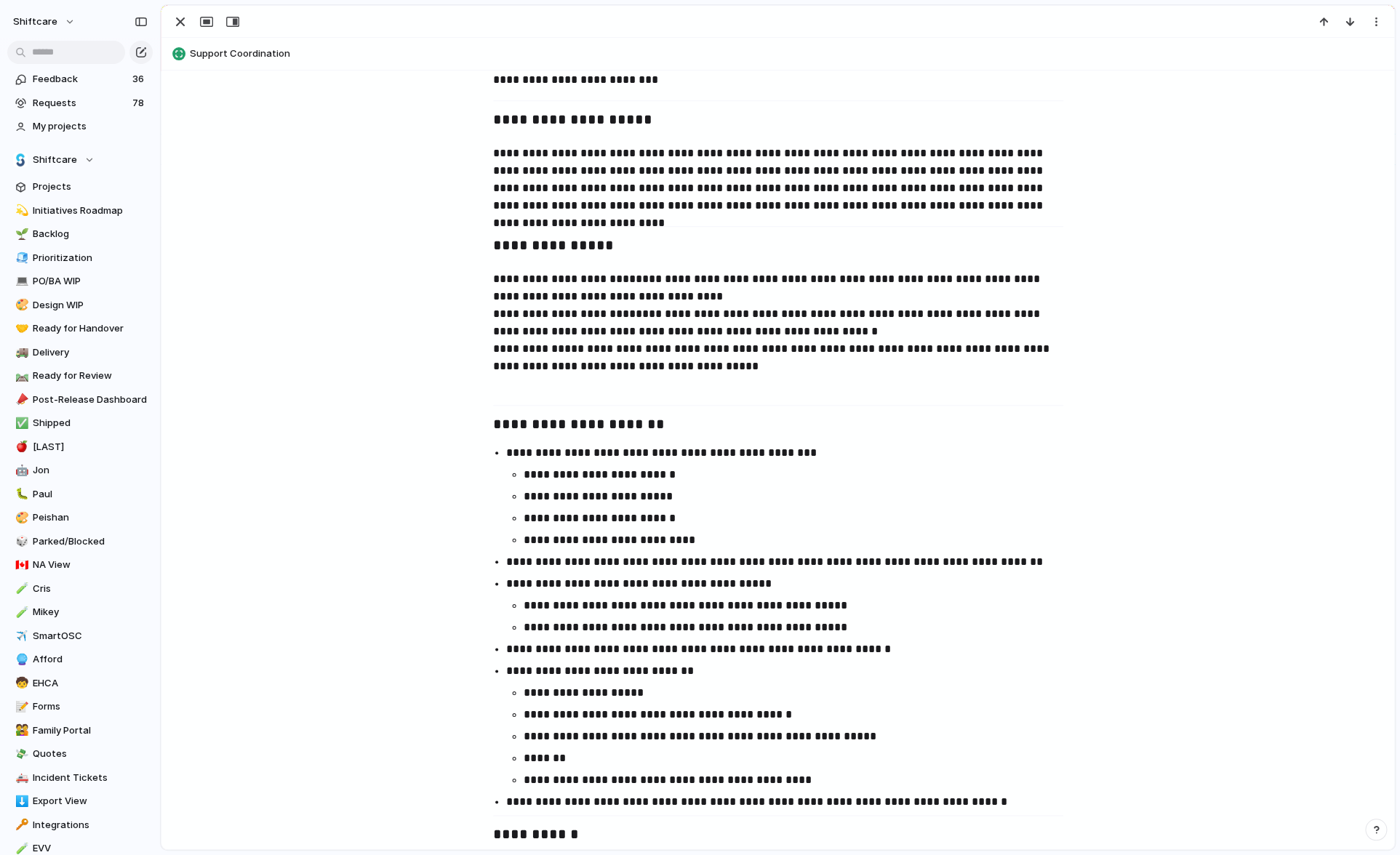 scroll, scrollTop: 622, scrollLeft: 0, axis: vertical 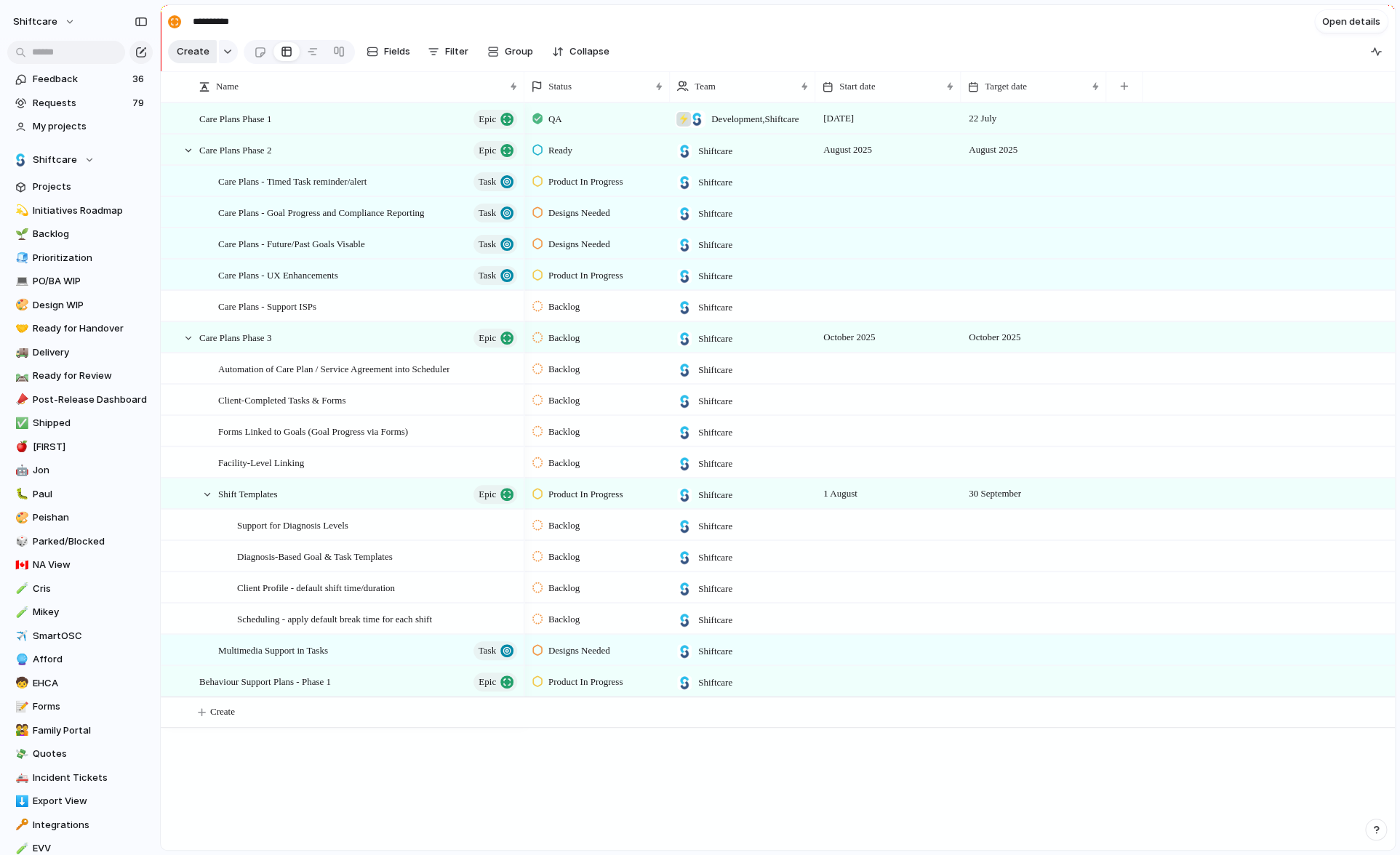 click on "Create" at bounding box center (193, 52) 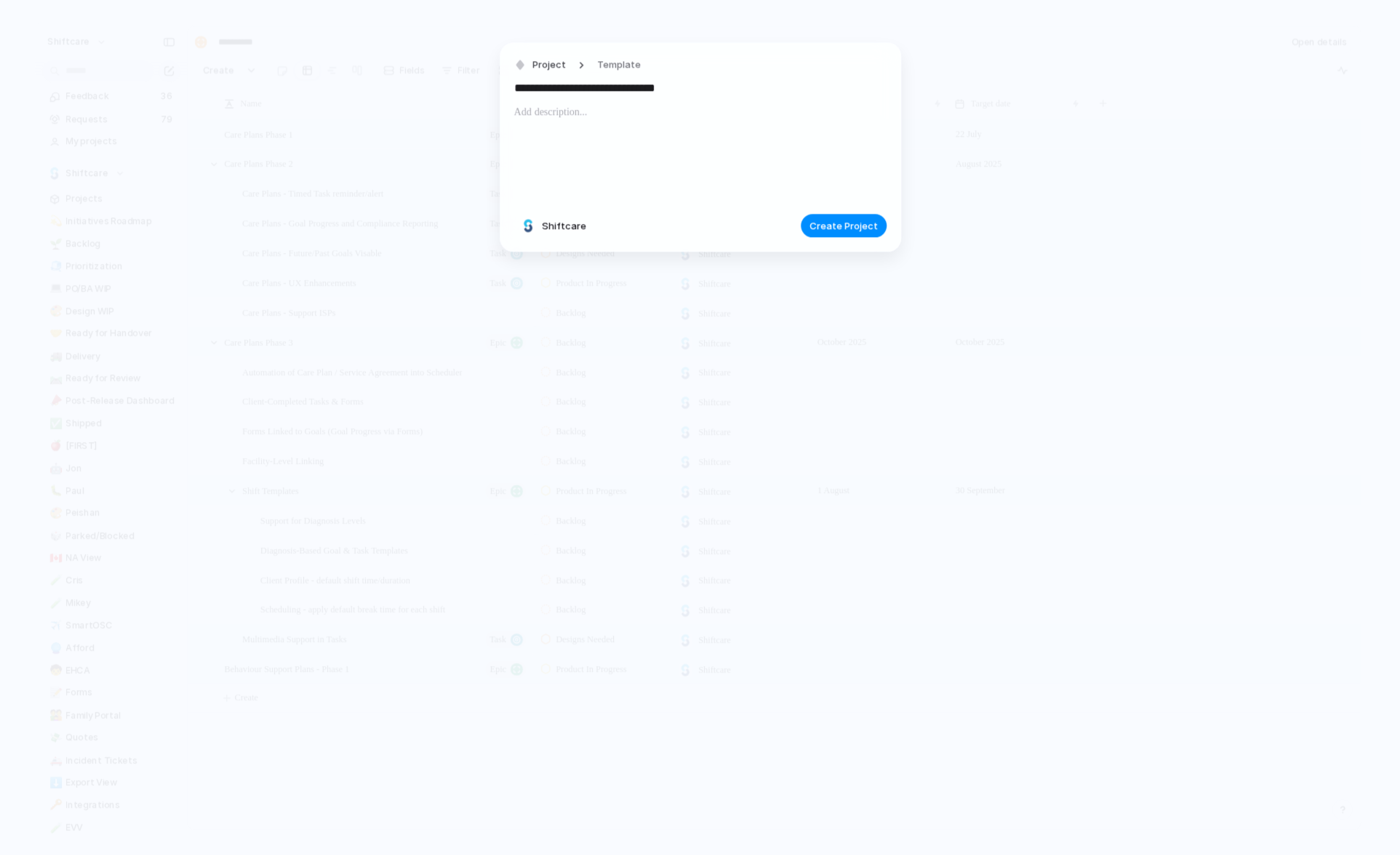 type on "**********" 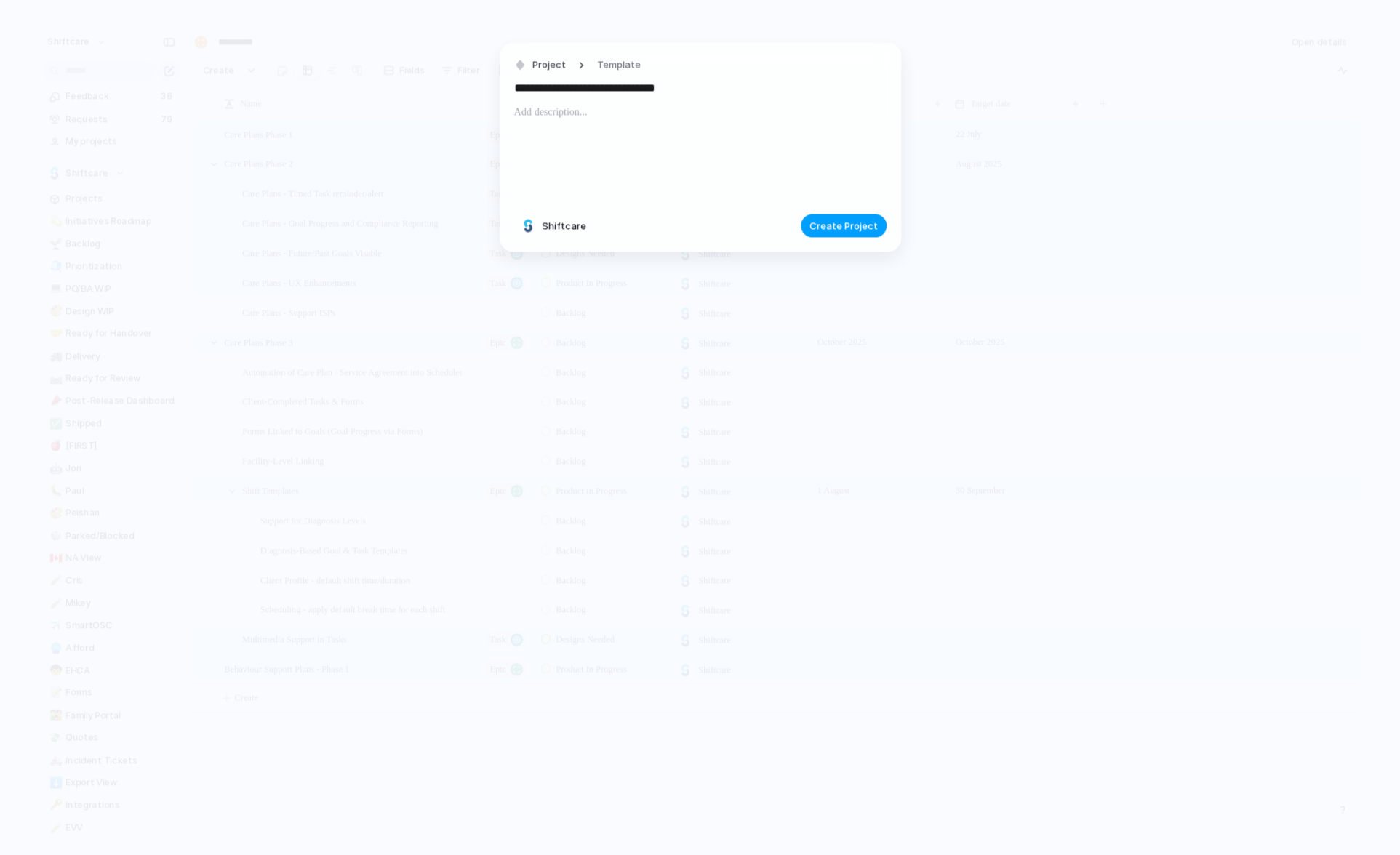 click on "Create Project" at bounding box center [844, 226] 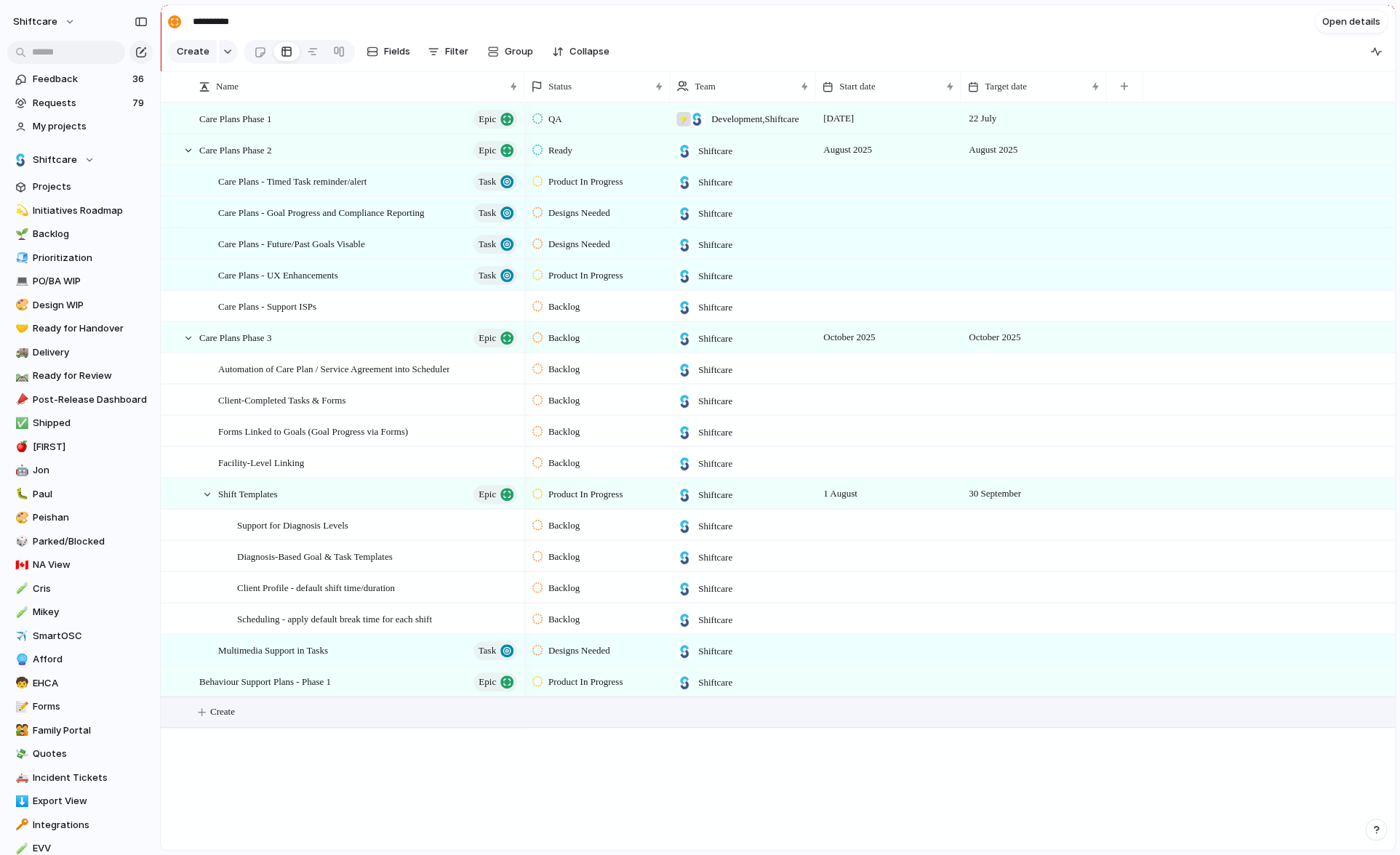 click on "Create" at bounding box center (796, 712) 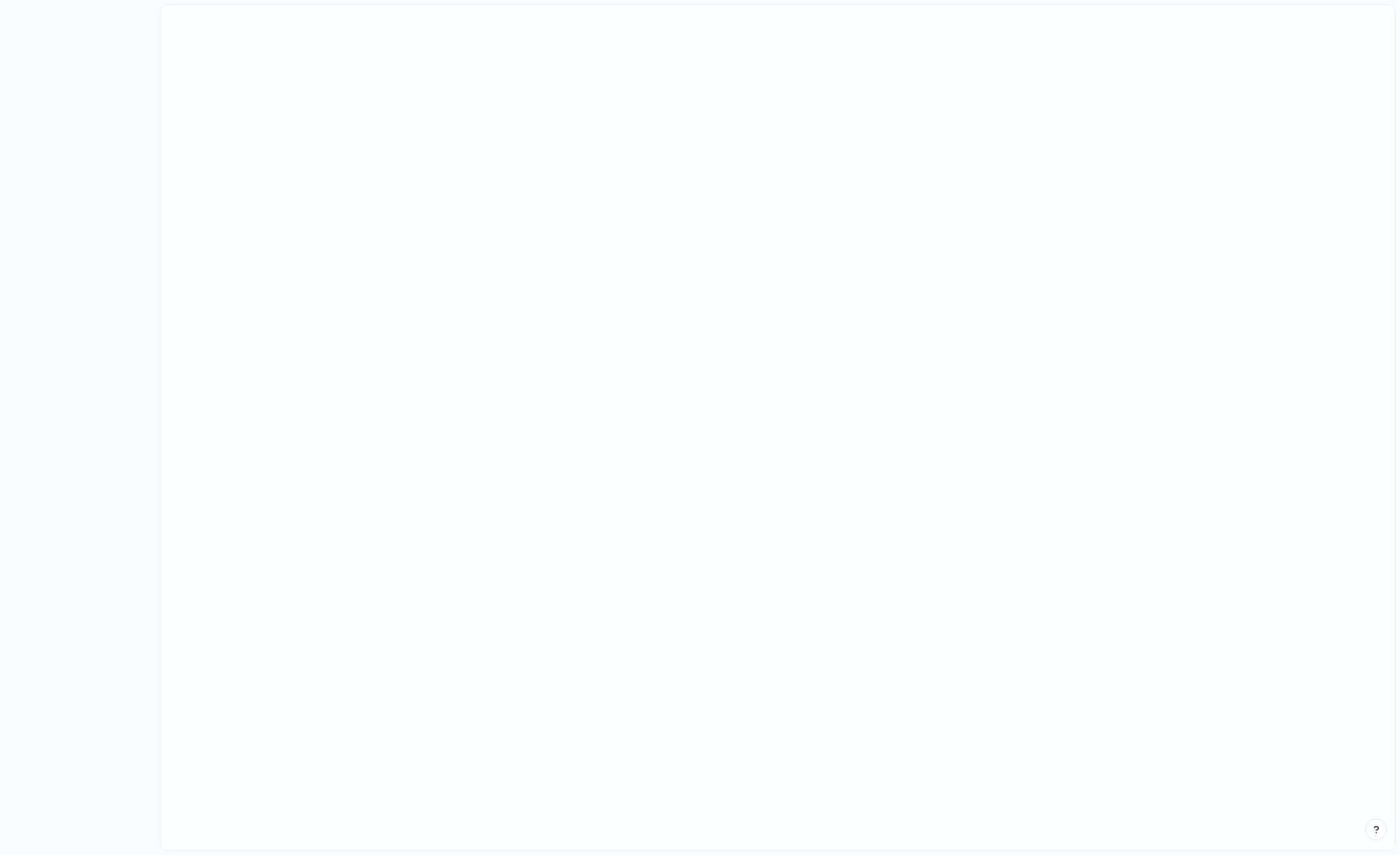 scroll, scrollTop: 0, scrollLeft: 0, axis: both 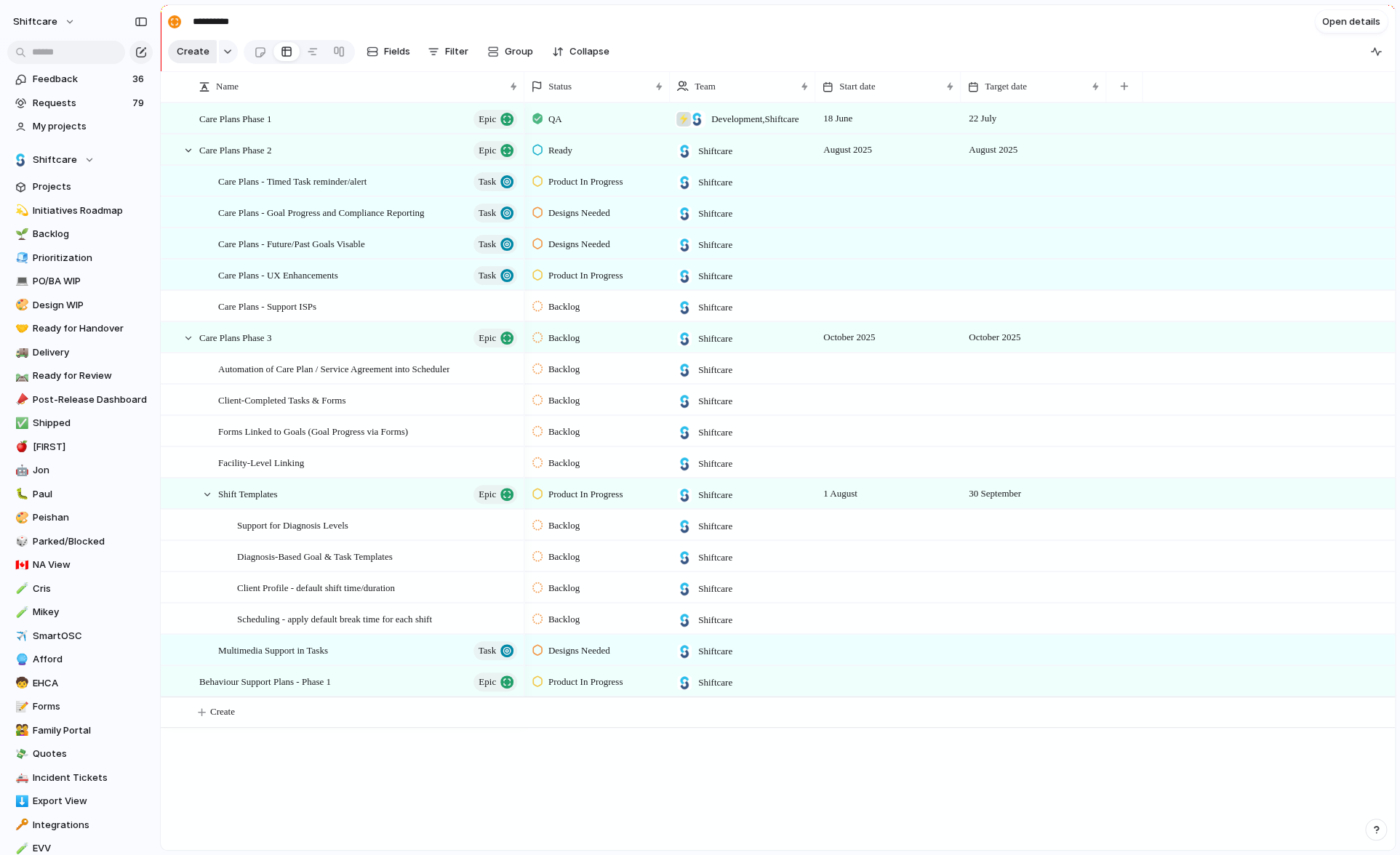 click on "Create" at bounding box center (193, 52) 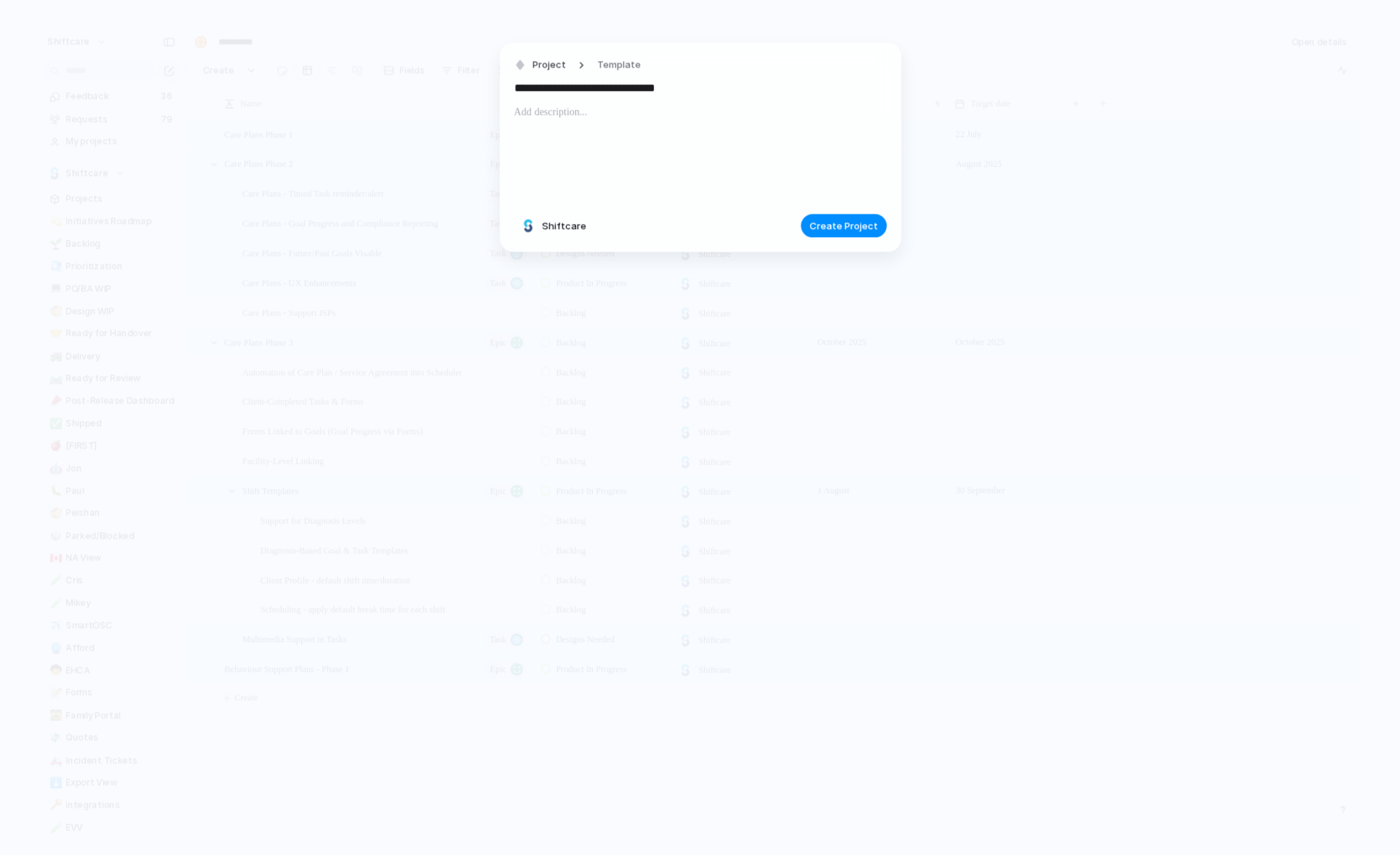 type on "**********" 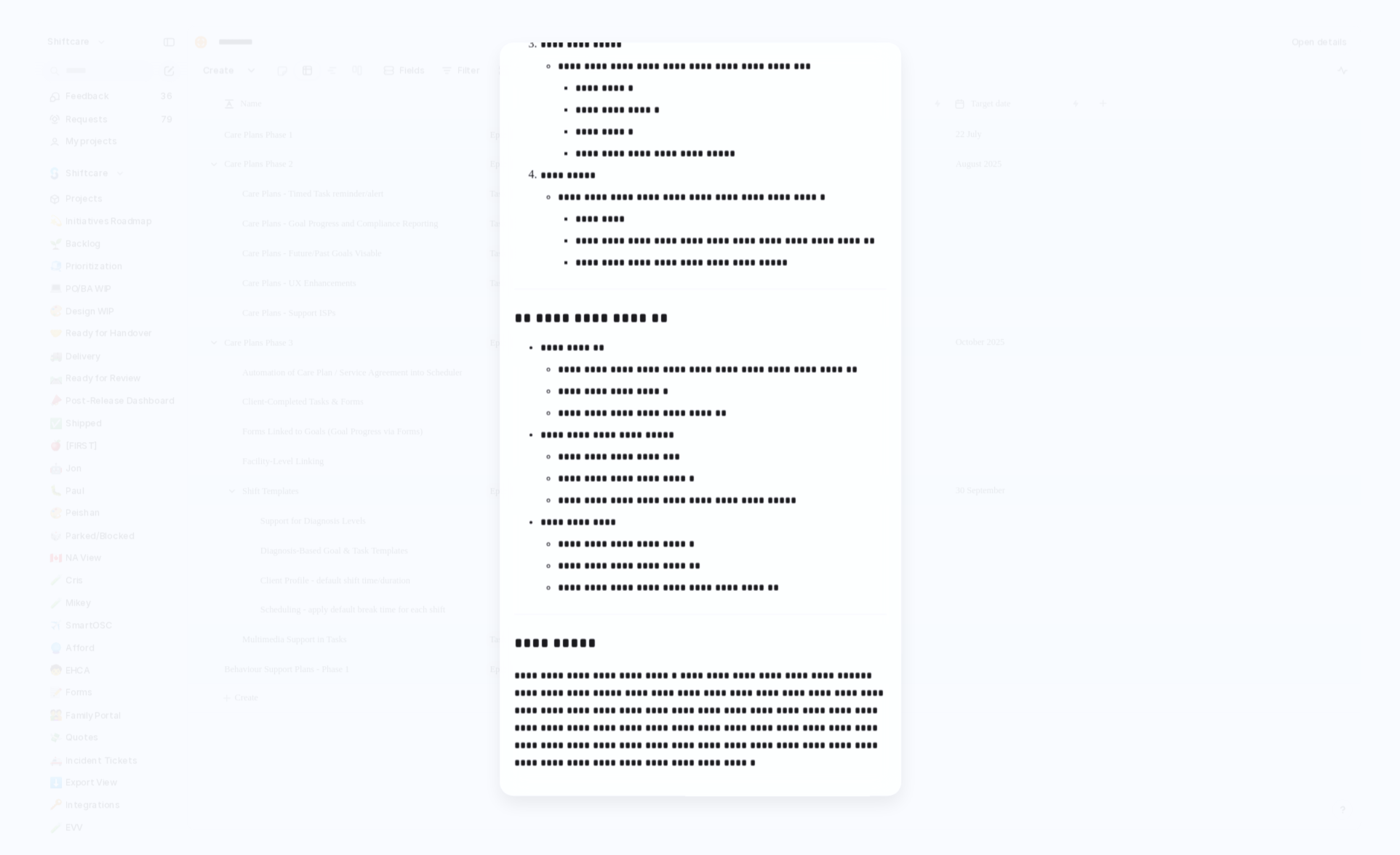 scroll, scrollTop: 766, scrollLeft: 0, axis: vertical 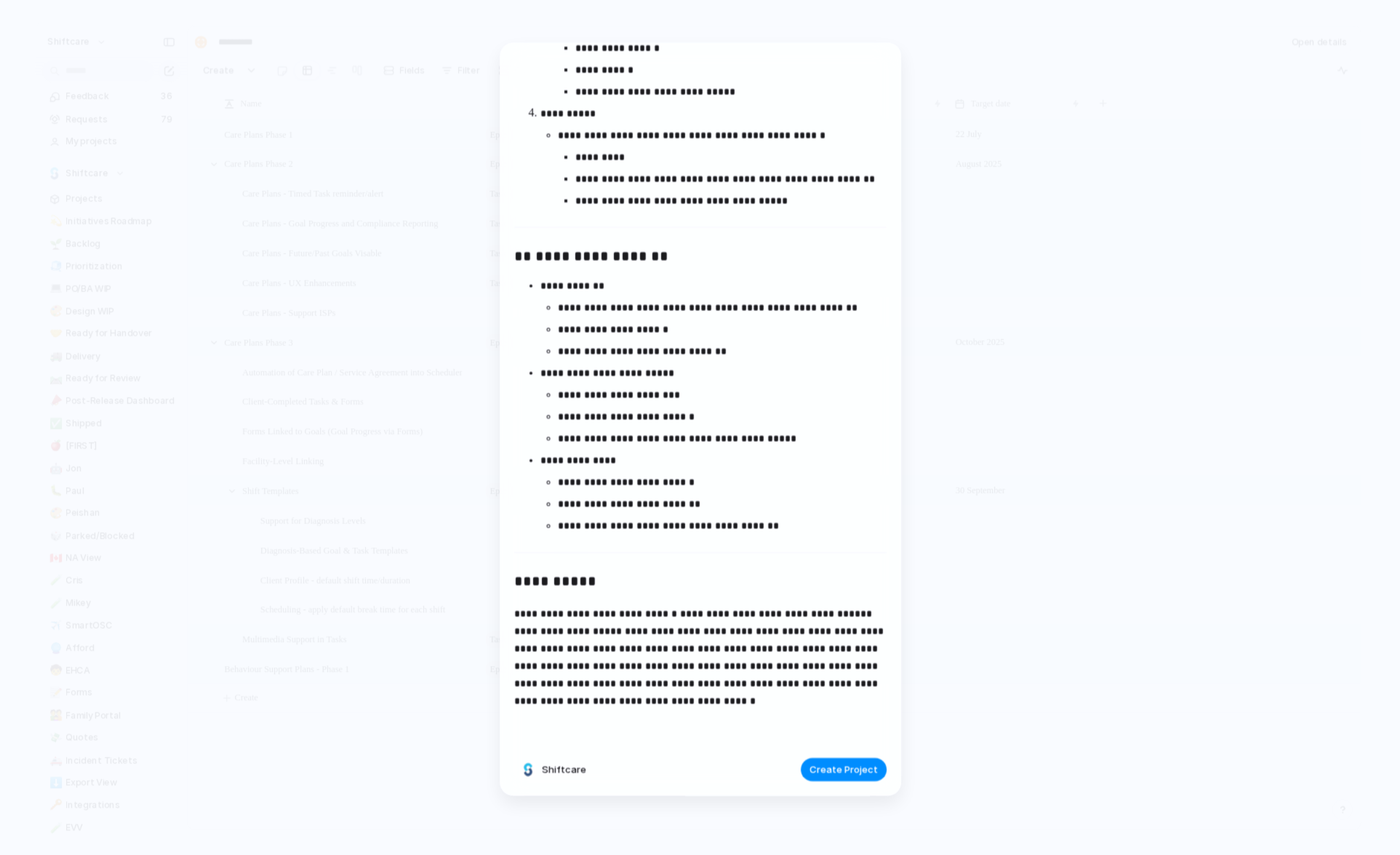 click on "Project Template [FIRST] [LAST]" at bounding box center (700, 420) 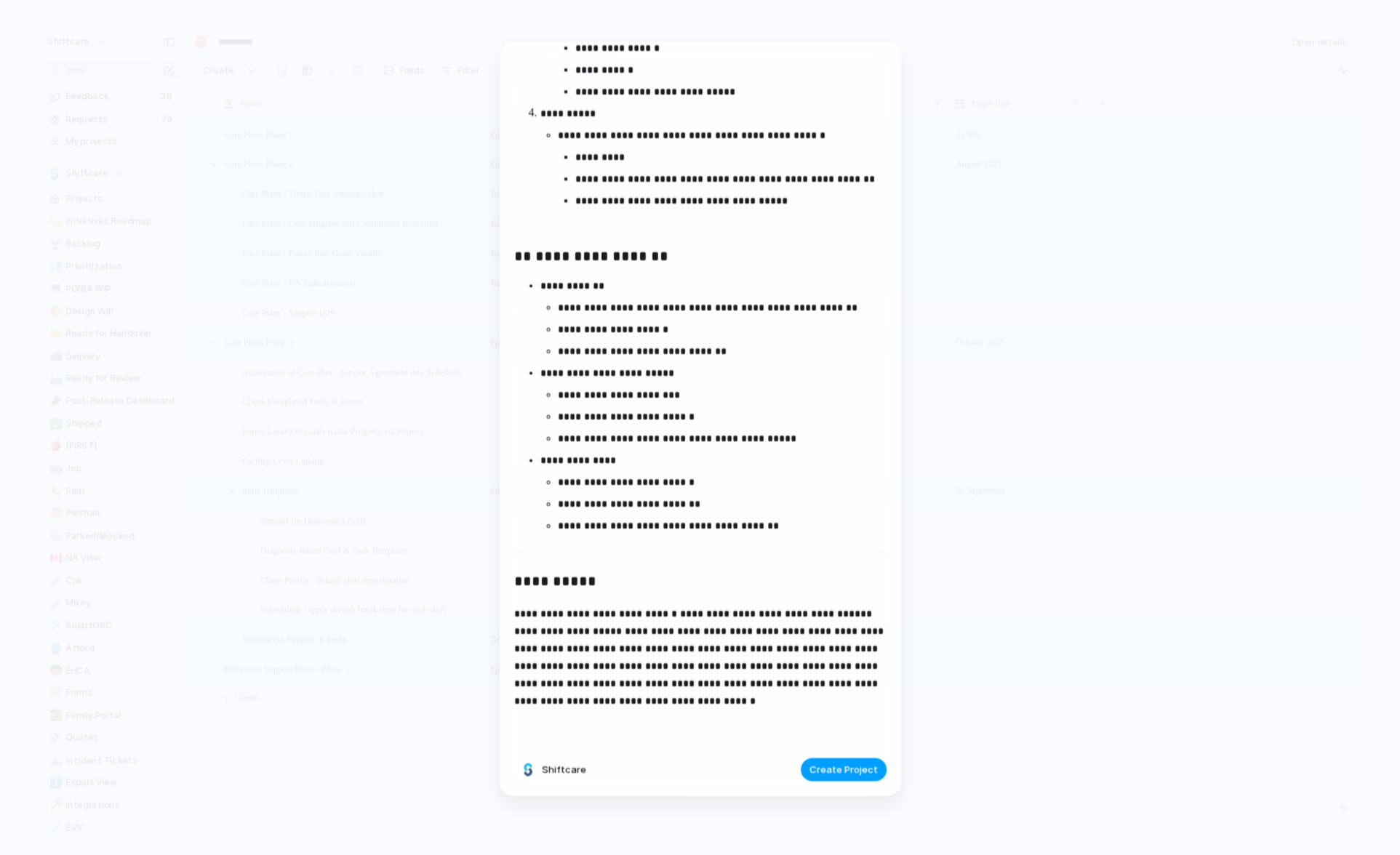 click on "Create Project" at bounding box center (844, 770) 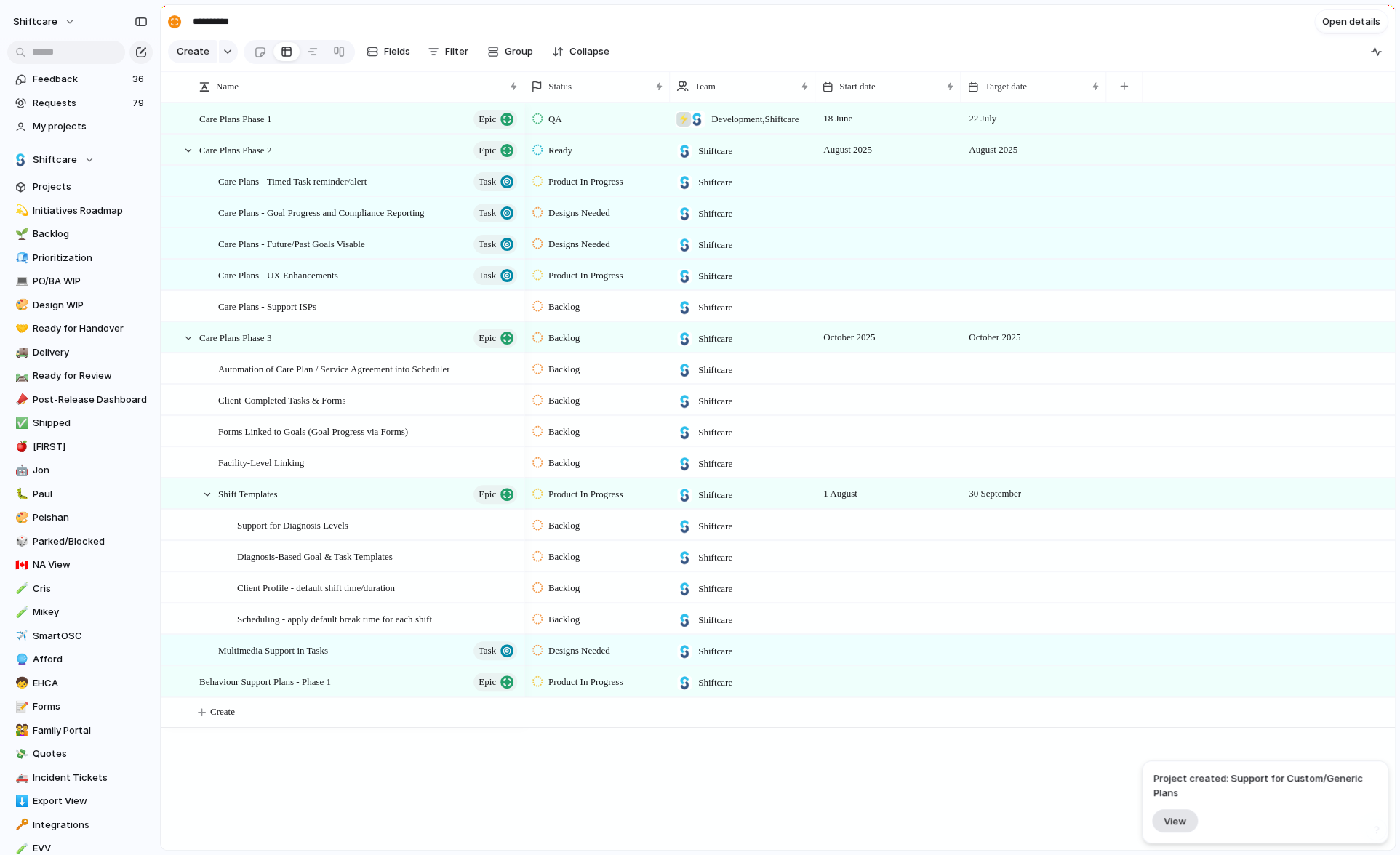 click on "View" at bounding box center (1175, 821) 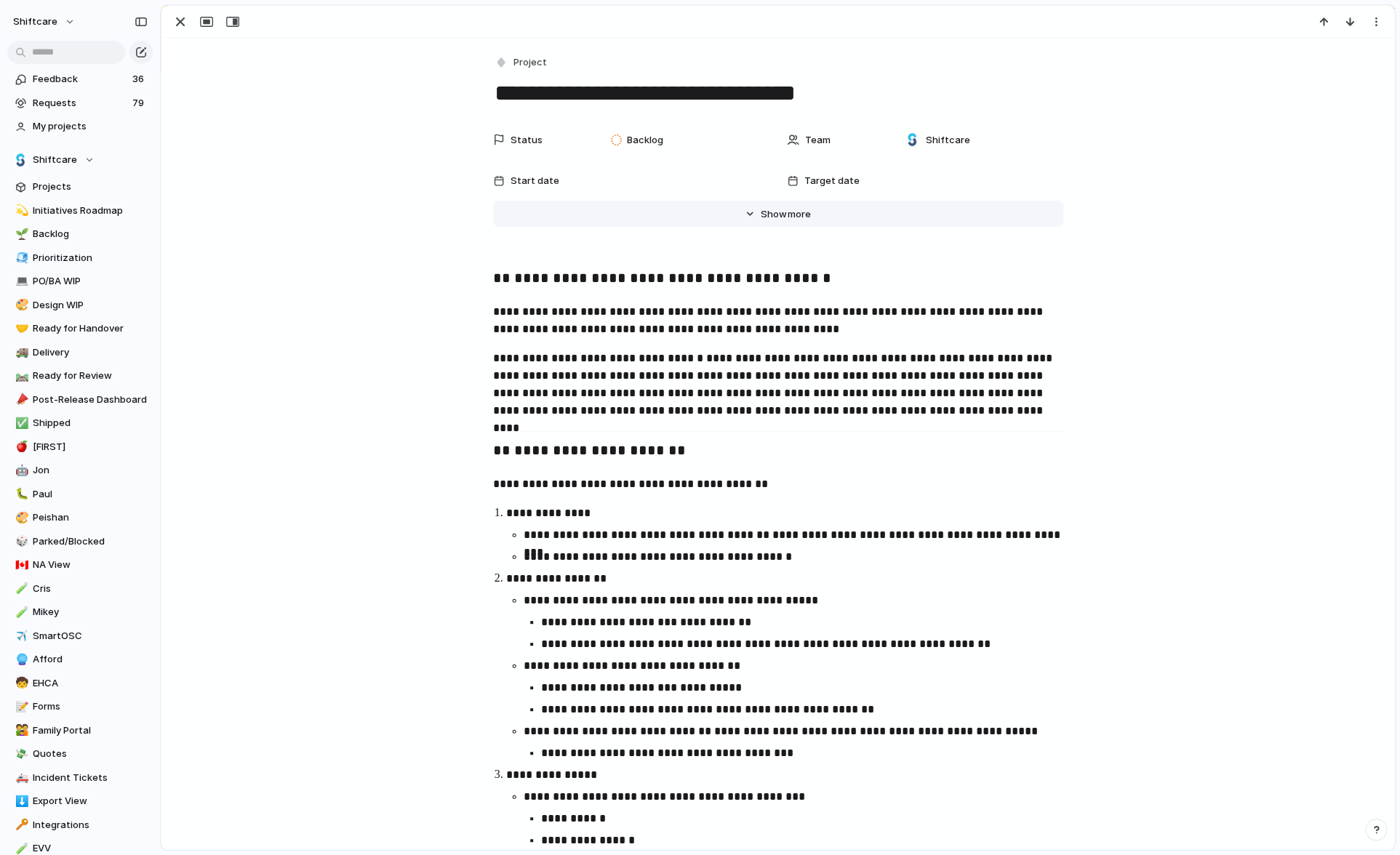 click on "Show" at bounding box center (774, 214) 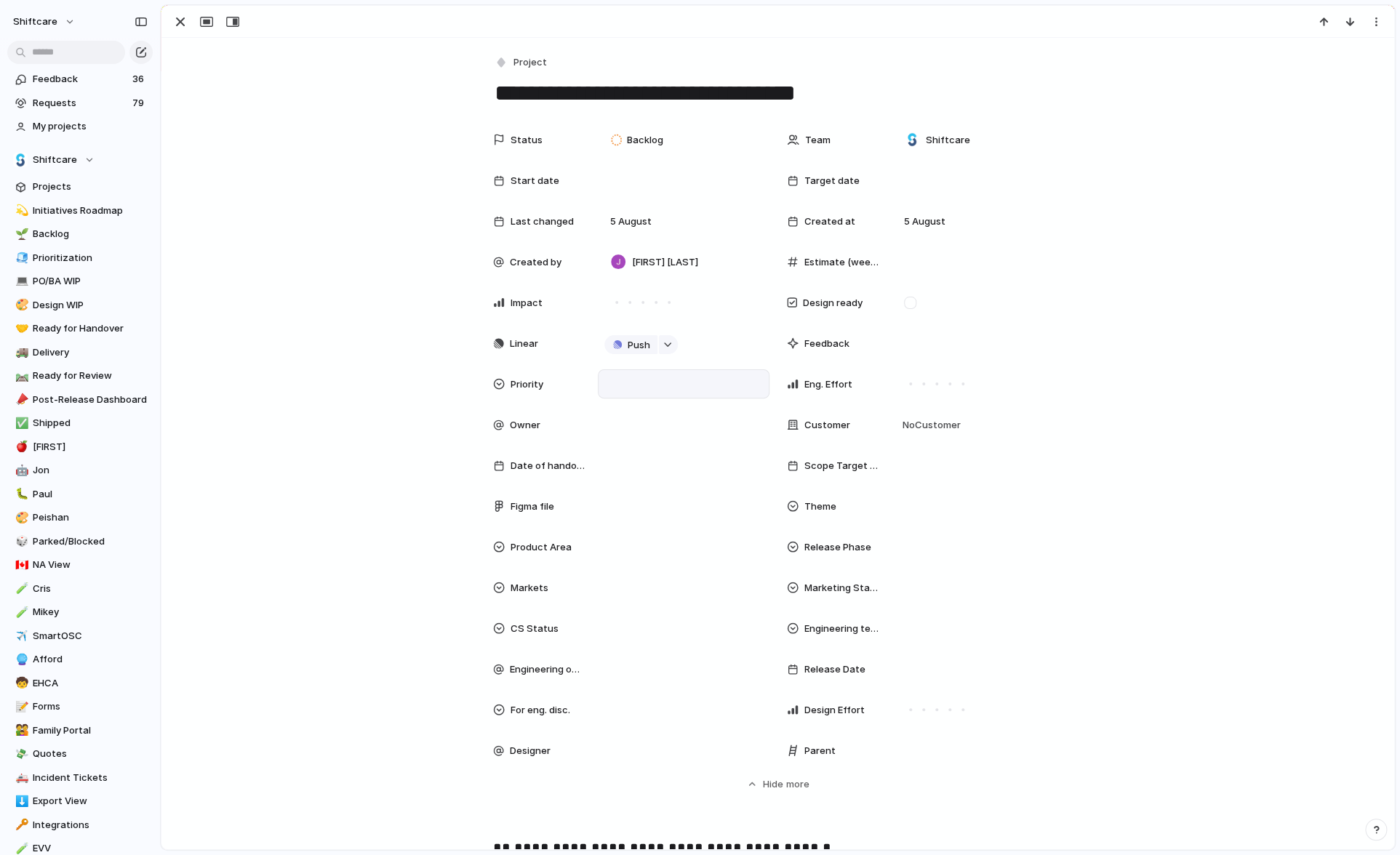 click at bounding box center (684, 384) 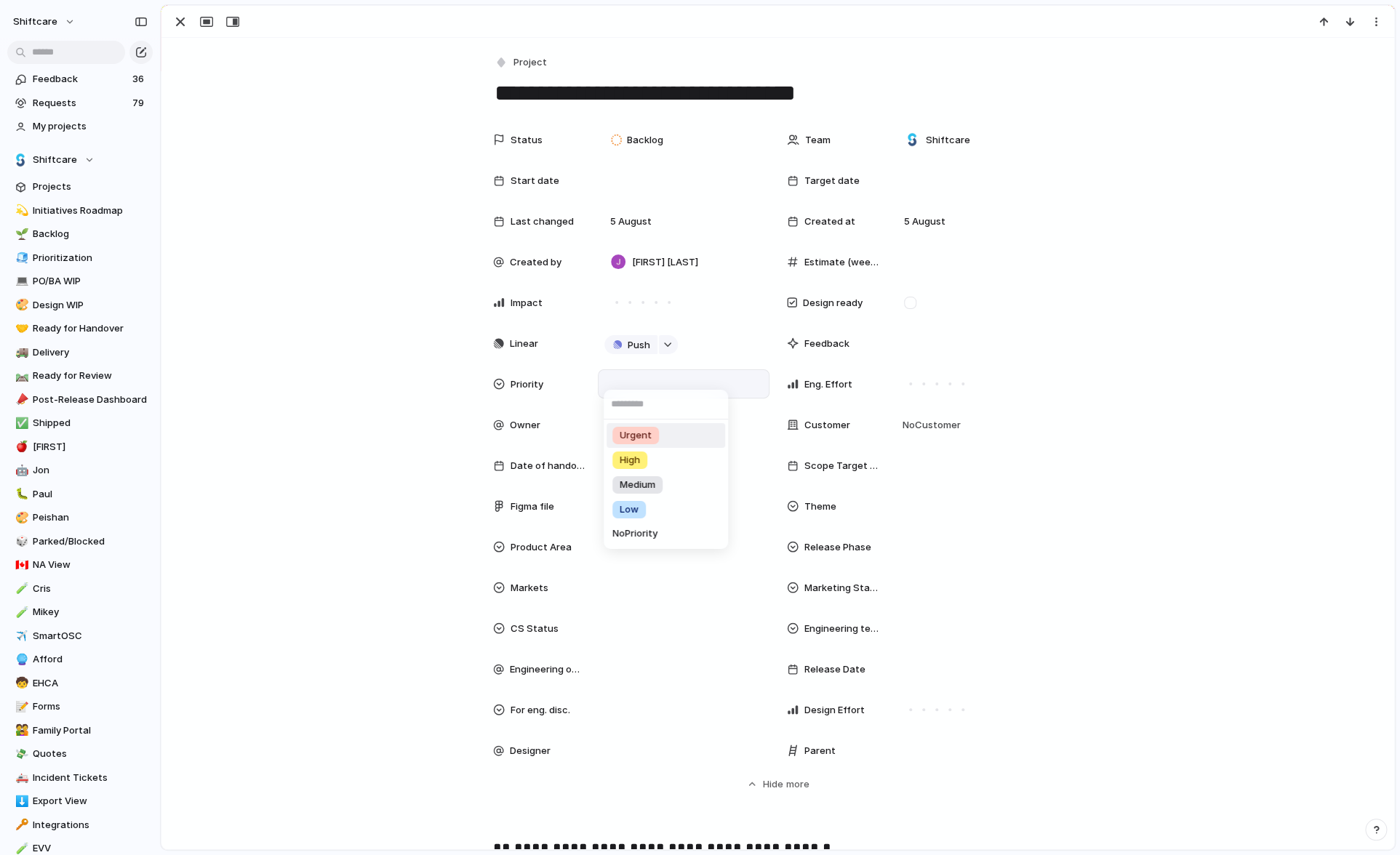 click on "Urgent   High   Medium   Low   No  Priority" at bounding box center [700, 428] 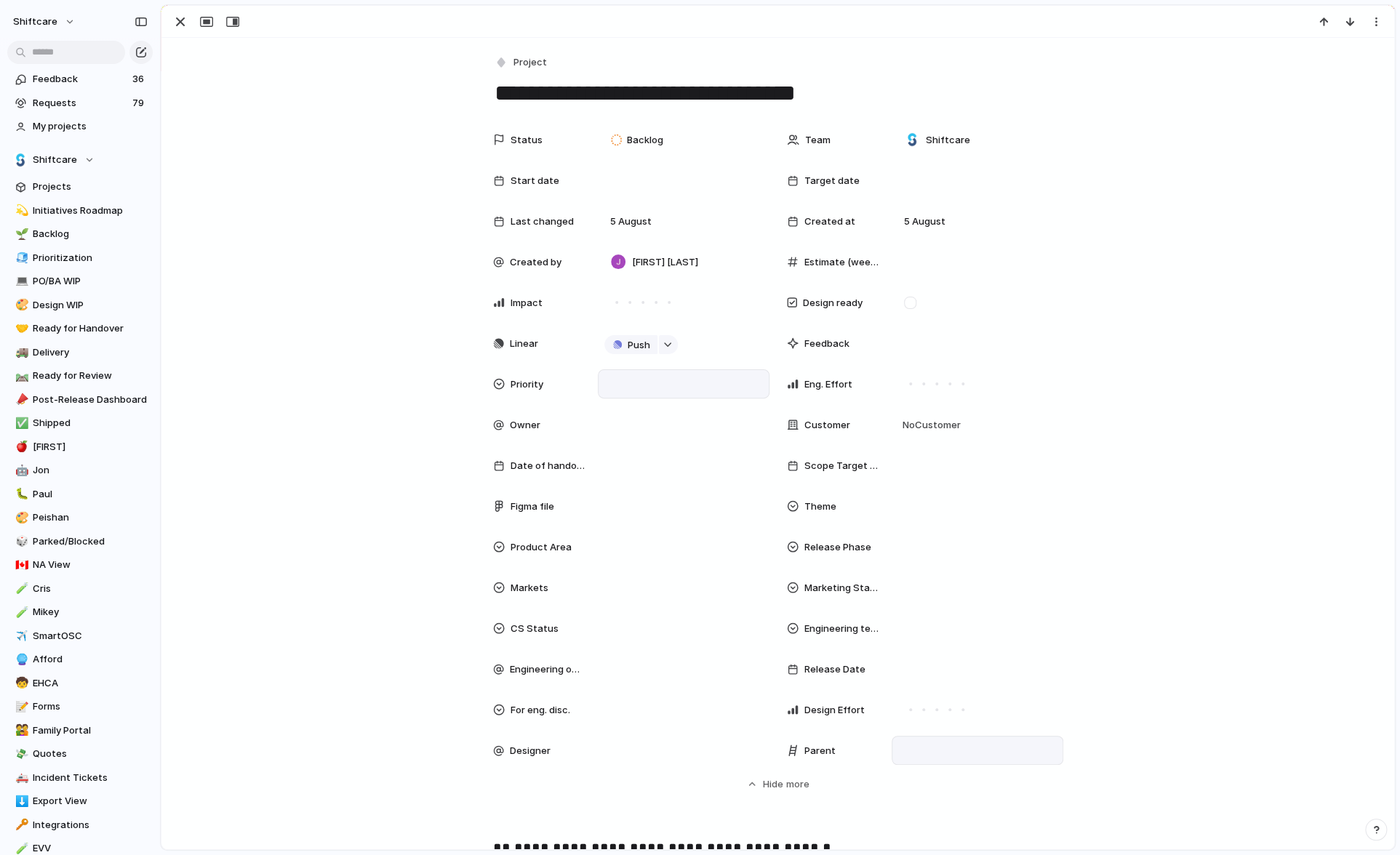 click at bounding box center (977, 750) 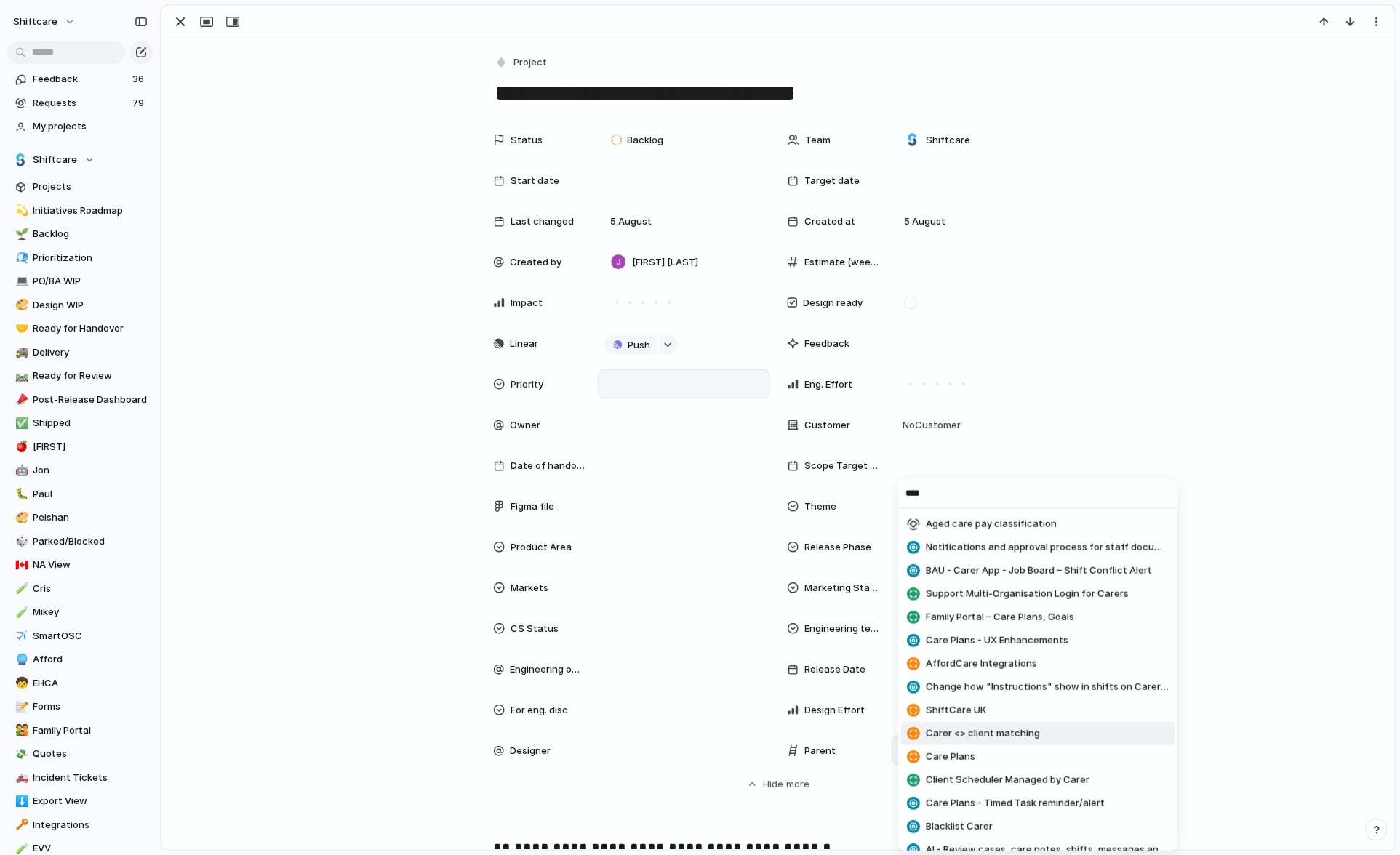 type on "****" 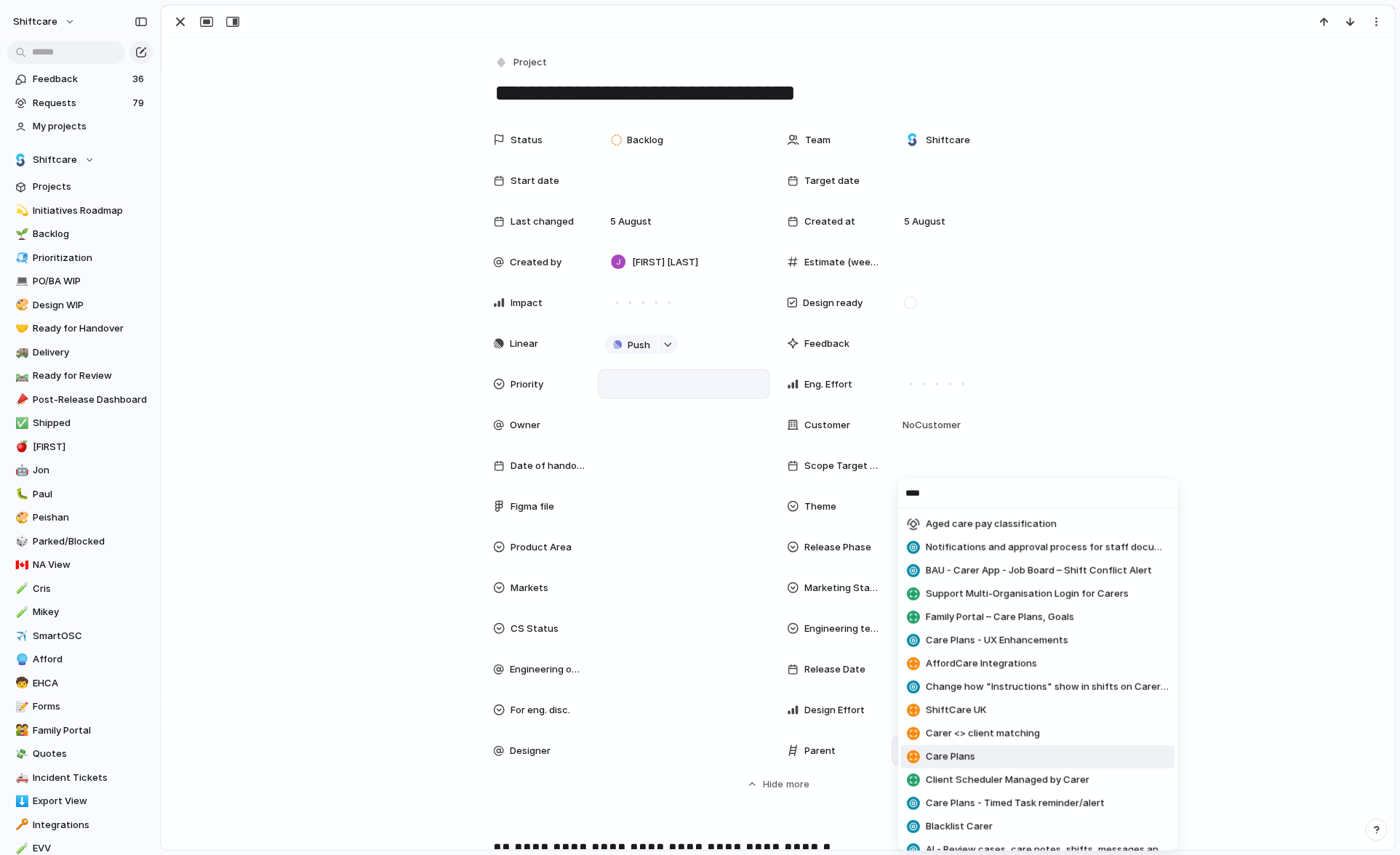 click on "Care Plans" at bounding box center [951, 757] 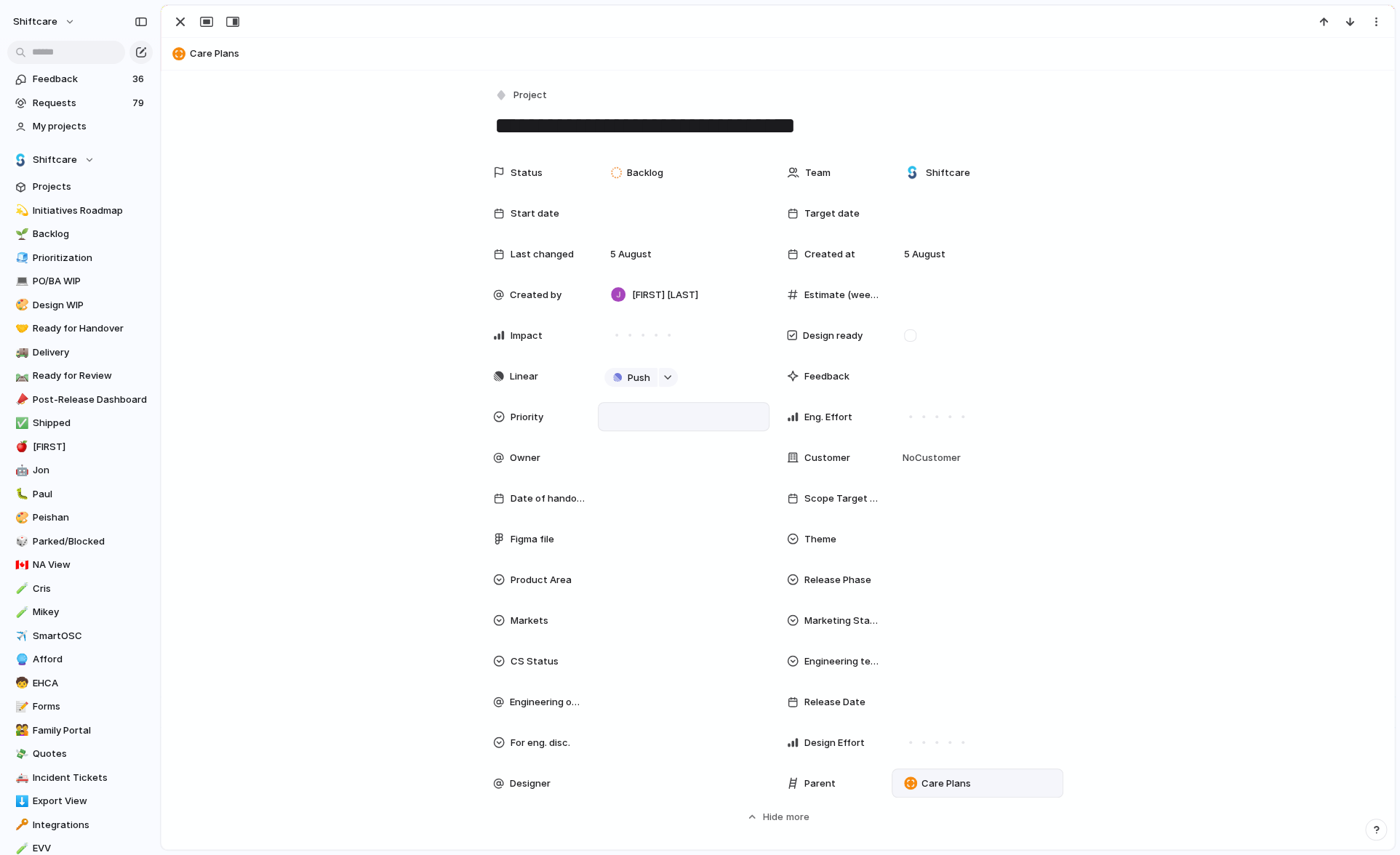 click on "Status Backlog Team Shiftcare Start date Target date Last changed 5 August Created at 5 August           Created by Jonathan Agness   Estimate (weeks) Impact Design ready Linear Push Feedback Priority Eng. Effort           Owner Customer No  Customer Date of handover Scope Target Date Figma file Theme Product Area Release Phase Markets Marketing Status CS Status Engineering team           Engineering owner Release Date For eng. disc. Design Effort           Designer Parent Care Plans Hide Show more" at bounding box center (777, 491) 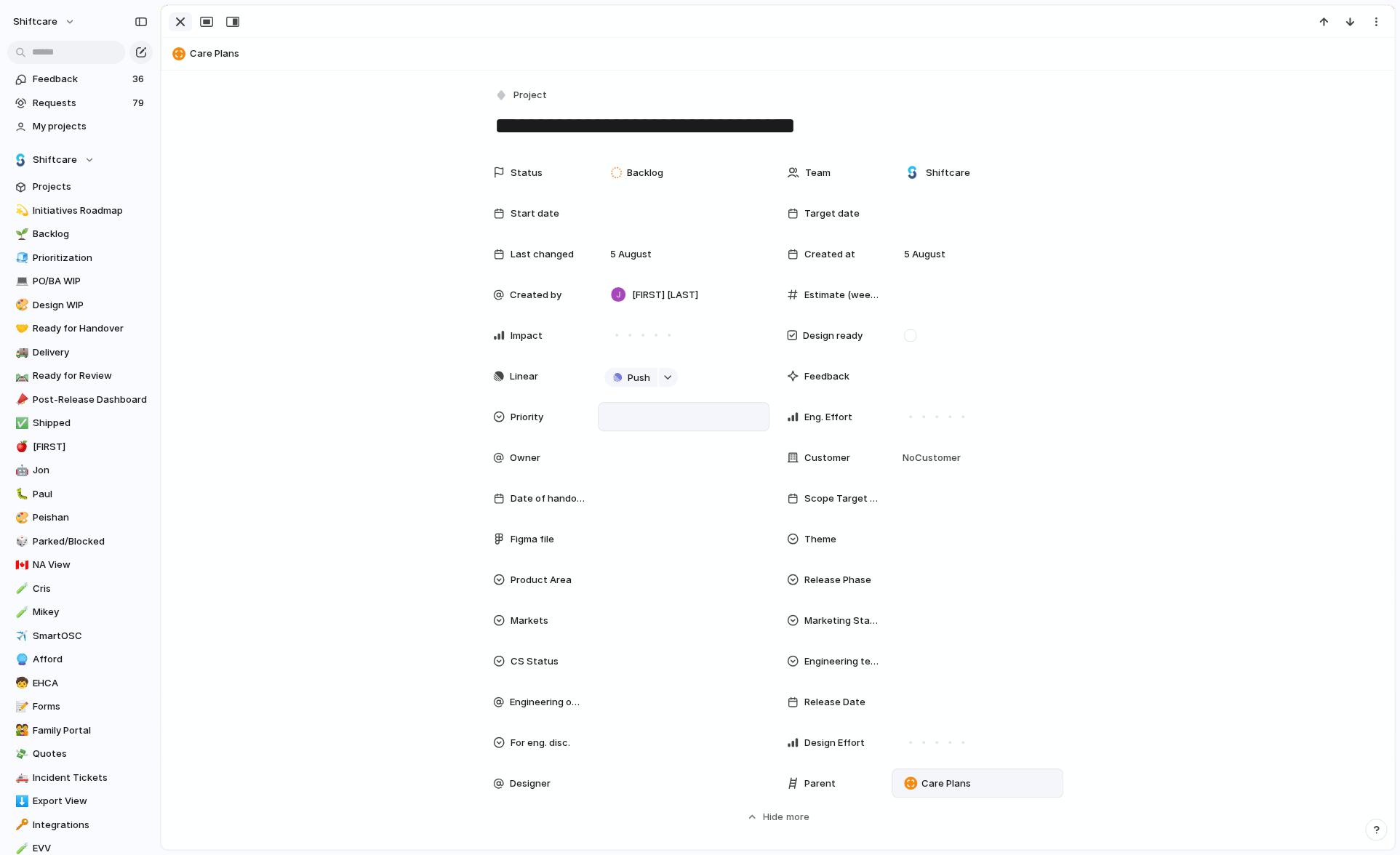 click at bounding box center (180, 22) 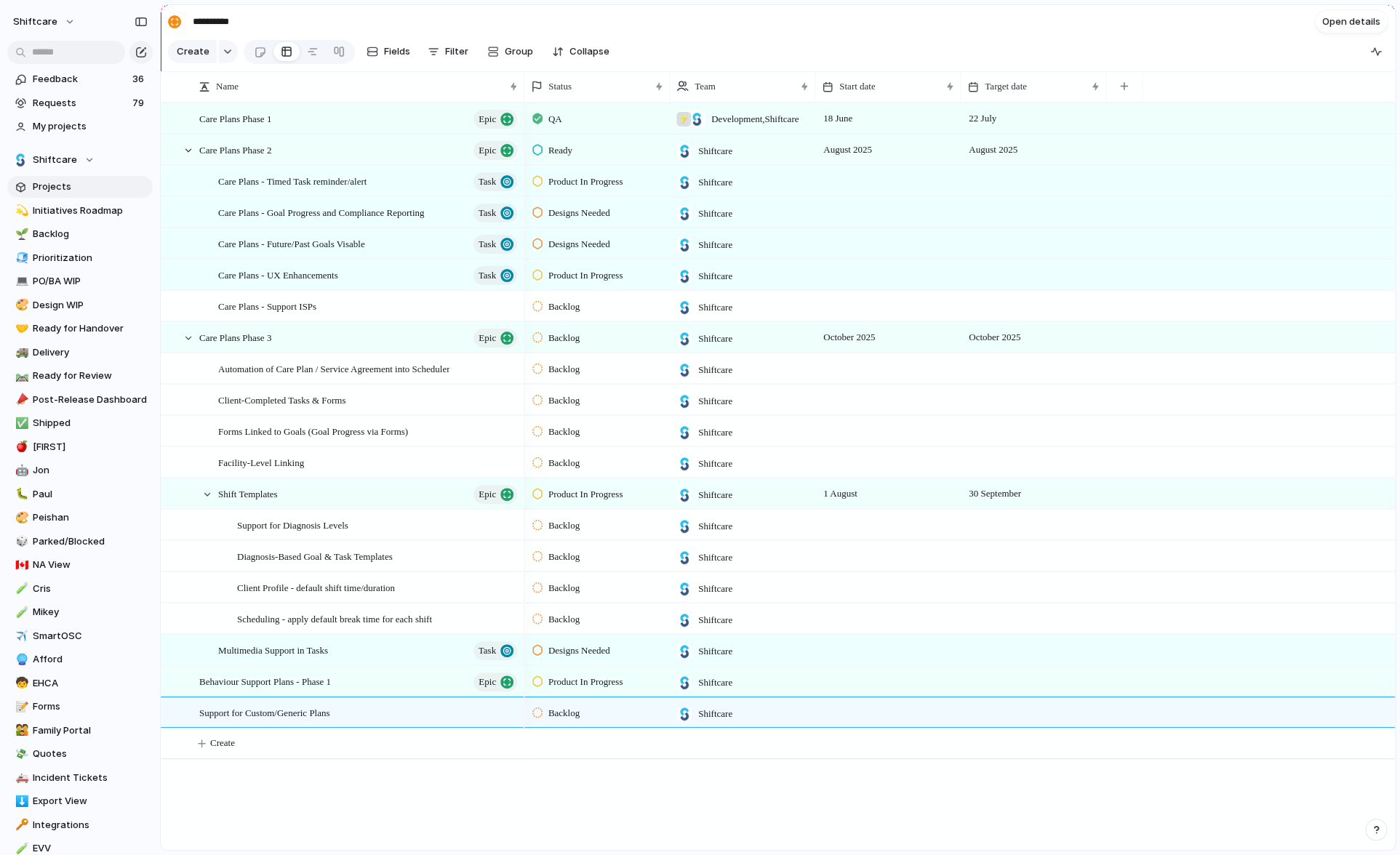 click on "Projects" at bounding box center [90, 187] 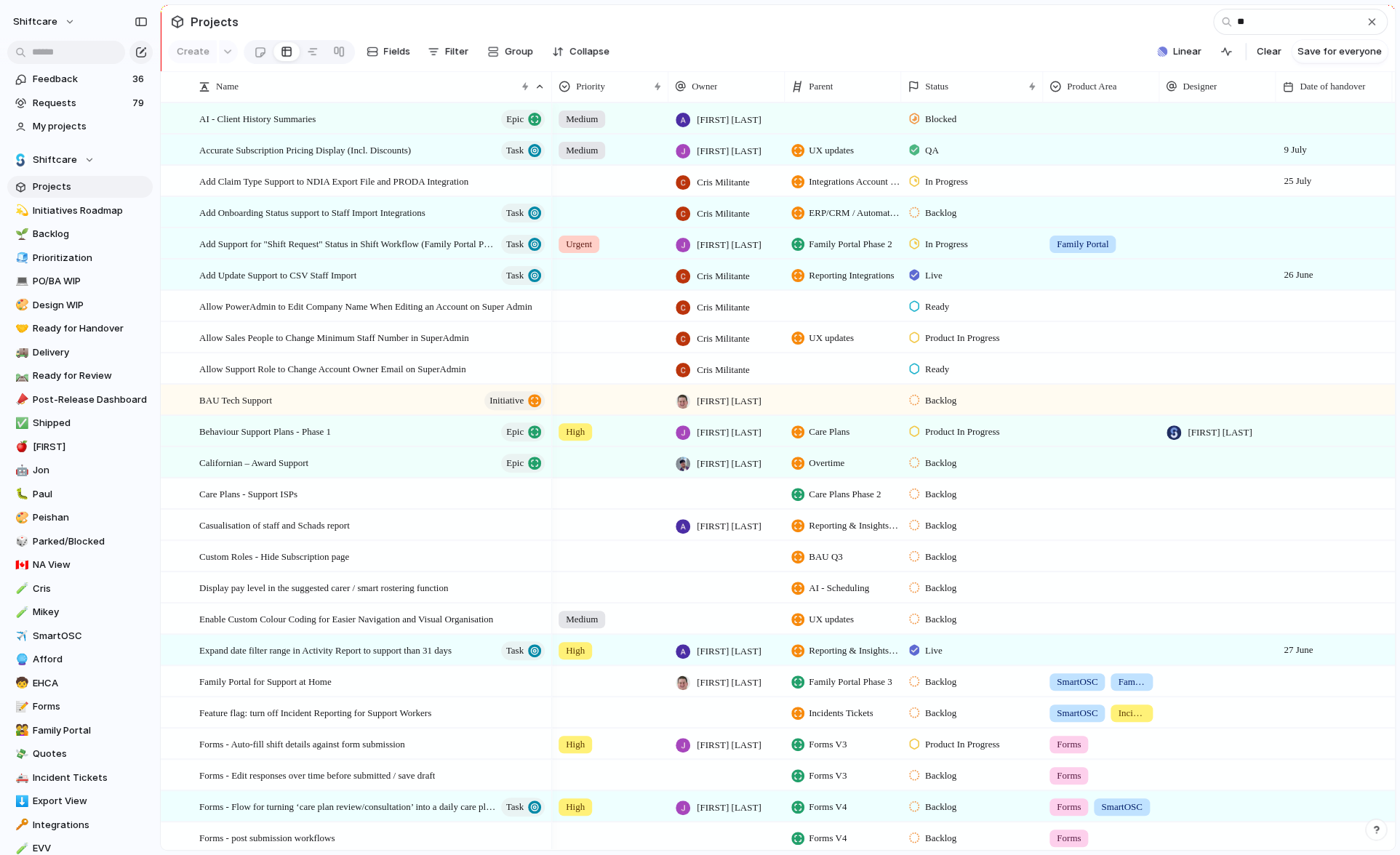 type on "*" 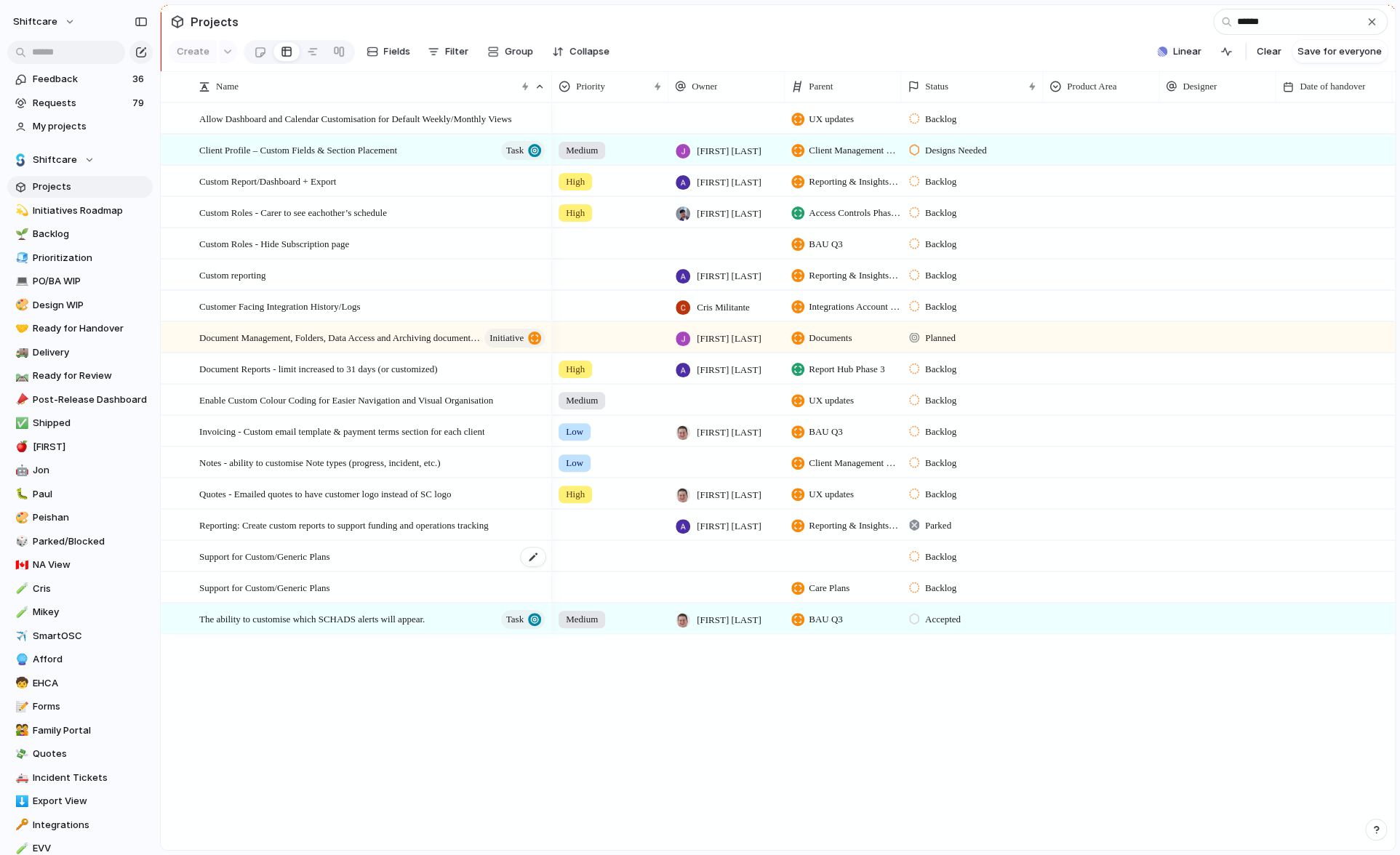 type on "******" 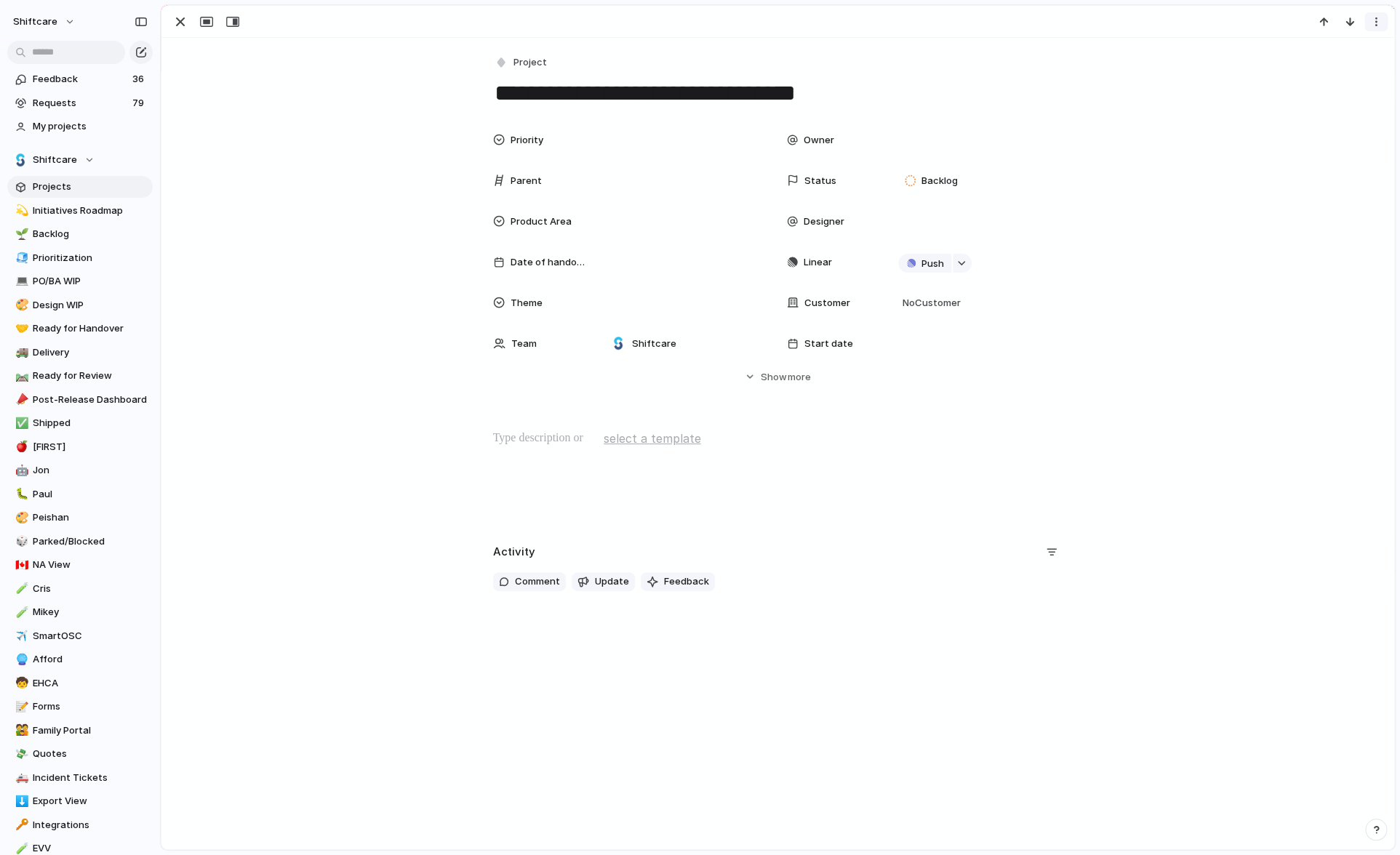 click at bounding box center (1376, 22) 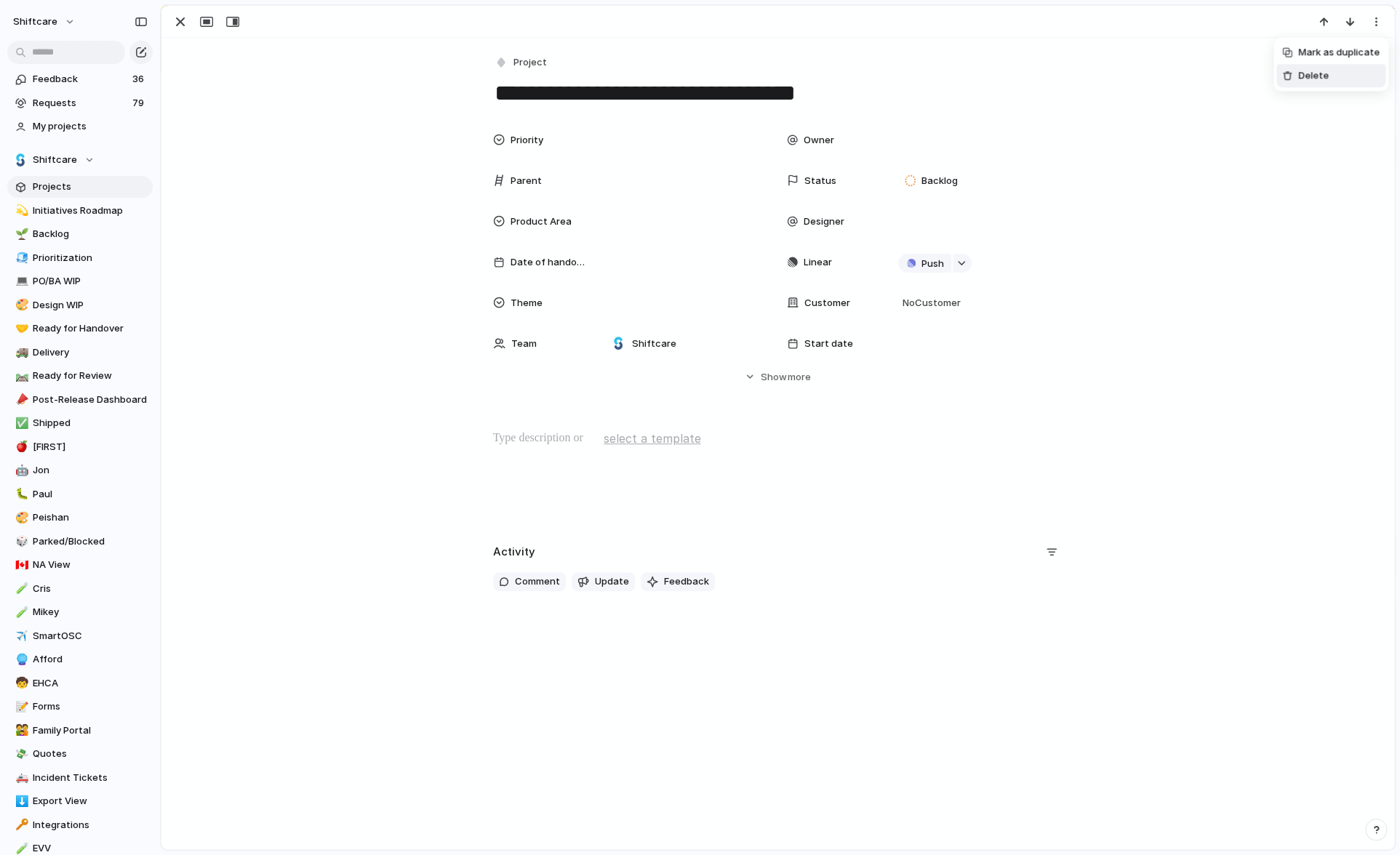 click on "Delete" at bounding box center [1313, 76] 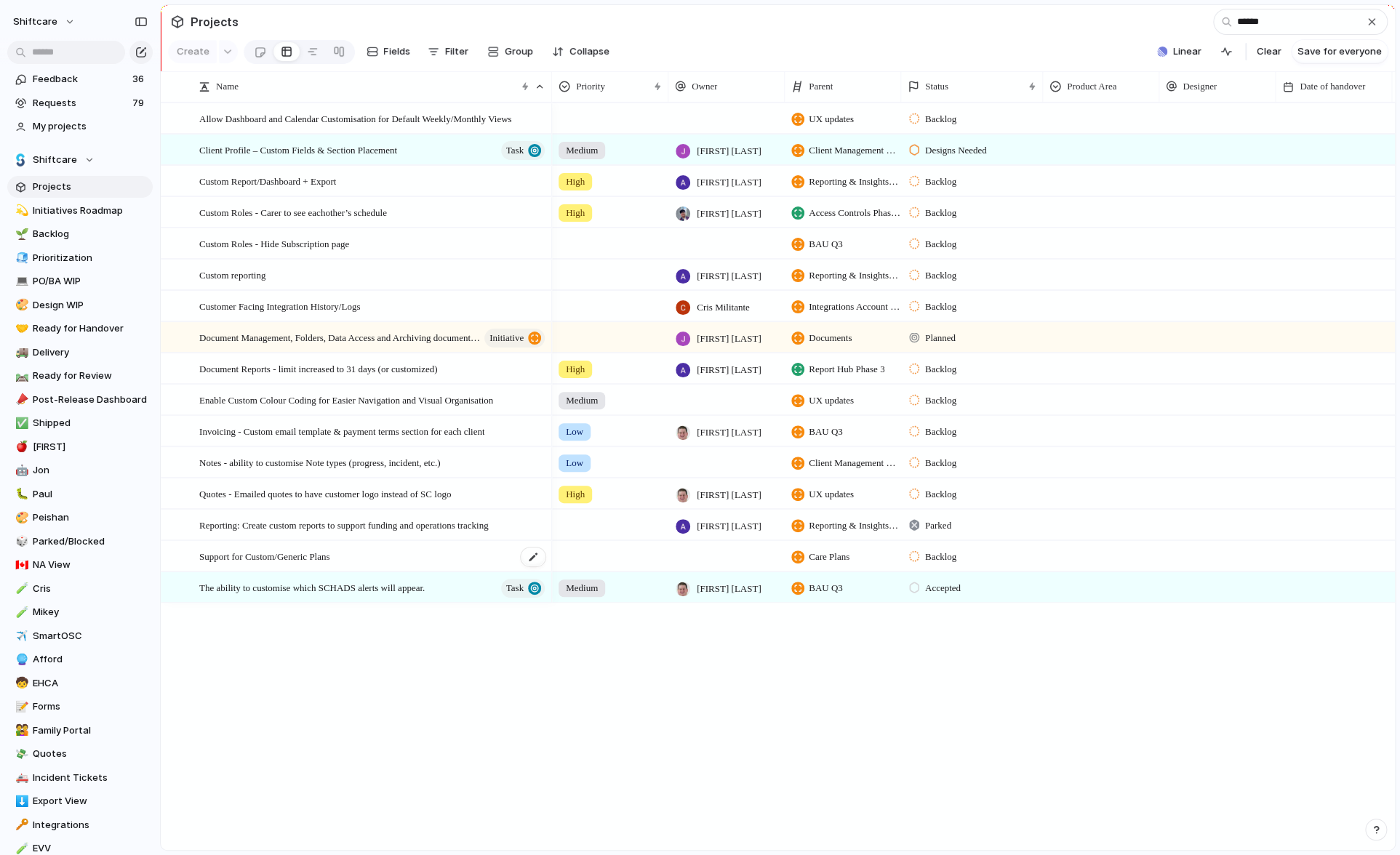 click on "Support for Custom/Generic Plans" at bounding box center [373, 556] 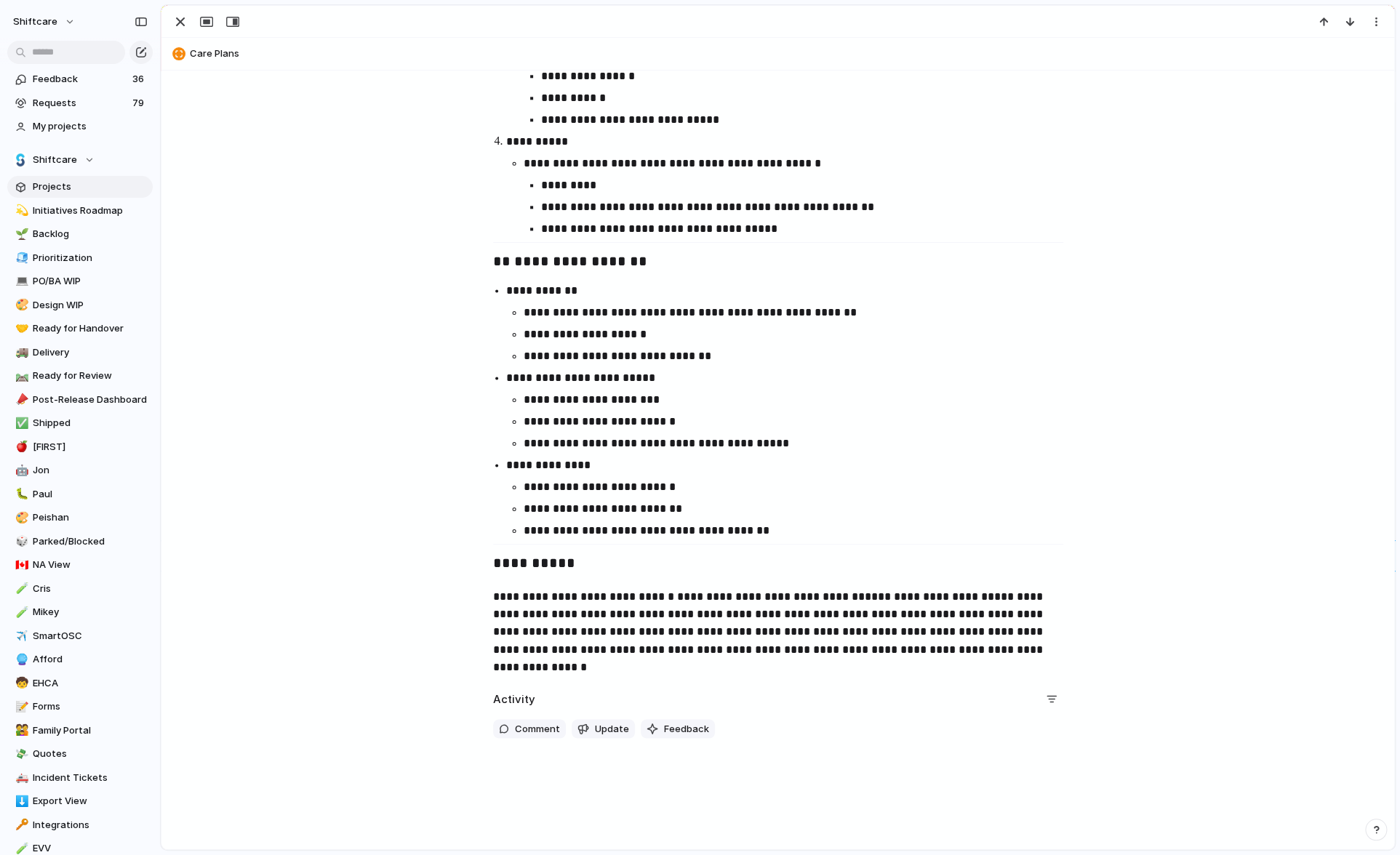 scroll, scrollTop: 967, scrollLeft: 0, axis: vertical 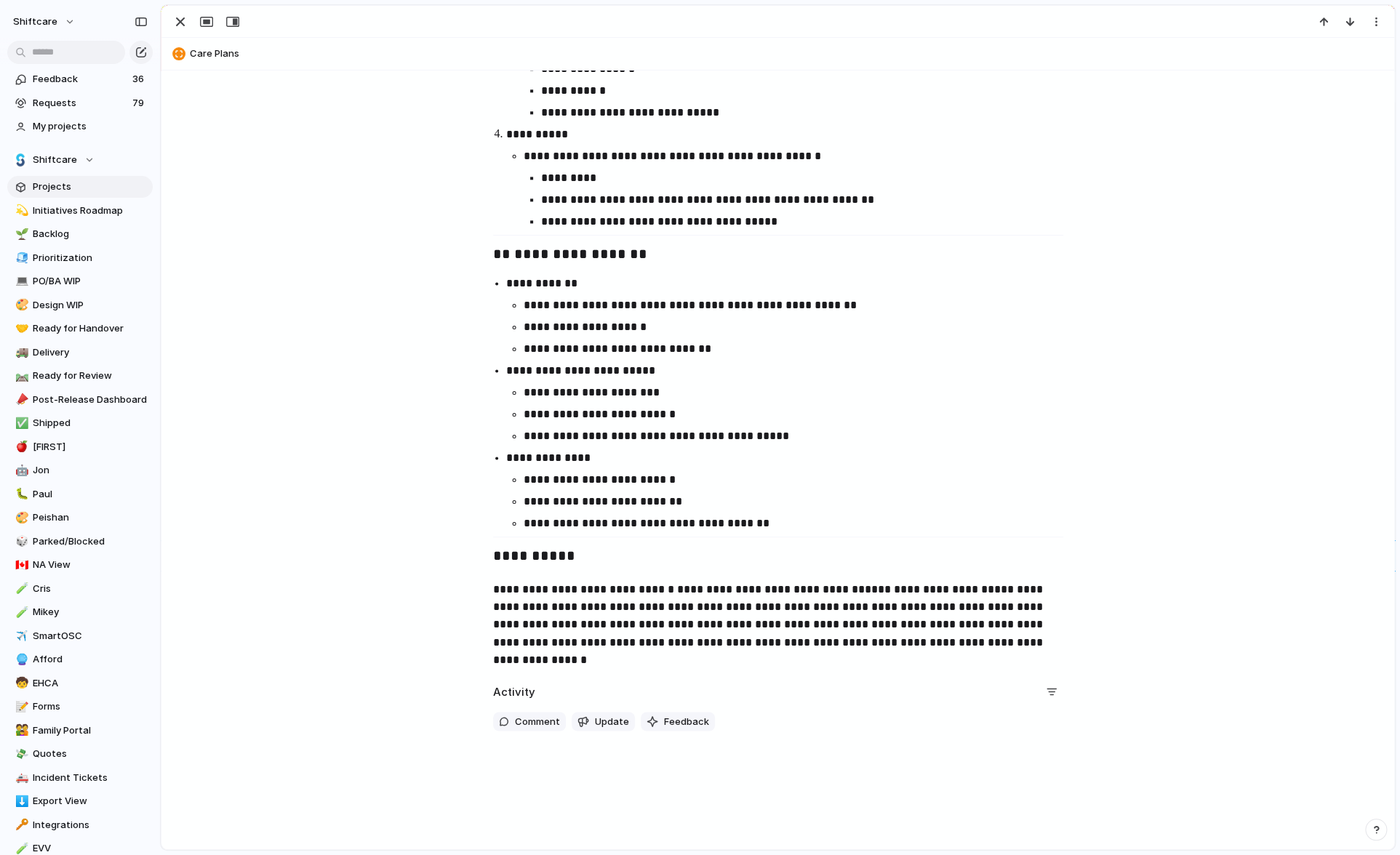 click on "**********" at bounding box center (800, 393) 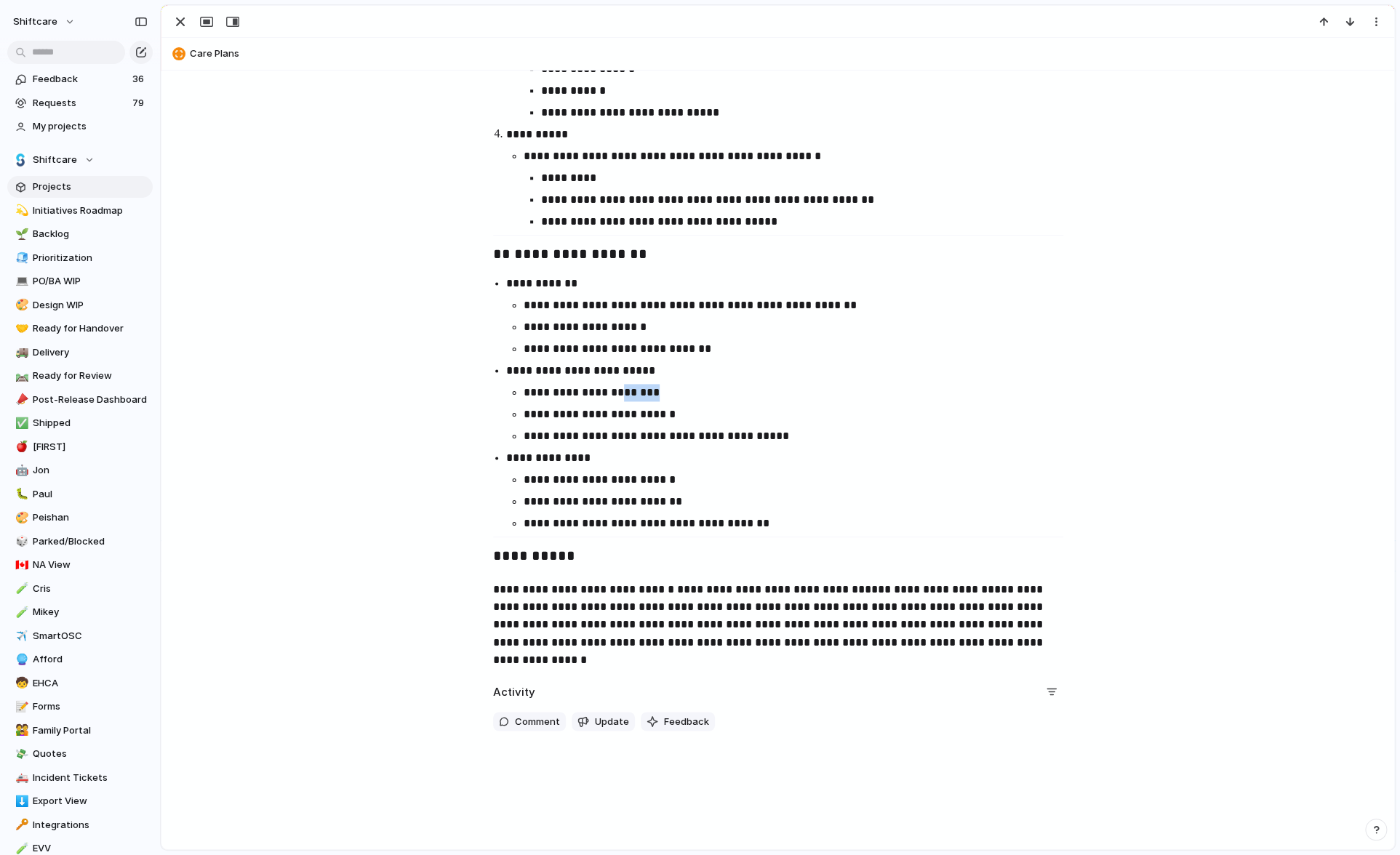 click on "**********" at bounding box center (800, 393) 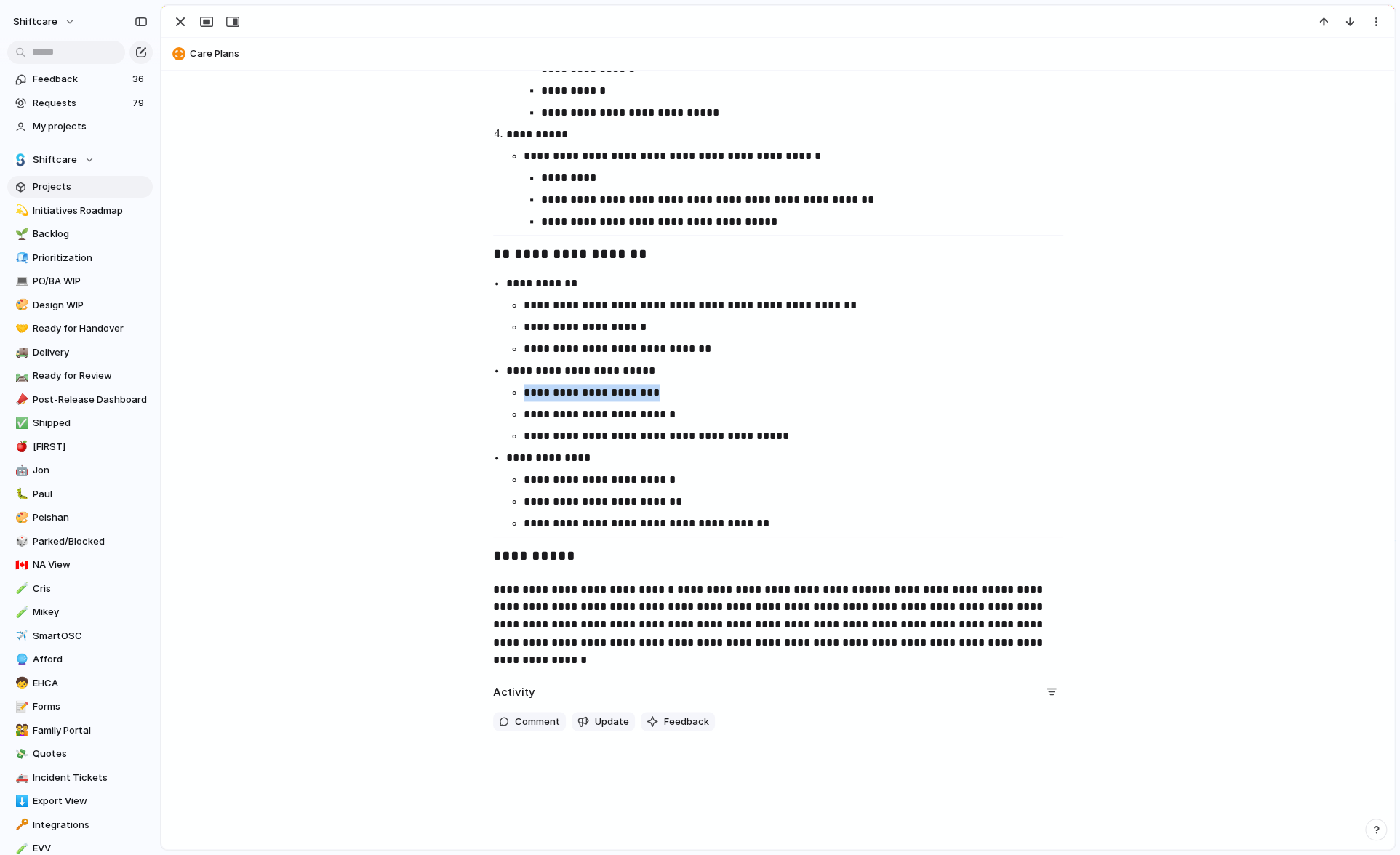 click on "**********" at bounding box center (800, 393) 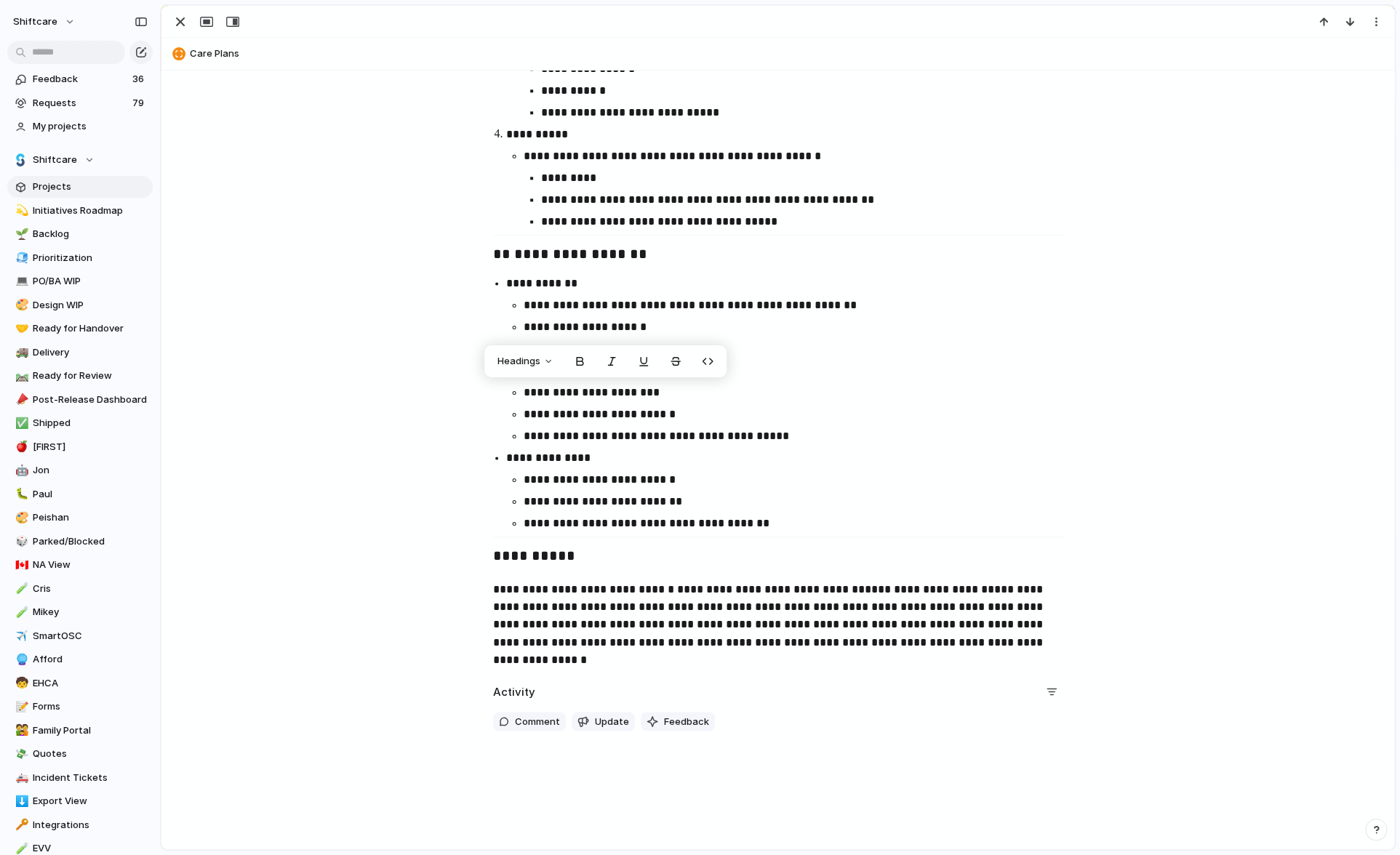 click on "**********" at bounding box center (800, 414) 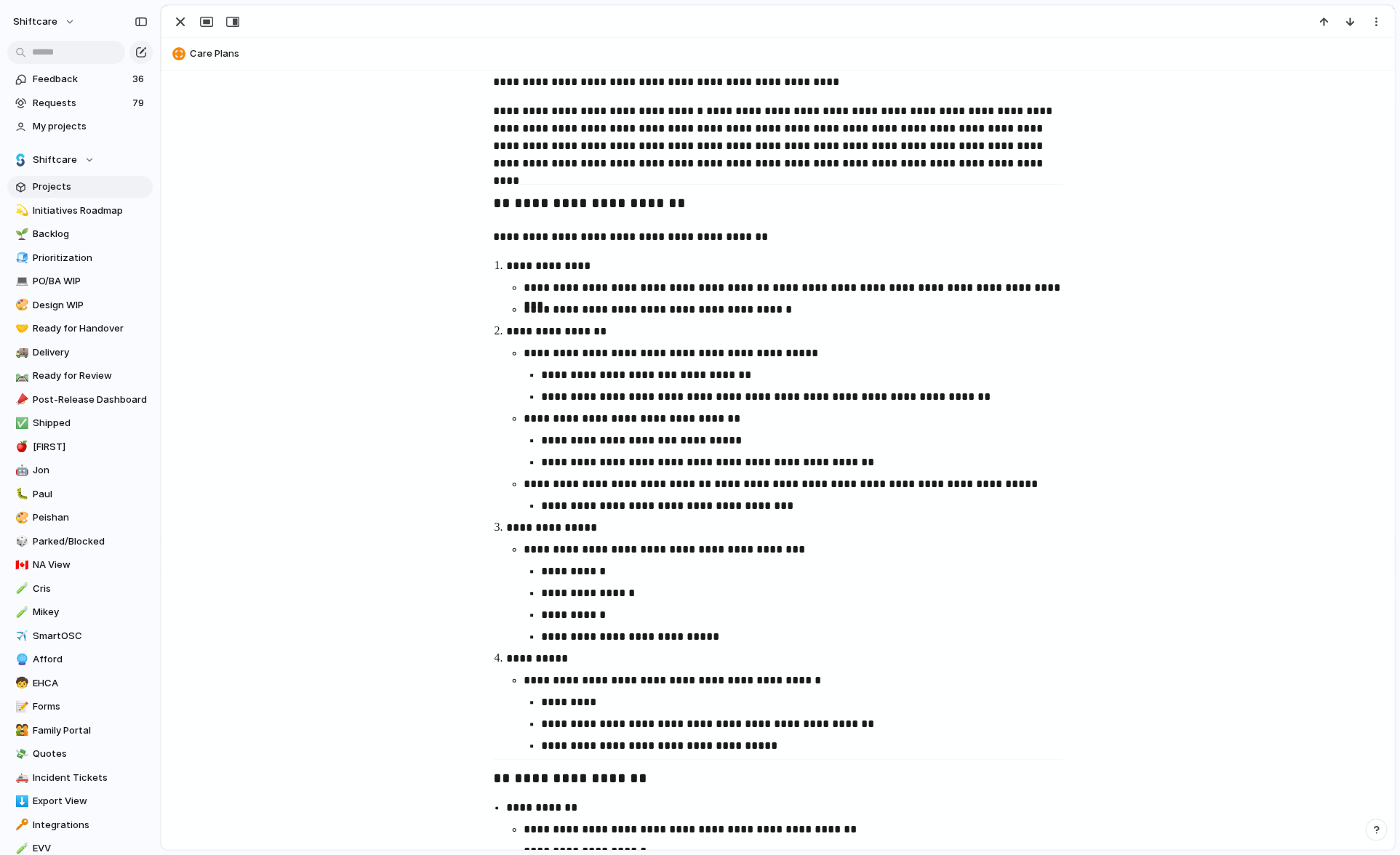 scroll, scrollTop: 247, scrollLeft: 0, axis: vertical 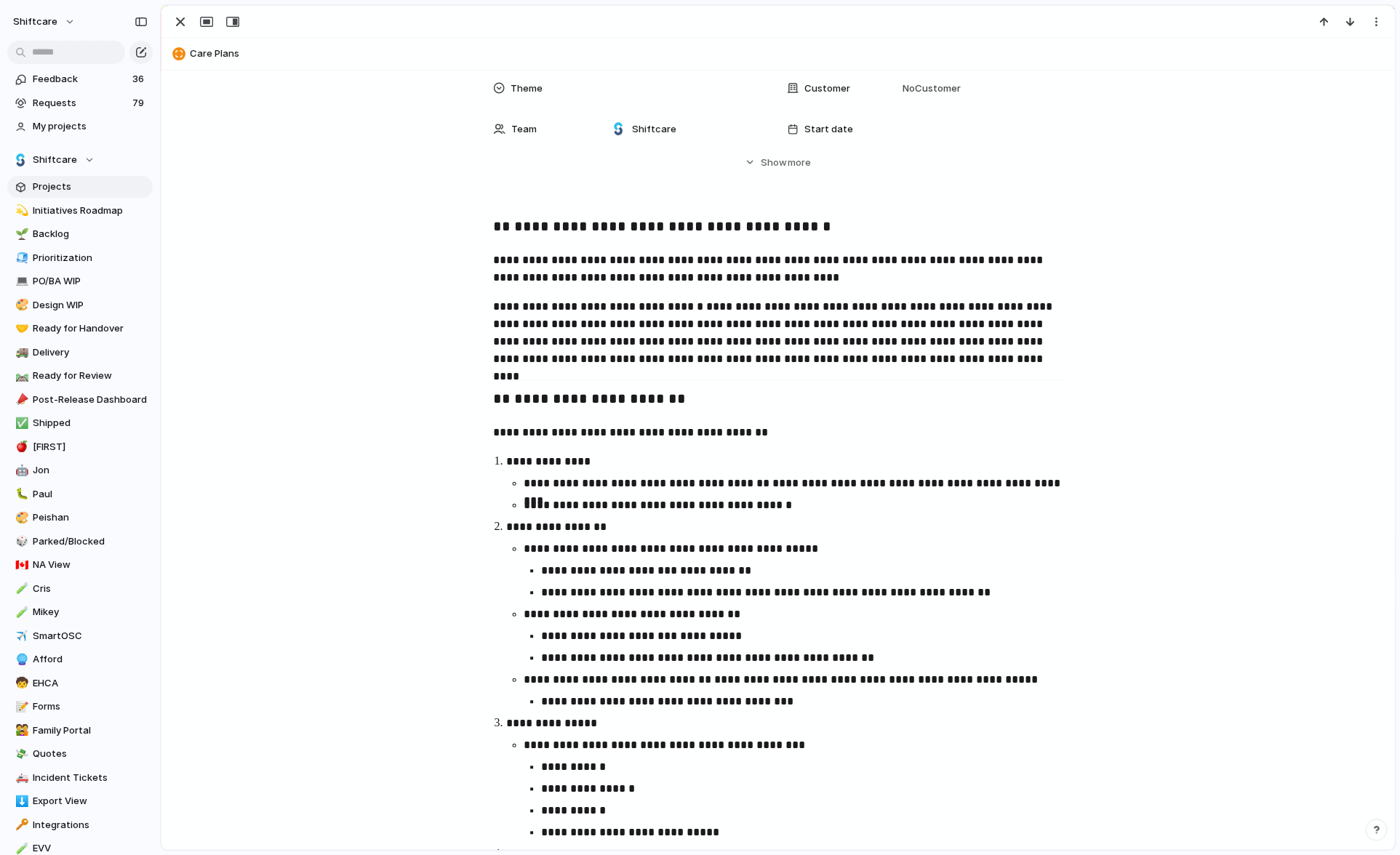 click on "**********" at bounding box center (778, 333) 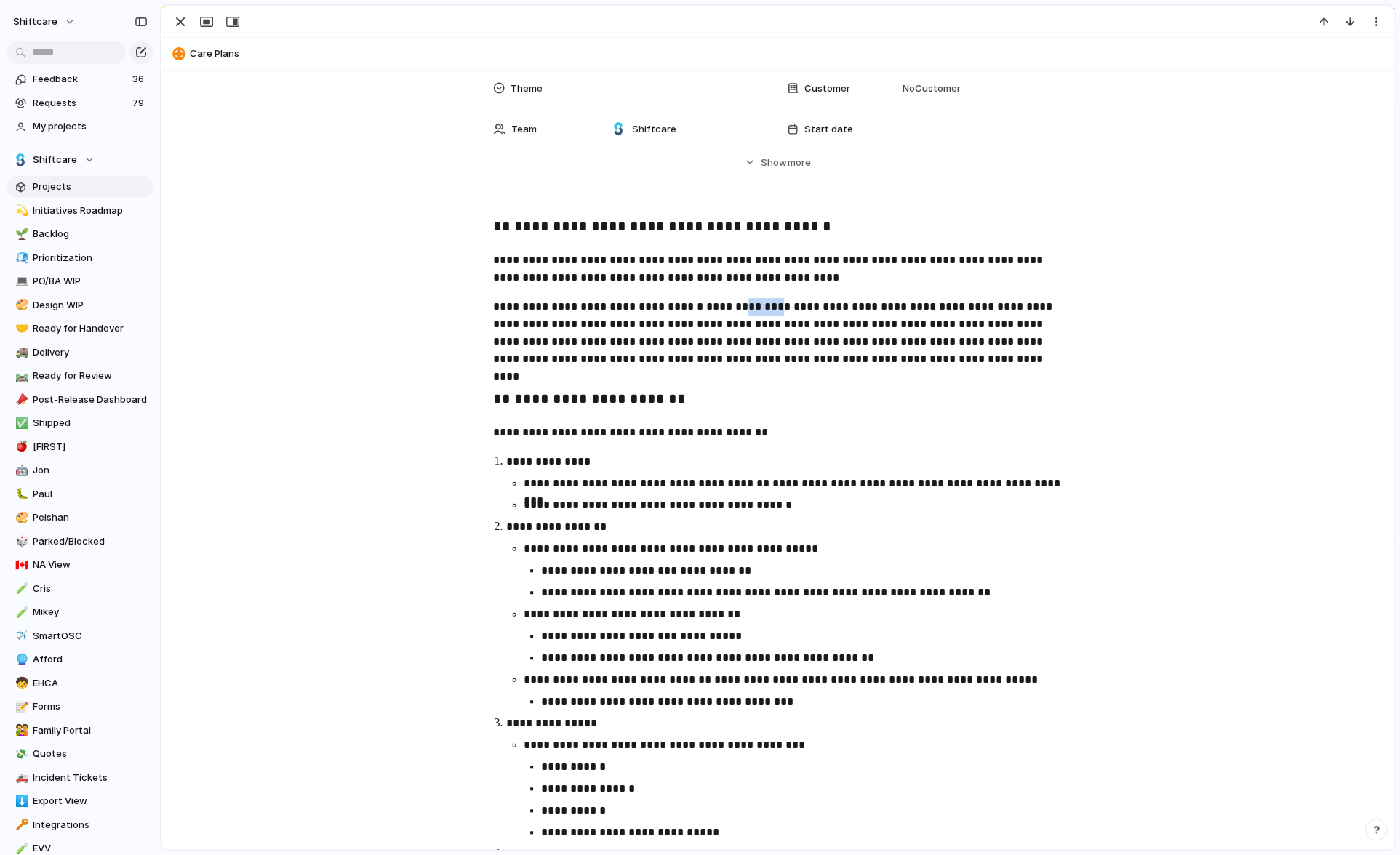 click on "**********" at bounding box center (778, 333) 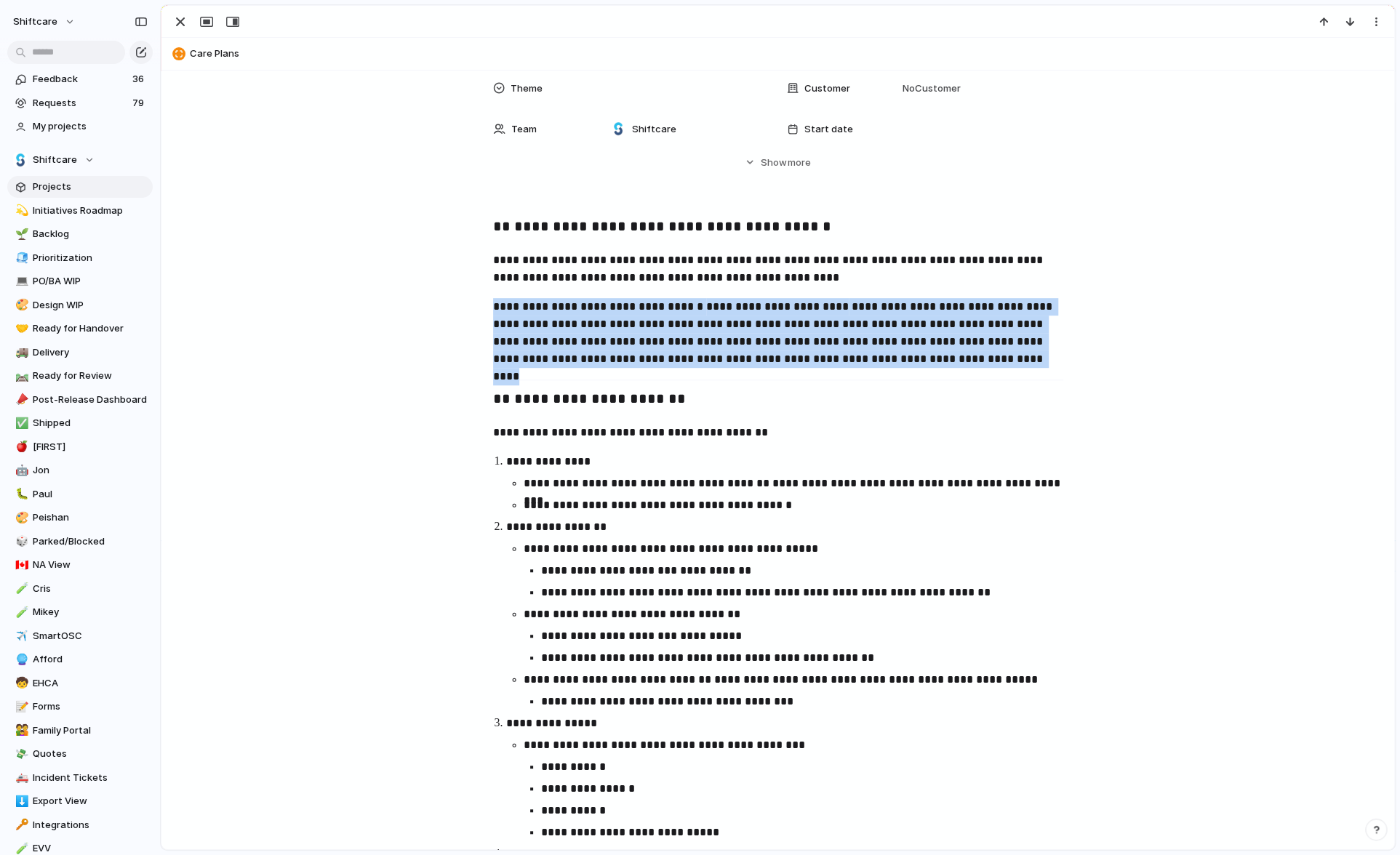 click on "**********" at bounding box center (778, 333) 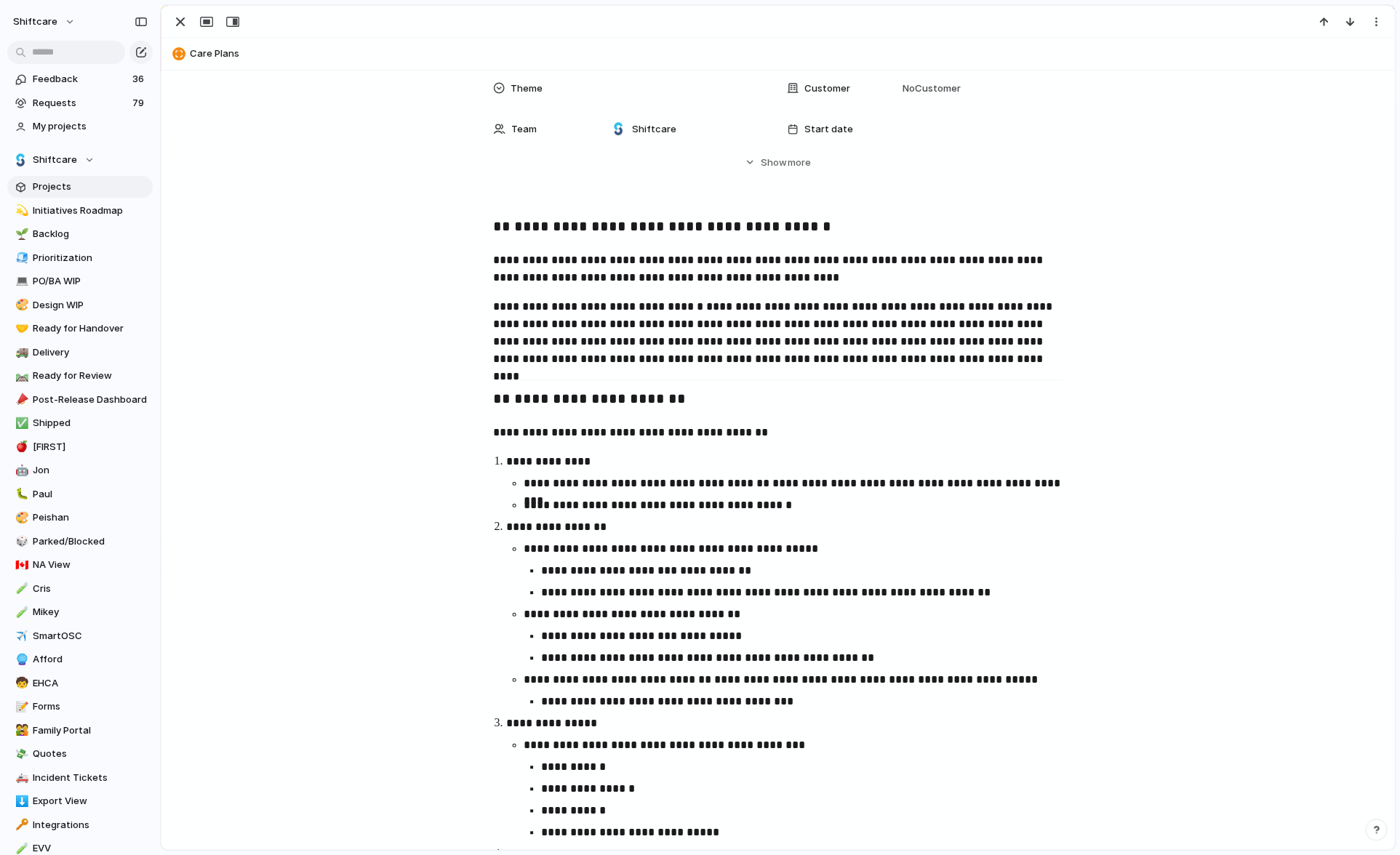 click on "**********" at bounding box center (778, 333) 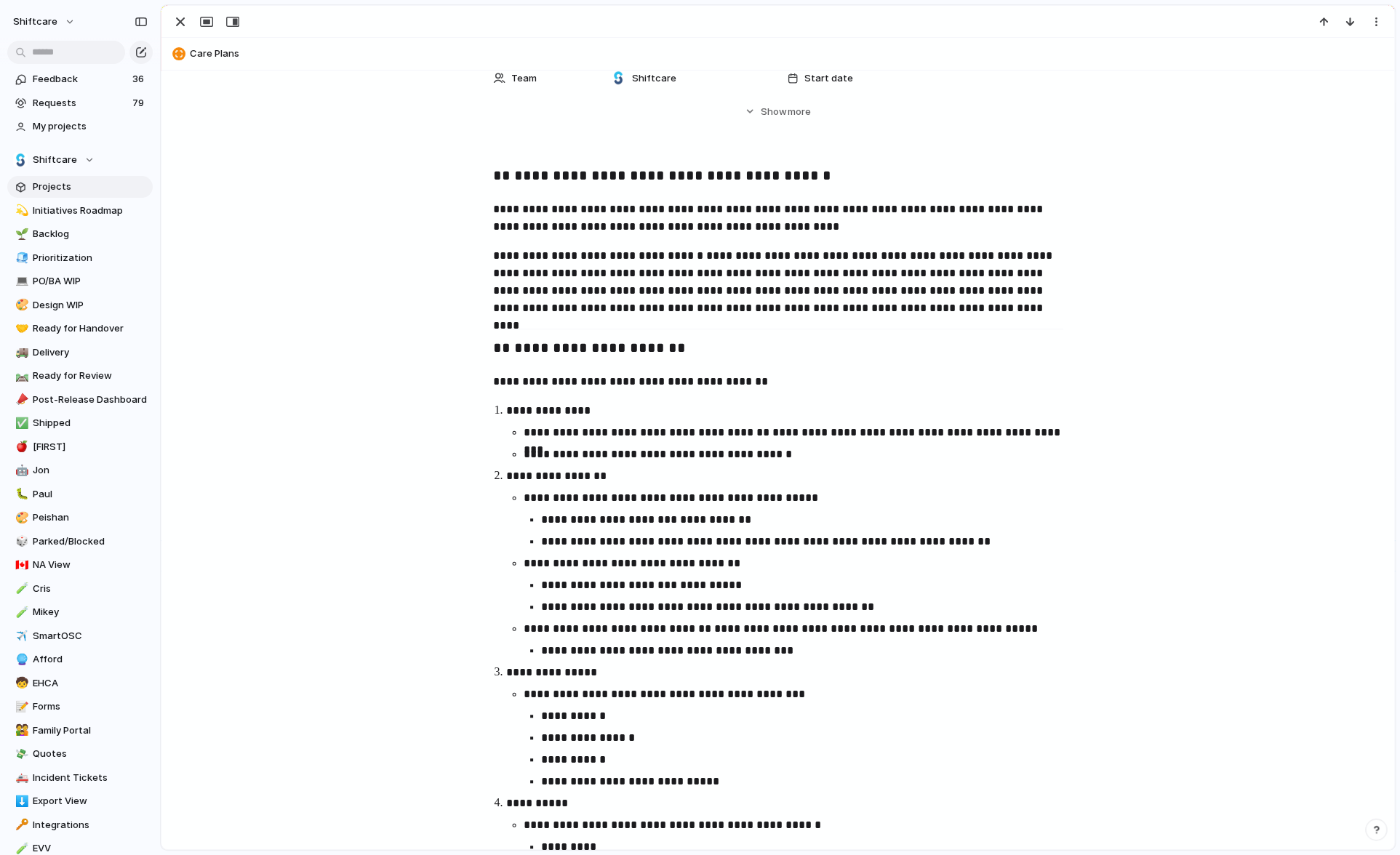 scroll, scrollTop: 298, scrollLeft: 0, axis: vertical 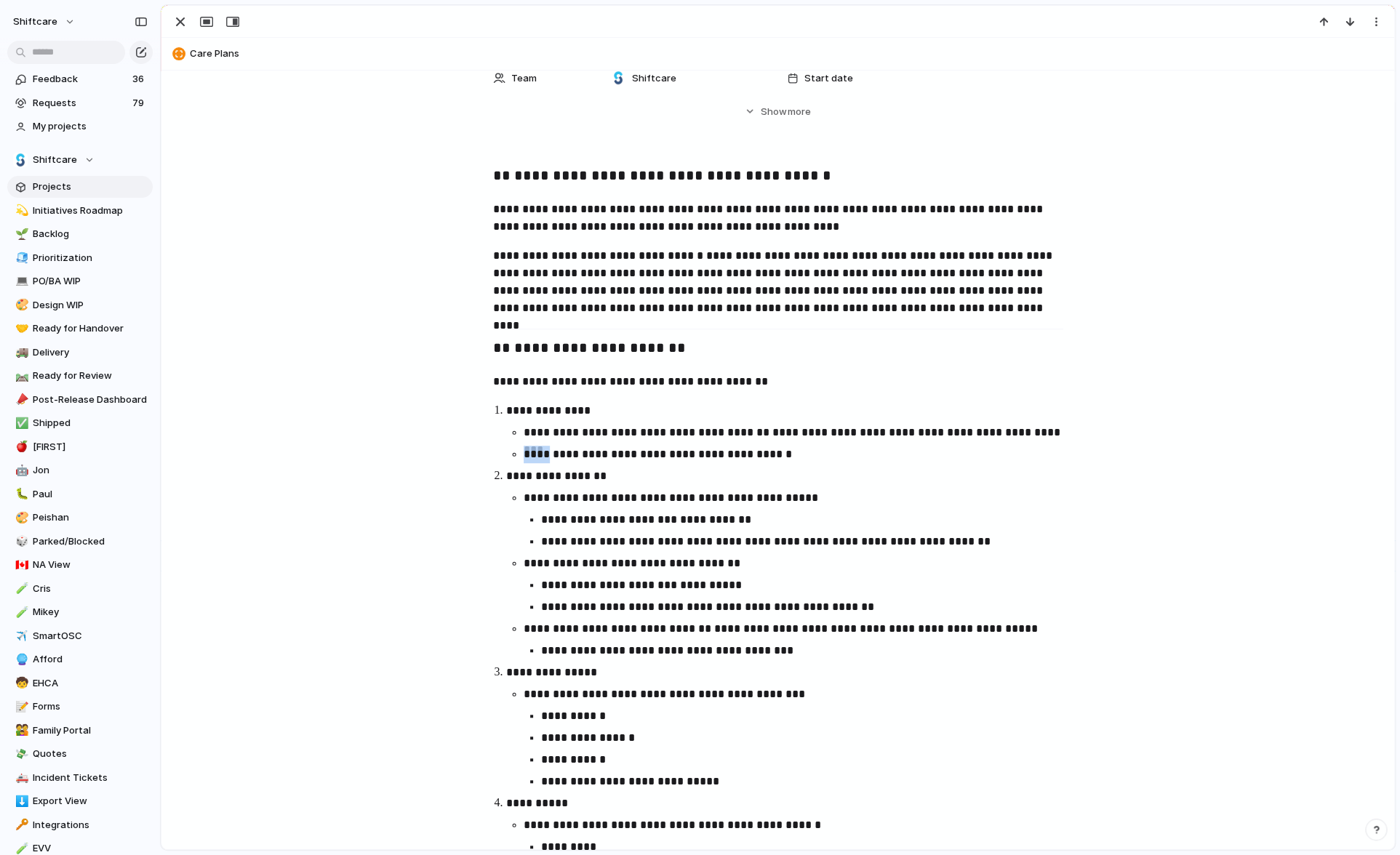 click on "**********" at bounding box center (791, 443) 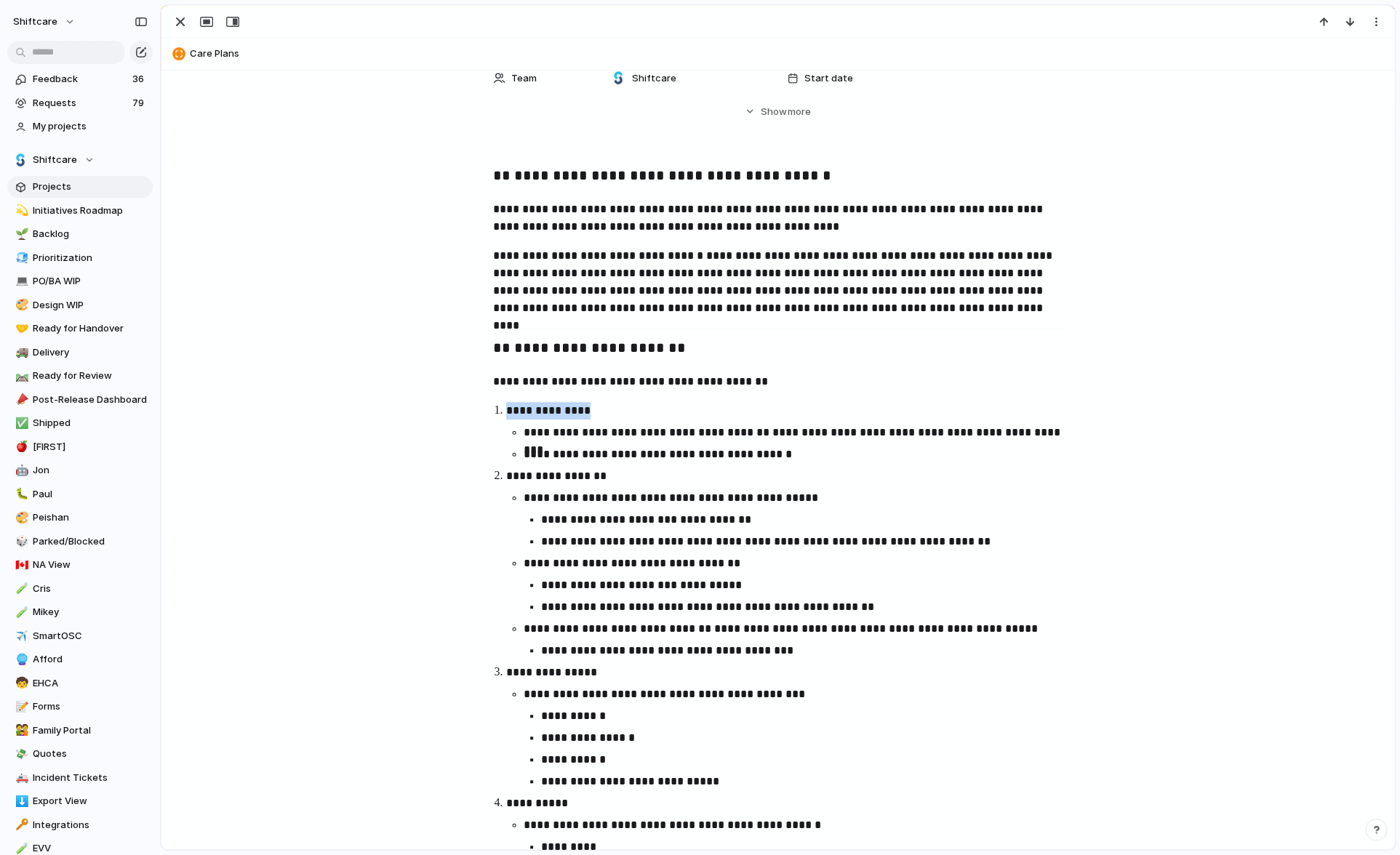 click on "**********" at bounding box center (791, 443) 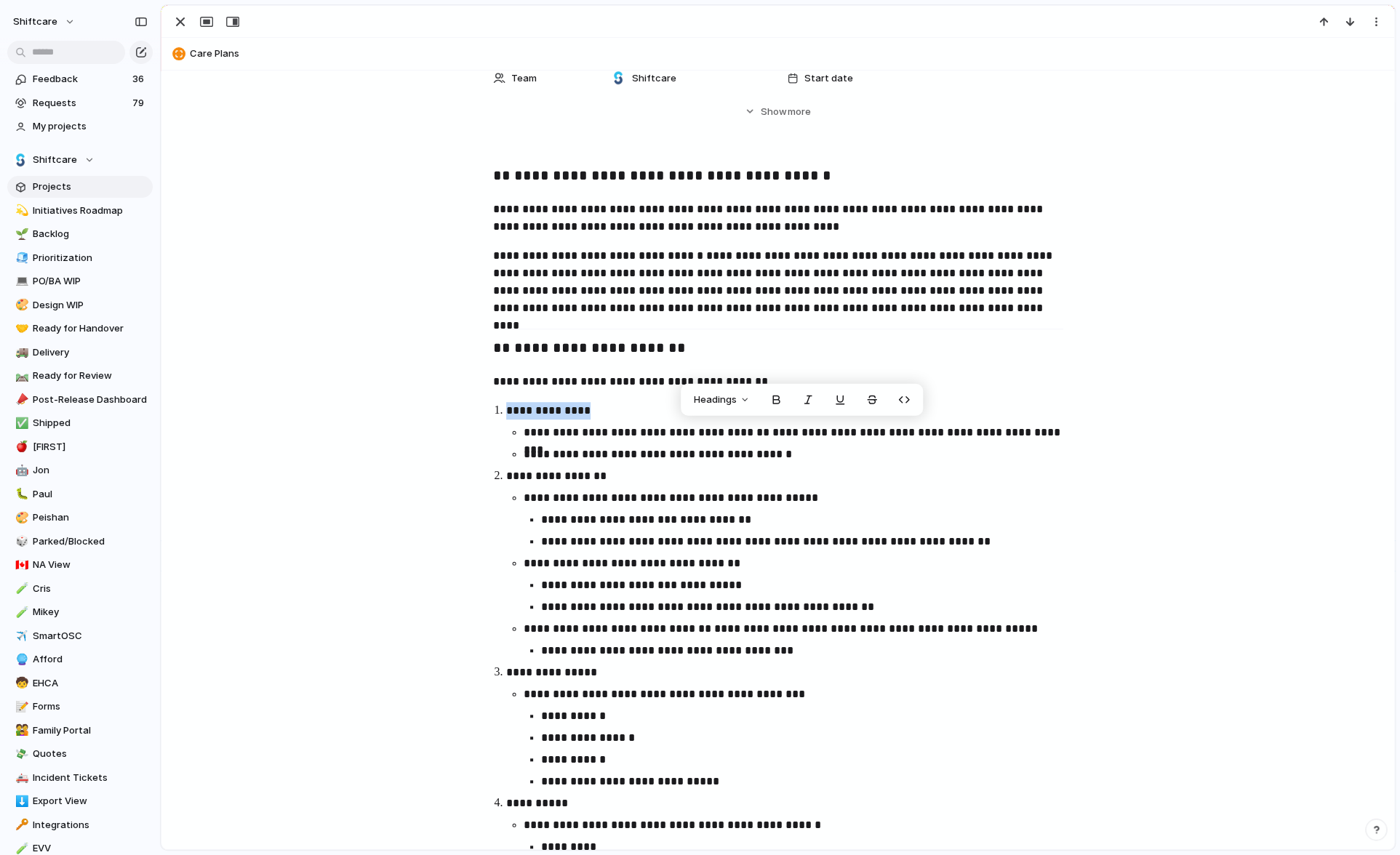 click on "**********" at bounding box center [800, 454] 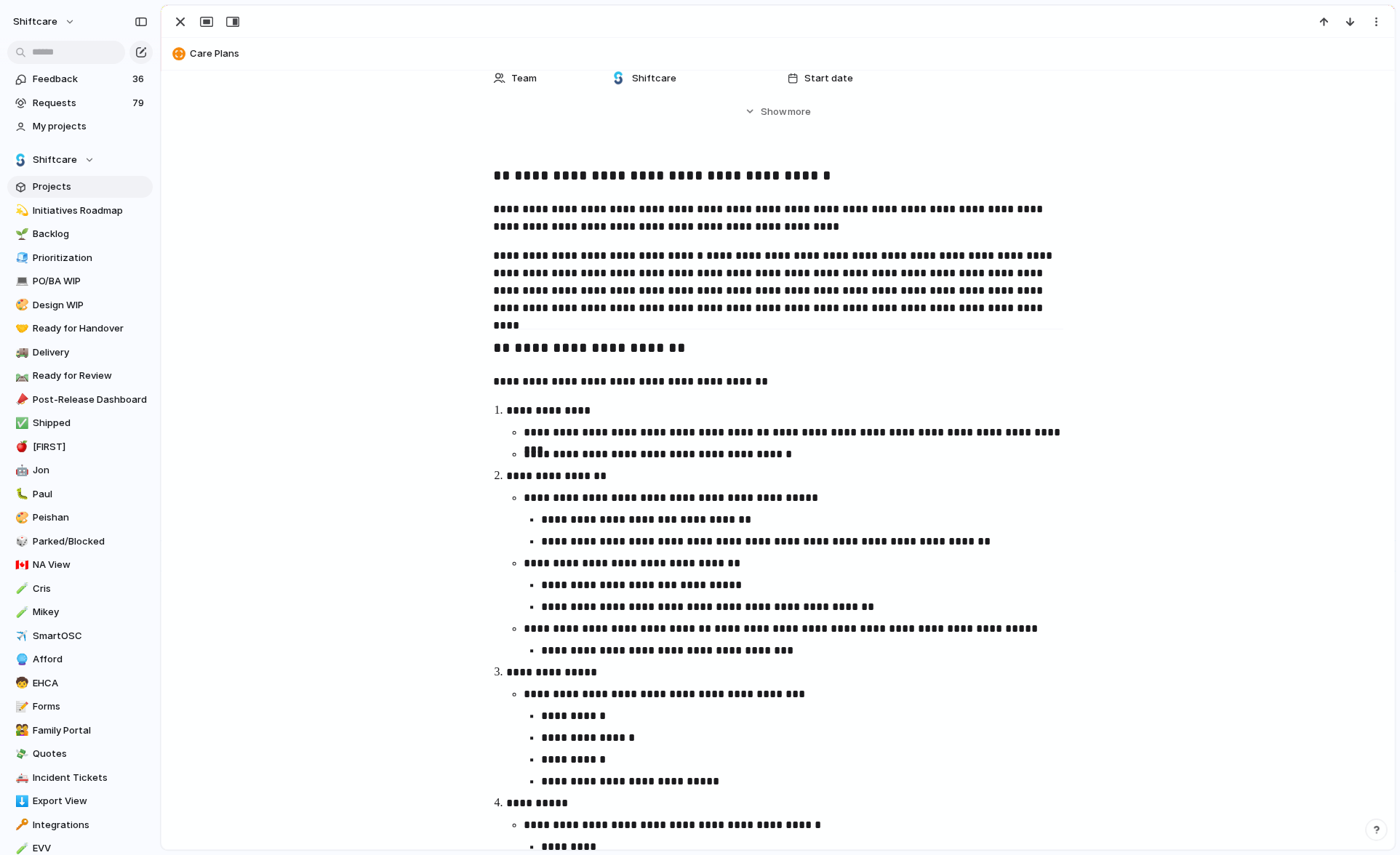 click on "**********" at bounding box center [800, 454] 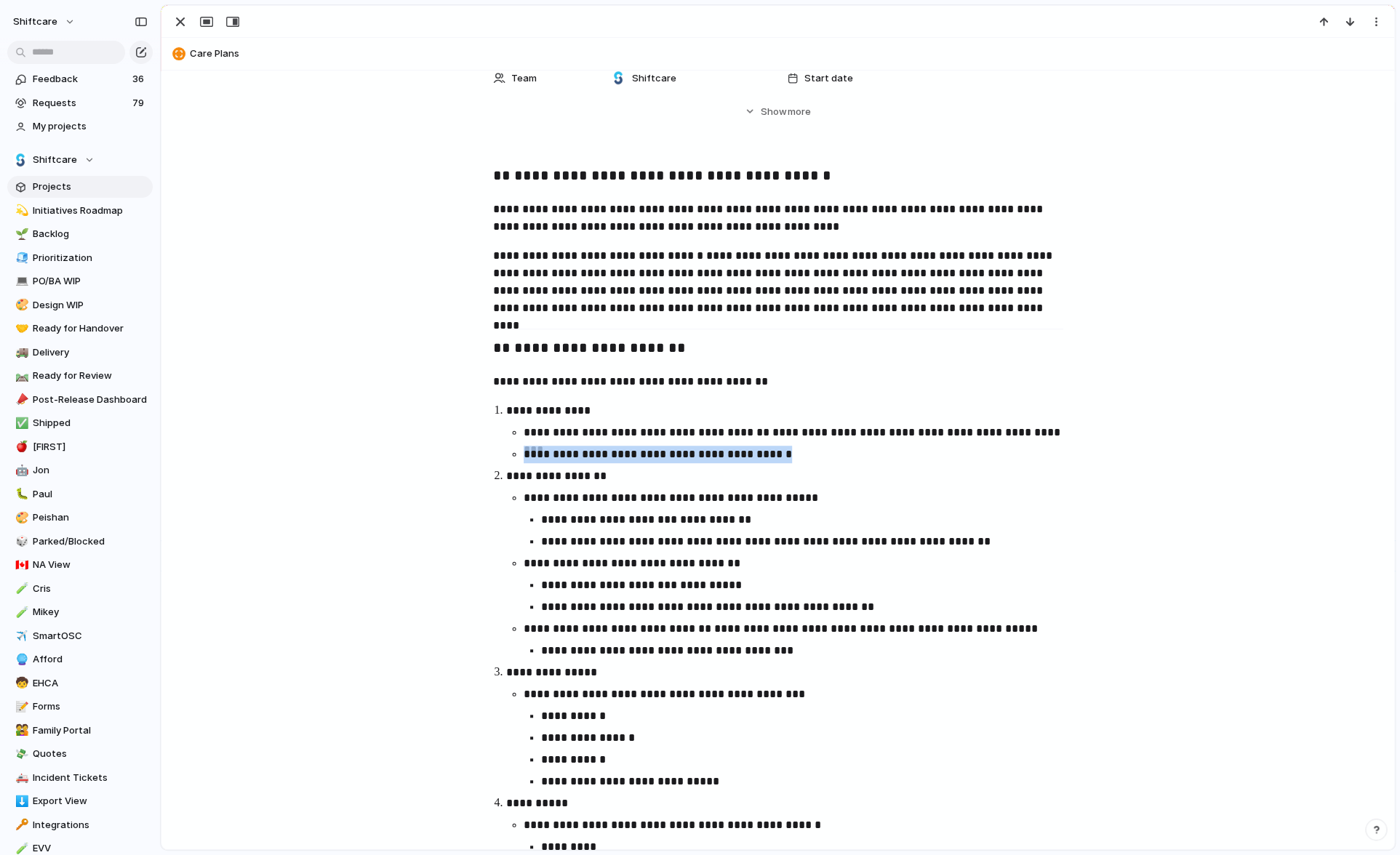 click on "**********" at bounding box center (800, 454) 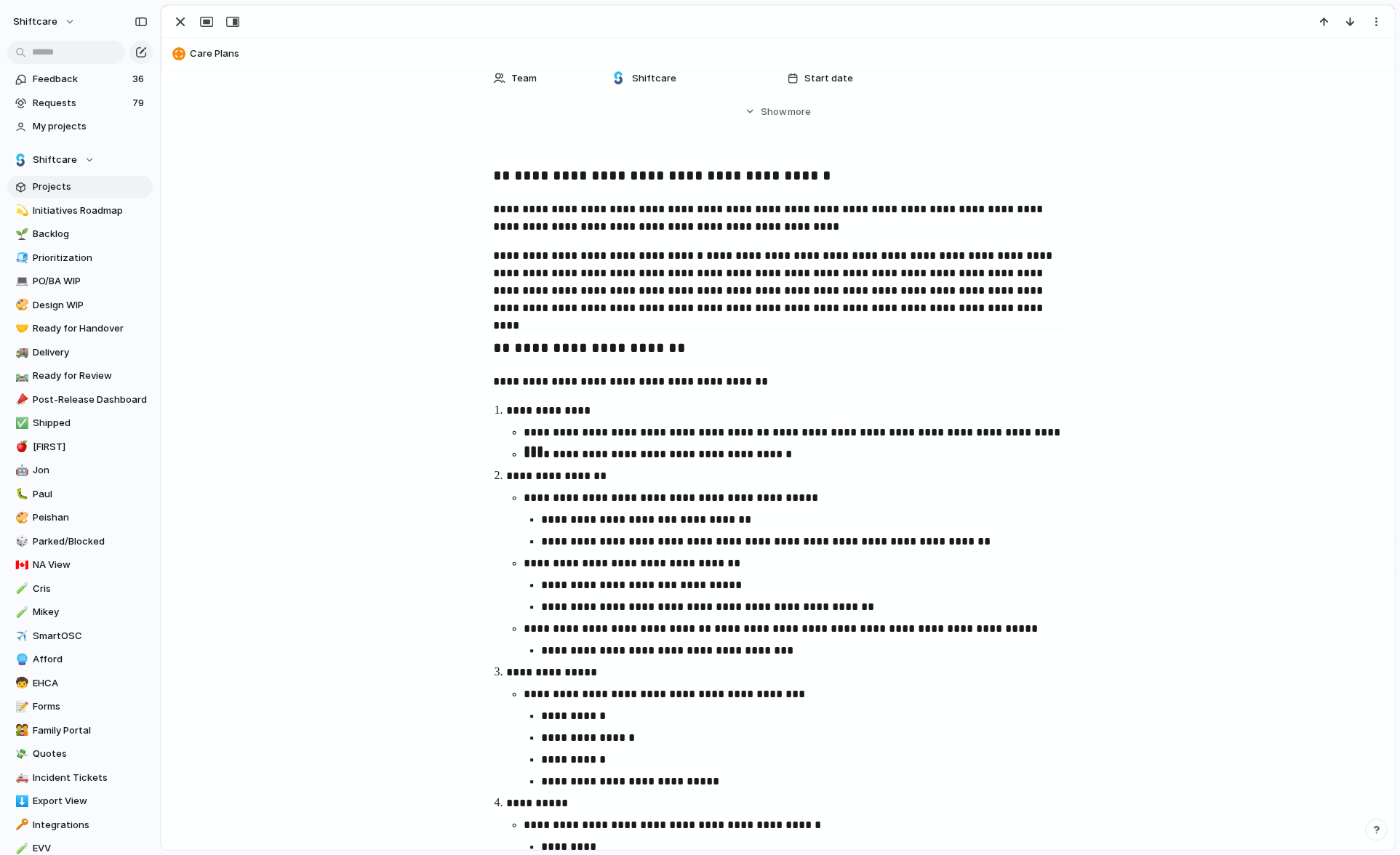click on "**********" at bounding box center [800, 454] 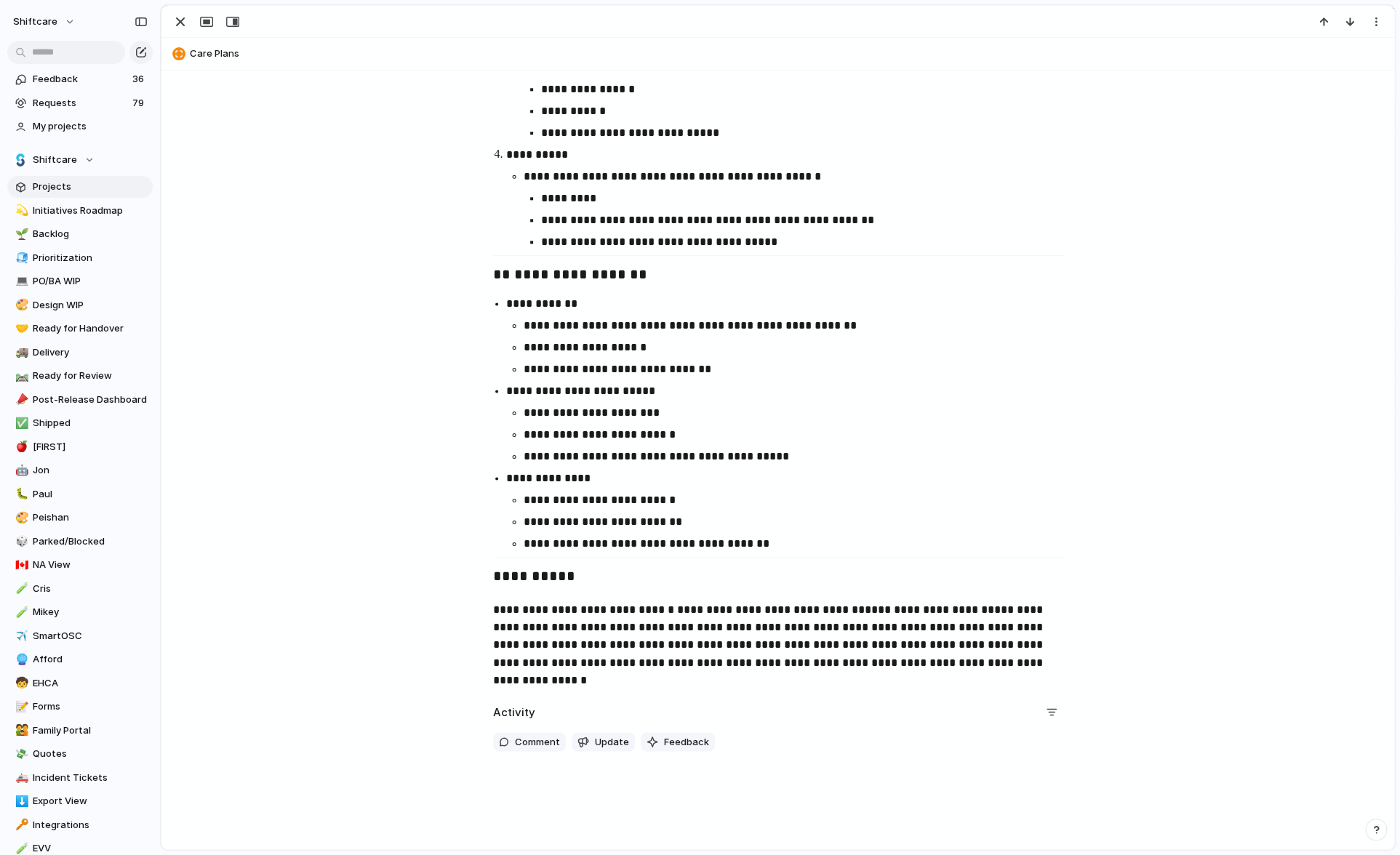 scroll, scrollTop: 967, scrollLeft: 0, axis: vertical 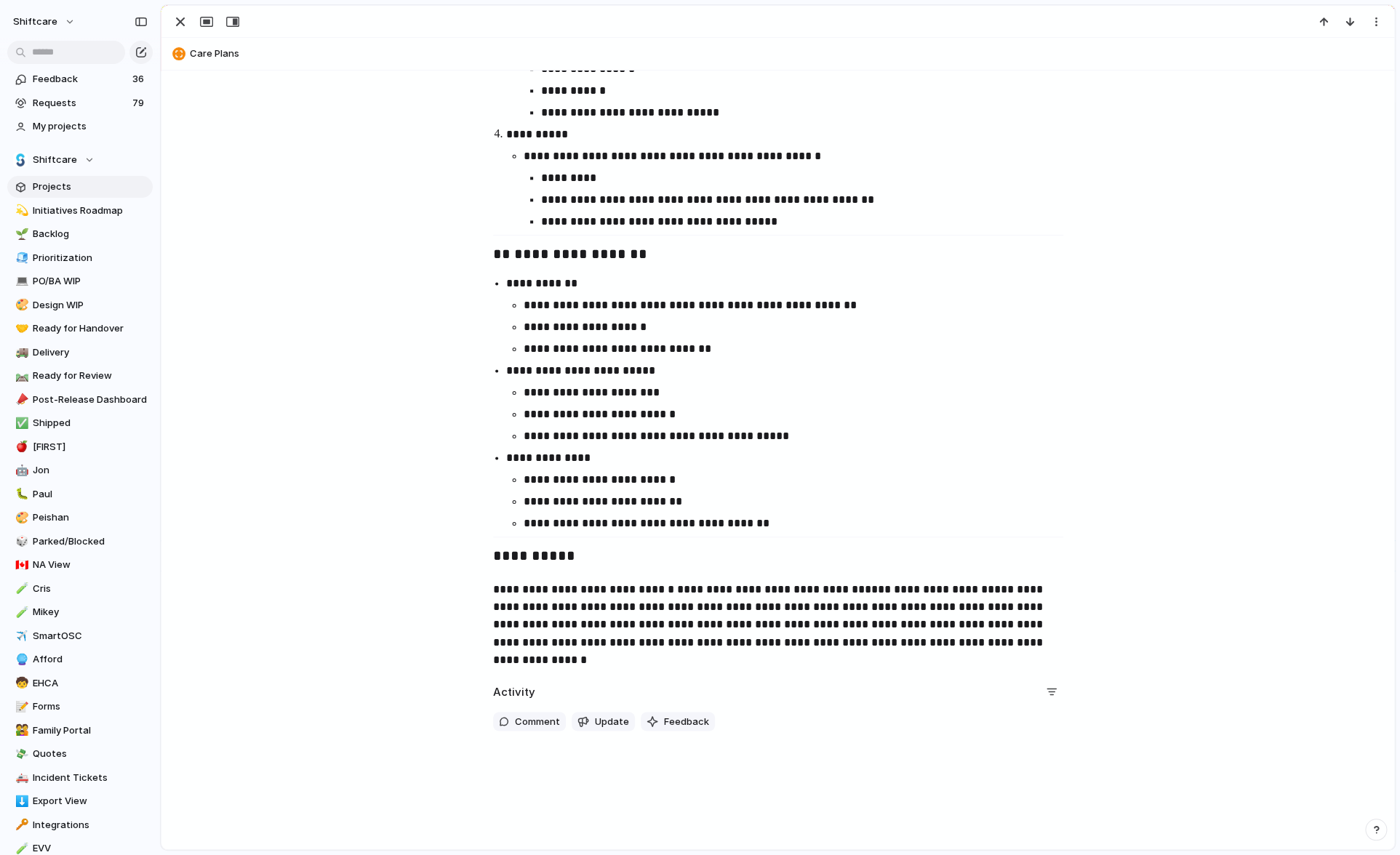 click on "**********" at bounding box center (777, 79) 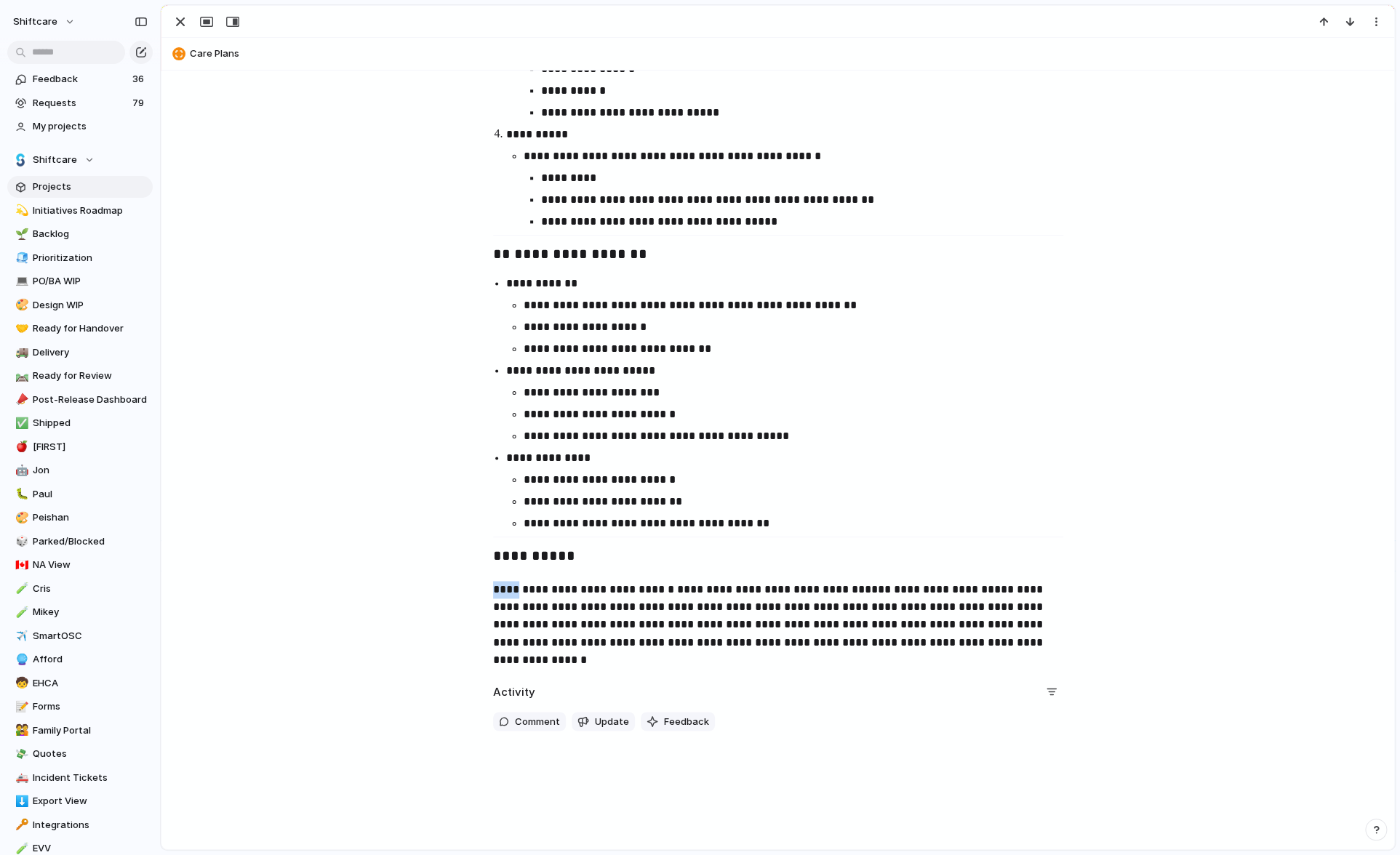 click on "**********" at bounding box center (777, 79) 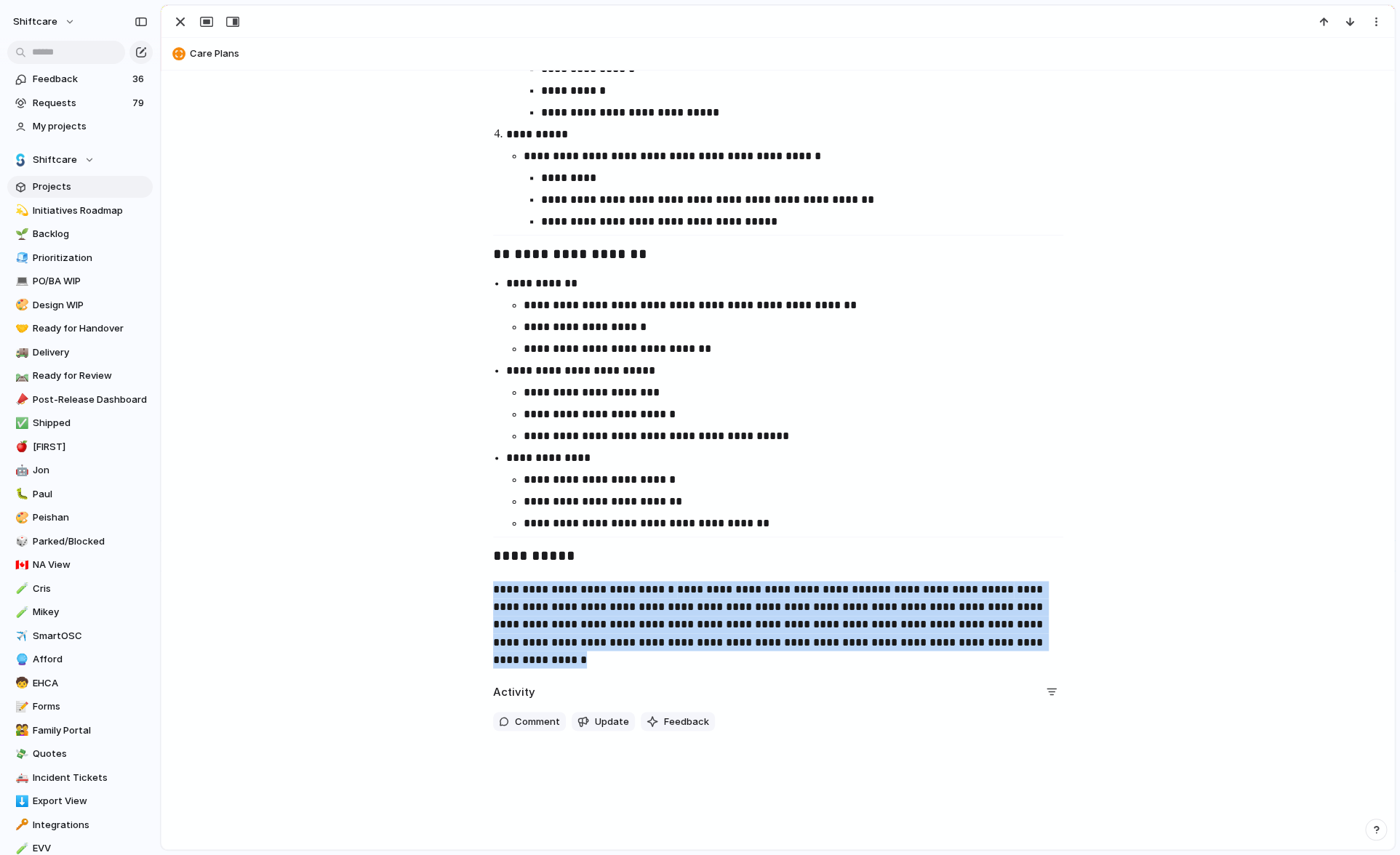 click on "**********" at bounding box center (777, 79) 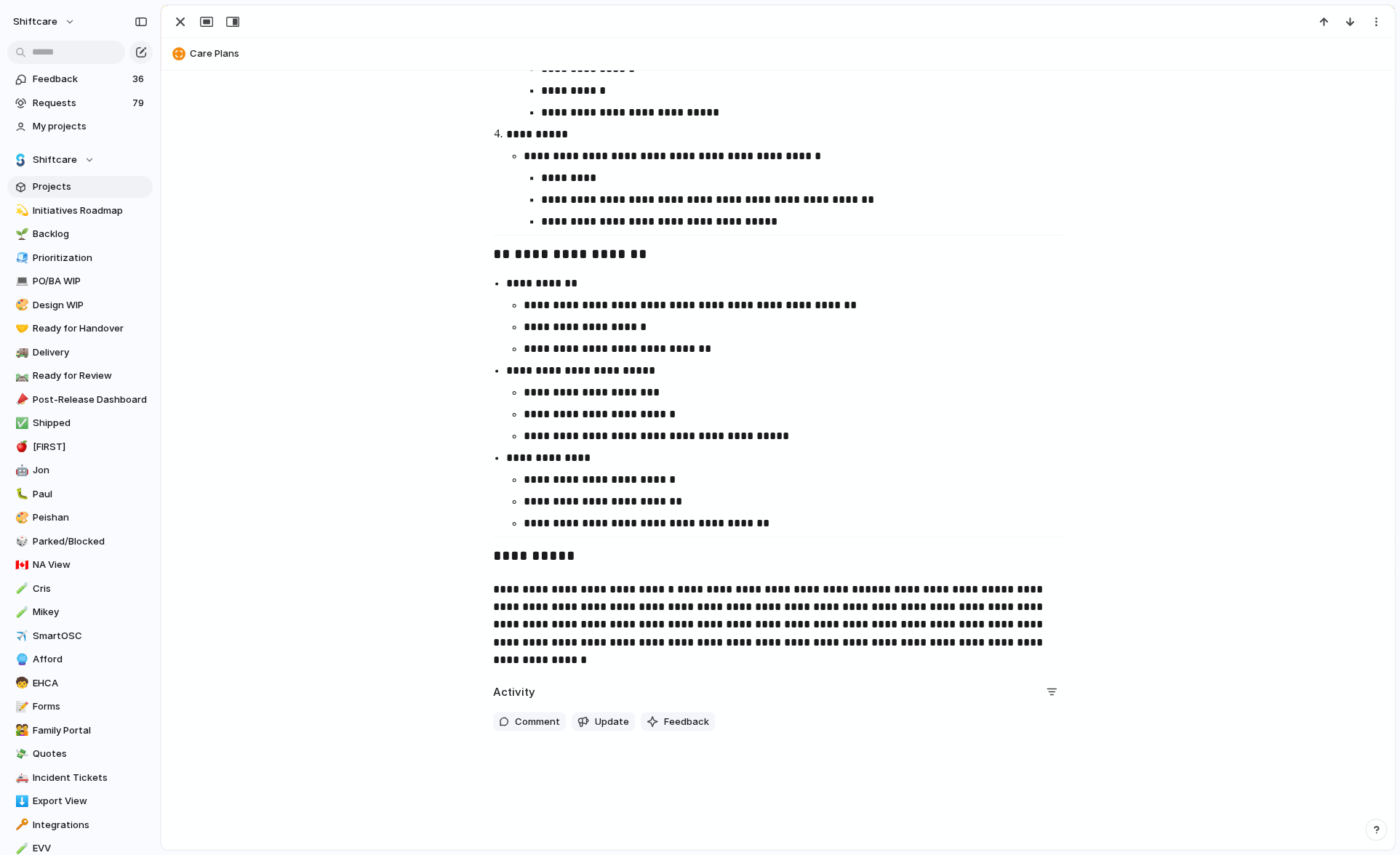 click on "**********" at bounding box center (778, 616) 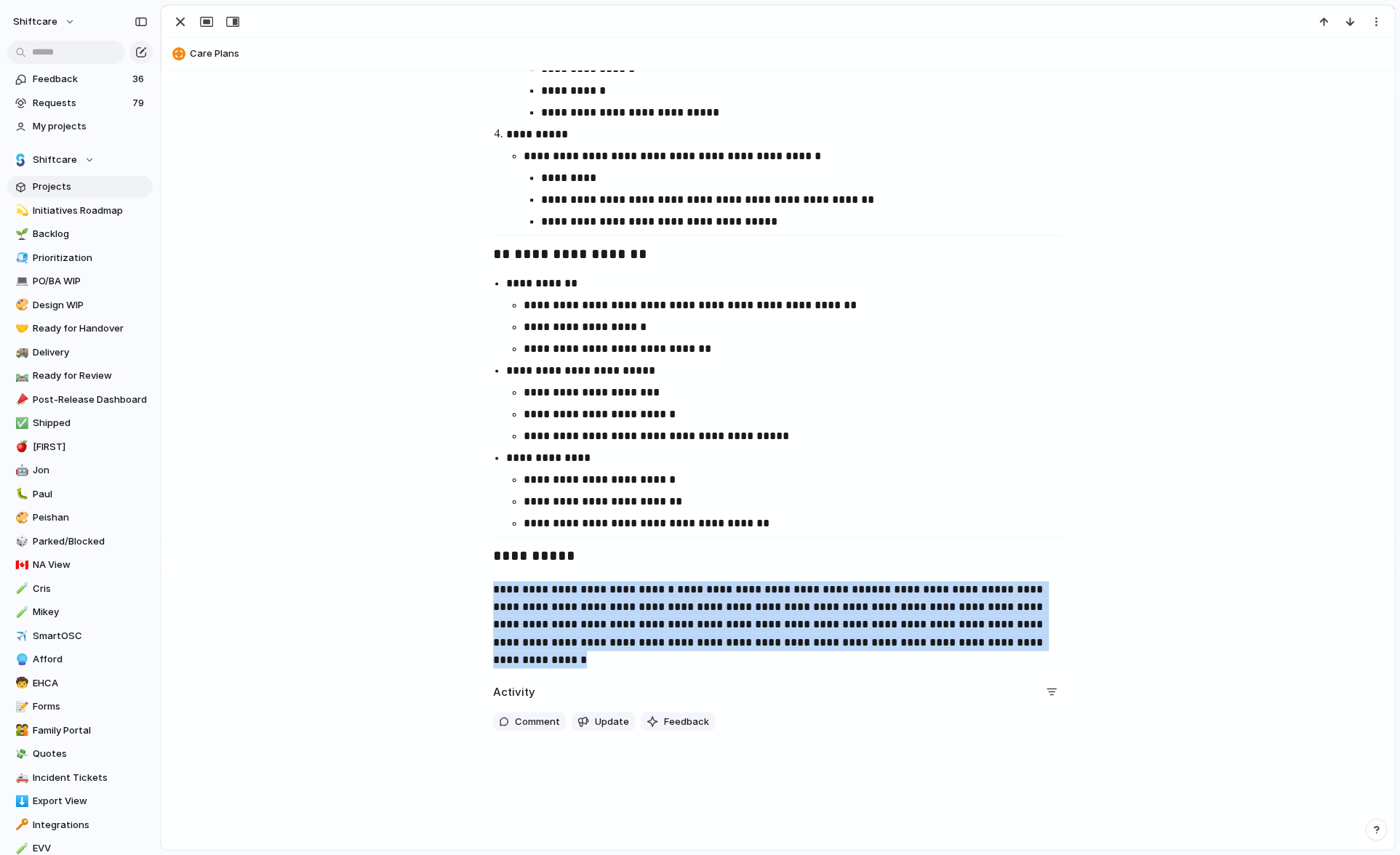 drag, startPoint x: 820, startPoint y: 574, endPoint x: 909, endPoint y: 653, distance: 119.0042 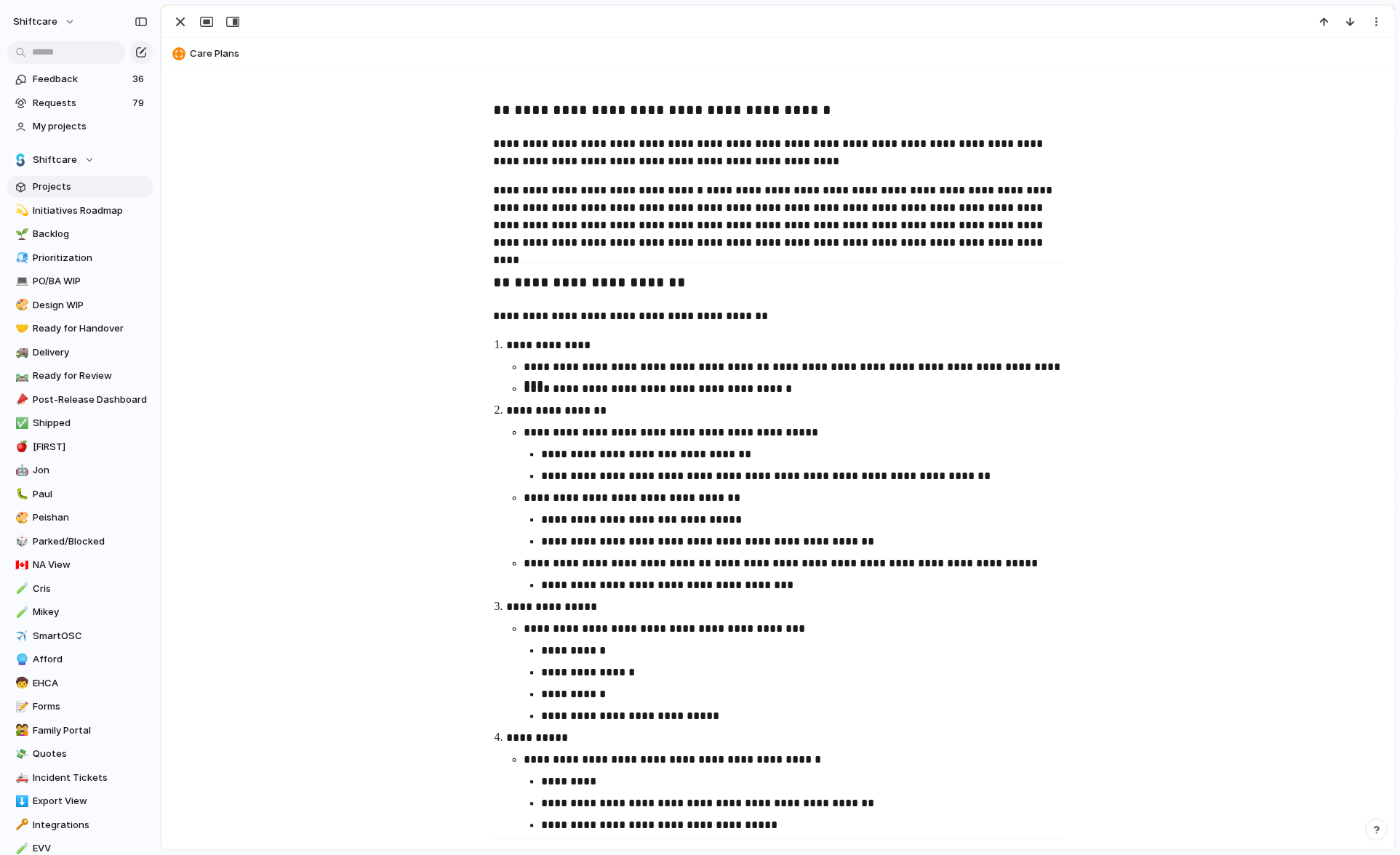 scroll, scrollTop: 174, scrollLeft: 0, axis: vertical 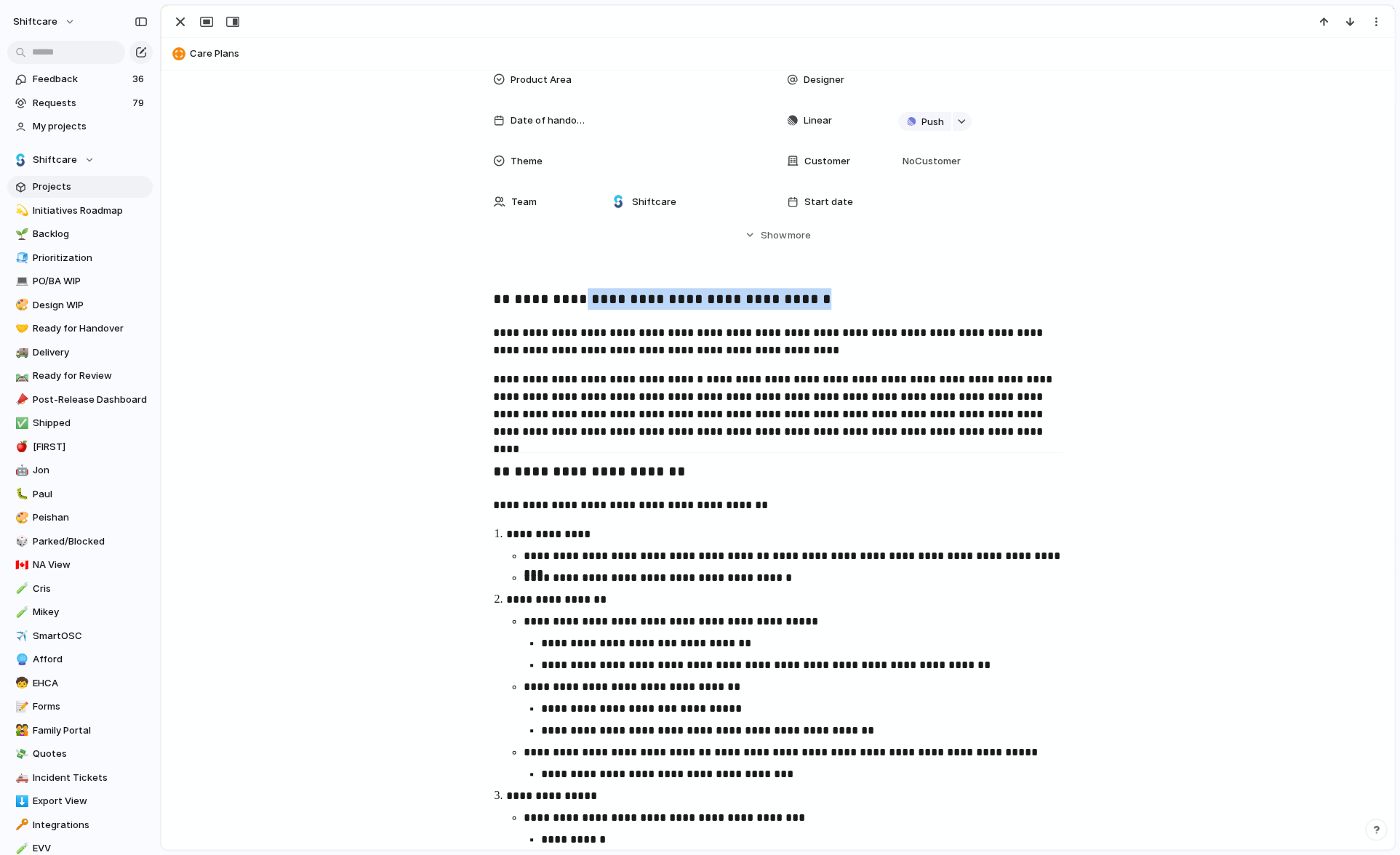 drag, startPoint x: 576, startPoint y: 297, endPoint x: 836, endPoint y: 315, distance: 260.62233 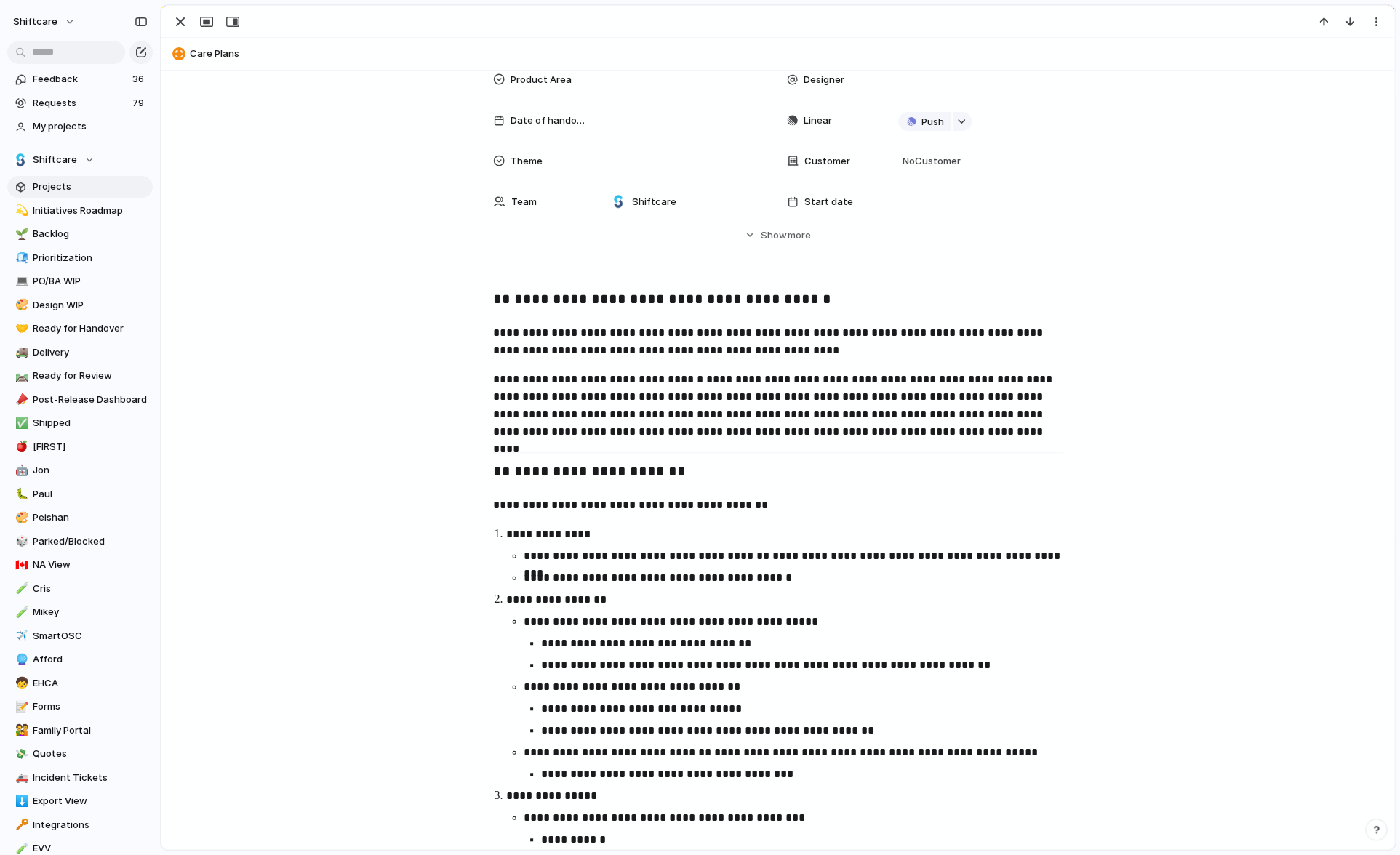 click on "**********" at bounding box center [815, 555] 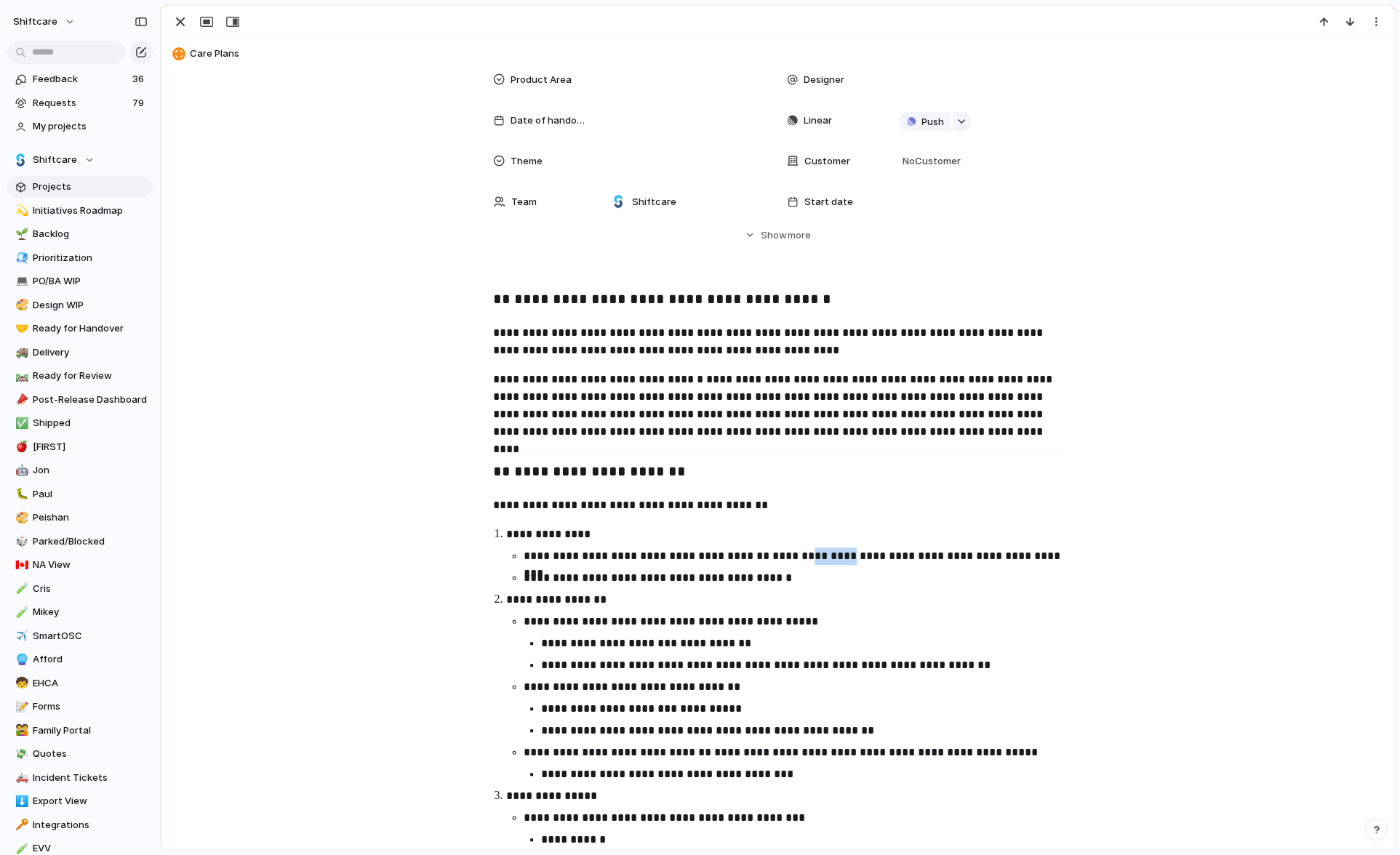 click on "**********" at bounding box center [815, 555] 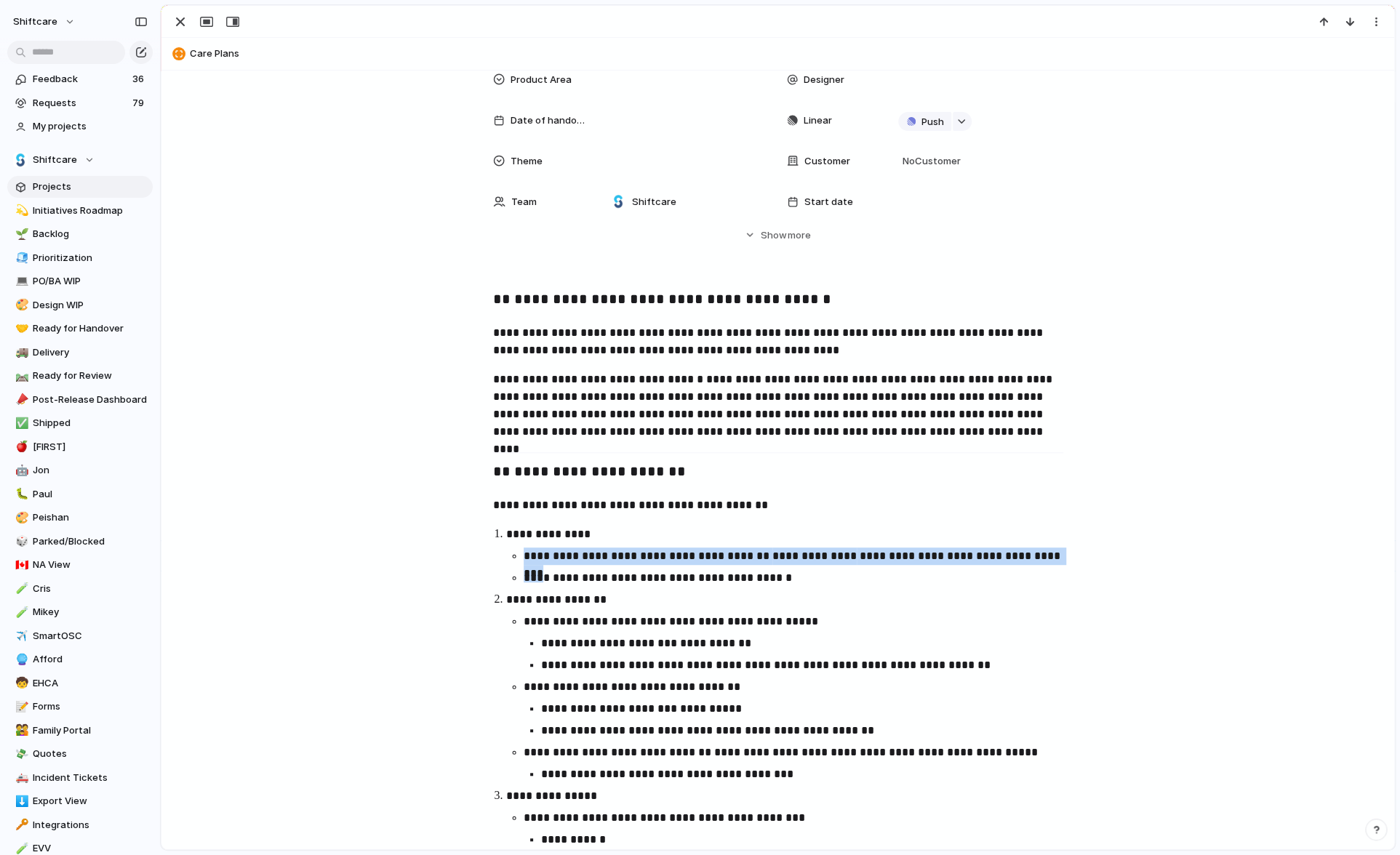 click on "**********" at bounding box center [815, 555] 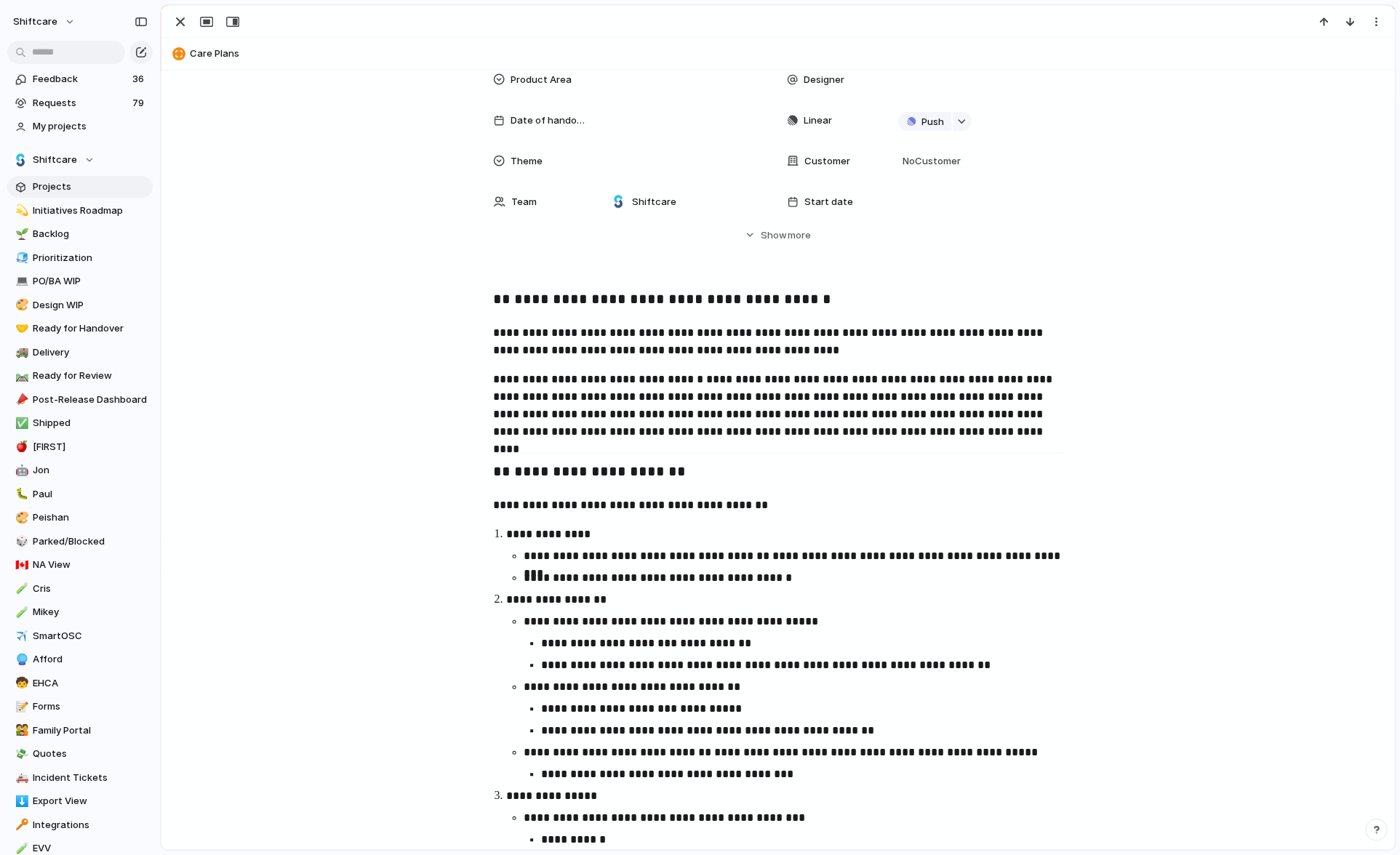 click on "**********" at bounding box center [791, 687] 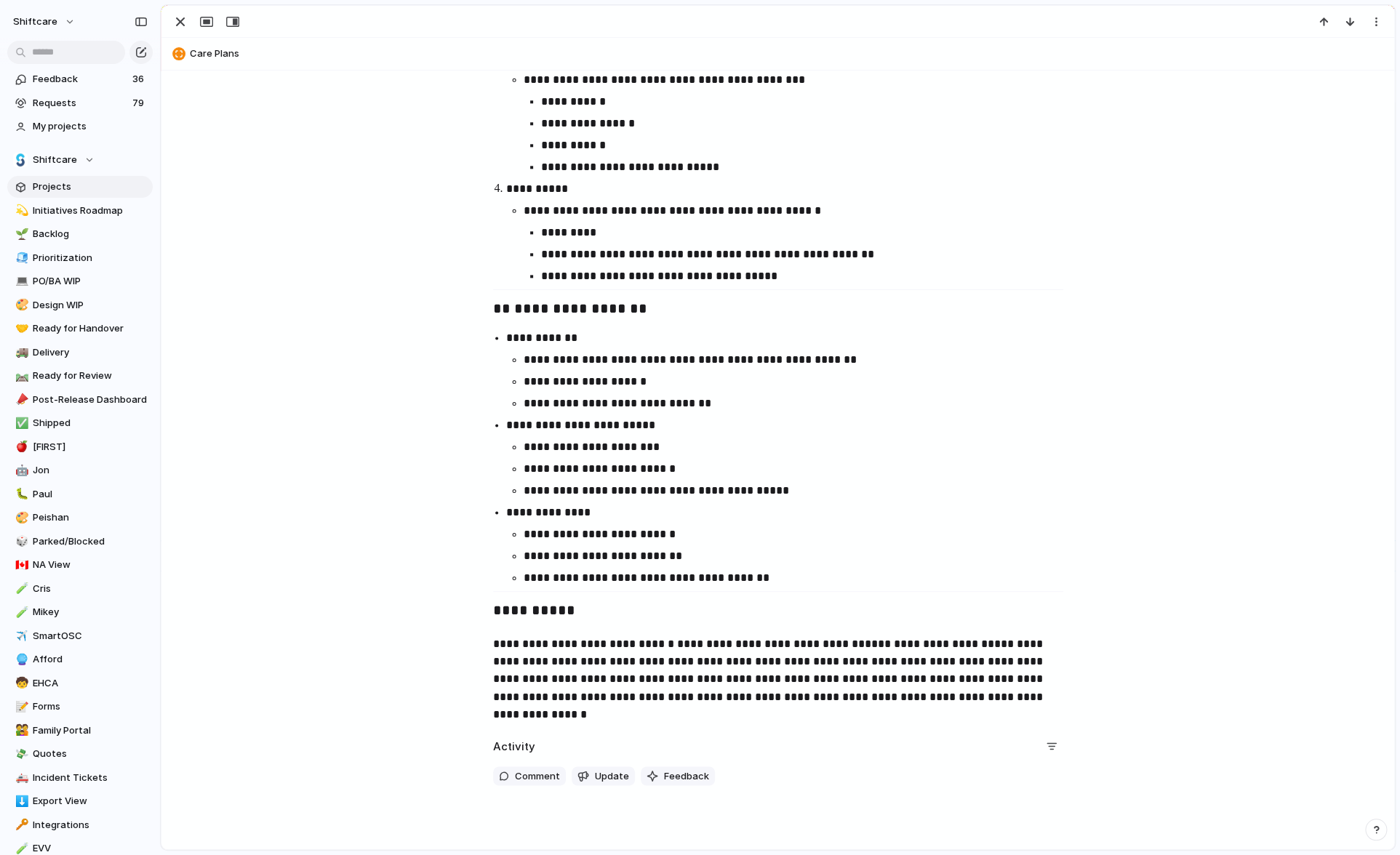 scroll, scrollTop: 967, scrollLeft: 0, axis: vertical 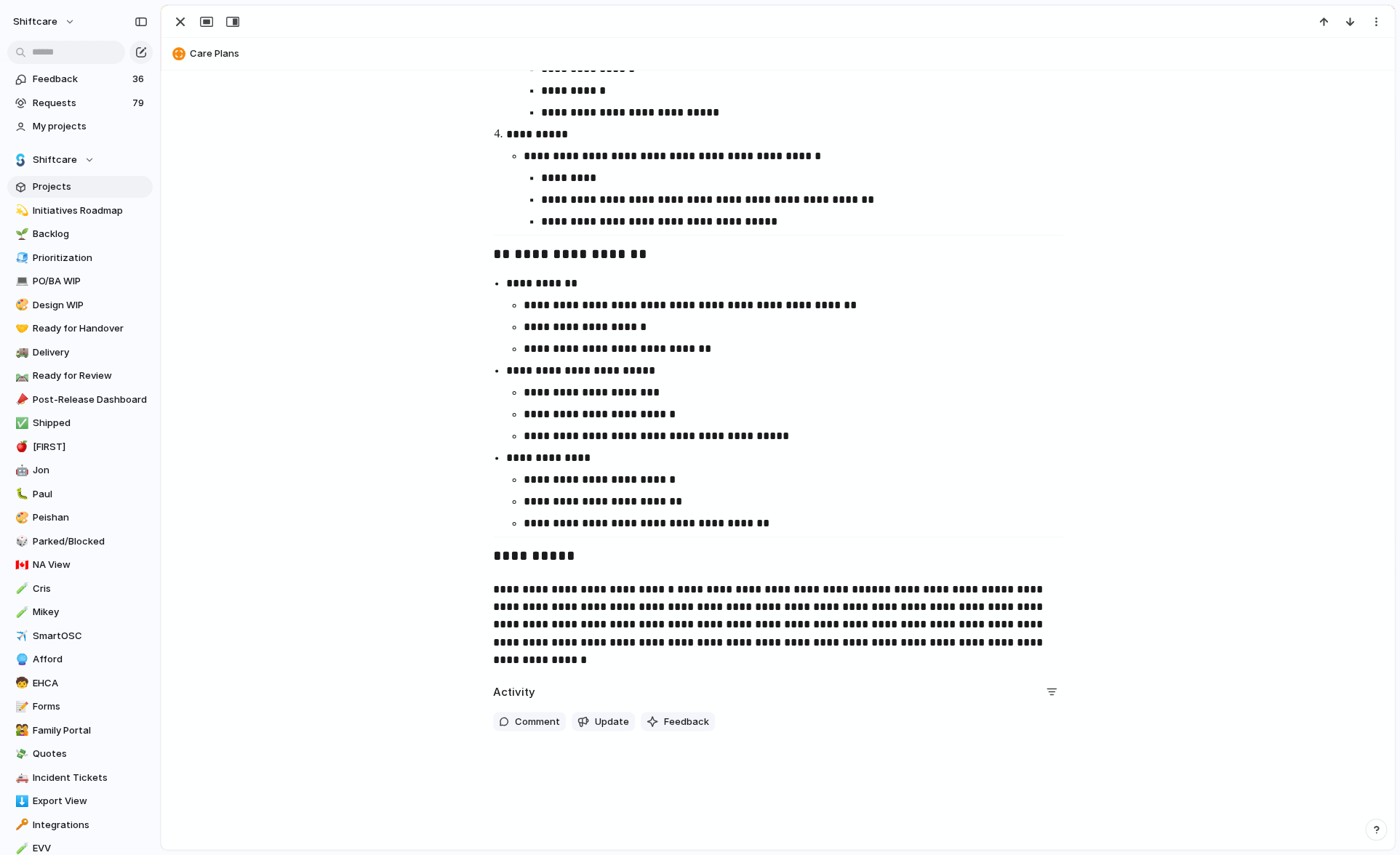 click on "**********" at bounding box center (800, 436) 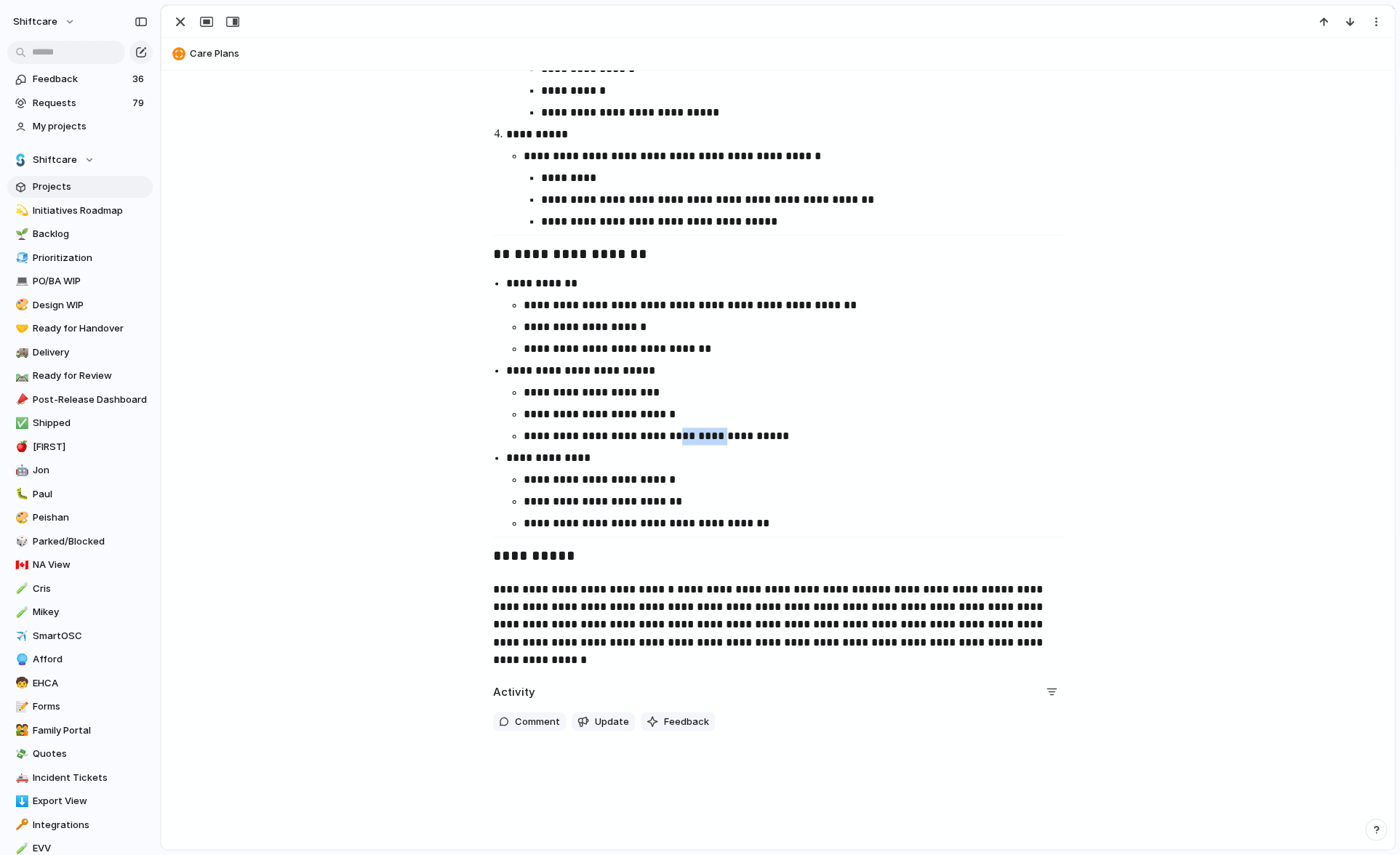 click on "**********" at bounding box center (800, 436) 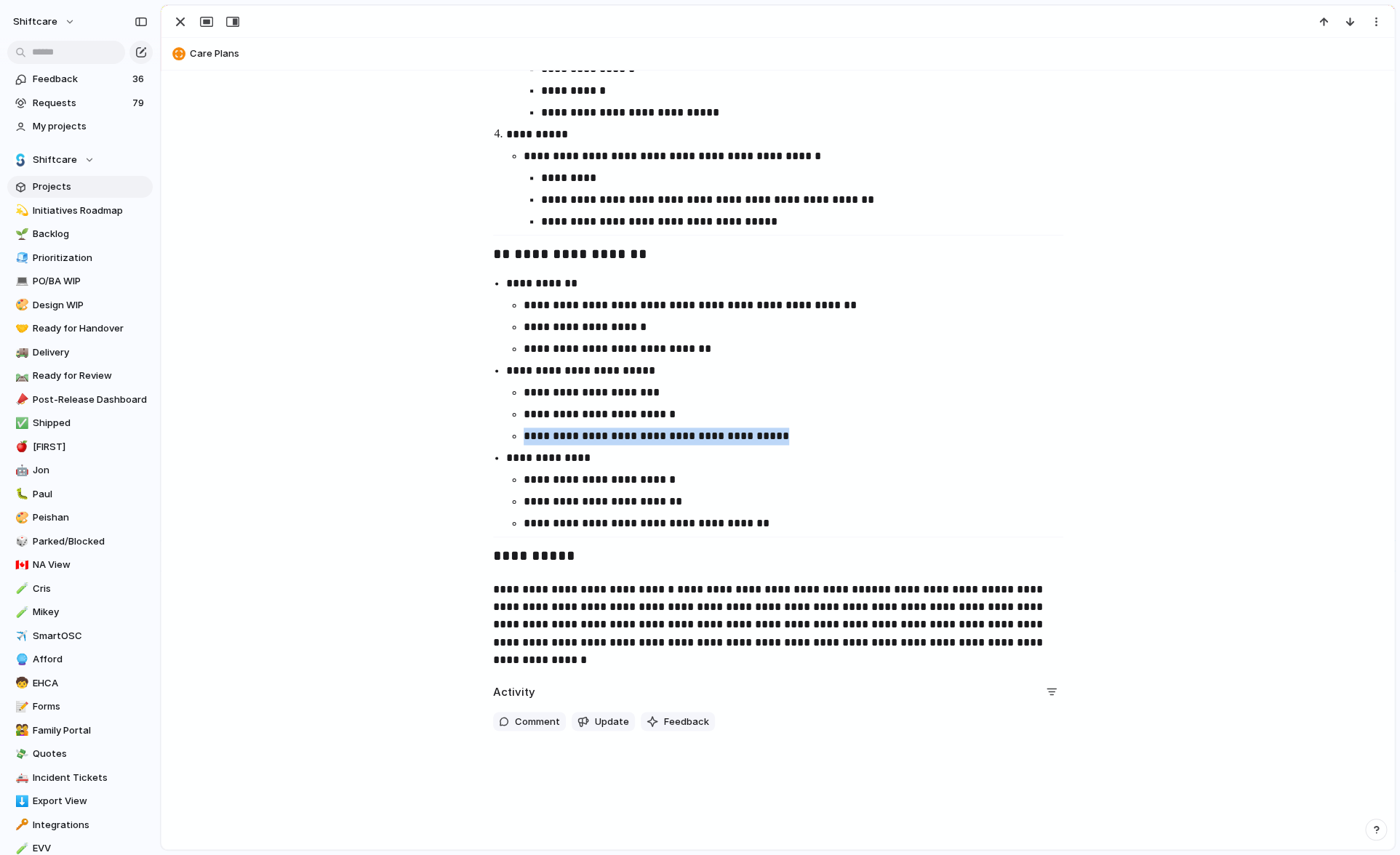 click on "**********" at bounding box center (800, 436) 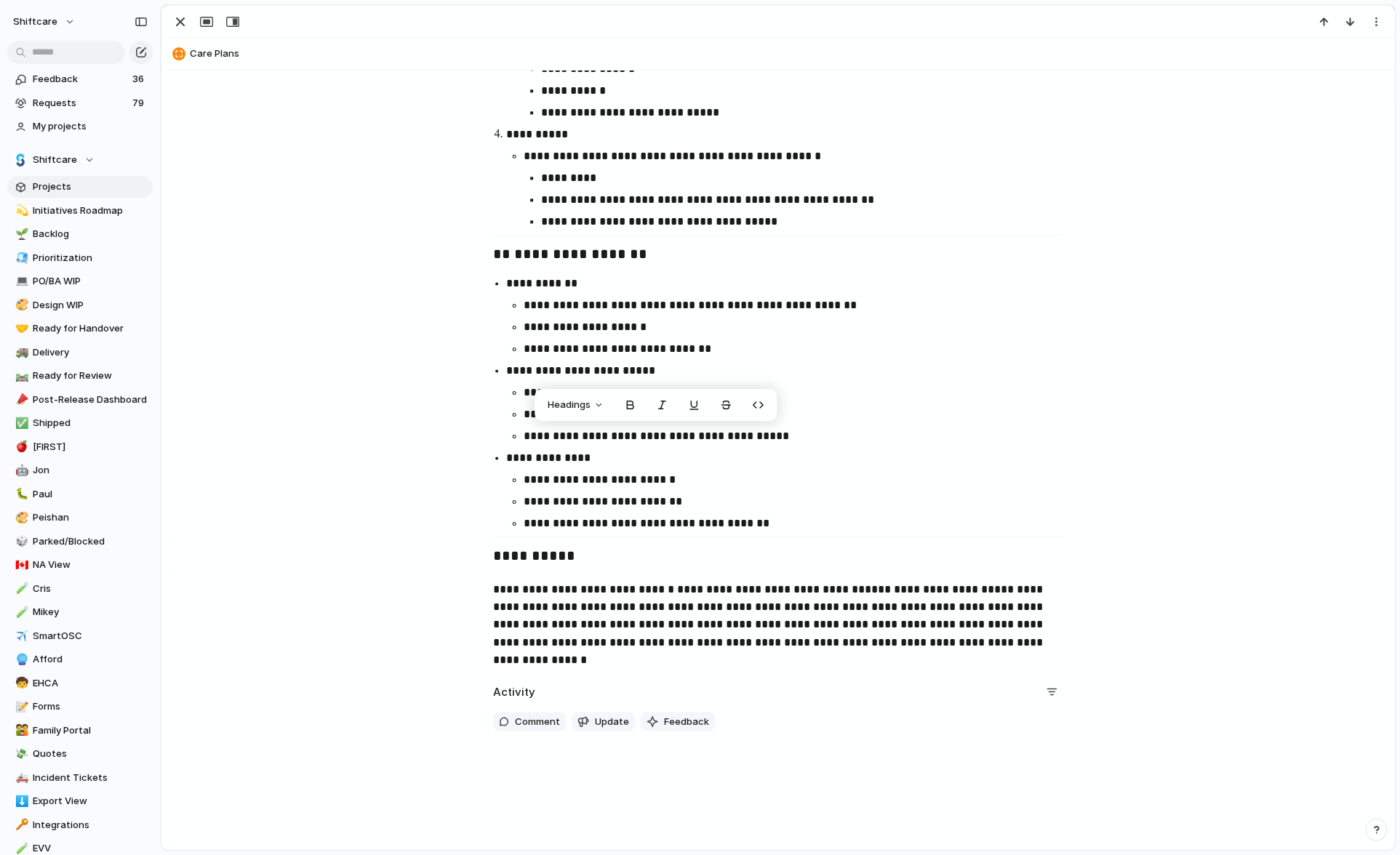 click on "**********" at bounding box center (800, 523) 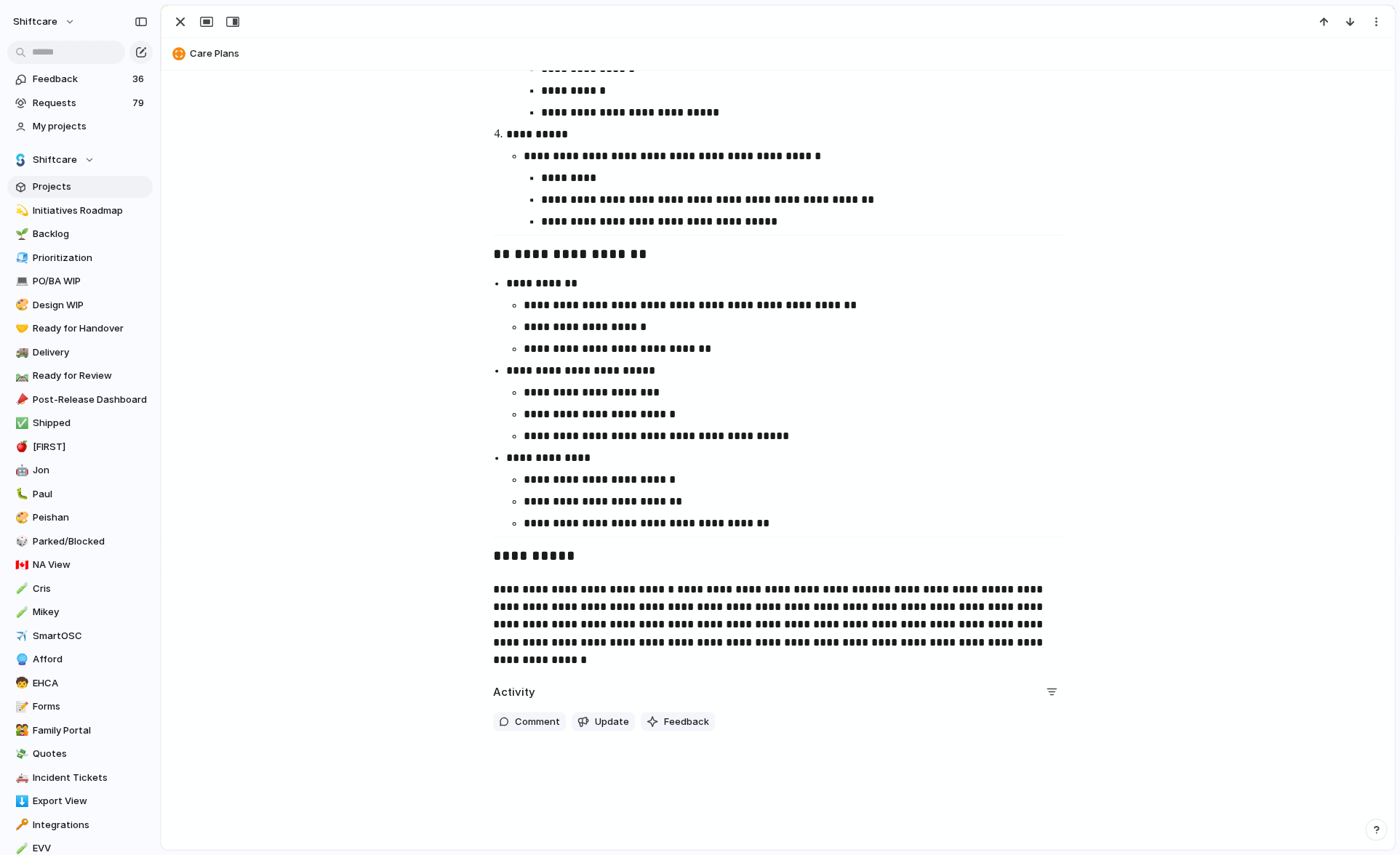 click on "**********" at bounding box center (800, 523) 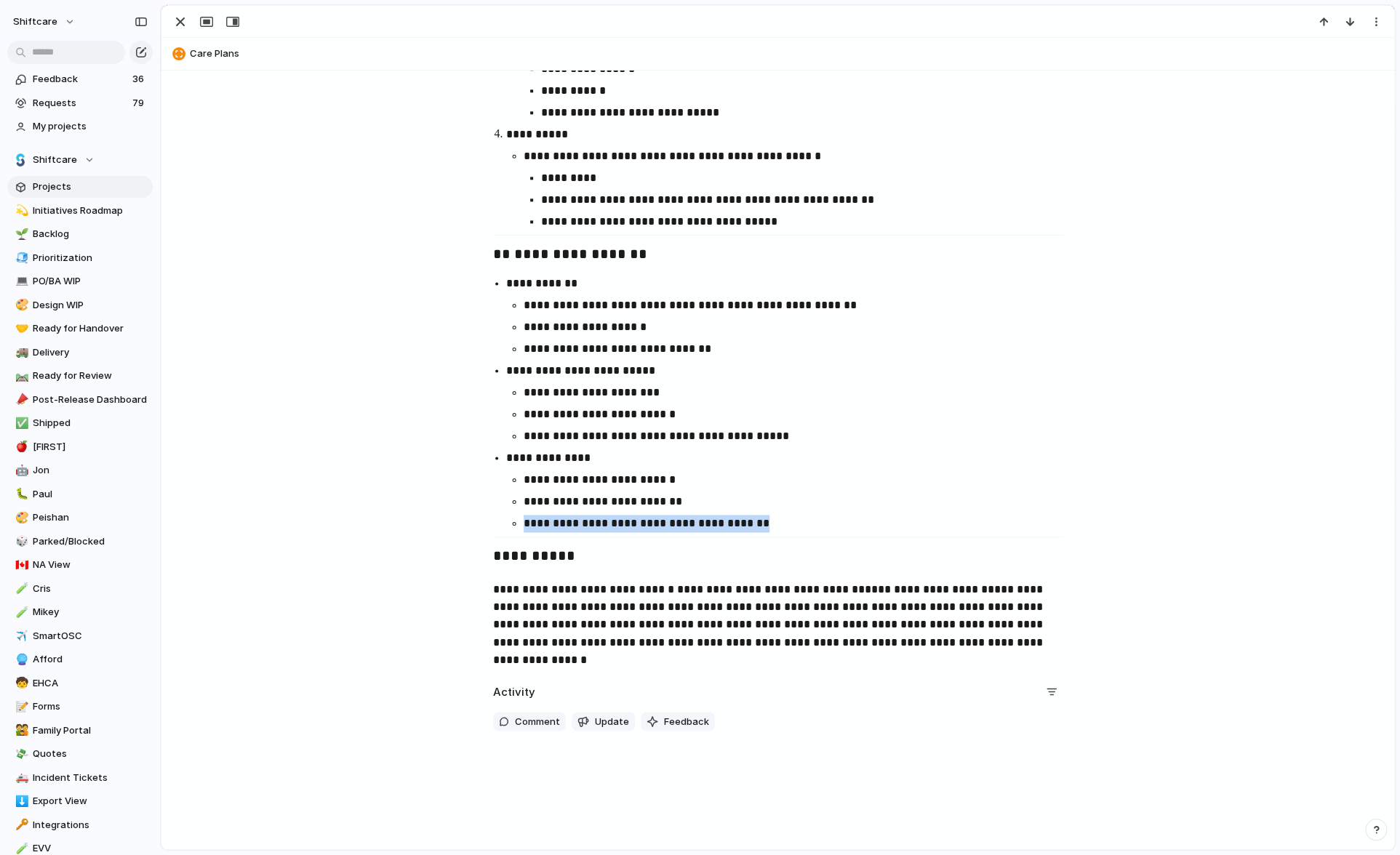 click on "**********" at bounding box center [800, 523] 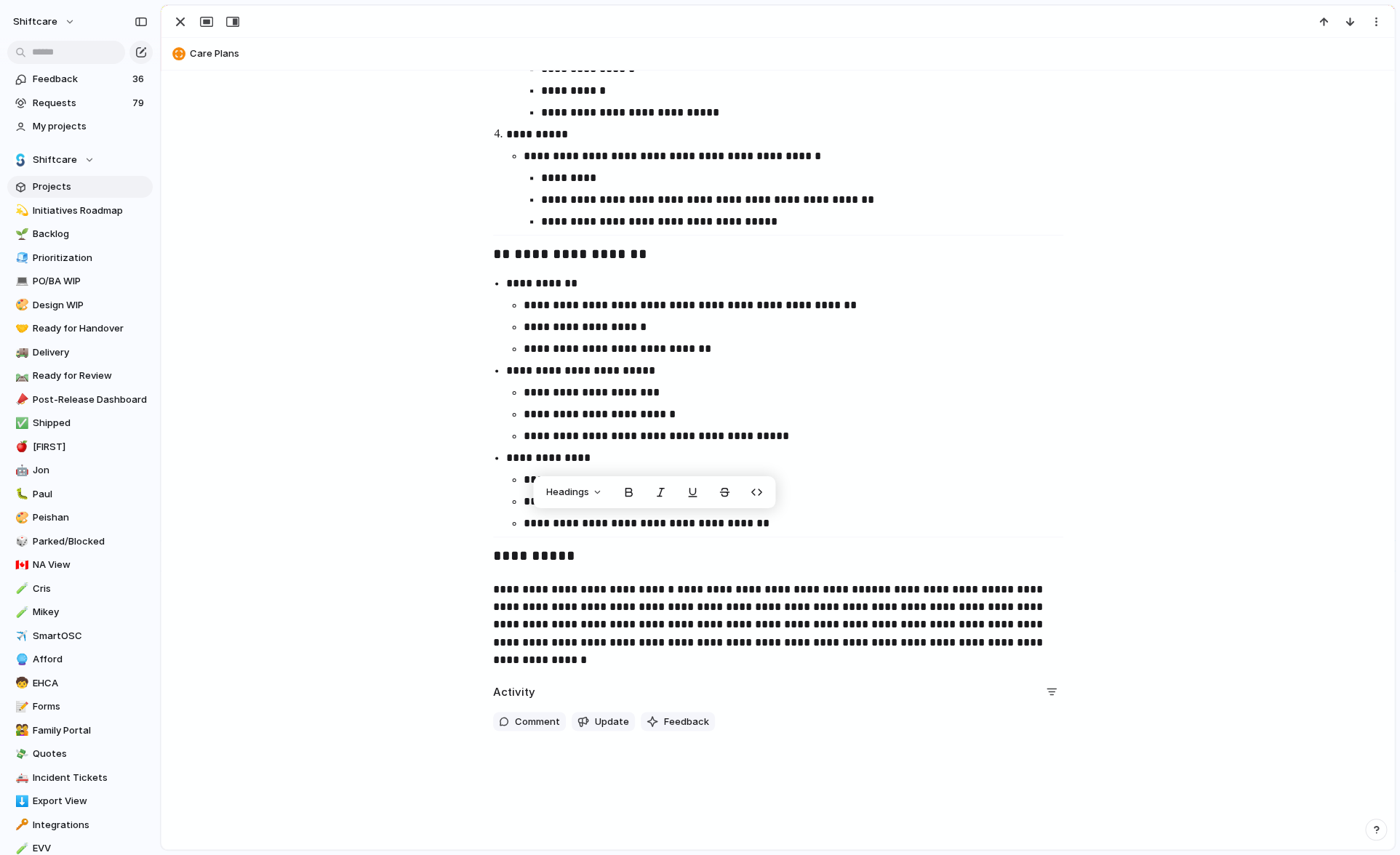click on "**********" at bounding box center (800, 523) 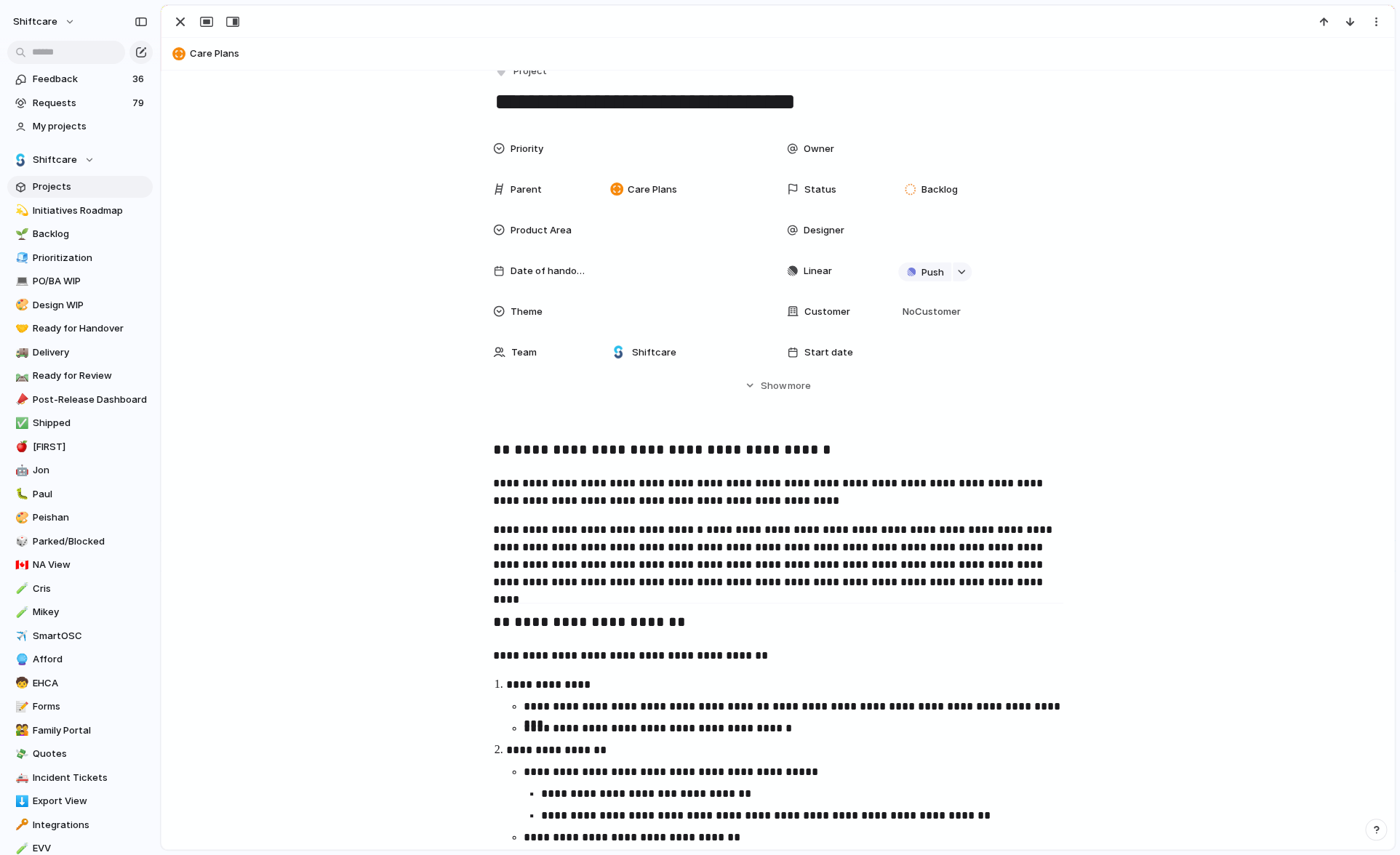 scroll, scrollTop: 0, scrollLeft: 0, axis: both 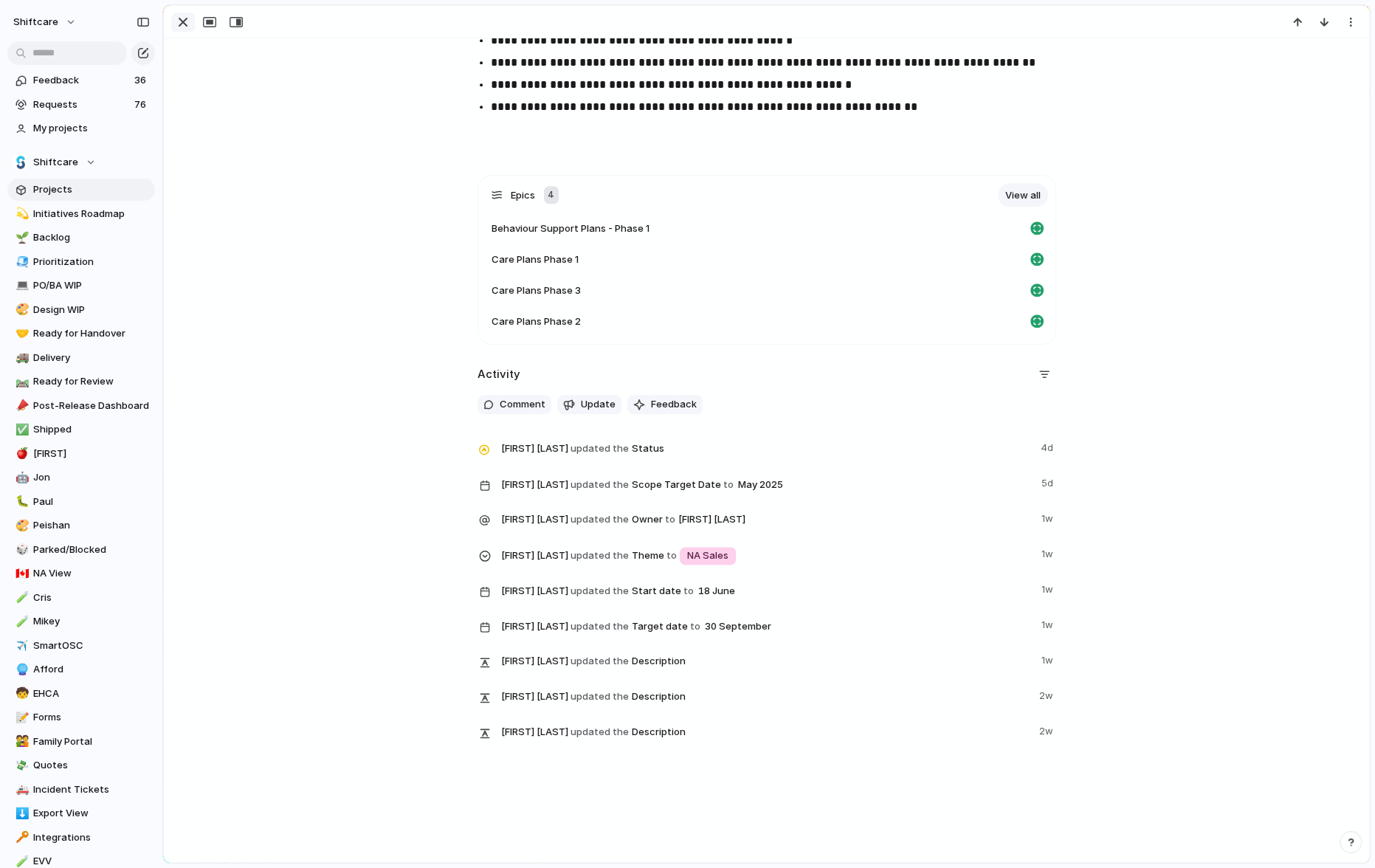 click at bounding box center [183, 22] 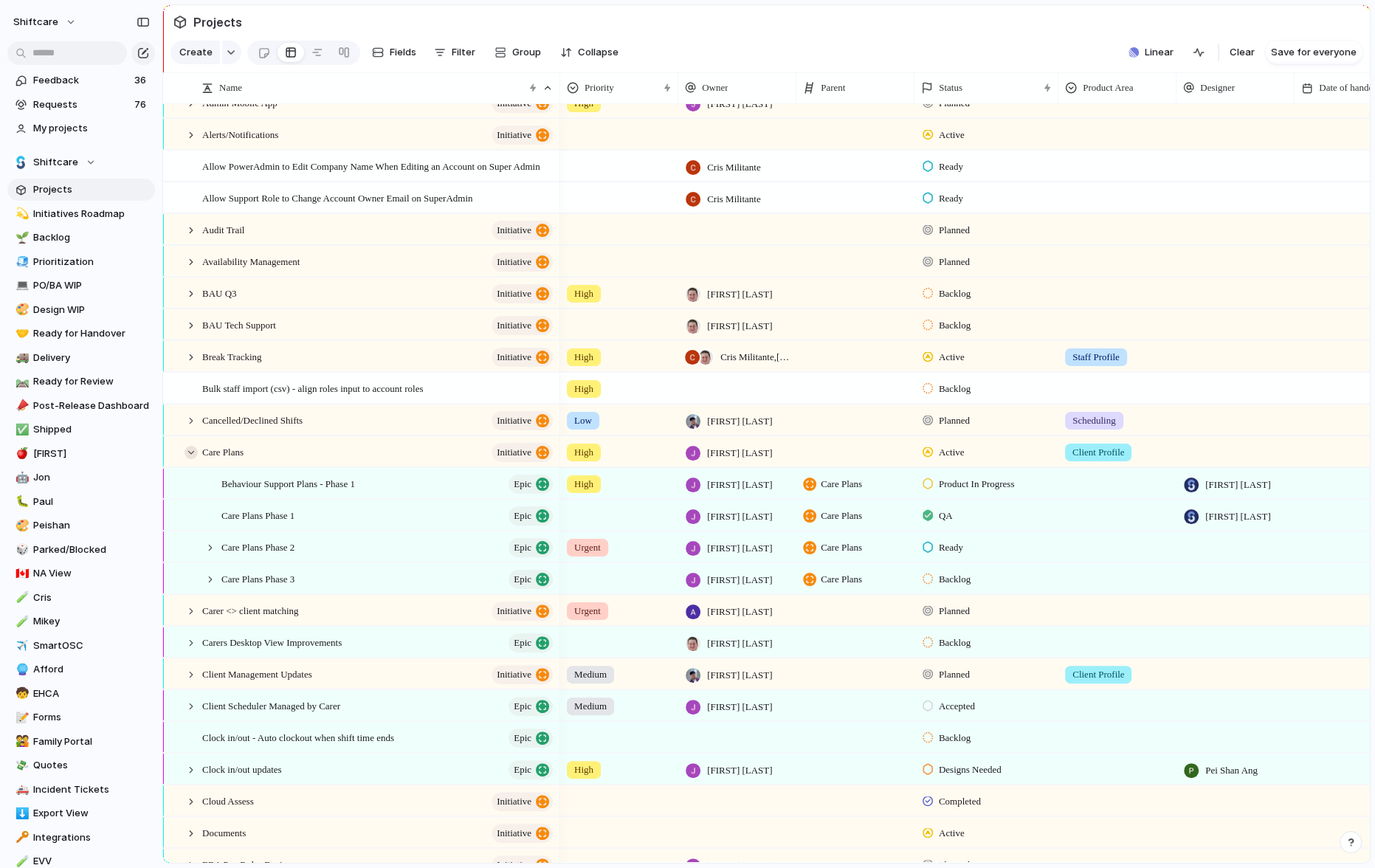click at bounding box center [191, 452] 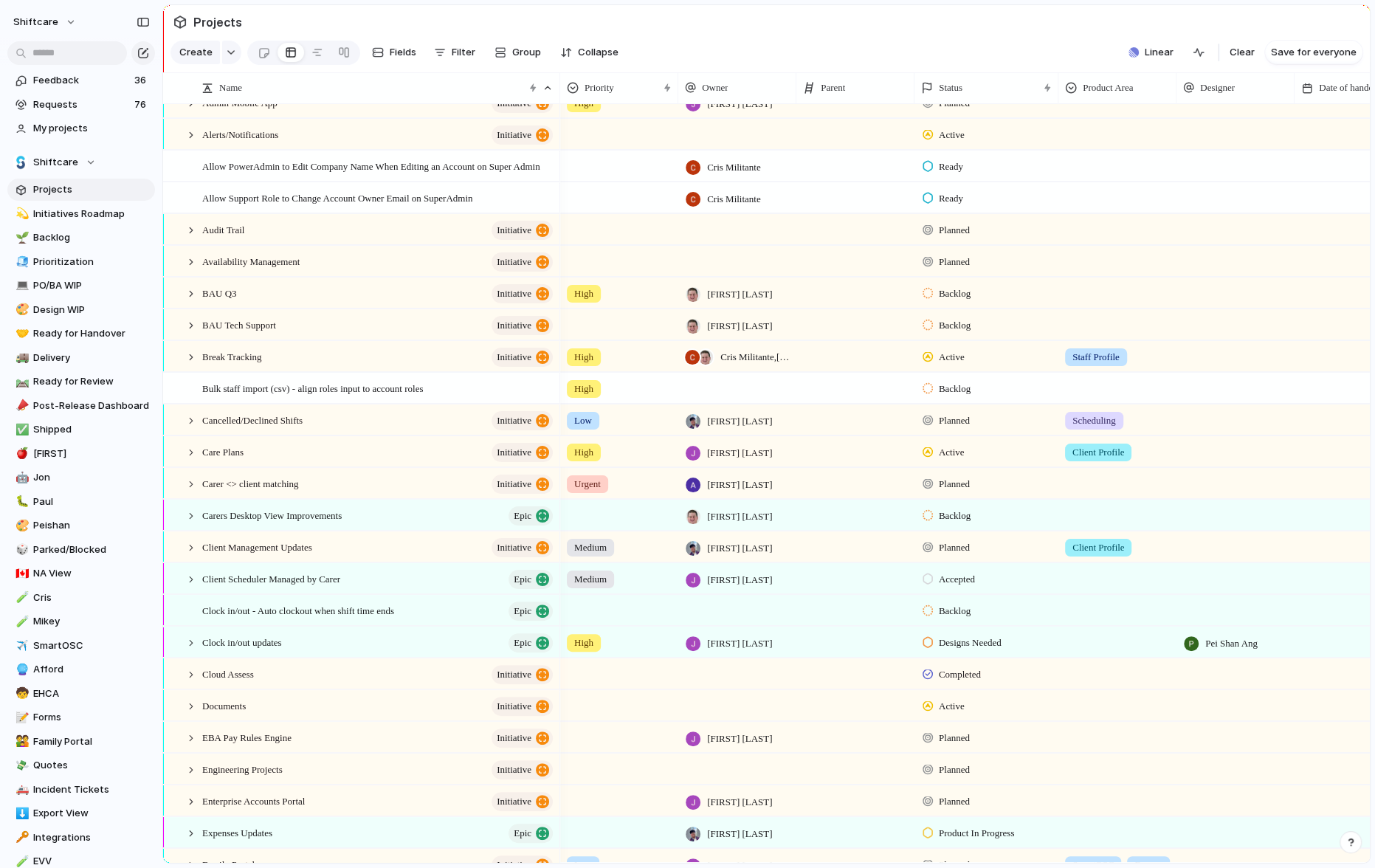 scroll, scrollTop: 500, scrollLeft: 0, axis: vertical 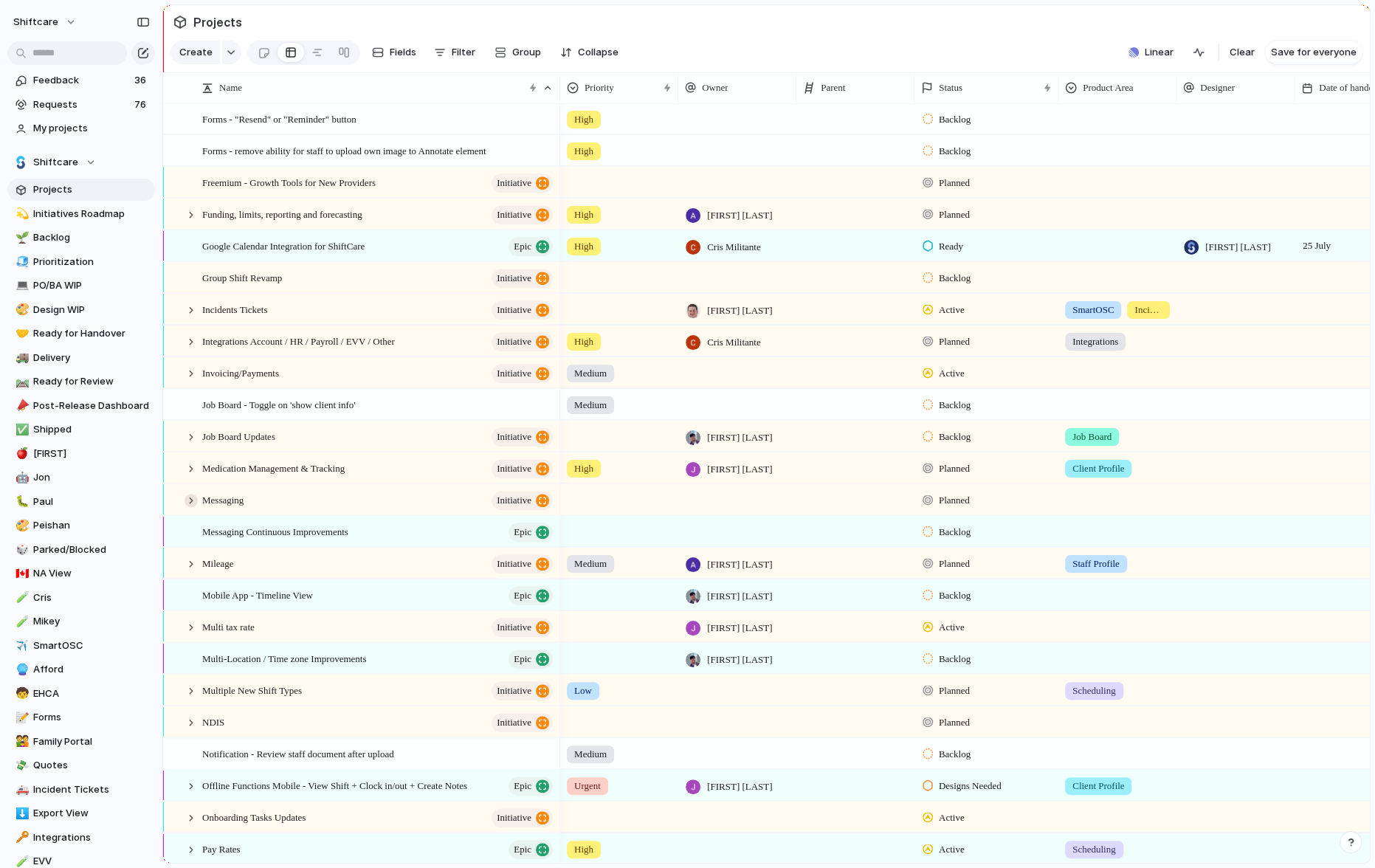 click at bounding box center [191, 500] 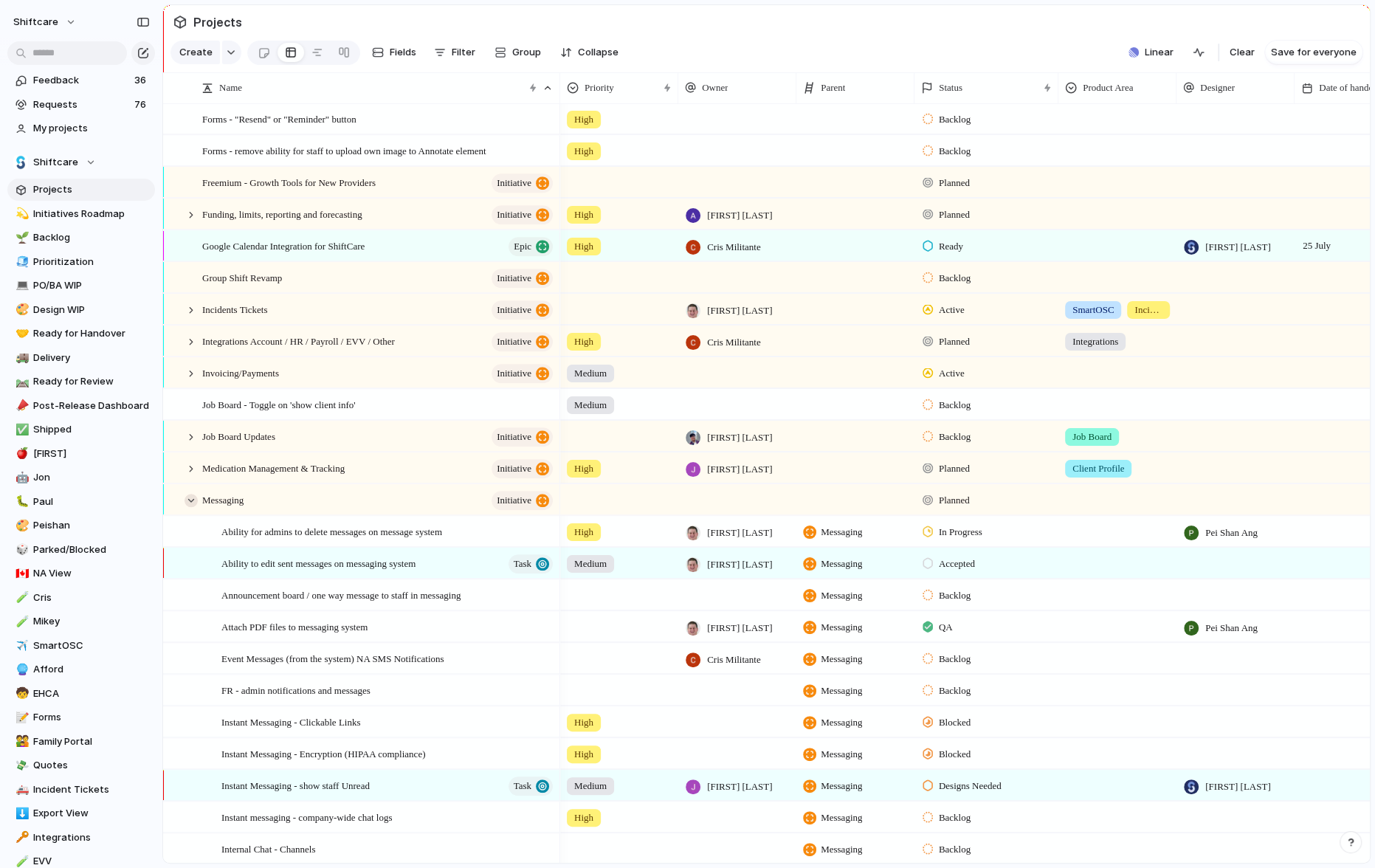 click at bounding box center (191, 500) 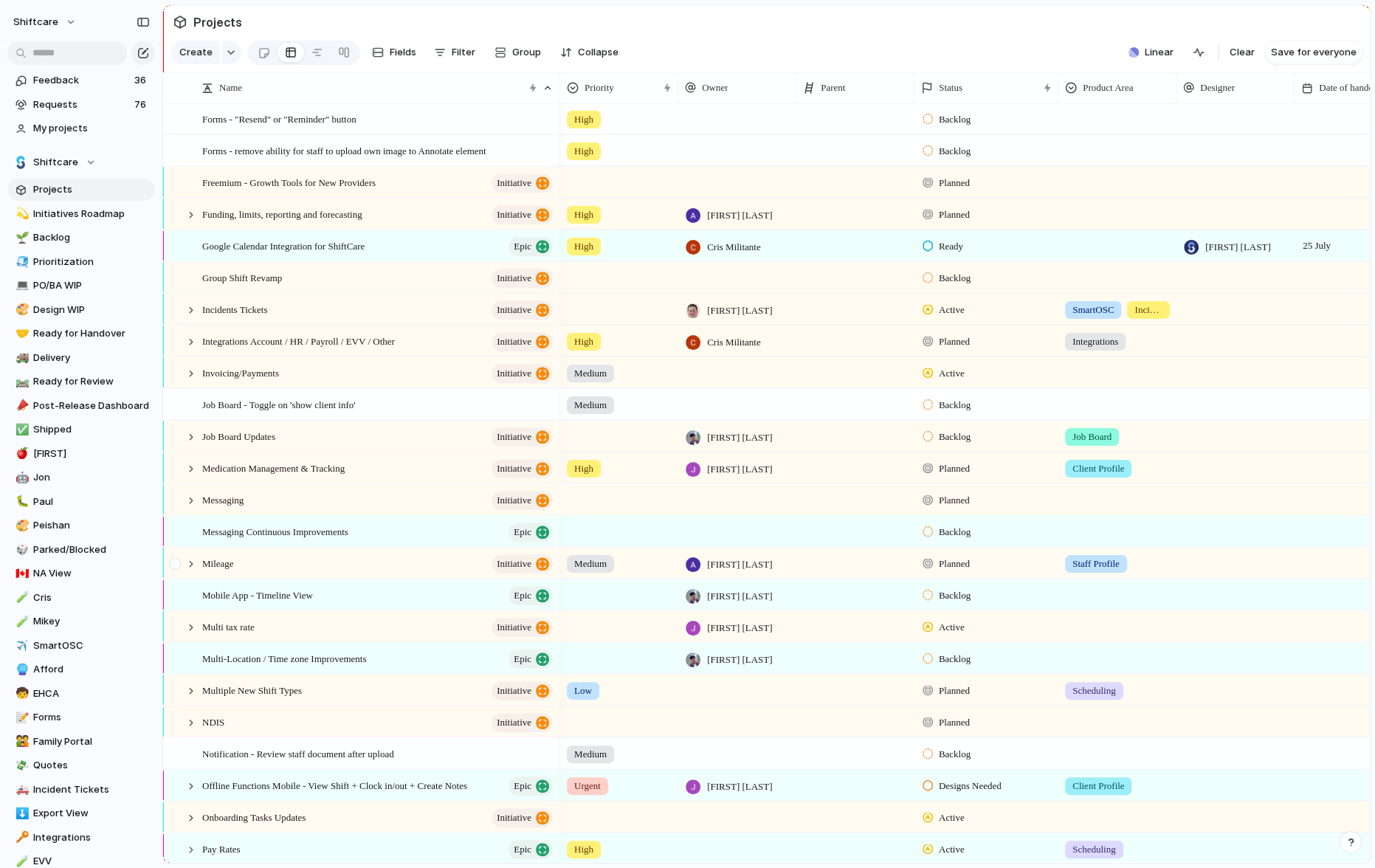 scroll, scrollTop: 1036, scrollLeft: 0, axis: vertical 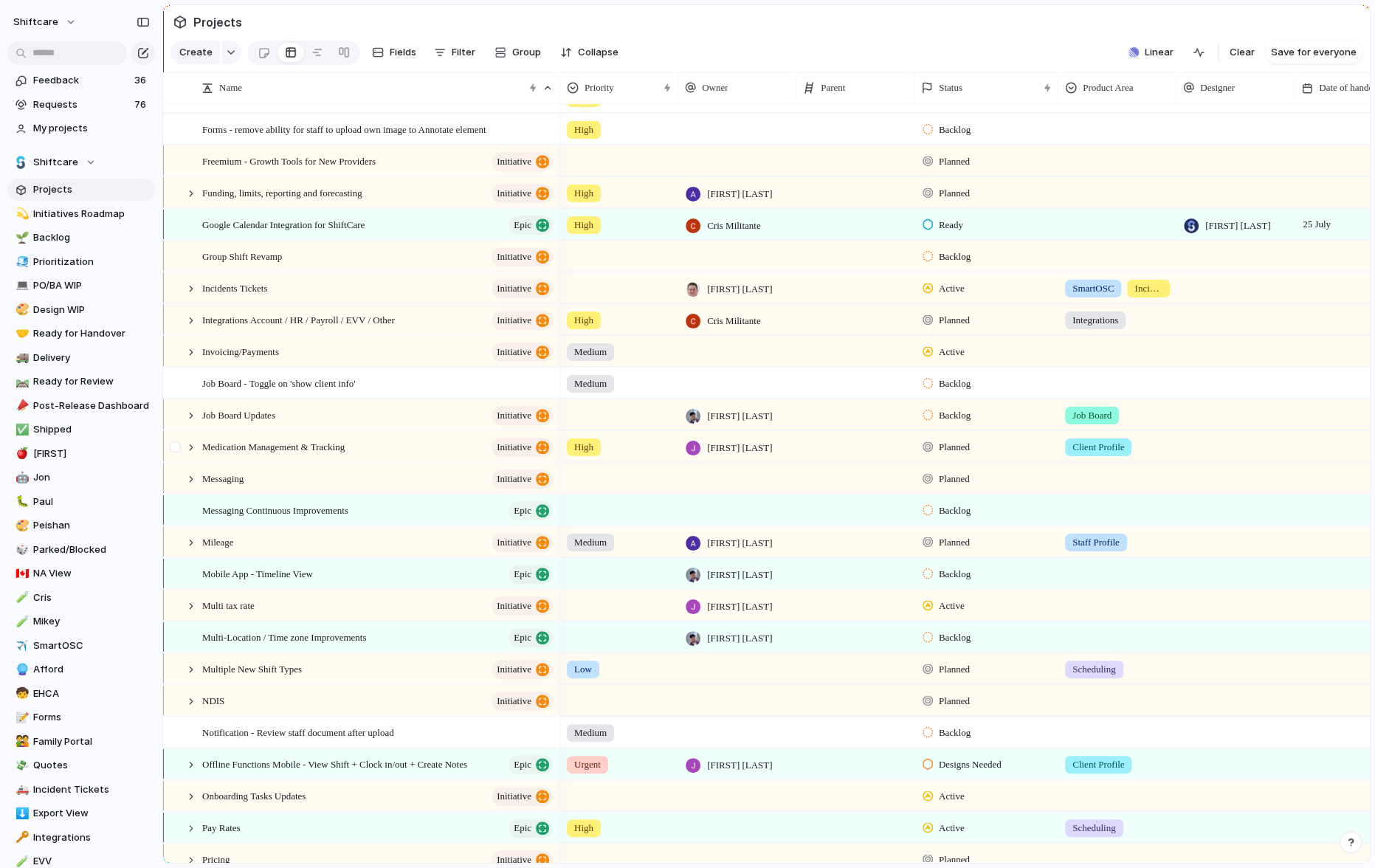 click at bounding box center (184, 447) 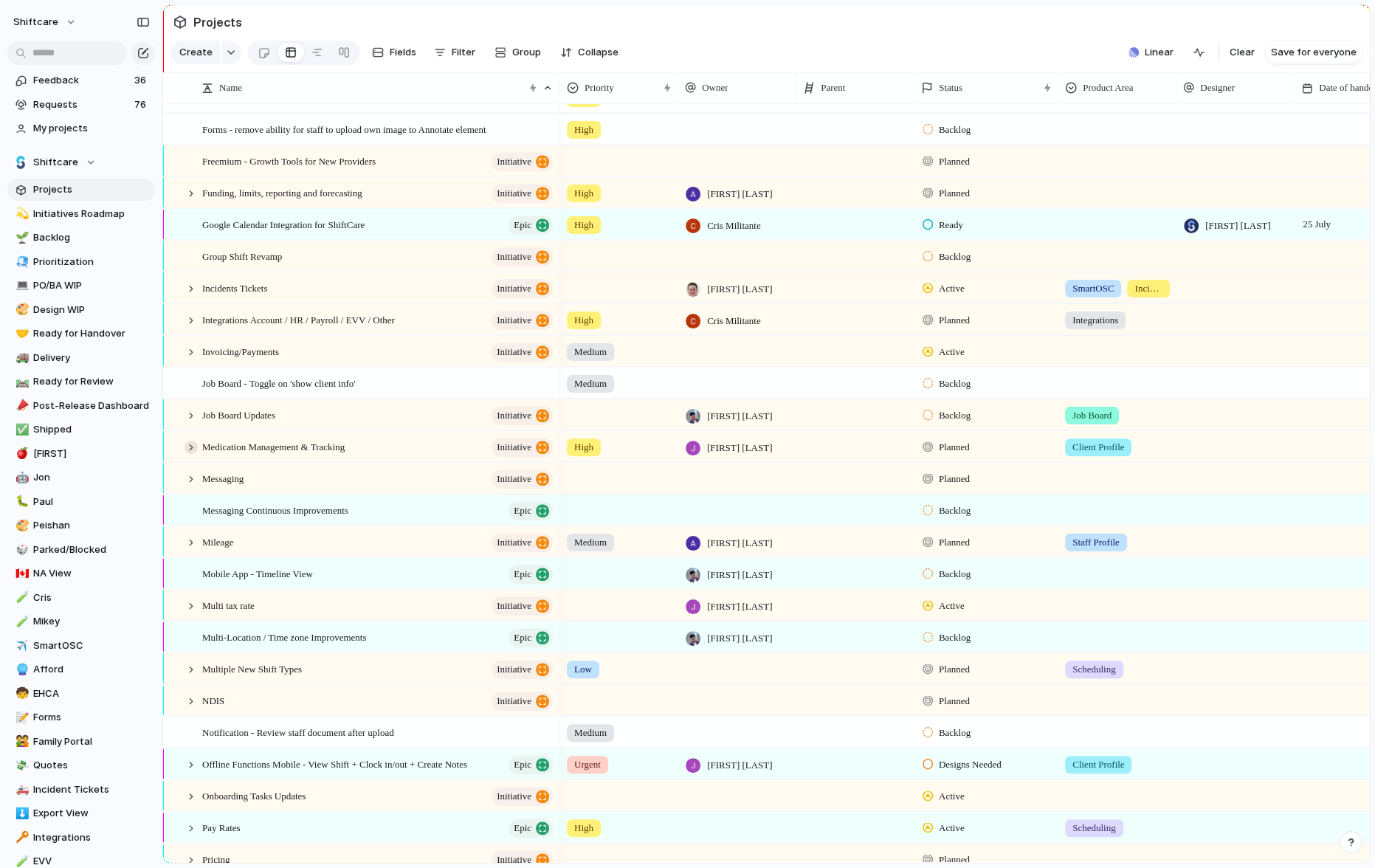 click at bounding box center (191, 447) 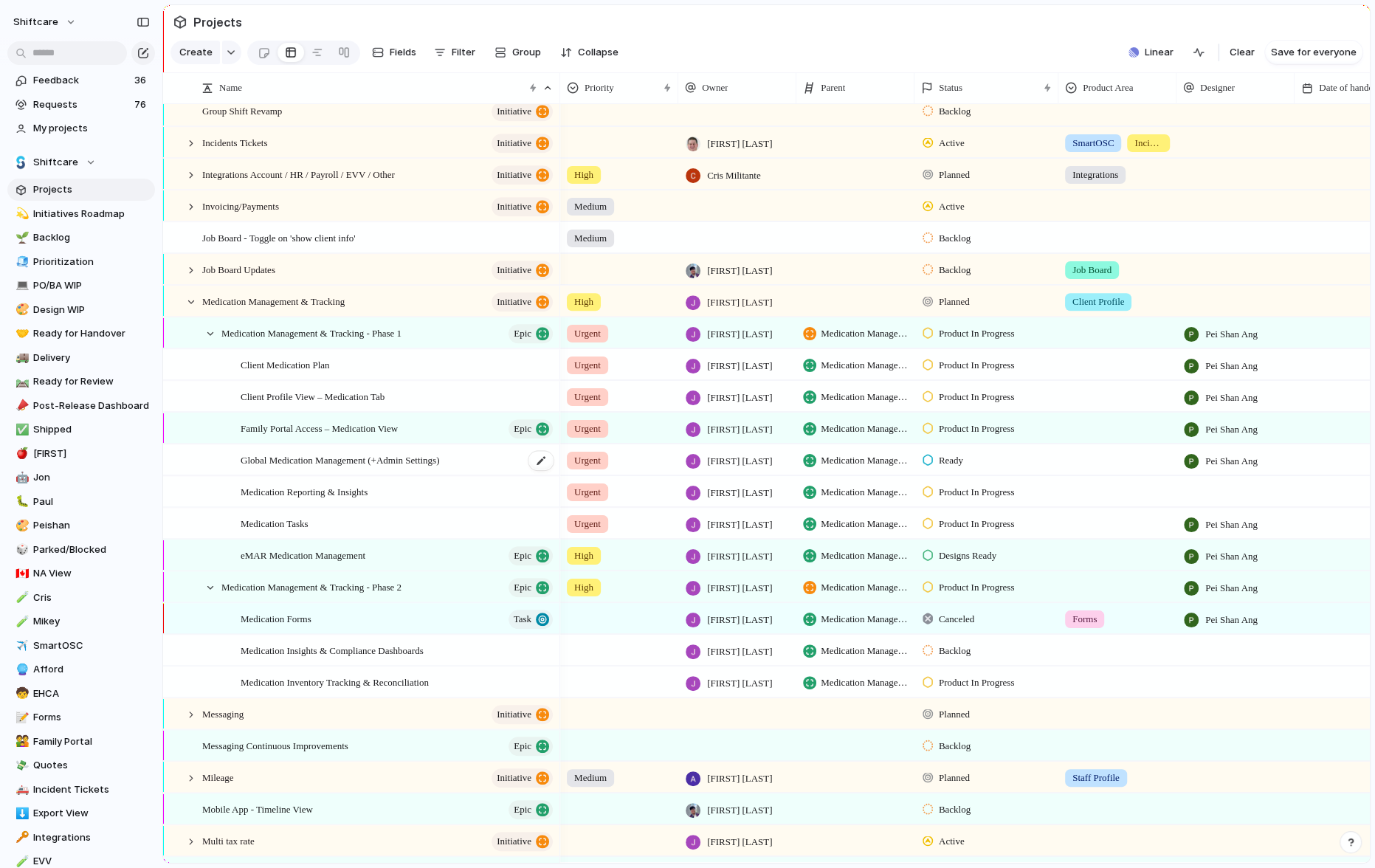 click on "Global Medication Management (+Admin Settings)" at bounding box center [340, 459] 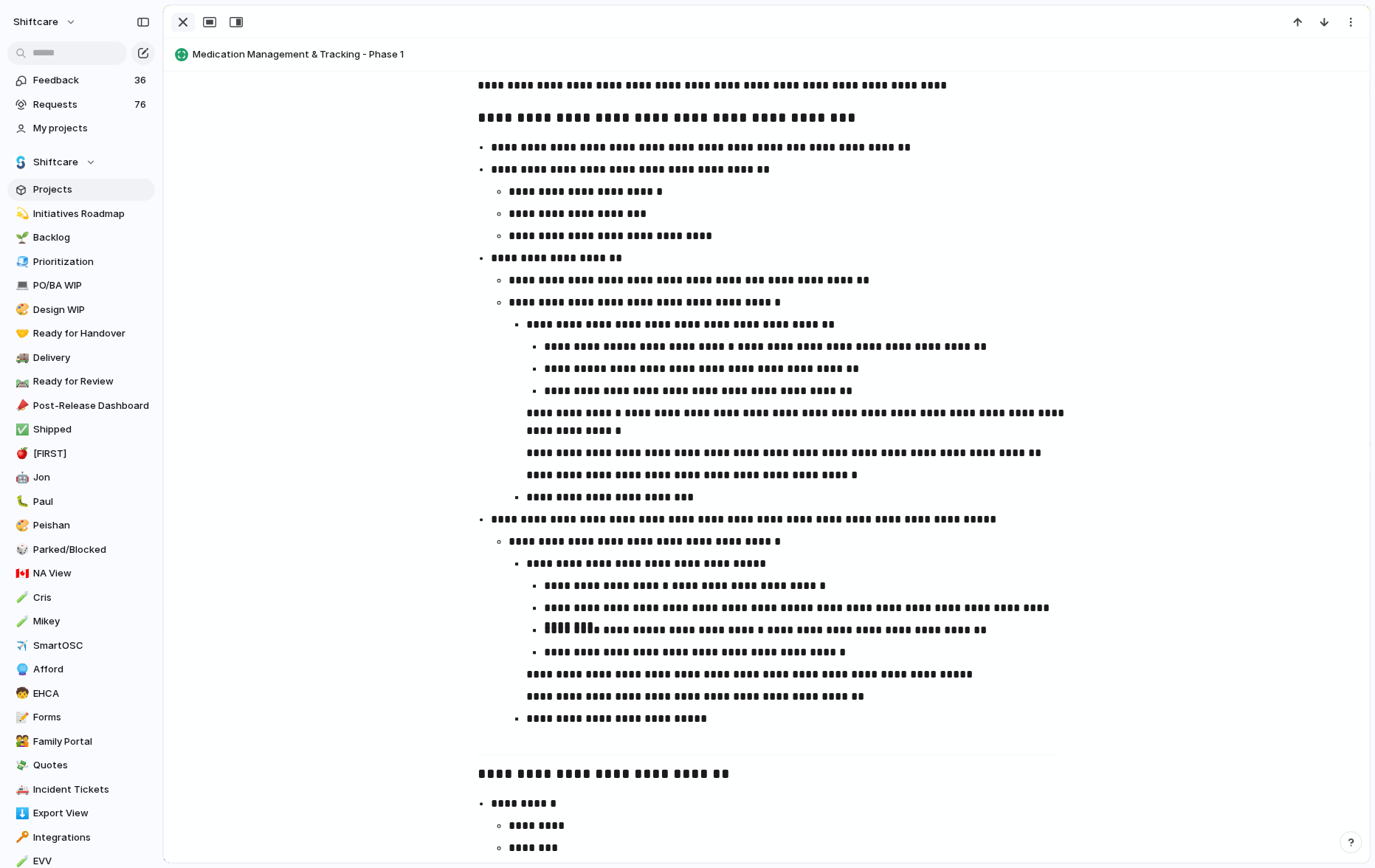 click at bounding box center (183, 22) 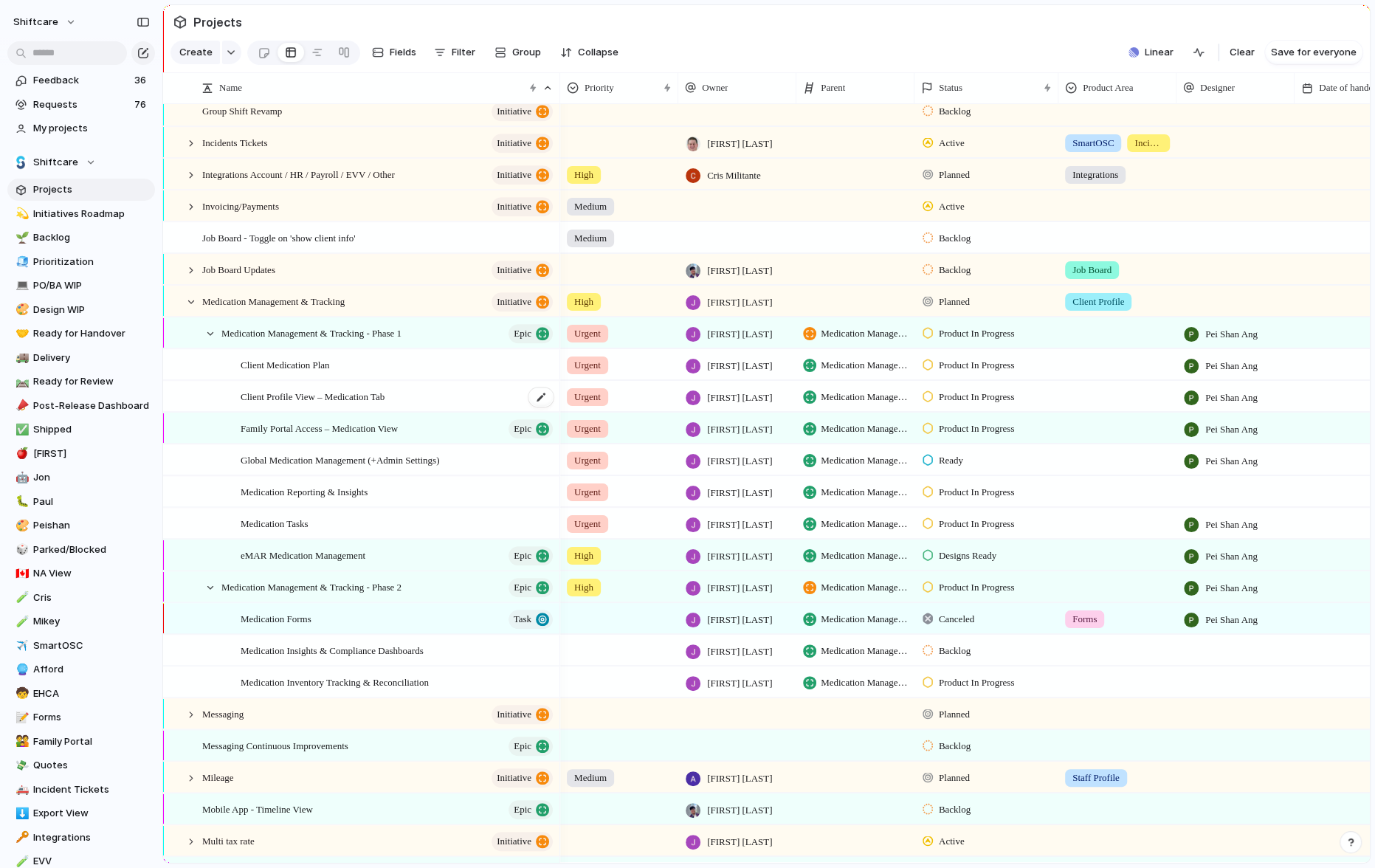 click on "Client Profile View – Medication Tab" at bounding box center (312, 396) 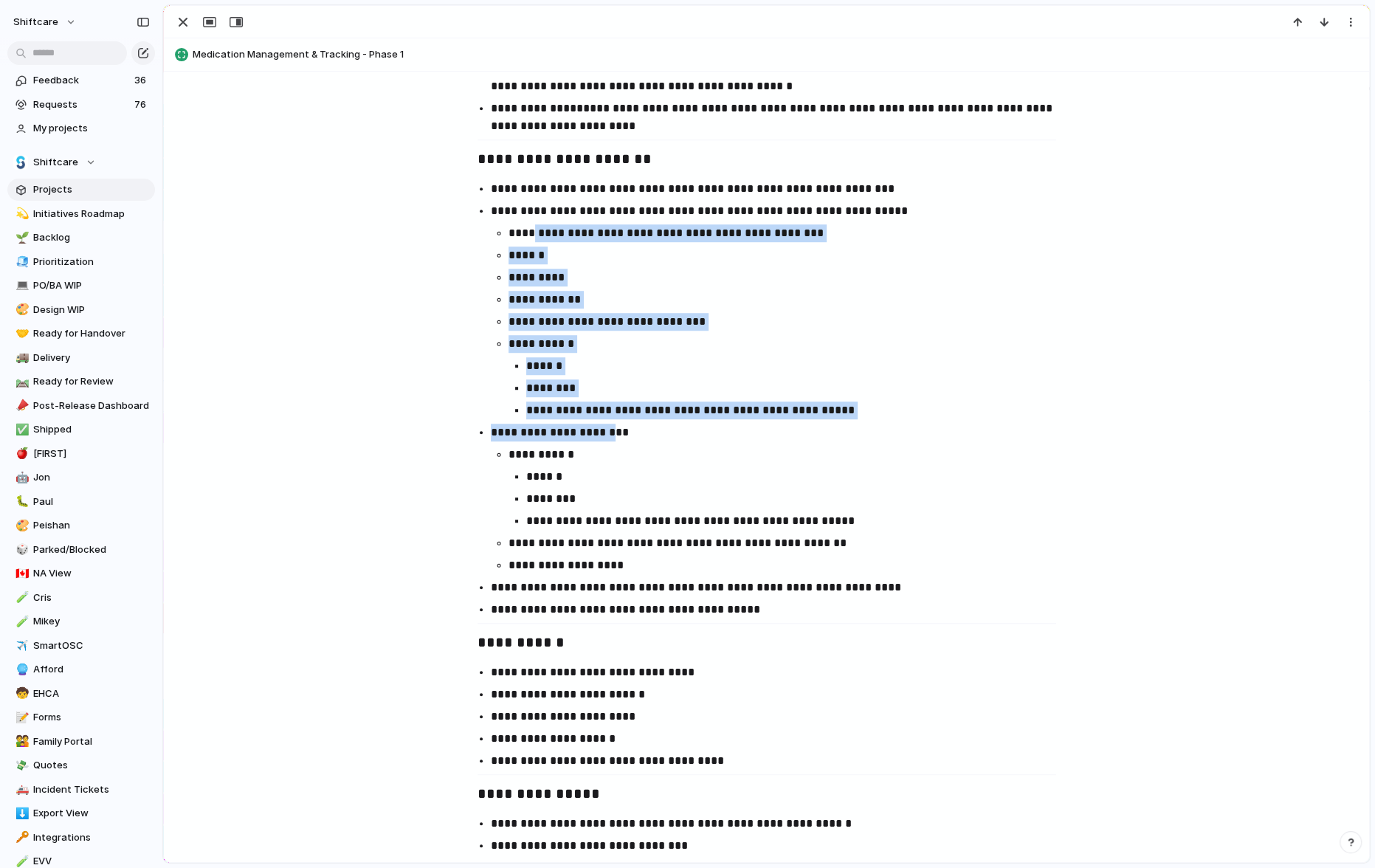drag, startPoint x: 534, startPoint y: 231, endPoint x: 602, endPoint y: 441, distance: 220.73514 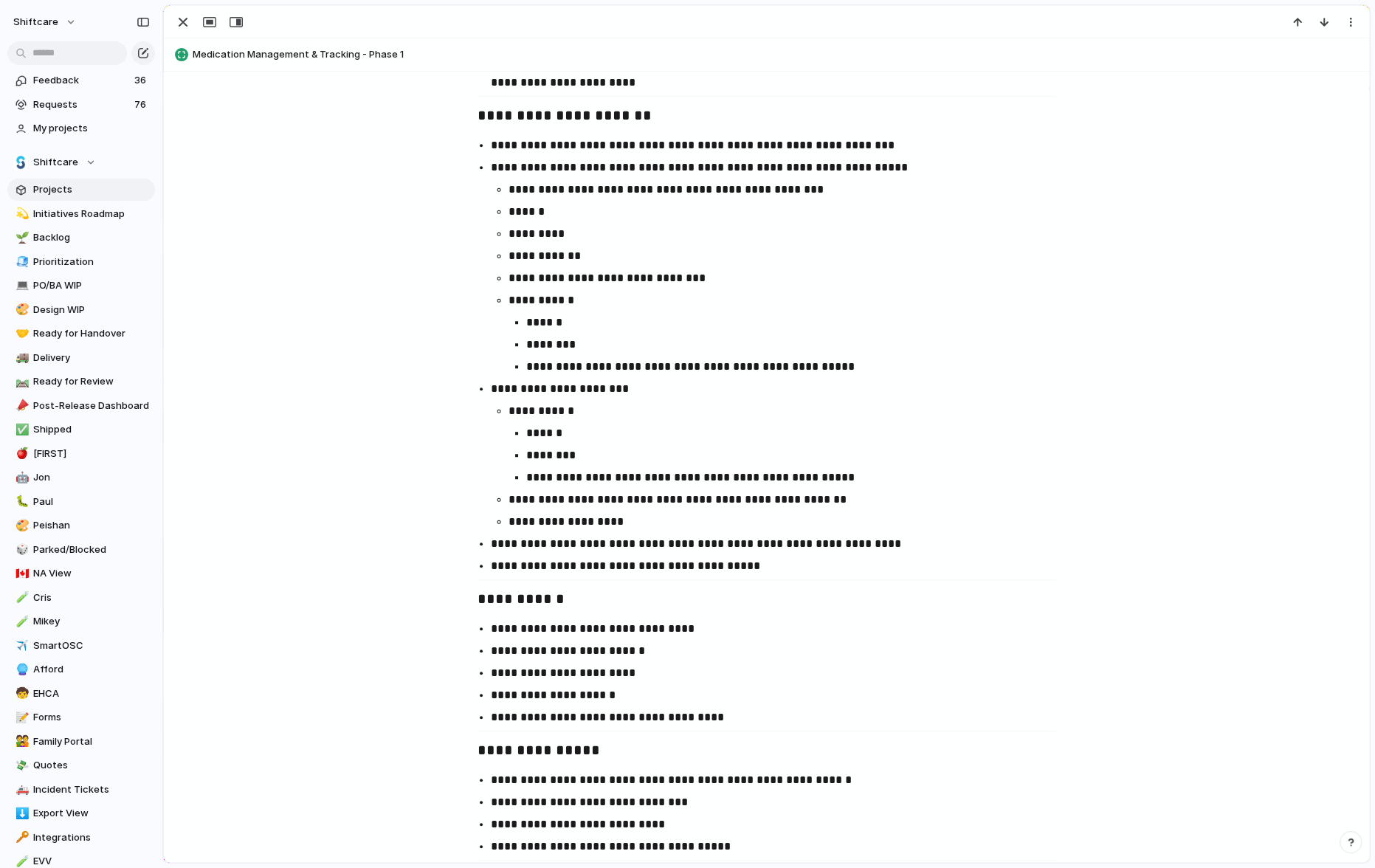 click on "**********" at bounding box center (789, 522) 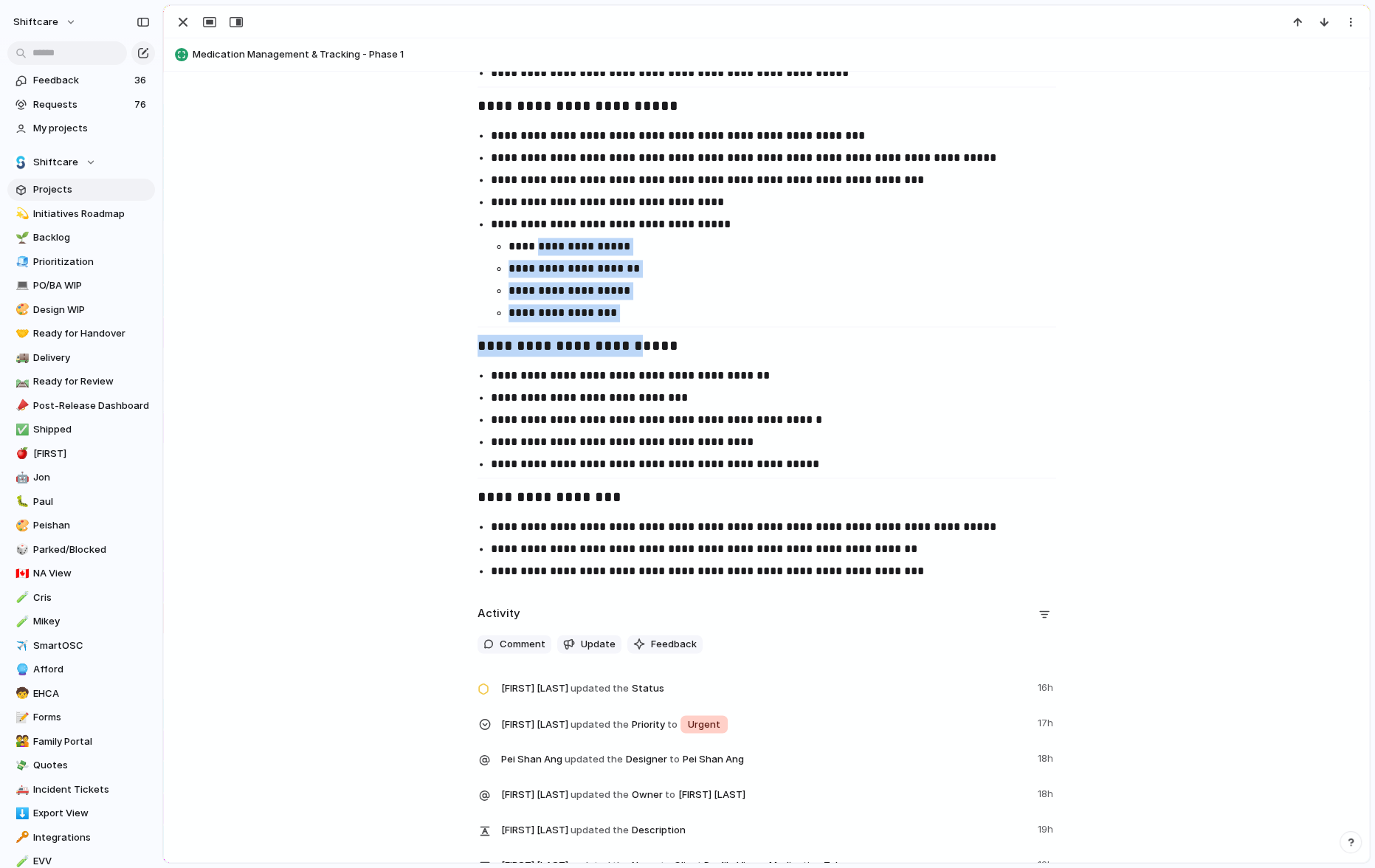 drag, startPoint x: 542, startPoint y: 247, endPoint x: 627, endPoint y: 345, distance: 129.72664 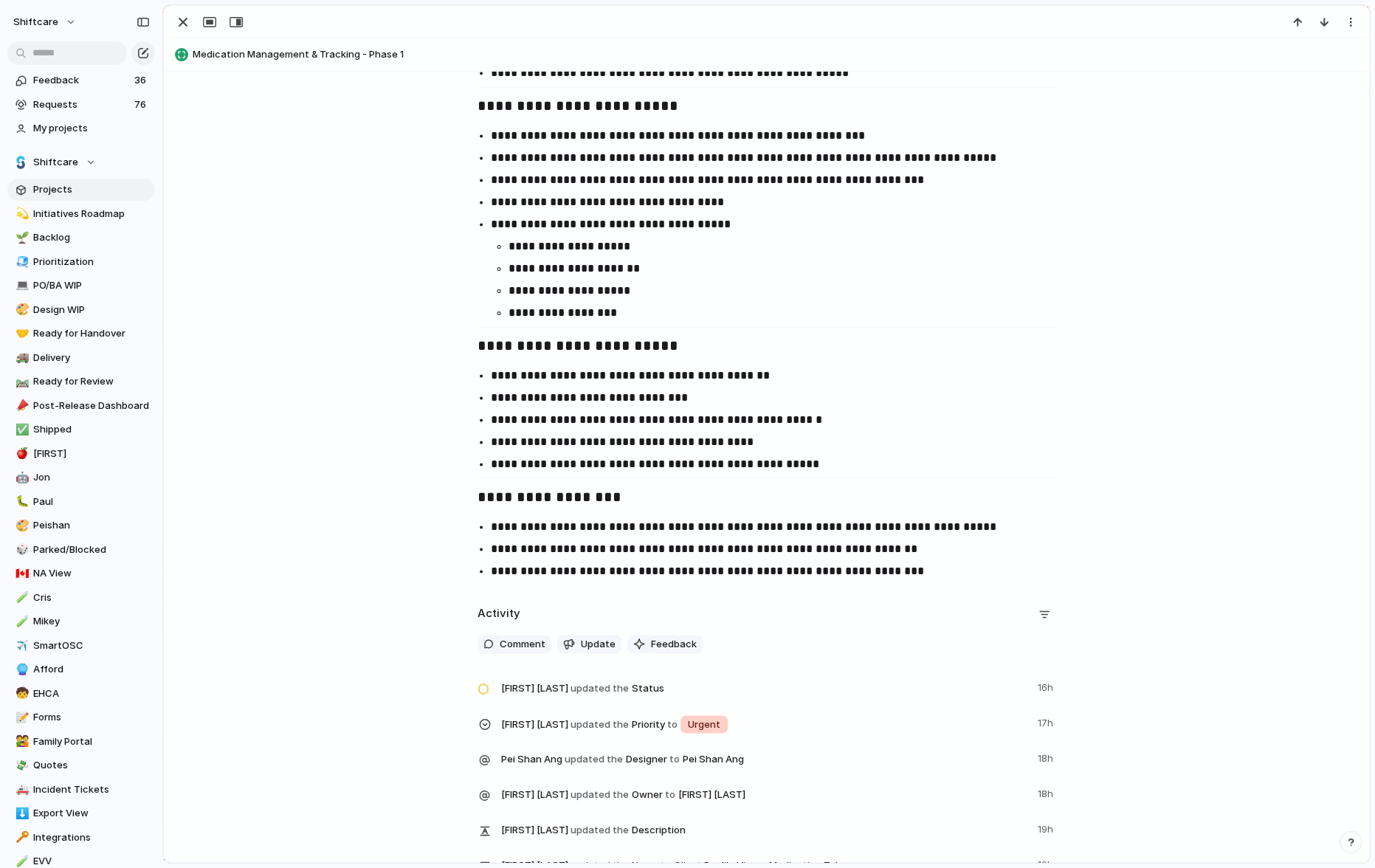 click on "**********" at bounding box center [767, 347] 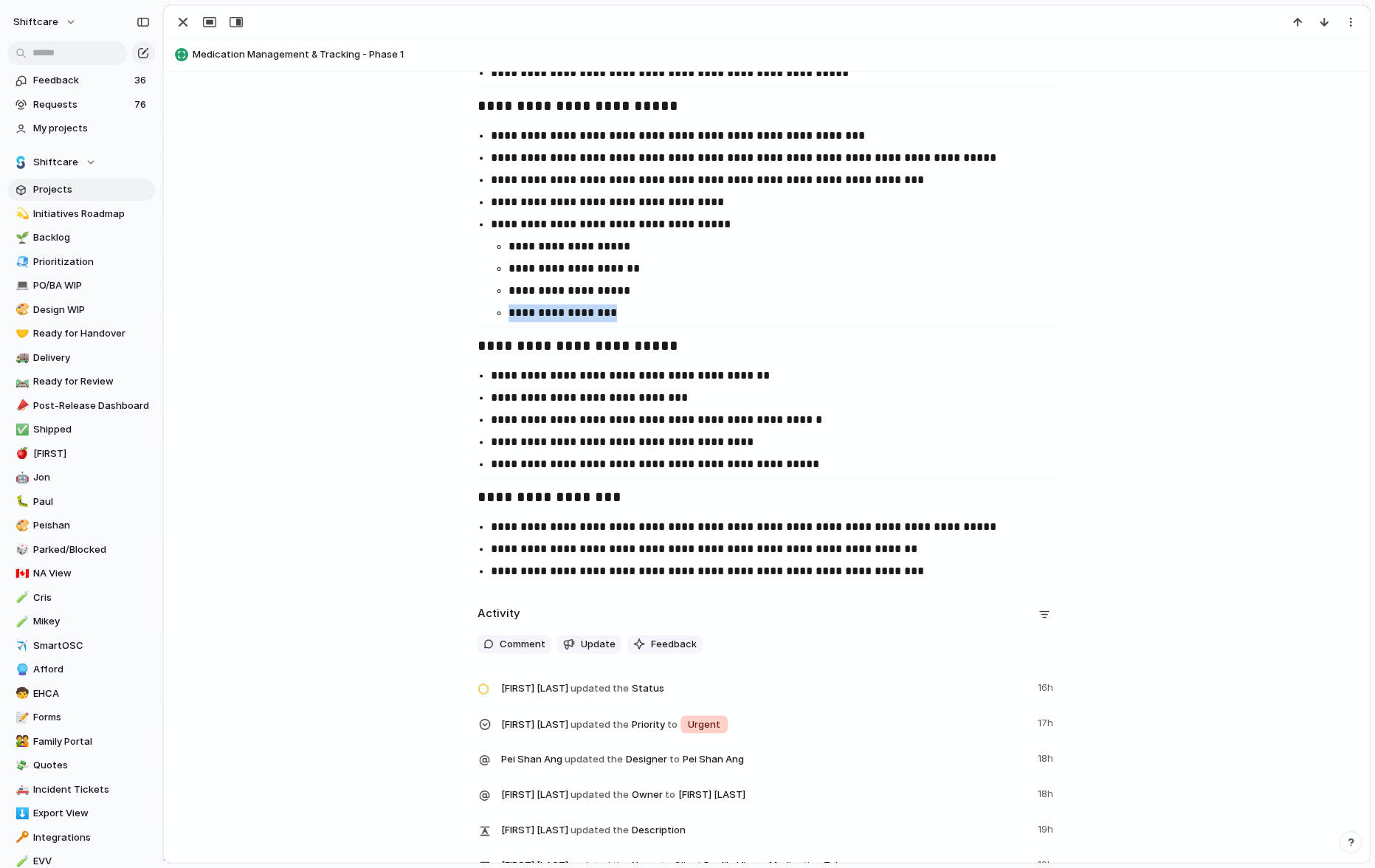 drag, startPoint x: 622, startPoint y: 310, endPoint x: 503, endPoint y: 307, distance: 119.03781 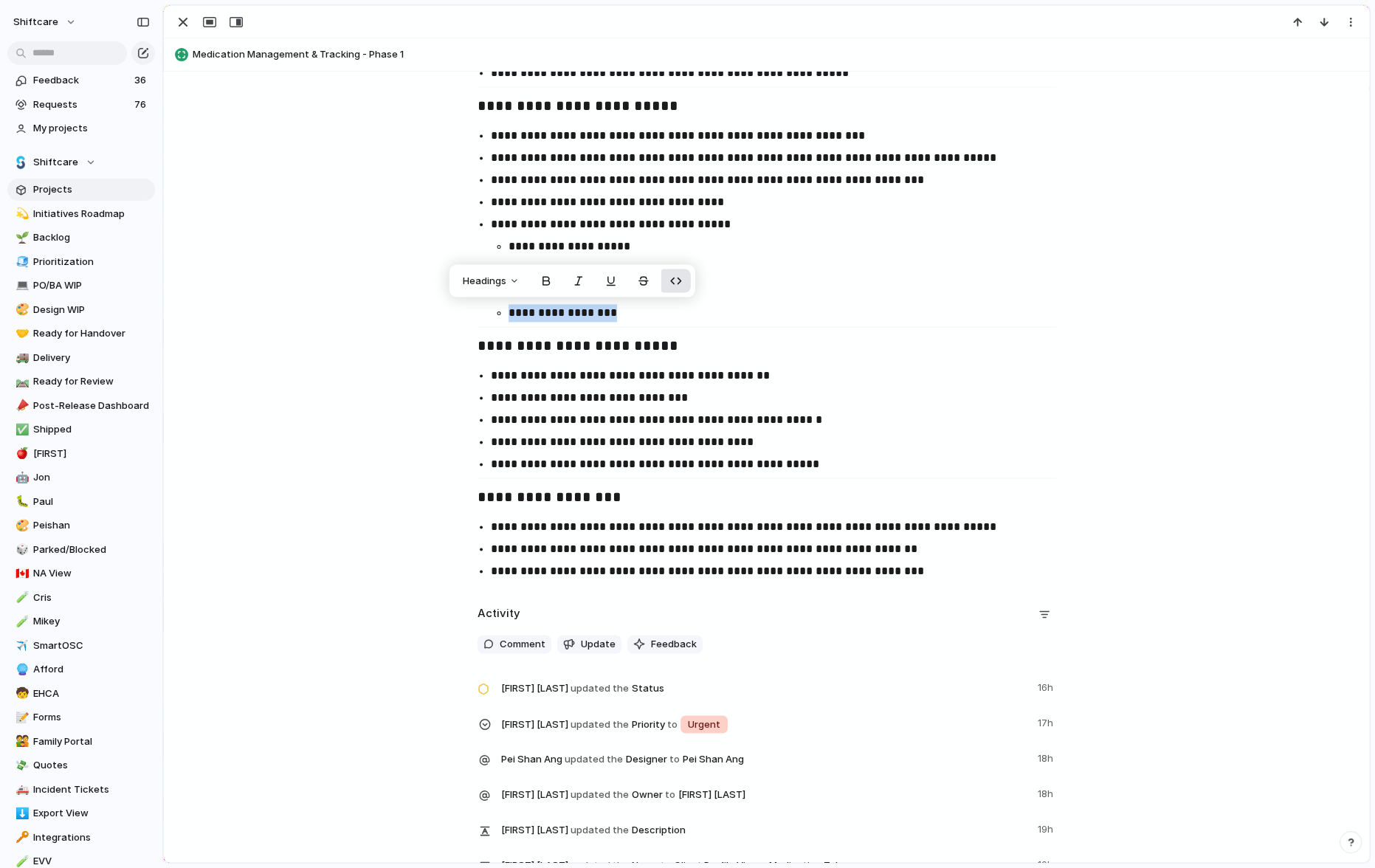 click at bounding box center (676, 281) 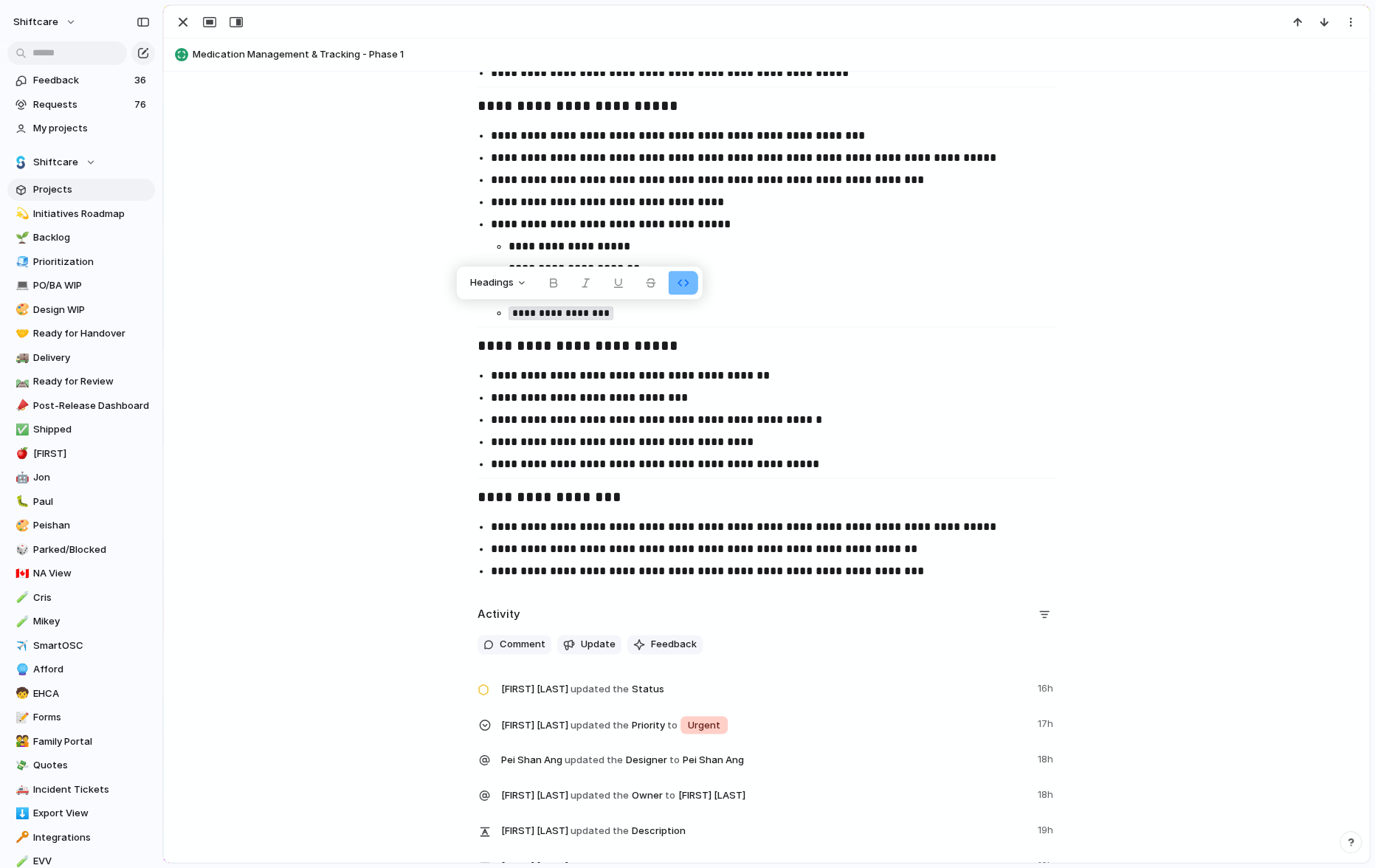 click at bounding box center [683, 283] 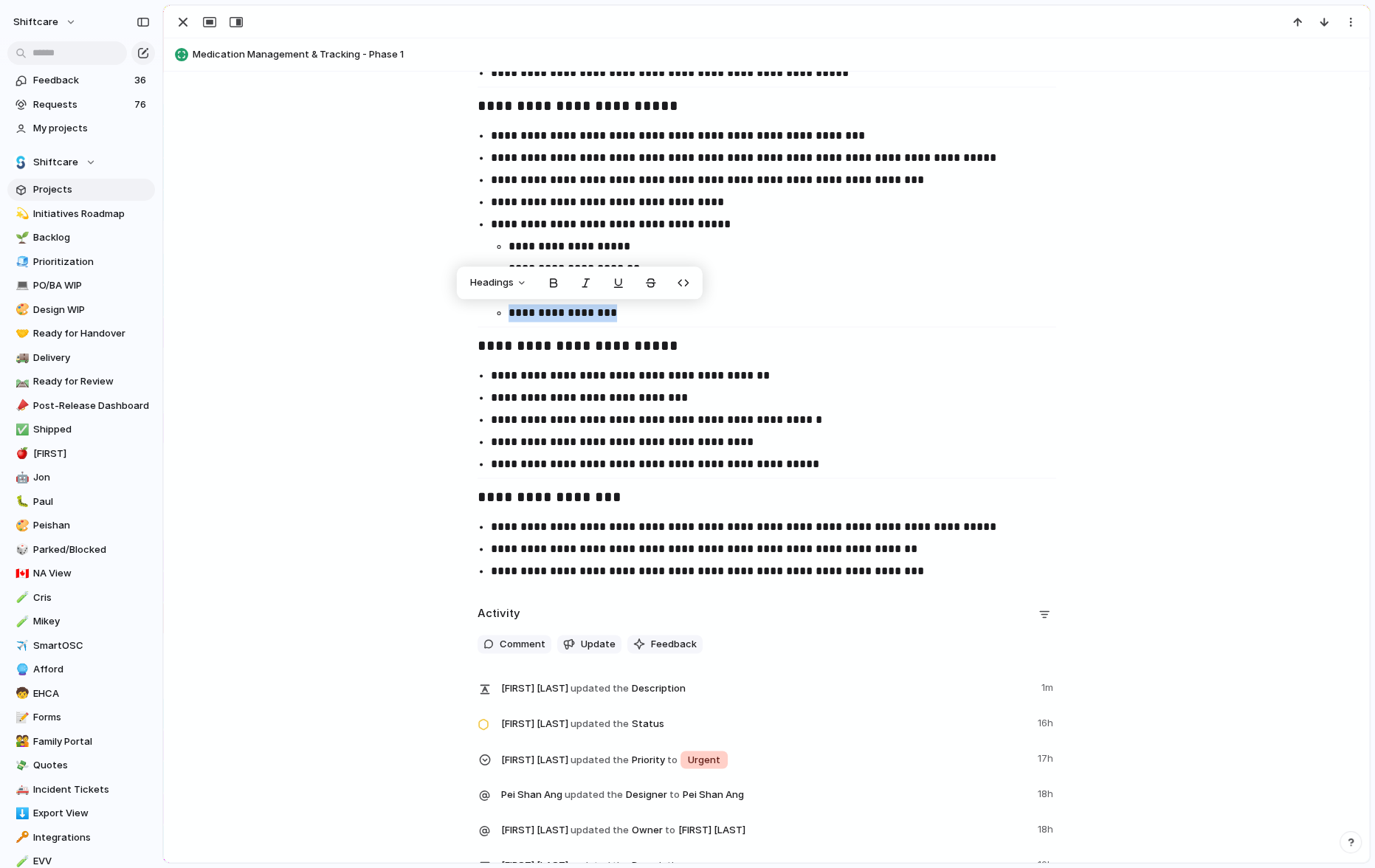 click on "**********" at bounding box center [789, 291] 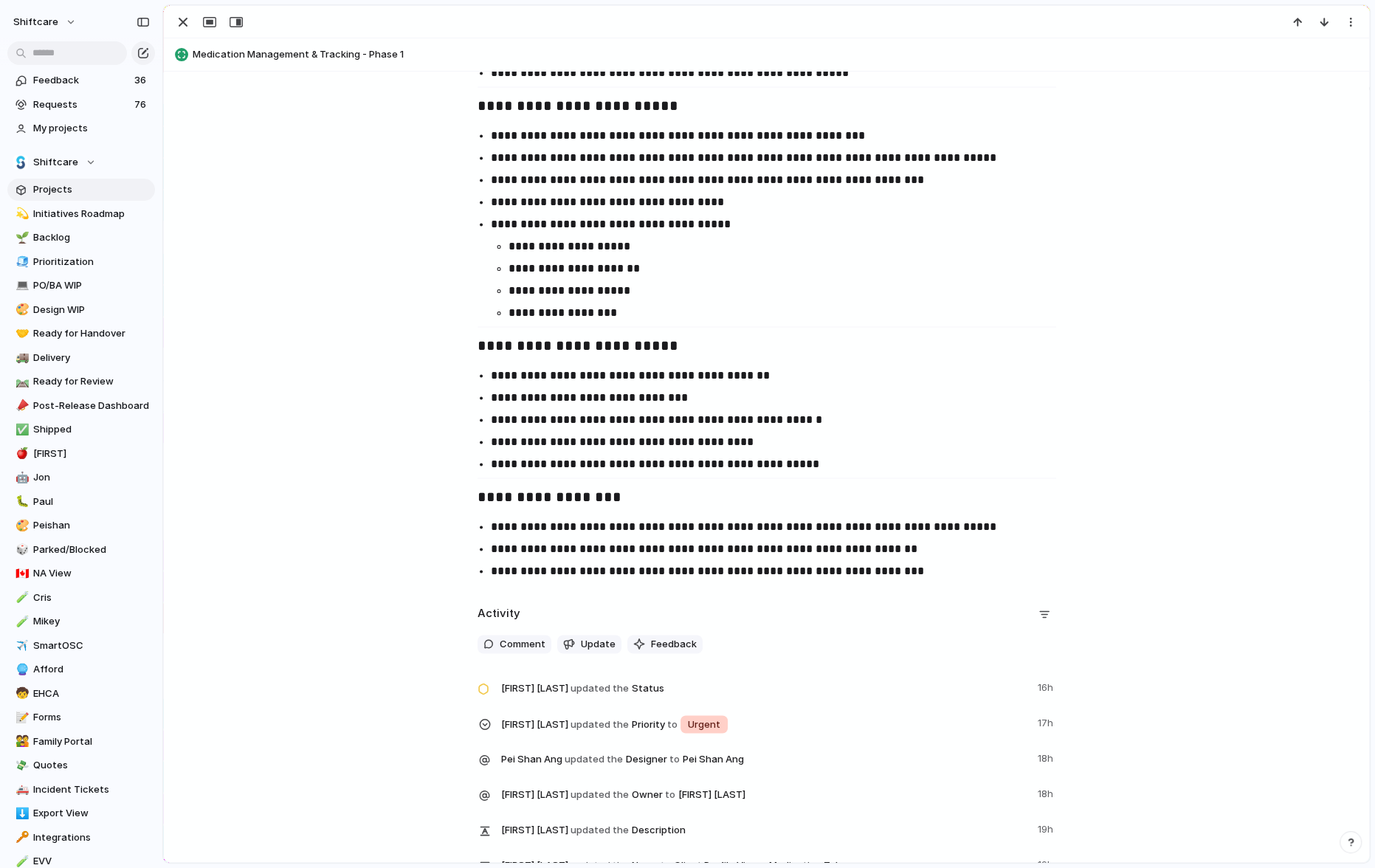 click on "**********" at bounding box center [789, 291] 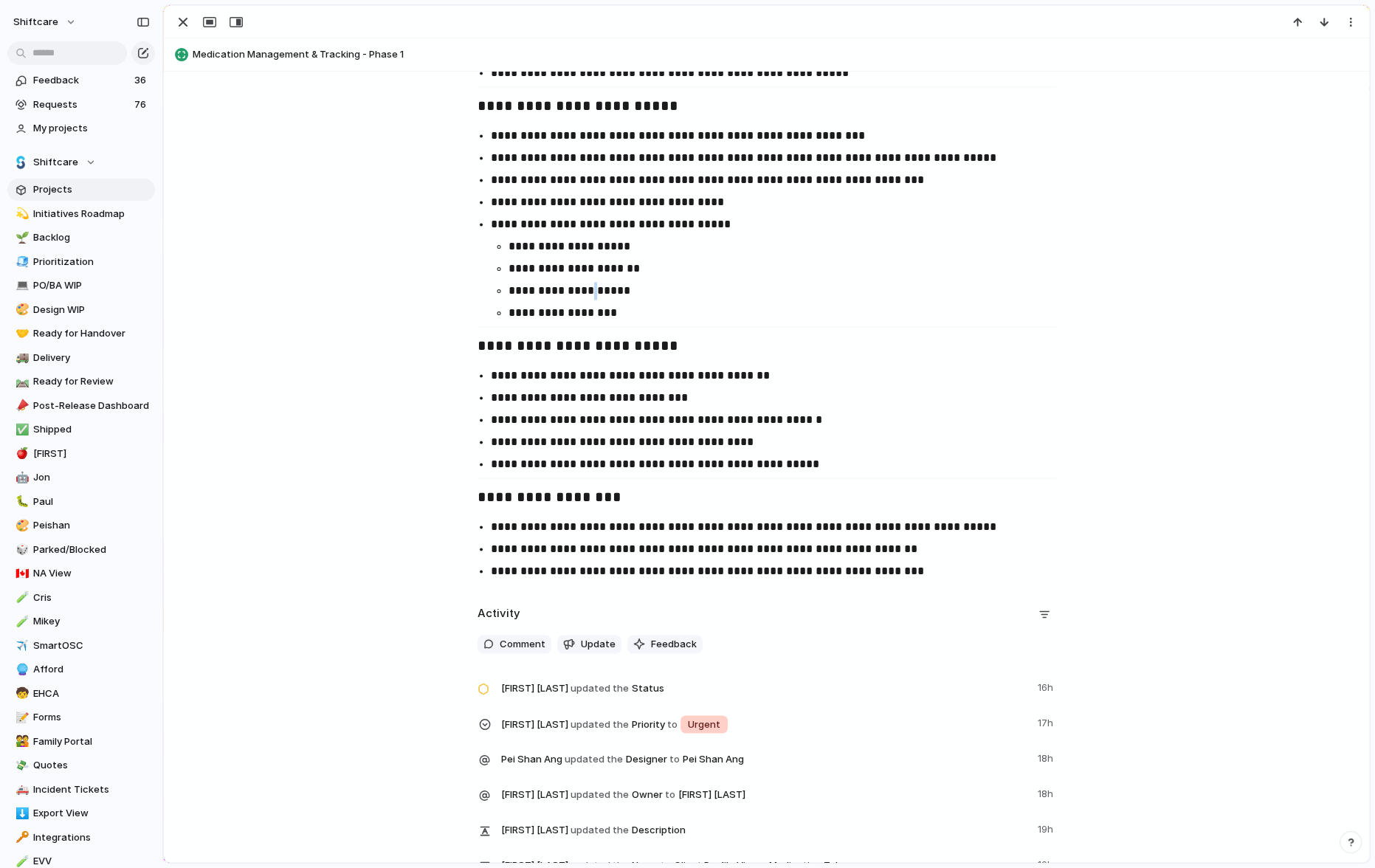 click on "**********" at bounding box center [789, 291] 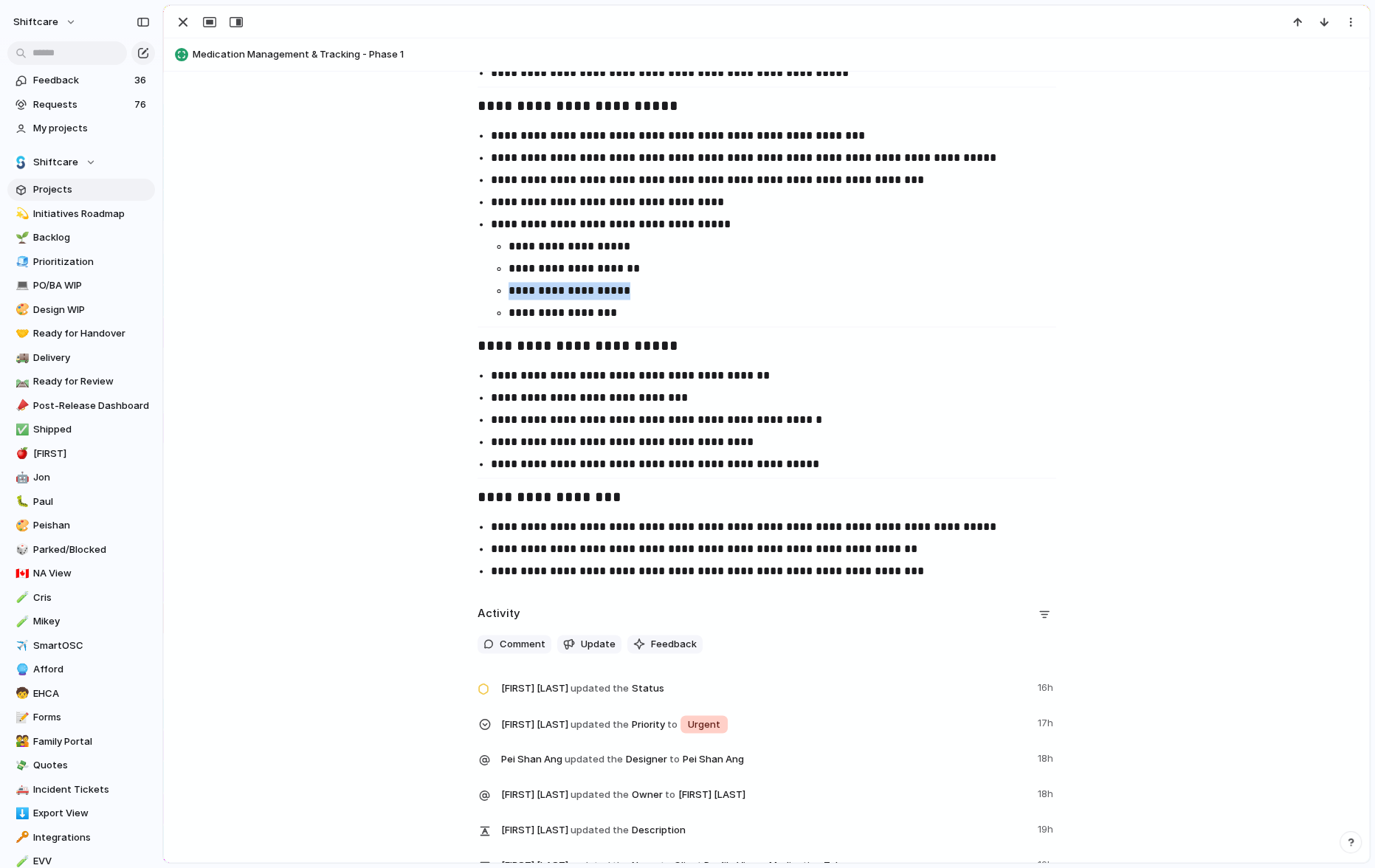click on "**********" at bounding box center [789, 291] 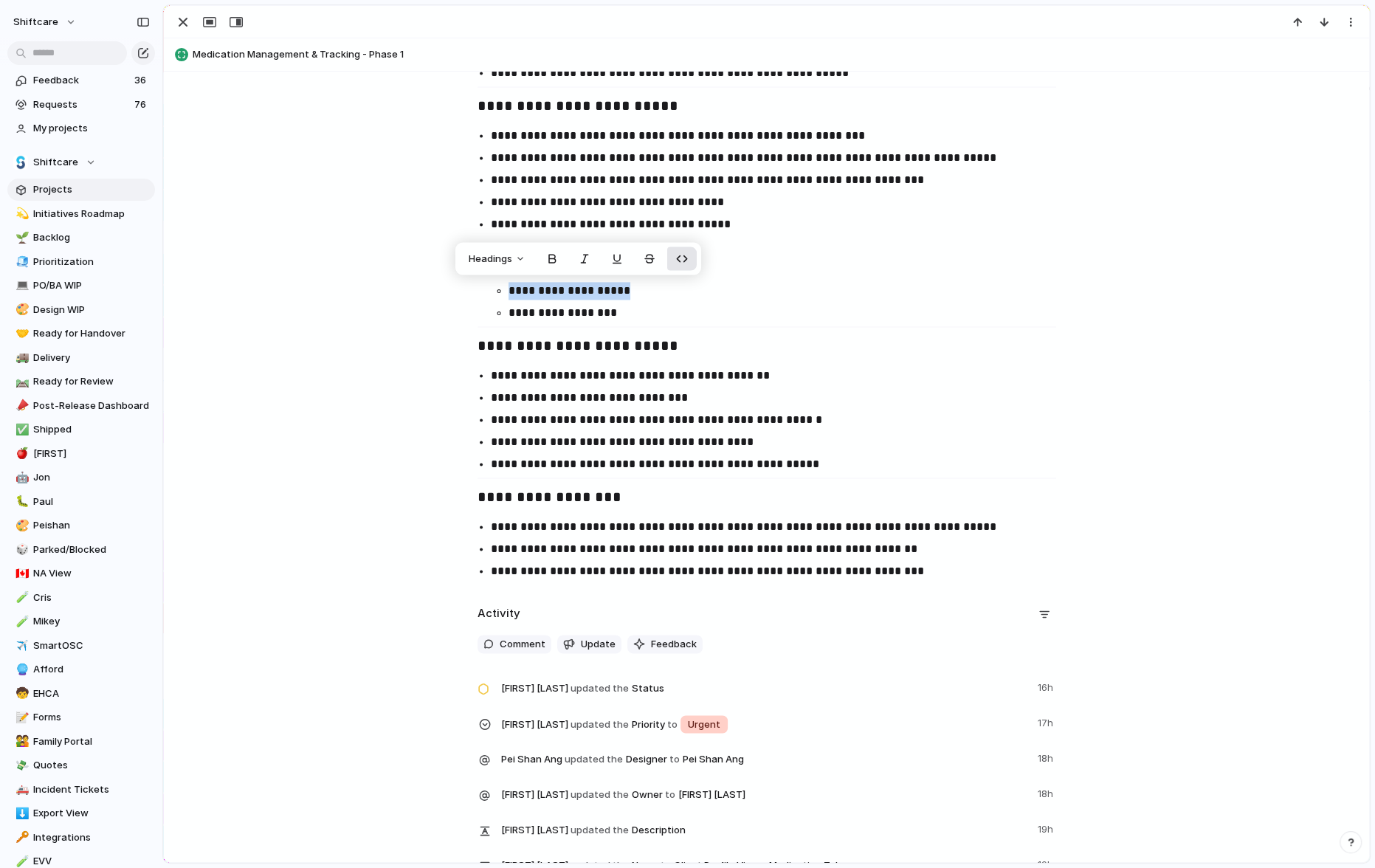 click at bounding box center (682, 259) 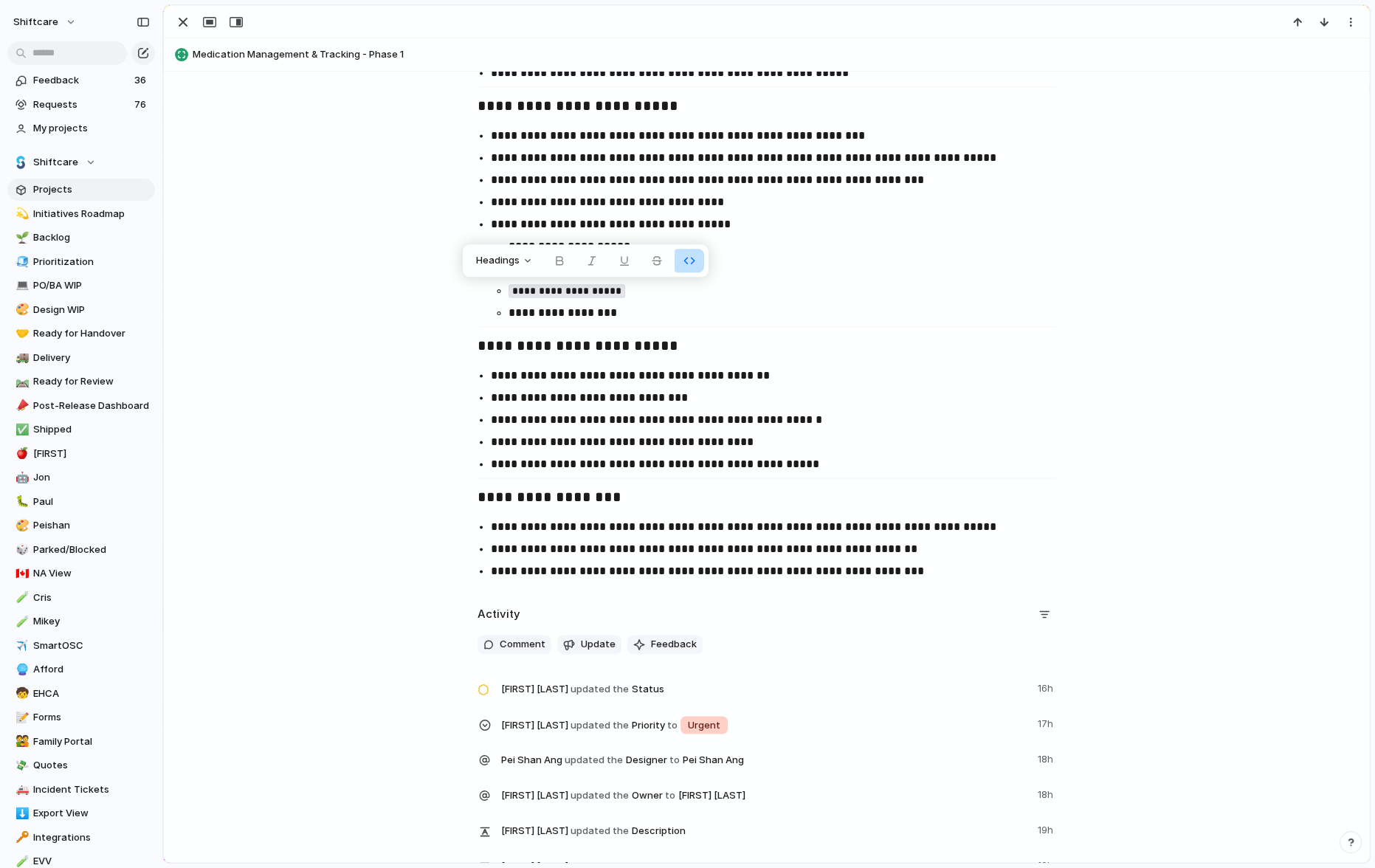 click on "**********" at bounding box center [789, 269] 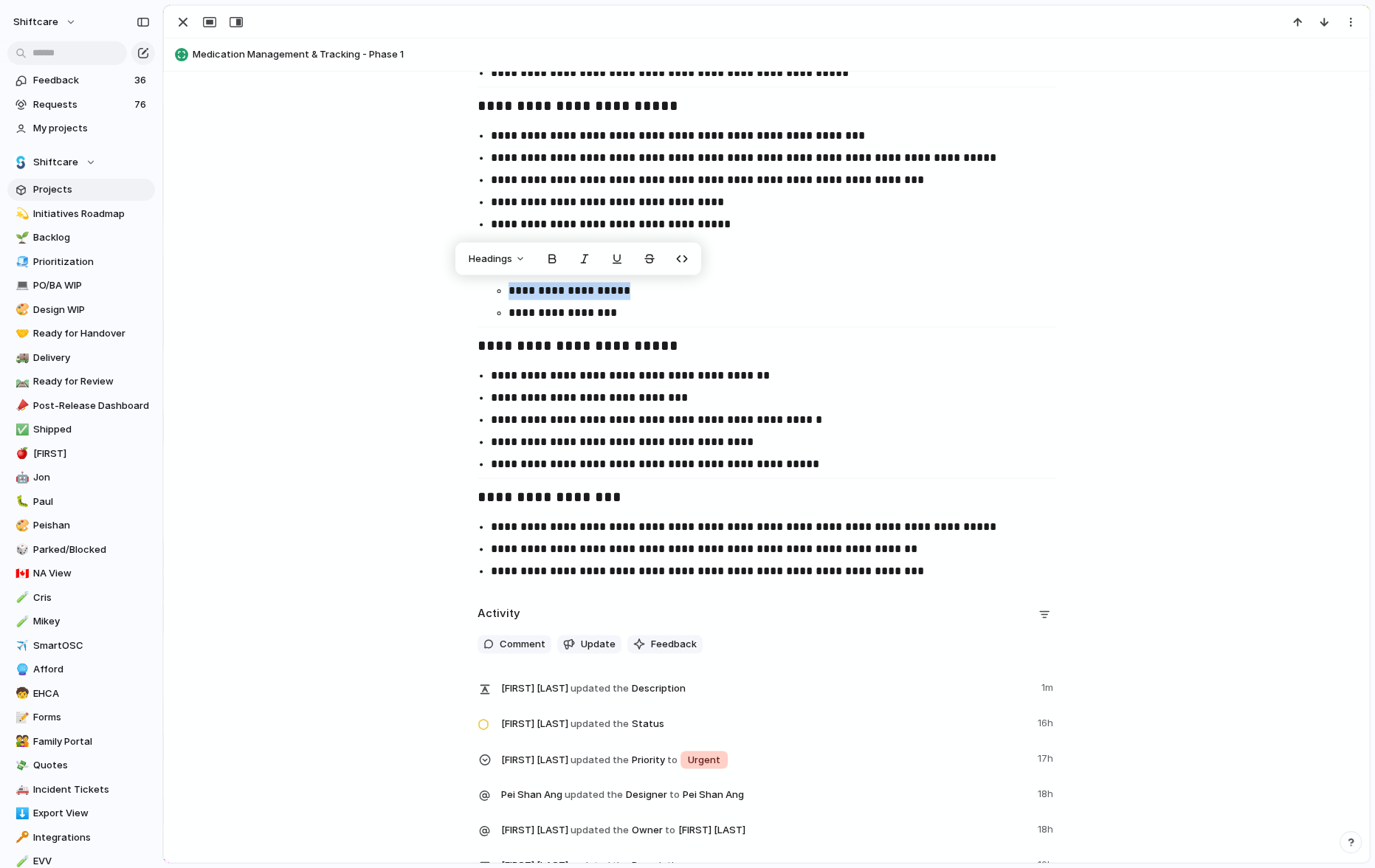 click on "**********" at bounding box center [766, -429] 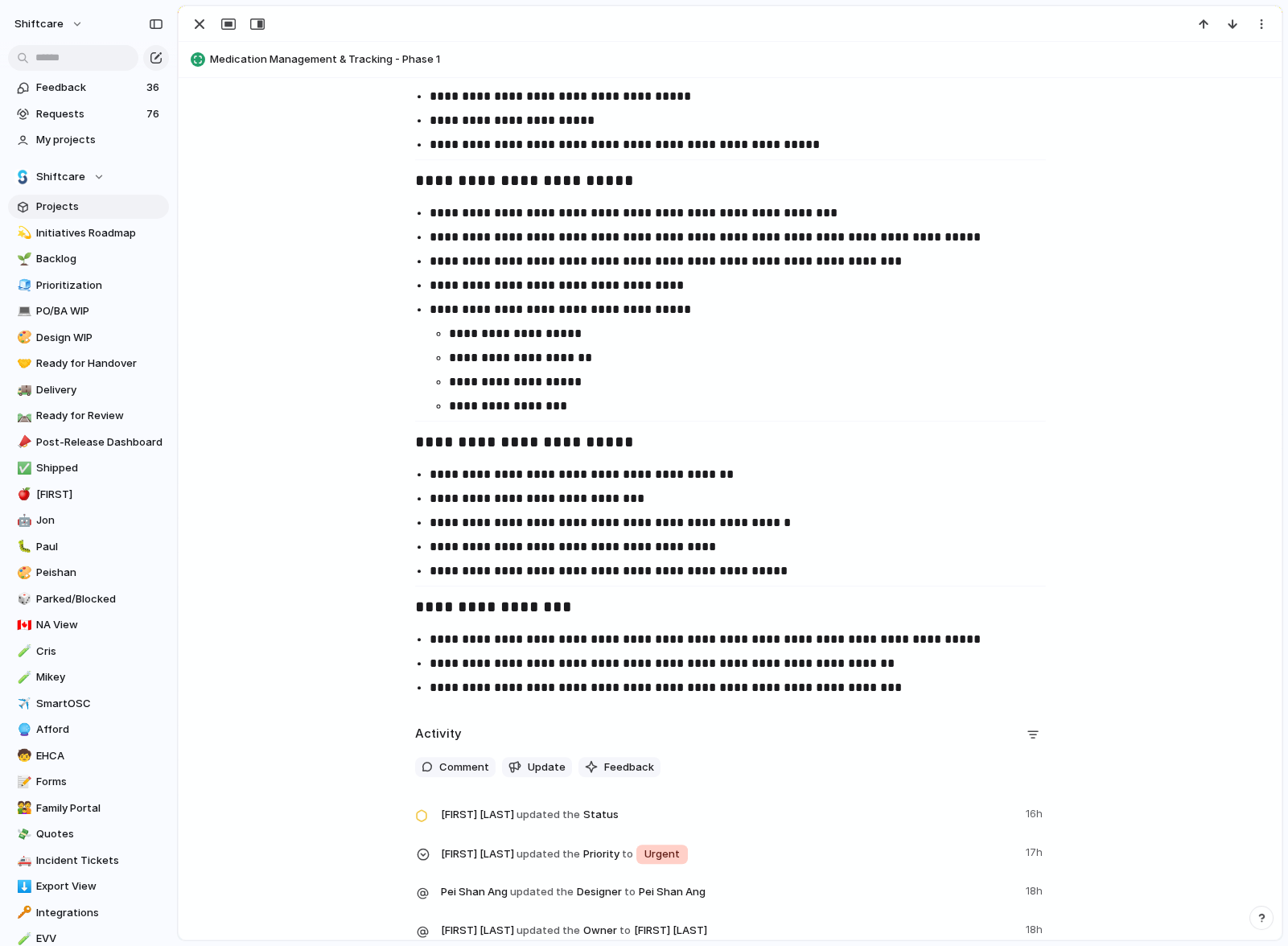 click on "**********" at bounding box center (730, -402) 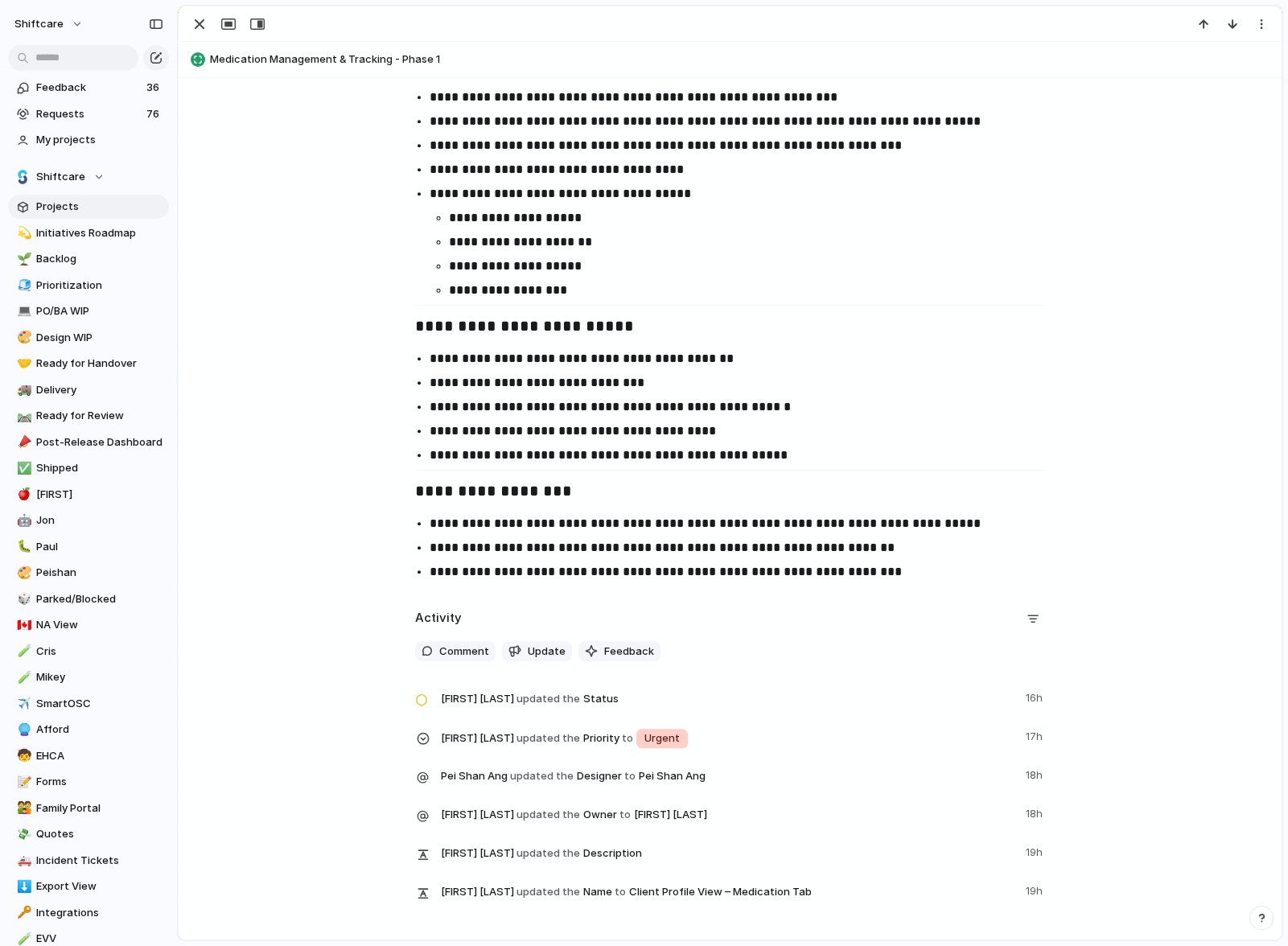 scroll, scrollTop: 2169, scrollLeft: 0, axis: vertical 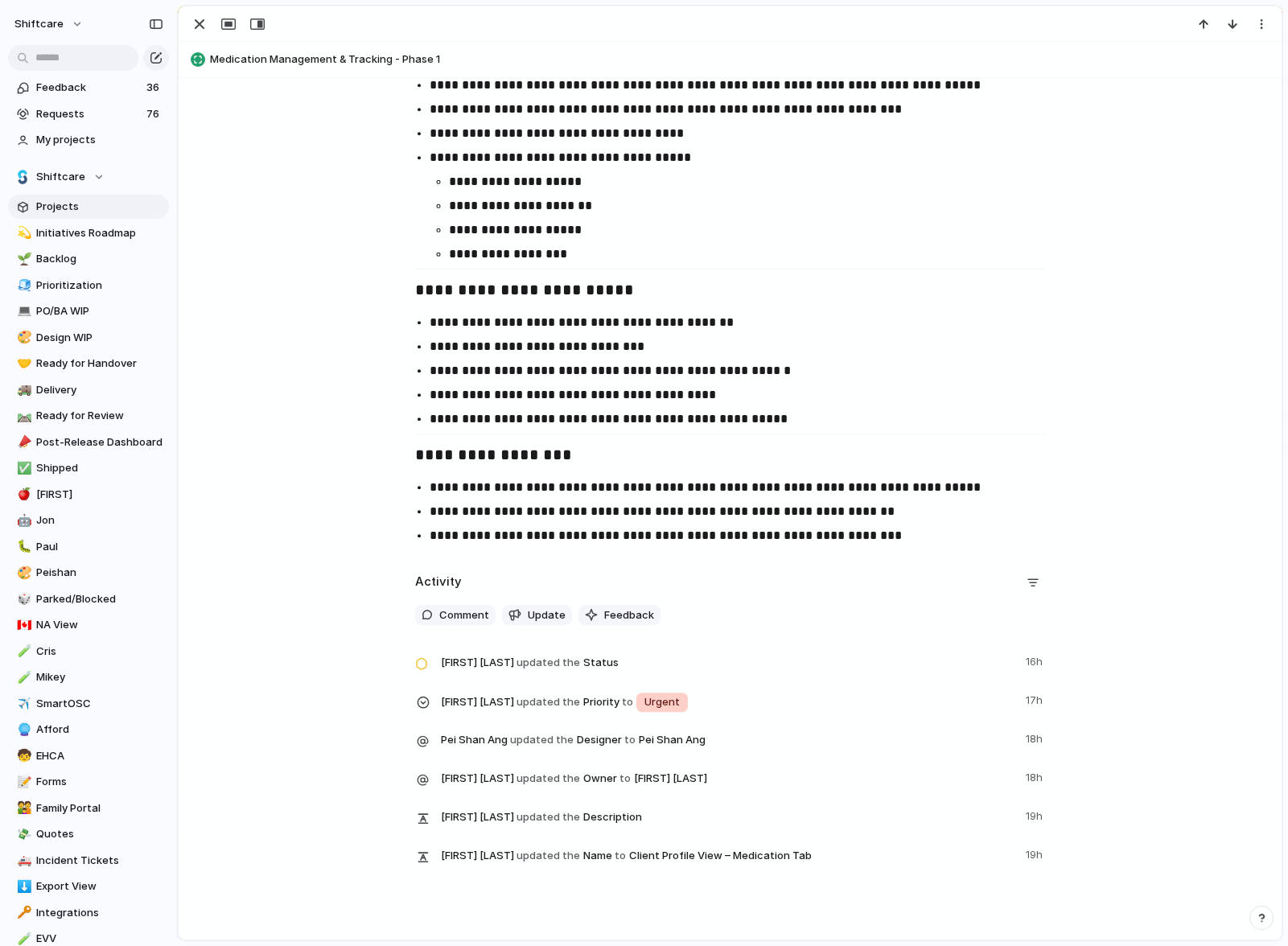 click on "**********" at bounding box center [745, 347] 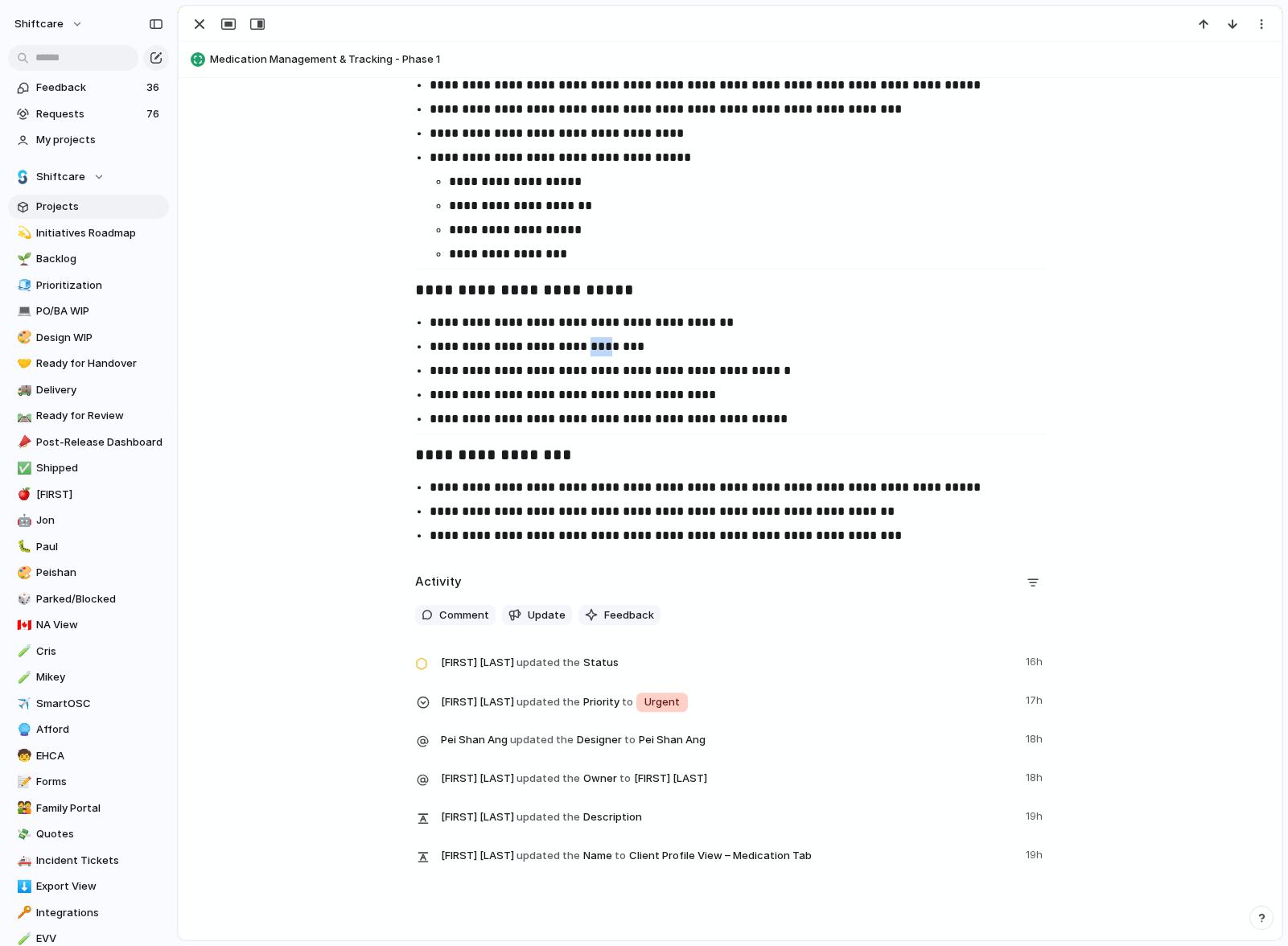 click on "**********" at bounding box center (745, 347) 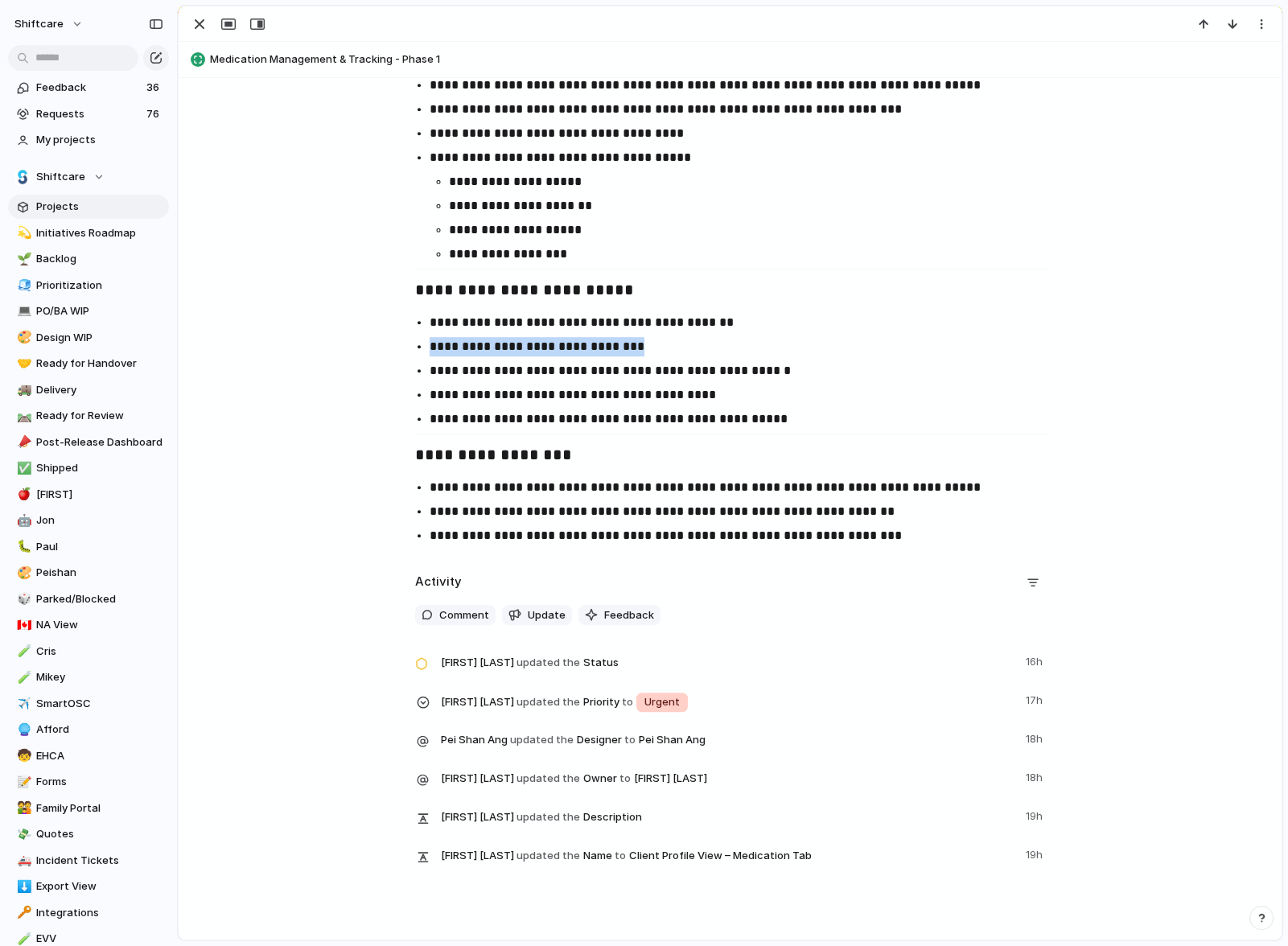 click on "**********" at bounding box center [745, 347] 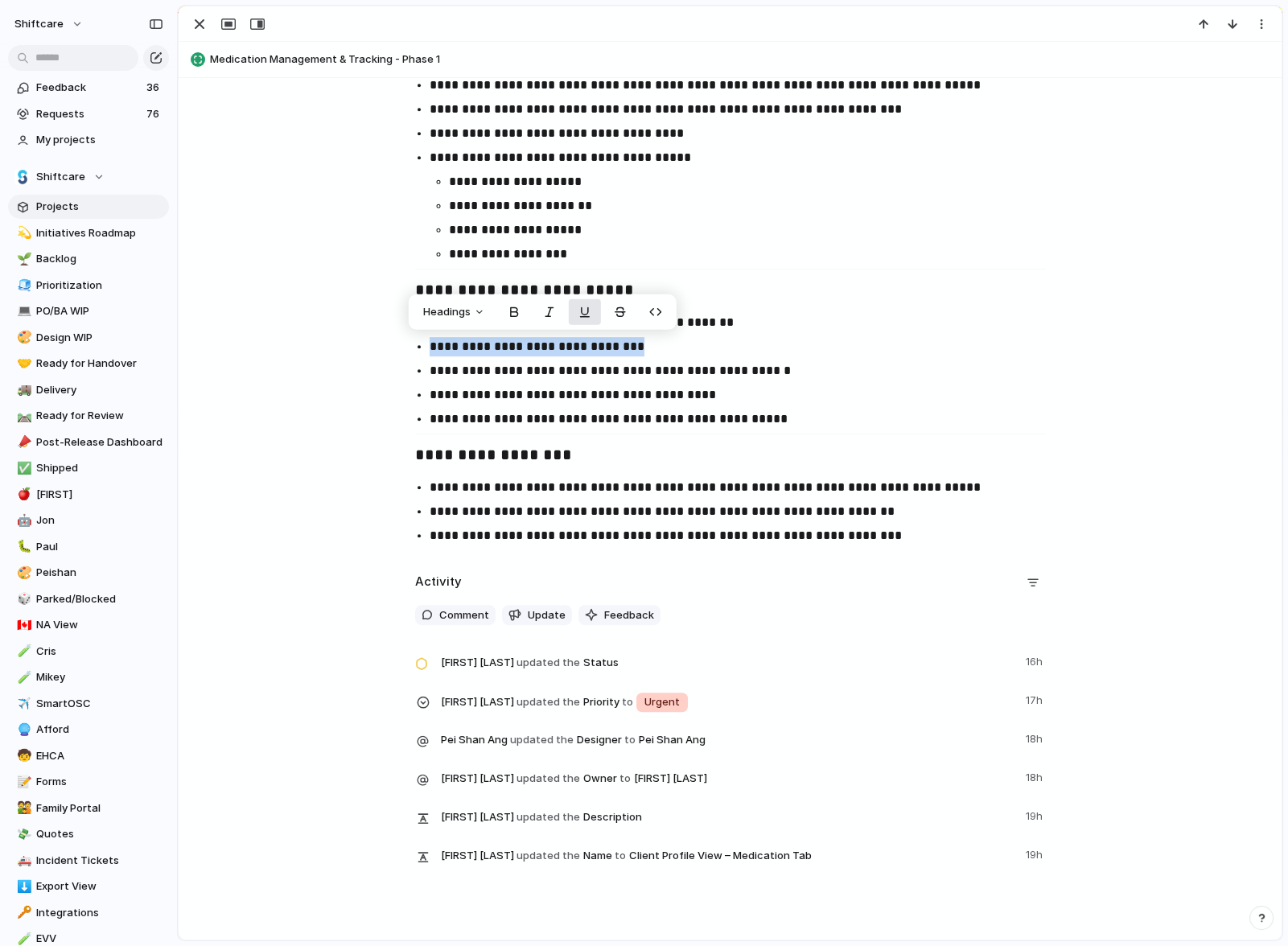 click at bounding box center [585, 312] 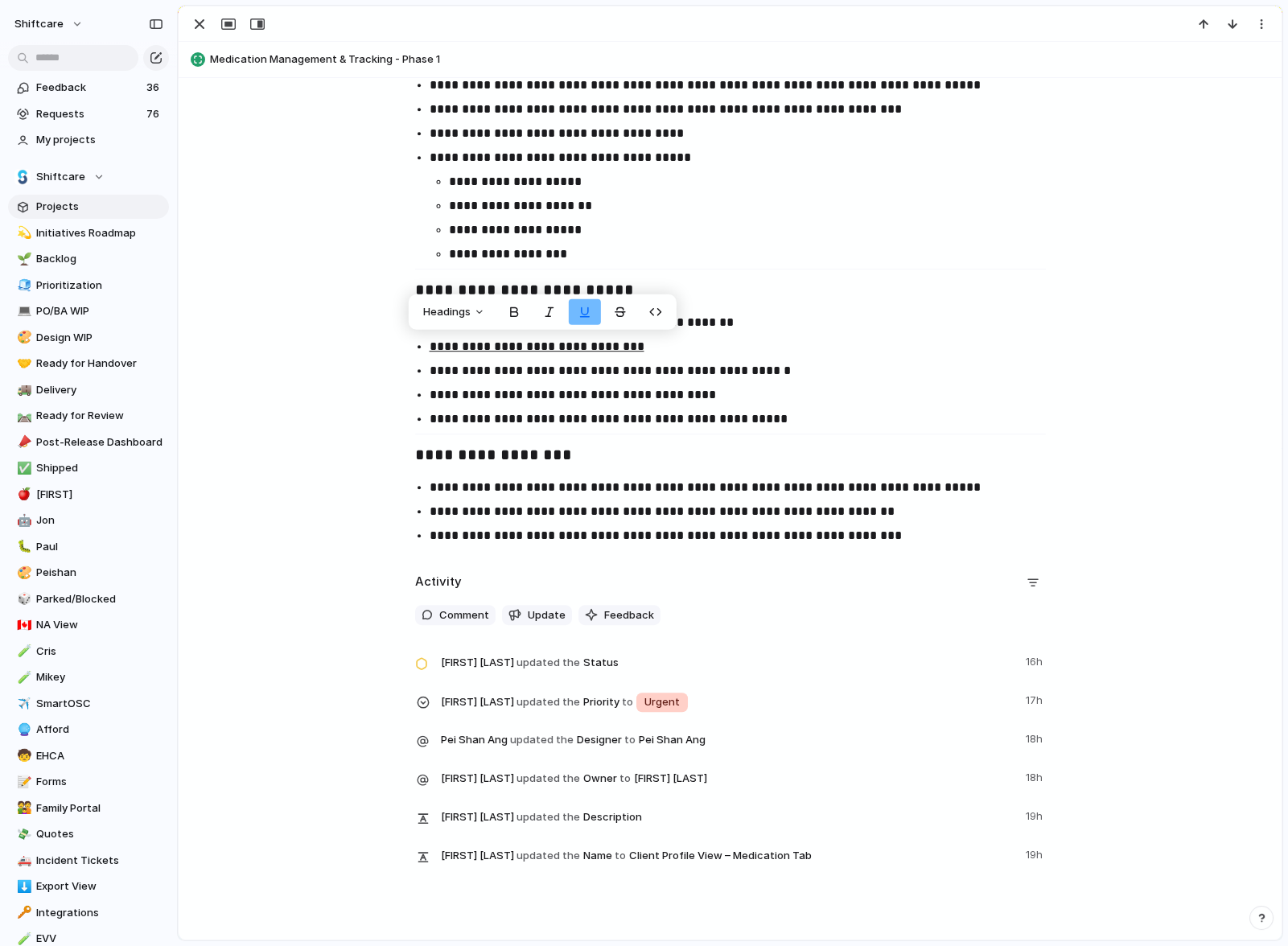 click at bounding box center (585, 312) 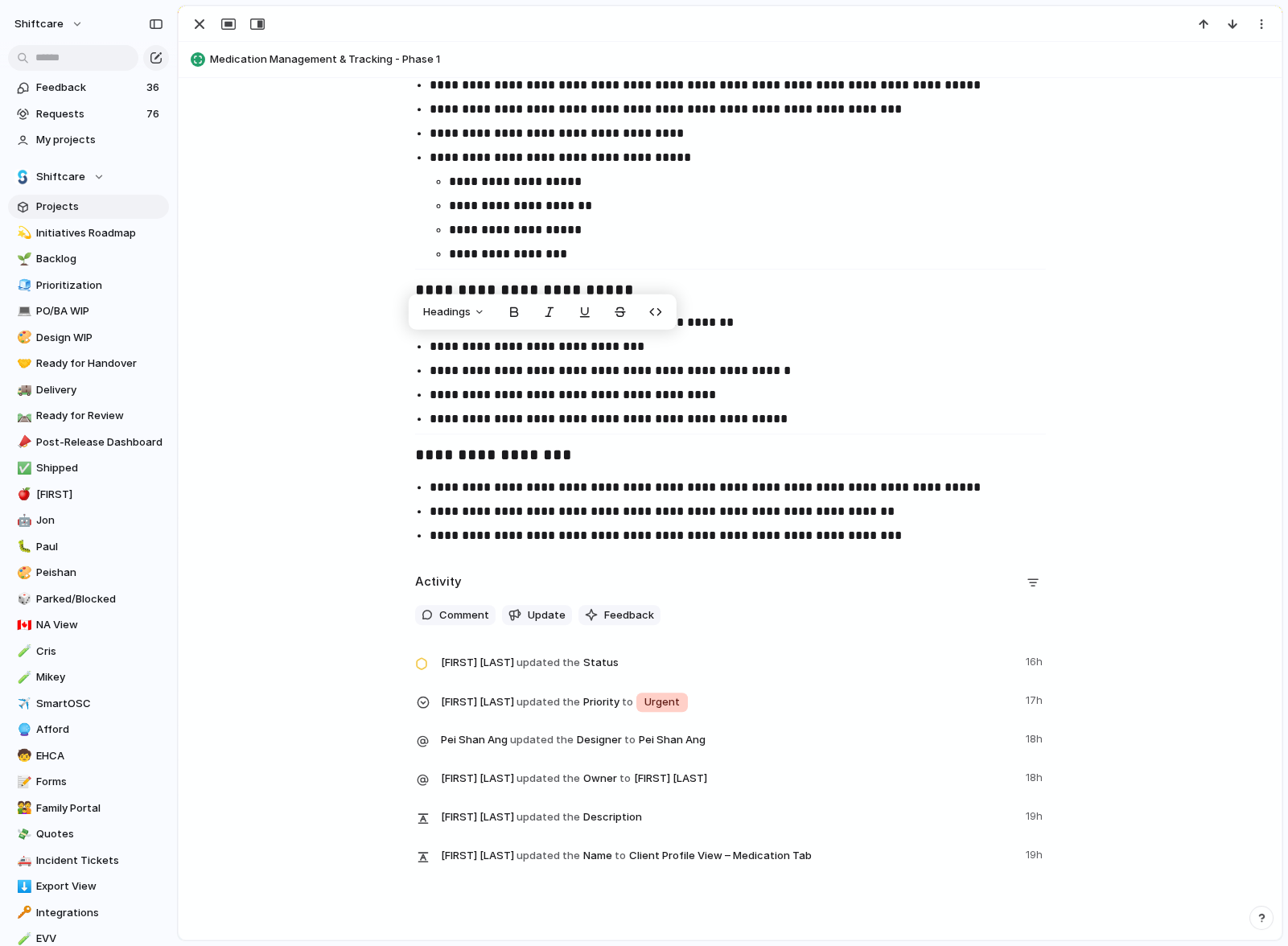 click on "**********" at bounding box center (745, 371) 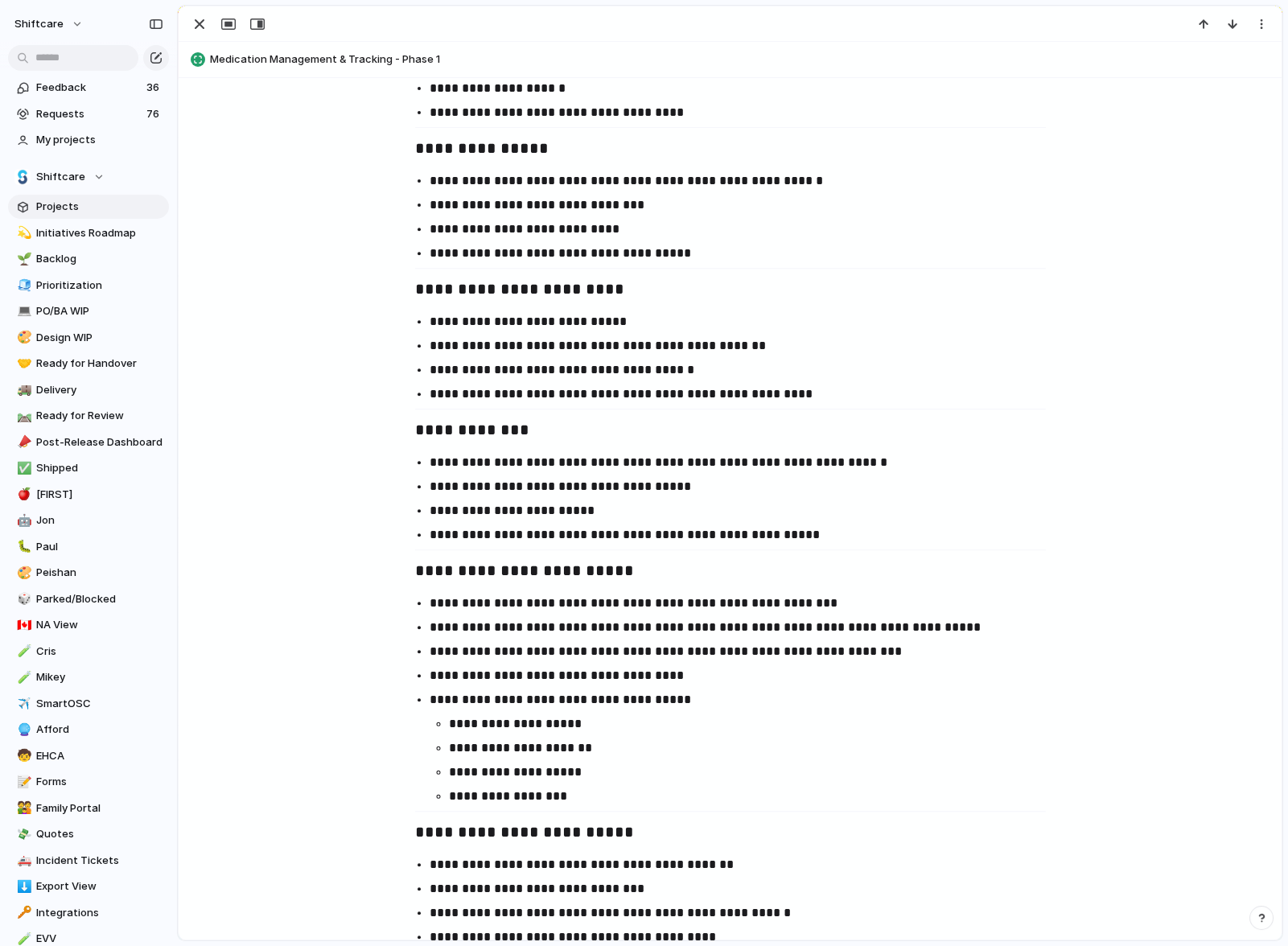 scroll, scrollTop: 1610, scrollLeft: 0, axis: vertical 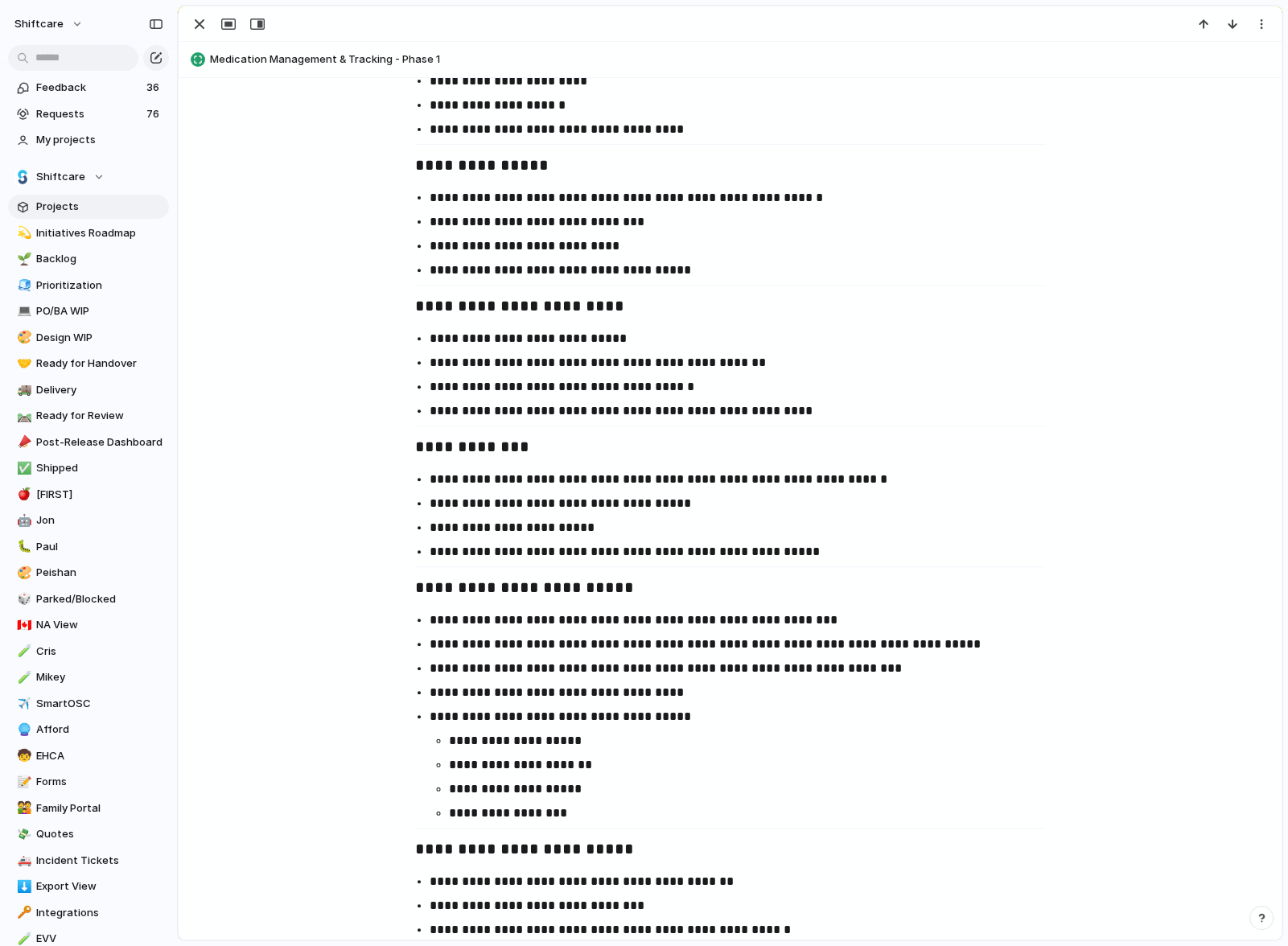 click on "**********" at bounding box center [745, 222] 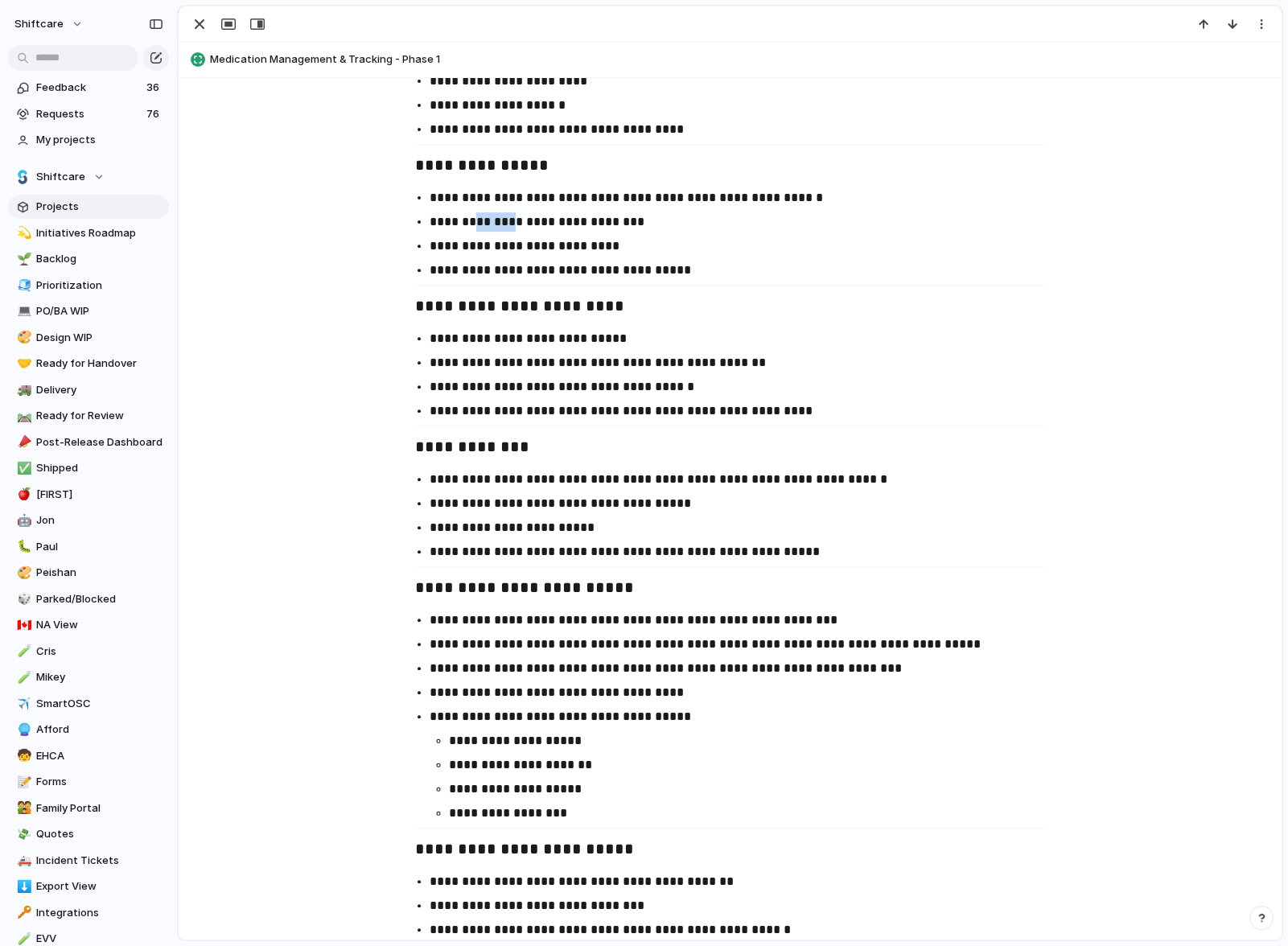 click on "**********" at bounding box center [745, 222] 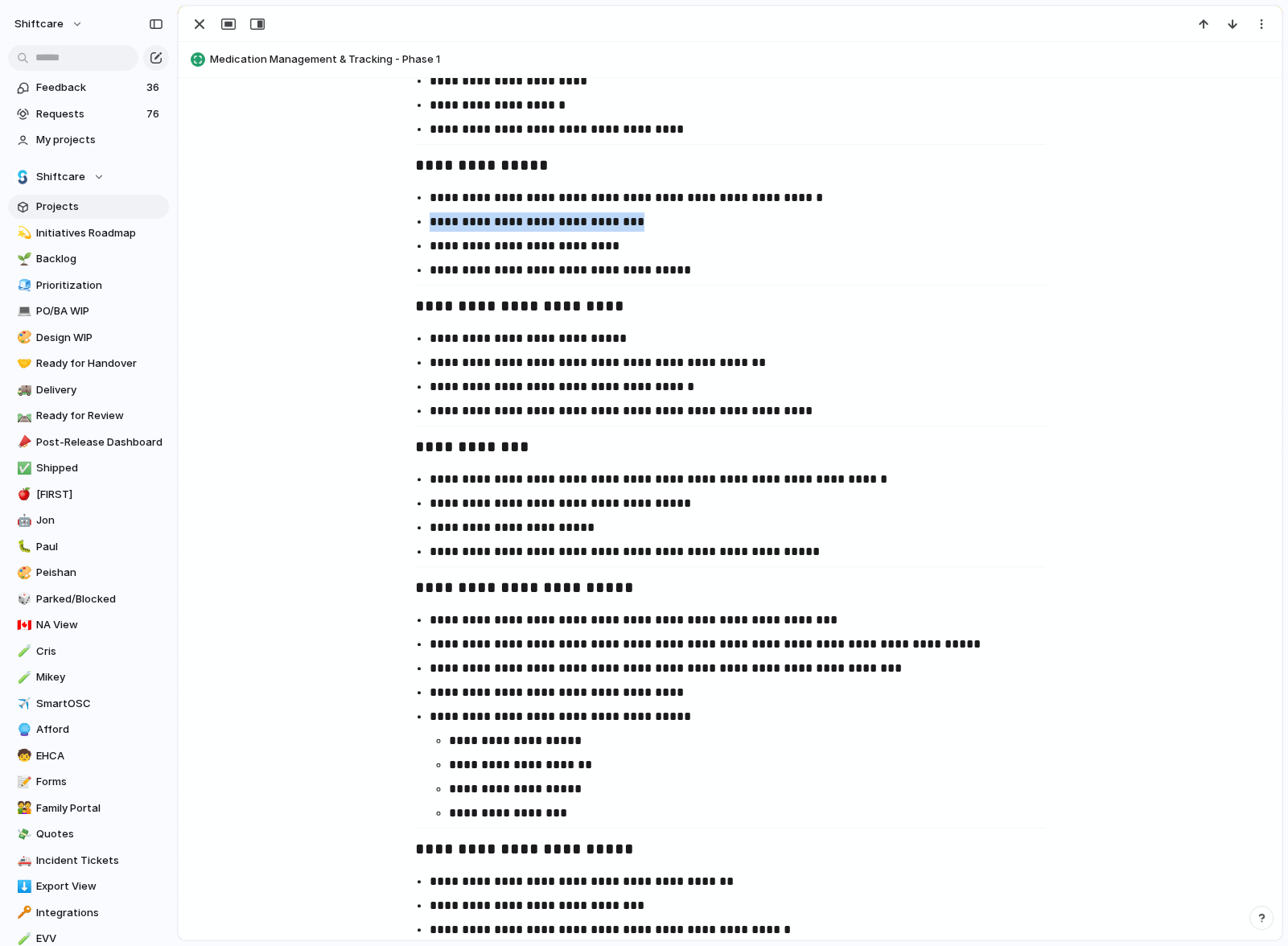 click on "**********" at bounding box center [745, 222] 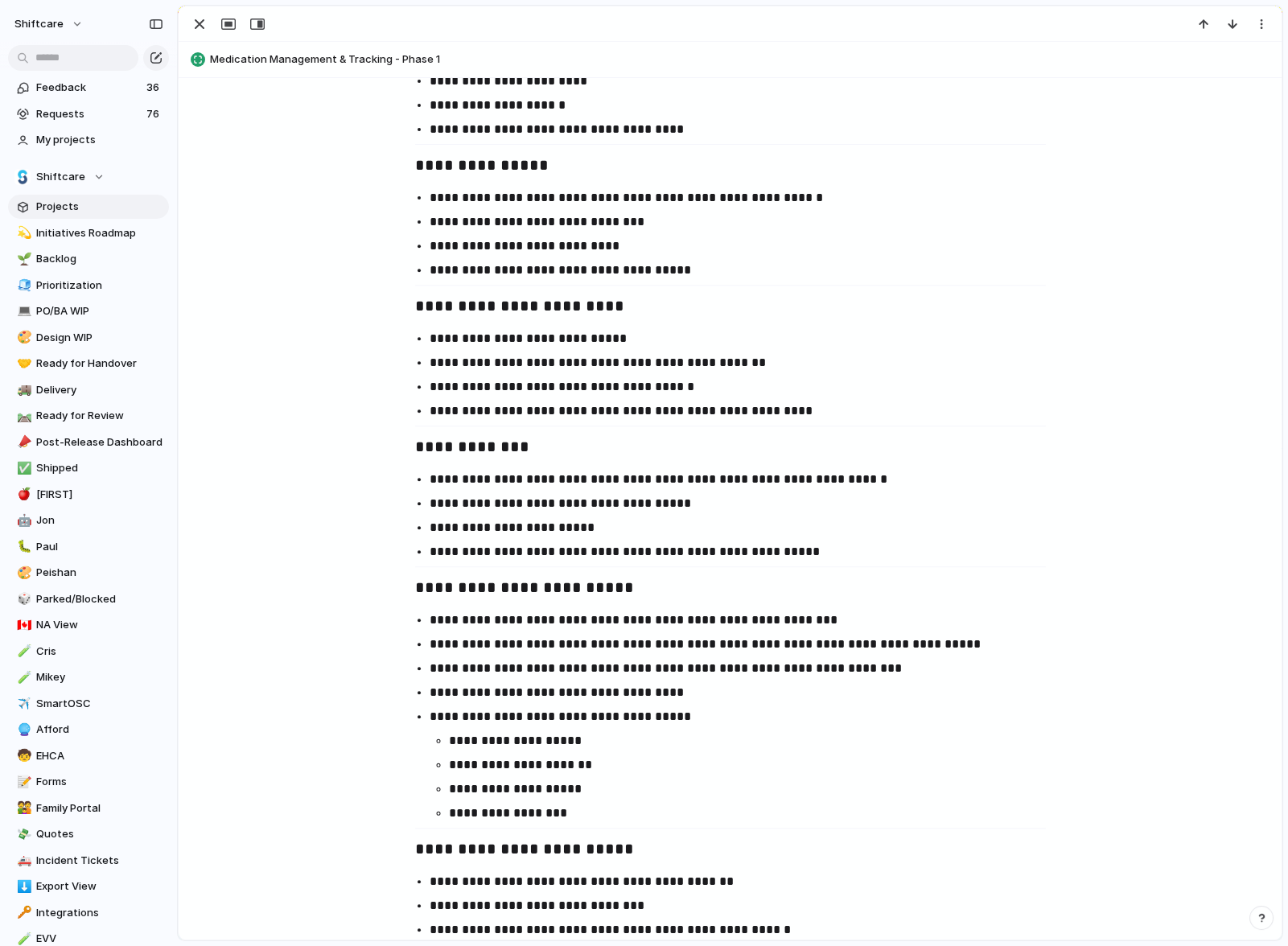 click on "**********" at bounding box center (730, 234) 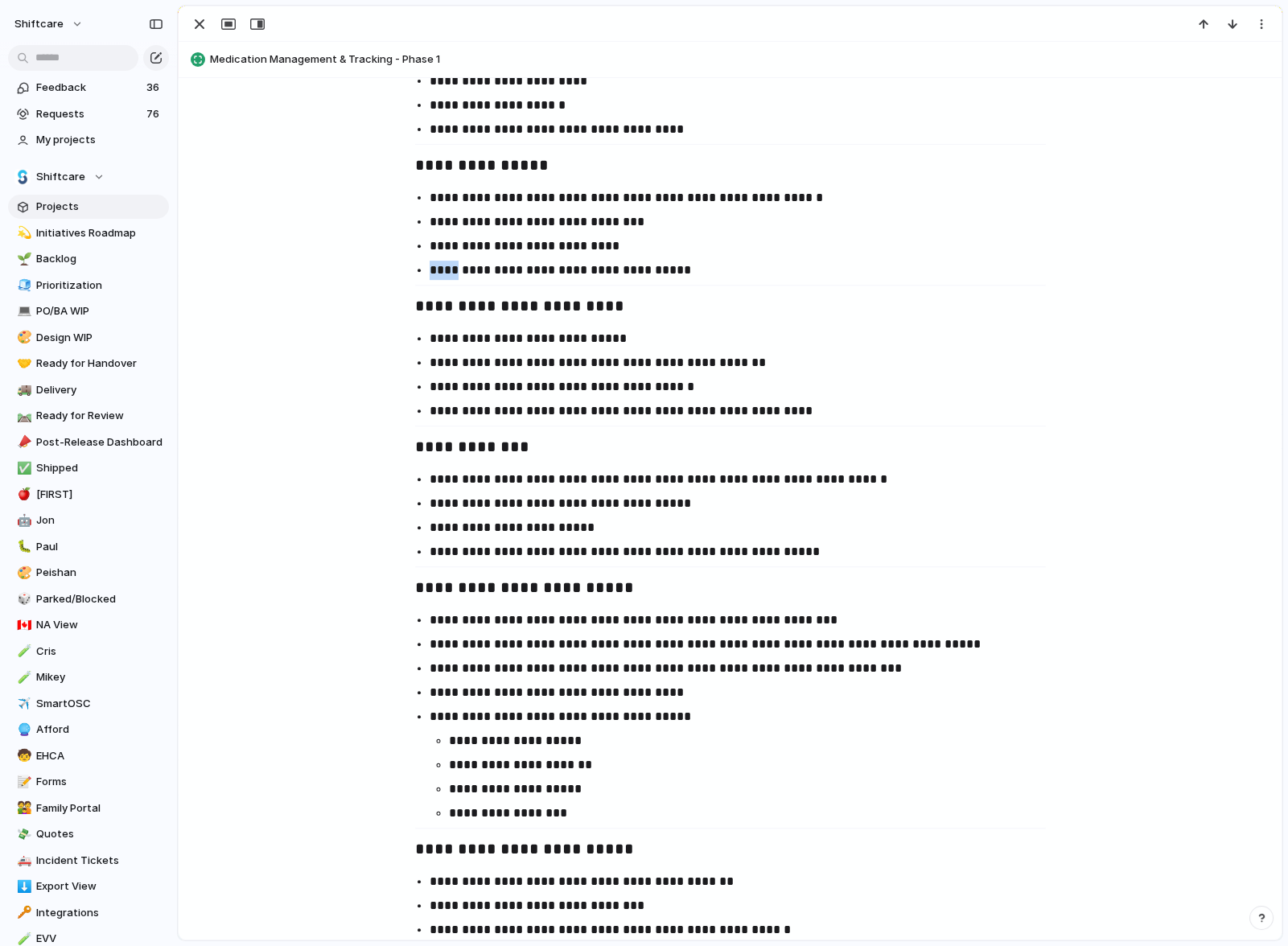 click on "**********" at bounding box center [730, 234] 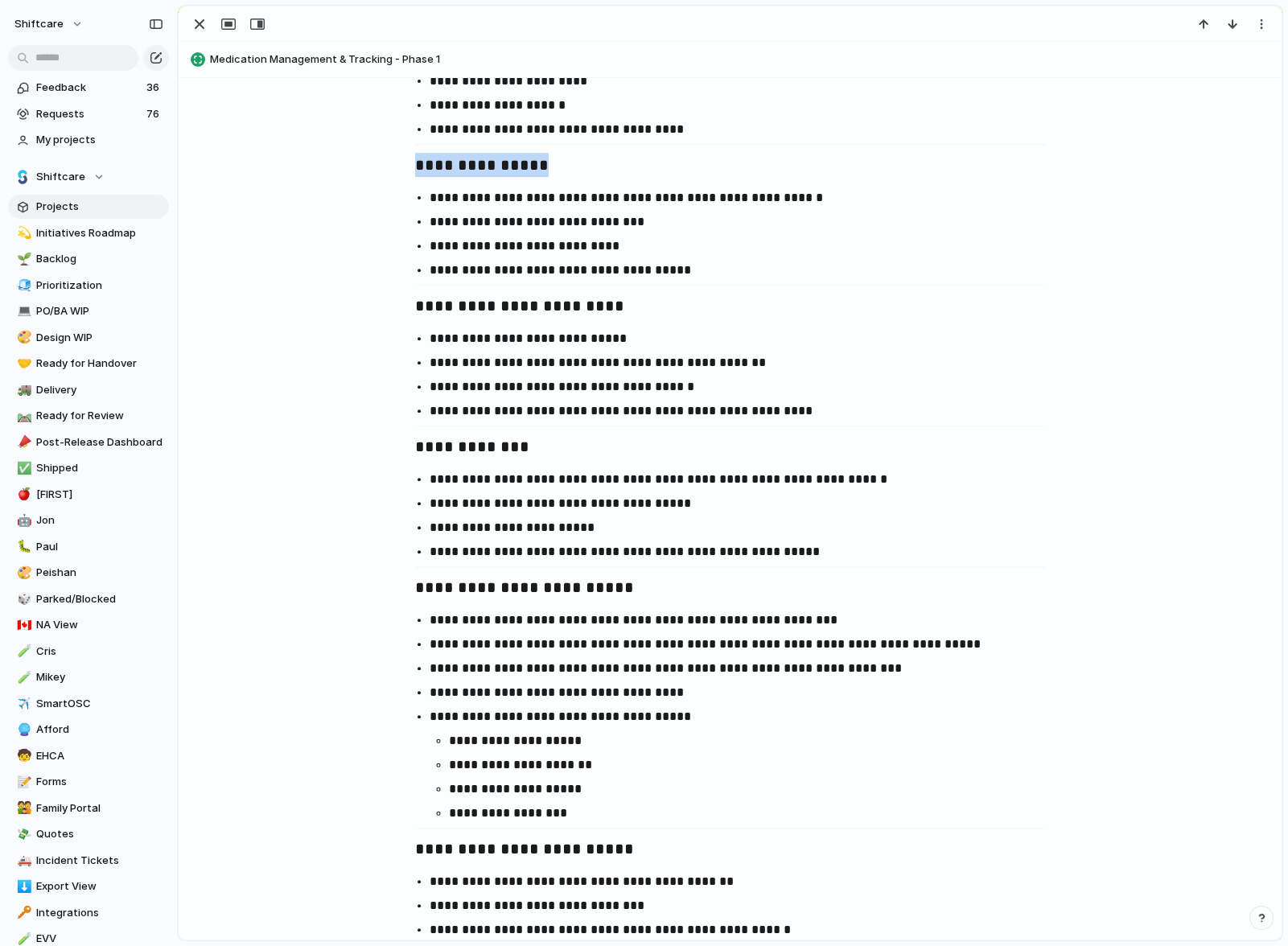 click on "**********" at bounding box center (730, 234) 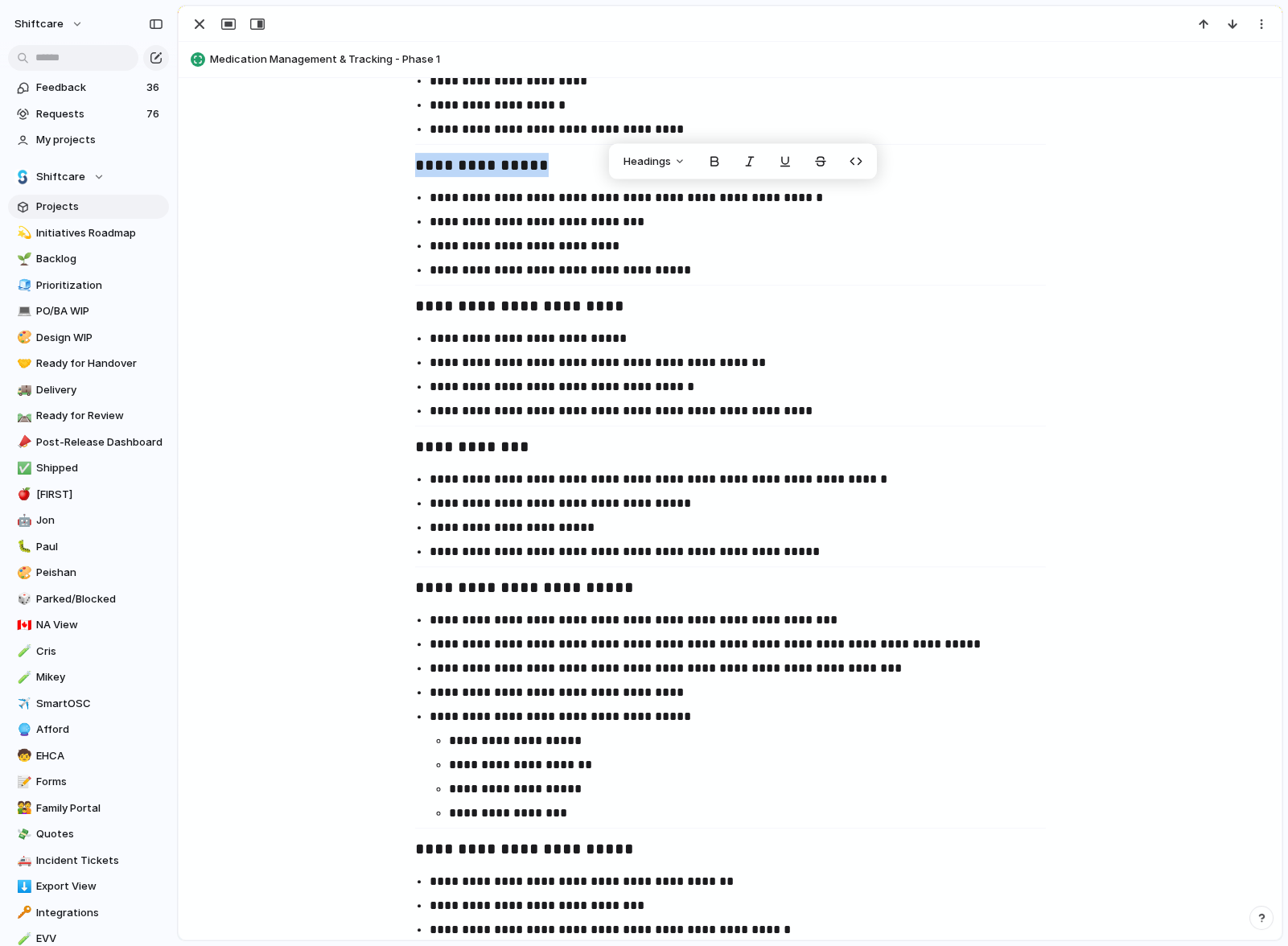 click on "**********" at bounding box center (745, 246) 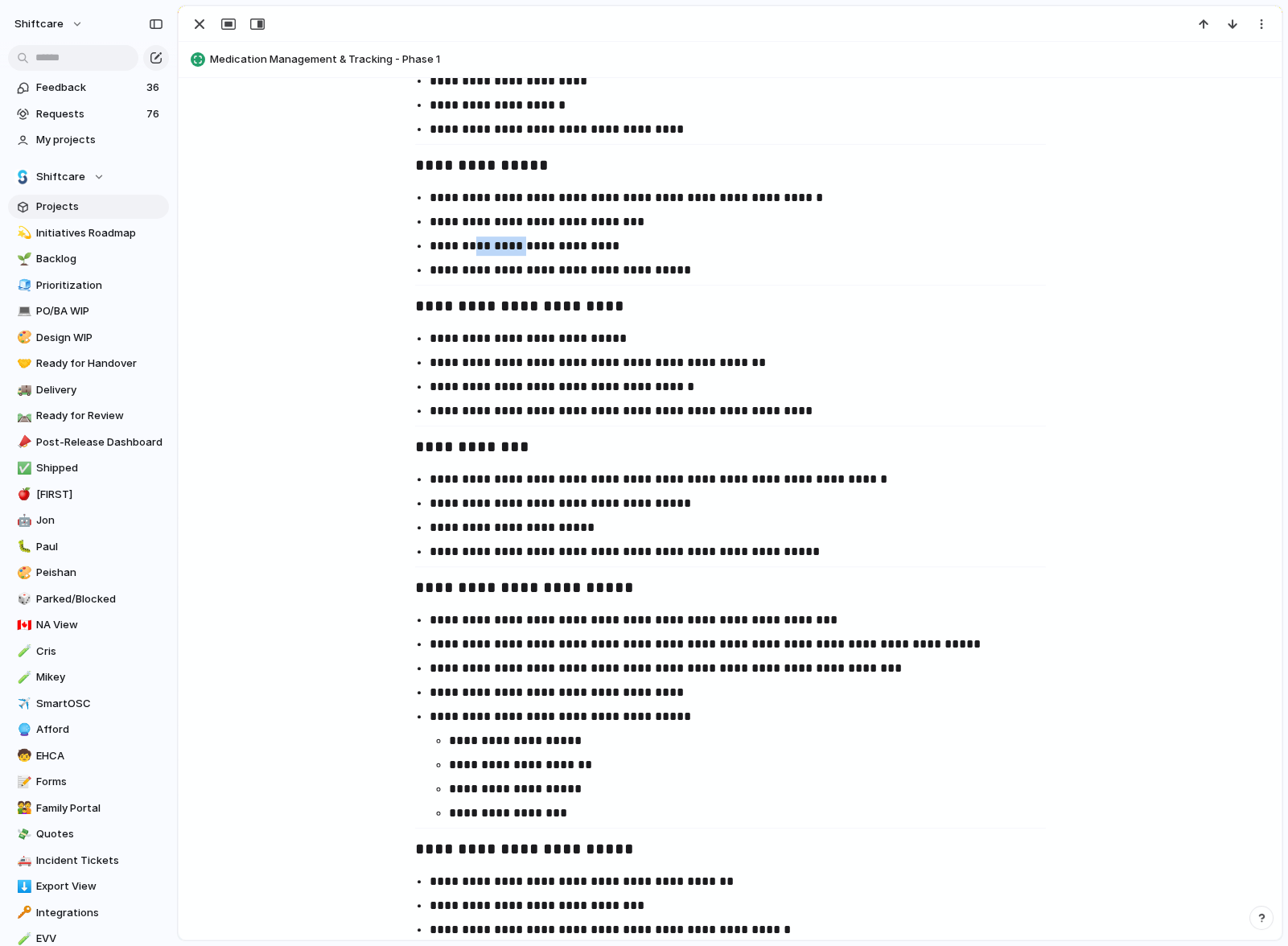 click on "**********" at bounding box center [745, 246] 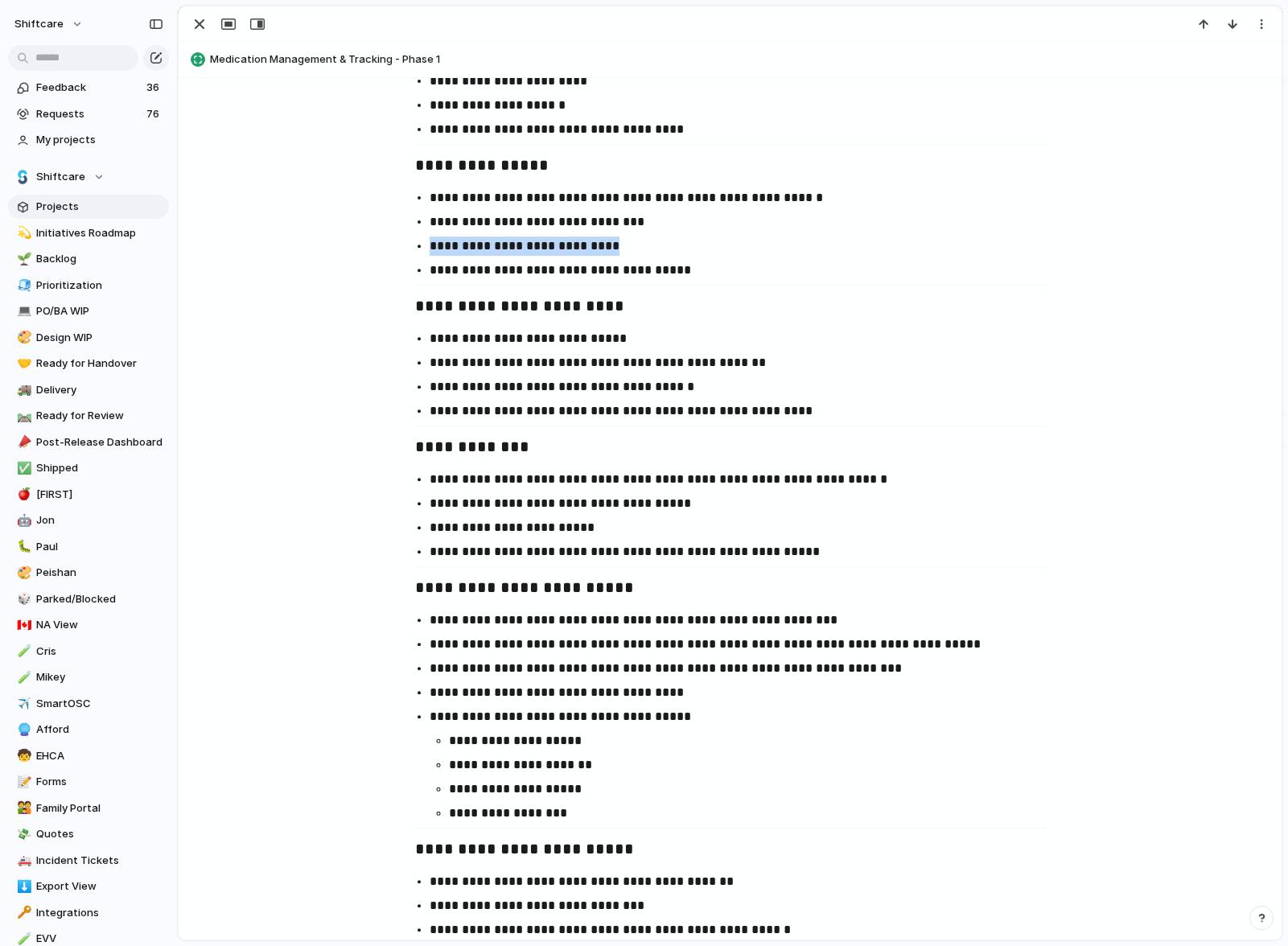 click on "**********" at bounding box center (745, 246) 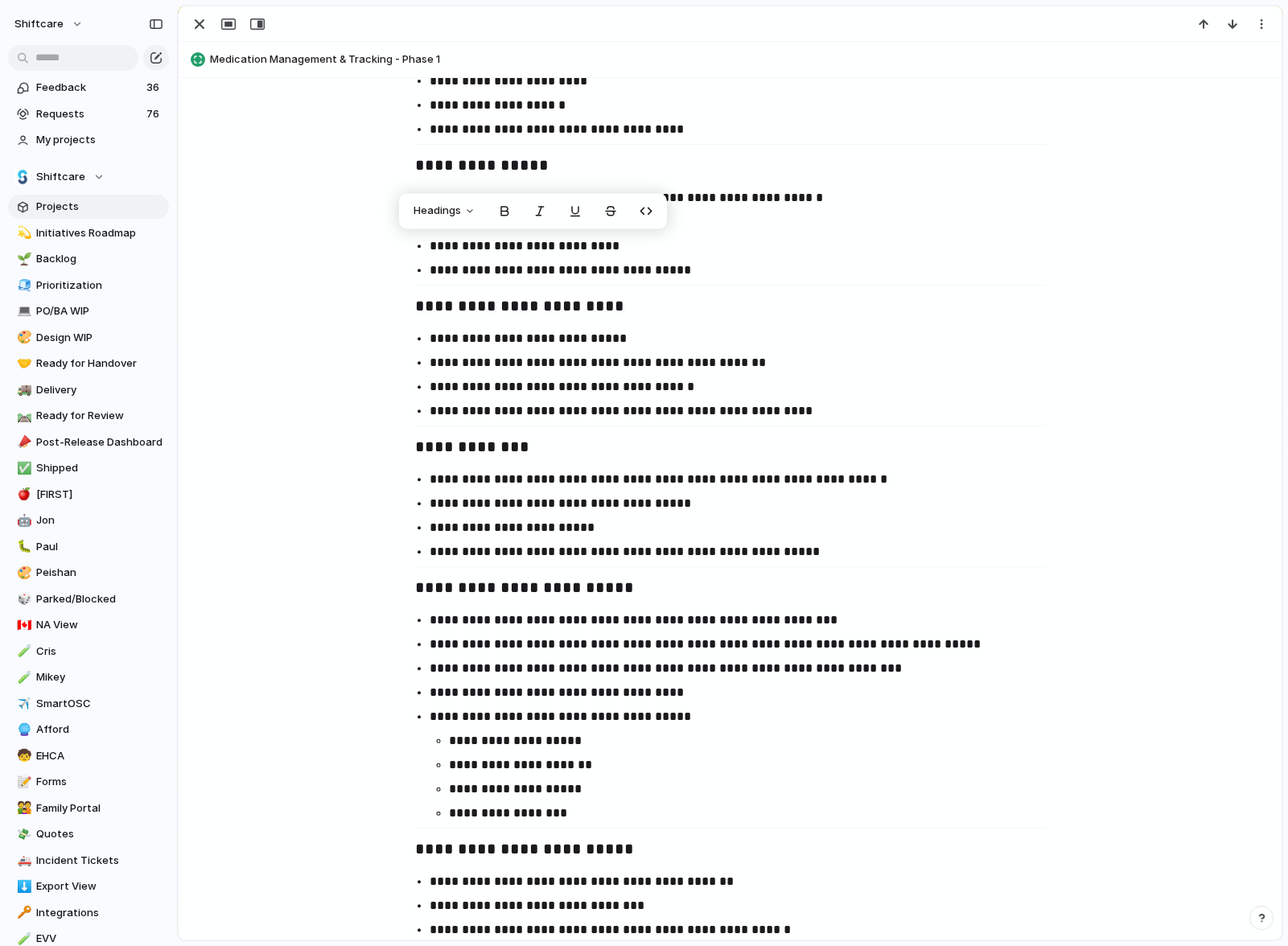 click on "**********" at bounding box center [745, 270] 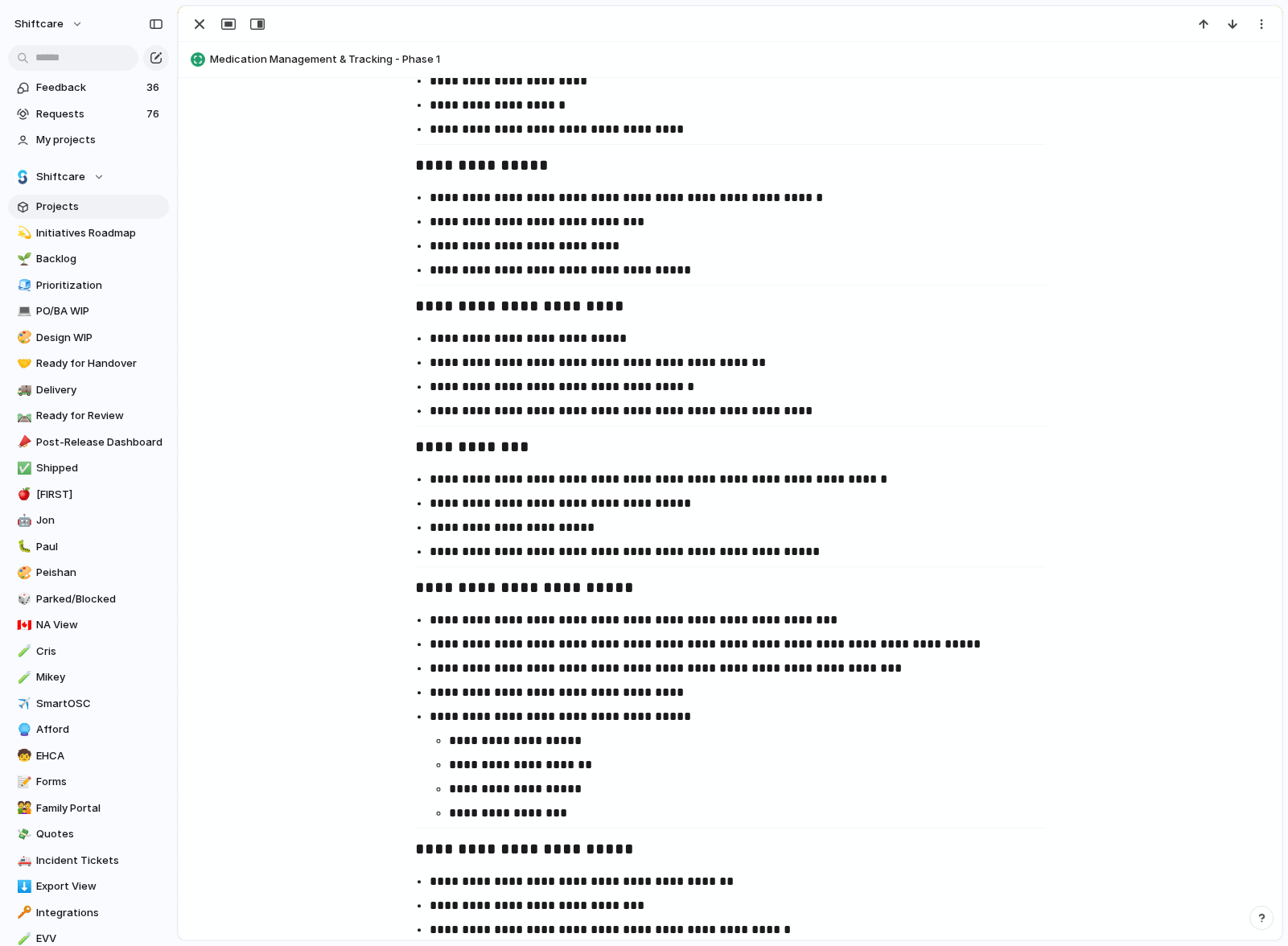 click on "**********" at bounding box center (745, 363) 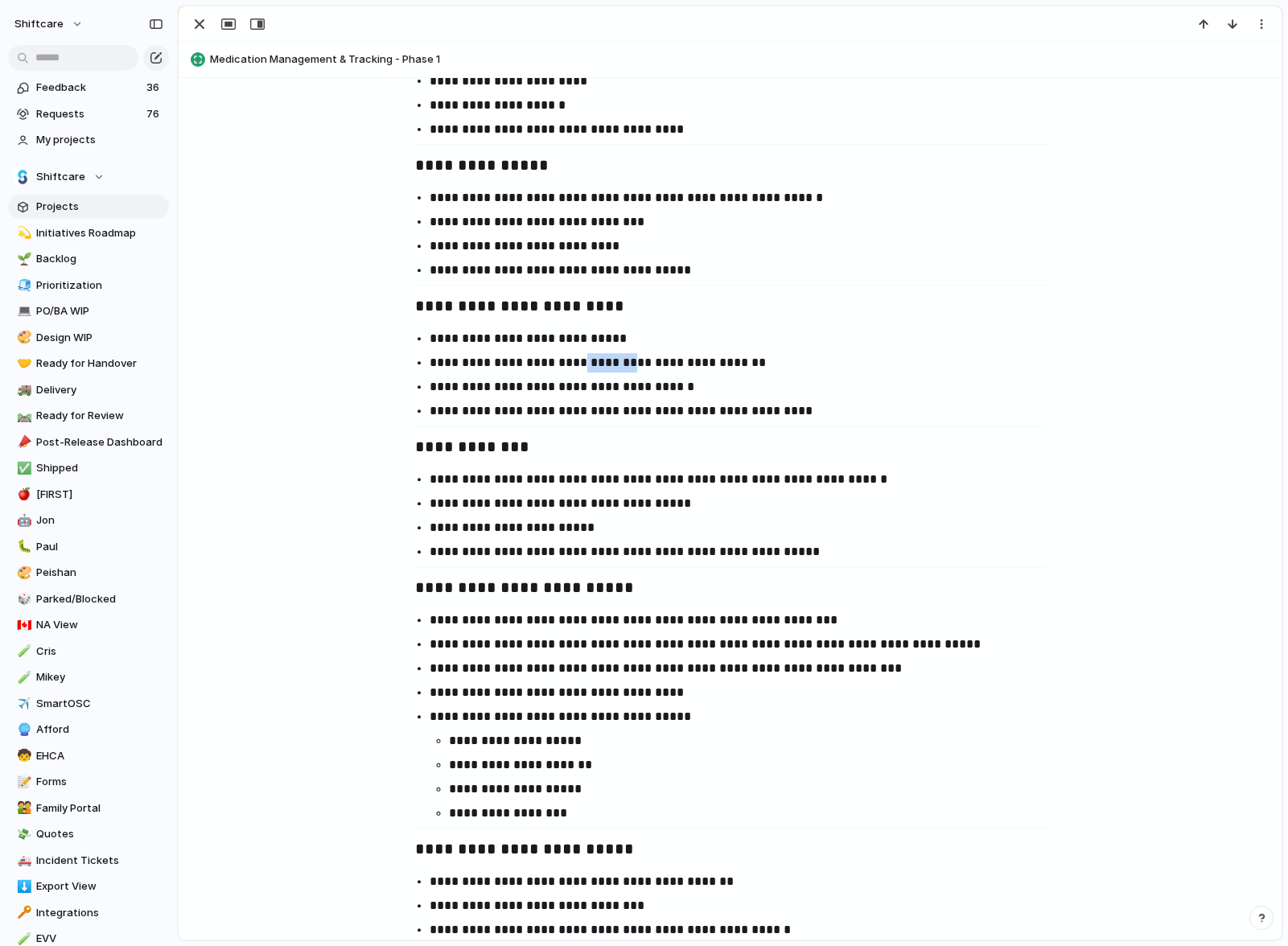 click on "**********" at bounding box center [745, 363] 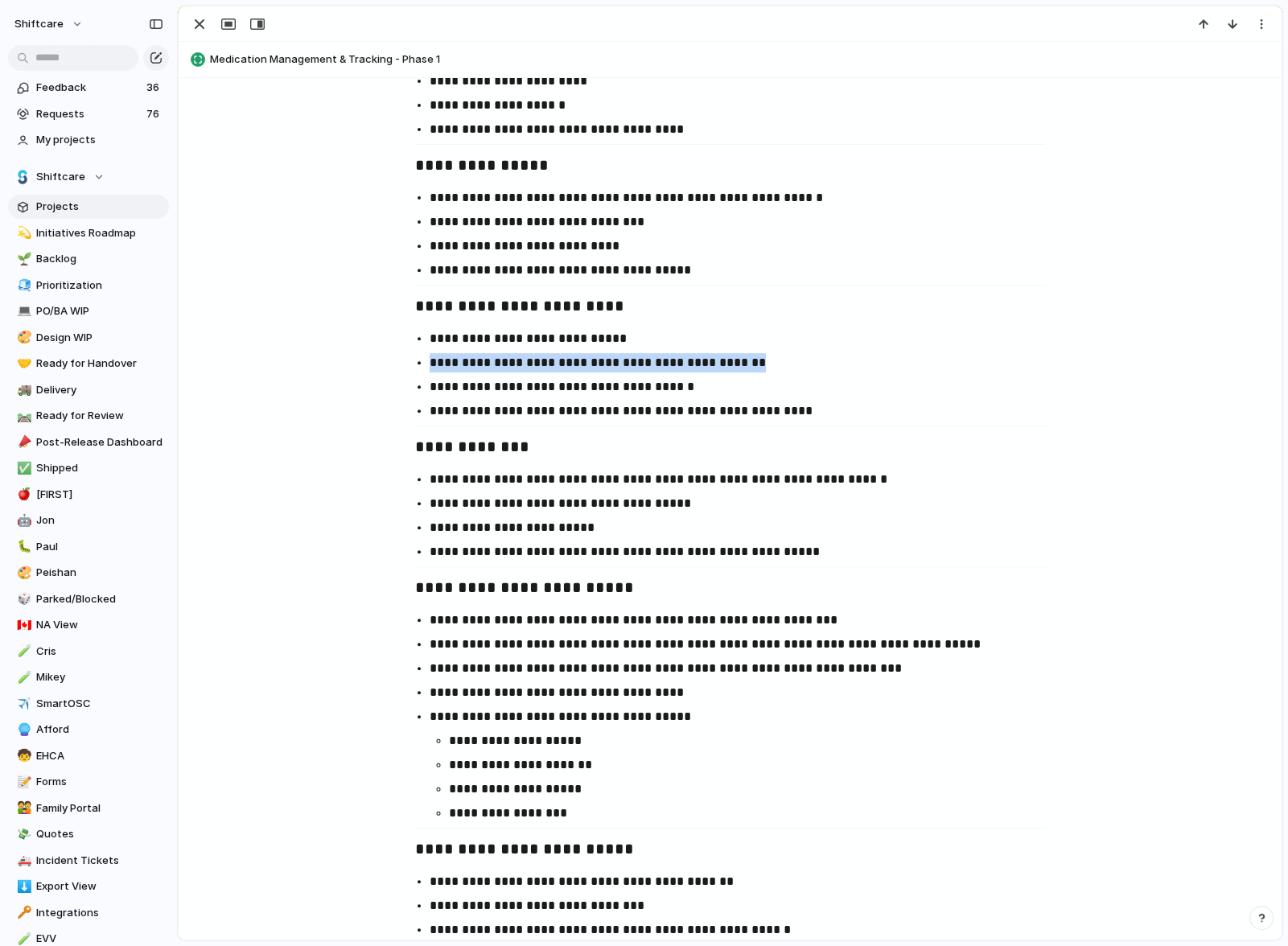 click on "**********" at bounding box center (745, 363) 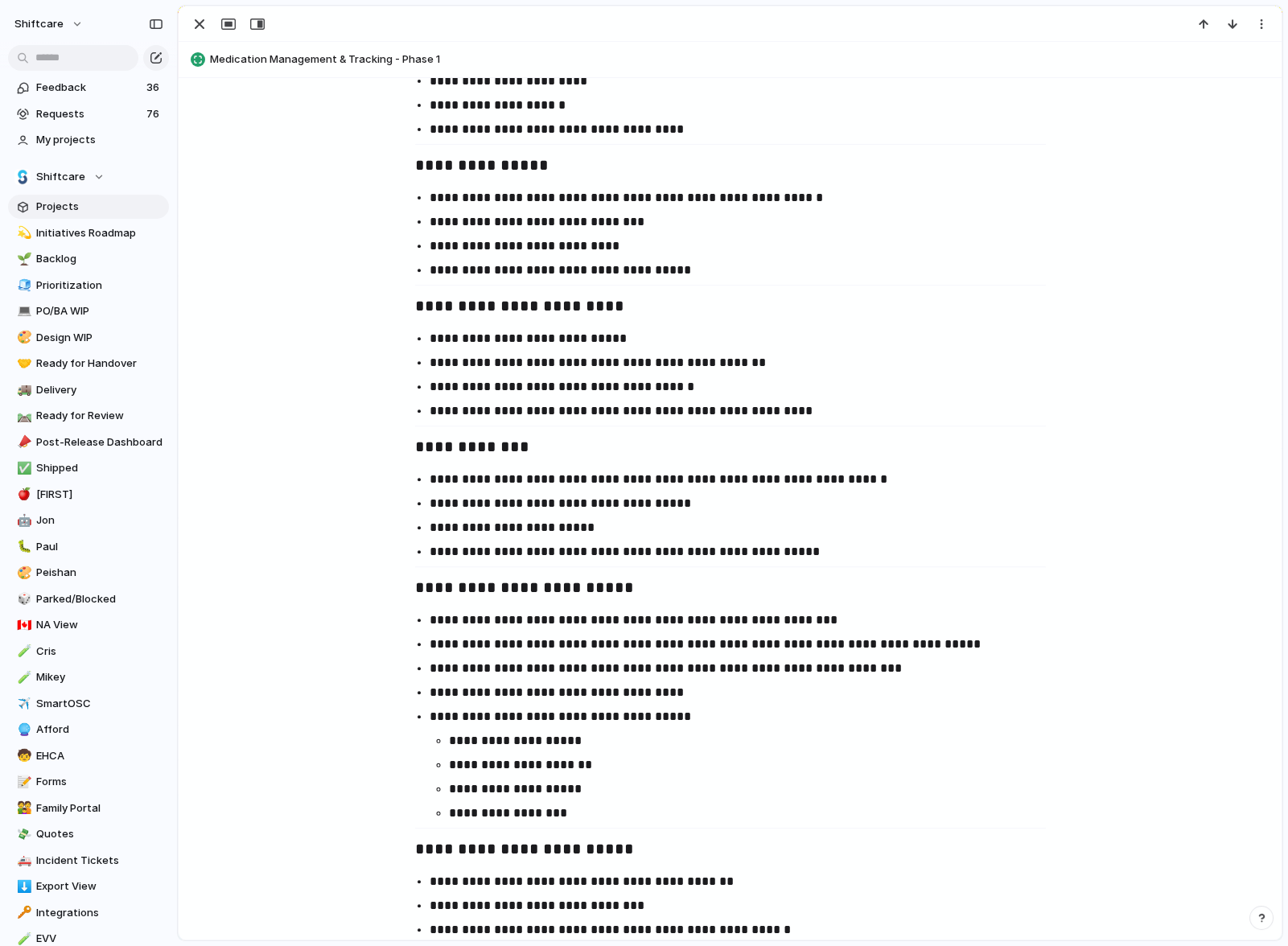 click on "**********" at bounding box center [745, 387] 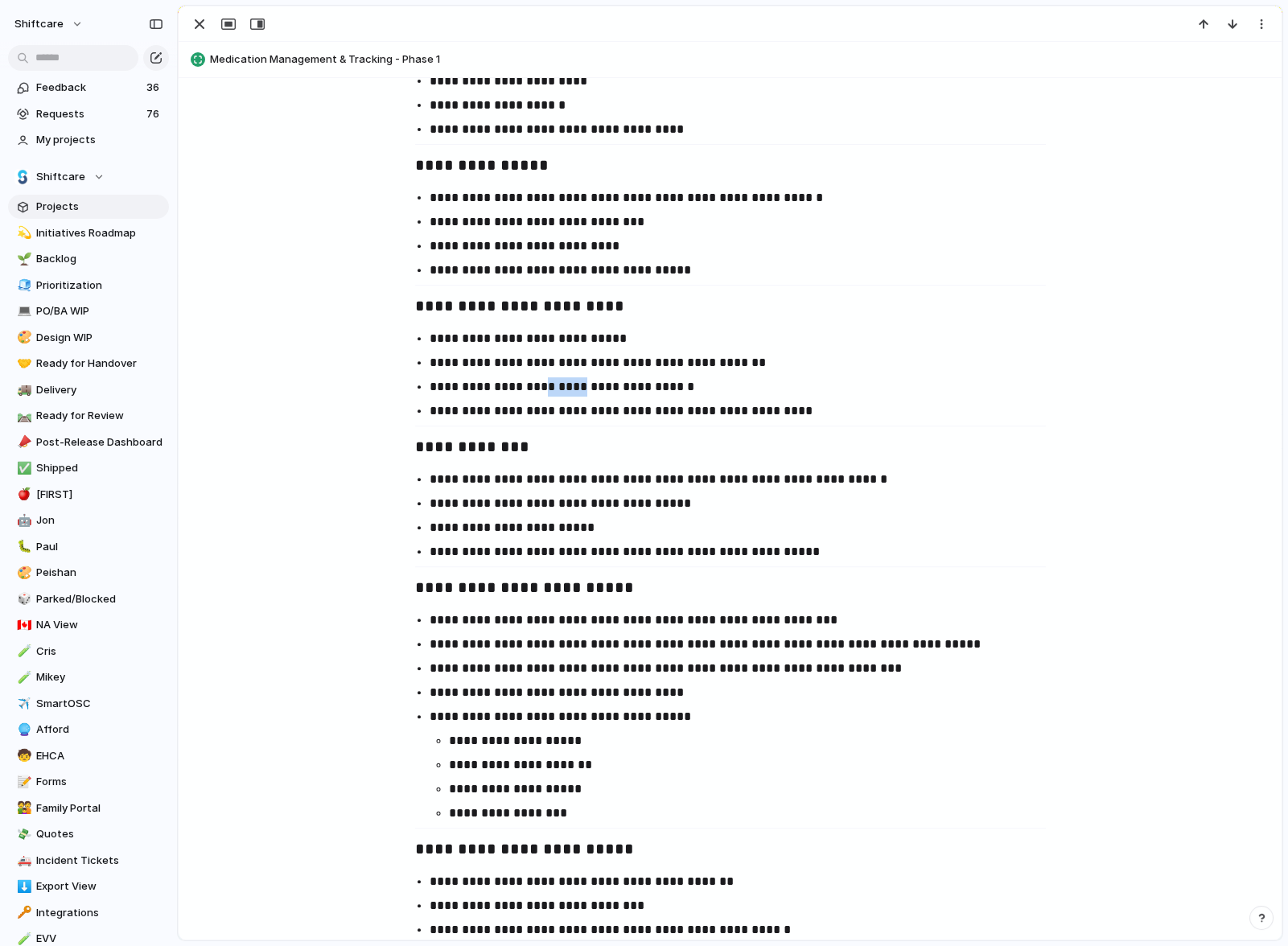 click on "**********" at bounding box center (745, 387) 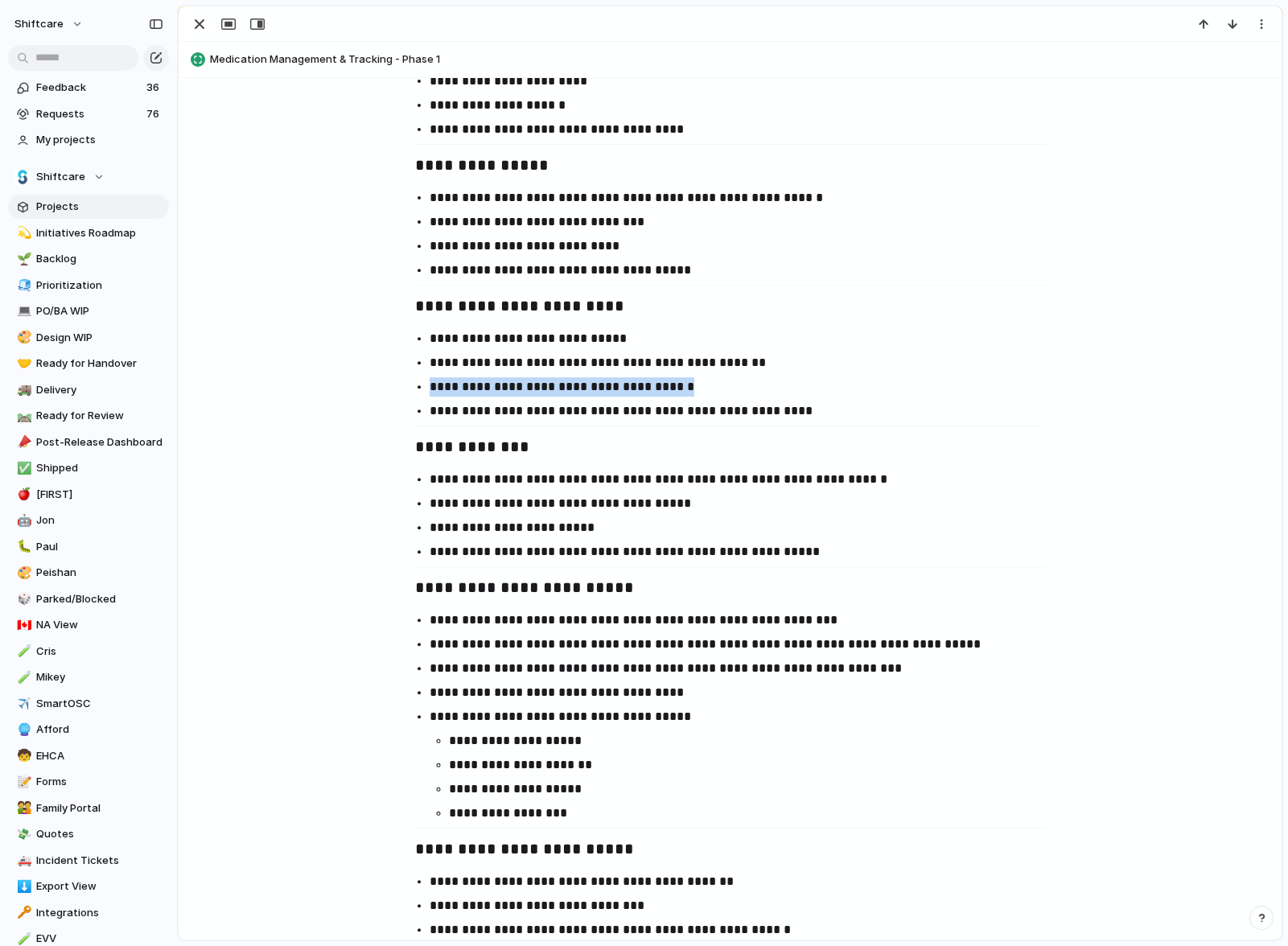 click on "**********" at bounding box center [745, 387] 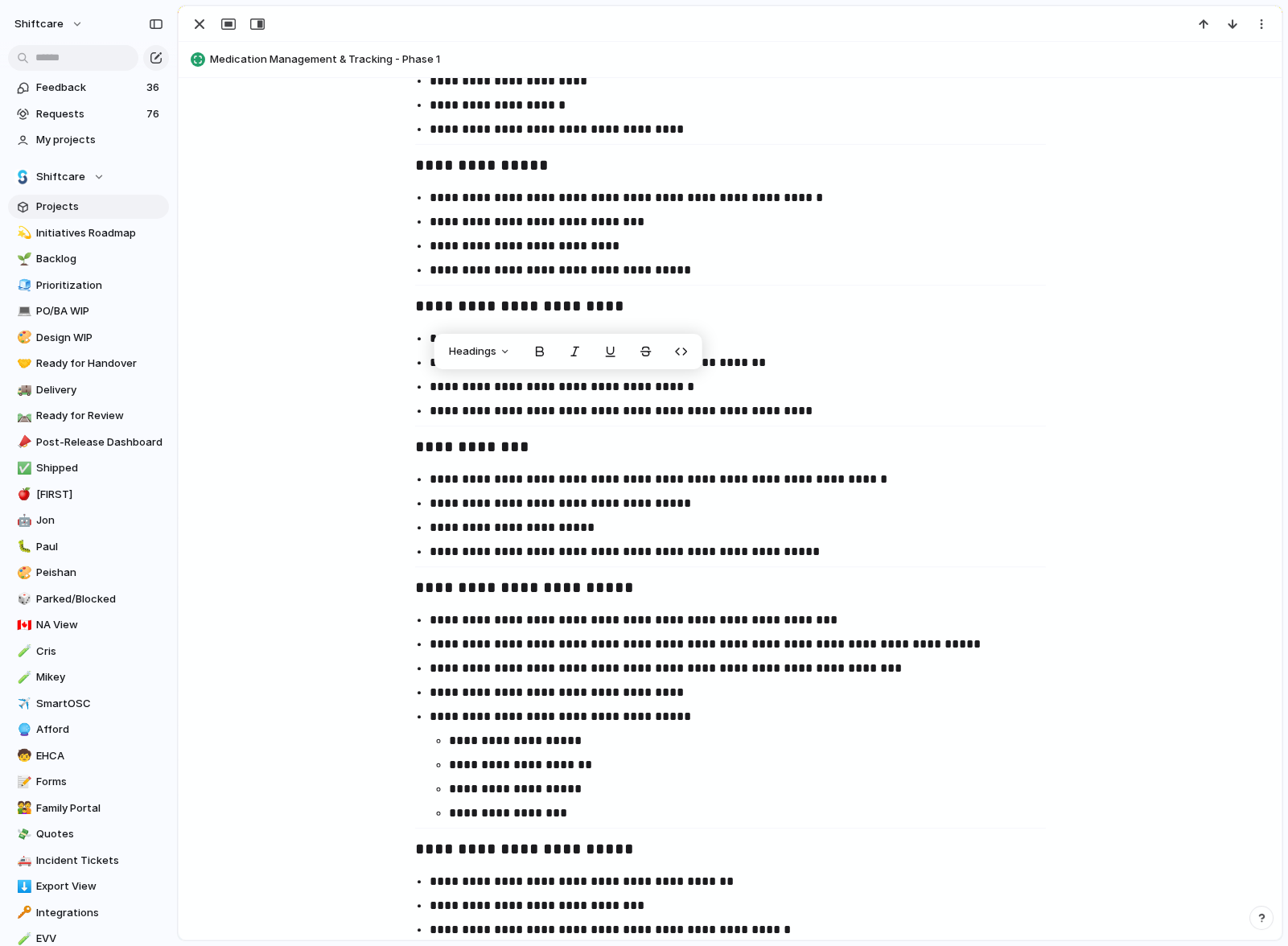 click on "**********" at bounding box center [745, 411] 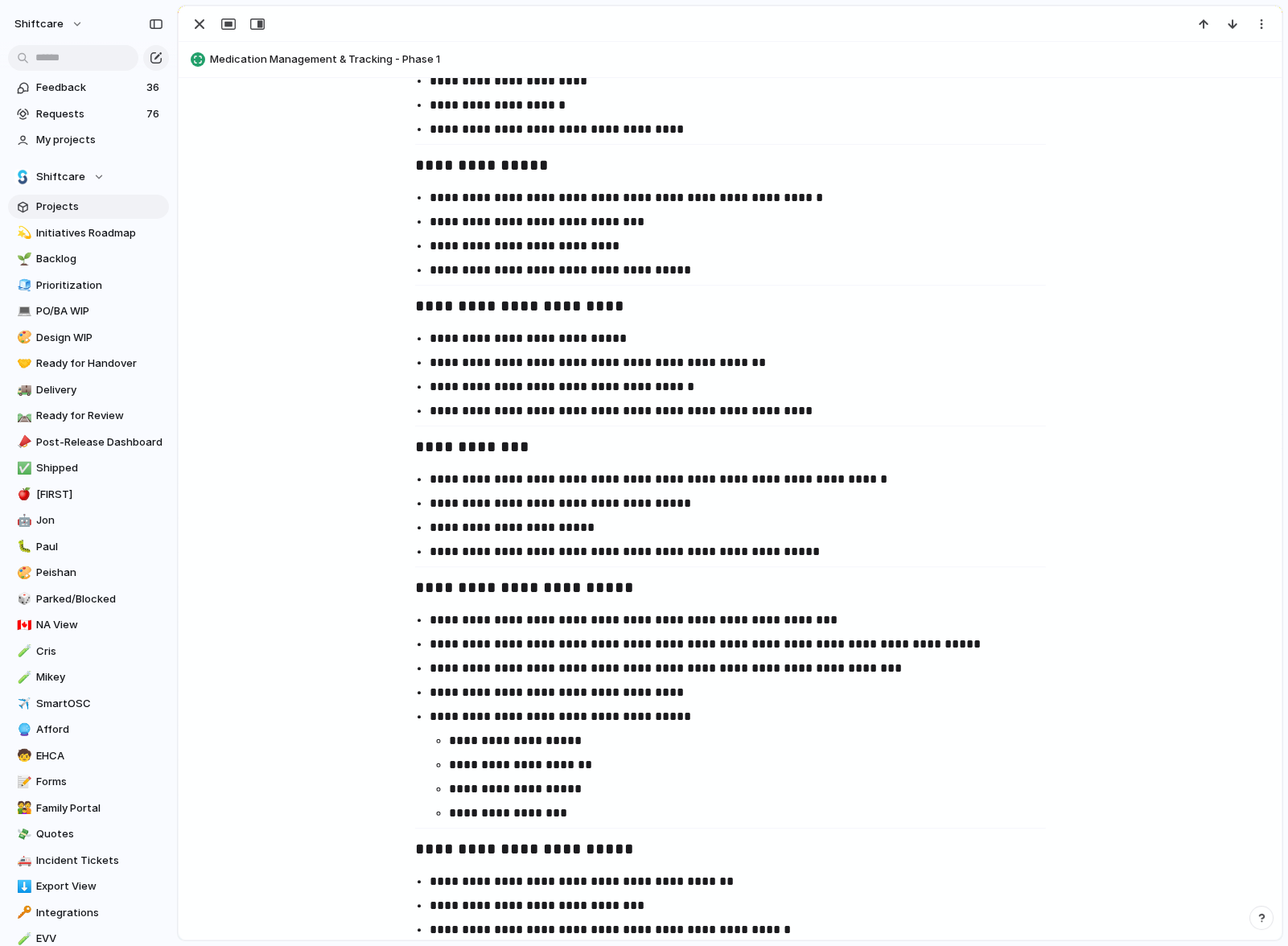 click on "**********" at bounding box center [745, 528] 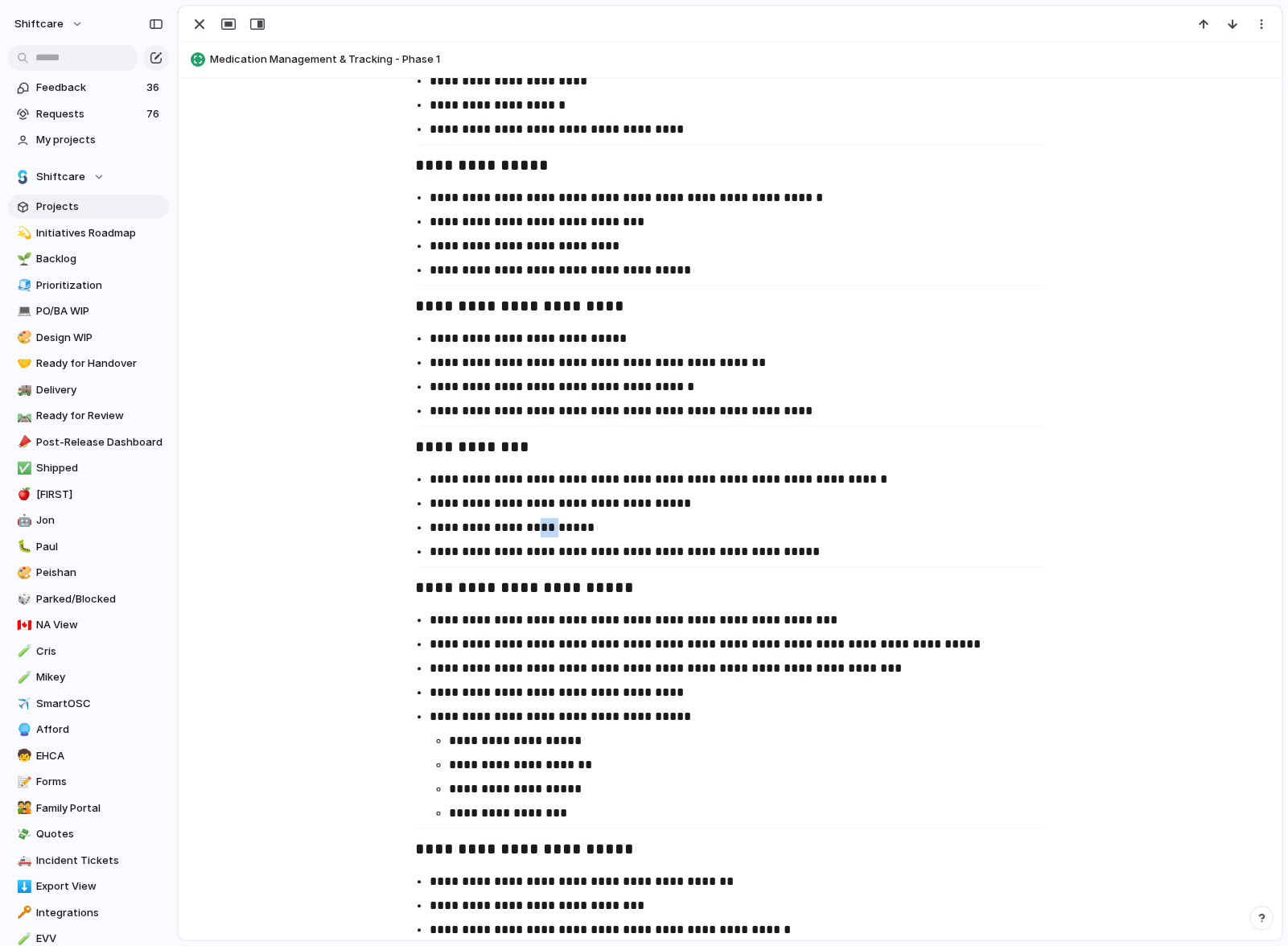 click on "**********" at bounding box center [745, 528] 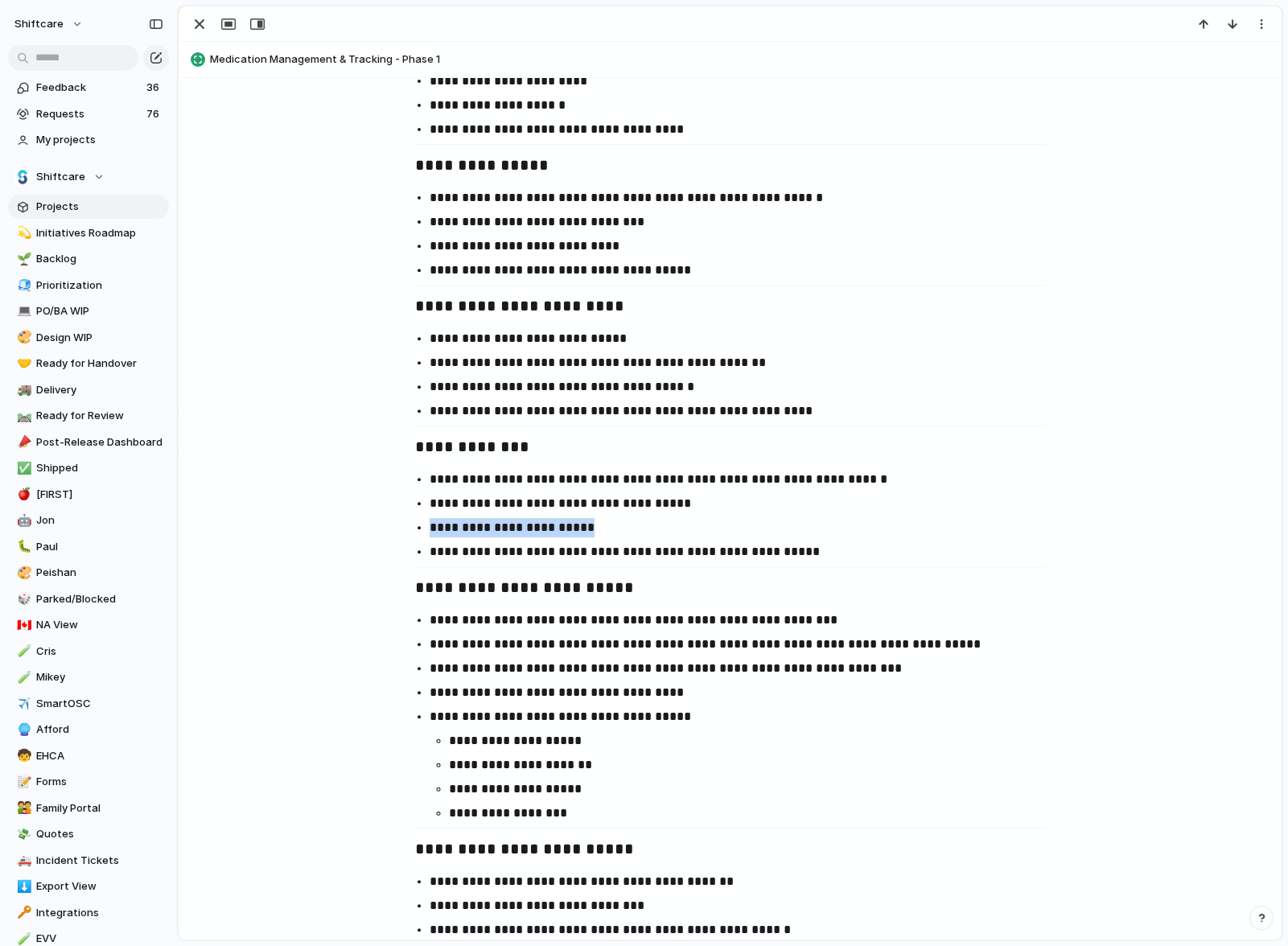 click on "**********" at bounding box center (745, 528) 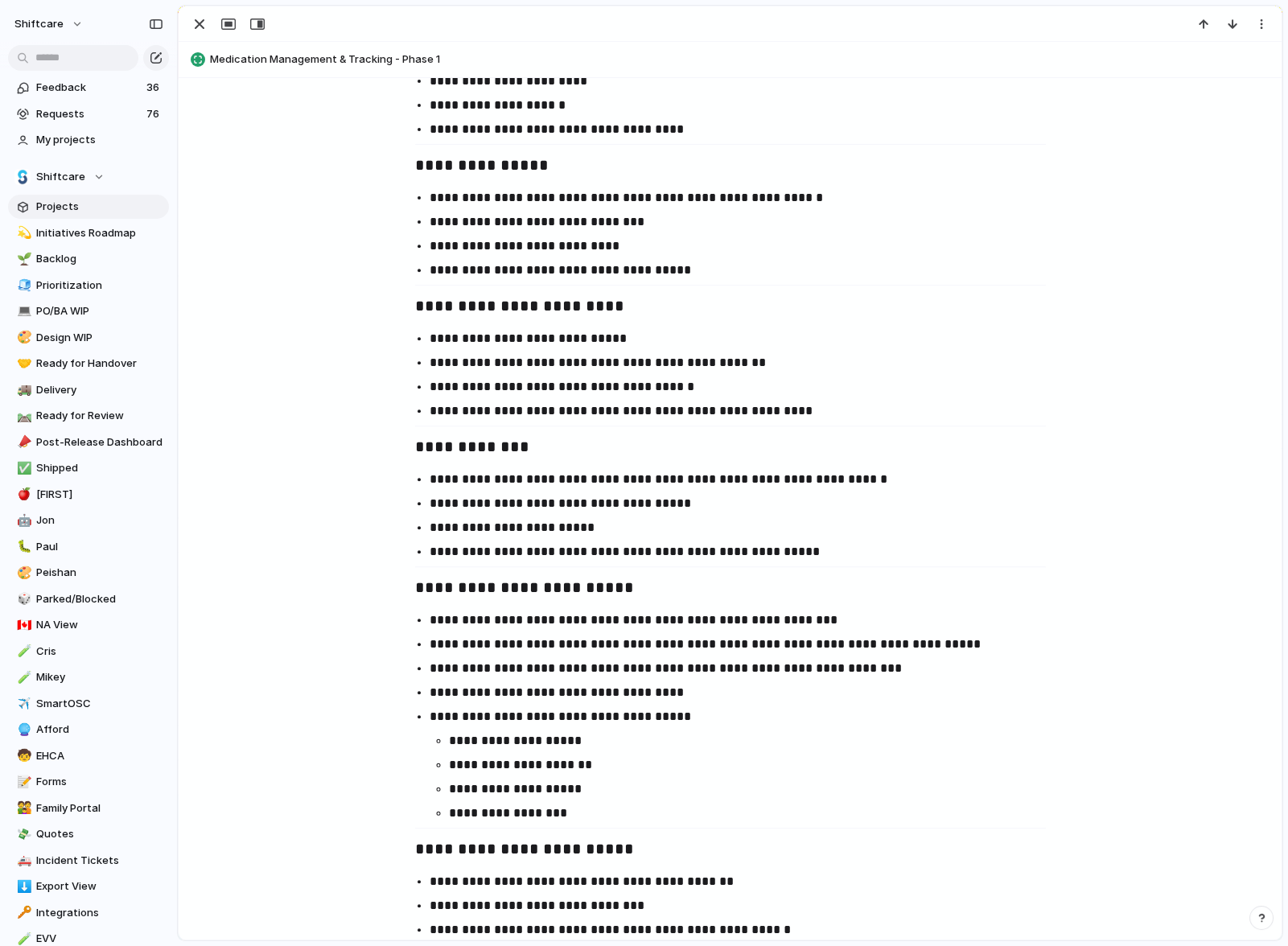 click on "**********" at bounding box center [745, 479] 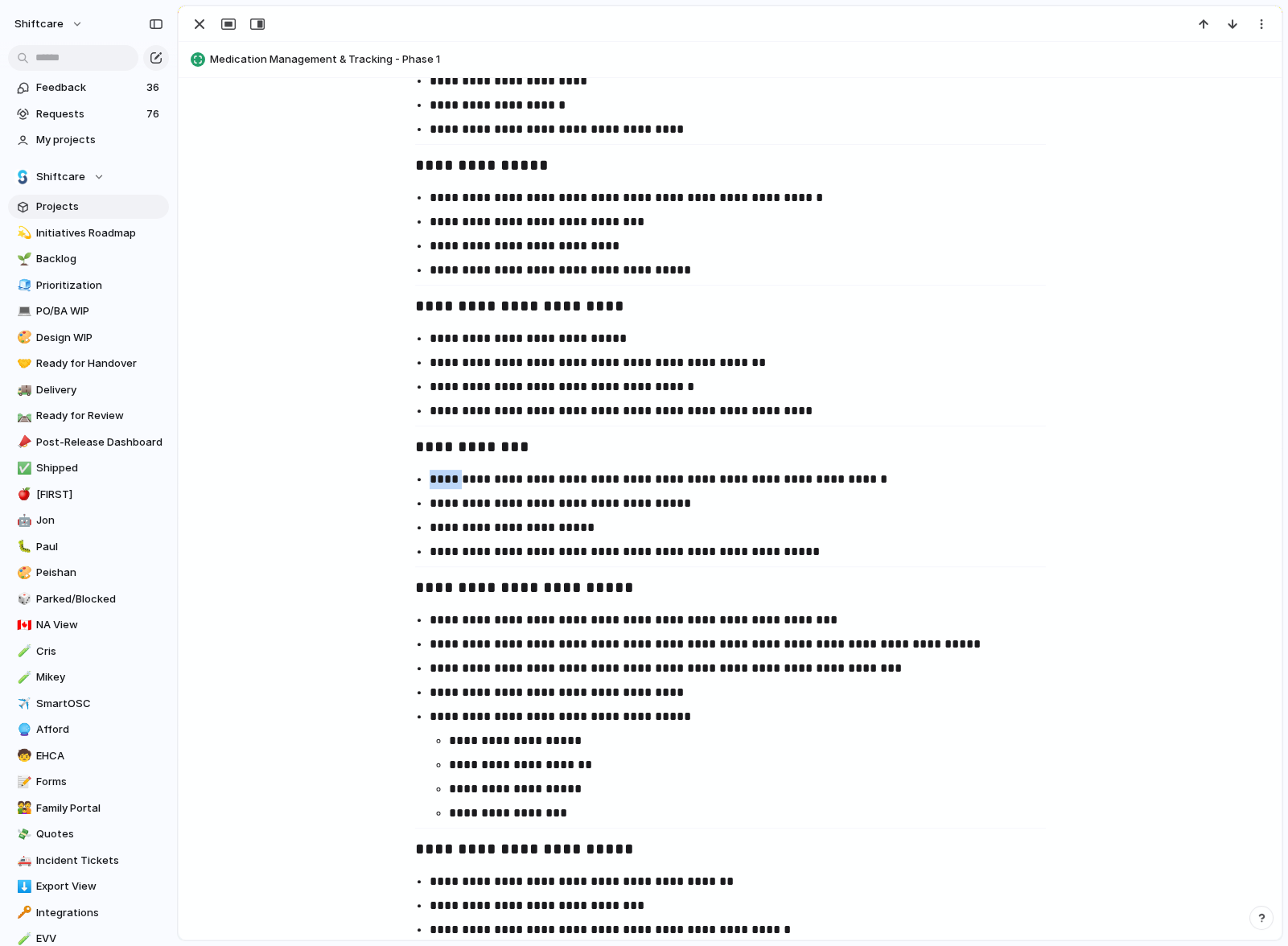click on "**********" at bounding box center [745, 479] 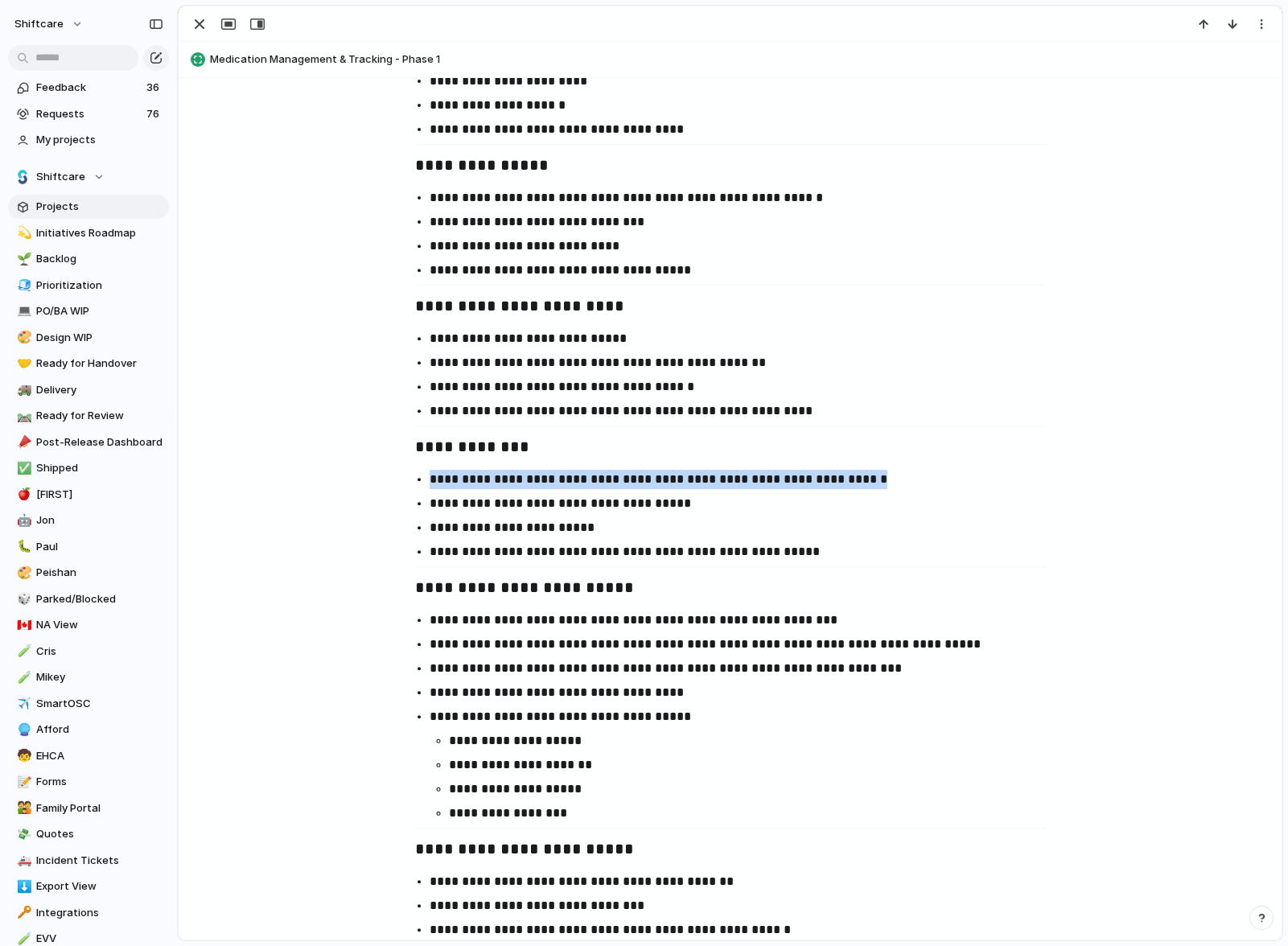 click on "**********" at bounding box center (745, 479) 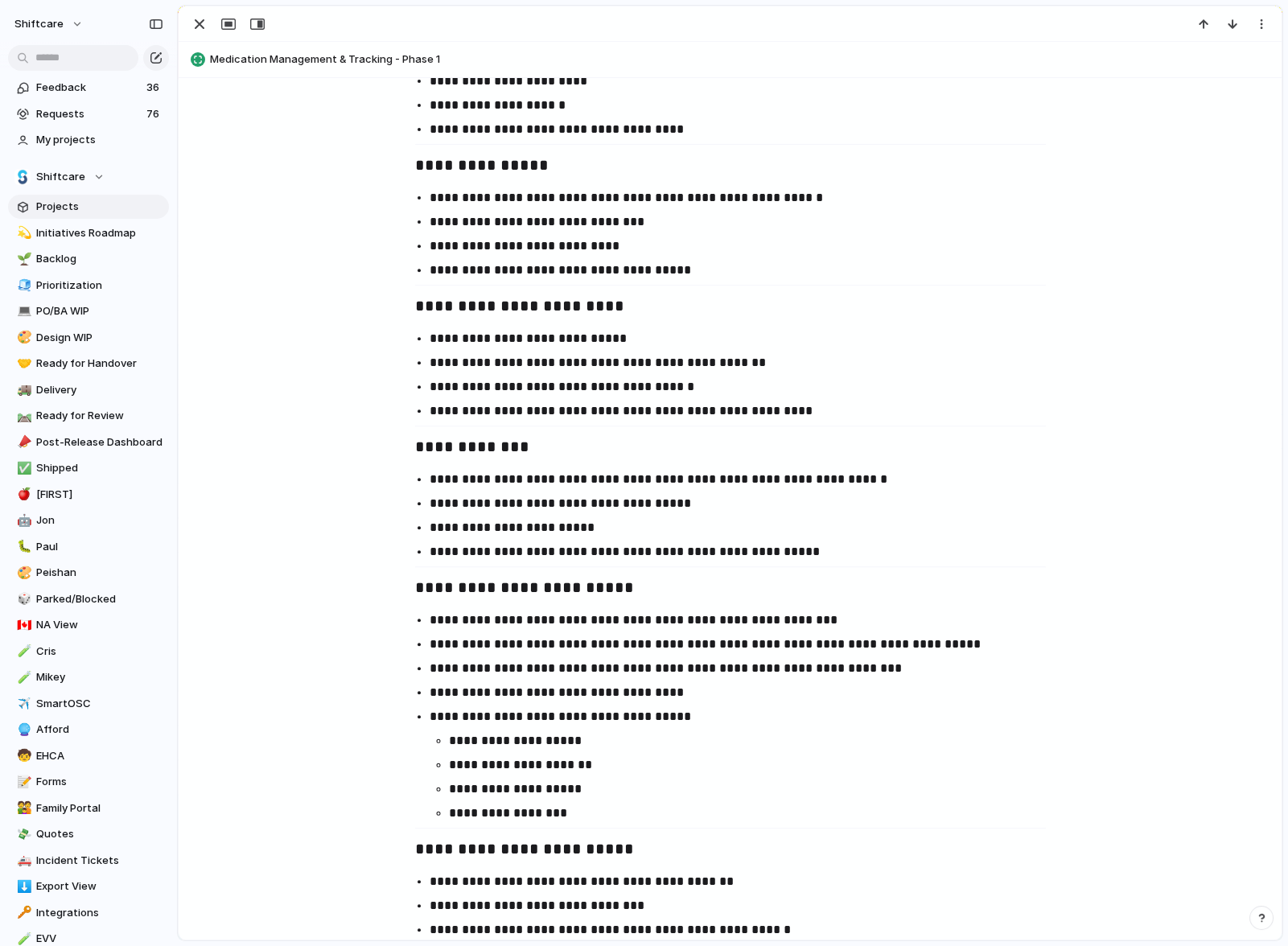 click on "**********" at bounding box center [730, 5] 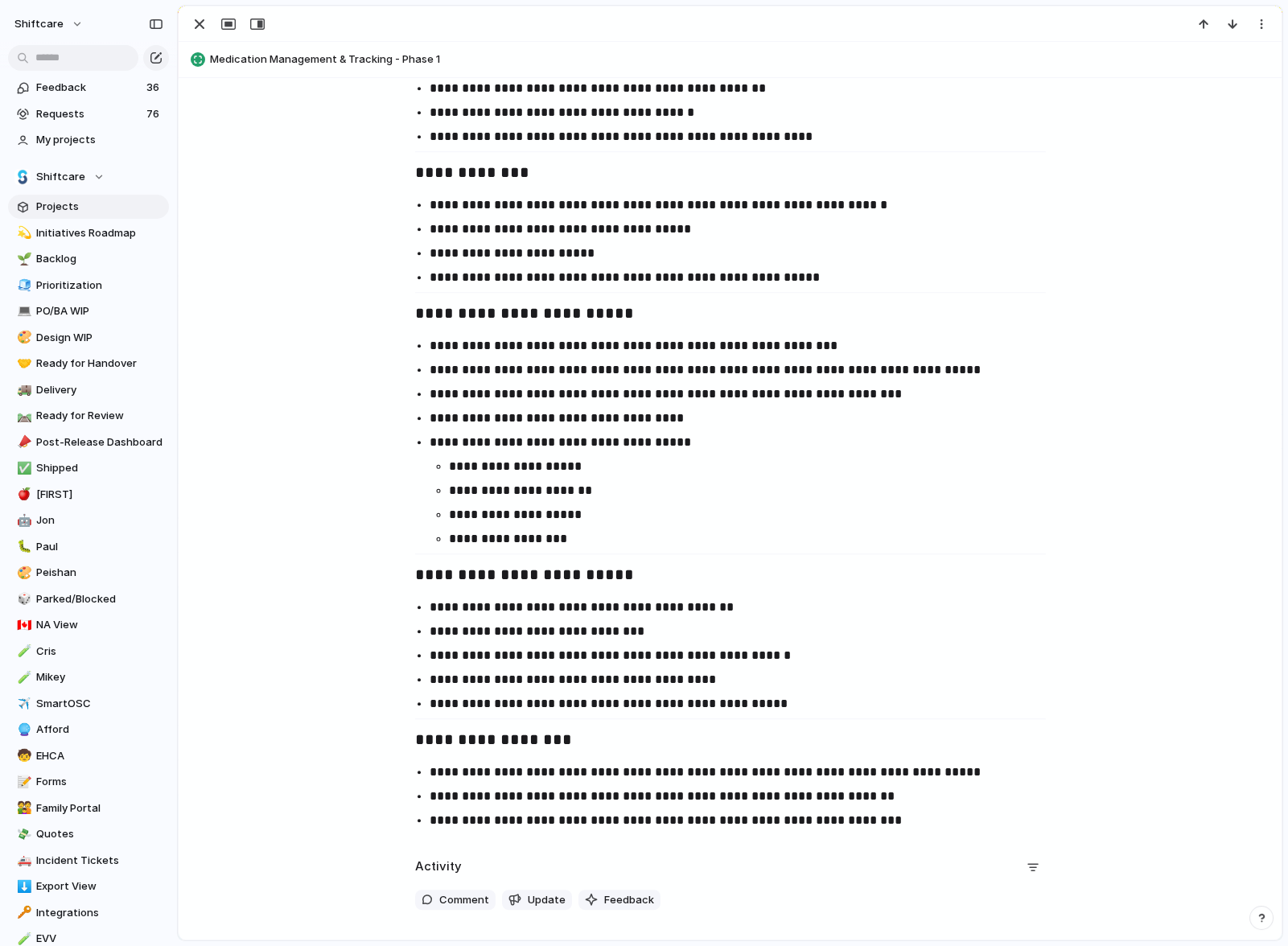 scroll, scrollTop: 1886, scrollLeft: 0, axis: vertical 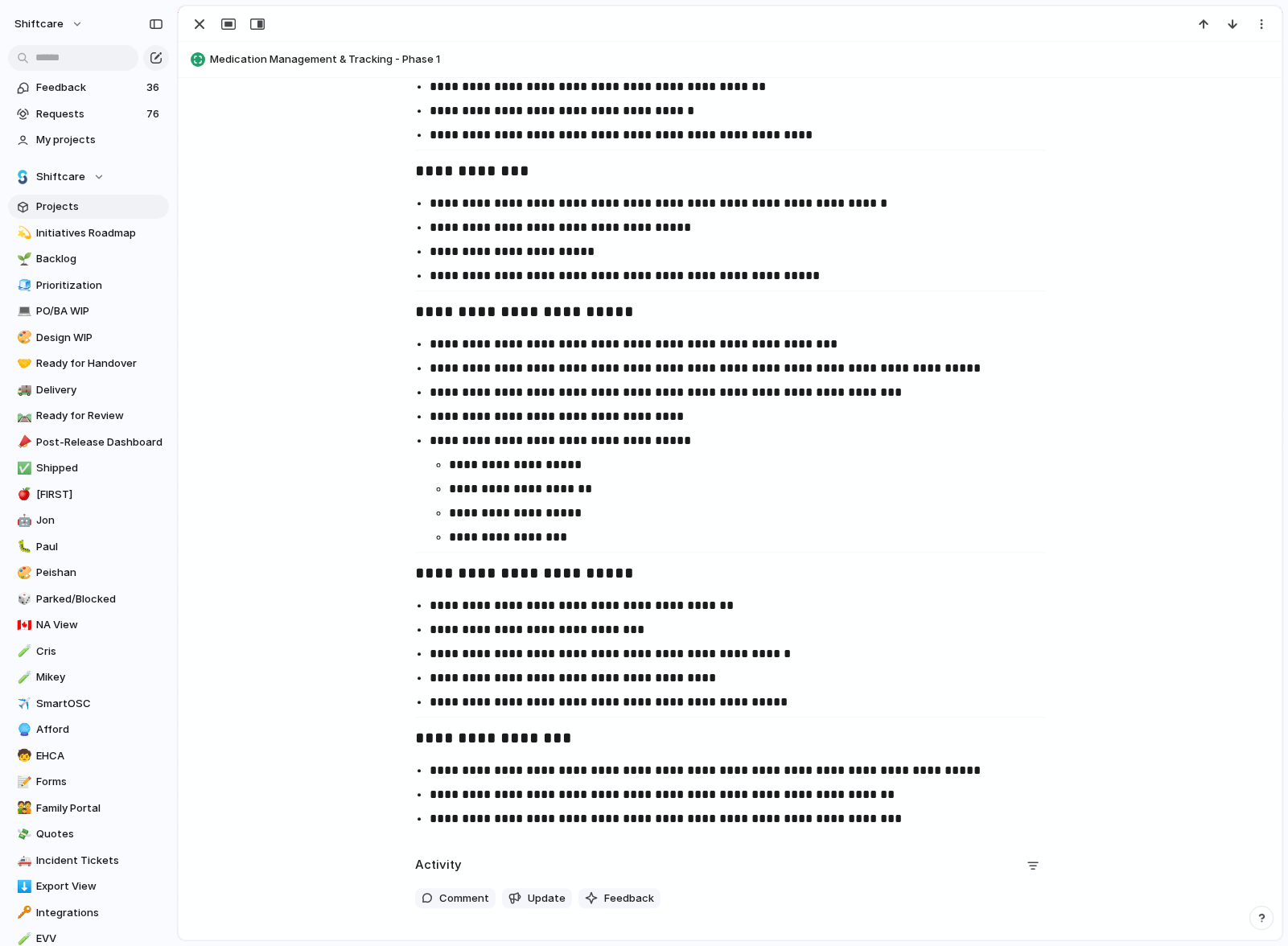 click on "**********" at bounding box center (745, 368) 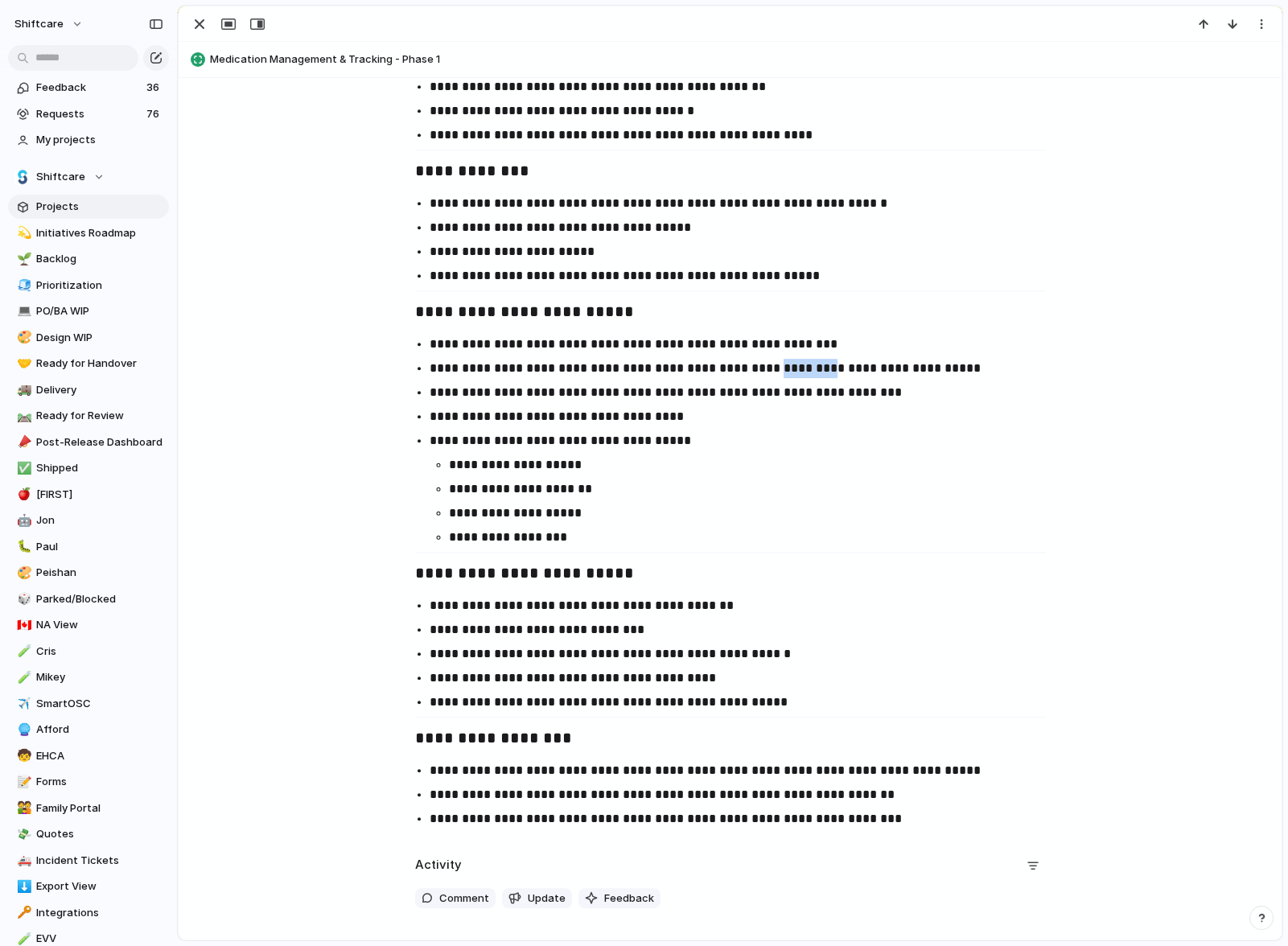 click on "**********" at bounding box center [745, 368] 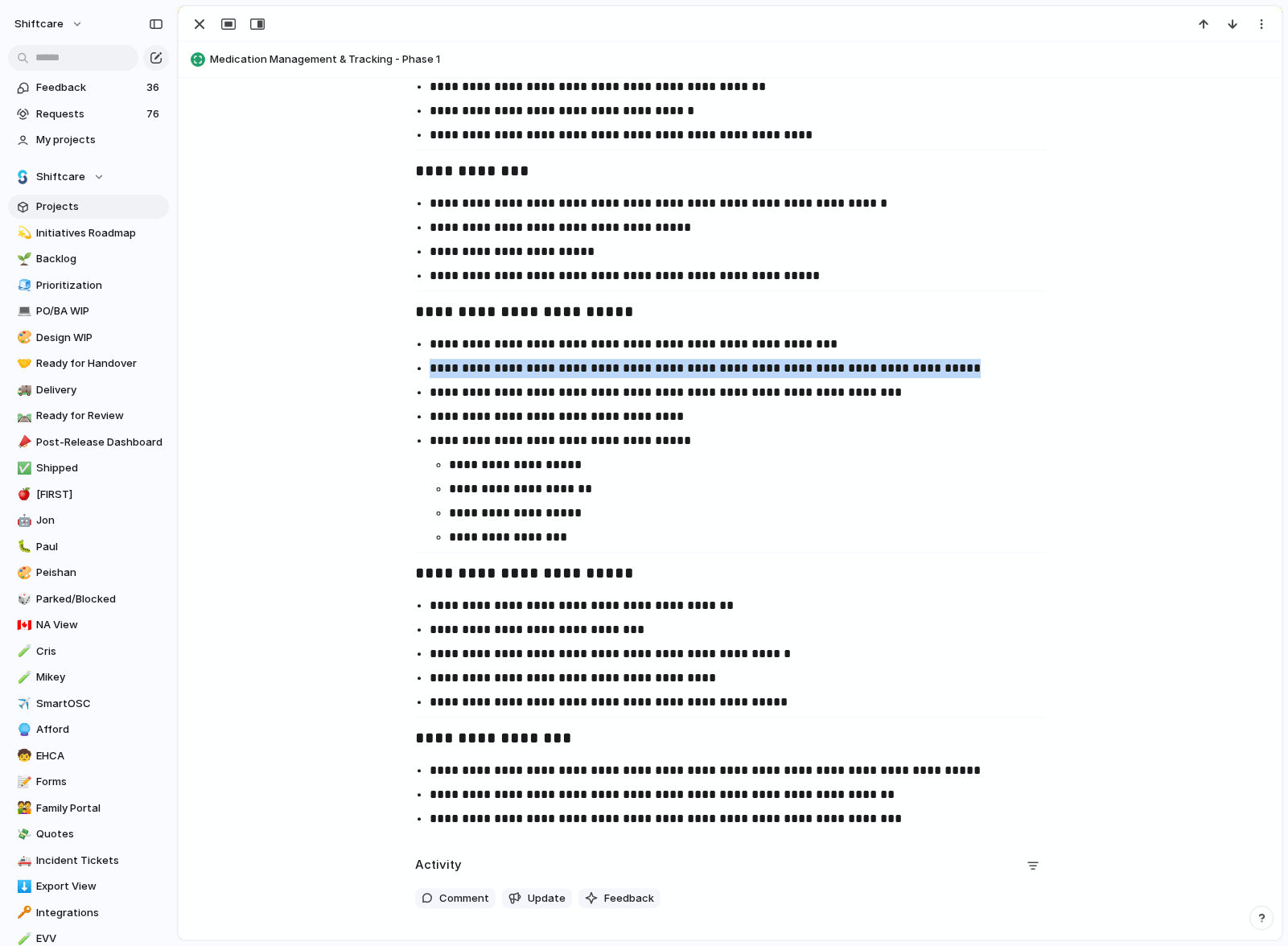 click on "**********" at bounding box center [745, 368] 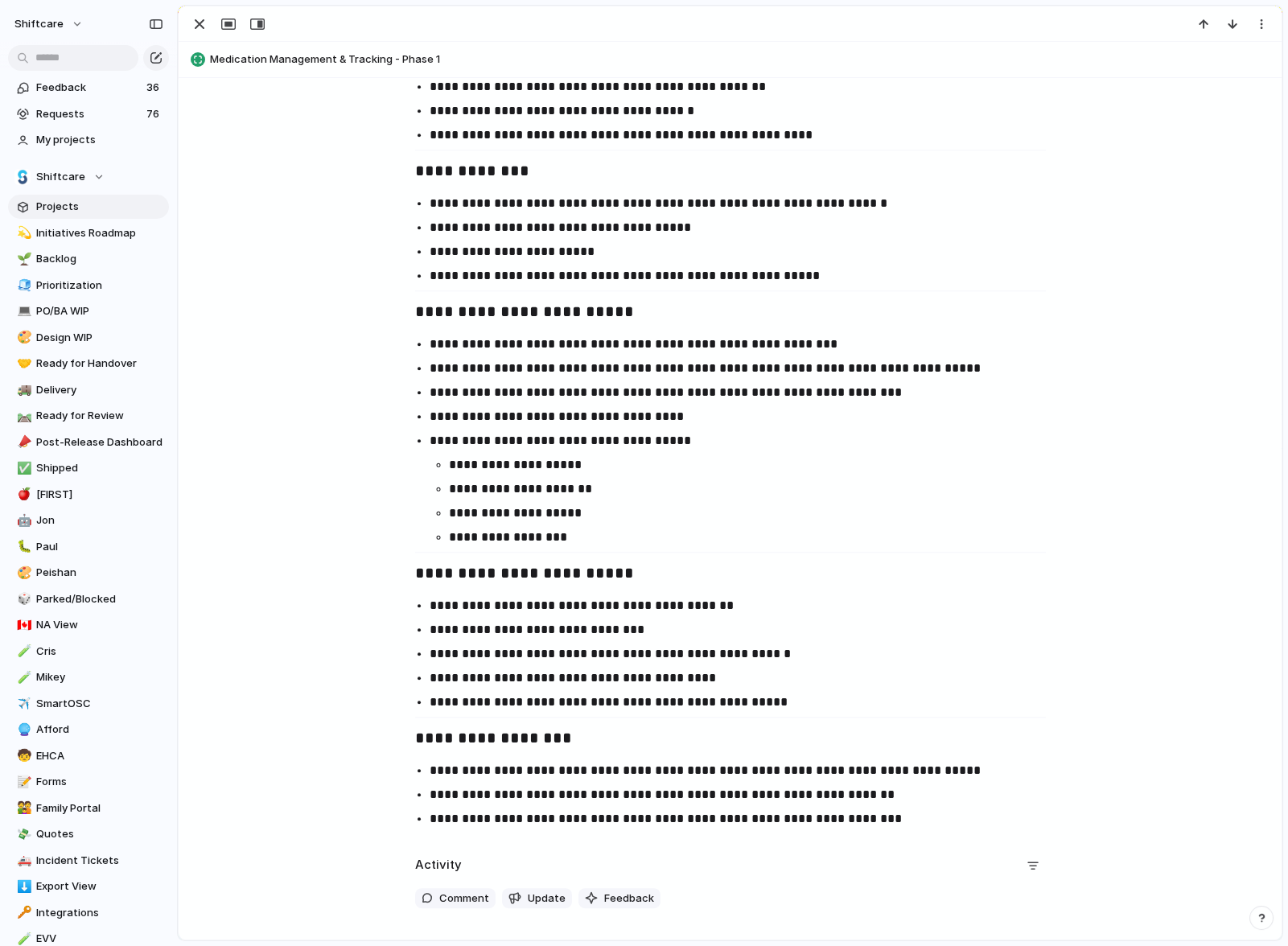 click on "**********" at bounding box center (745, 393) 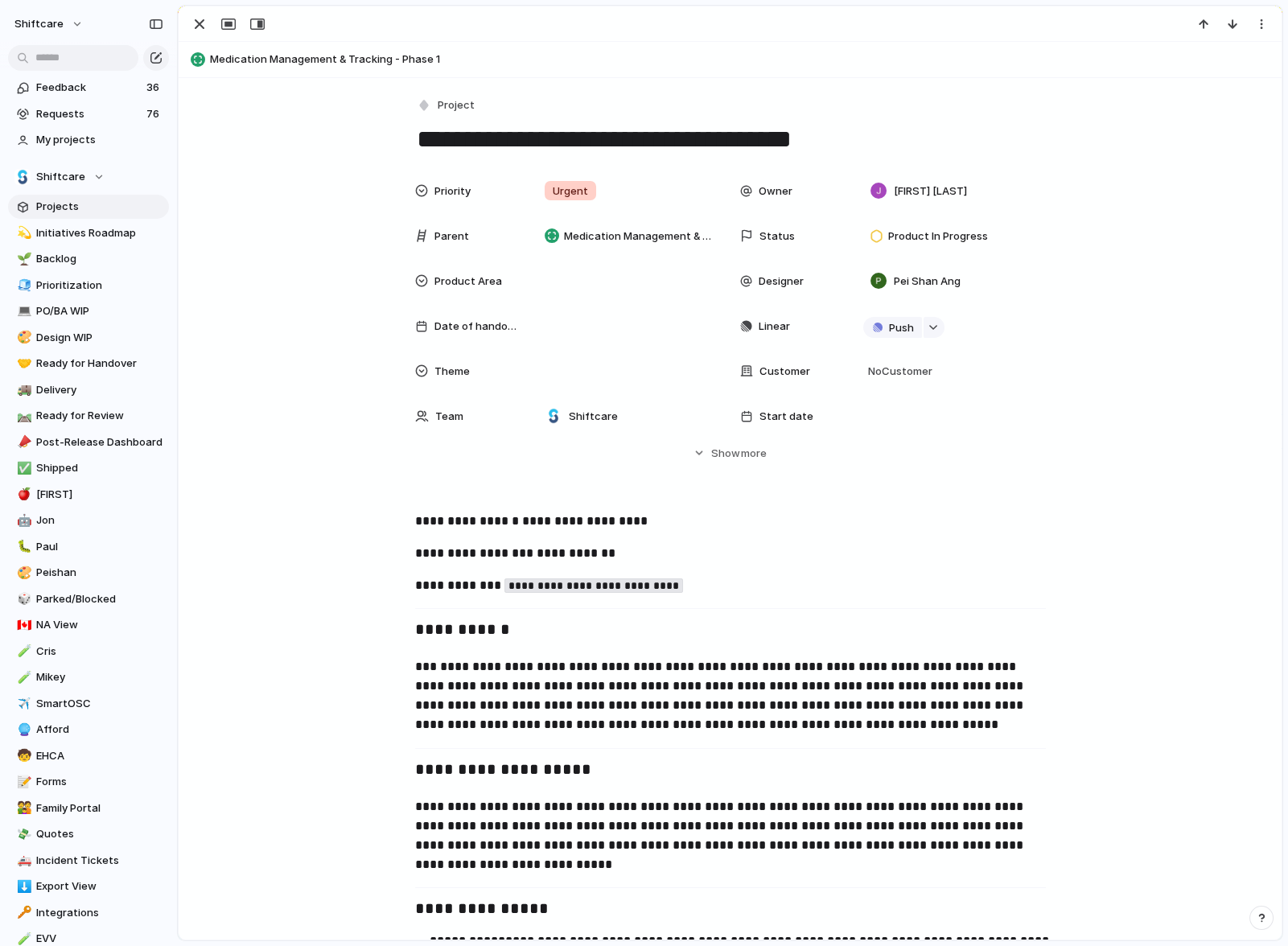scroll, scrollTop: 5, scrollLeft: 0, axis: vertical 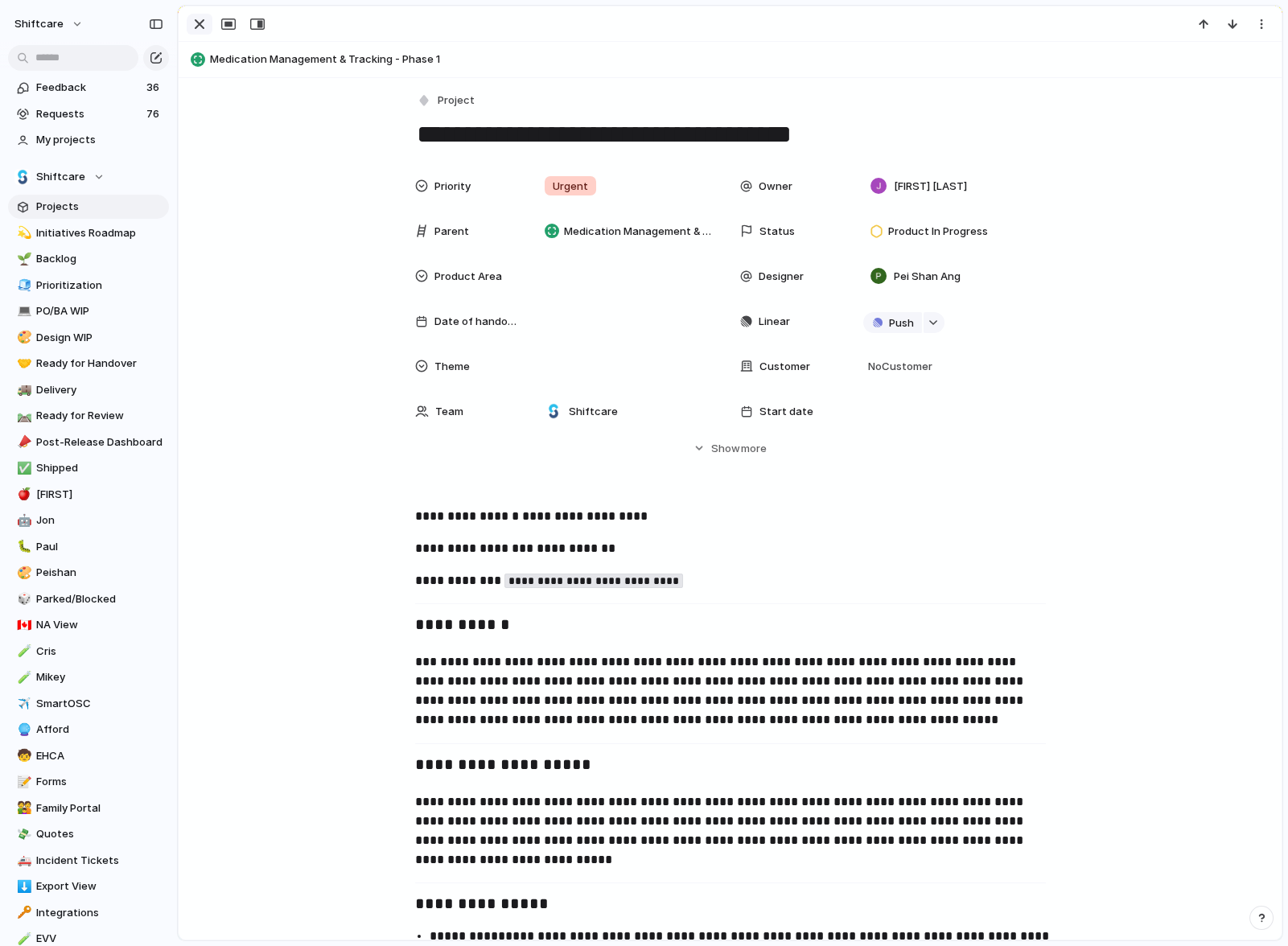 click at bounding box center (200, 24) 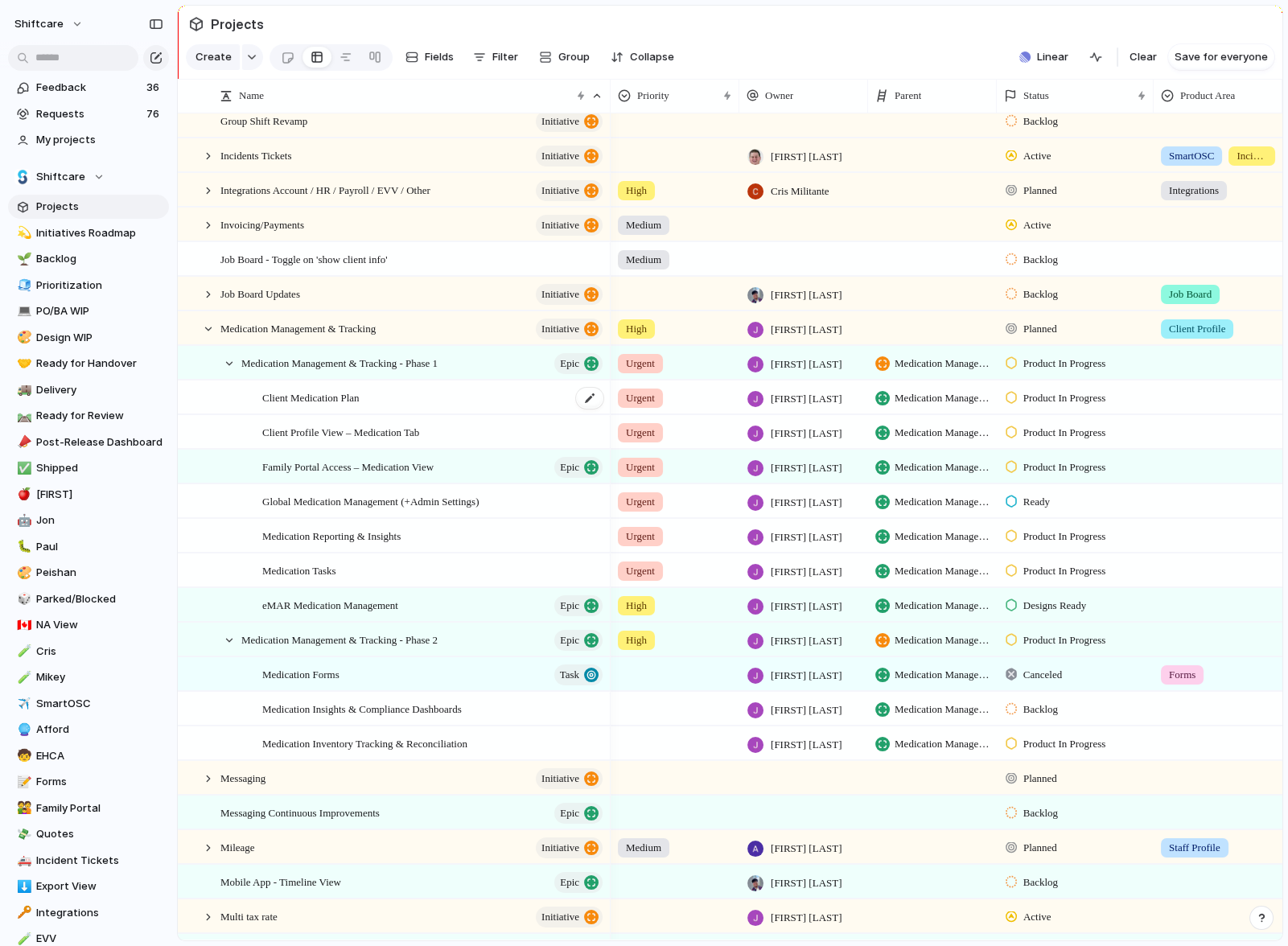click on "Client Medication Plan" at bounding box center (434, 397) 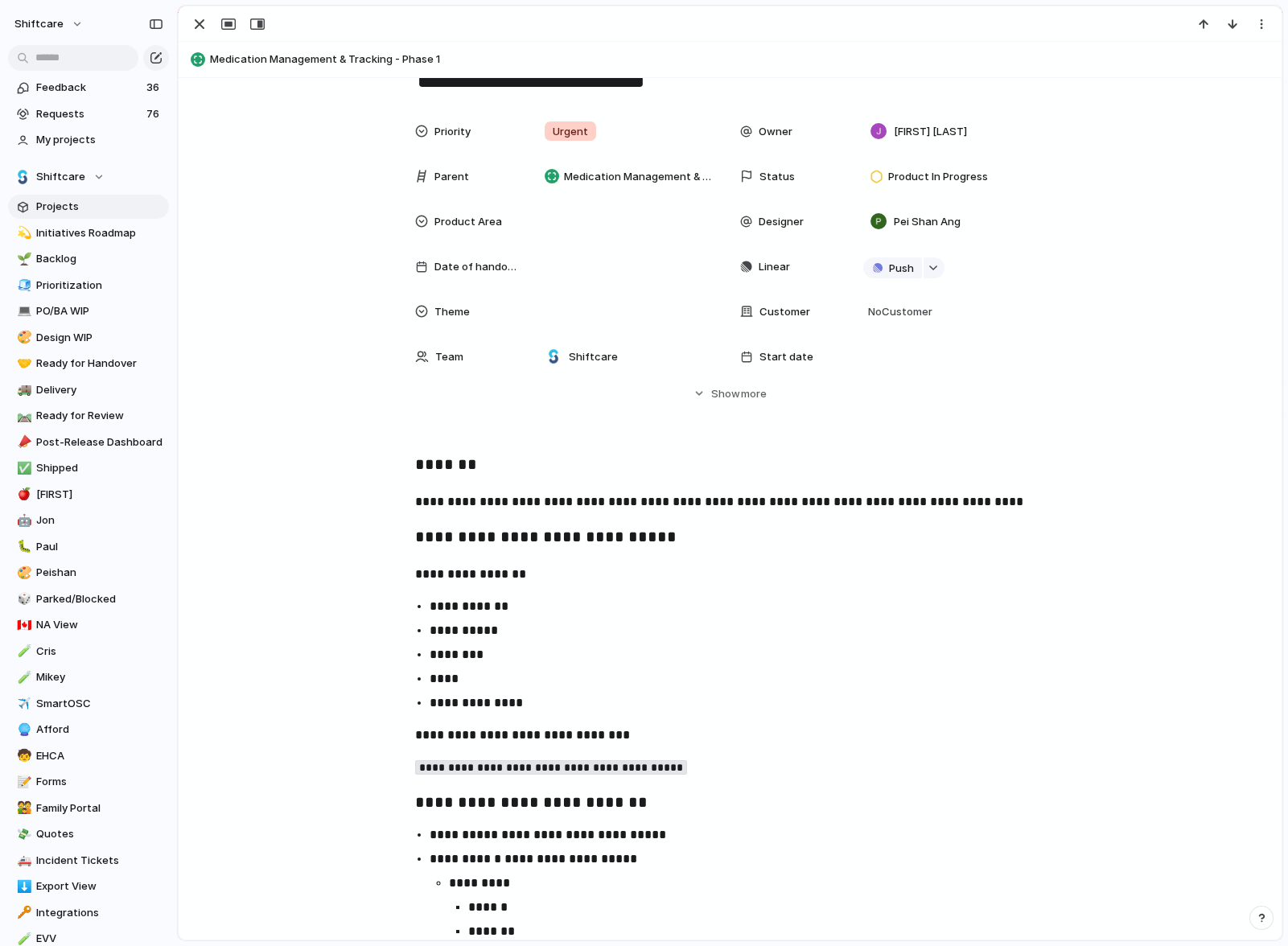 scroll, scrollTop: 0, scrollLeft: 0, axis: both 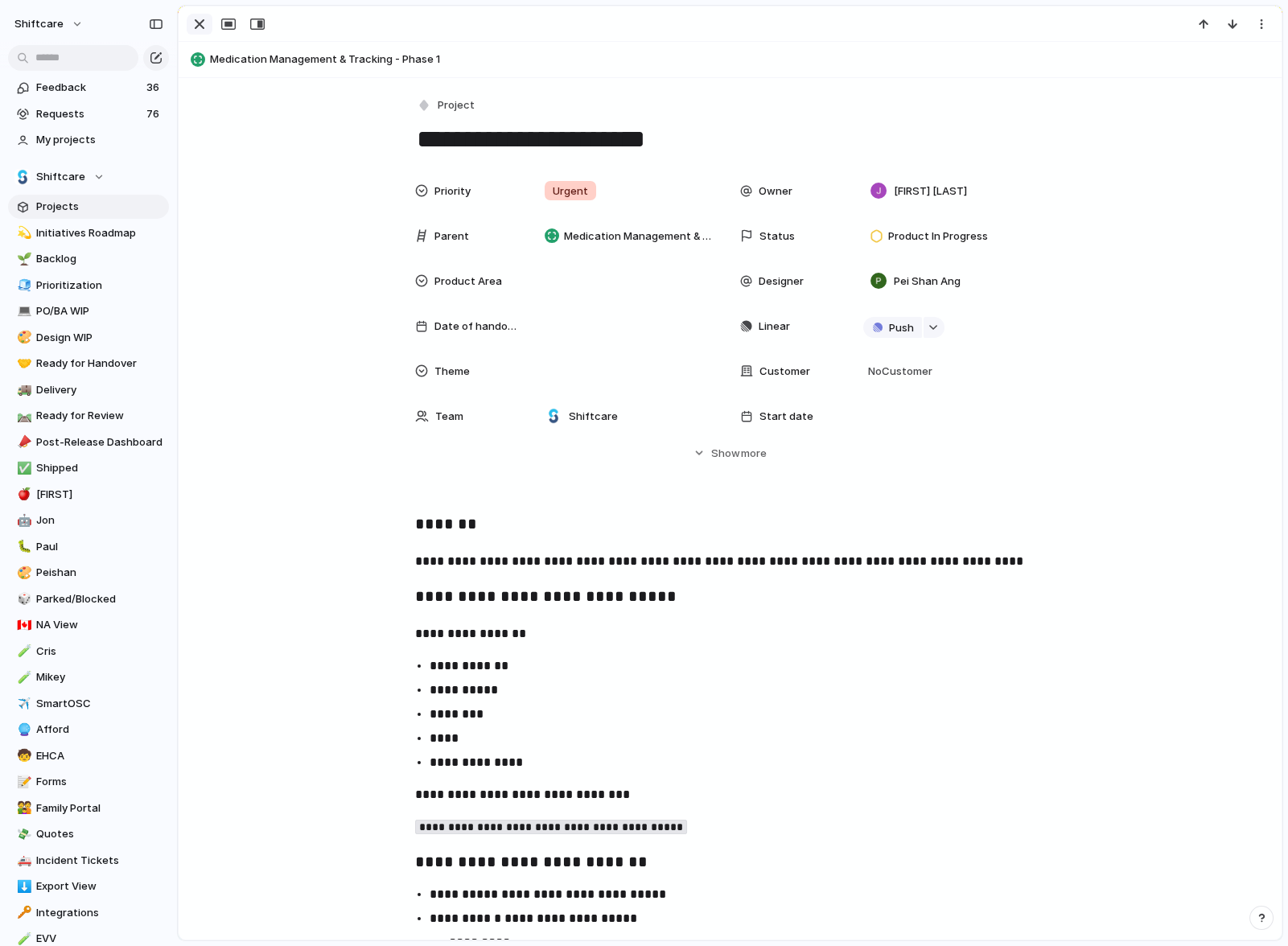 click at bounding box center [200, 24] 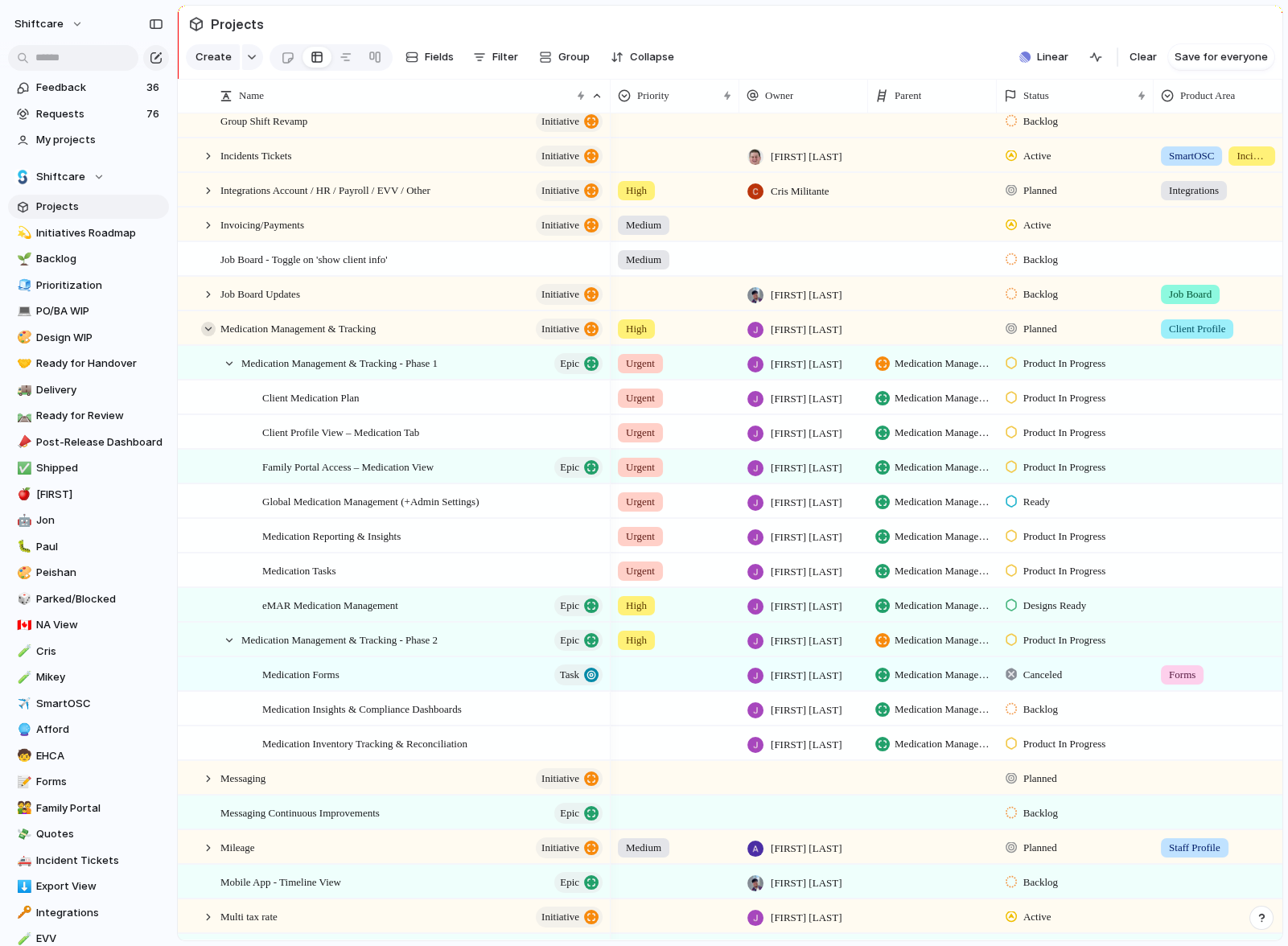 click at bounding box center (208, 329) 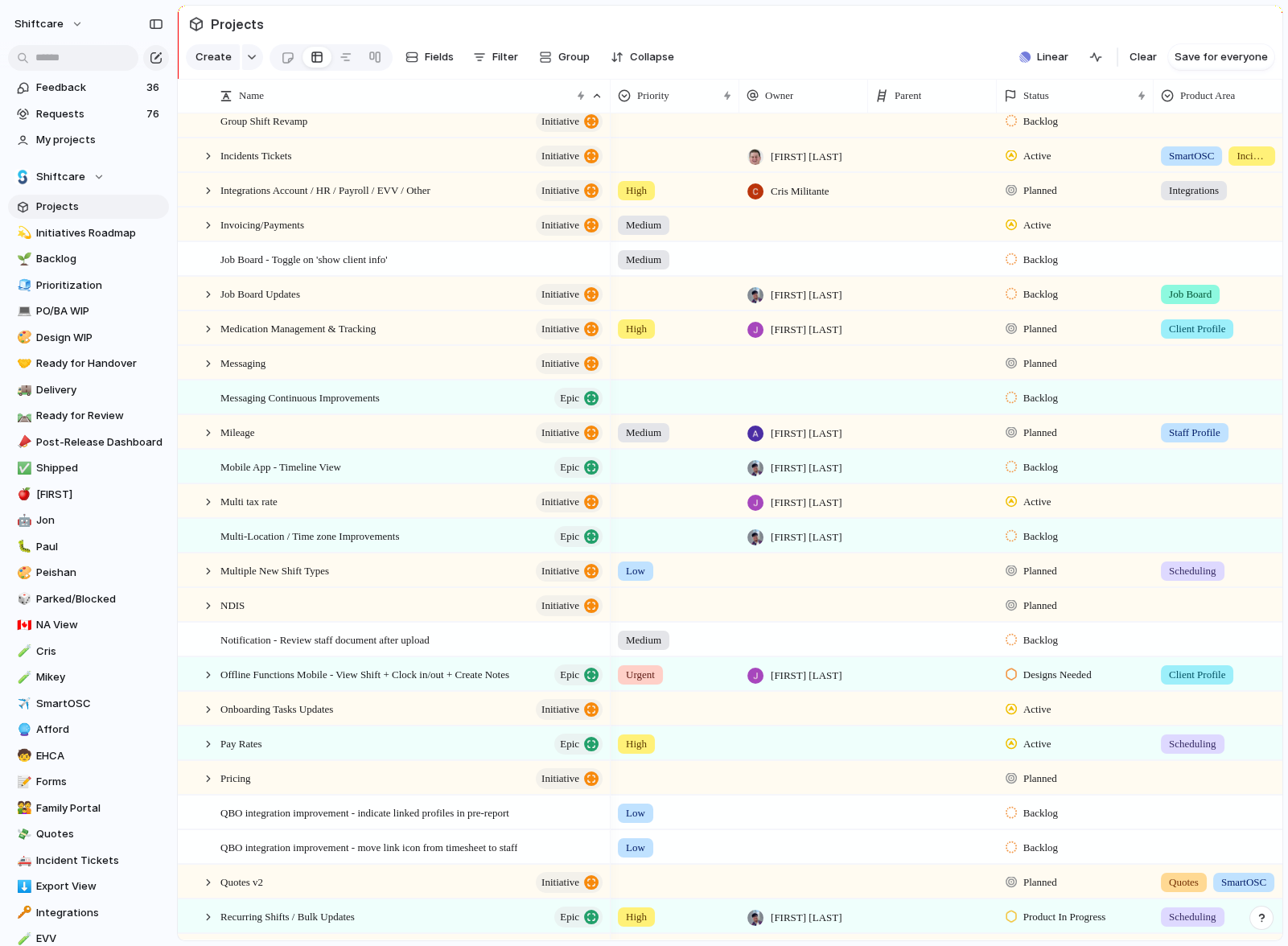 scroll, scrollTop: 1298, scrollLeft: 0, axis: vertical 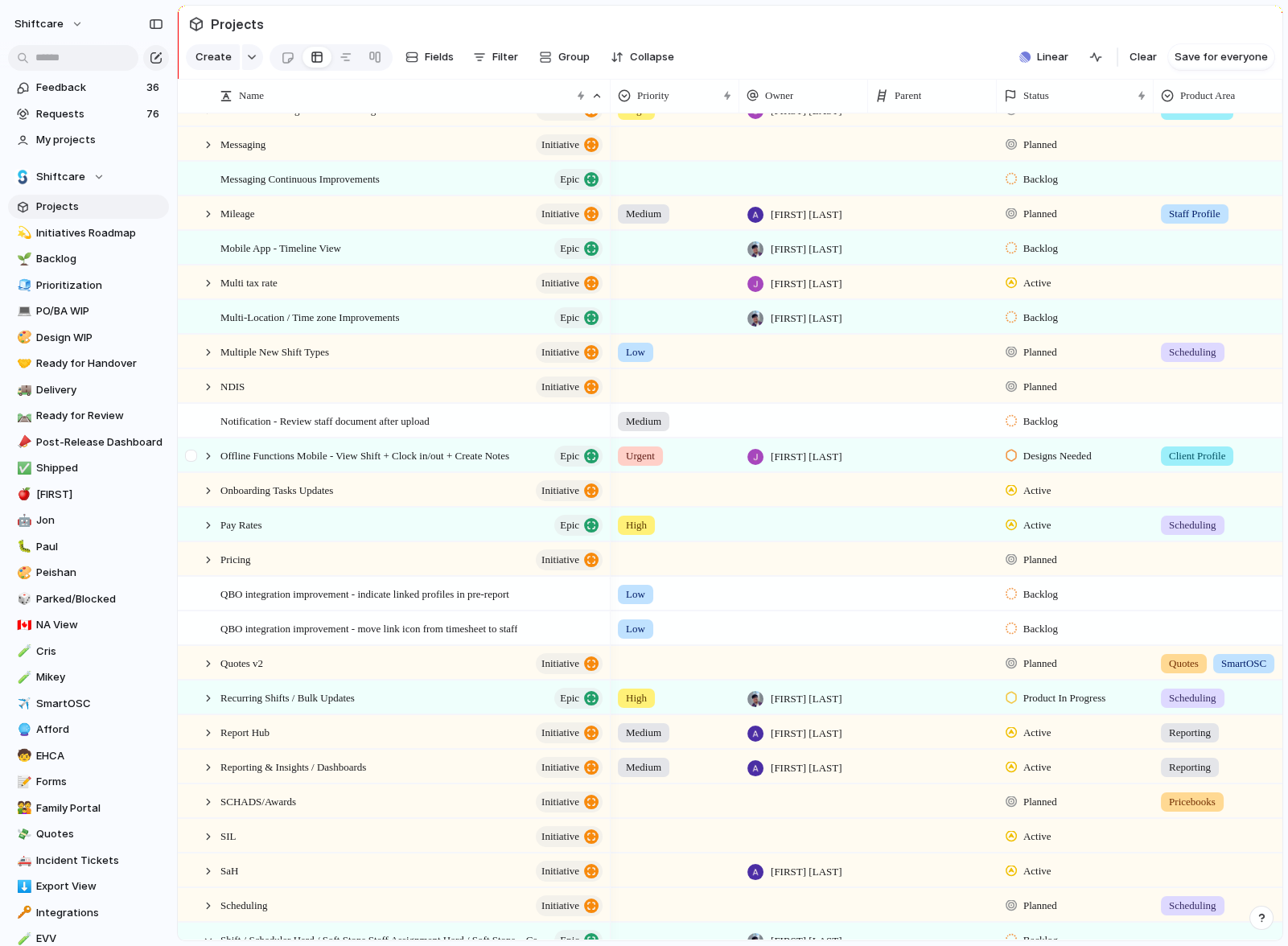click at bounding box center (200, 455) 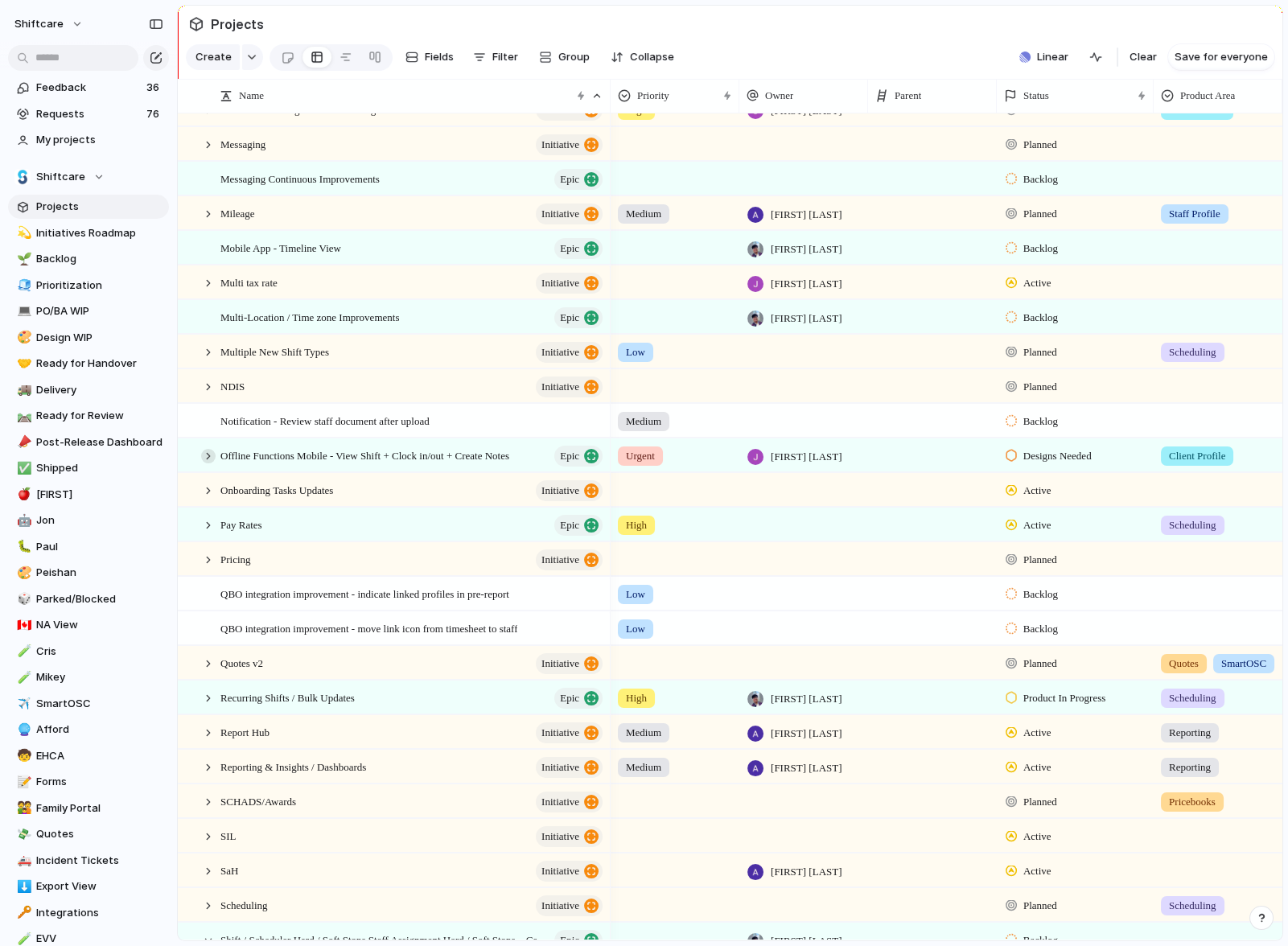 click at bounding box center (208, 456) 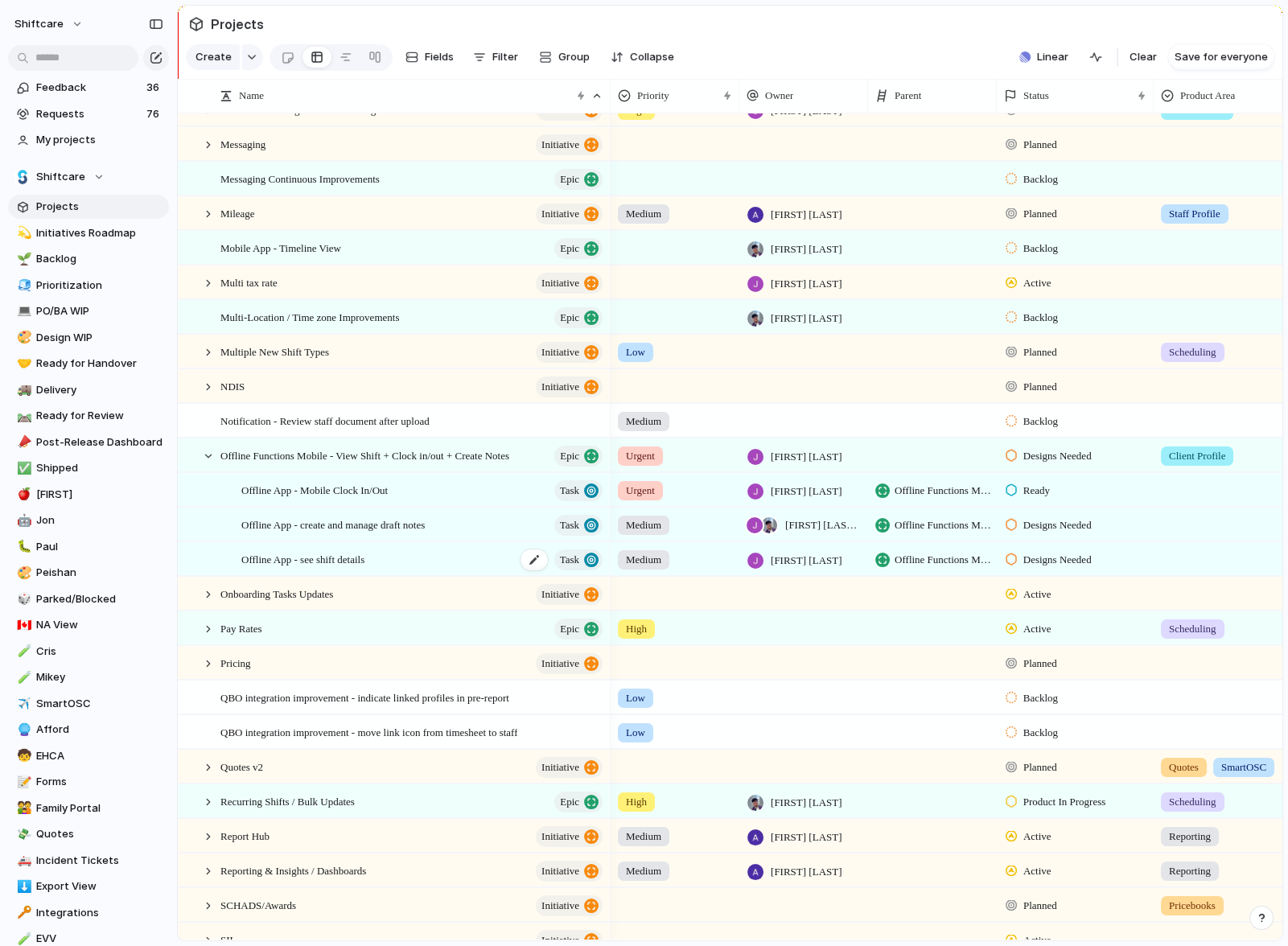 click on "Offline App - see shift details" at bounding box center (302, 558) 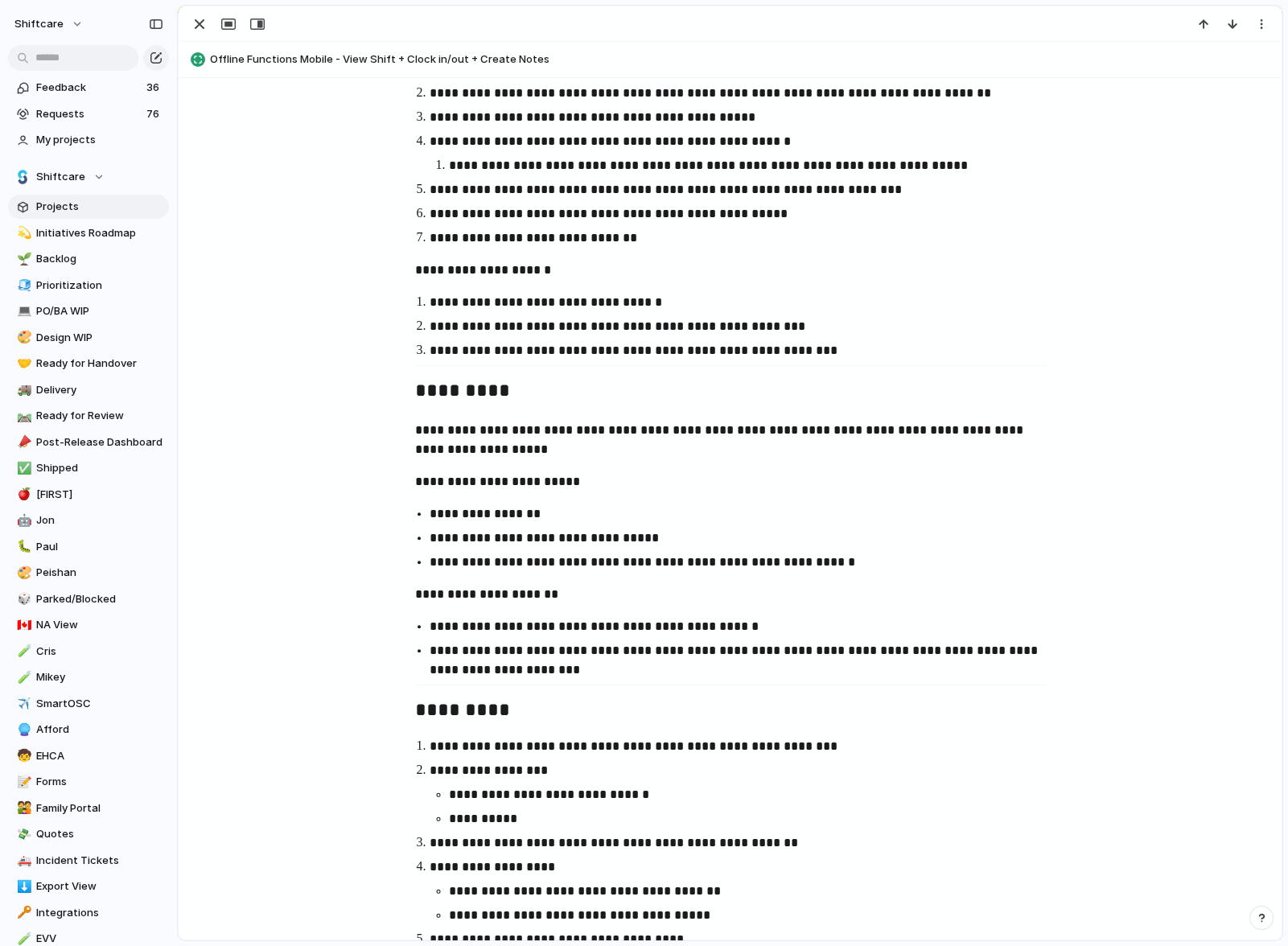 scroll, scrollTop: 1520, scrollLeft: 0, axis: vertical 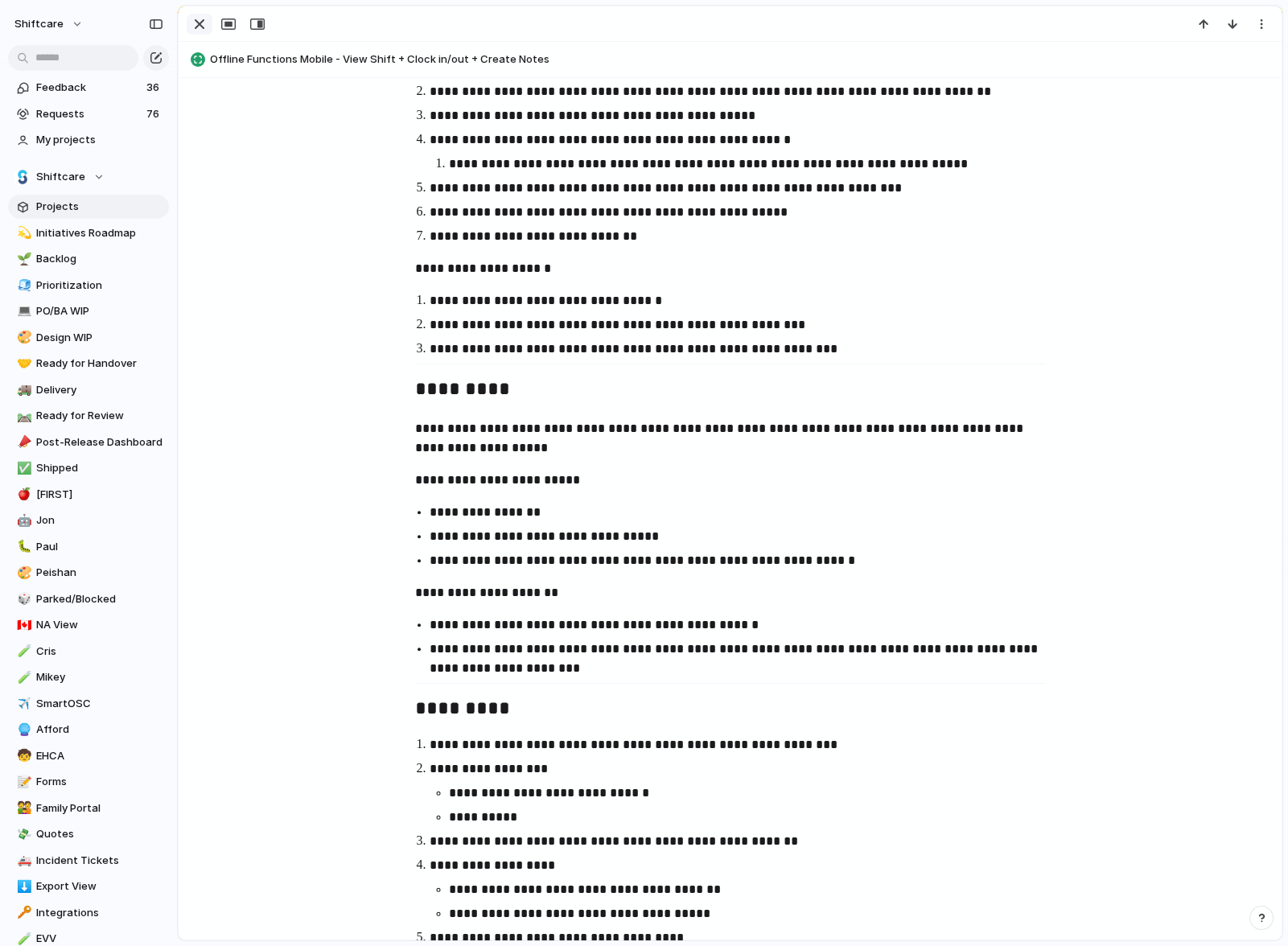 click at bounding box center [200, 24] 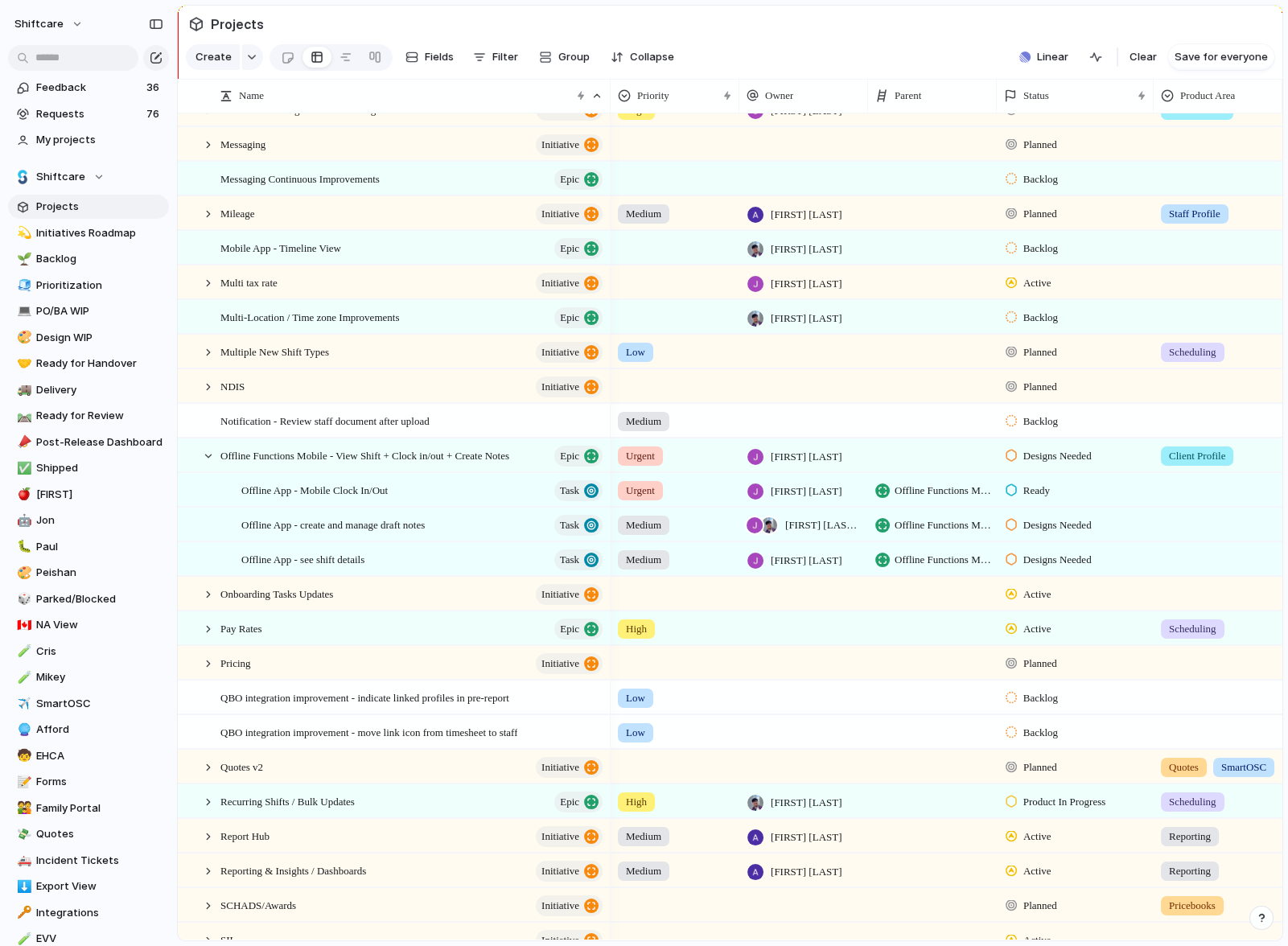 click on "Offline App - see shift details" at bounding box center (302, 558) 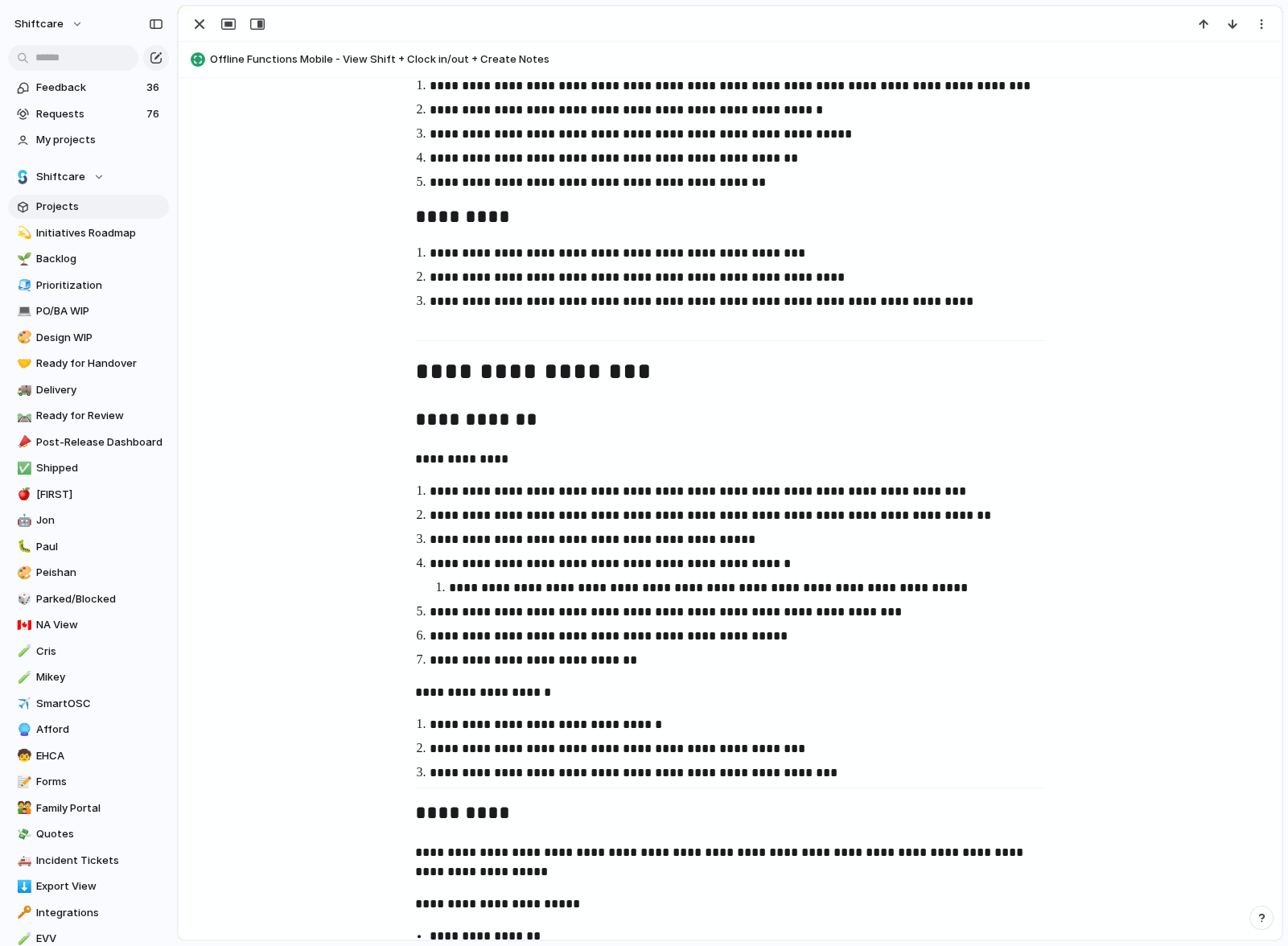scroll, scrollTop: 1051, scrollLeft: 0, axis: vertical 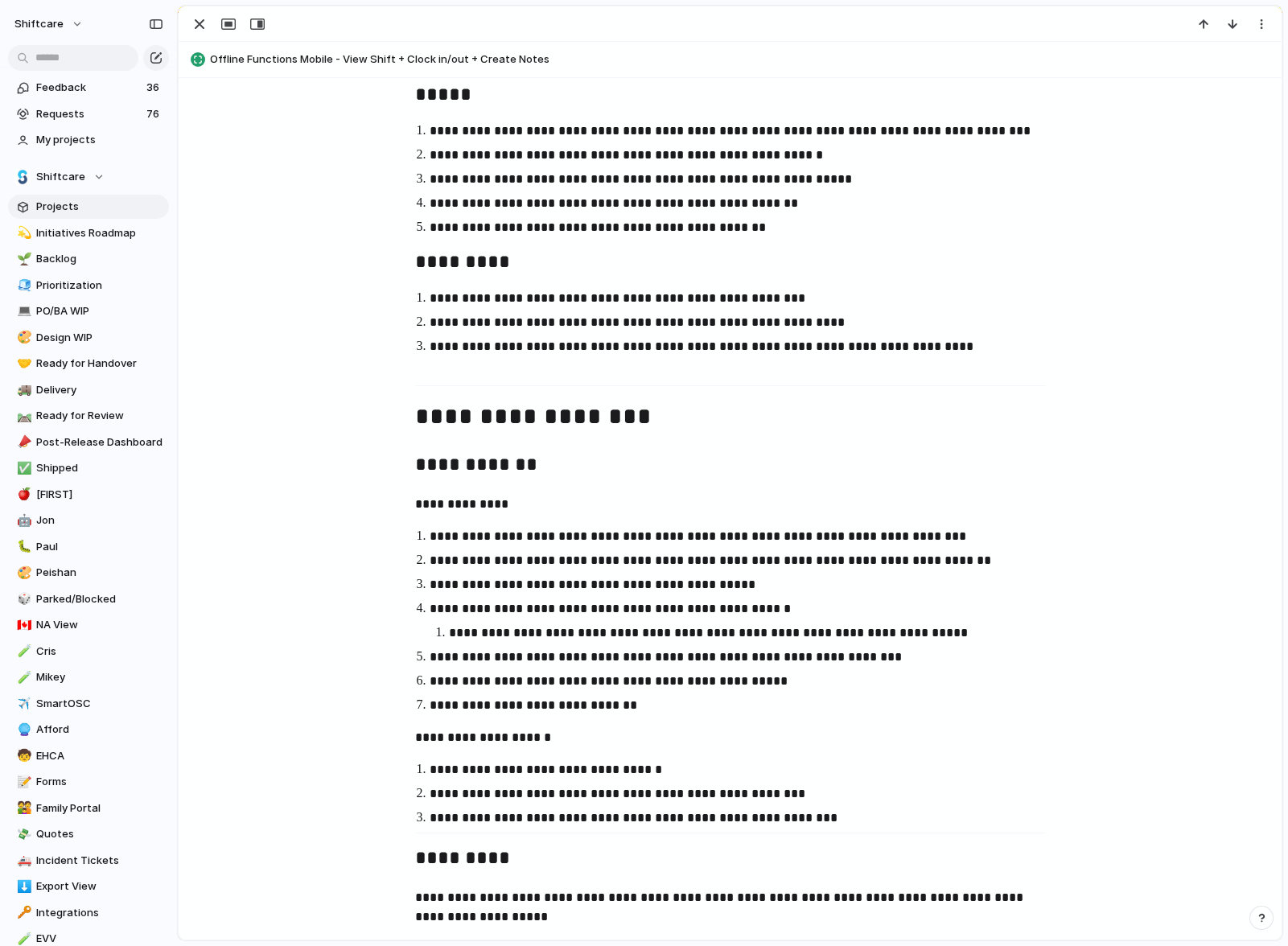 click on "**********" at bounding box center (730, 179) 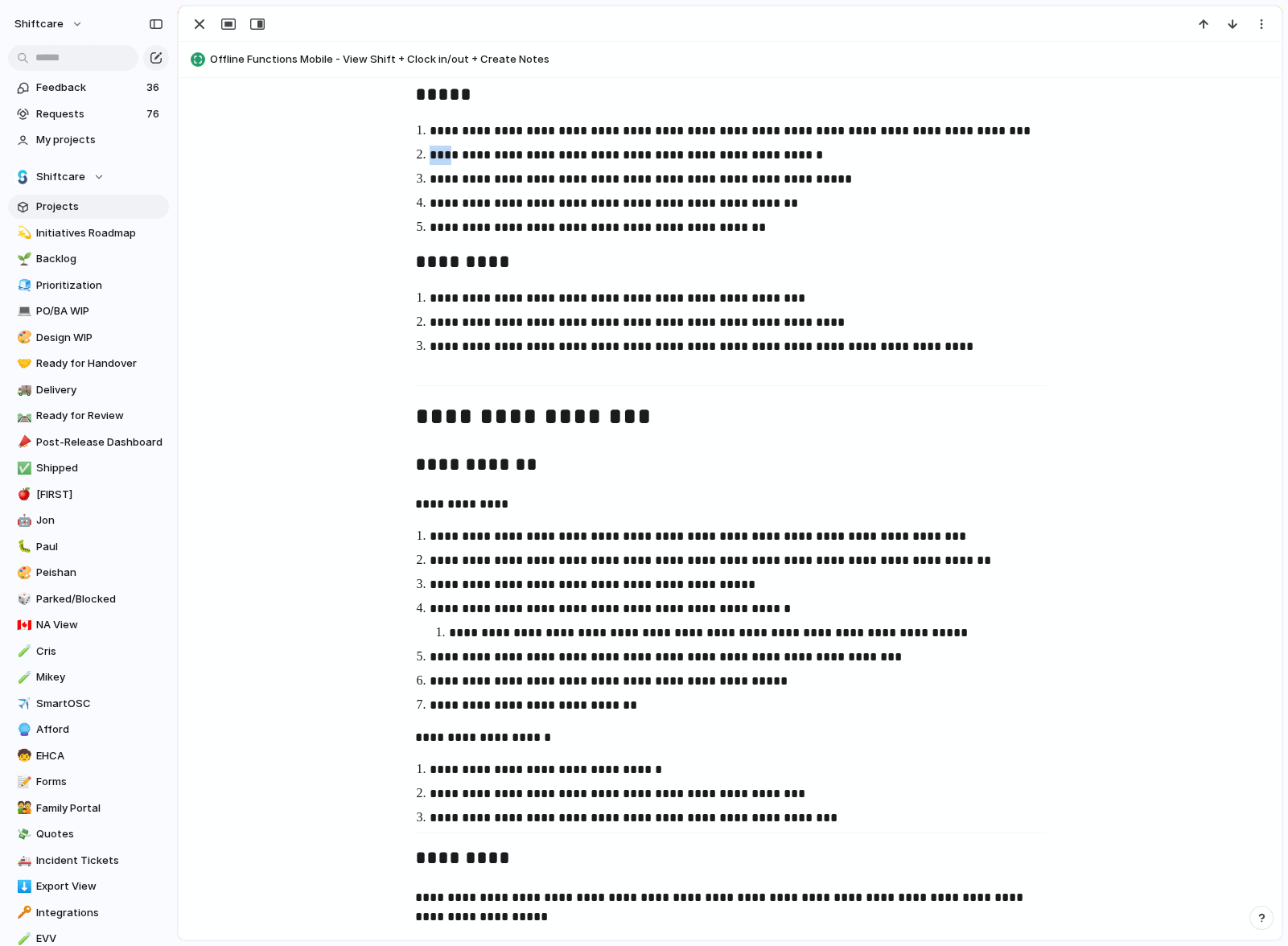 click on "**********" at bounding box center (730, 179) 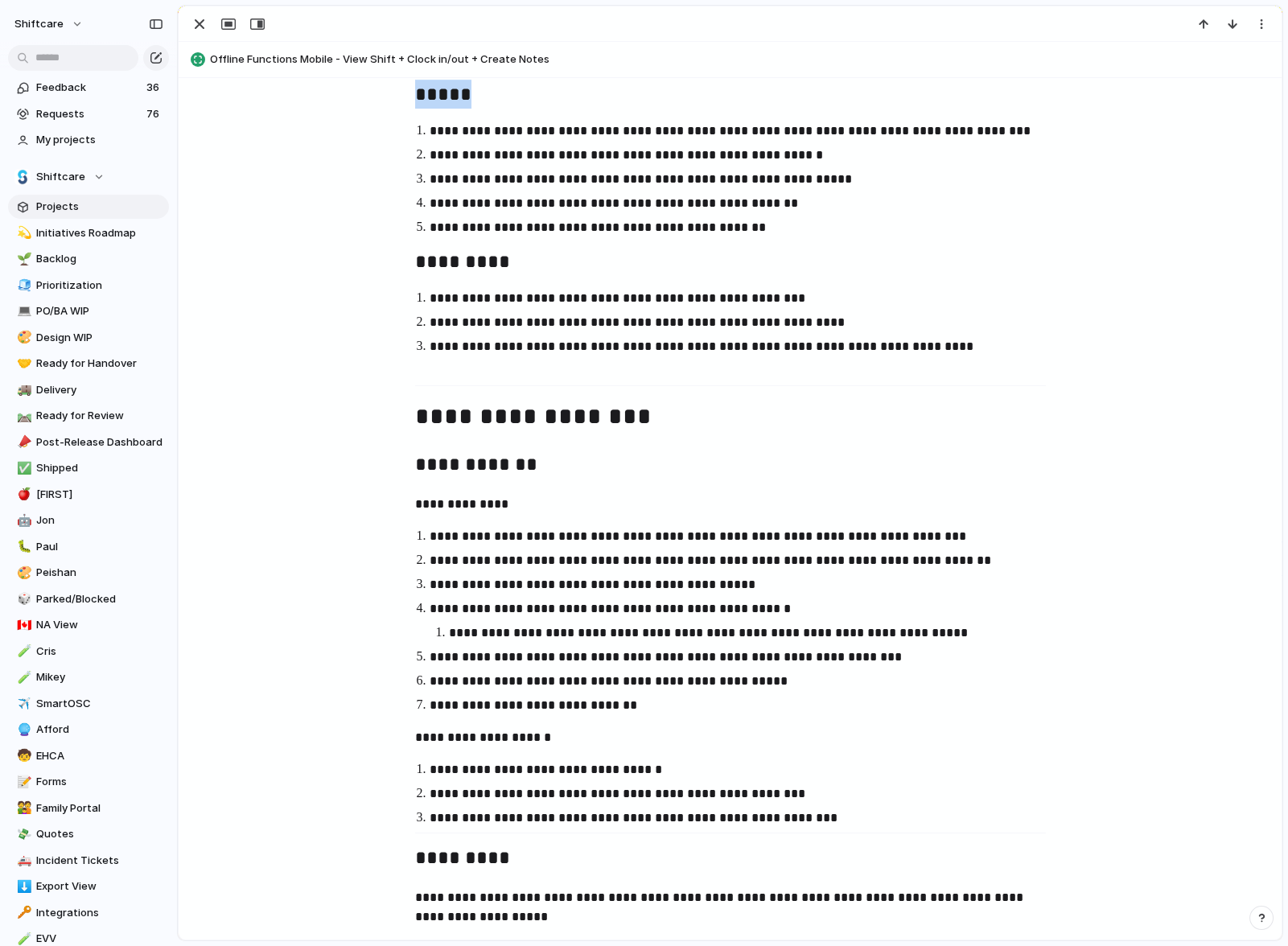 click on "**********" at bounding box center [730, 179] 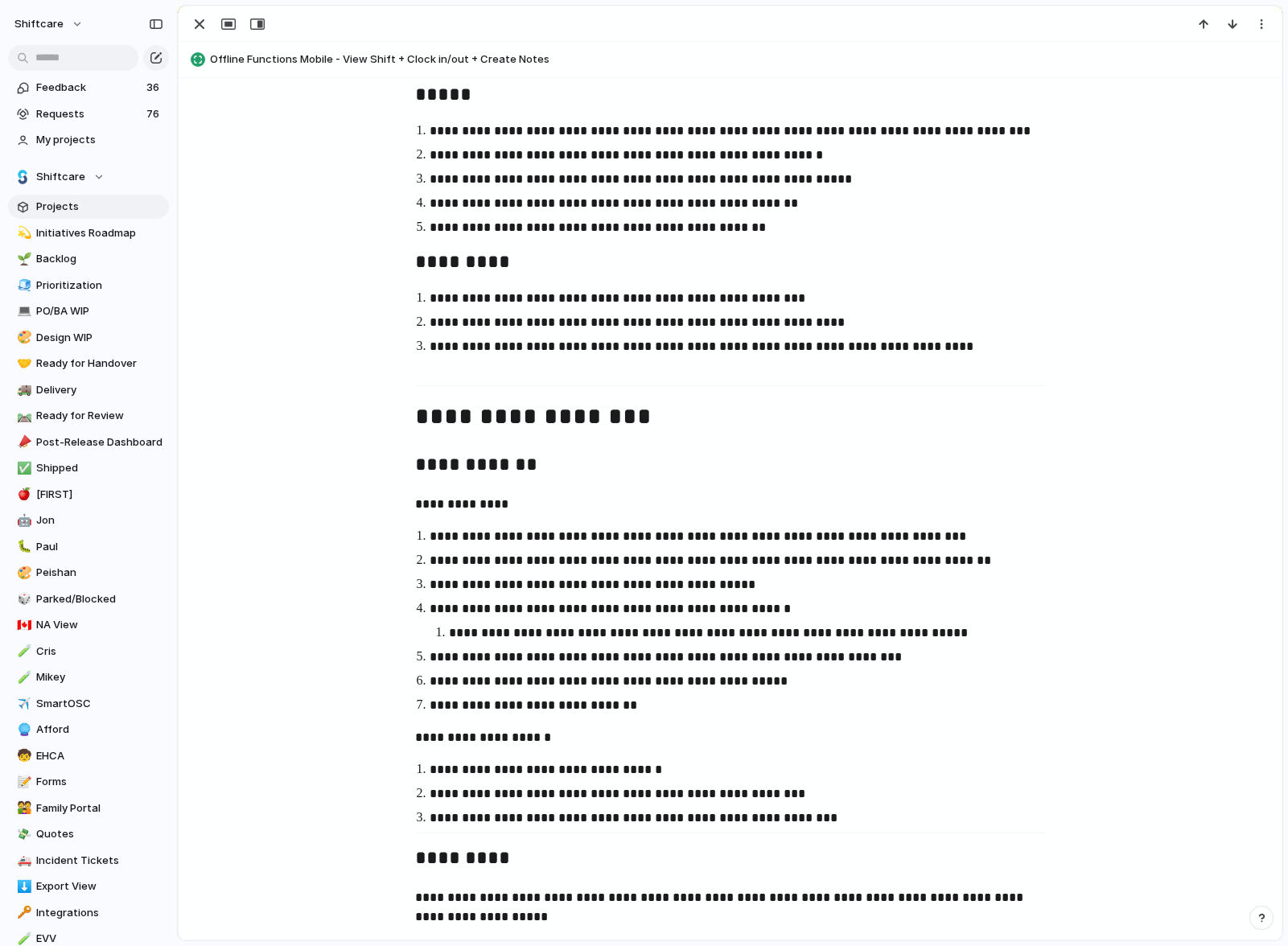 click on "*********" at bounding box center (730, 263) 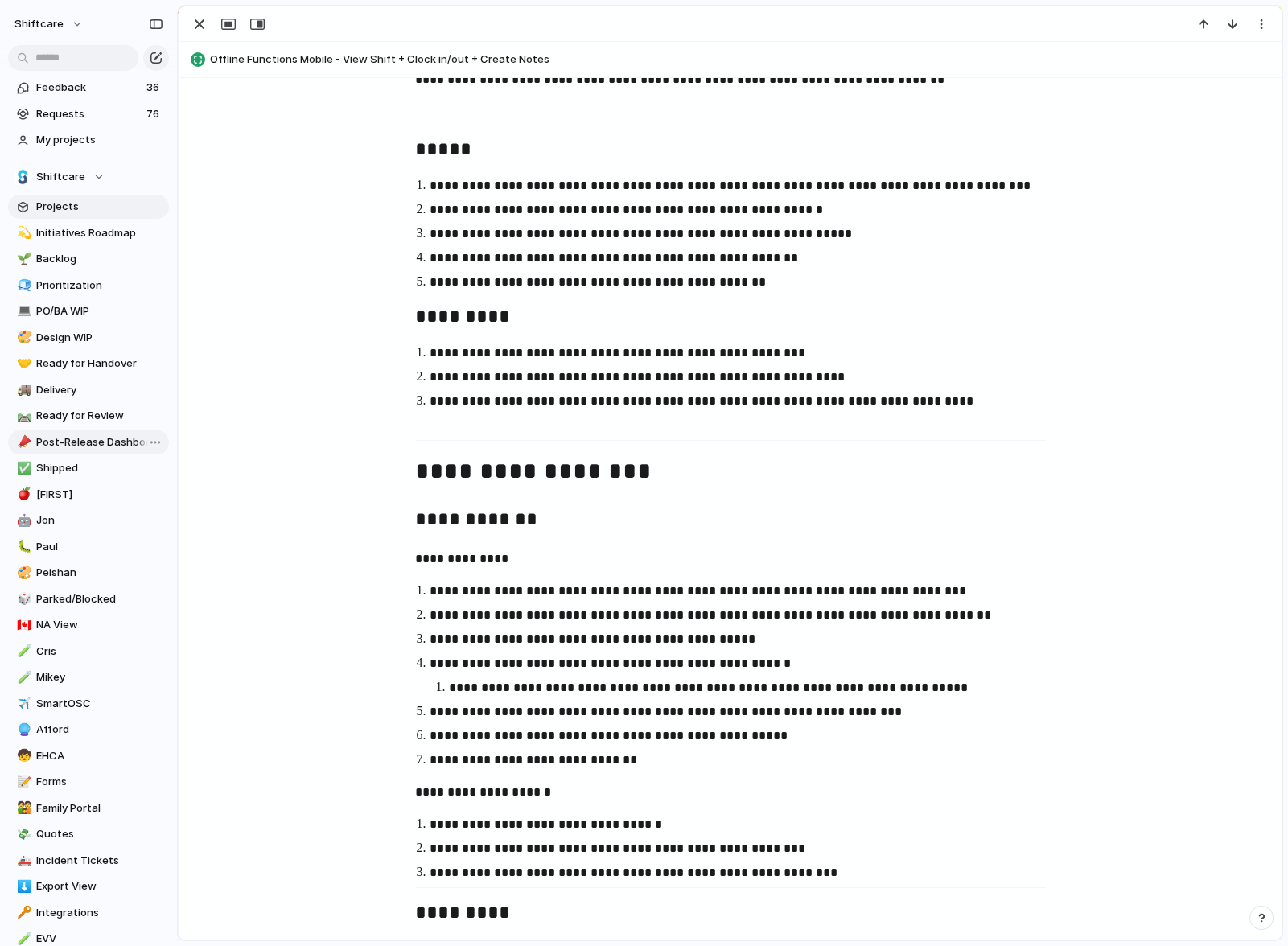 scroll, scrollTop: 977, scrollLeft: 0, axis: vertical 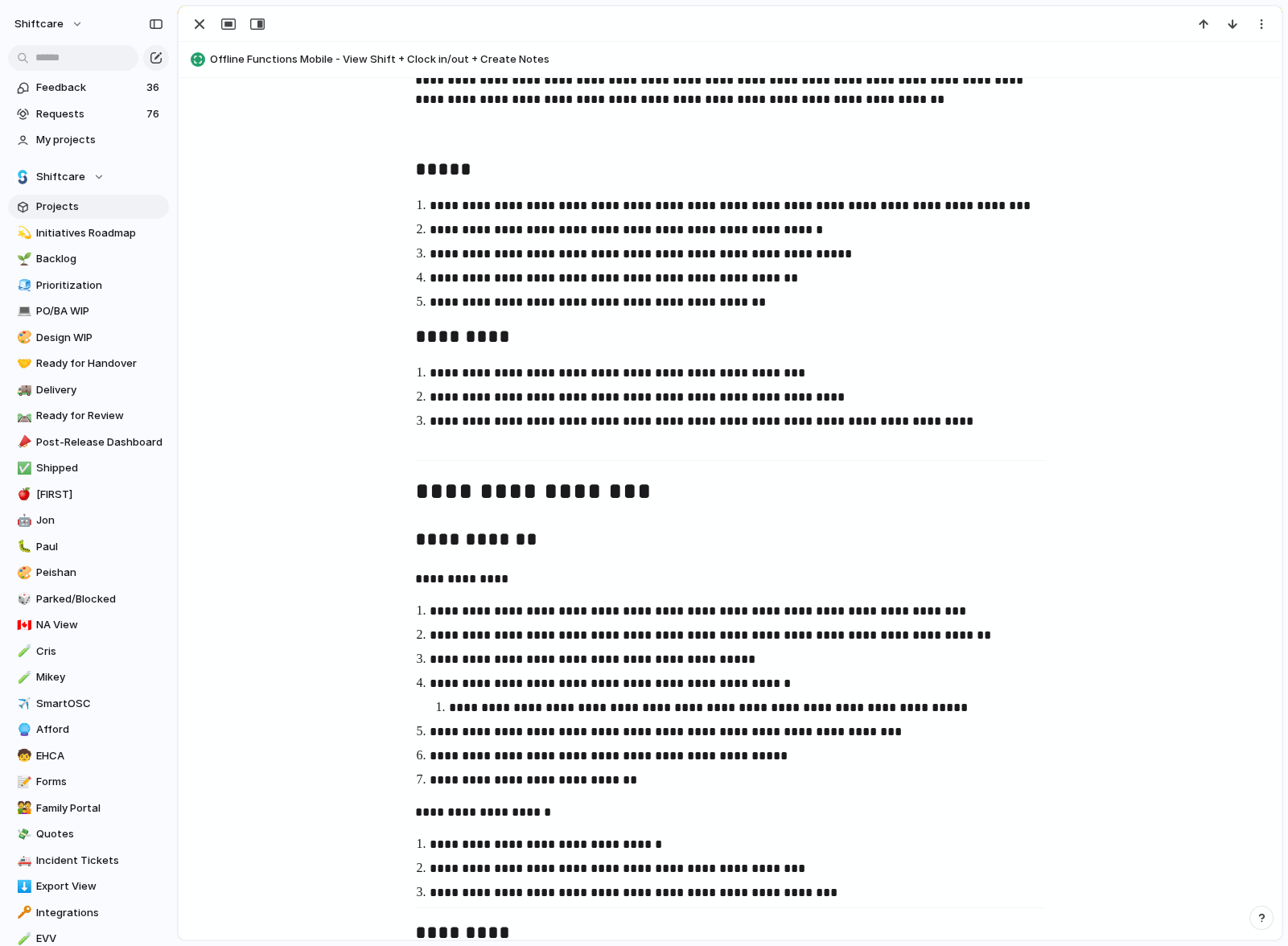 click on "**********" at bounding box center [745, 635] 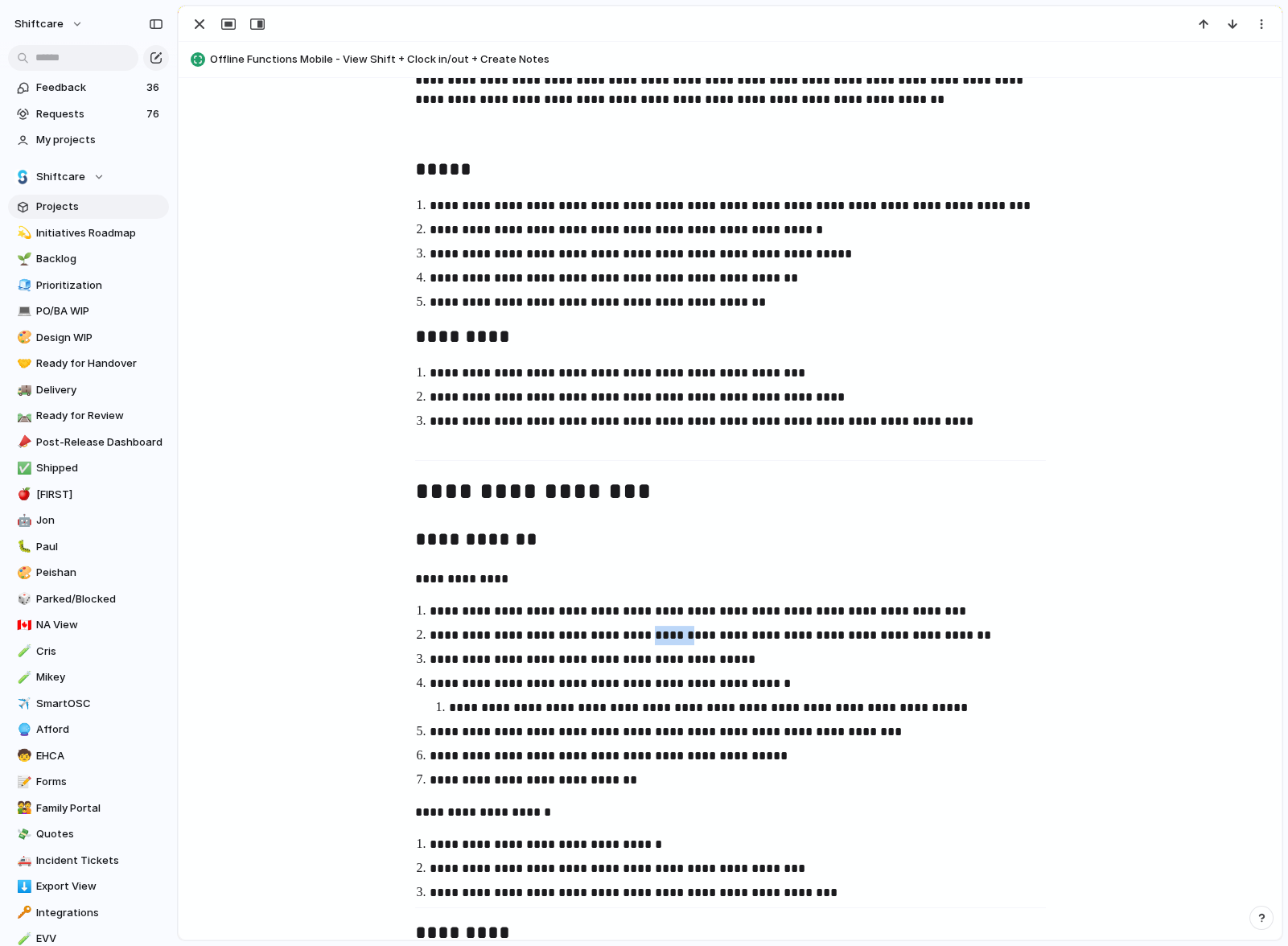 click on "**********" at bounding box center [745, 635] 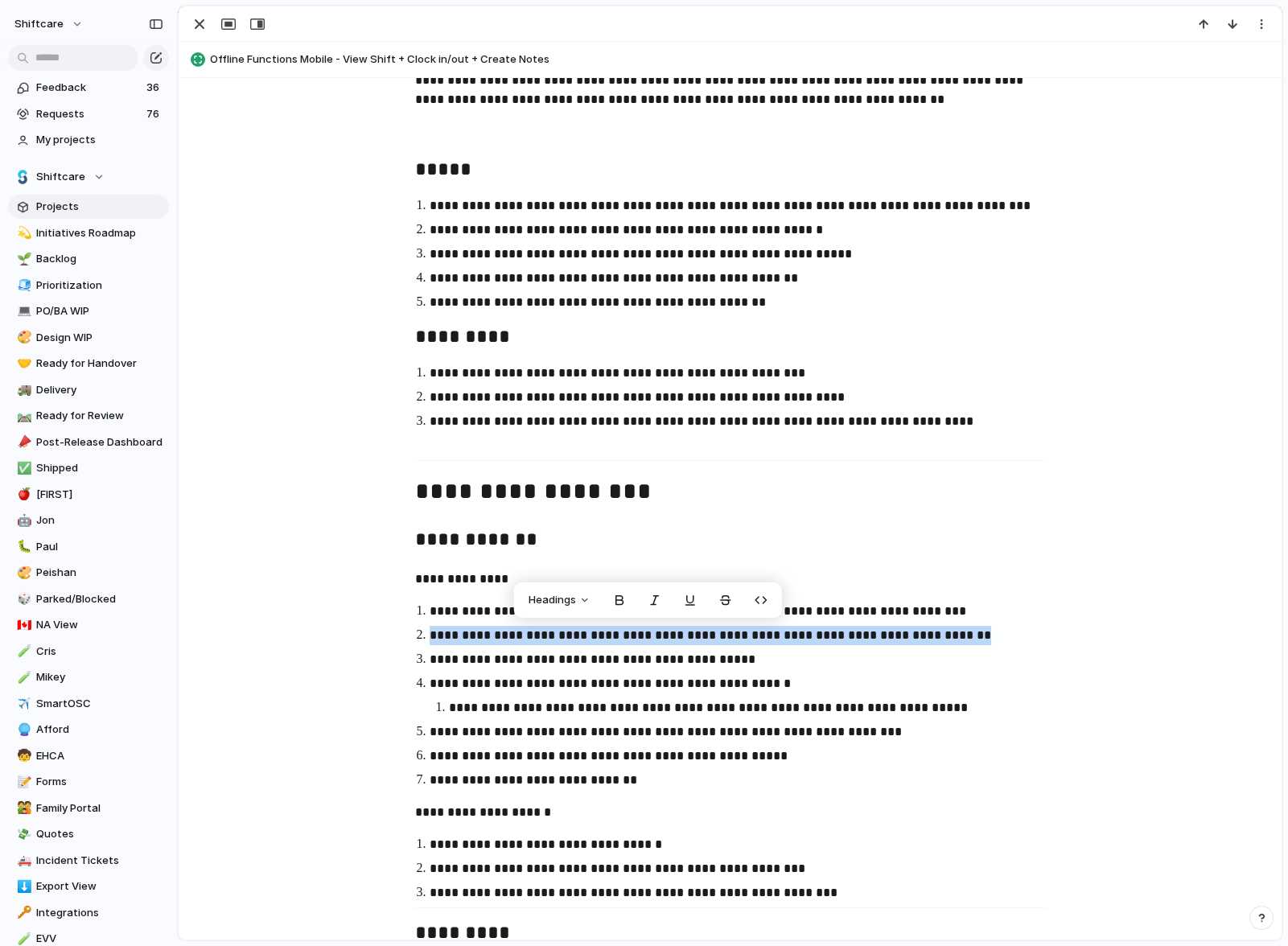 click on "**********" at bounding box center [745, 635] 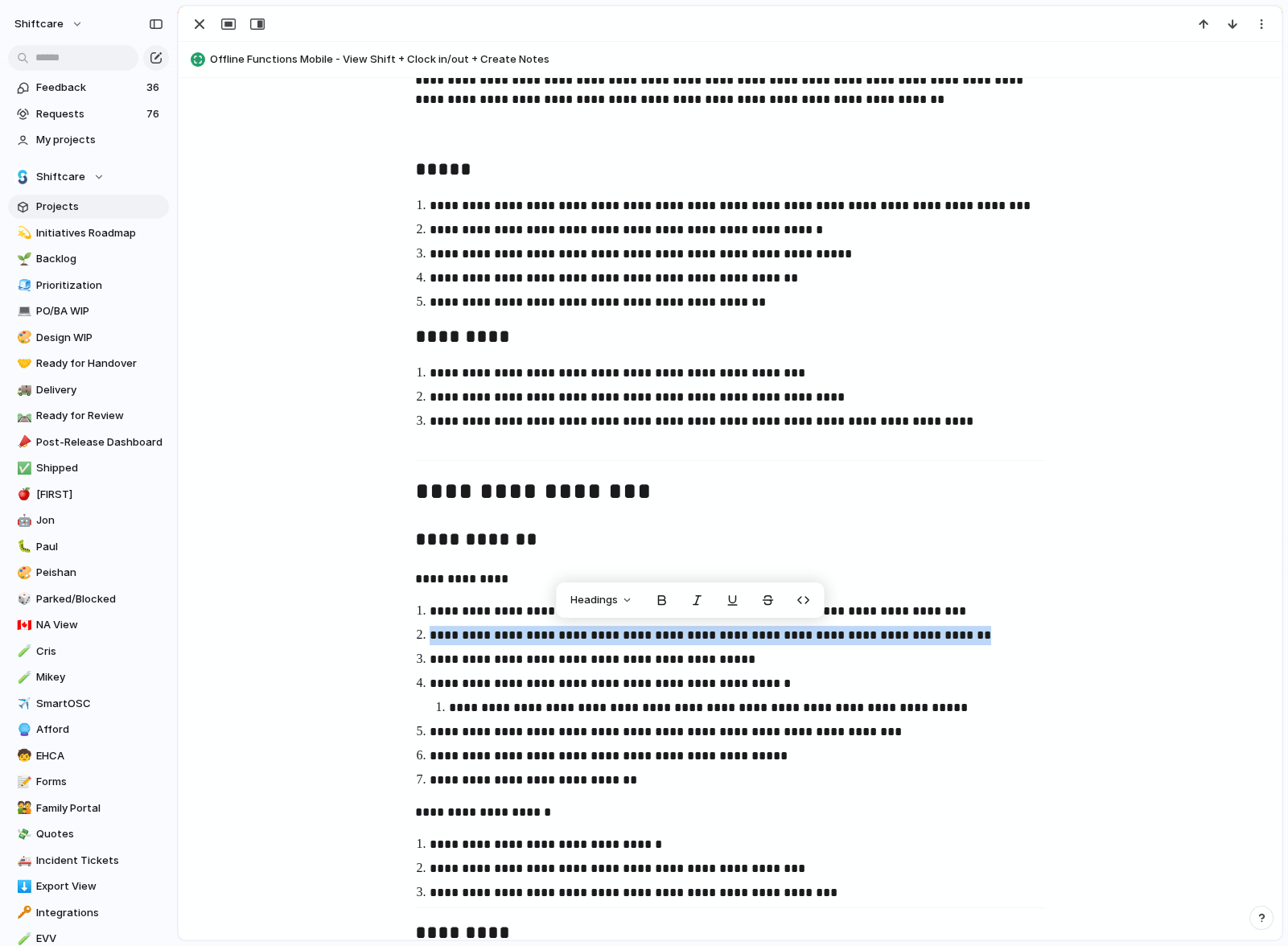 click on "**********" at bounding box center (745, 635) 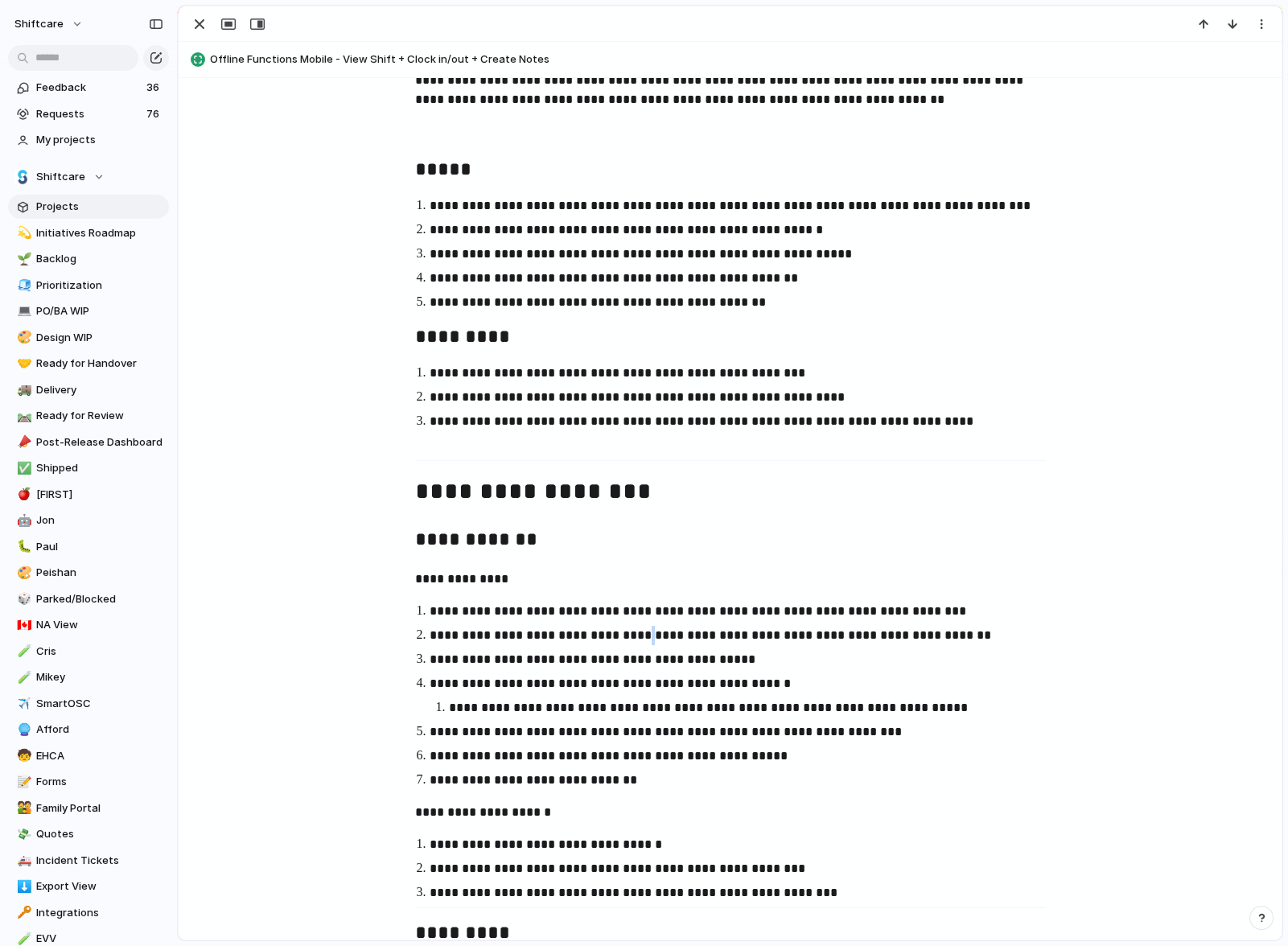 click on "**********" at bounding box center [745, 635] 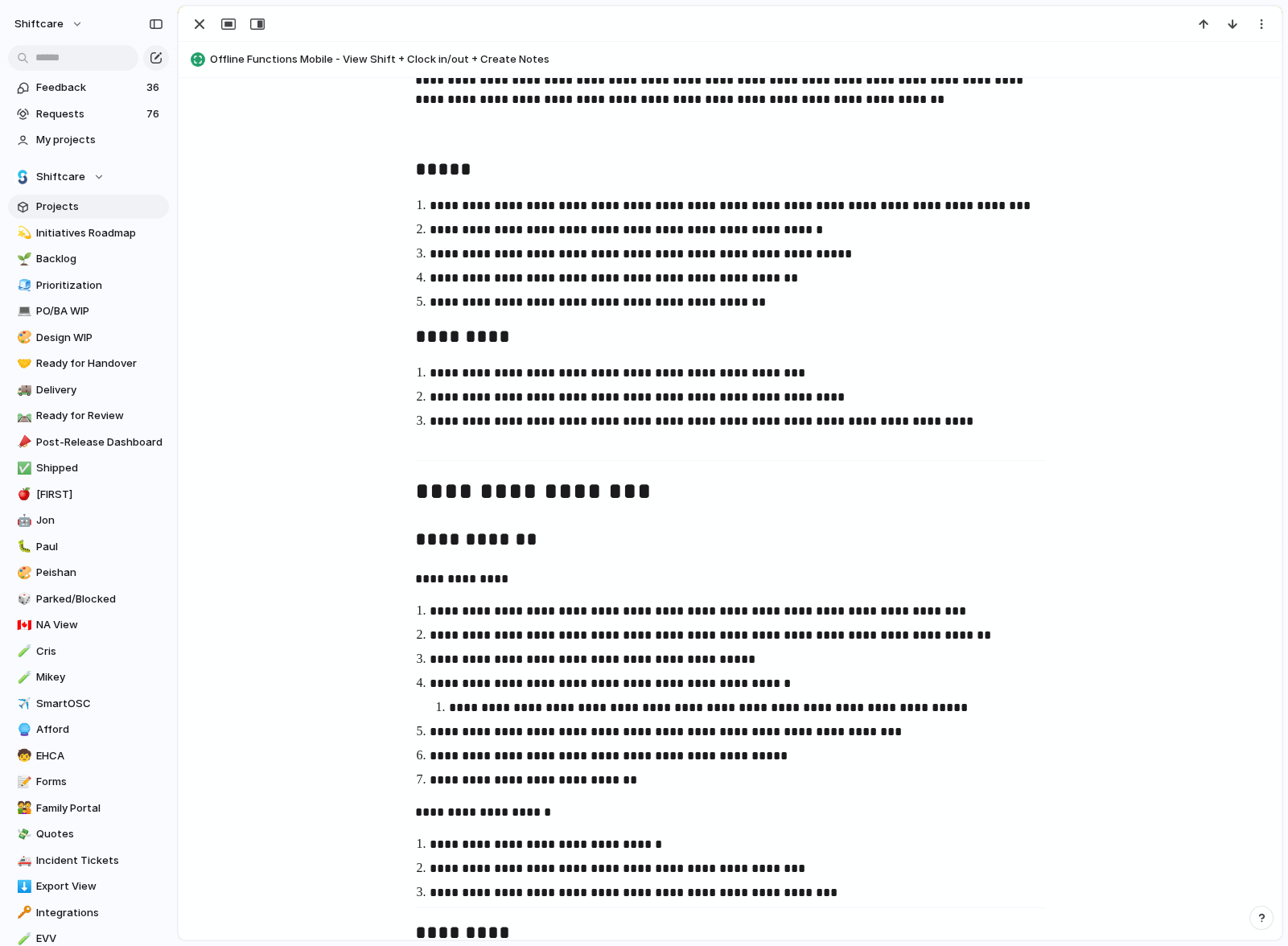click on "**********" at bounding box center [730, 696] 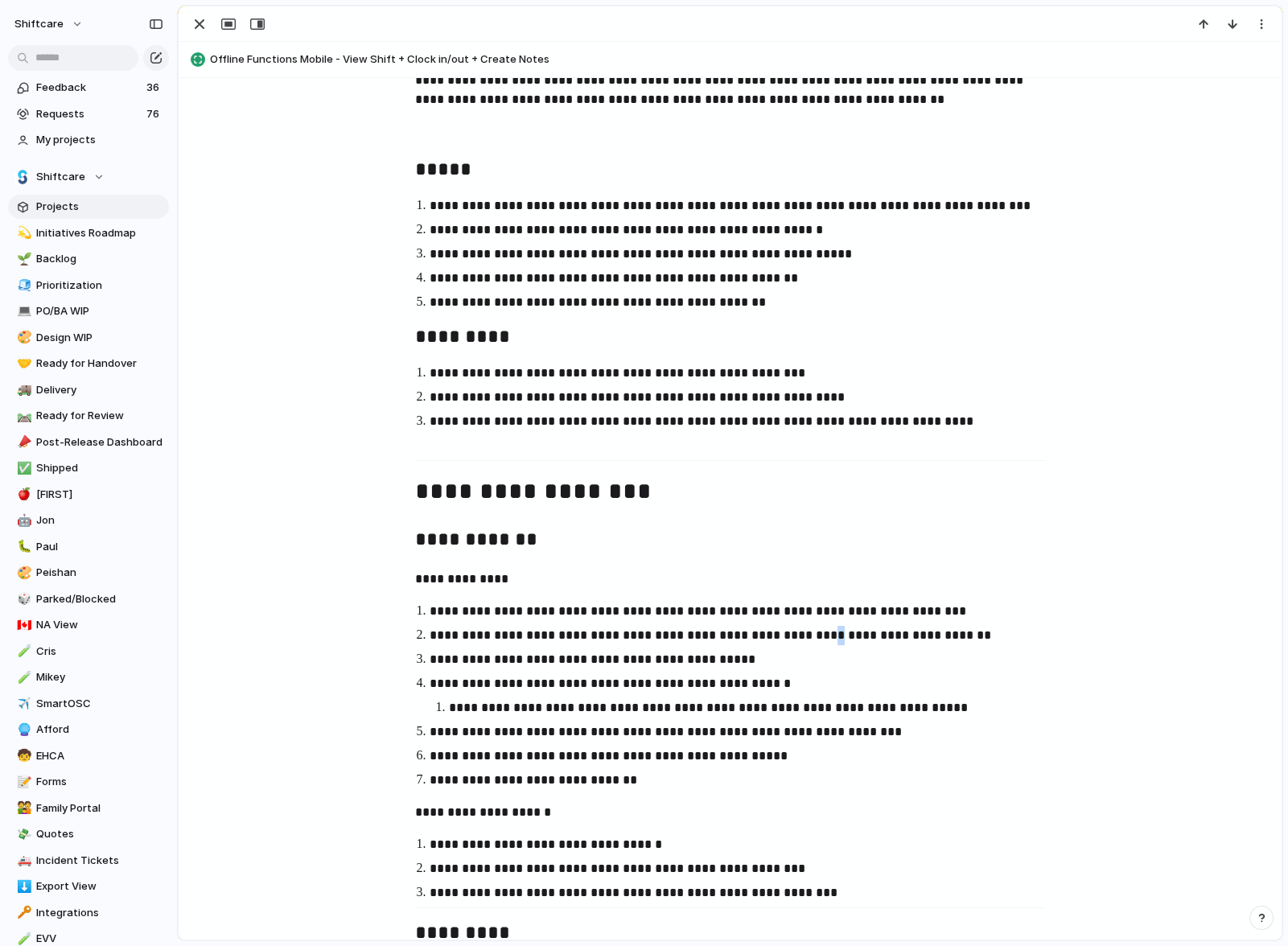 click on "**********" at bounding box center (745, 635) 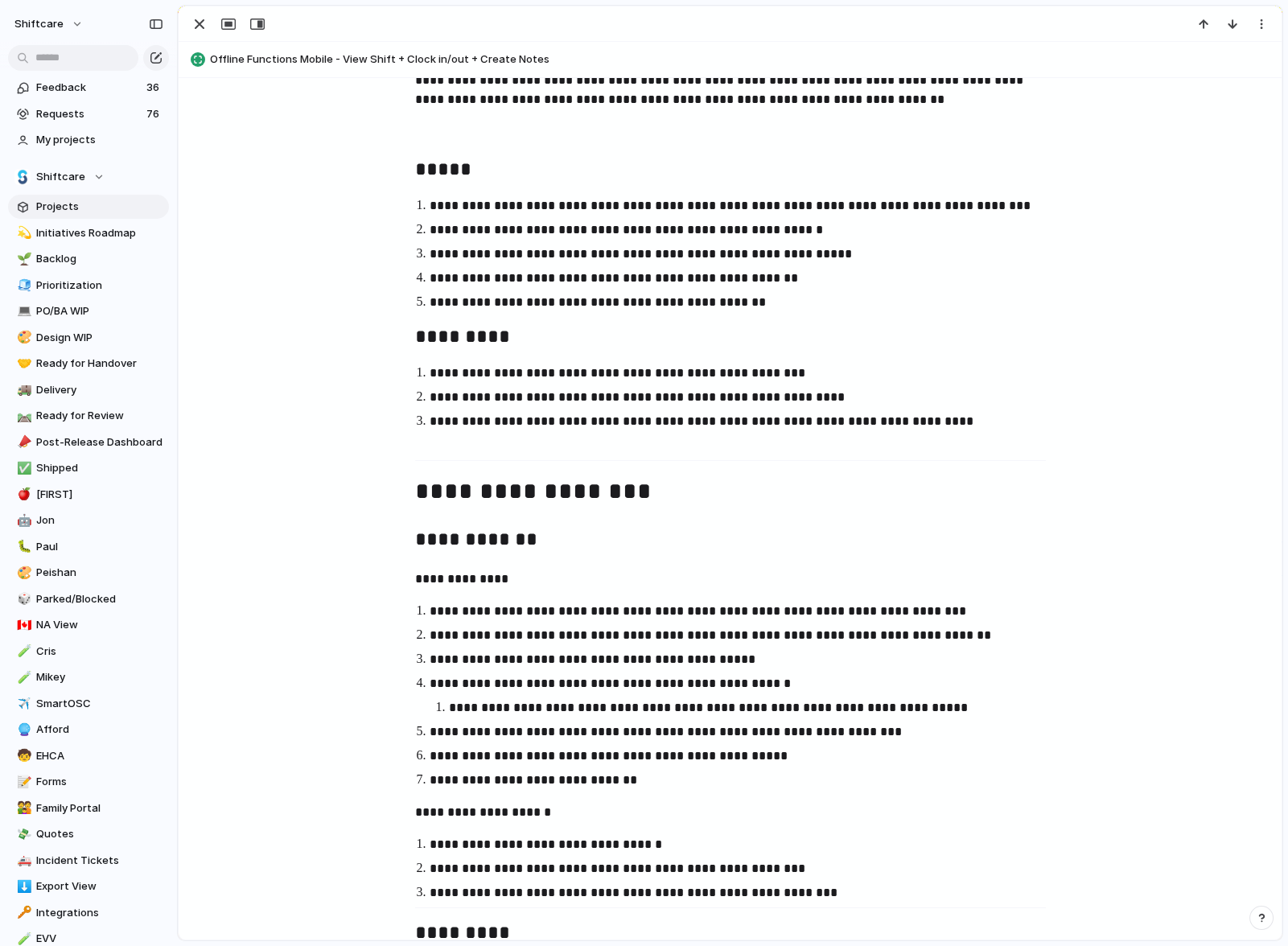 click on "**********" at bounding box center [745, 635] 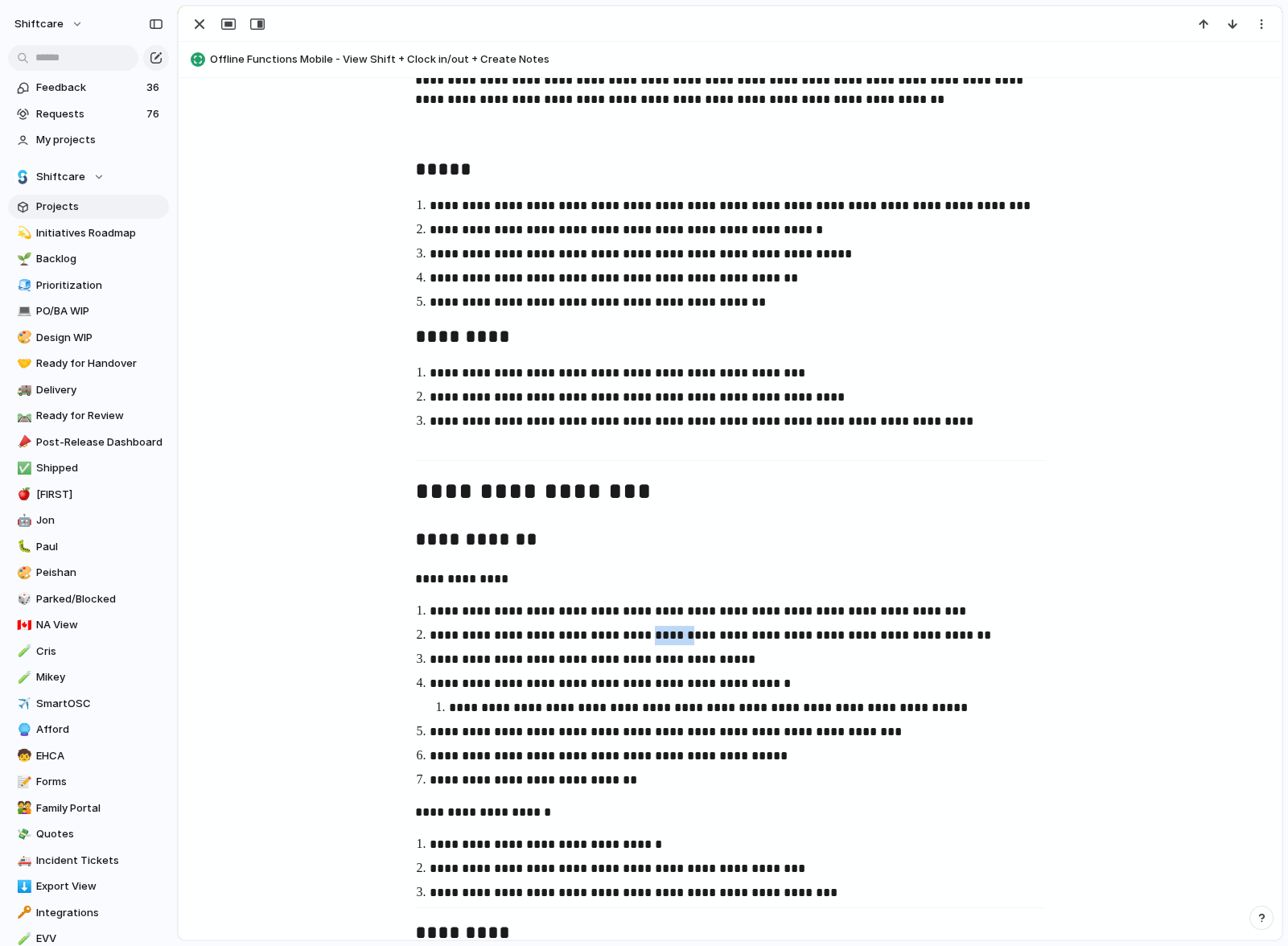 click on "**********" at bounding box center [745, 635] 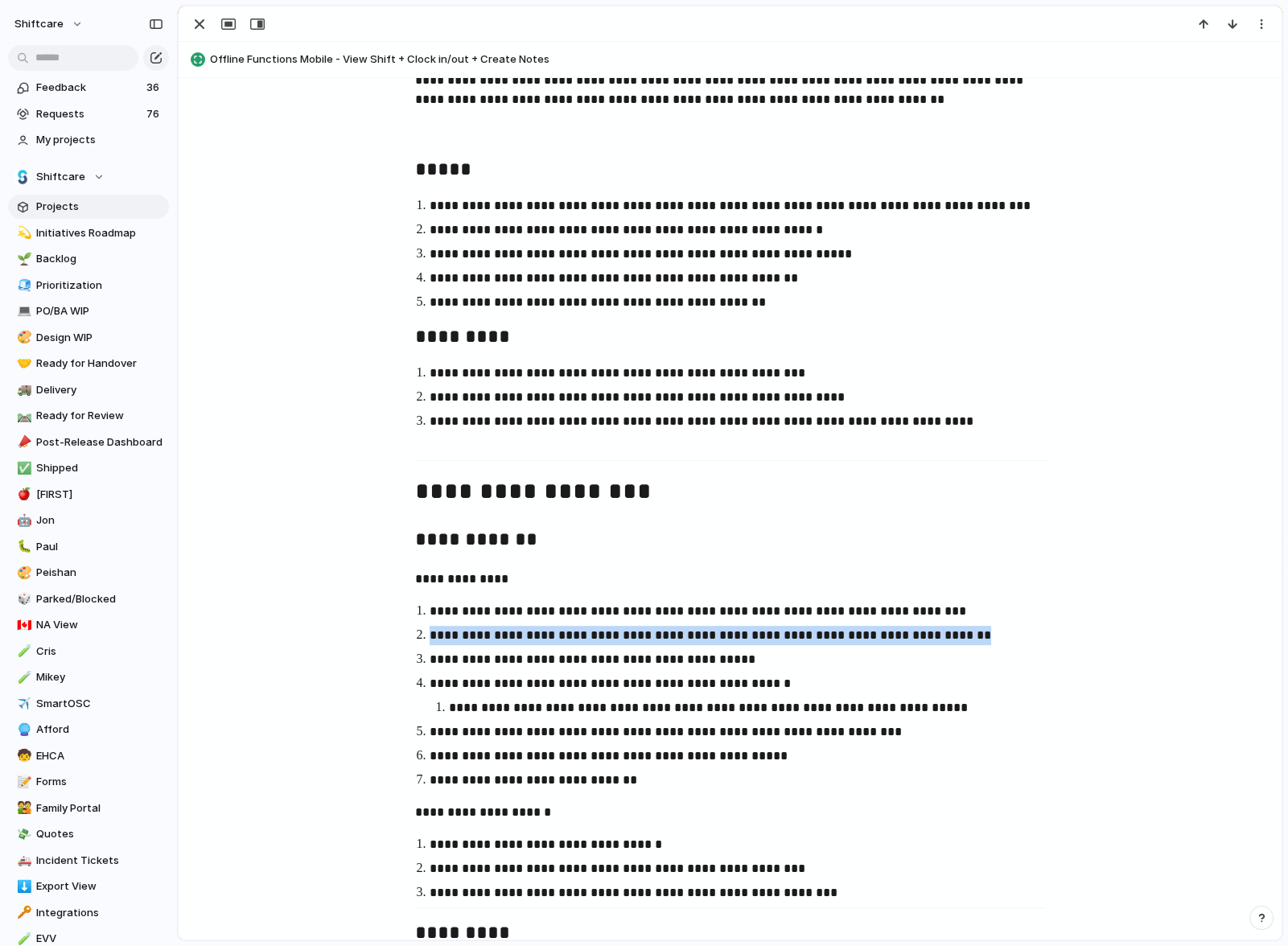 click on "**********" at bounding box center (745, 635) 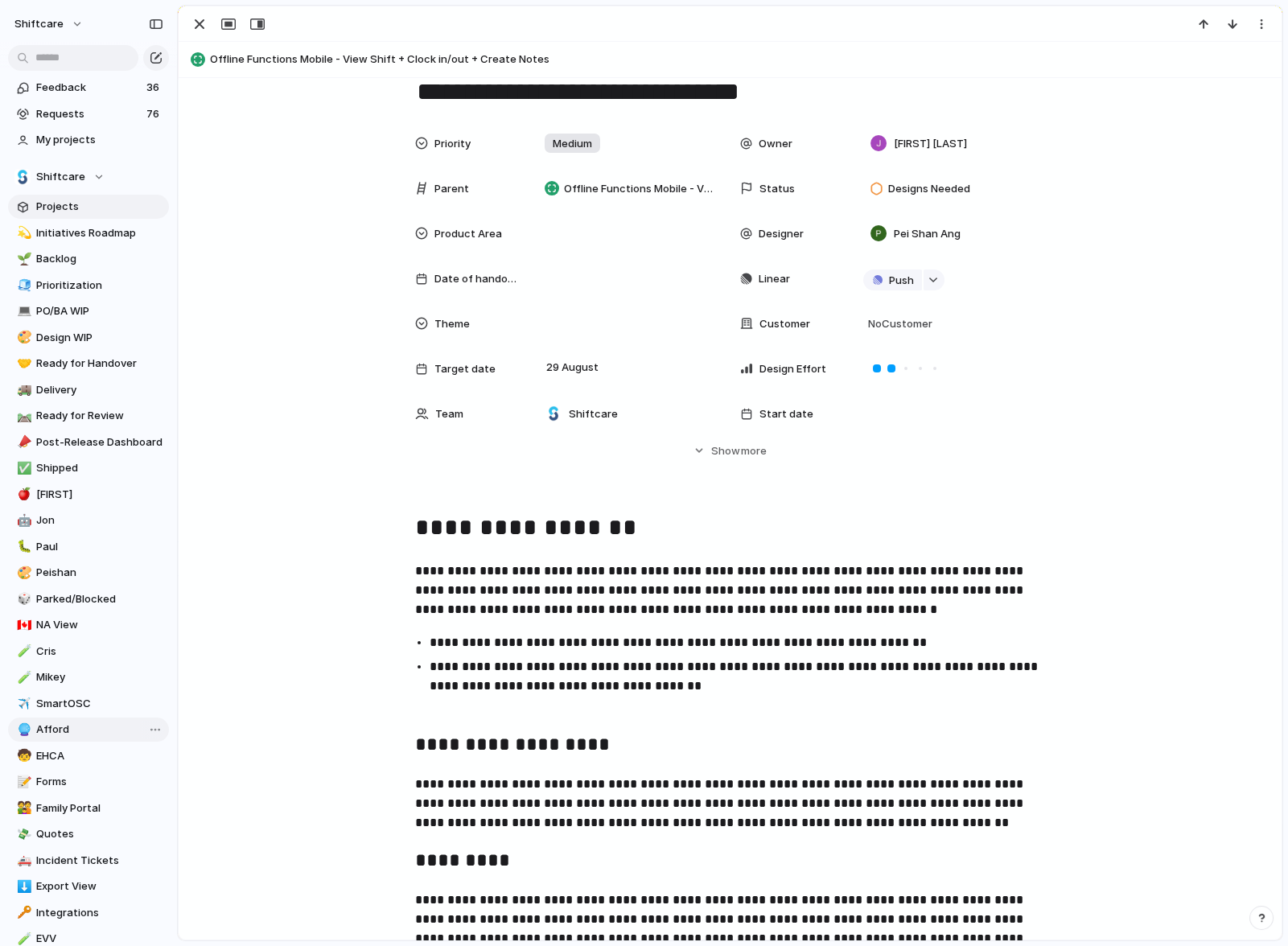 scroll, scrollTop: 0, scrollLeft: 0, axis: both 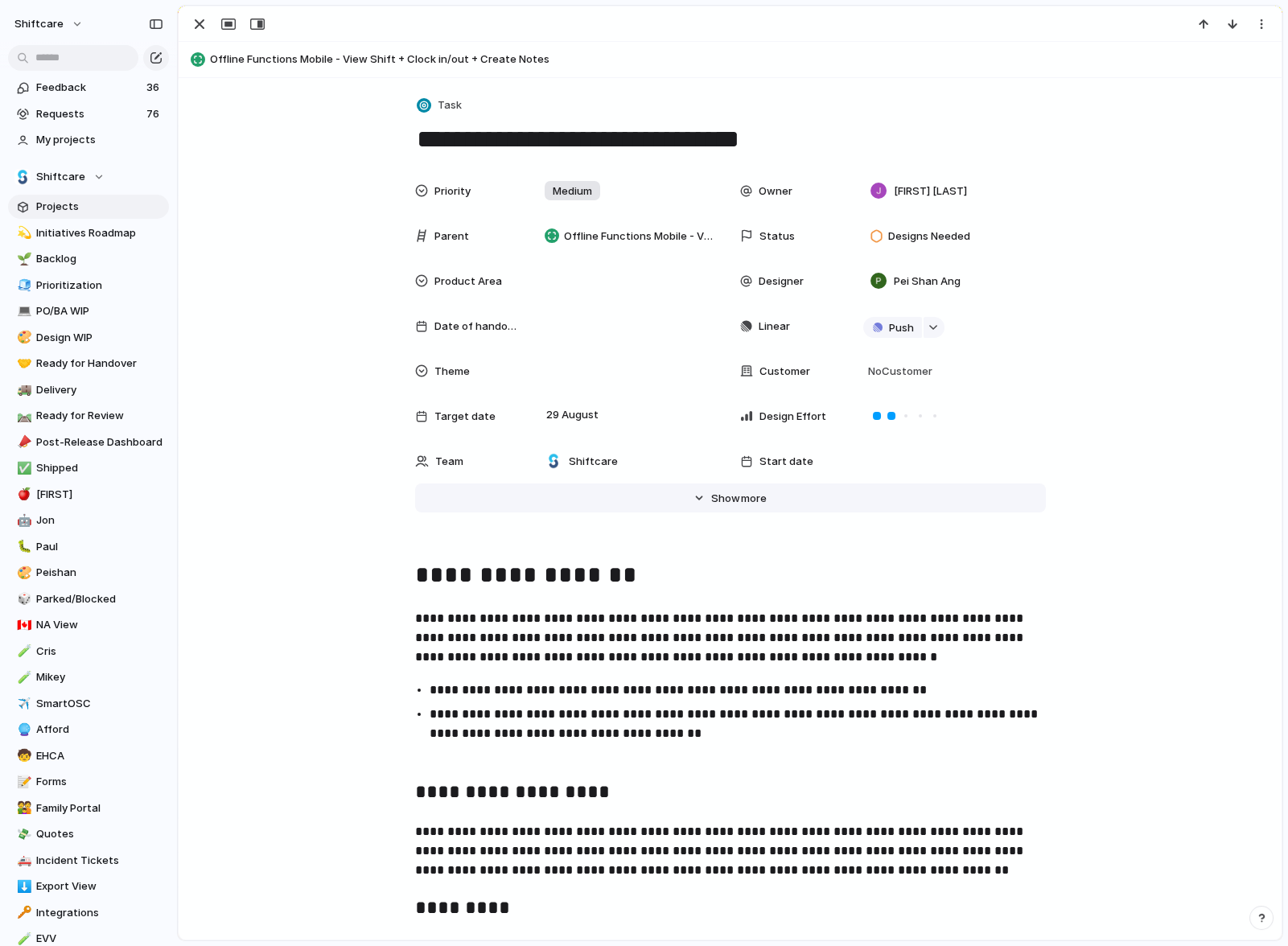 click on "Show" at bounding box center (726, 499) 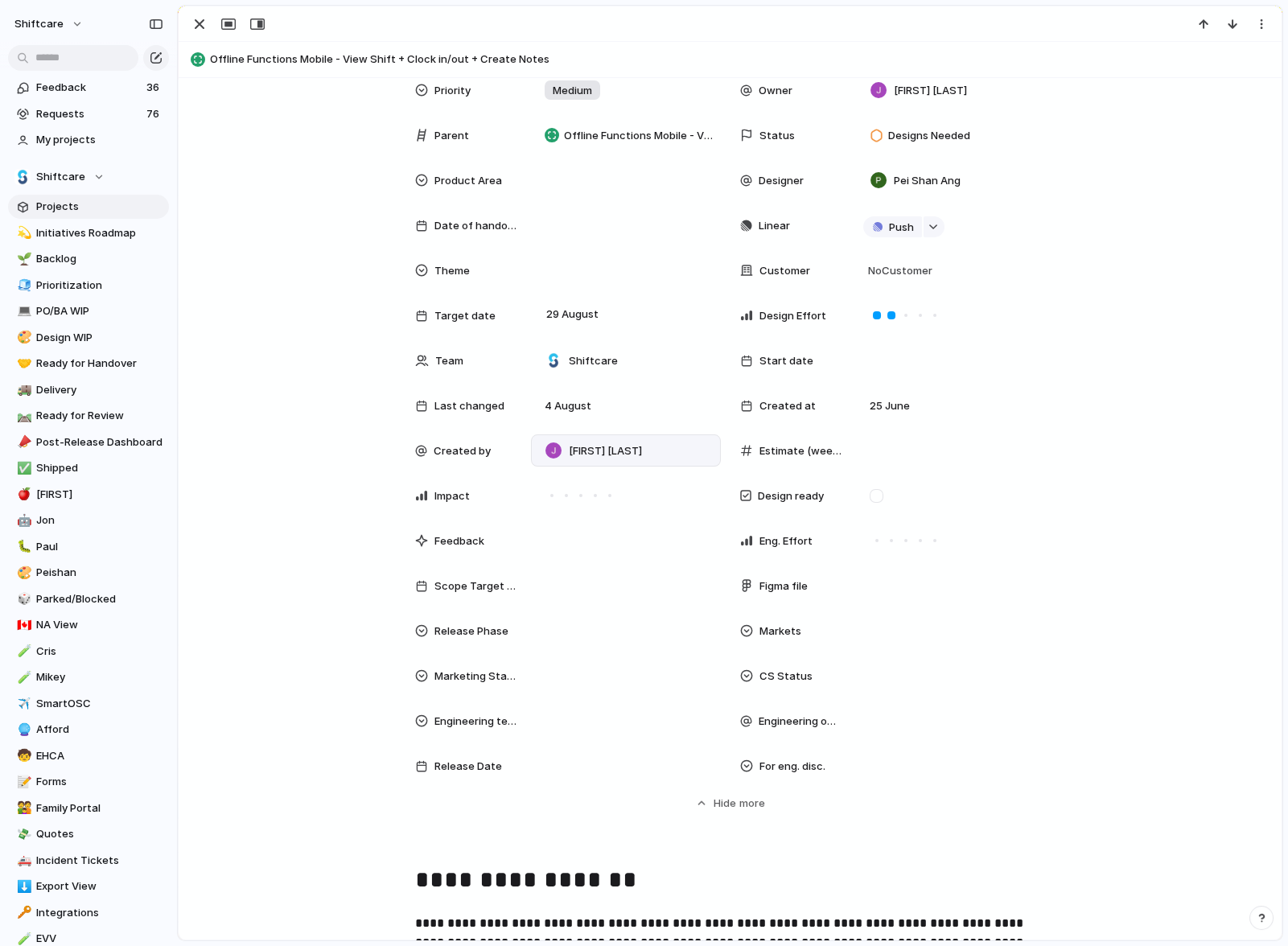 scroll, scrollTop: 177, scrollLeft: 0, axis: vertical 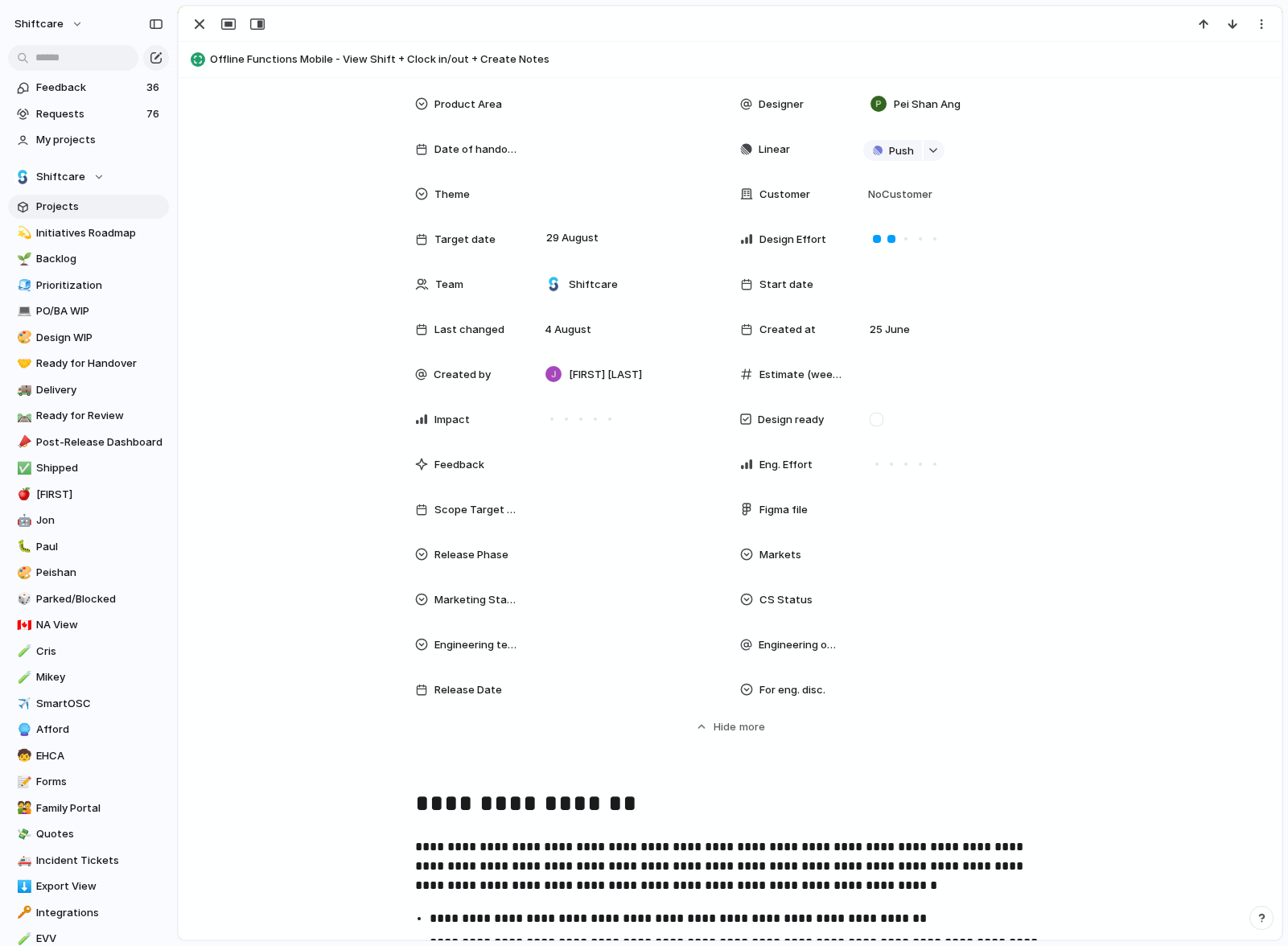 click on "Figma file" at bounding box center [893, 509] 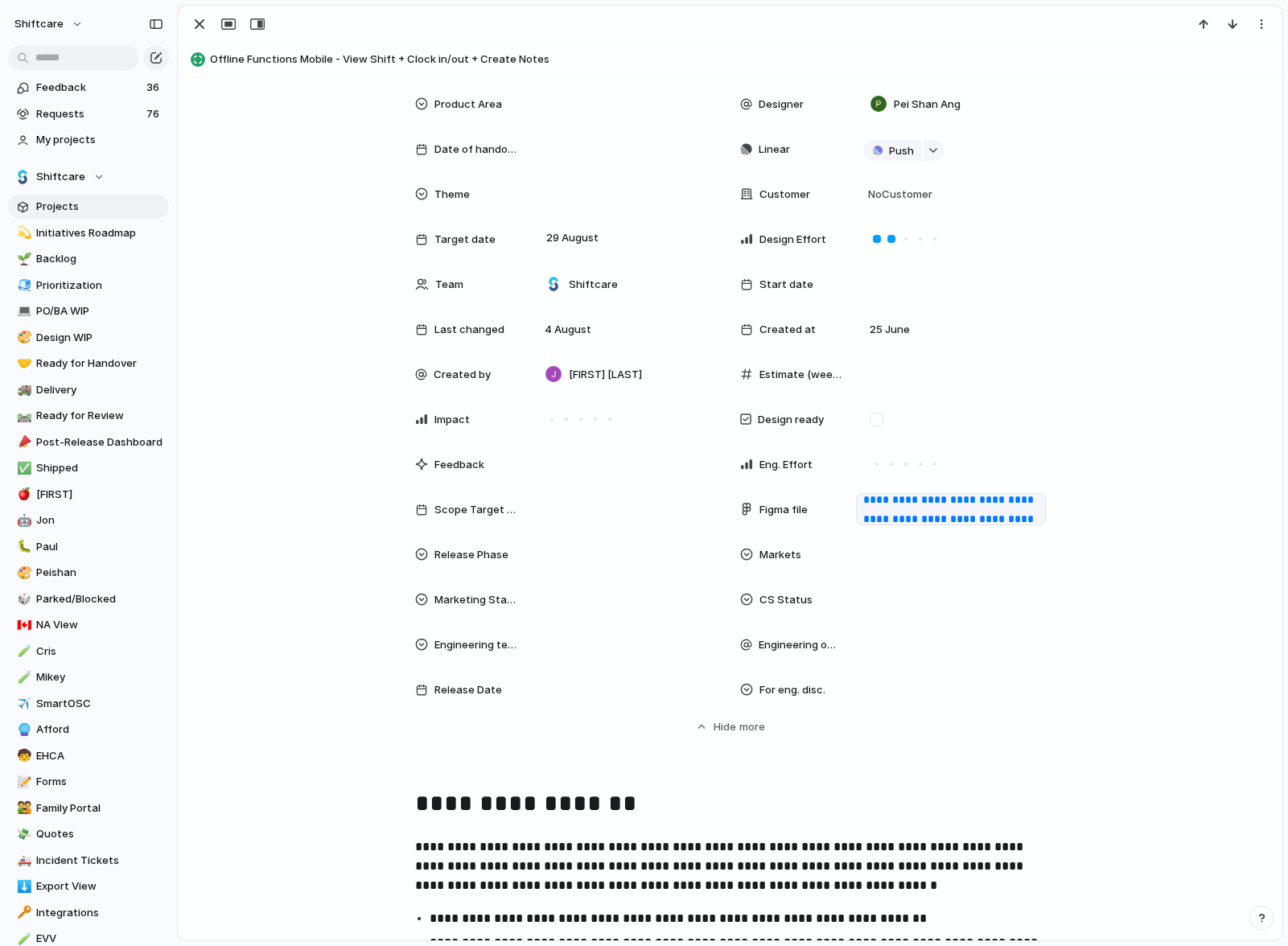 scroll, scrollTop: 24, scrollLeft: 0, axis: vertical 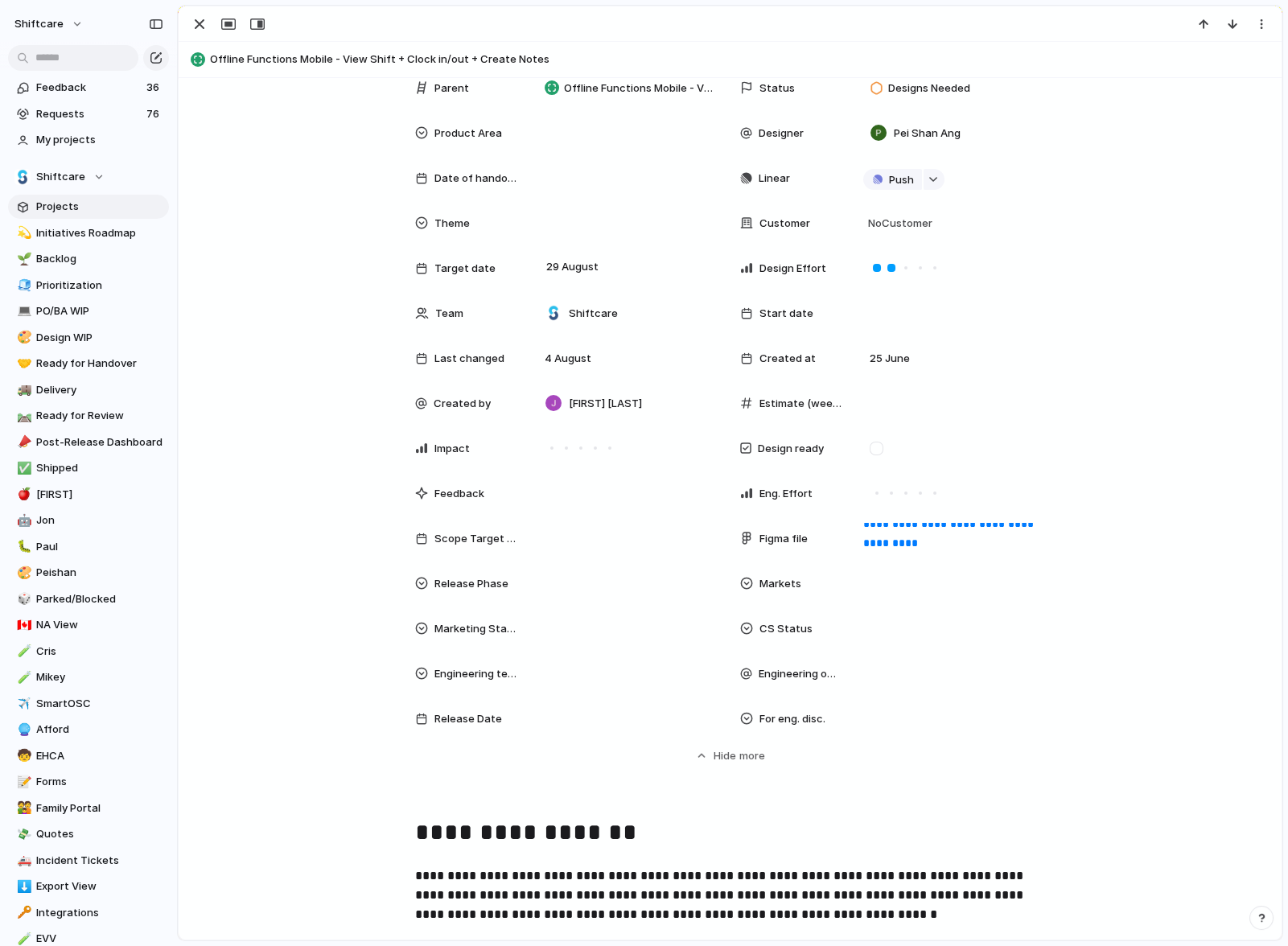 click on "**********" at bounding box center [730, 409] 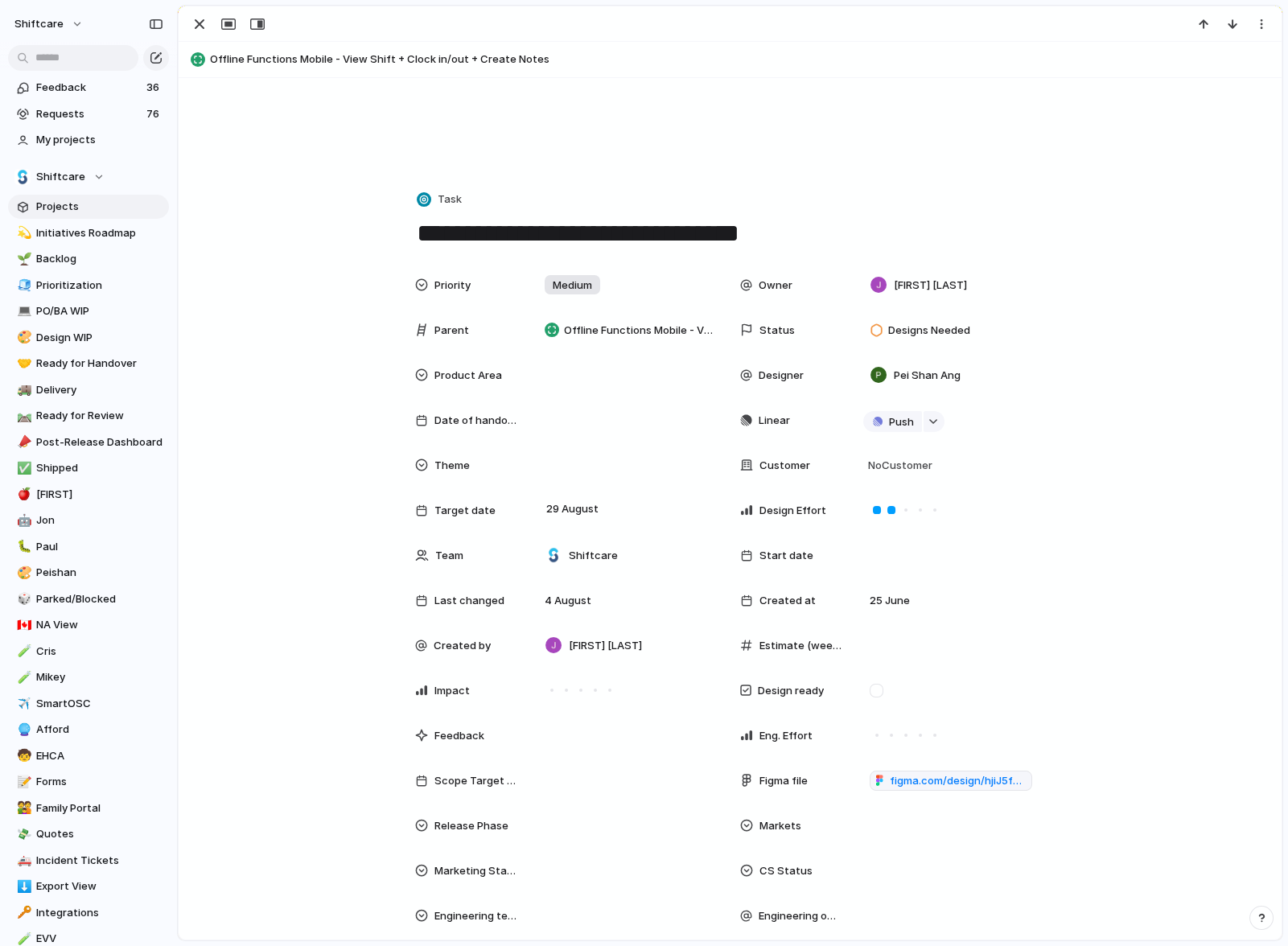 scroll, scrollTop: 0, scrollLeft: 0, axis: both 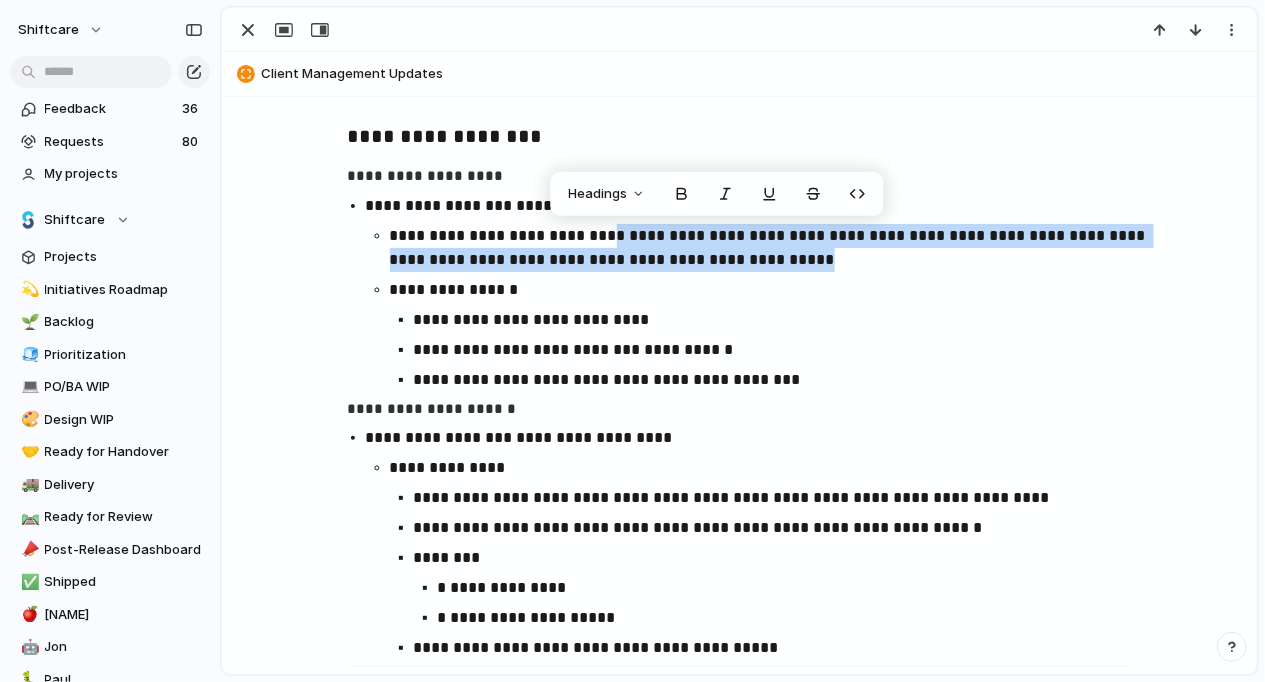 drag, startPoint x: 814, startPoint y: 255, endPoint x: 606, endPoint y: 237, distance: 208.77739 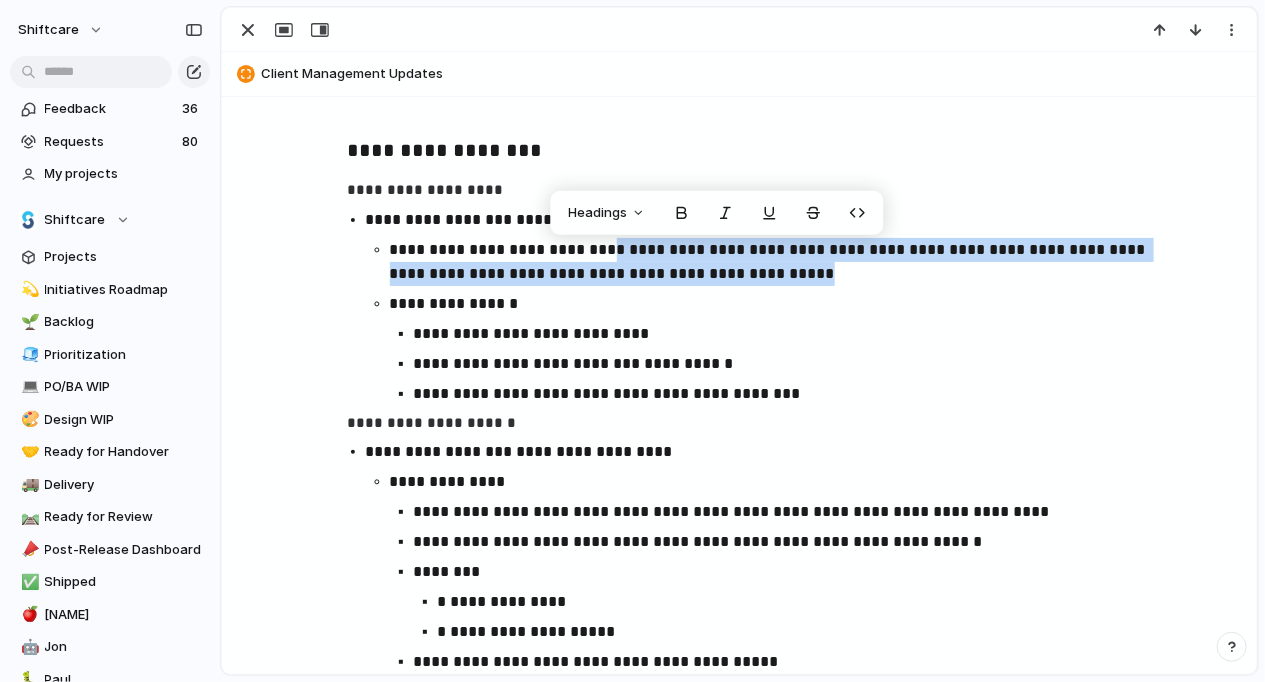 scroll, scrollTop: 2030, scrollLeft: 0, axis: vertical 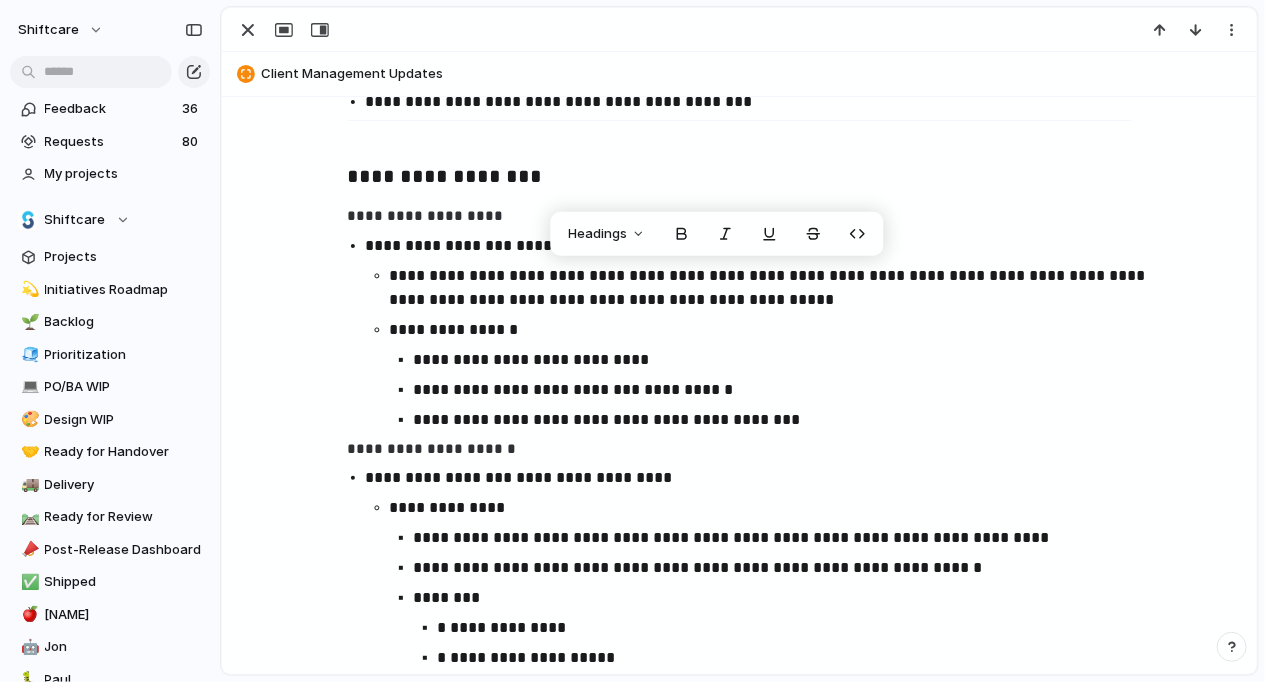 click on "**********" at bounding box center [770, 288] 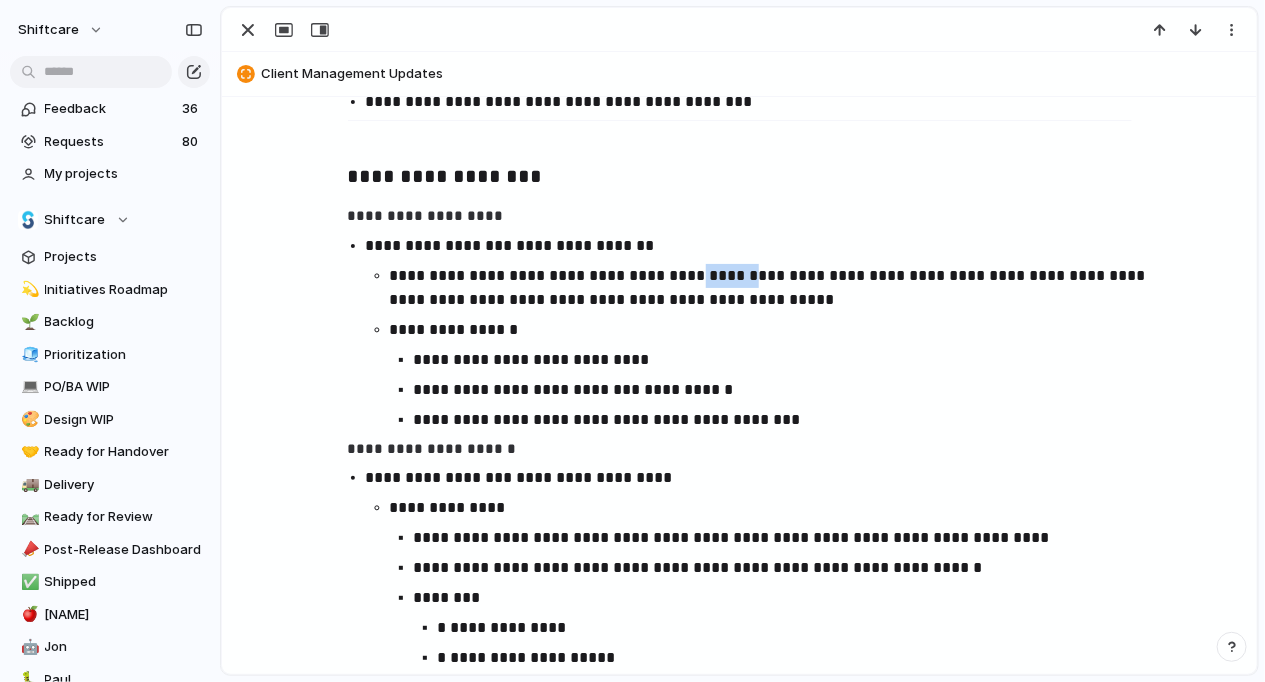 click on "**********" at bounding box center (770, 288) 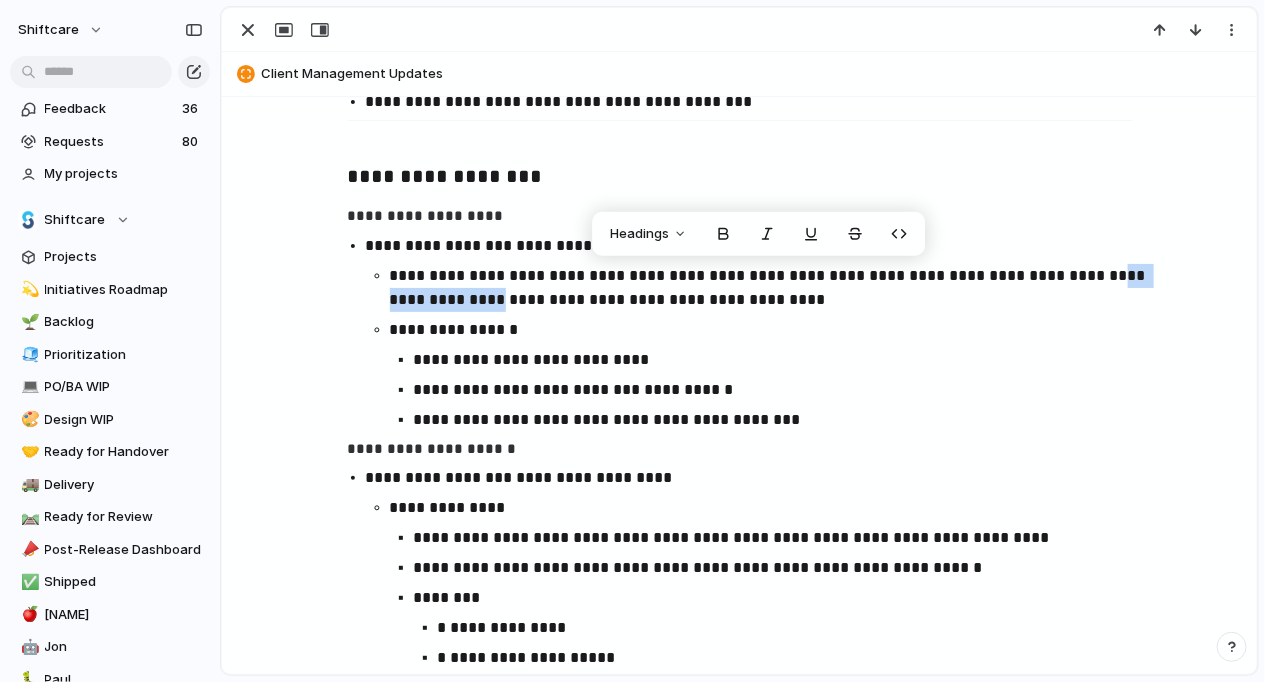 drag, startPoint x: 1029, startPoint y: 273, endPoint x: 415, endPoint y: 305, distance: 614.8333 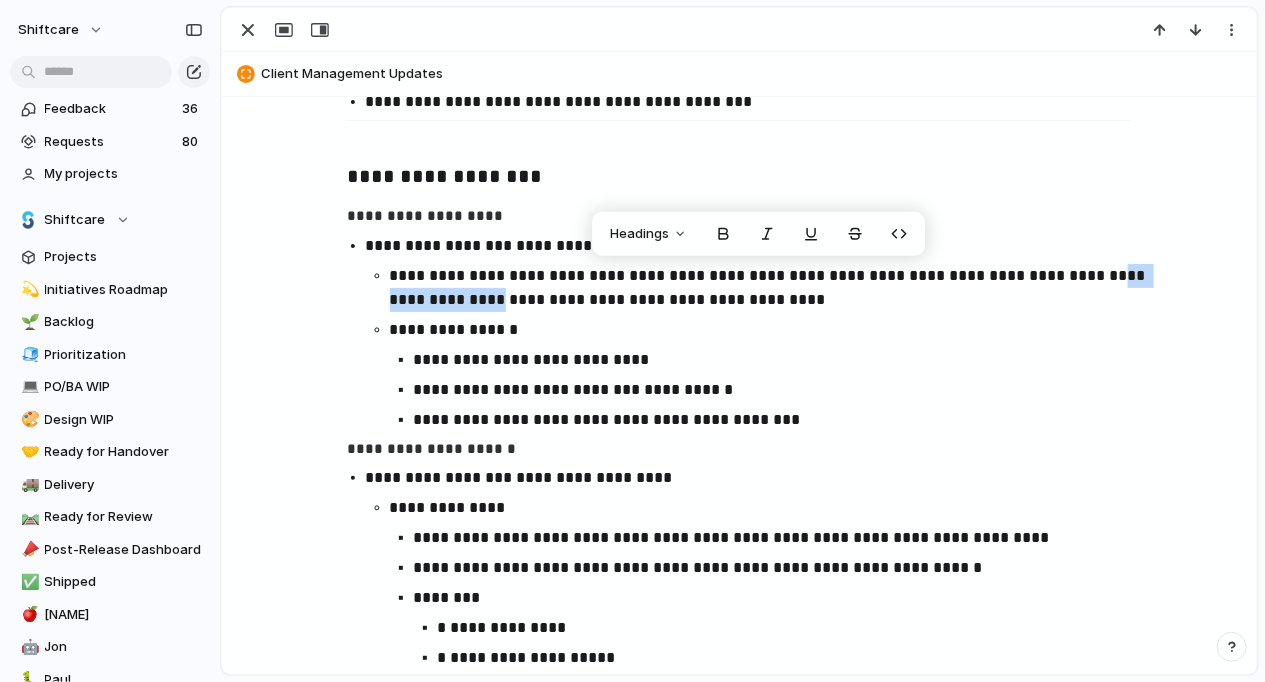 click on "**********" at bounding box center [770, 288] 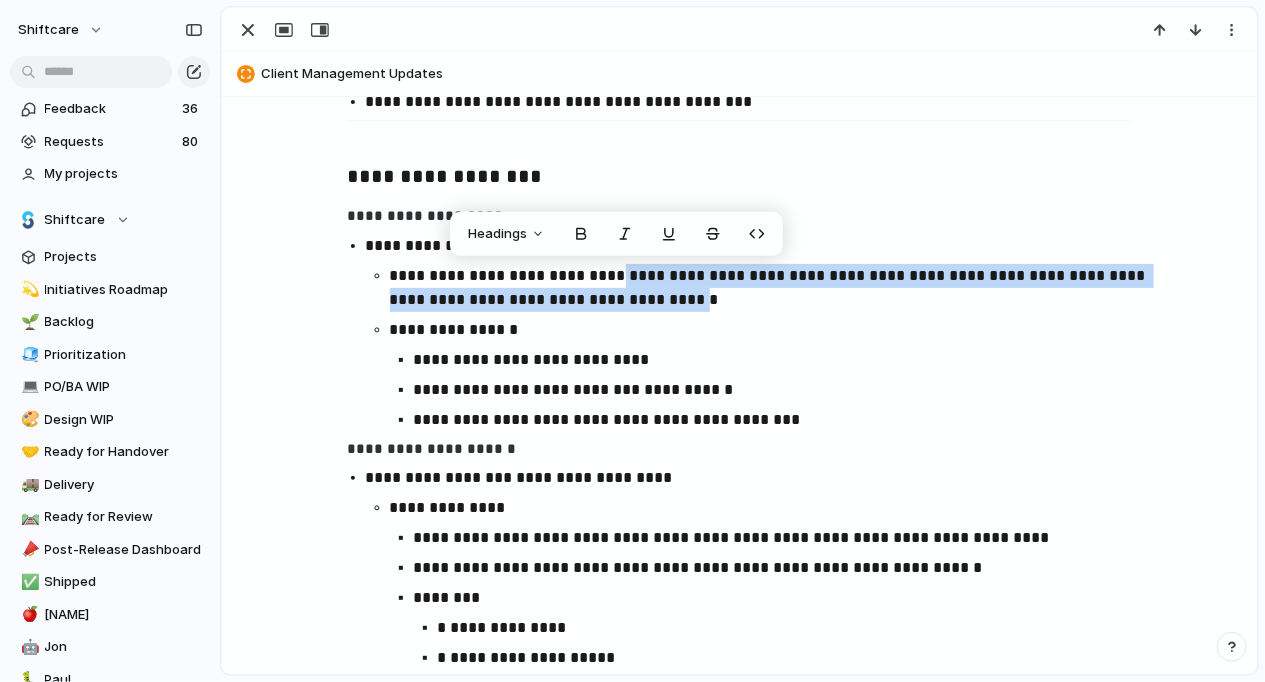 drag, startPoint x: 591, startPoint y: 302, endPoint x: 614, endPoint y: 270, distance: 39.40812 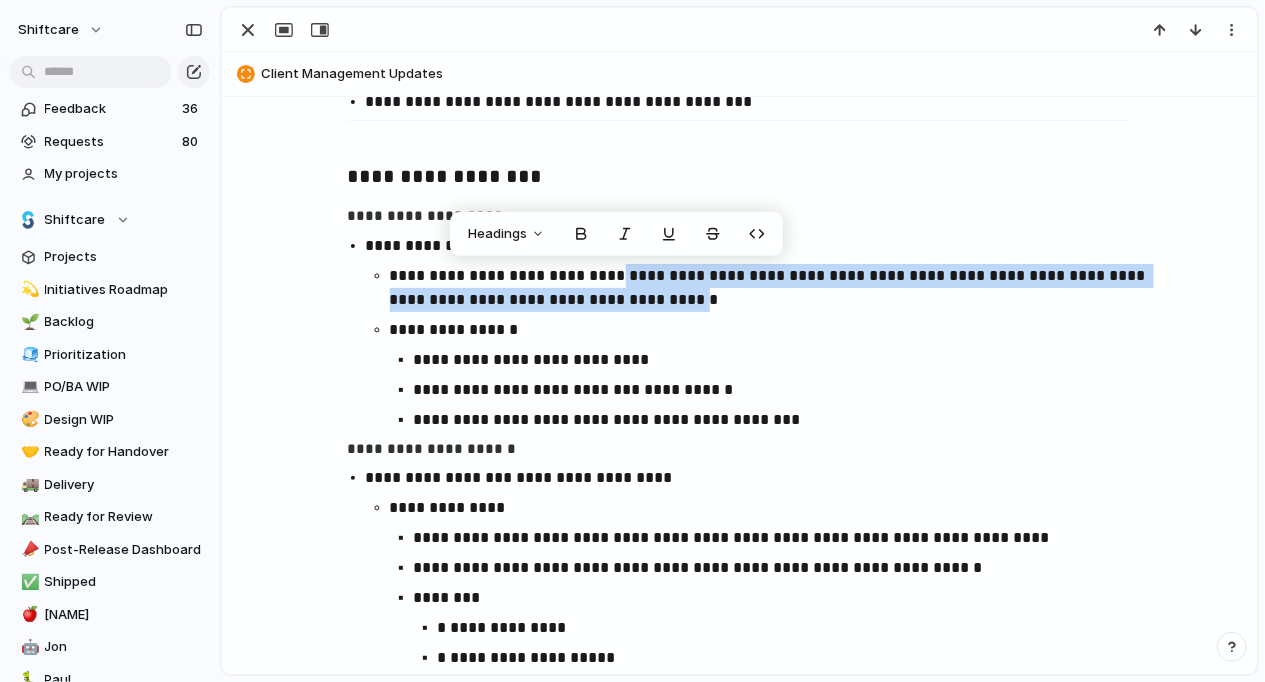 click on "**********" at bounding box center (770, 288) 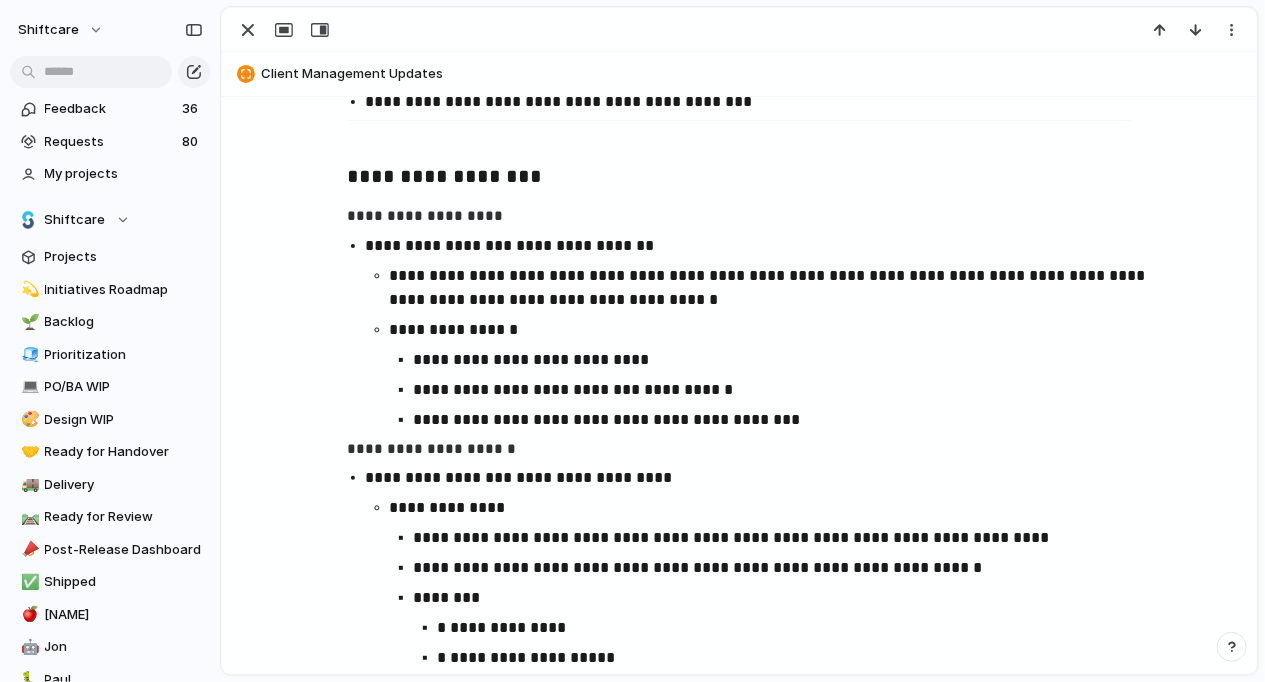 click on "**********" at bounding box center (770, 330) 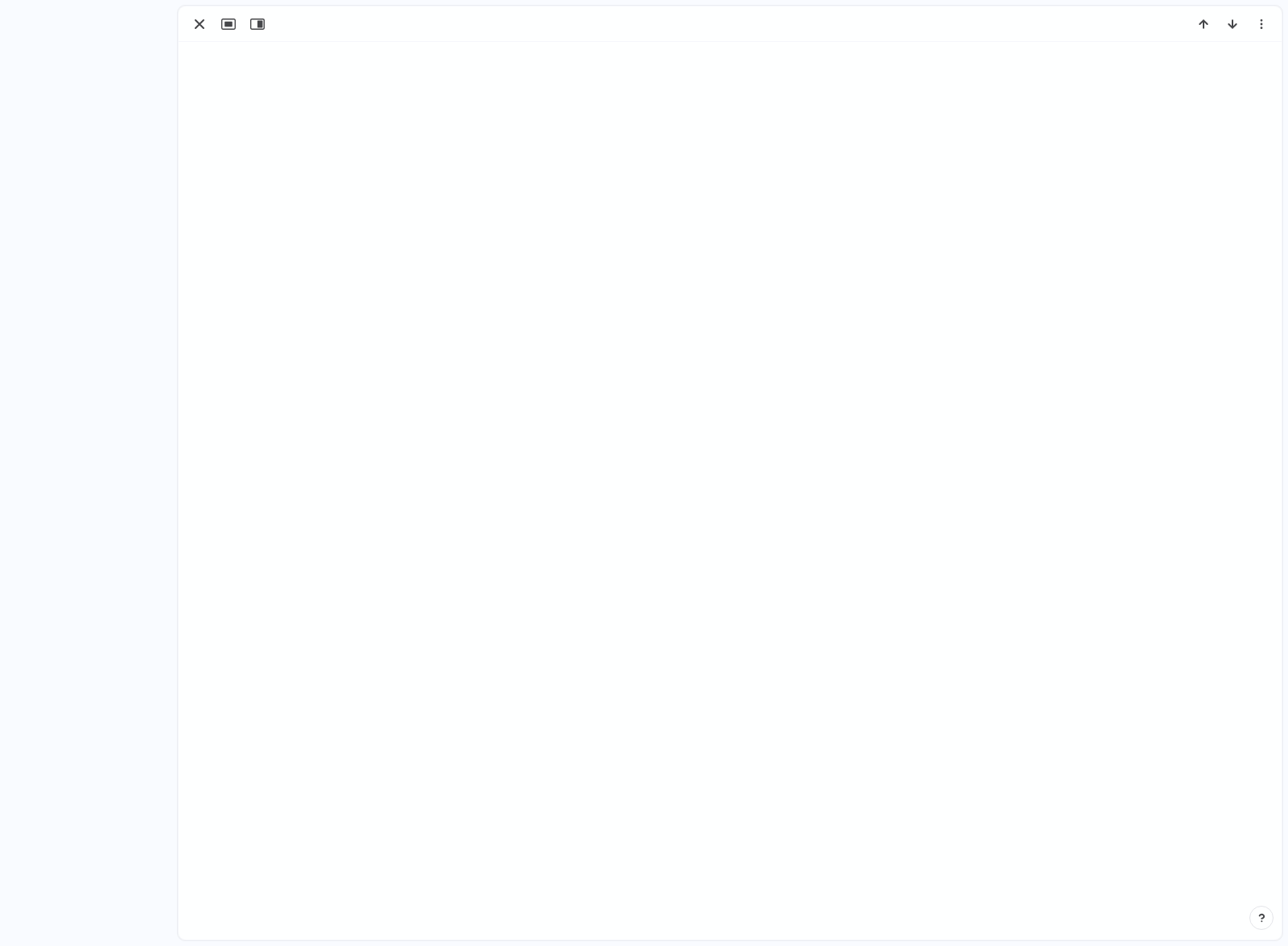 scroll, scrollTop: 0, scrollLeft: 0, axis: both 